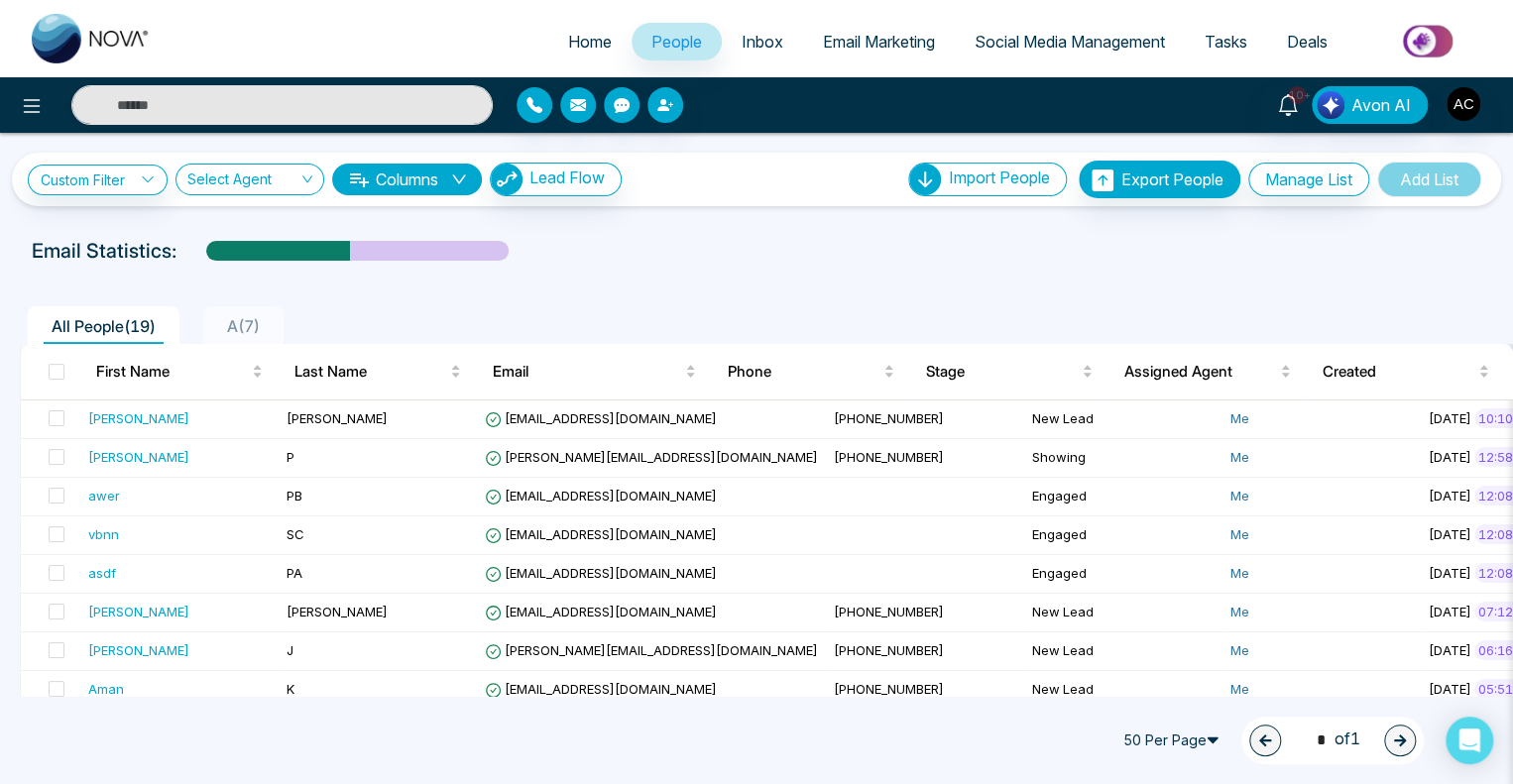 scroll, scrollTop: 444, scrollLeft: 0, axis: vertical 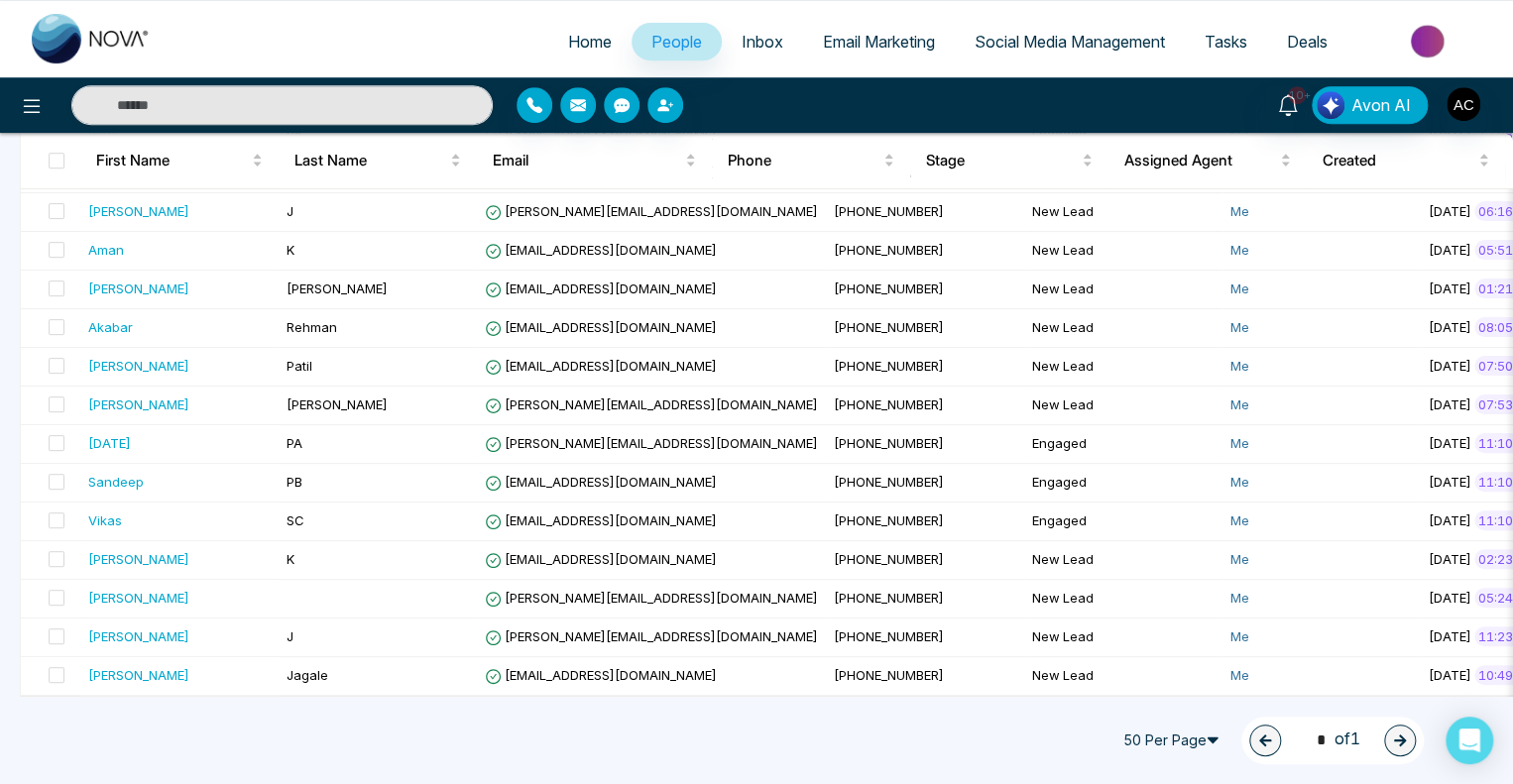 click on "Email Marketing" at bounding box center (878, 42) 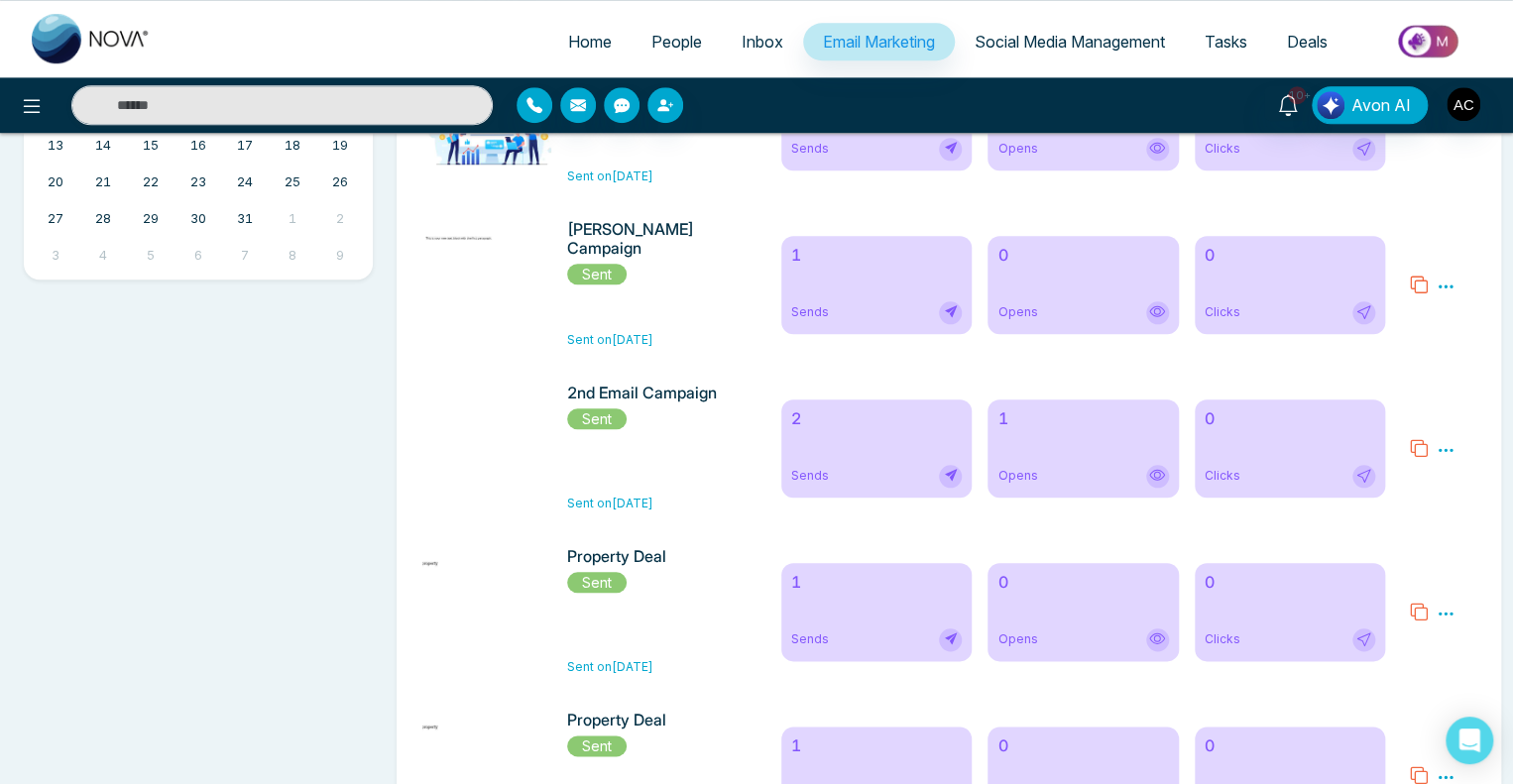 scroll, scrollTop: 776, scrollLeft: 0, axis: vertical 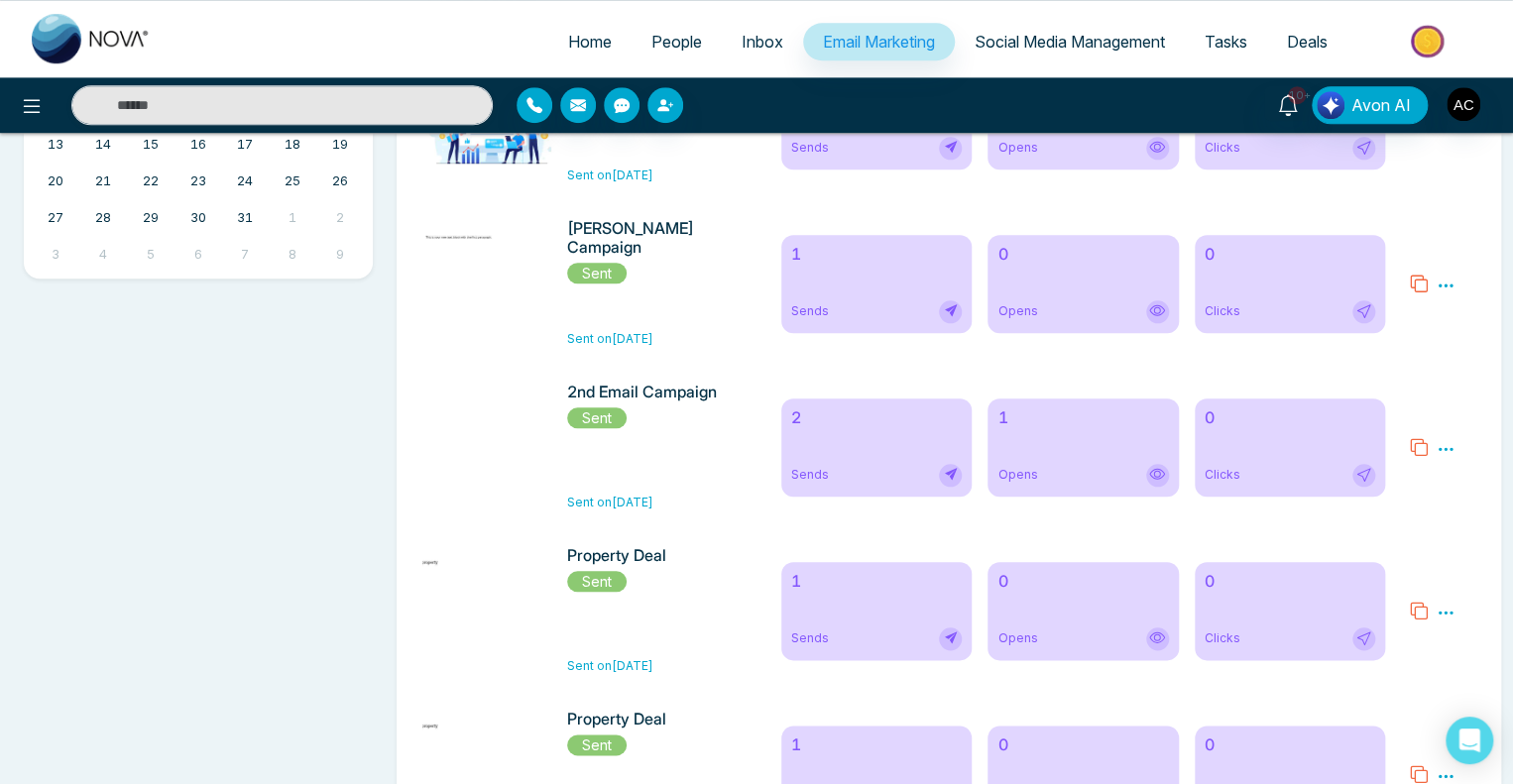 click on "1 Opens" at bounding box center [1083, 447] 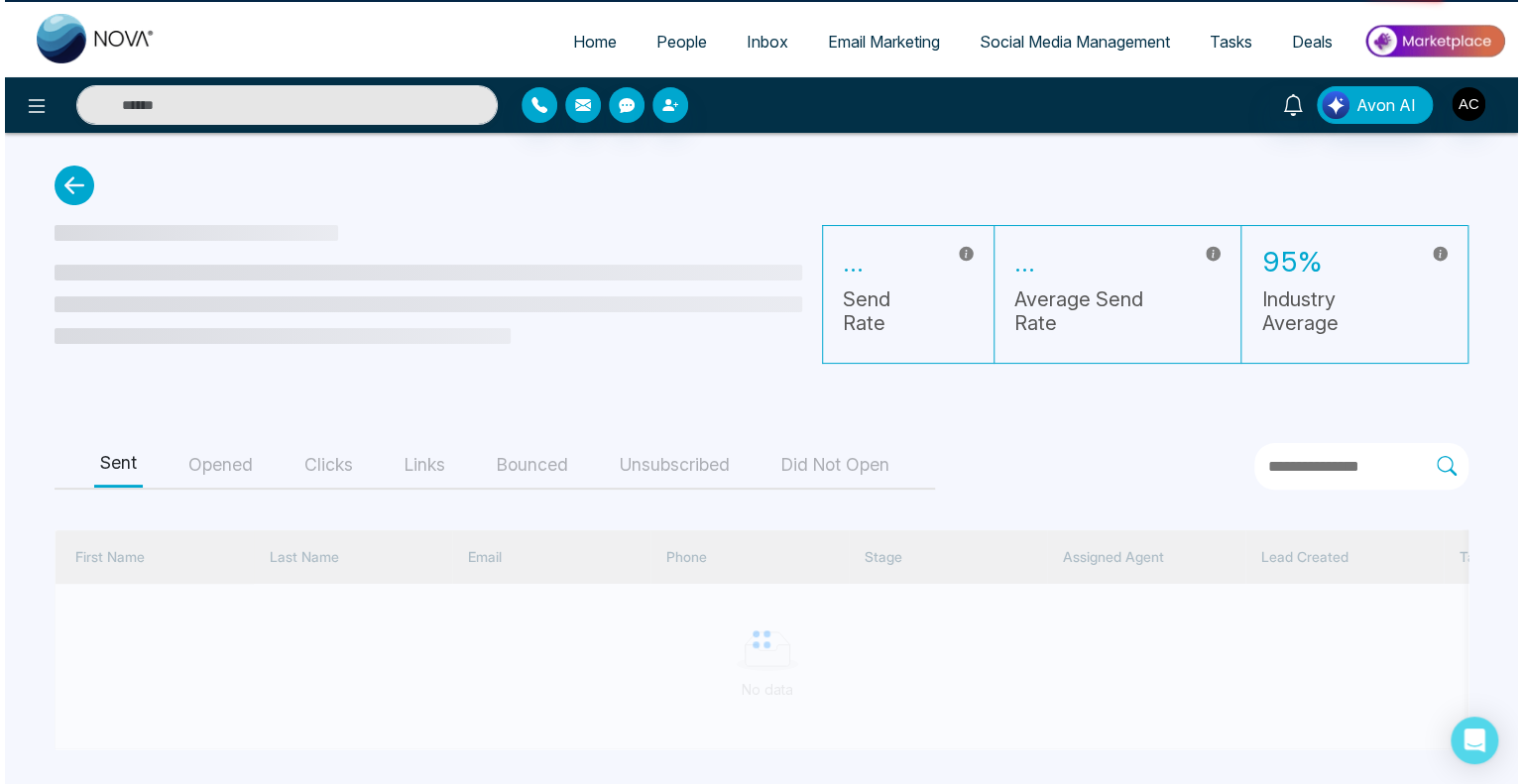 scroll, scrollTop: 0, scrollLeft: 0, axis: both 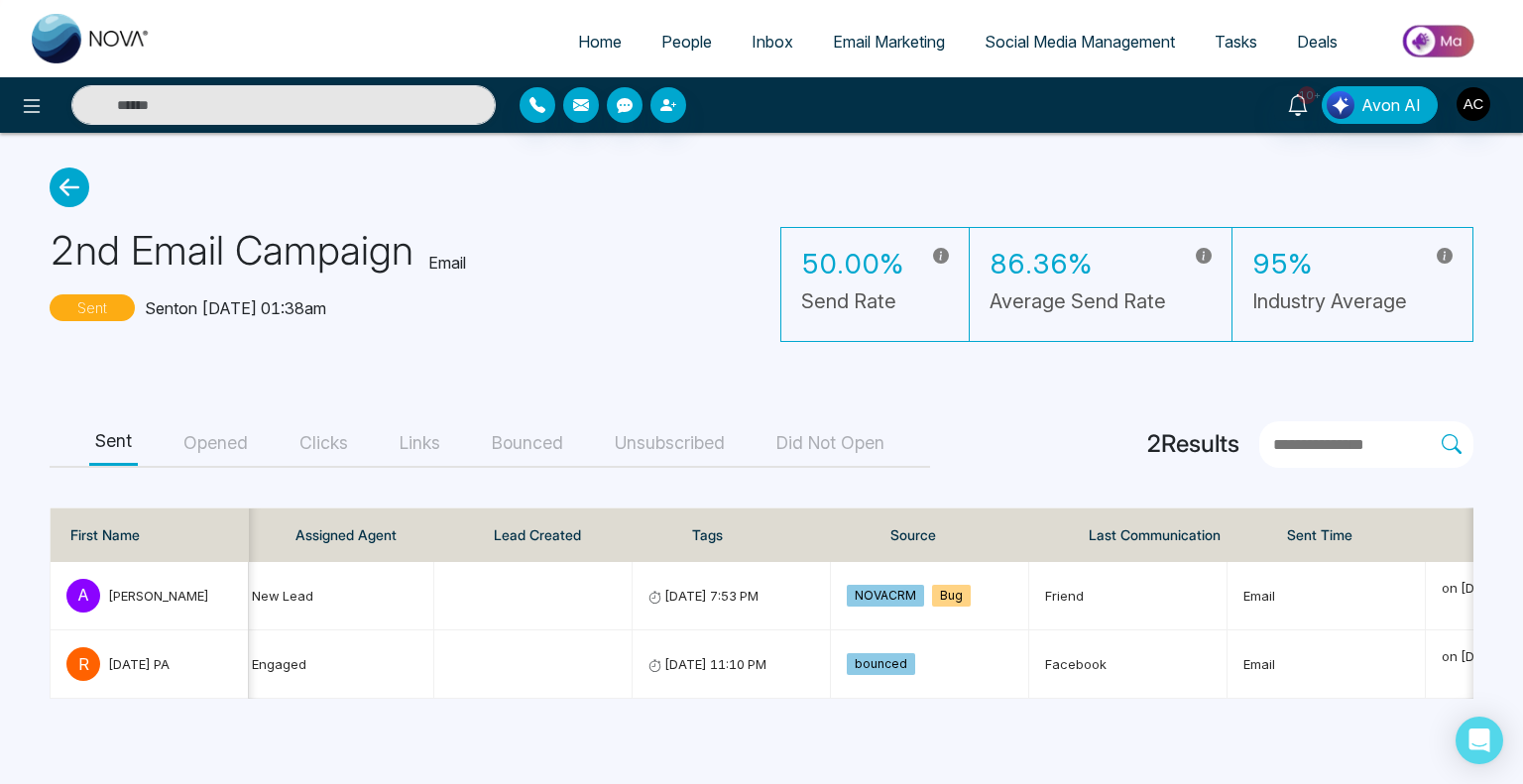 click 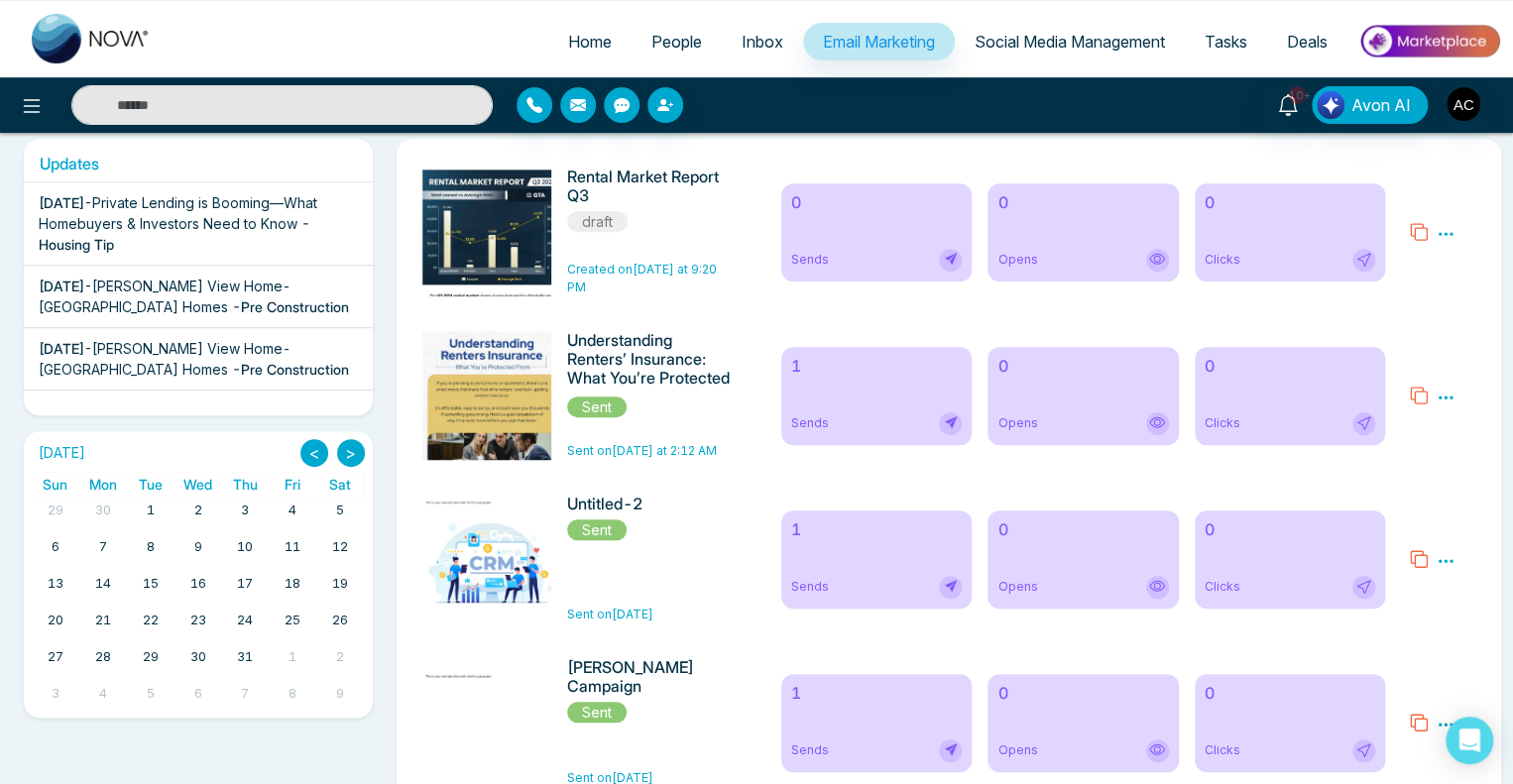 scroll, scrollTop: 0, scrollLeft: 0, axis: both 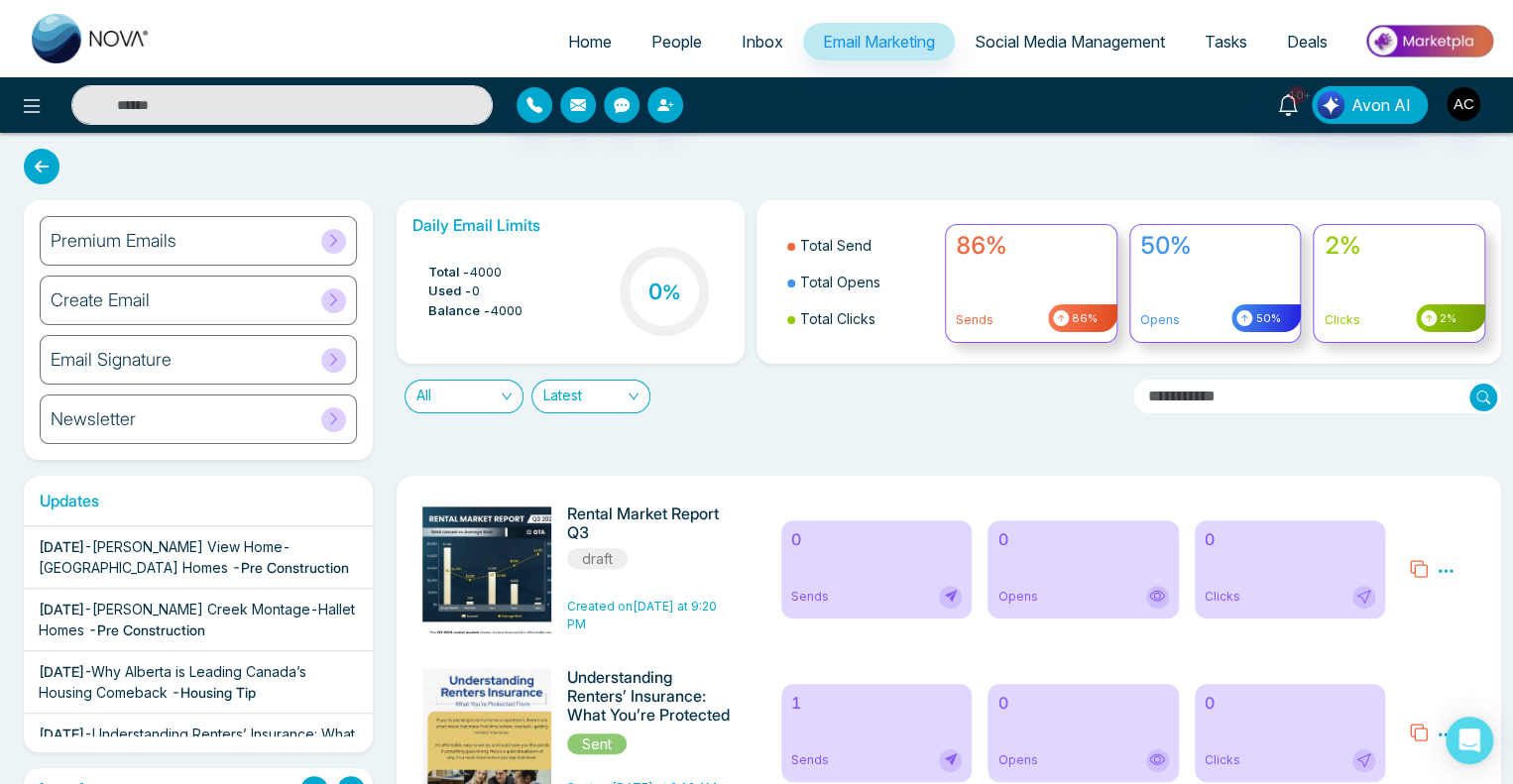 click on "[PERSON_NAME] Creek Montage-Hallet Homes" at bounding box center [196, 619] 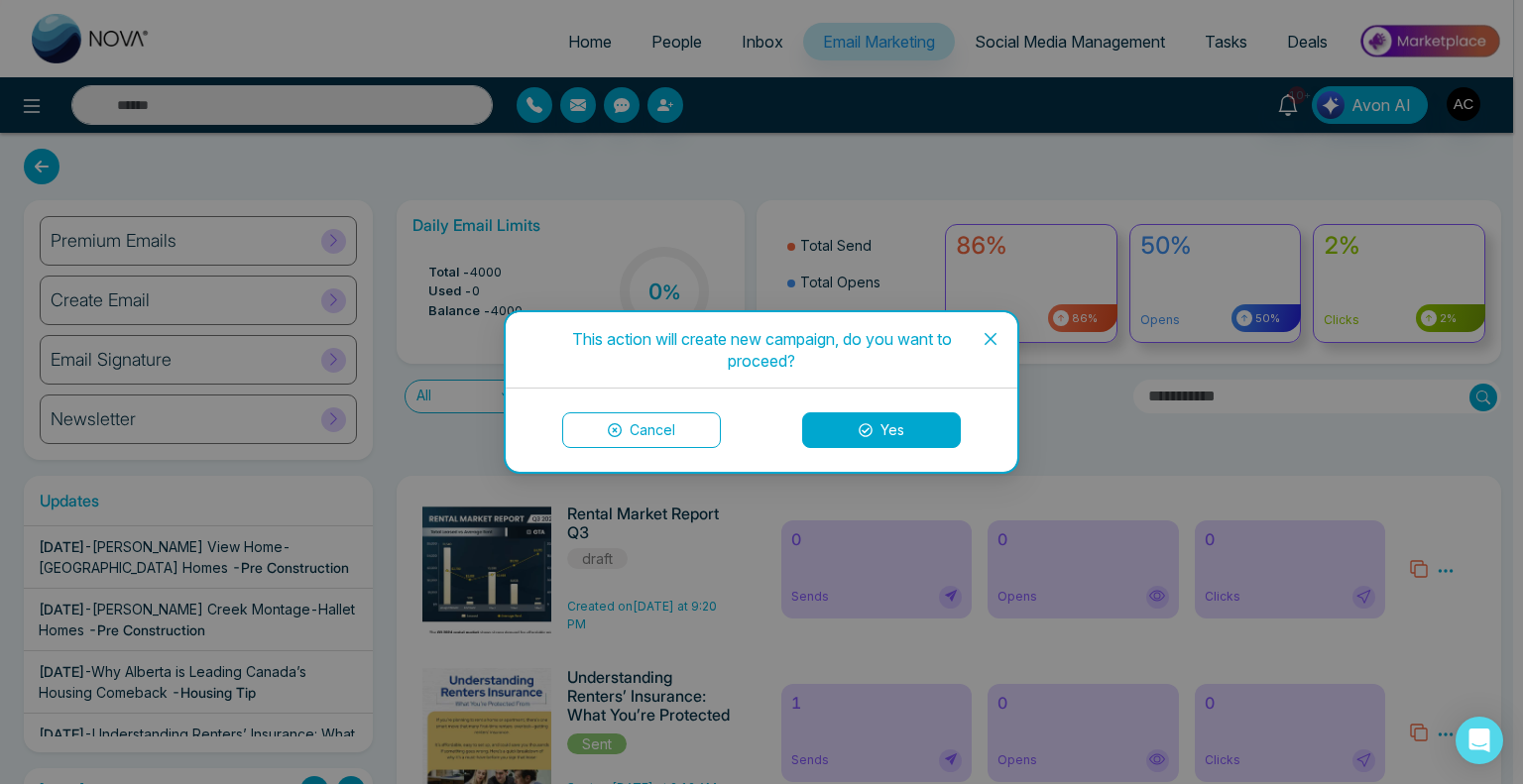 click on "Yes" at bounding box center [881, 430] 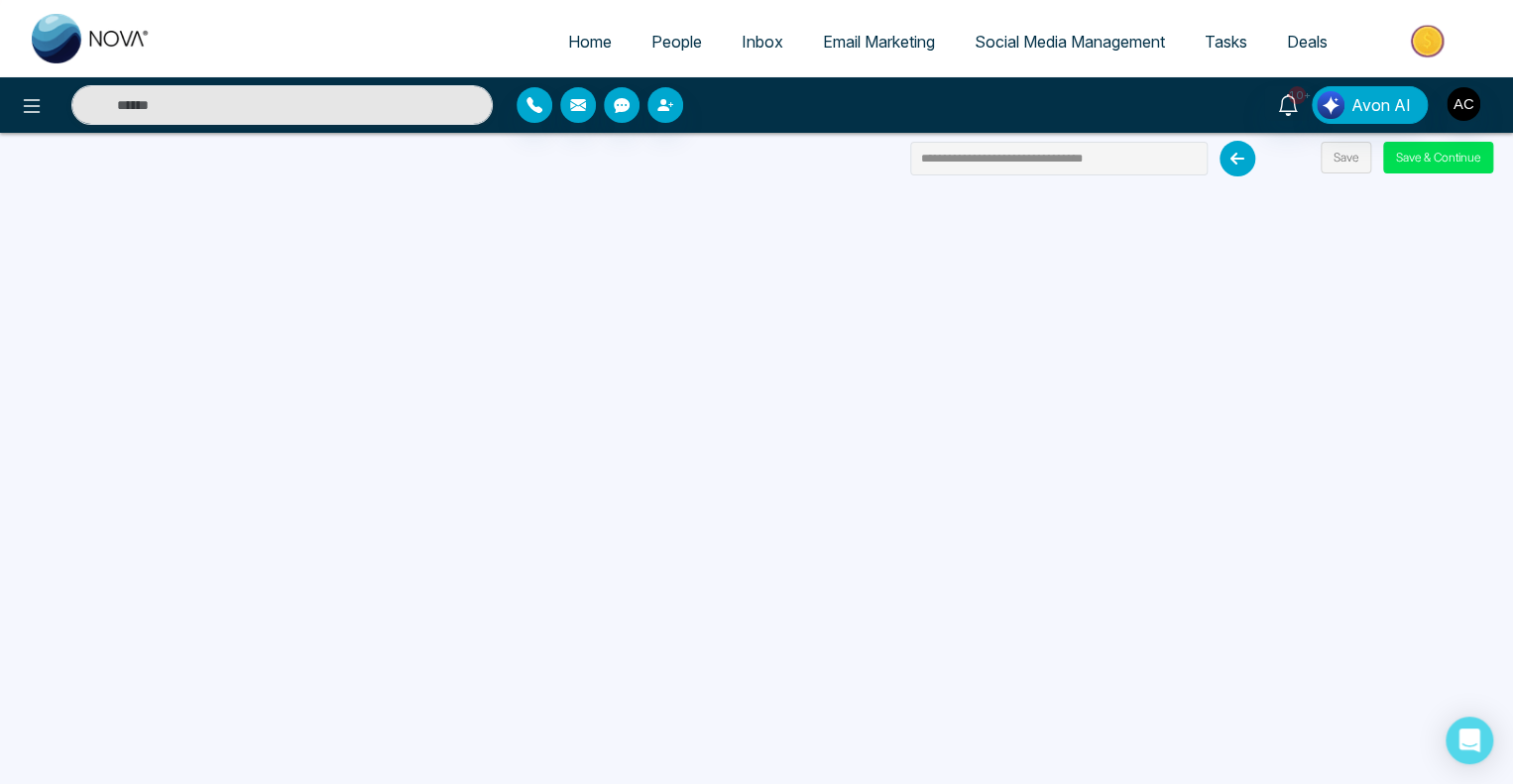 click on "Email Marketing" at bounding box center (878, 42) 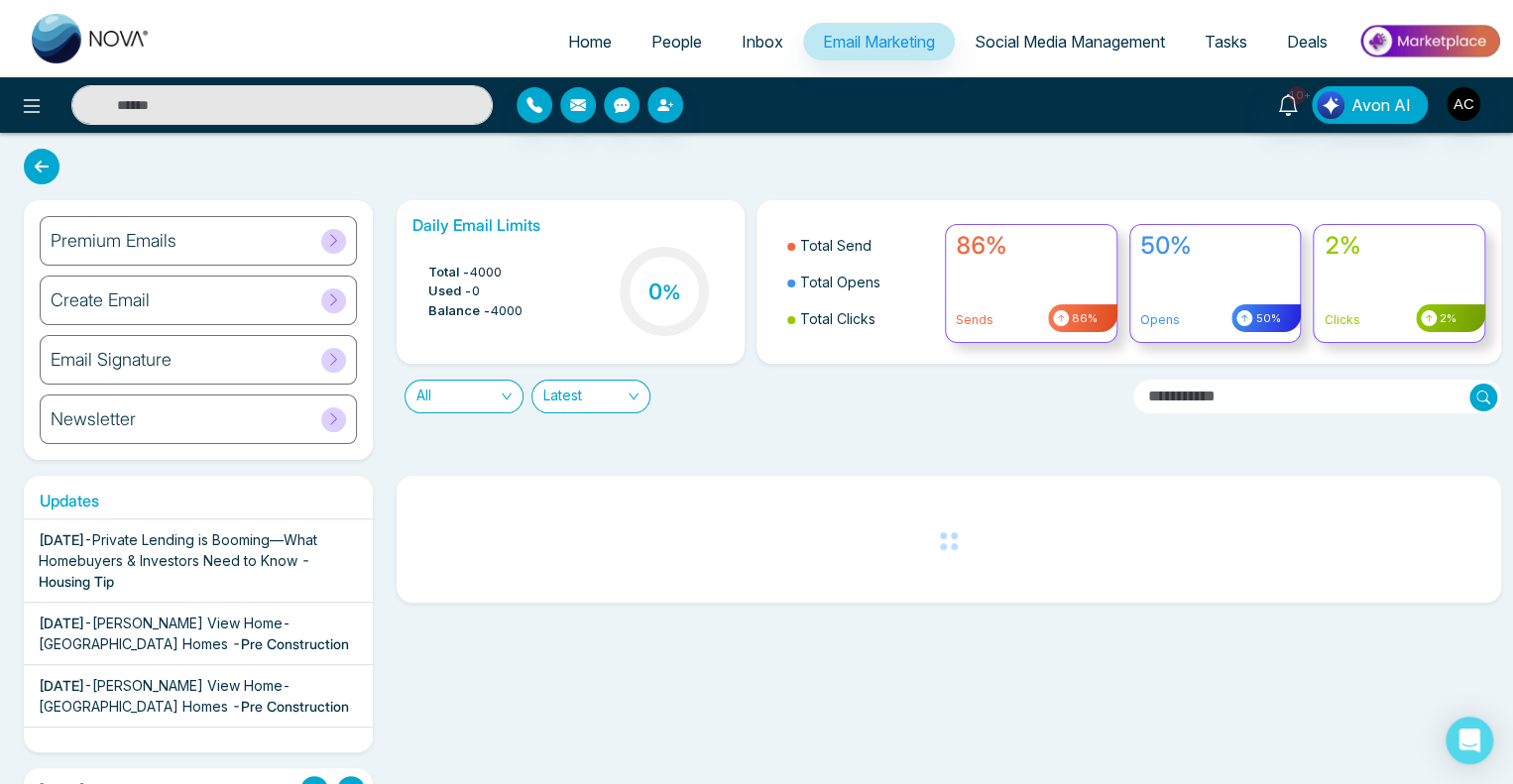 click at bounding box center (42, 167) 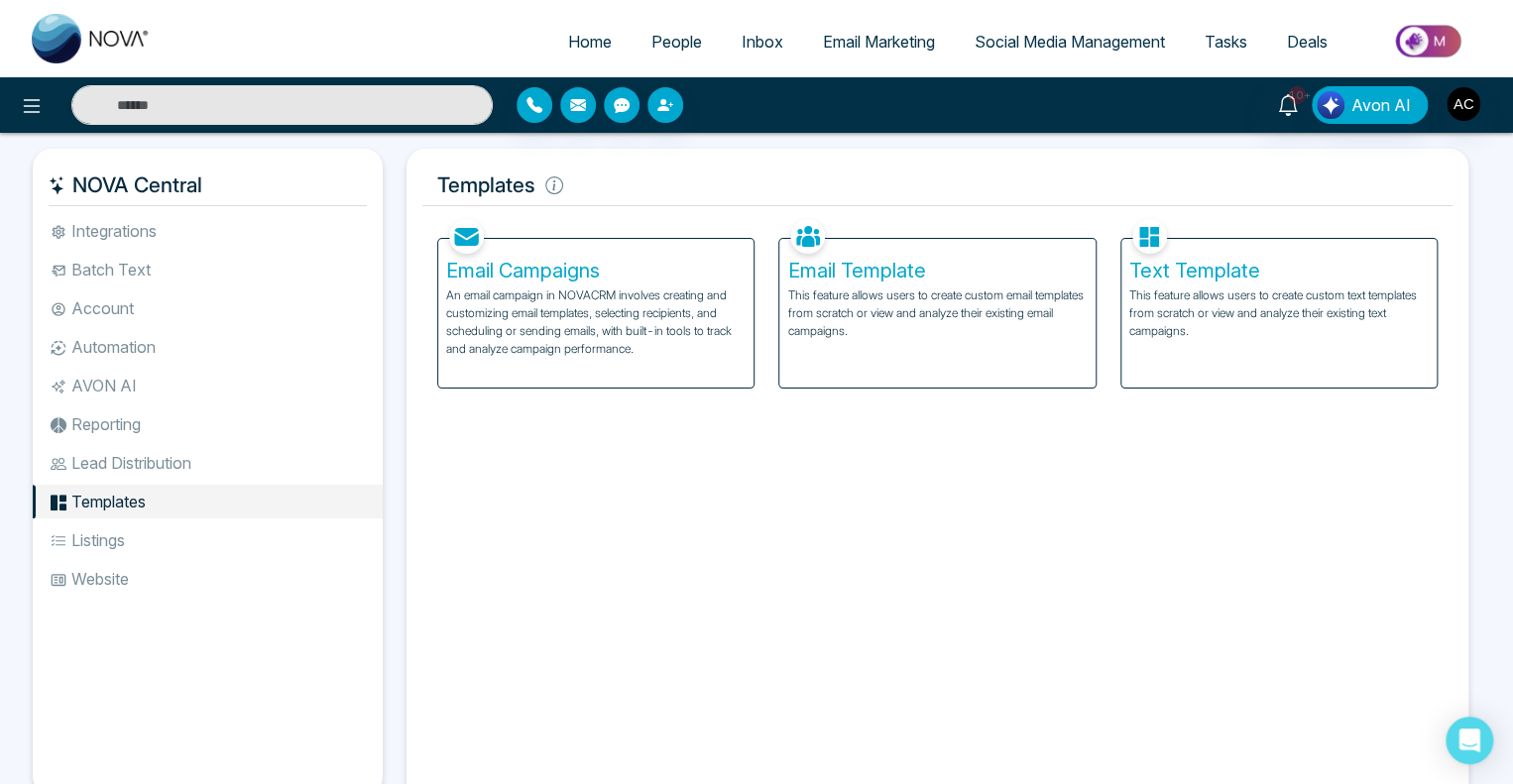 click on "Home" at bounding box center (590, 42) 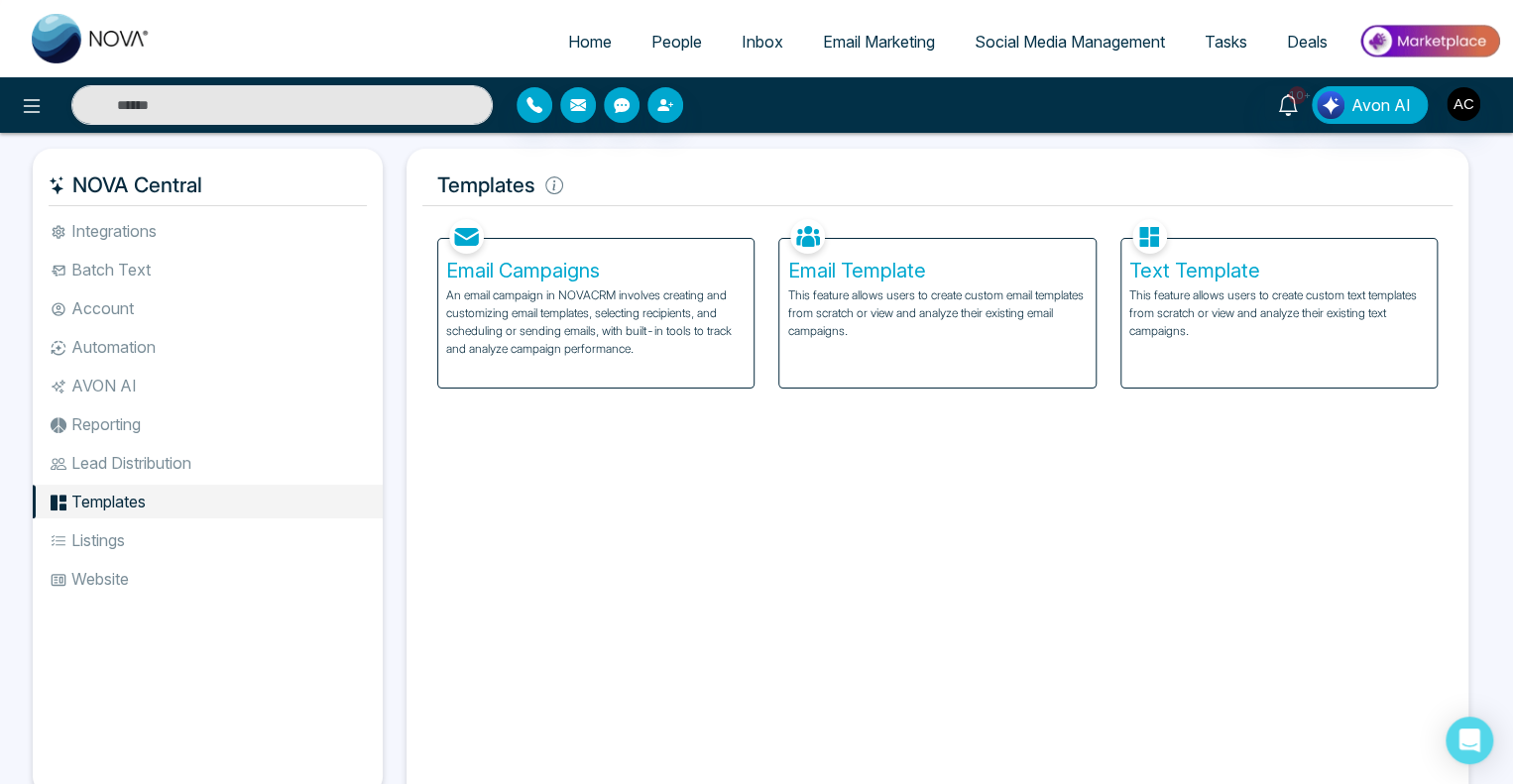 select on "*" 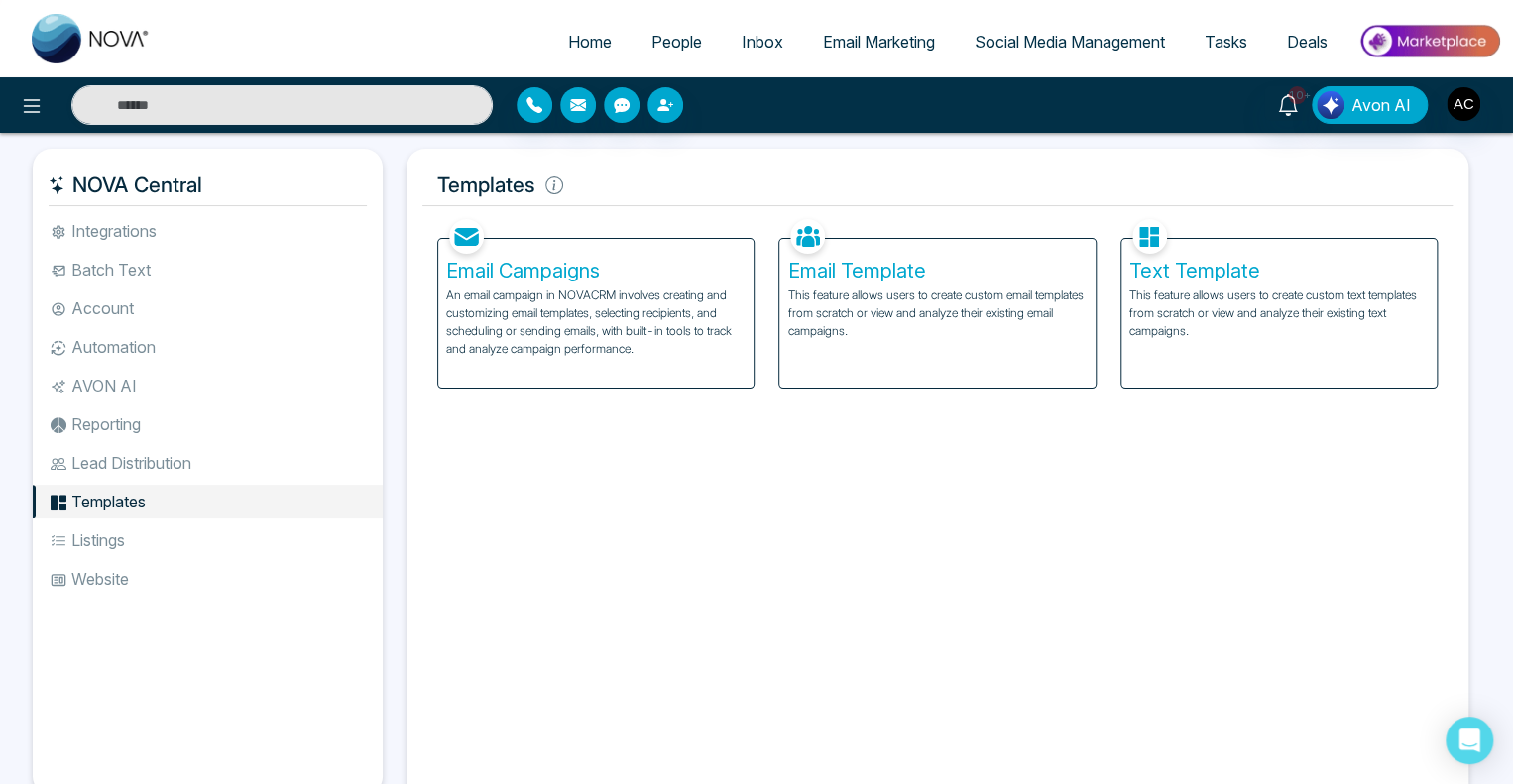 select on "*" 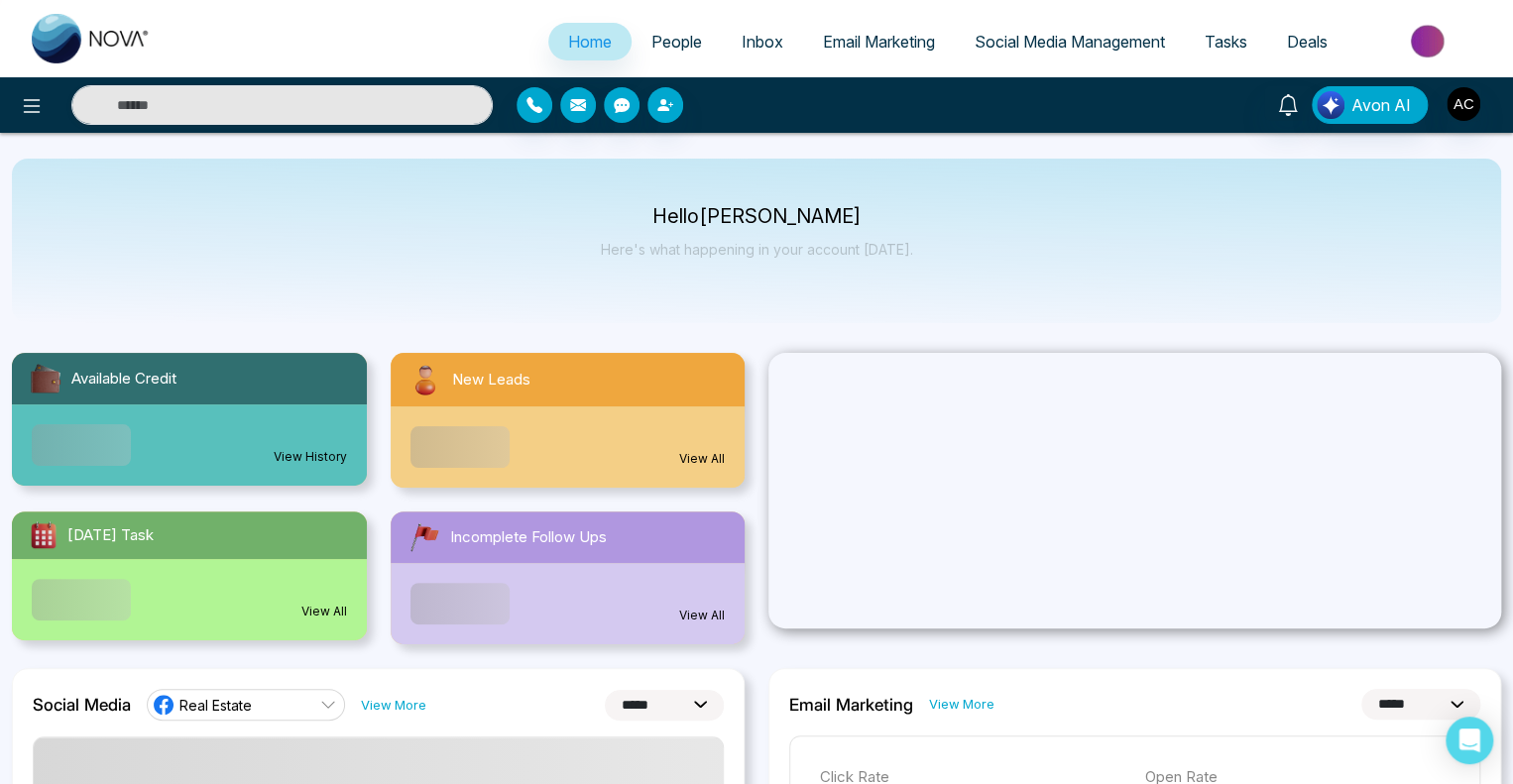 click on "Email Marketing" at bounding box center [878, 42] 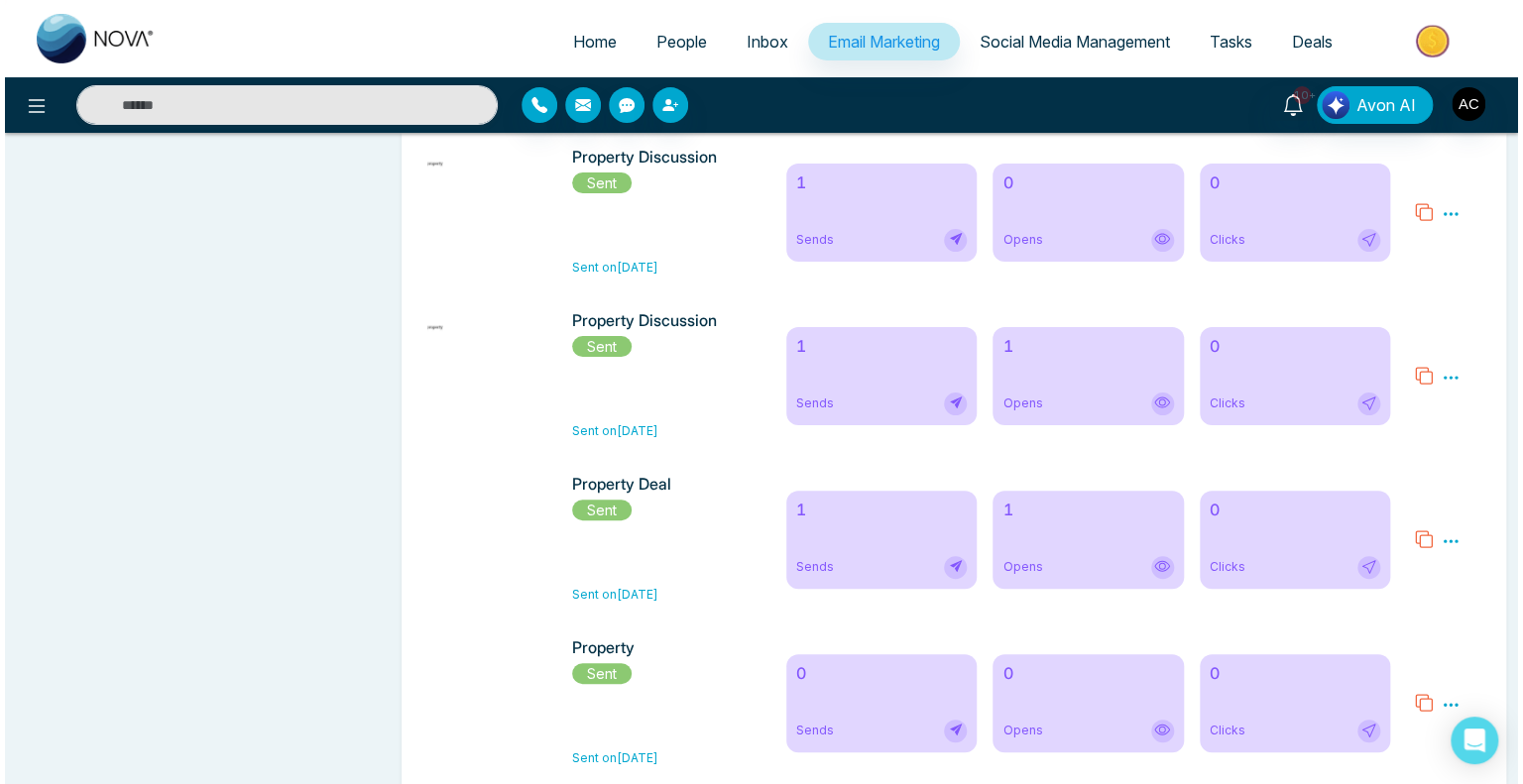 scroll, scrollTop: 4197, scrollLeft: 0, axis: vertical 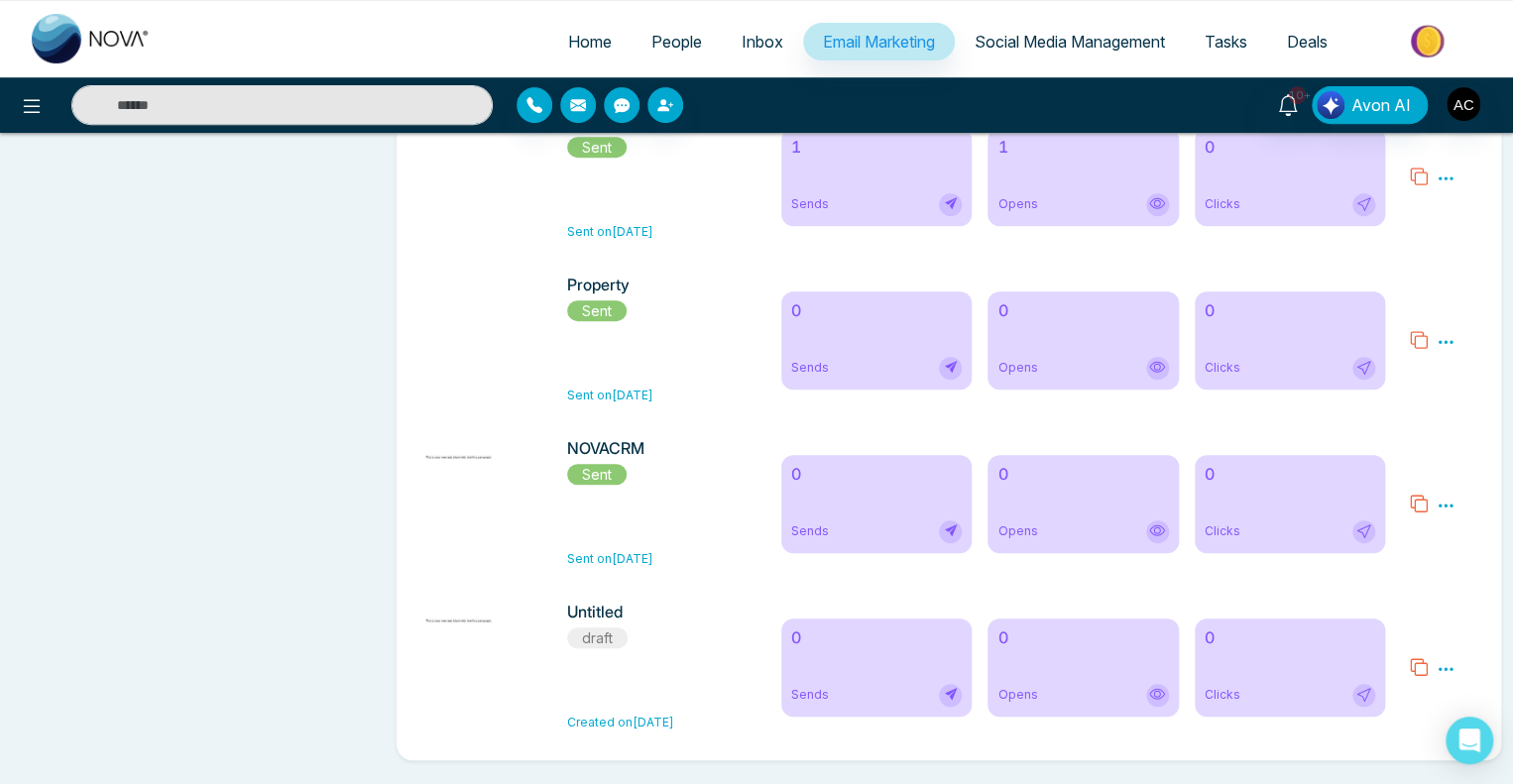 click 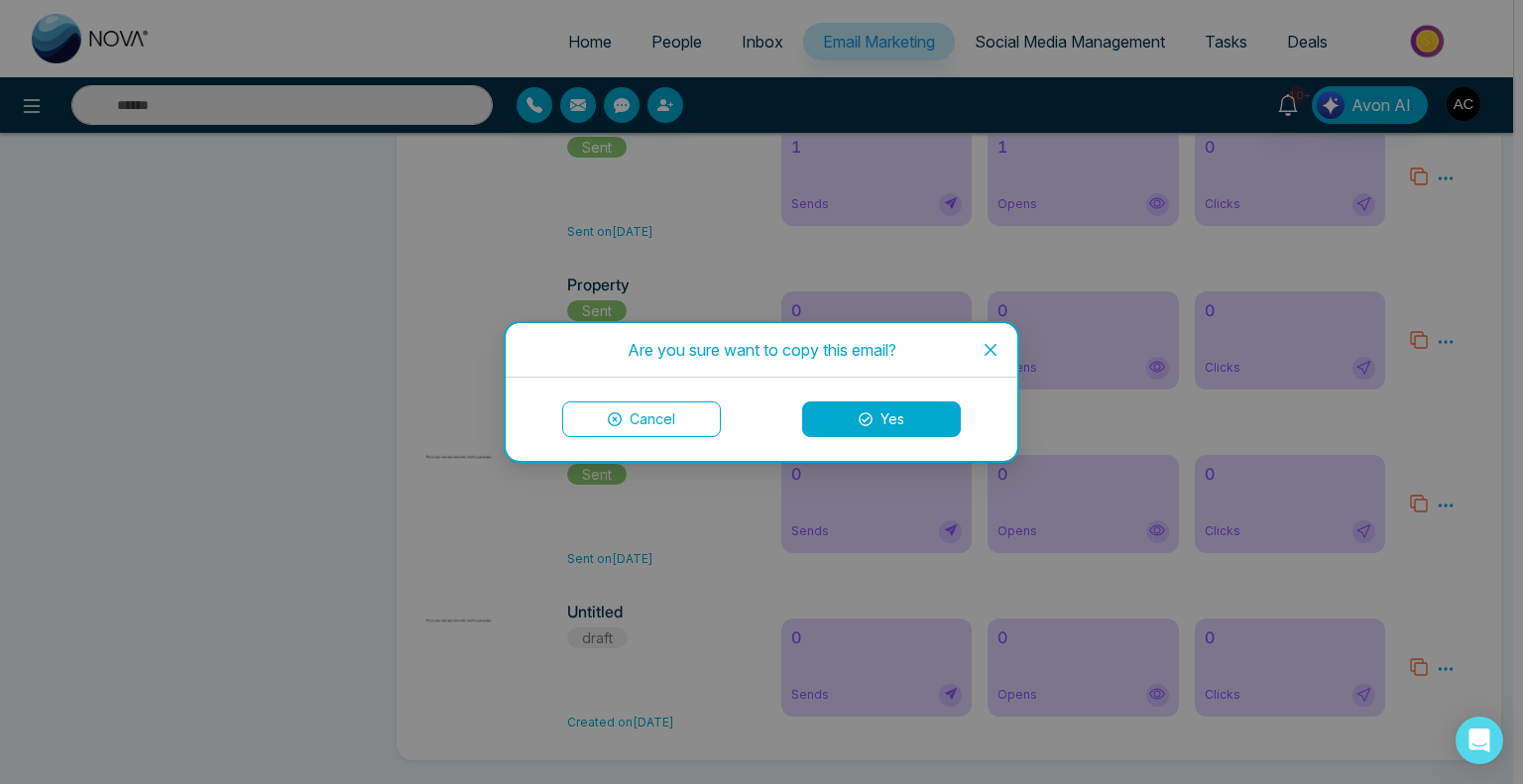 click on "Cancel" at bounding box center [642, 419] 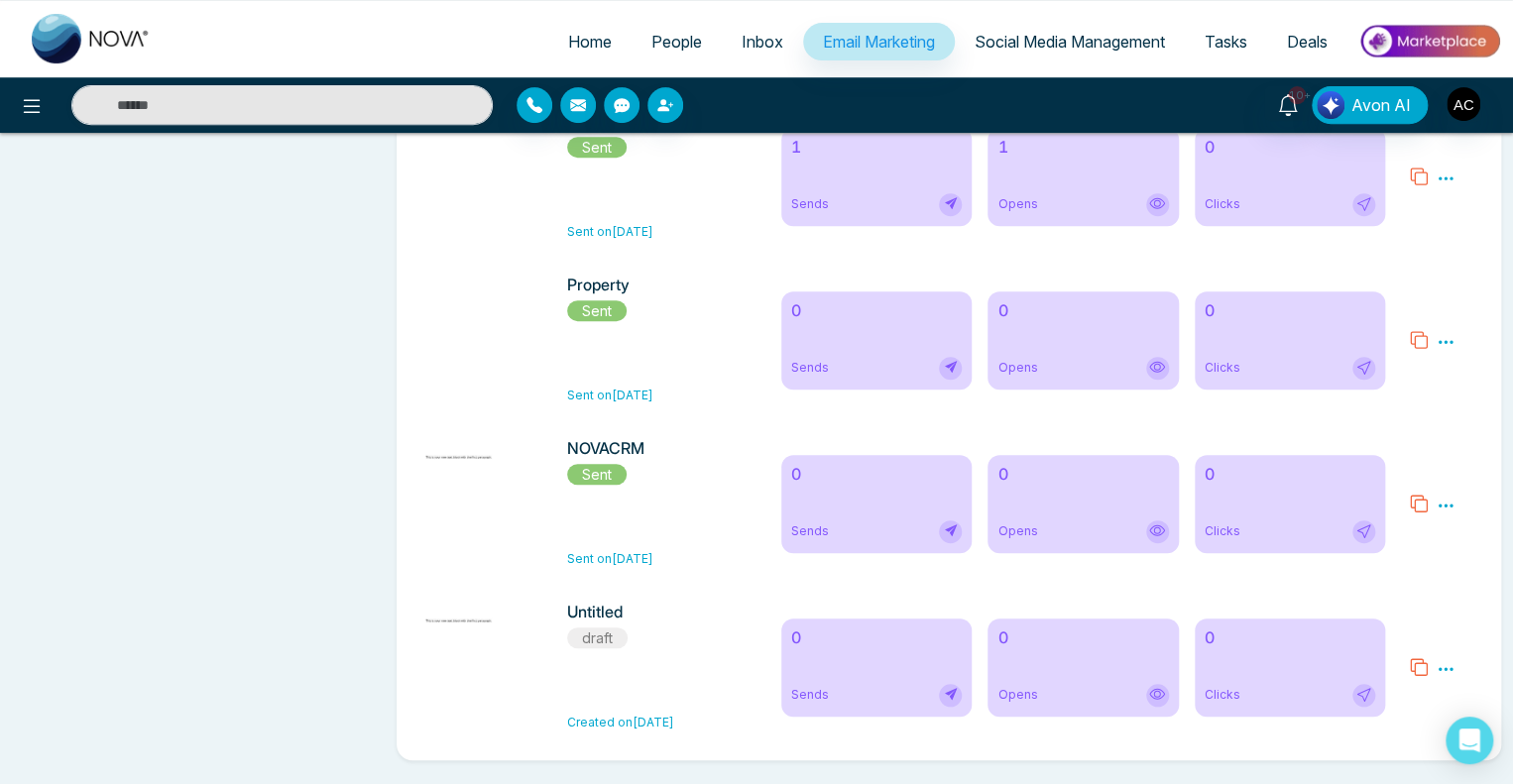 click 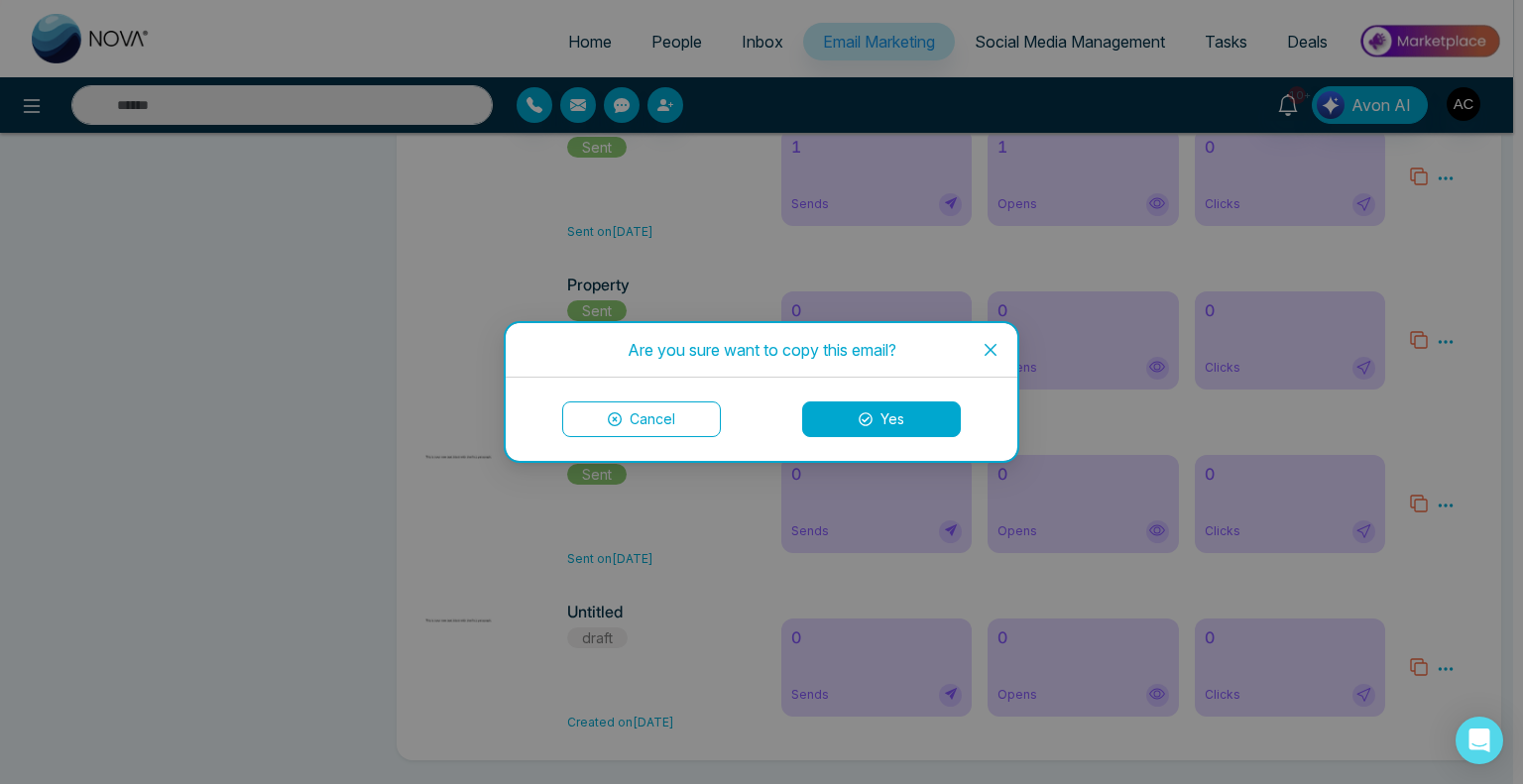 click on "Yes" at bounding box center (881, 419) 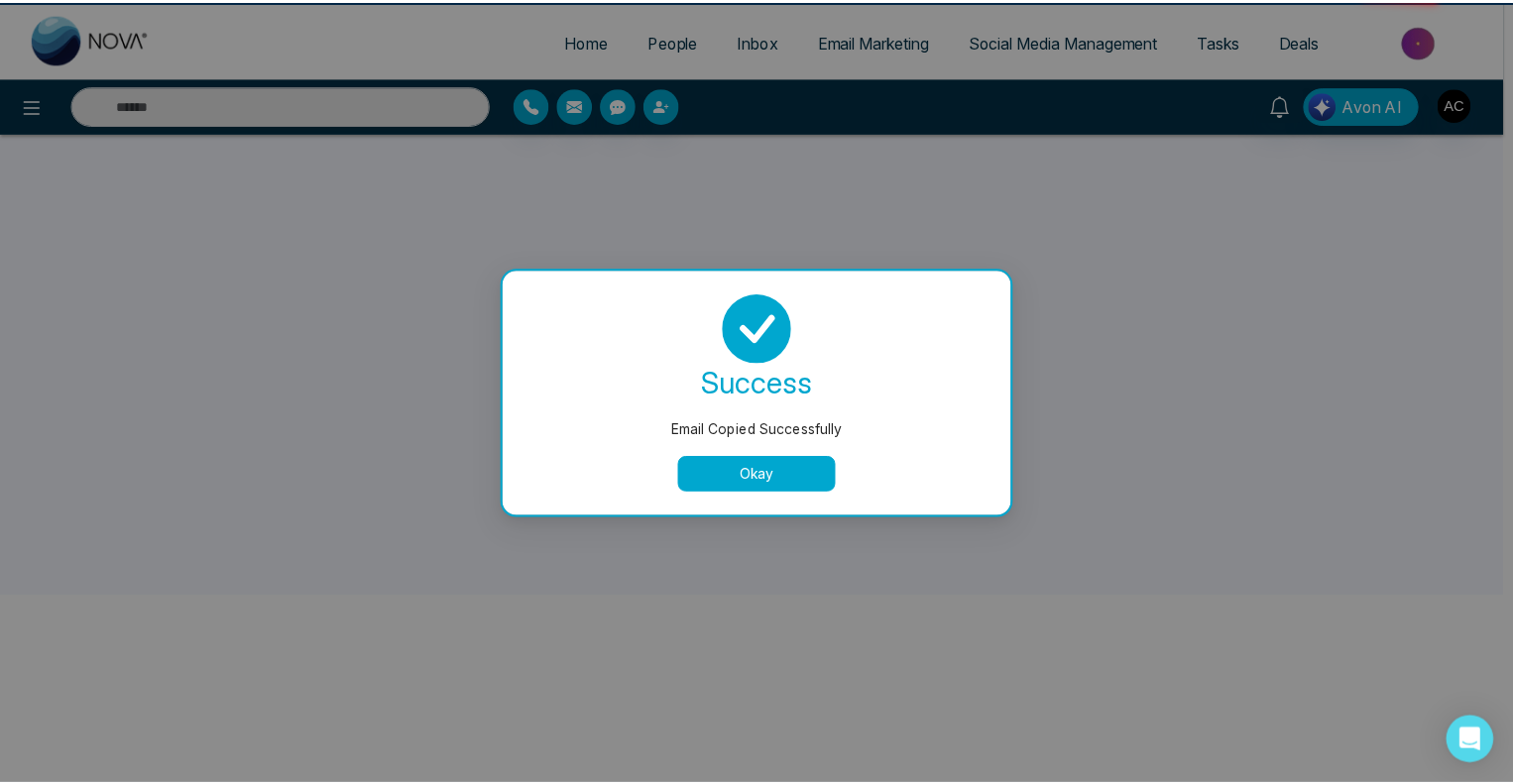 scroll, scrollTop: 0, scrollLeft: 0, axis: both 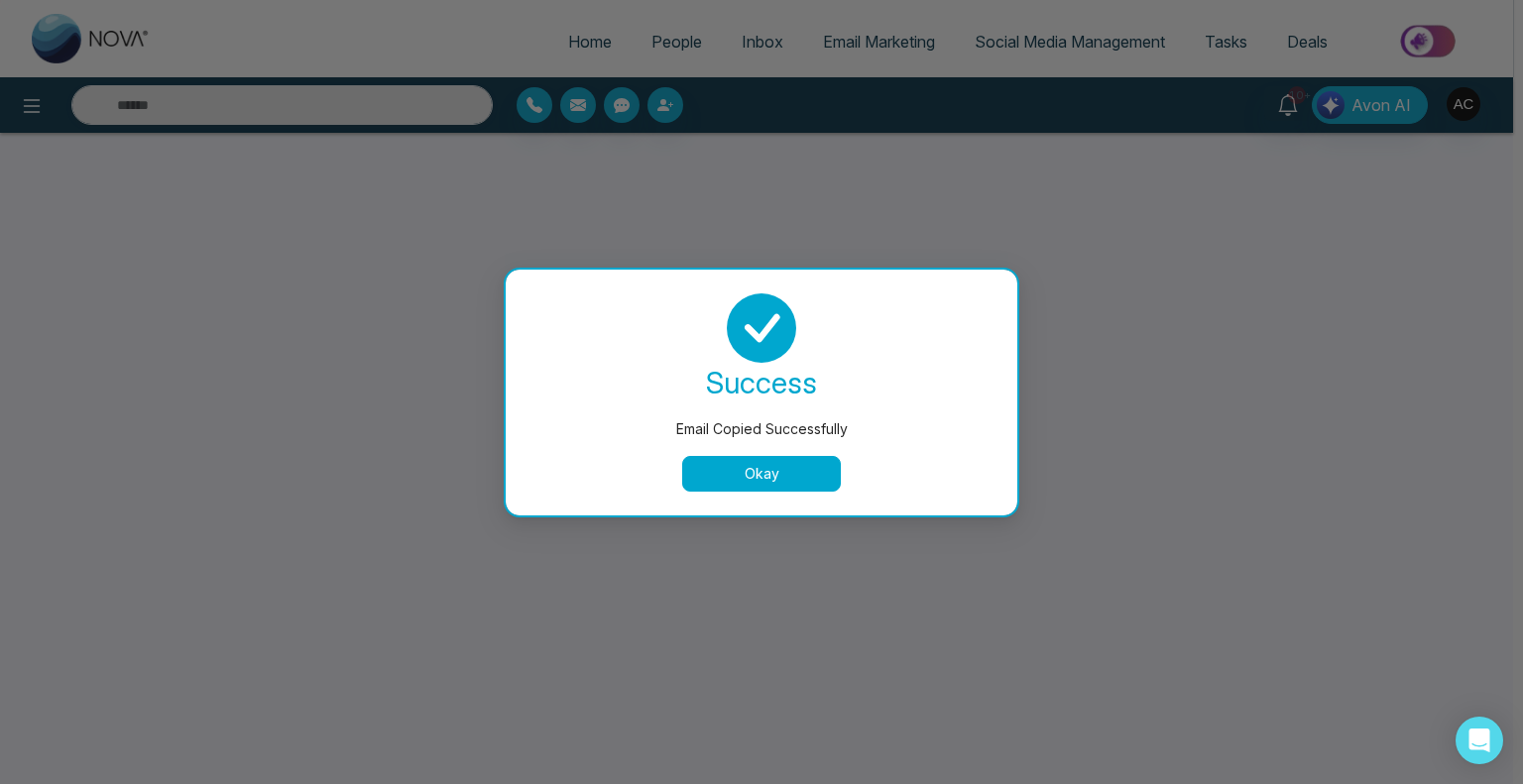 click on "Okay" at bounding box center (762, 474) 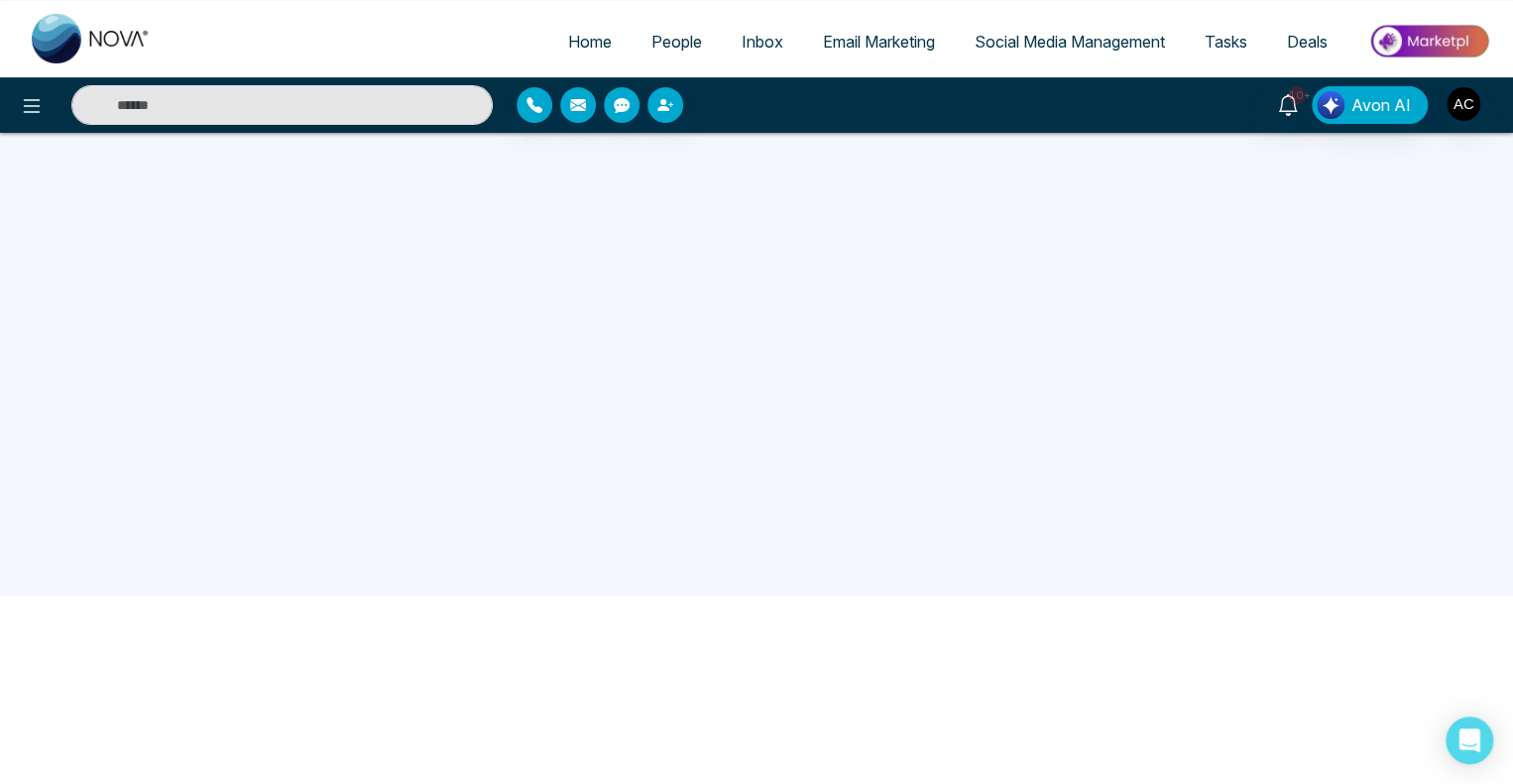 scroll, scrollTop: 0, scrollLeft: 0, axis: both 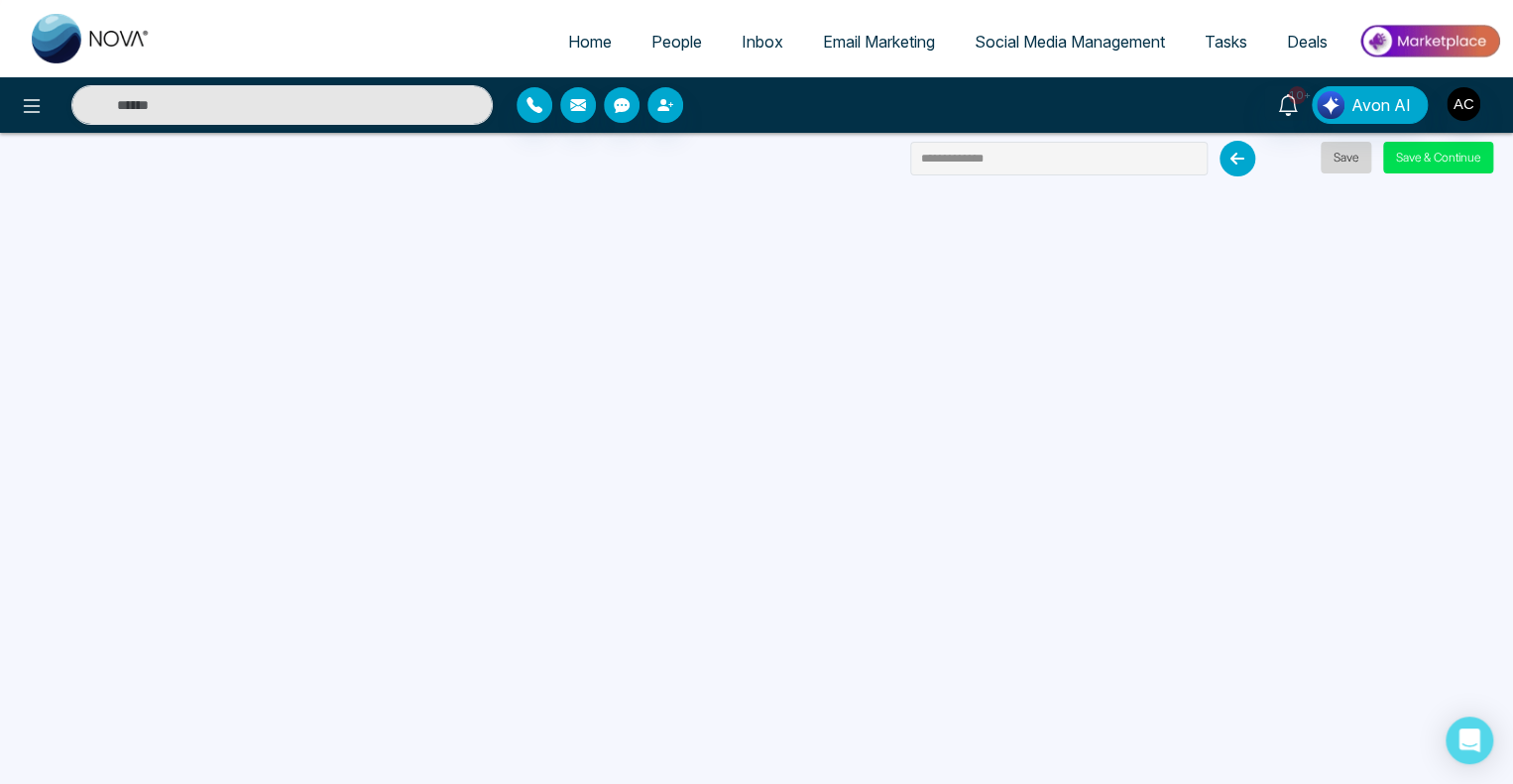 click on "Save" at bounding box center [1345, 158] 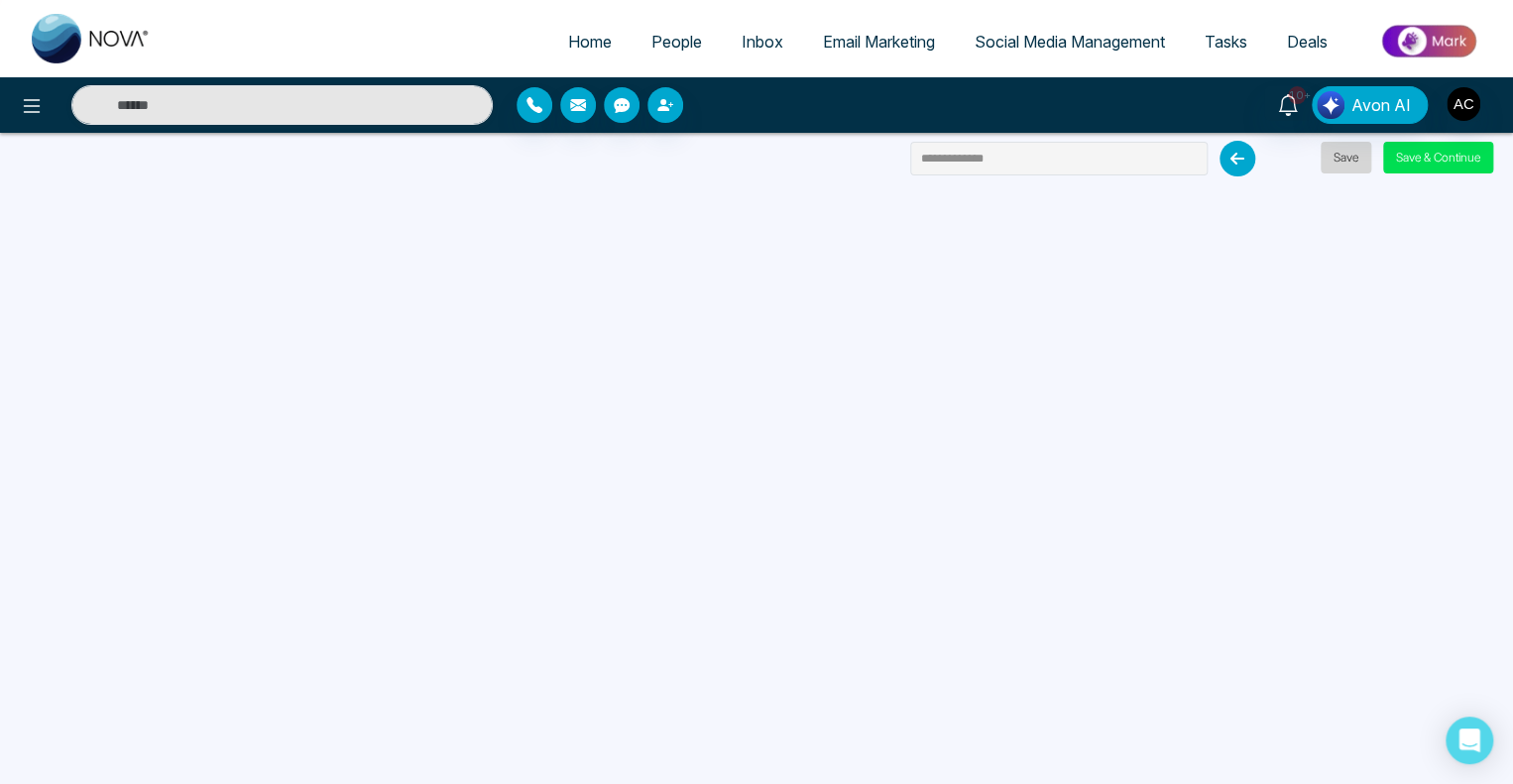 click on "Save" at bounding box center (1345, 158) 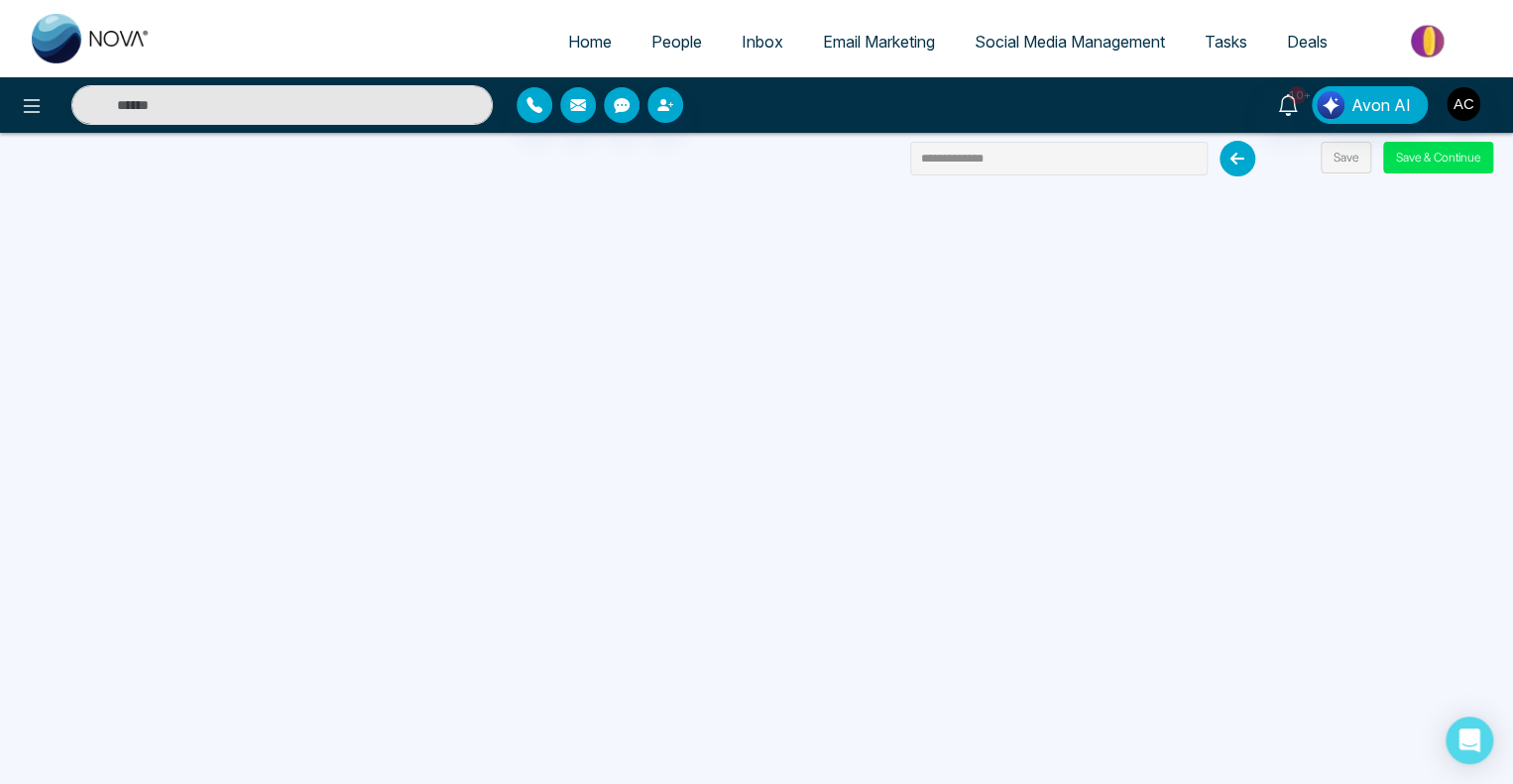 scroll, scrollTop: 188, scrollLeft: 0, axis: vertical 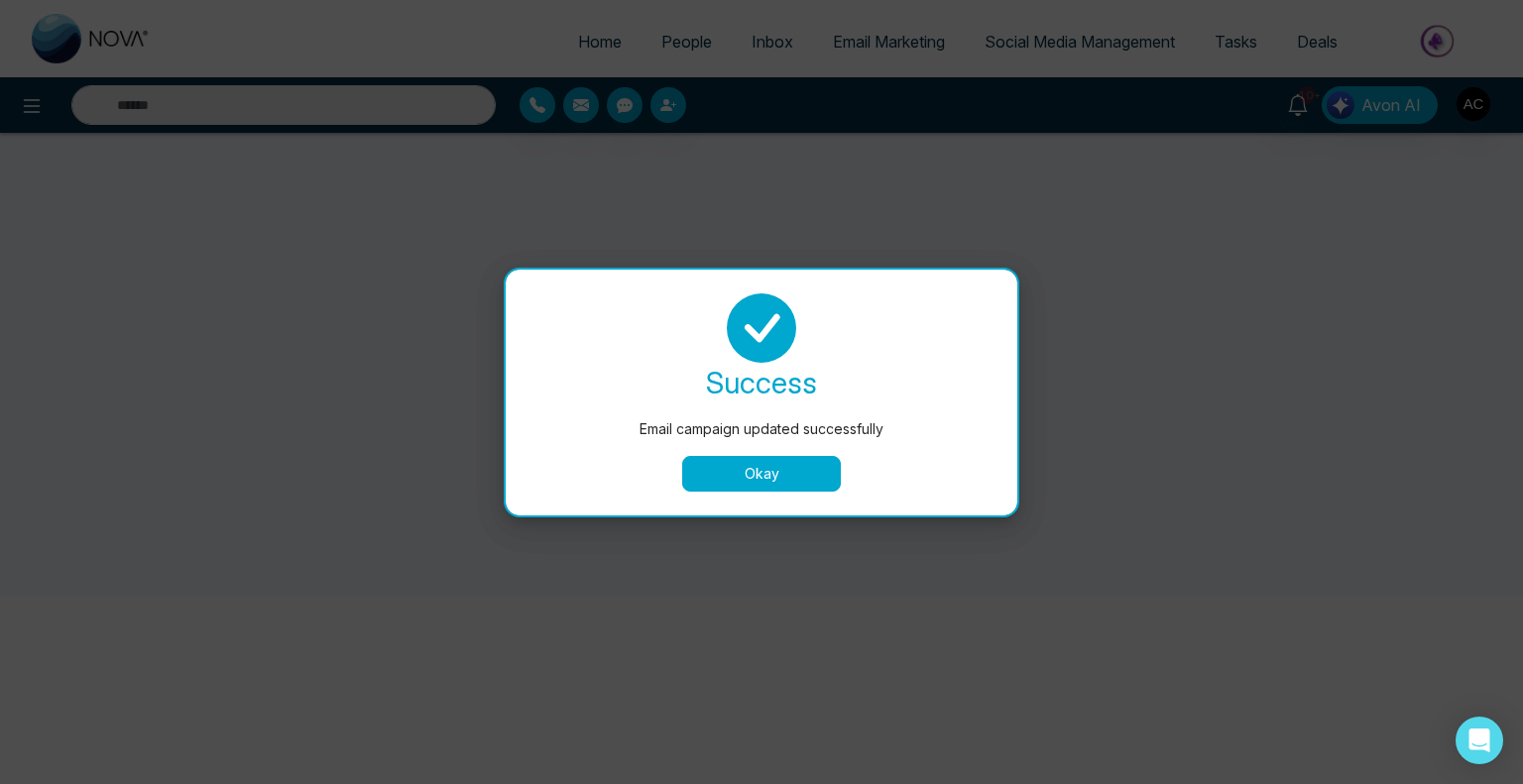 click on "Okay" at bounding box center [762, 474] 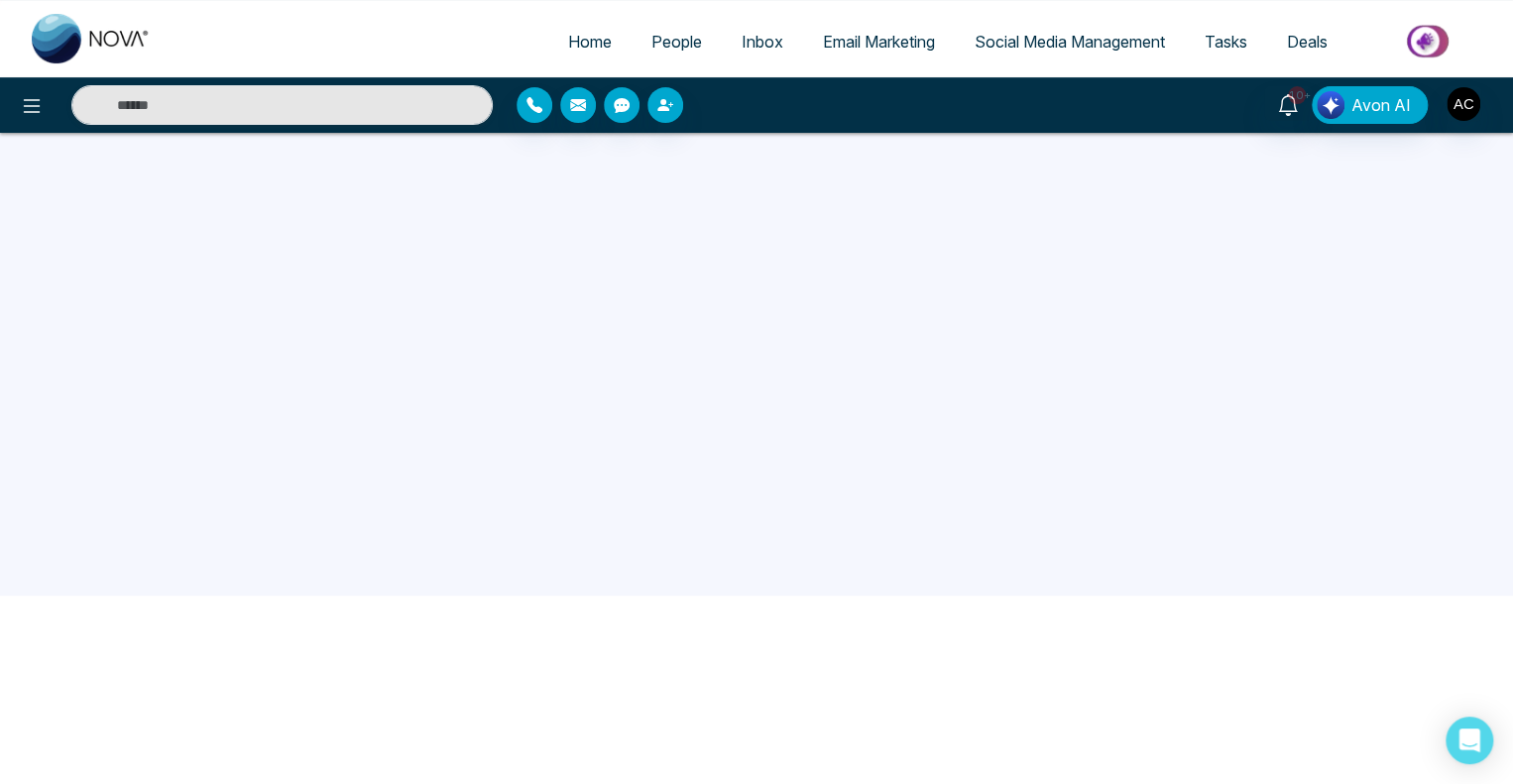 scroll, scrollTop: 0, scrollLeft: 0, axis: both 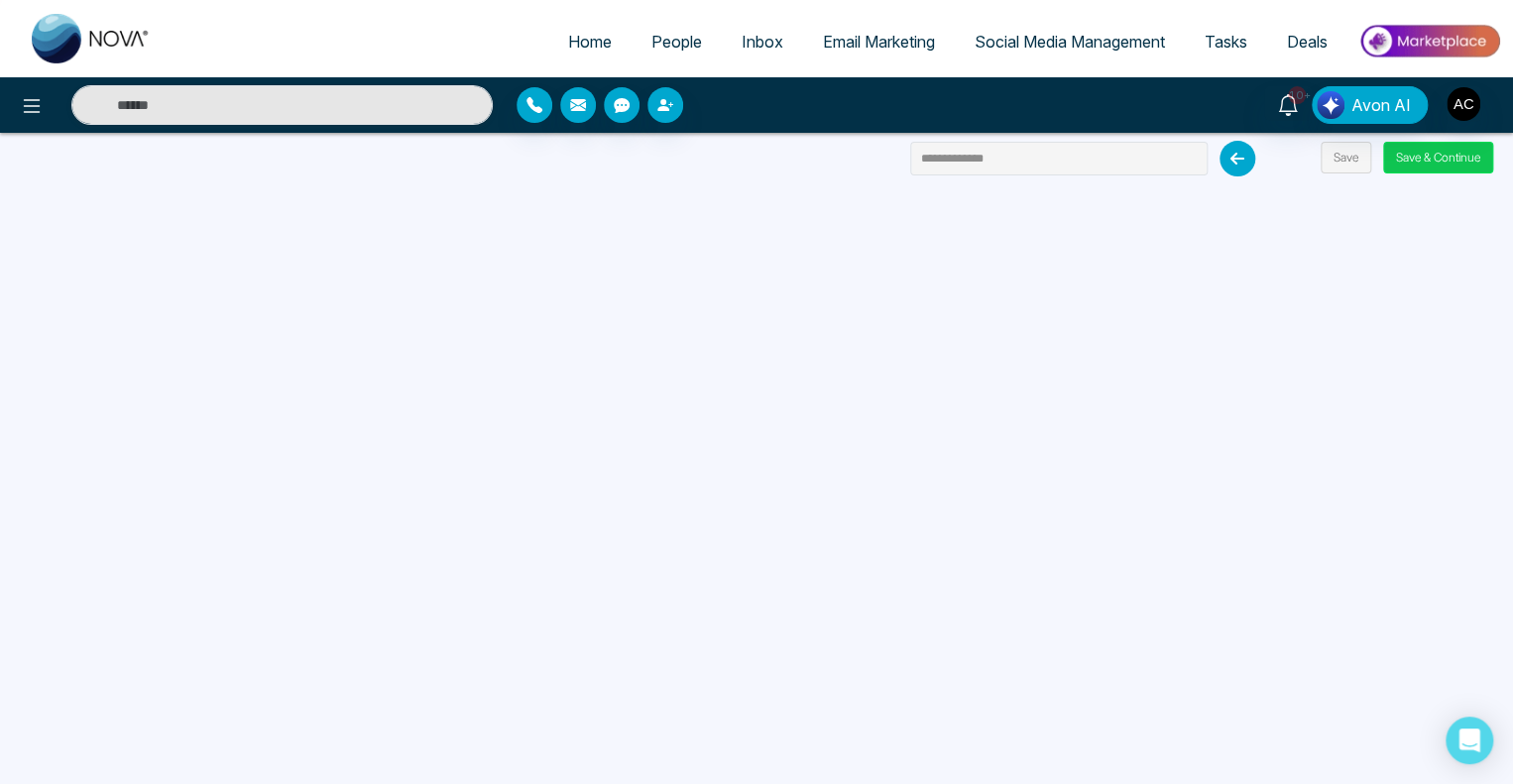 click on "Save & Continue" at bounding box center (1438, 158) 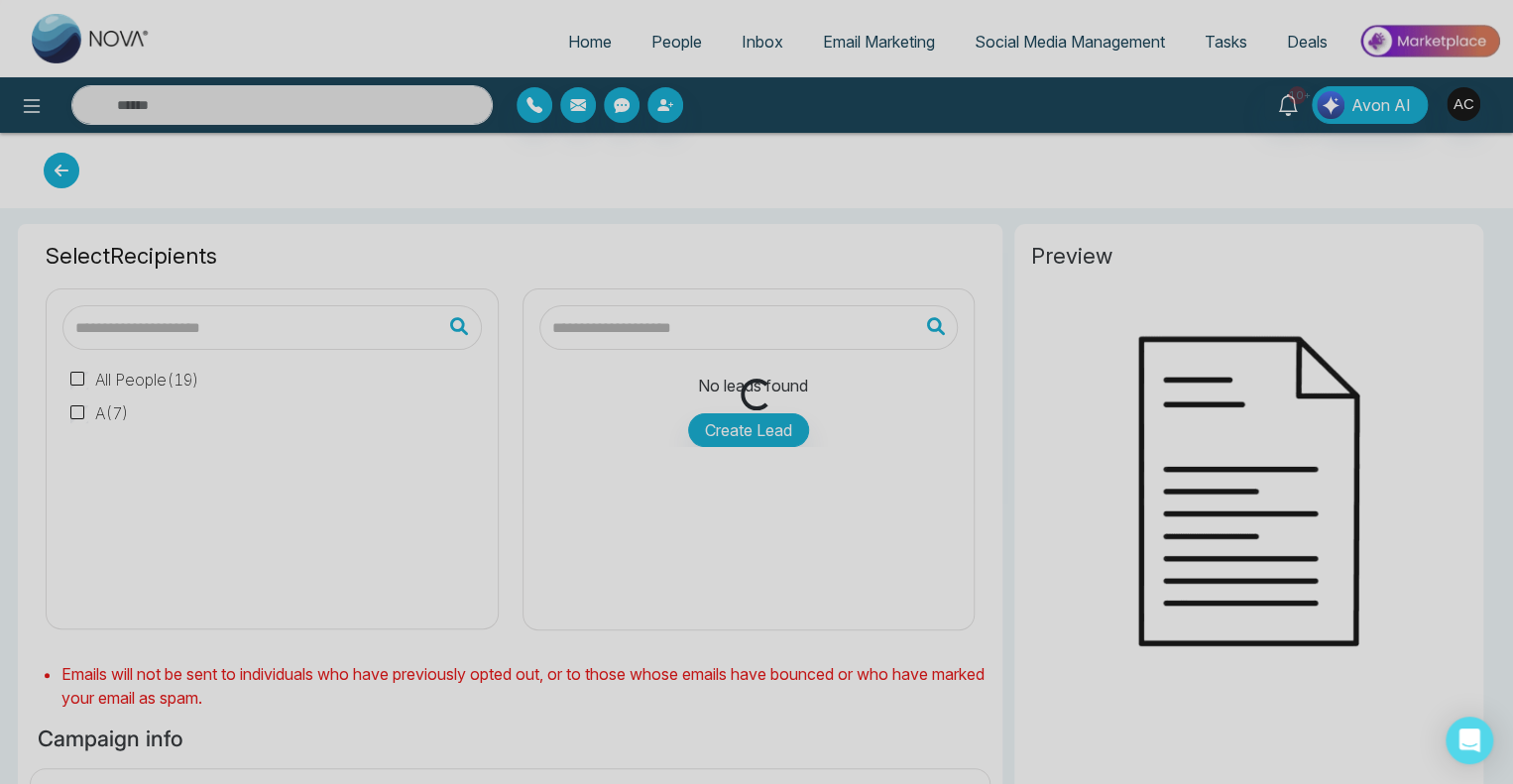 type on "**********" 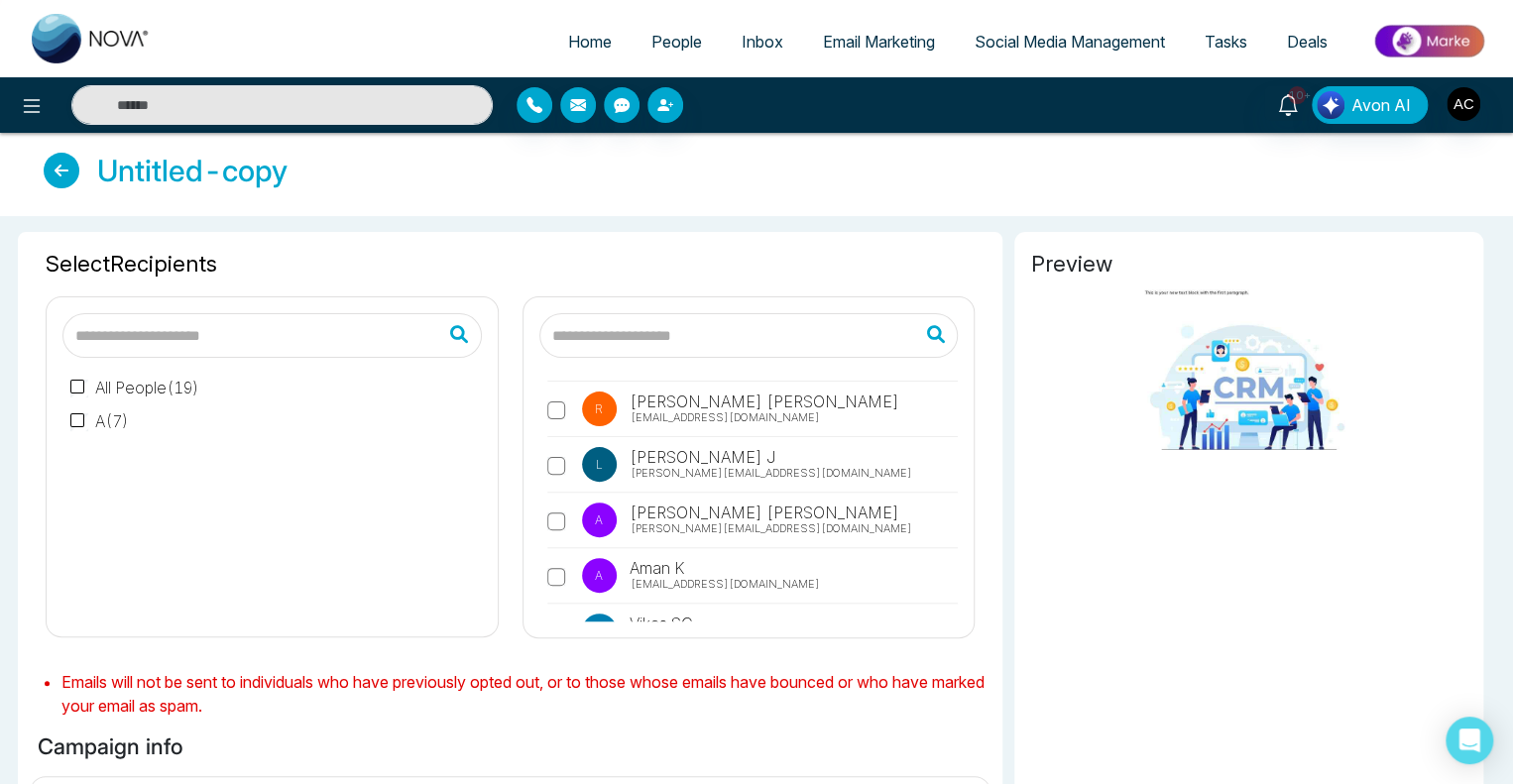 scroll, scrollTop: 58, scrollLeft: 0, axis: vertical 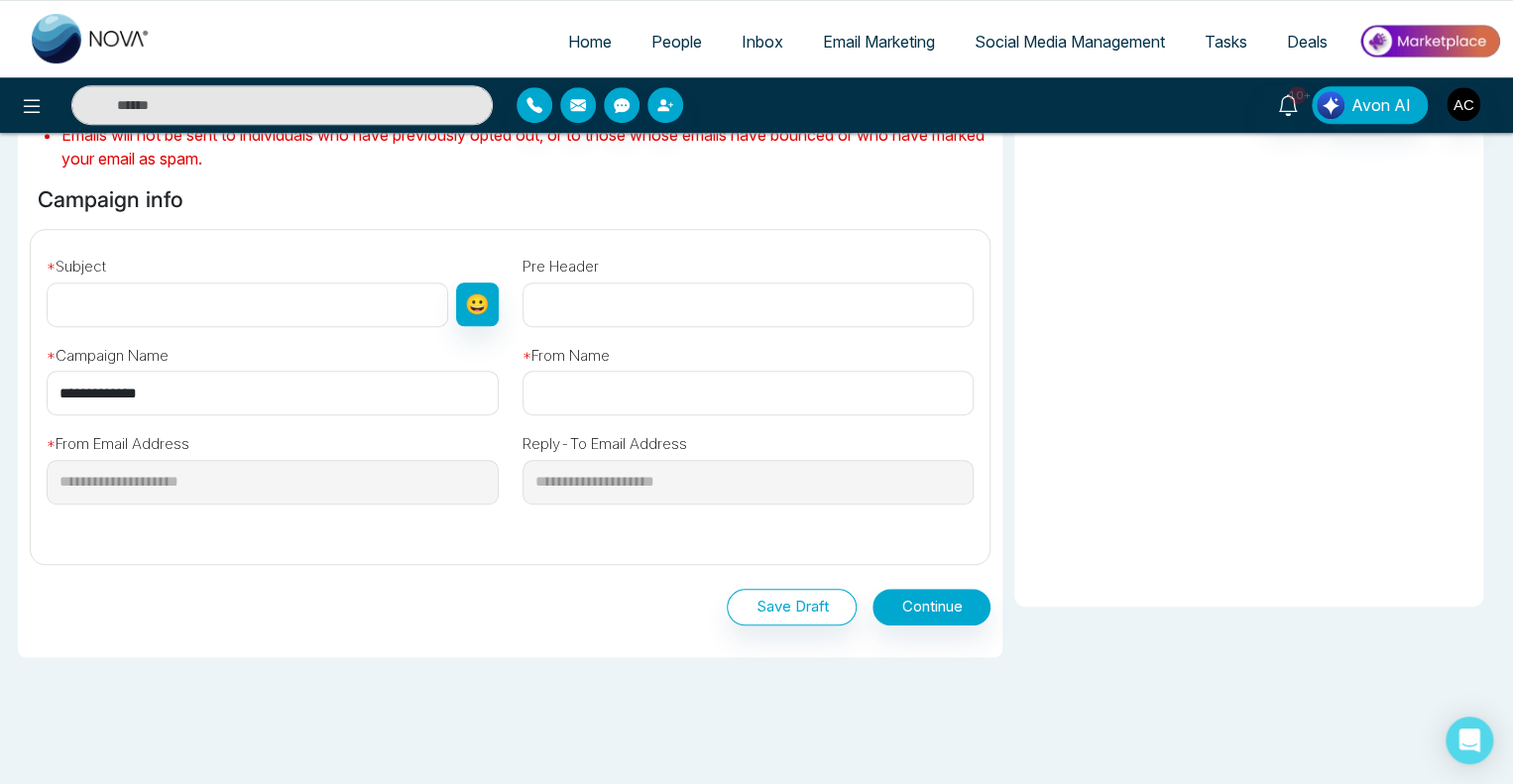 click at bounding box center [247, 304] 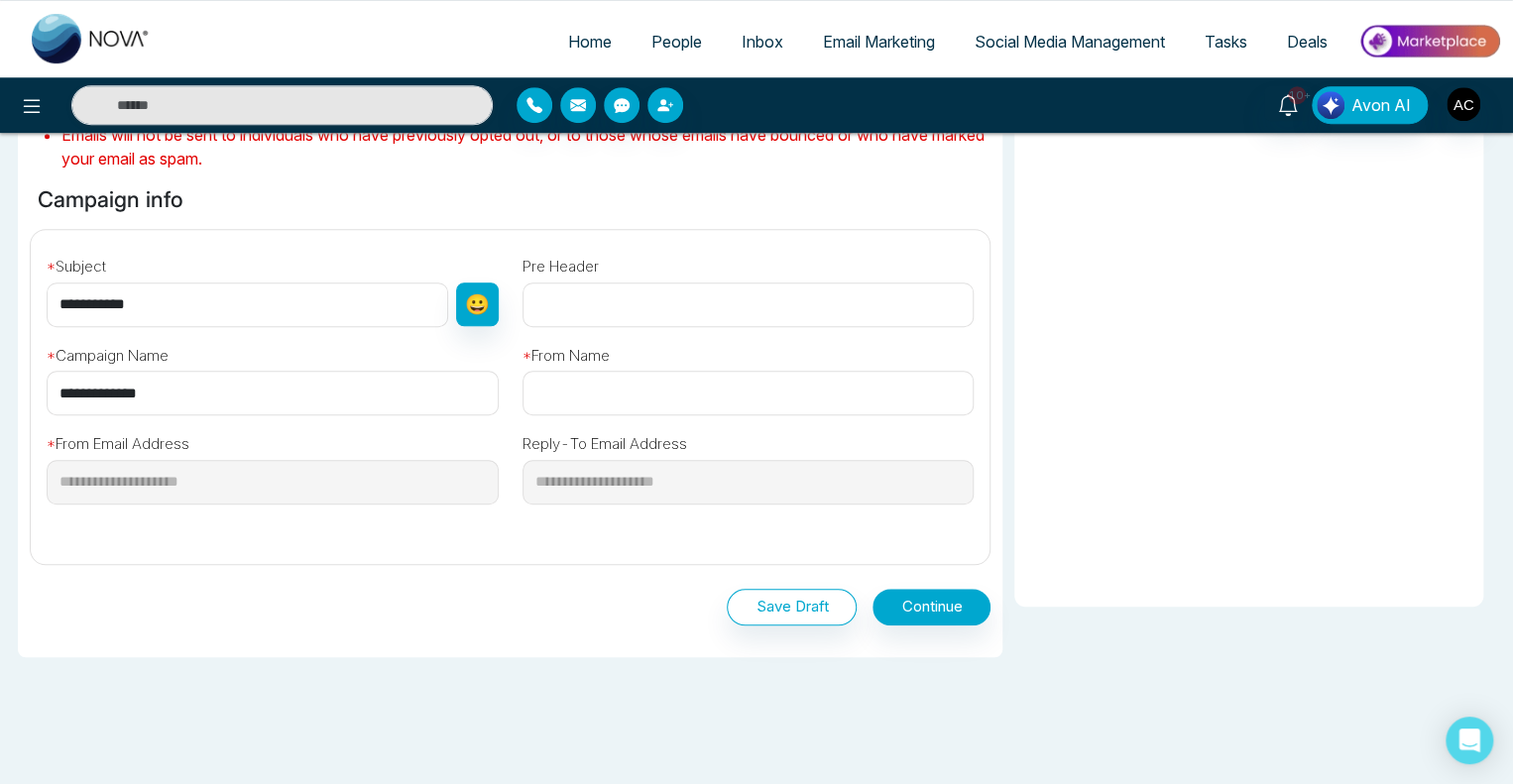 type on "**********" 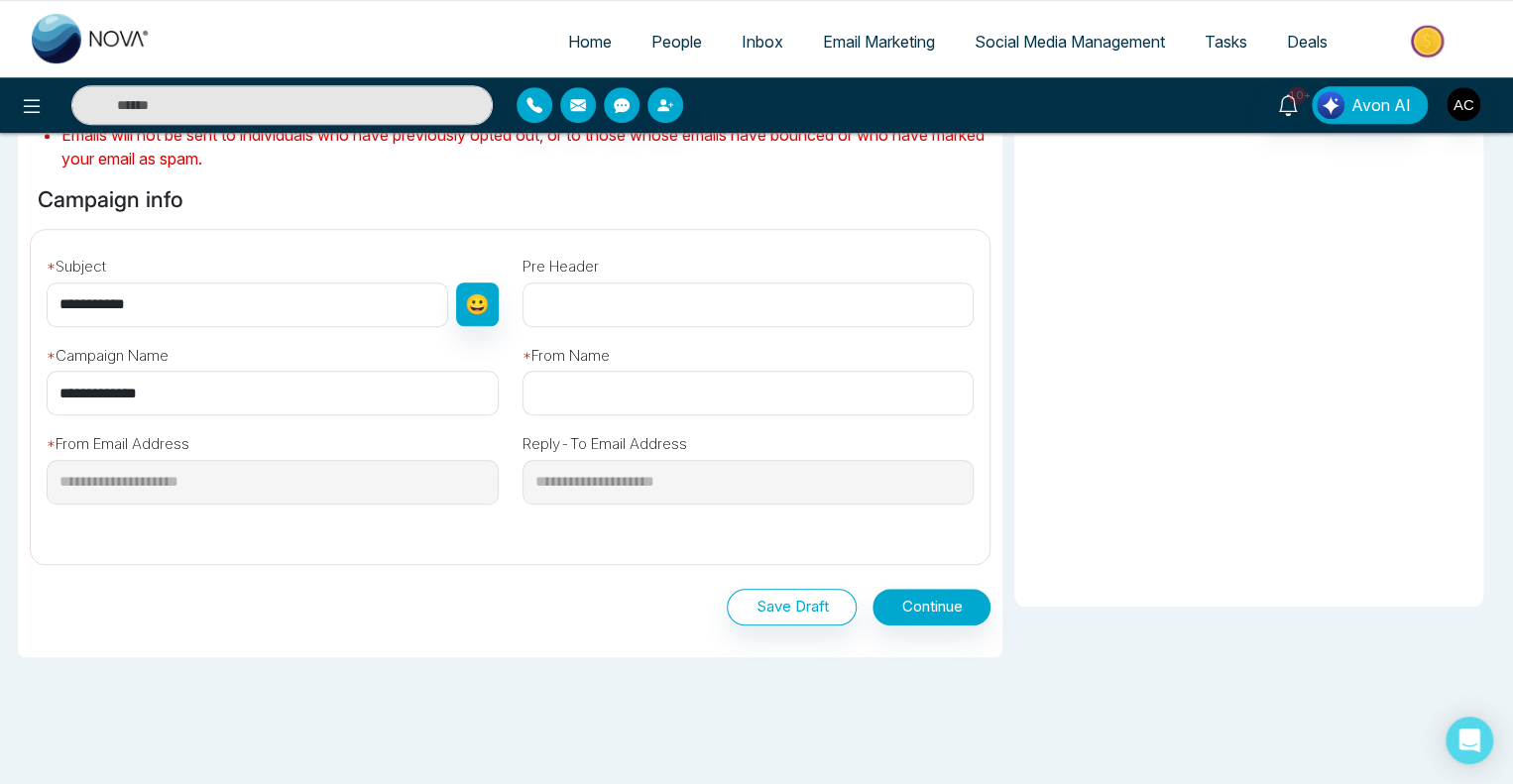 click on "**********" at bounding box center [273, 392] 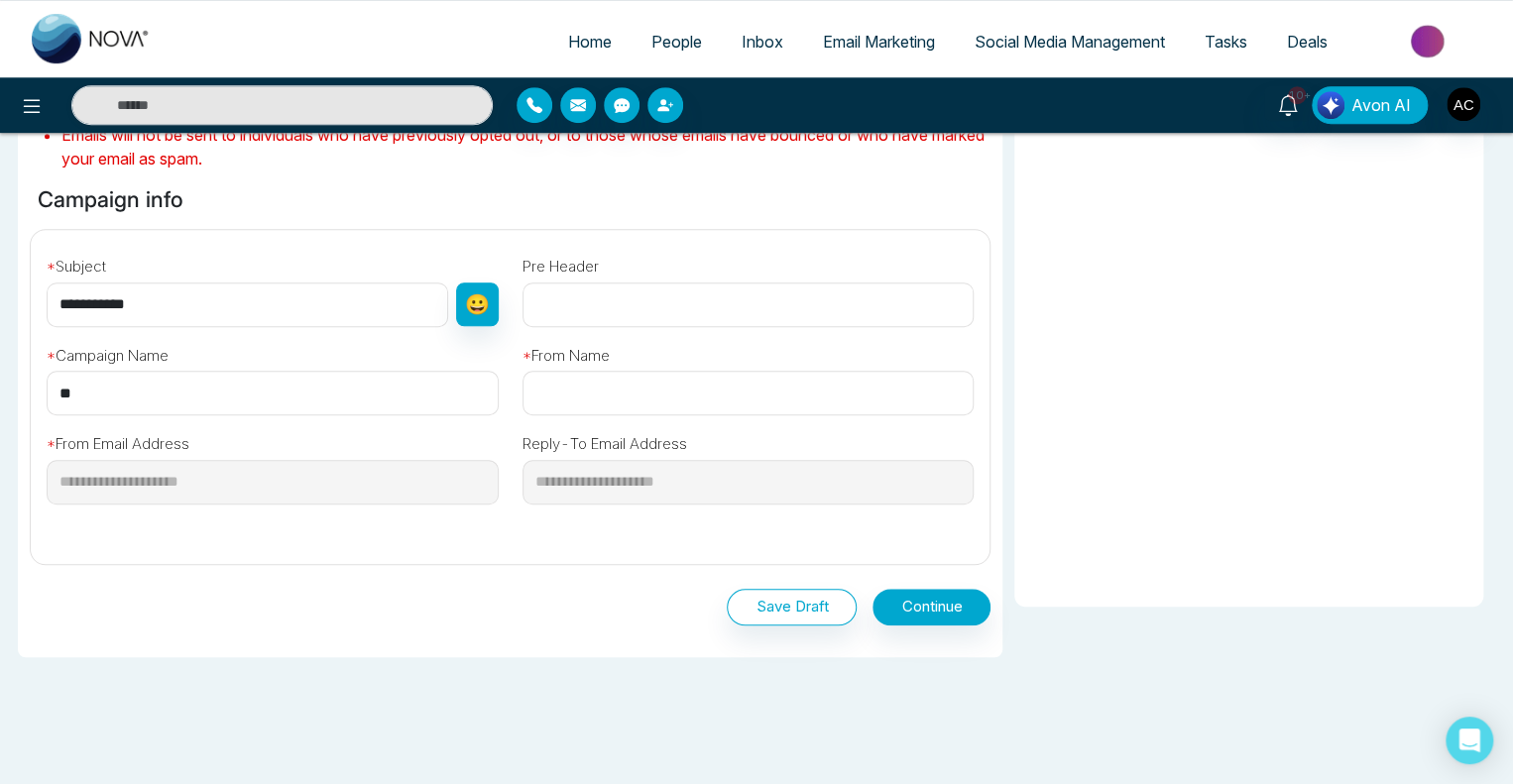type on "*" 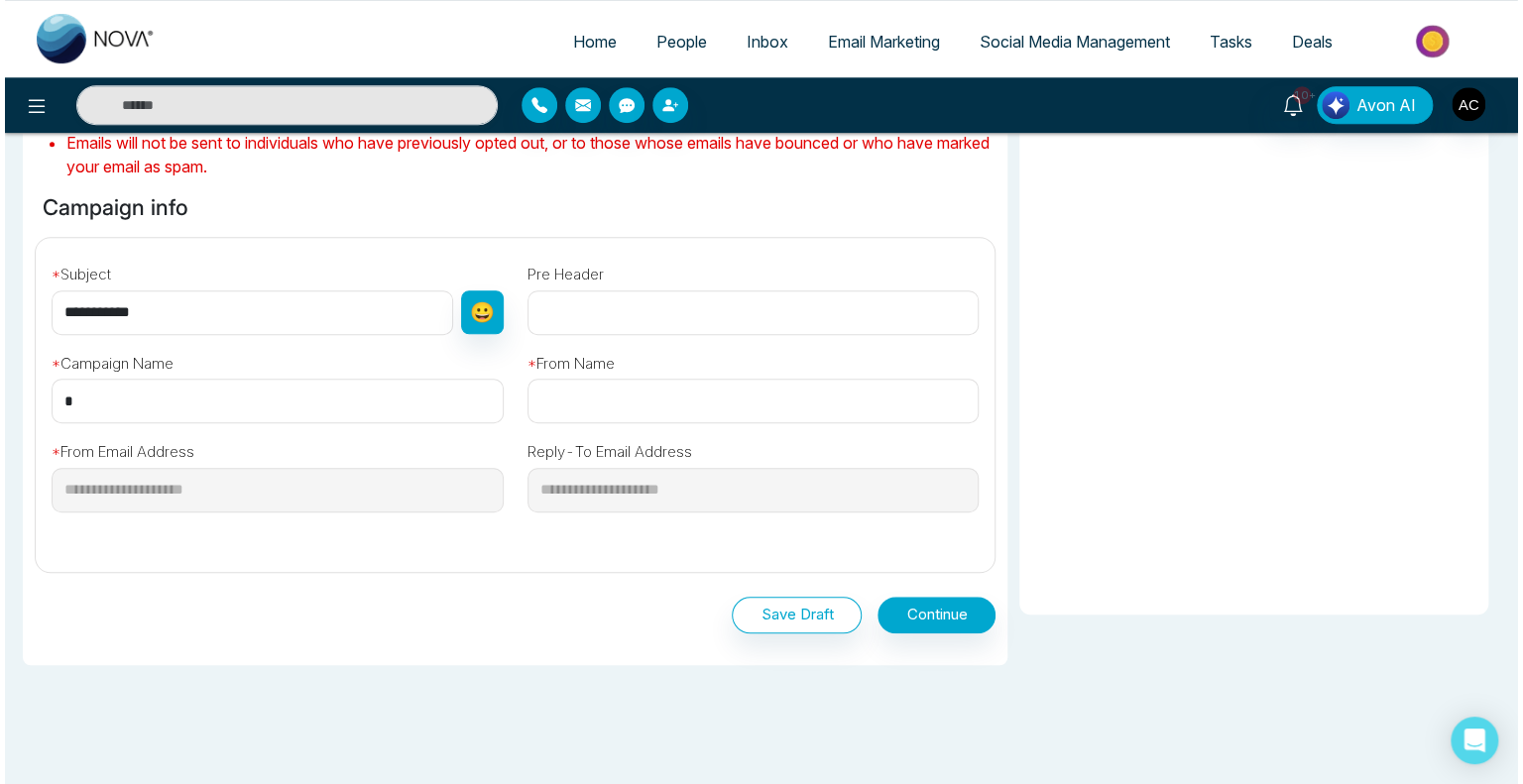 scroll, scrollTop: 547, scrollLeft: 0, axis: vertical 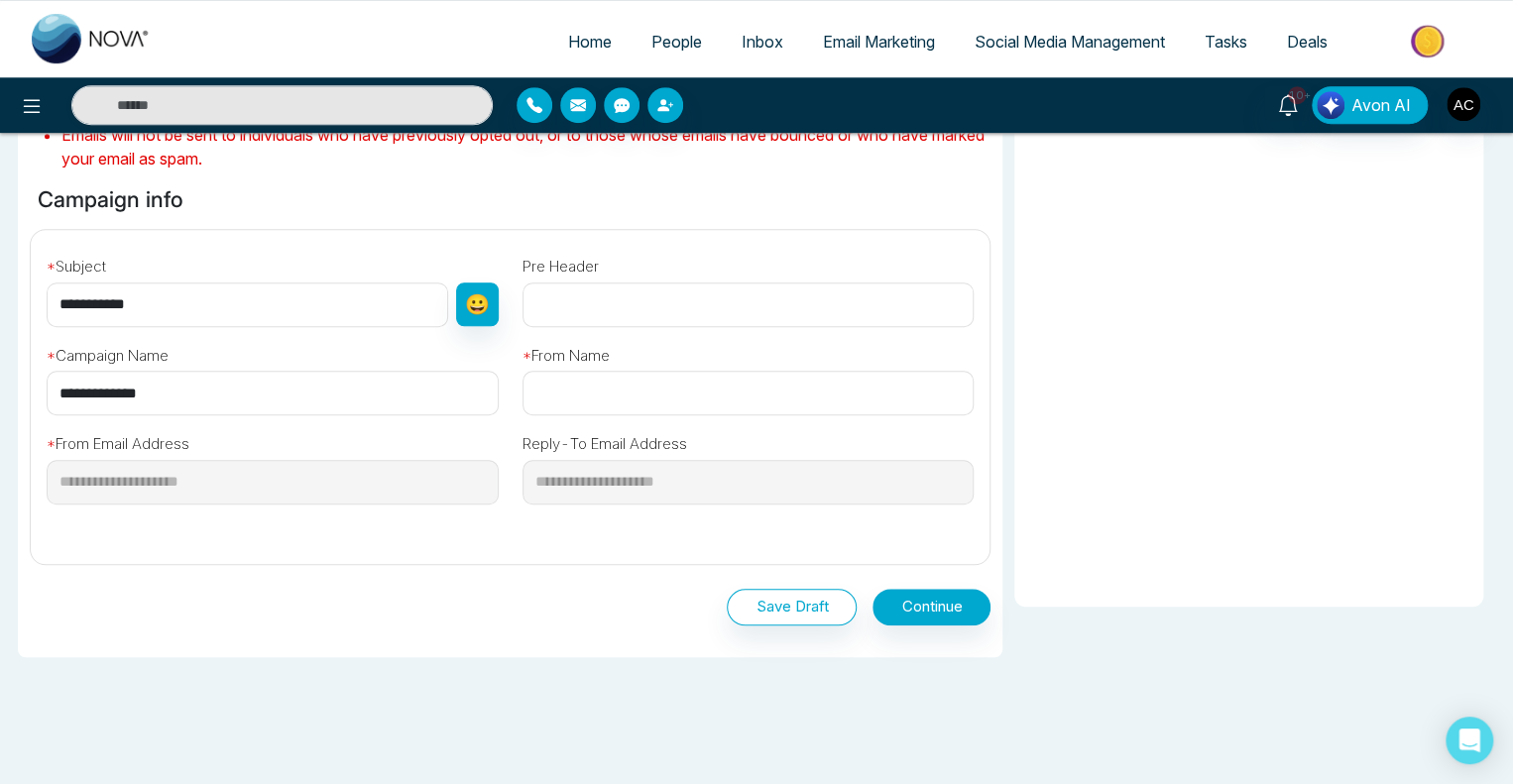 type on "**********" 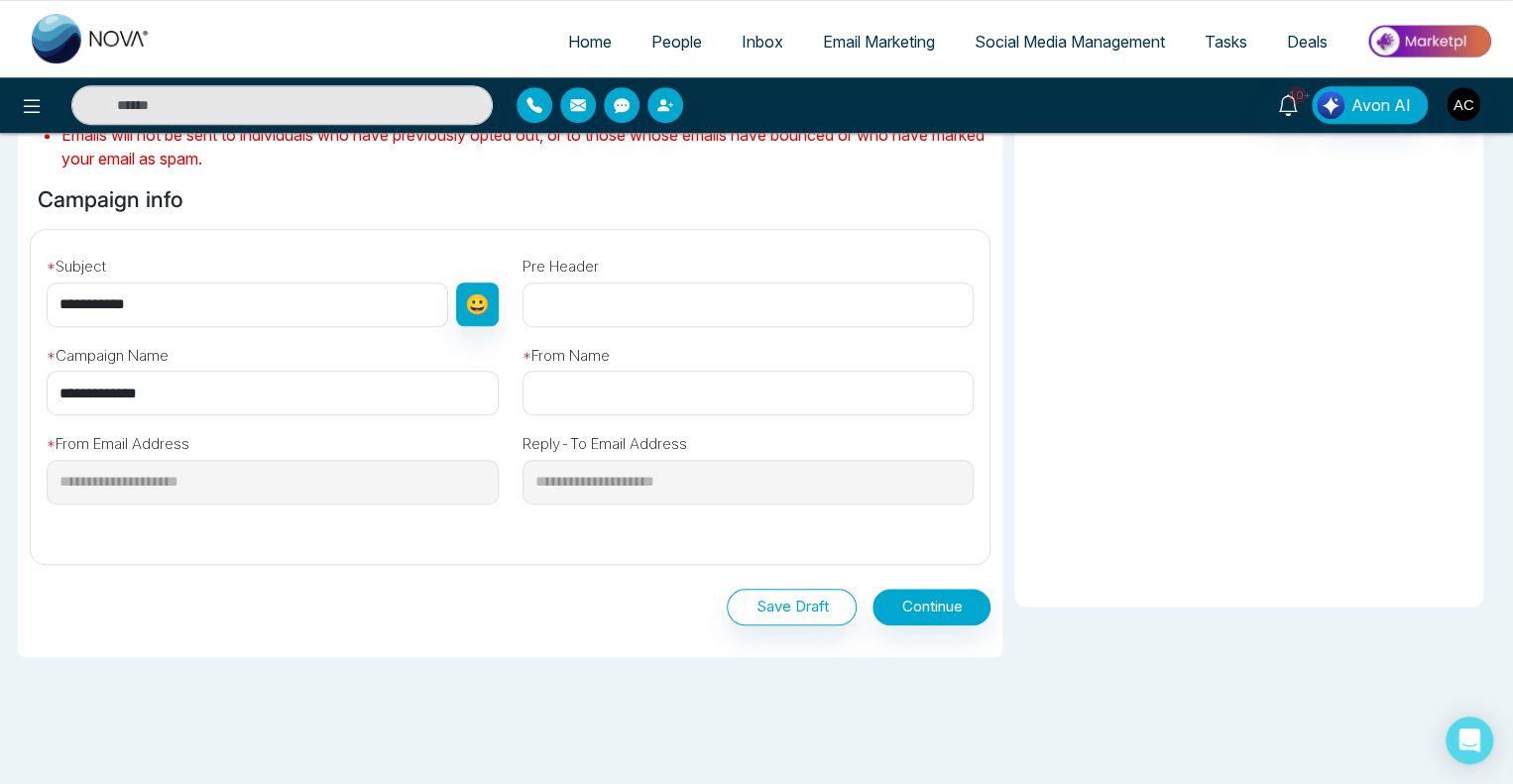 click at bounding box center (749, 392) 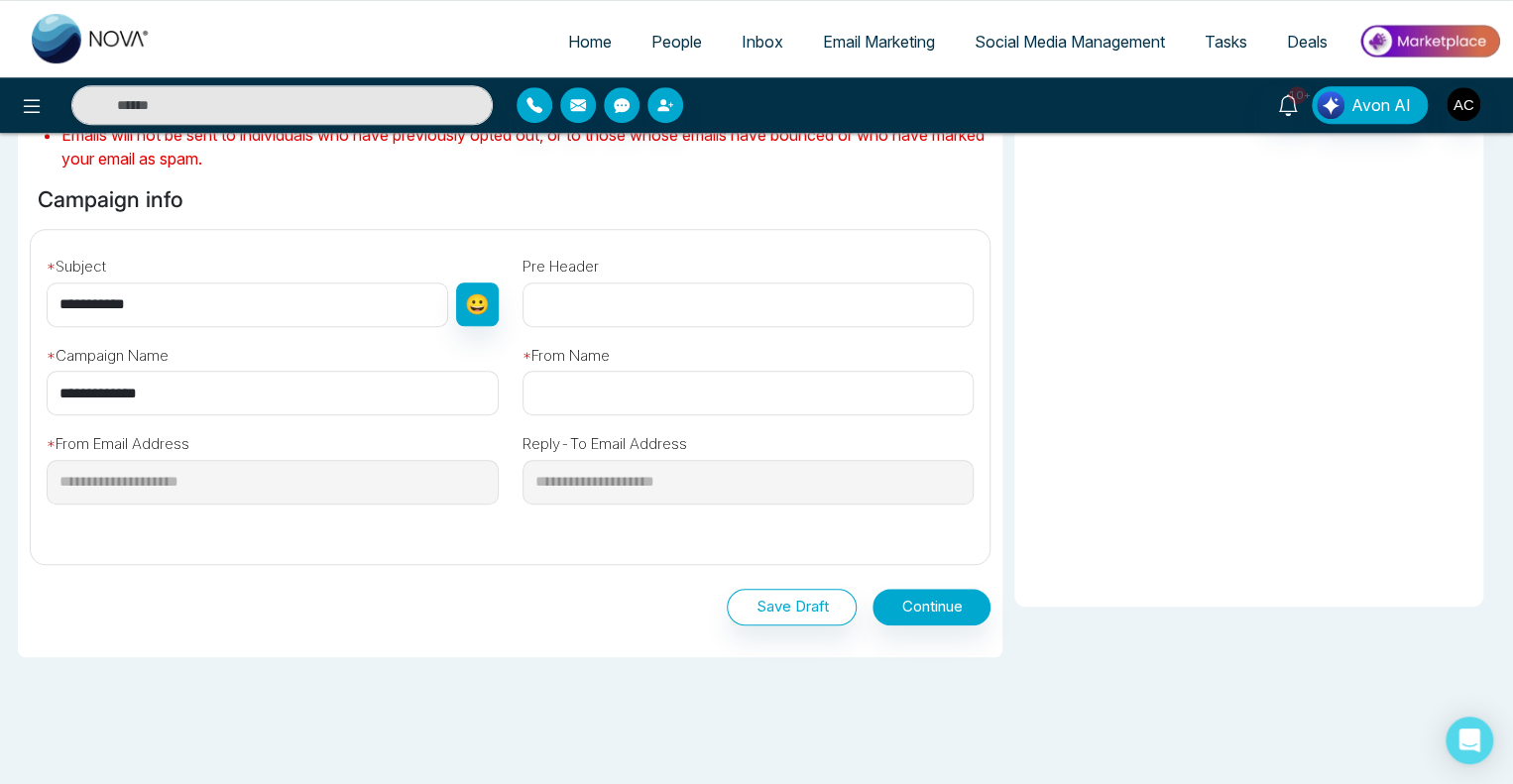 type on "**********" 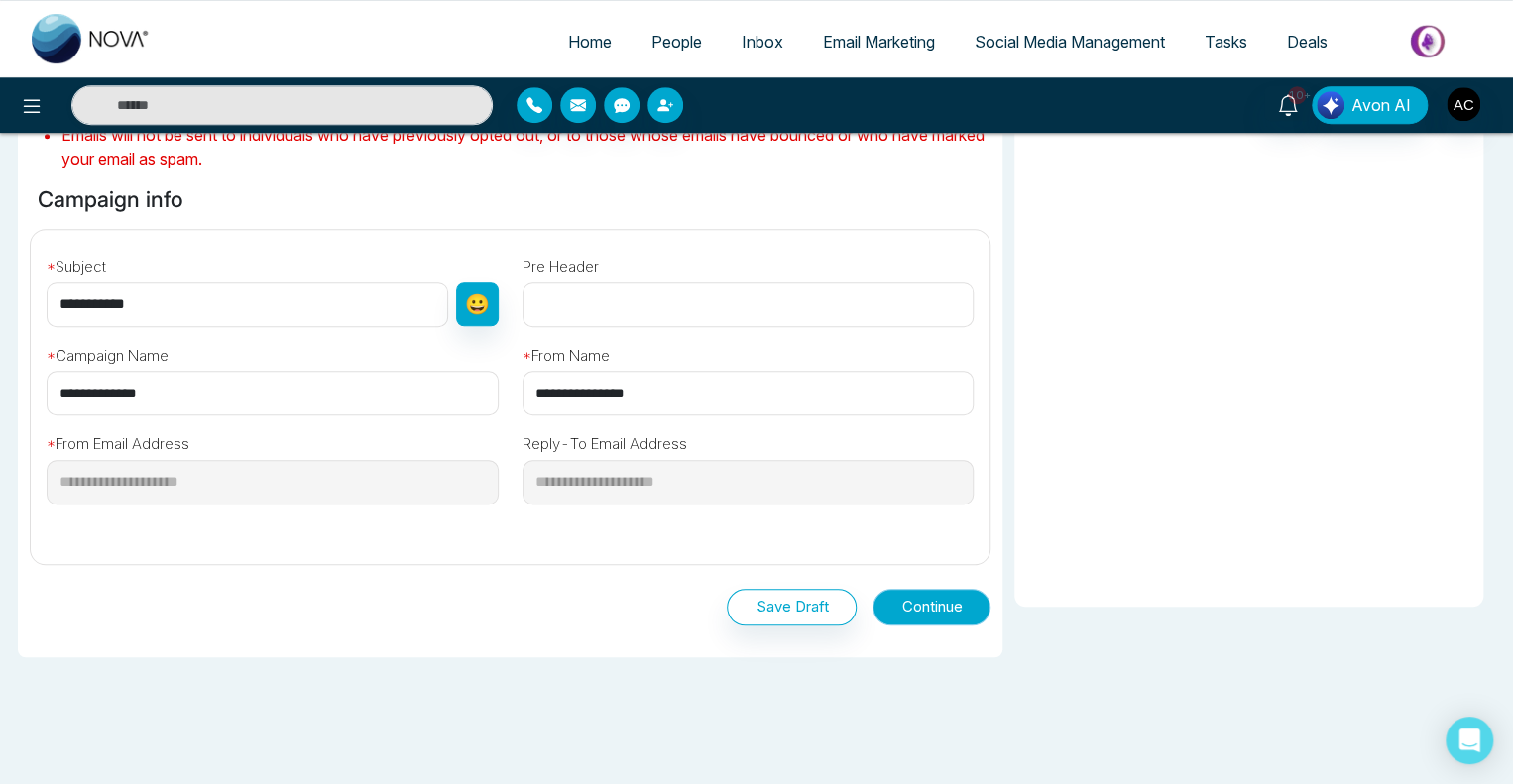 click on "Continue" at bounding box center [931, 607] 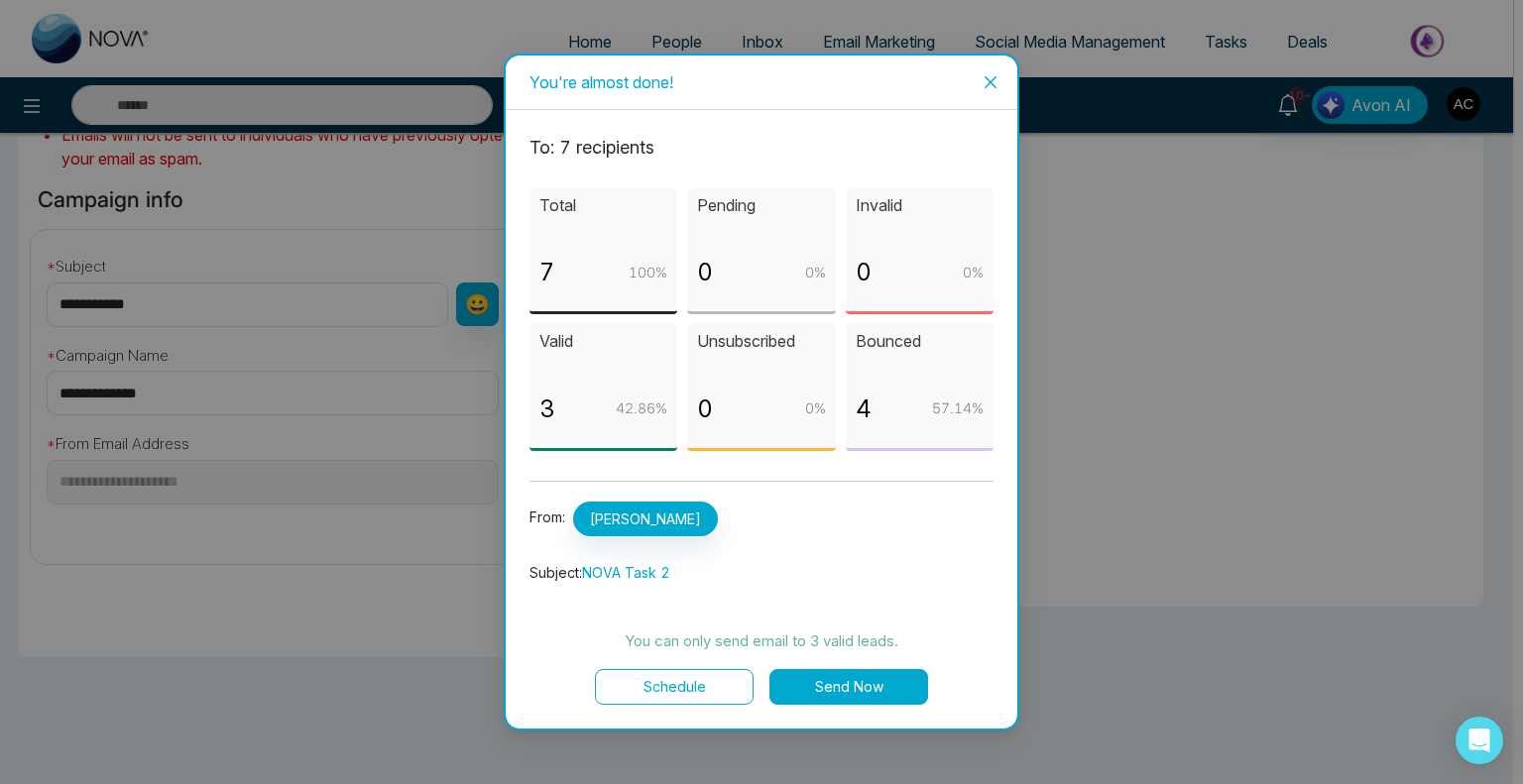 click on "Send Now" at bounding box center (849, 687) 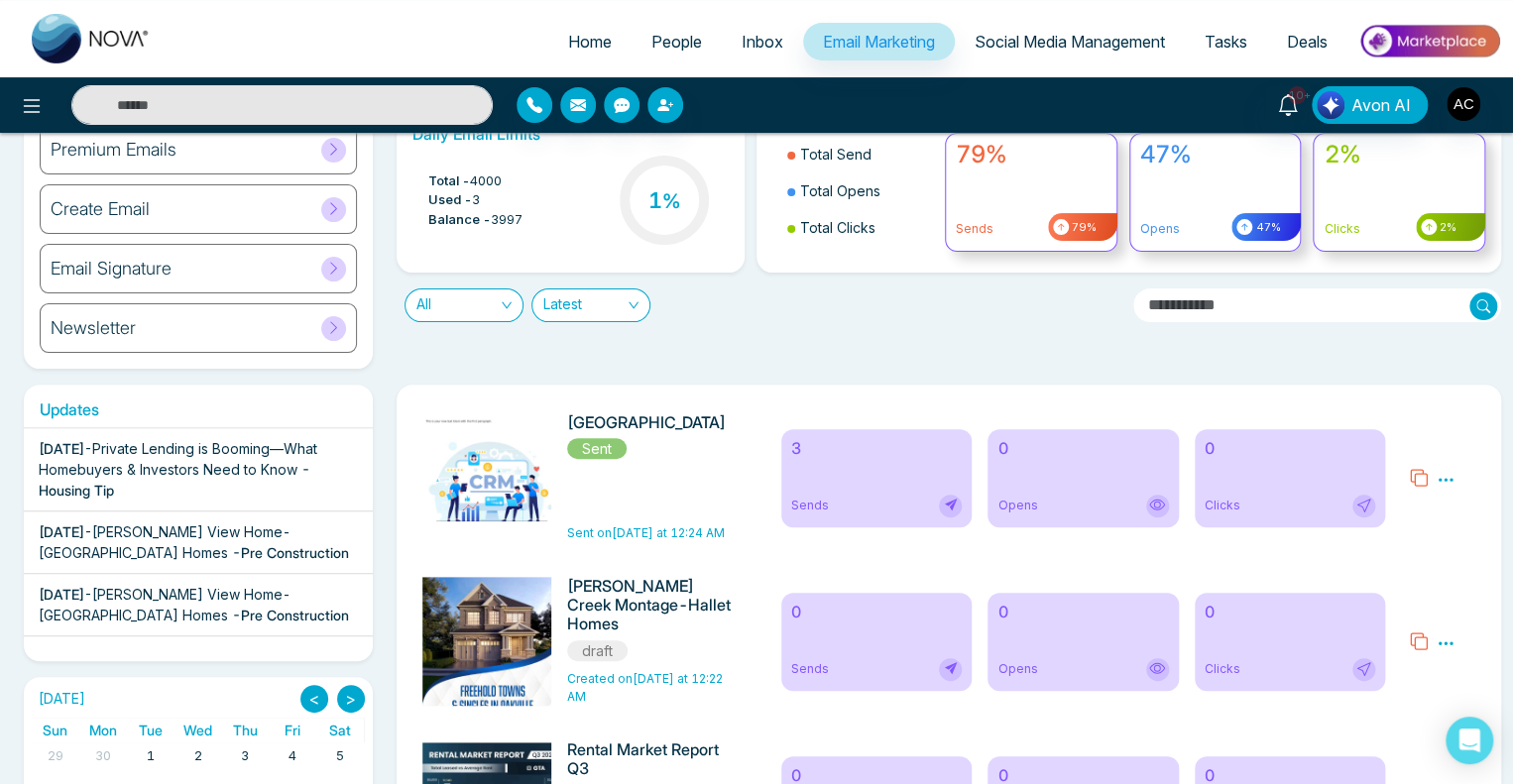 scroll, scrollTop: 95, scrollLeft: 0, axis: vertical 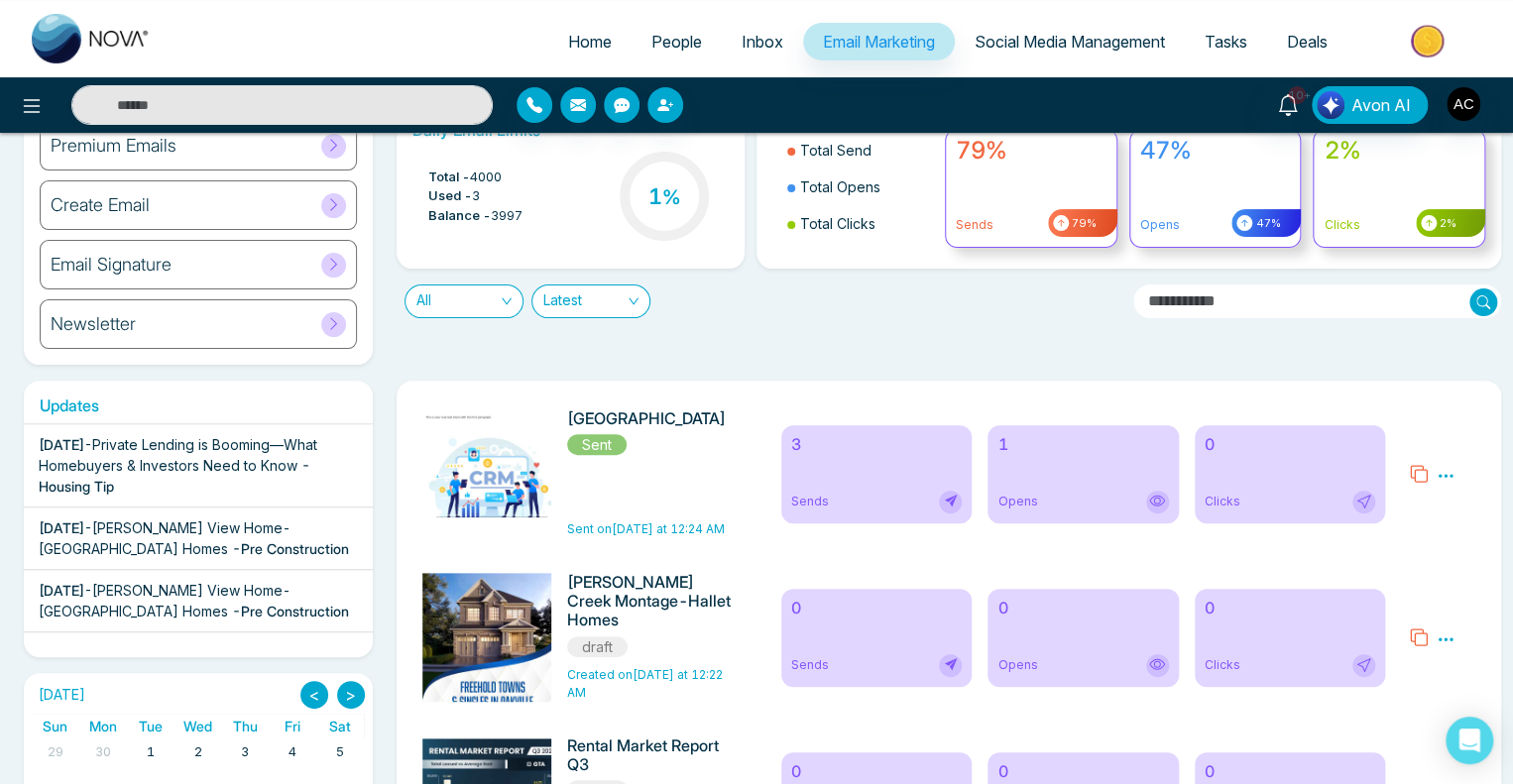 click on "1 Opens" at bounding box center (1083, 474) 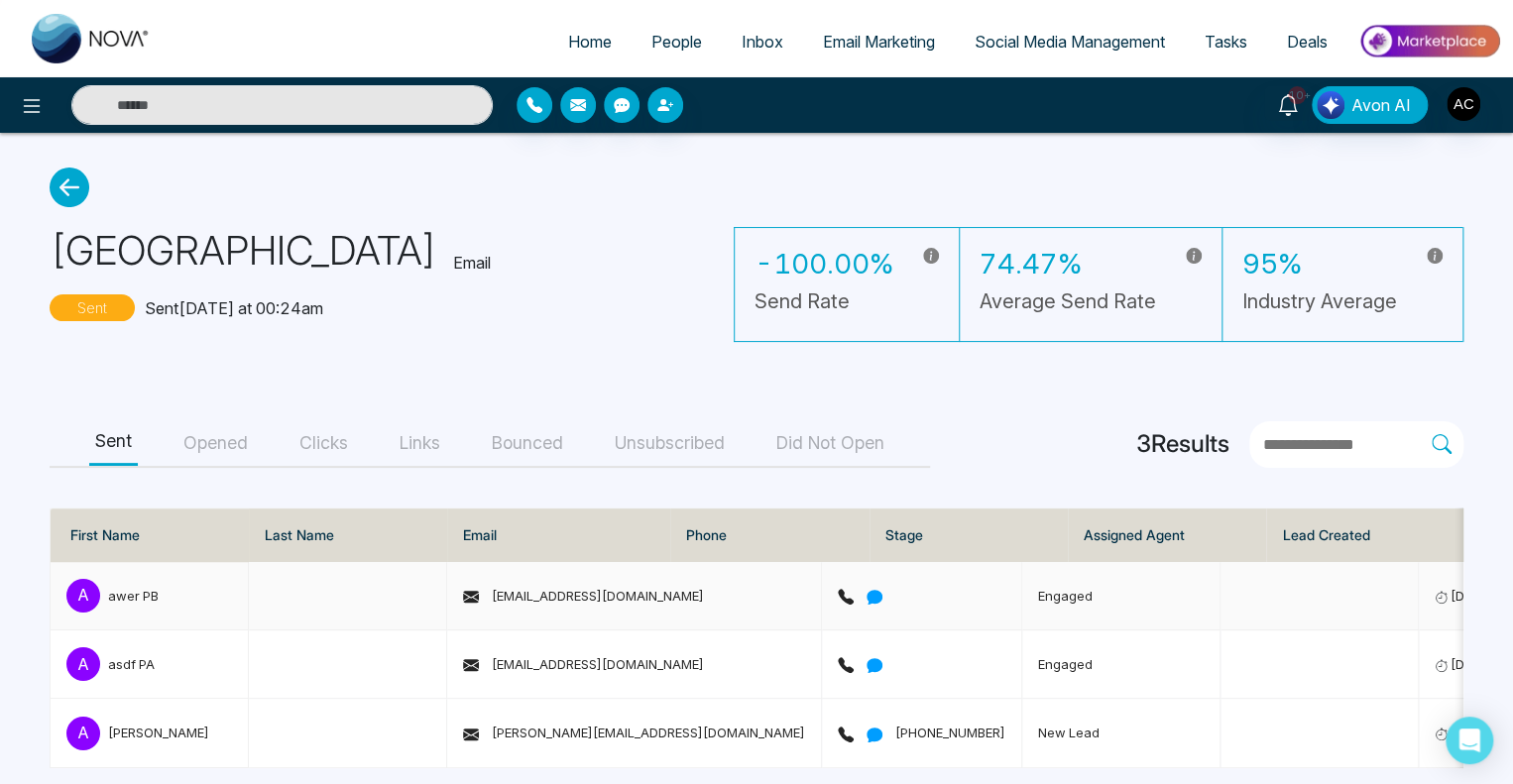 scroll, scrollTop: 27, scrollLeft: 0, axis: vertical 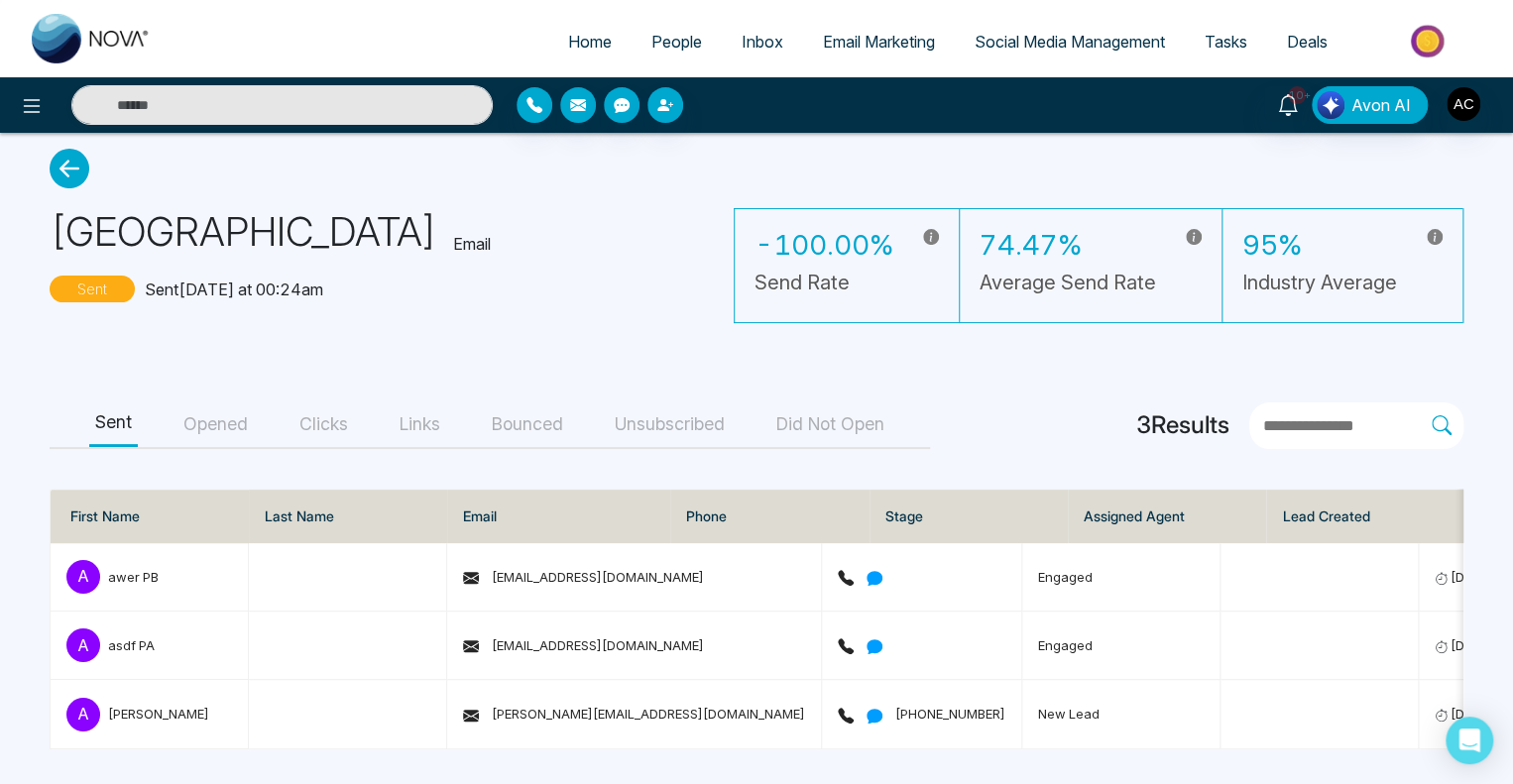 click 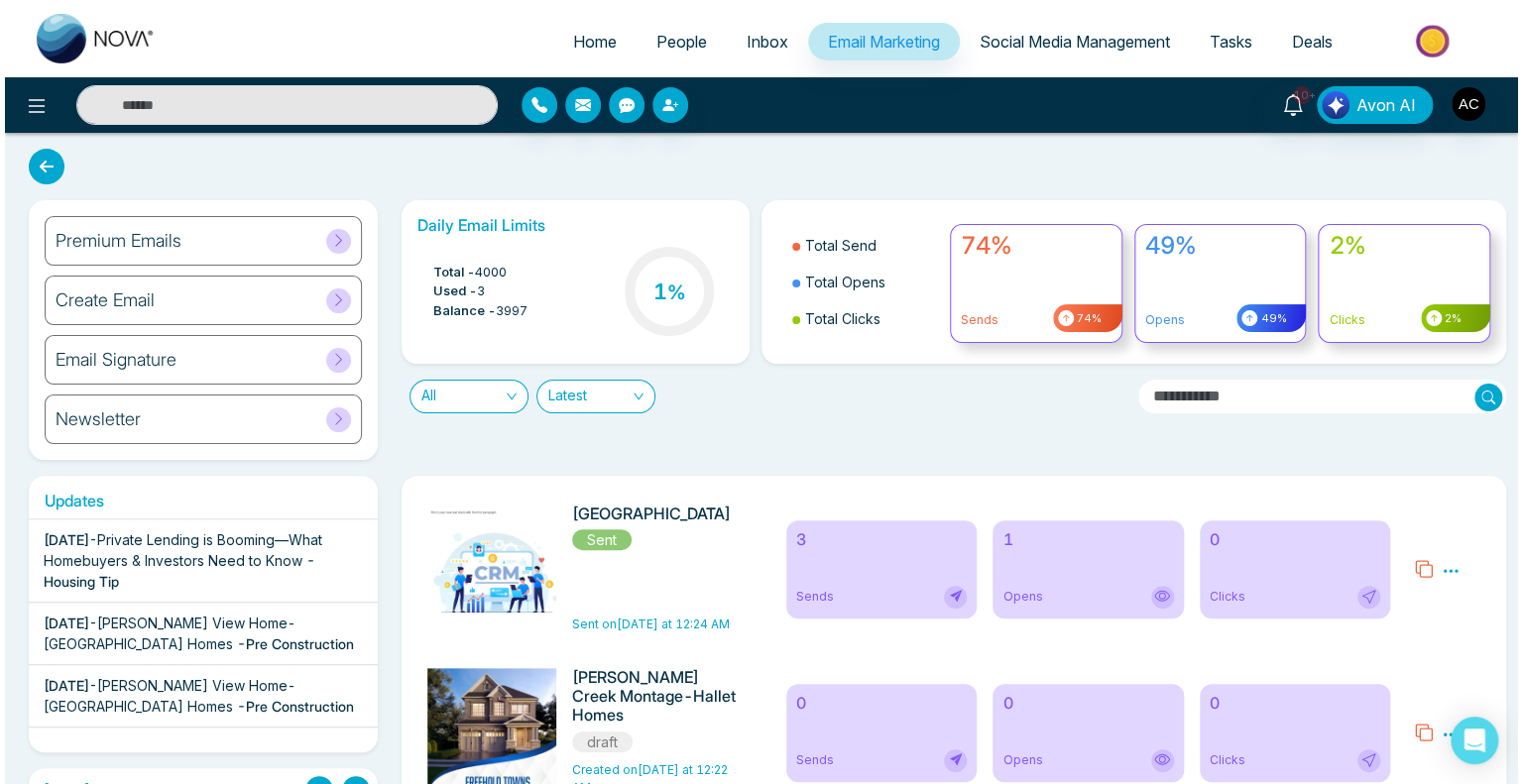 scroll, scrollTop: 56, scrollLeft: 0, axis: vertical 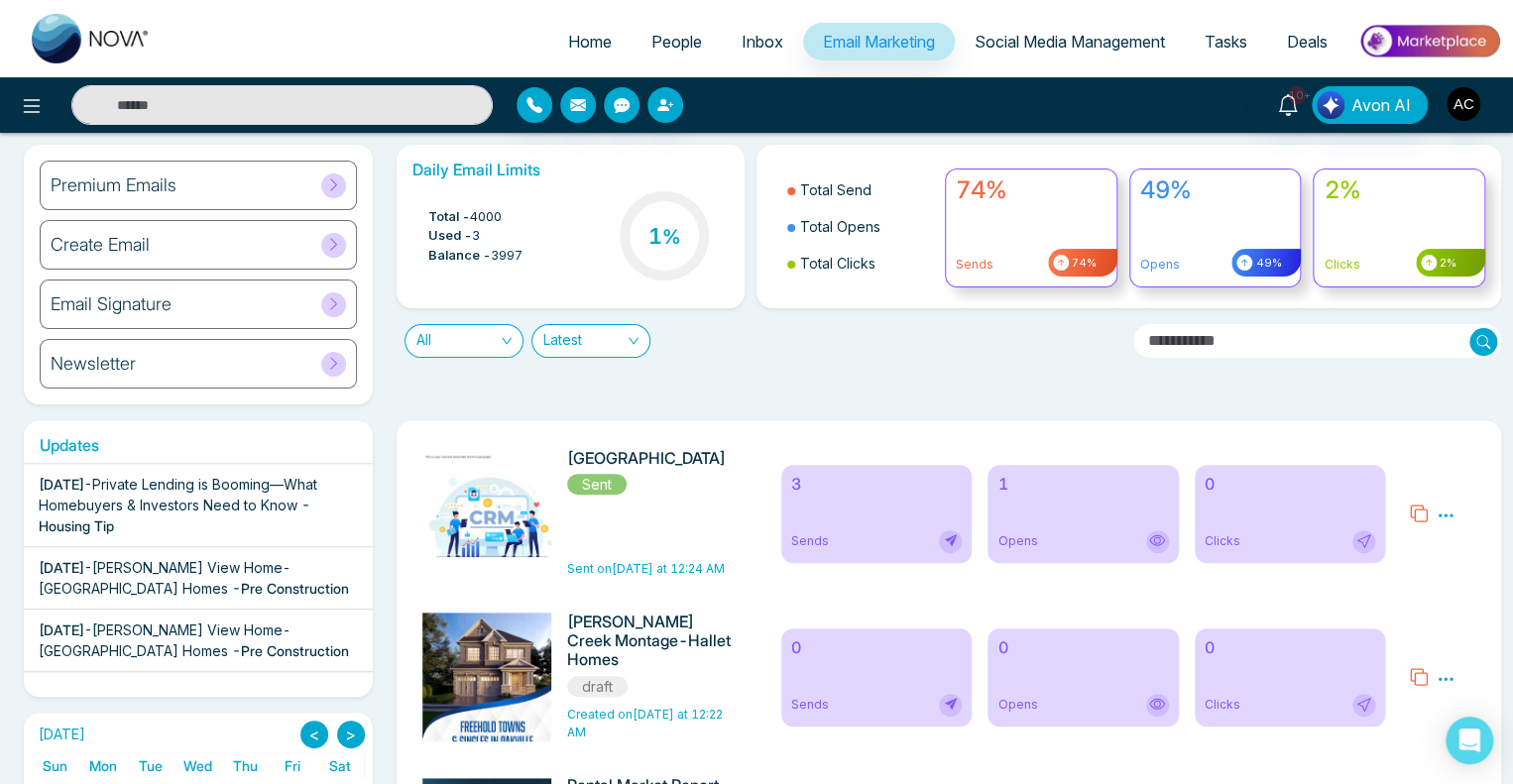 click 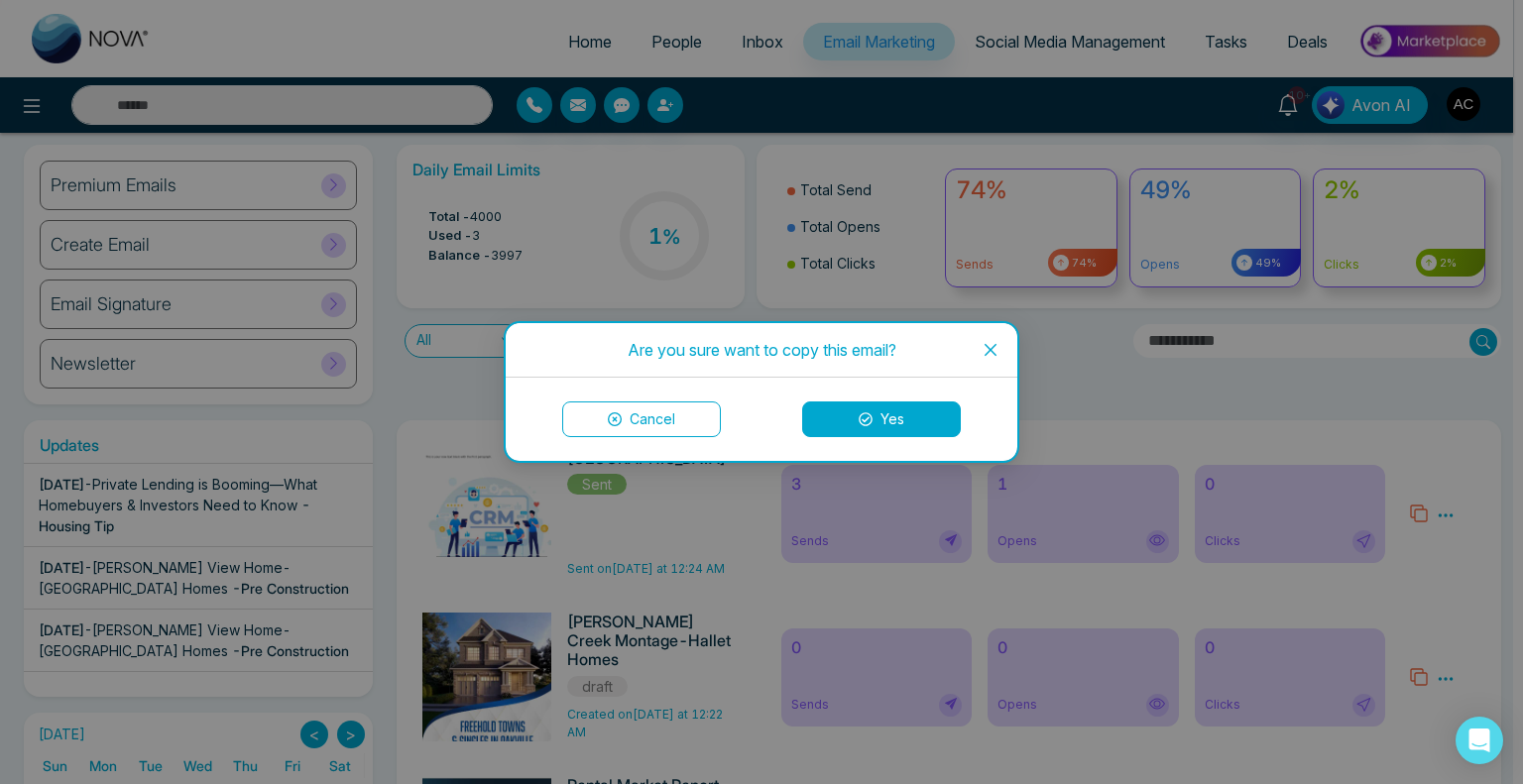 click on "Yes" at bounding box center (881, 419) 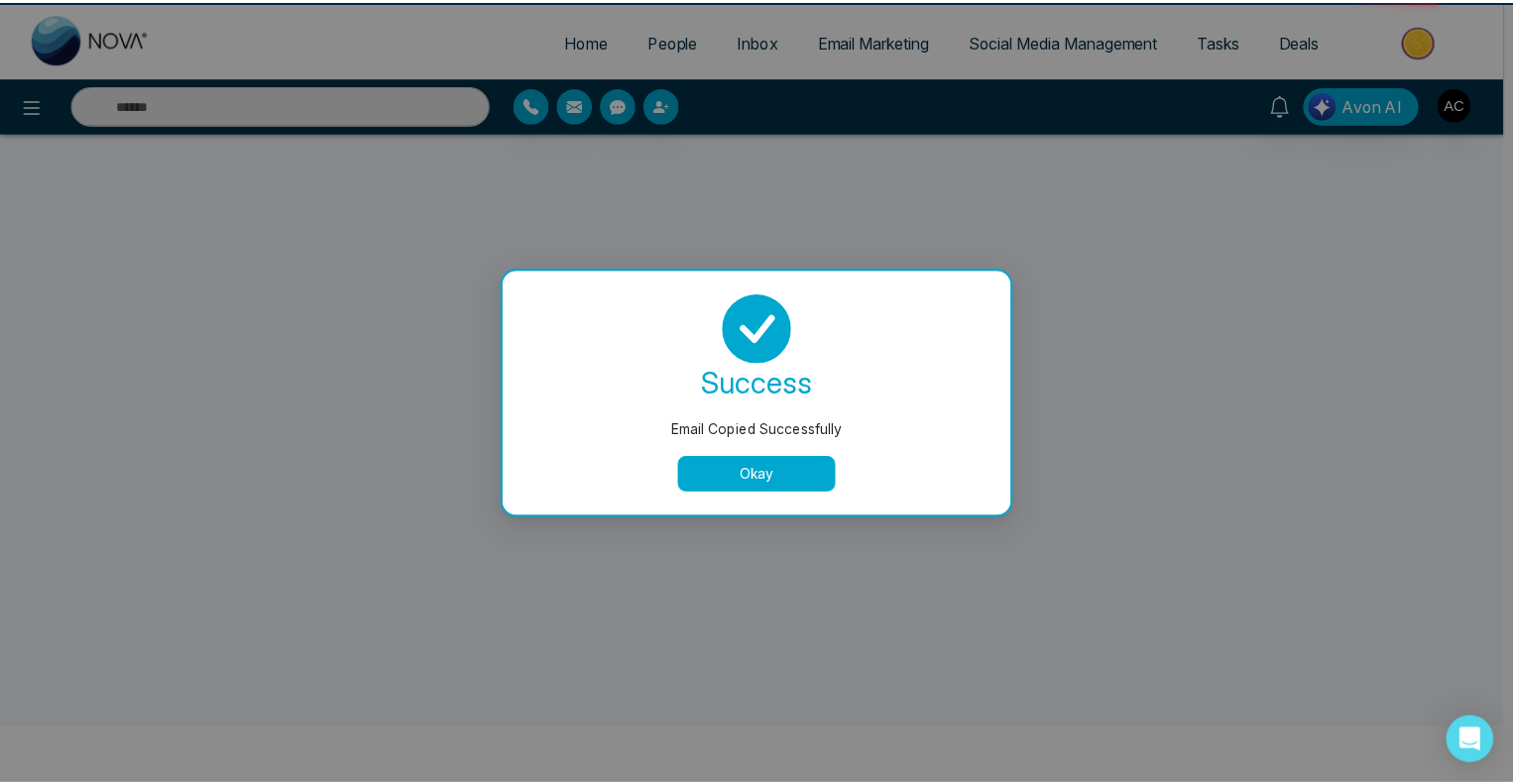scroll, scrollTop: 0, scrollLeft: 0, axis: both 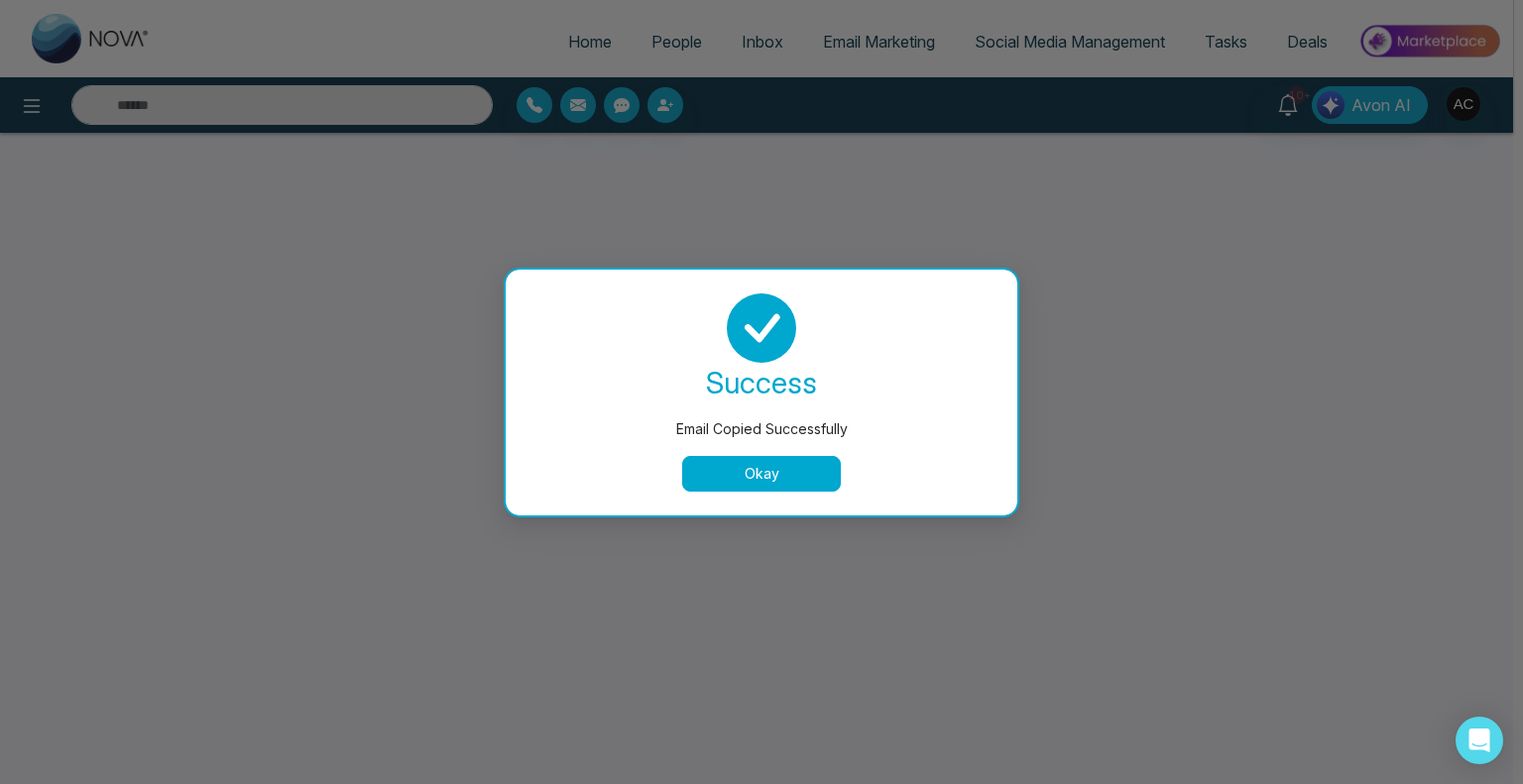 click on "Okay" at bounding box center (762, 474) 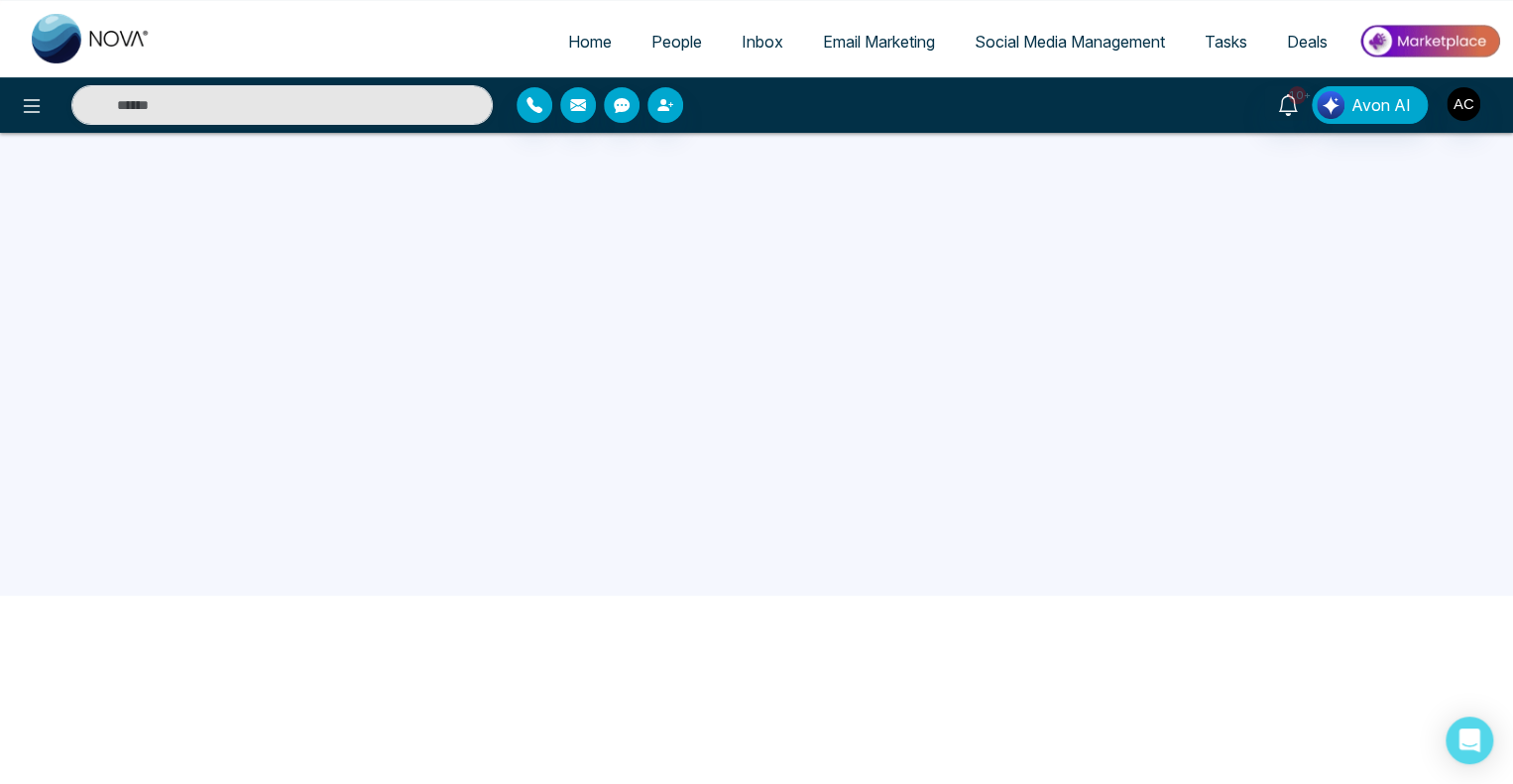 scroll, scrollTop: 0, scrollLeft: 0, axis: both 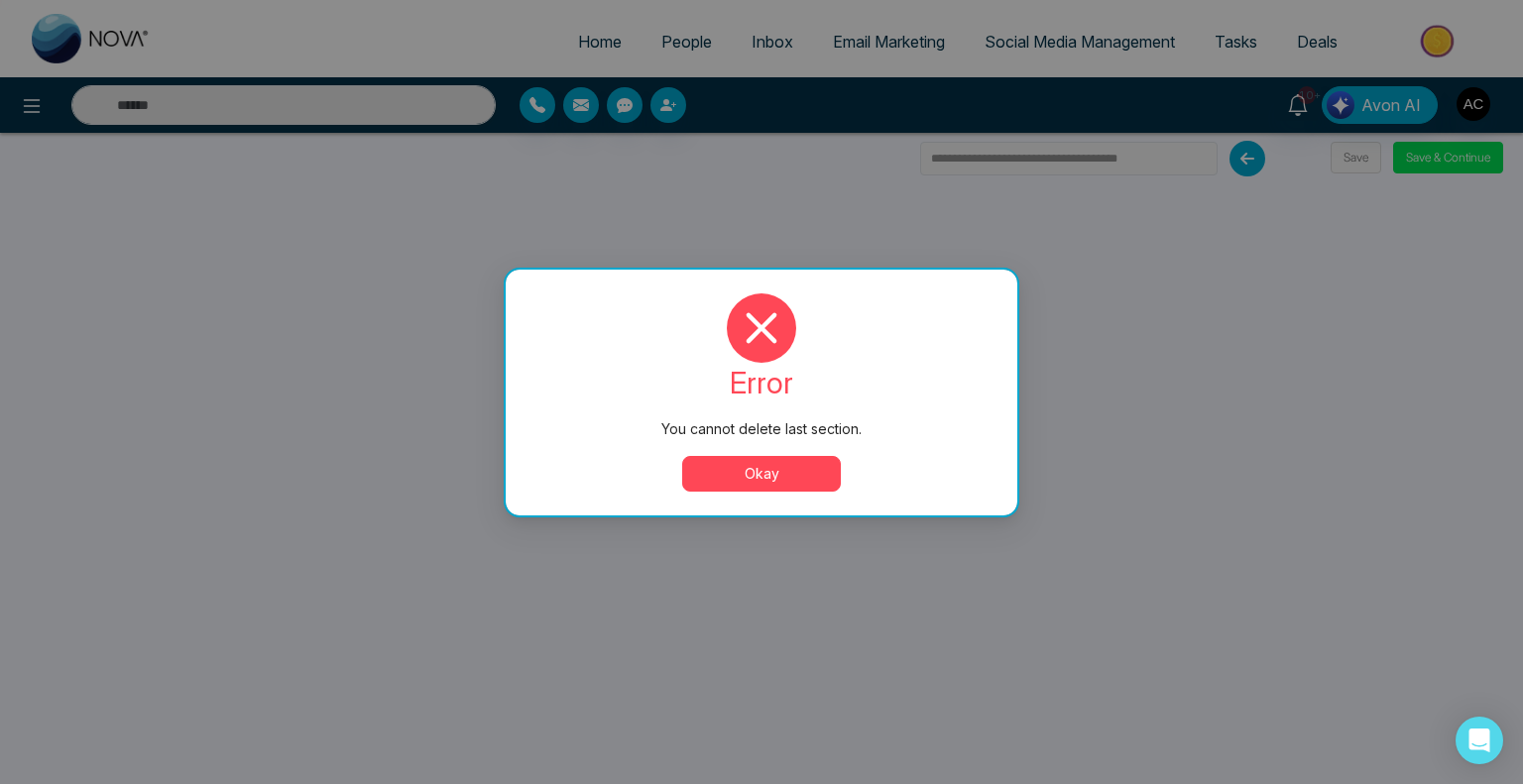 click on "Okay" at bounding box center [762, 474] 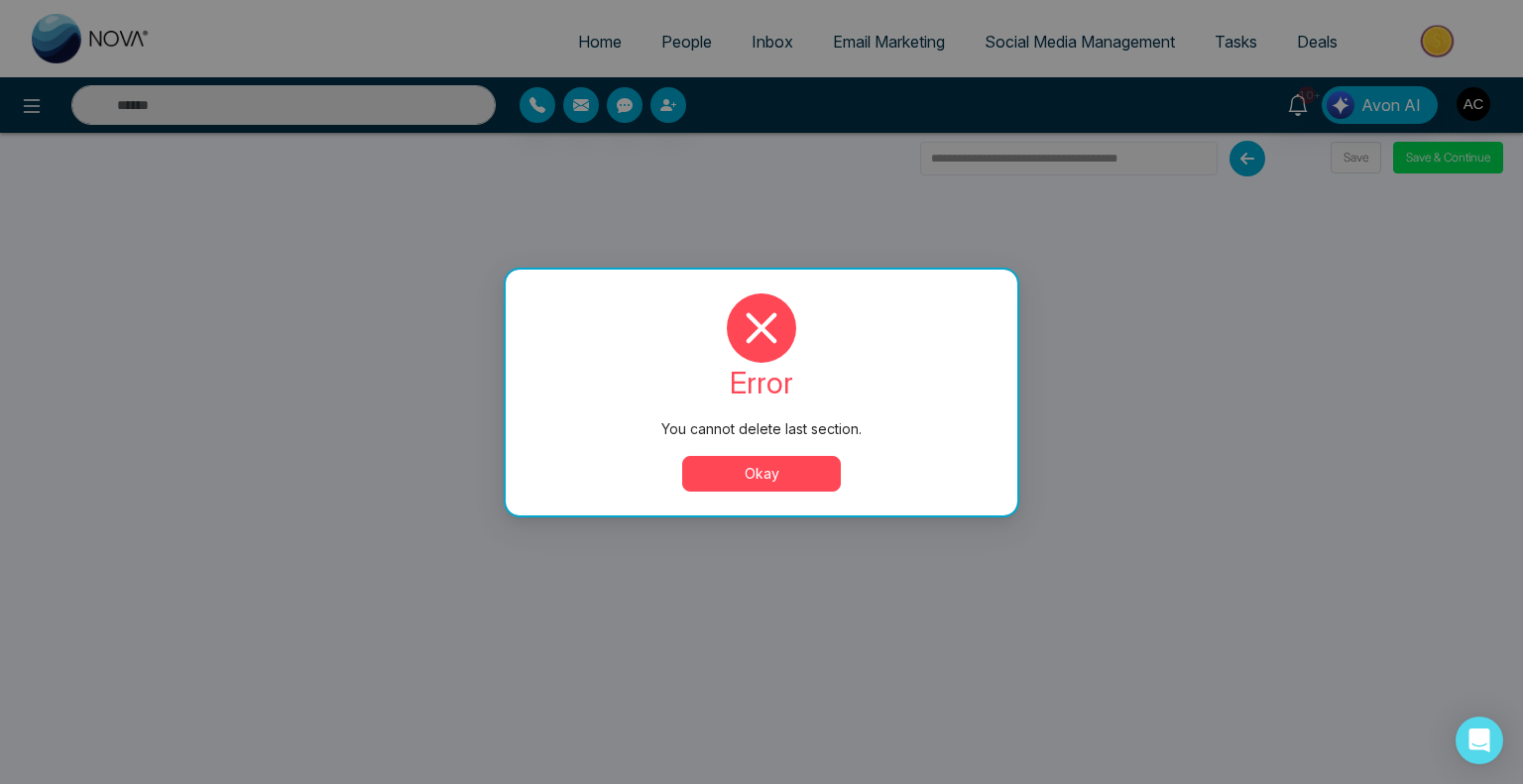 click on "Okay" at bounding box center [762, 474] 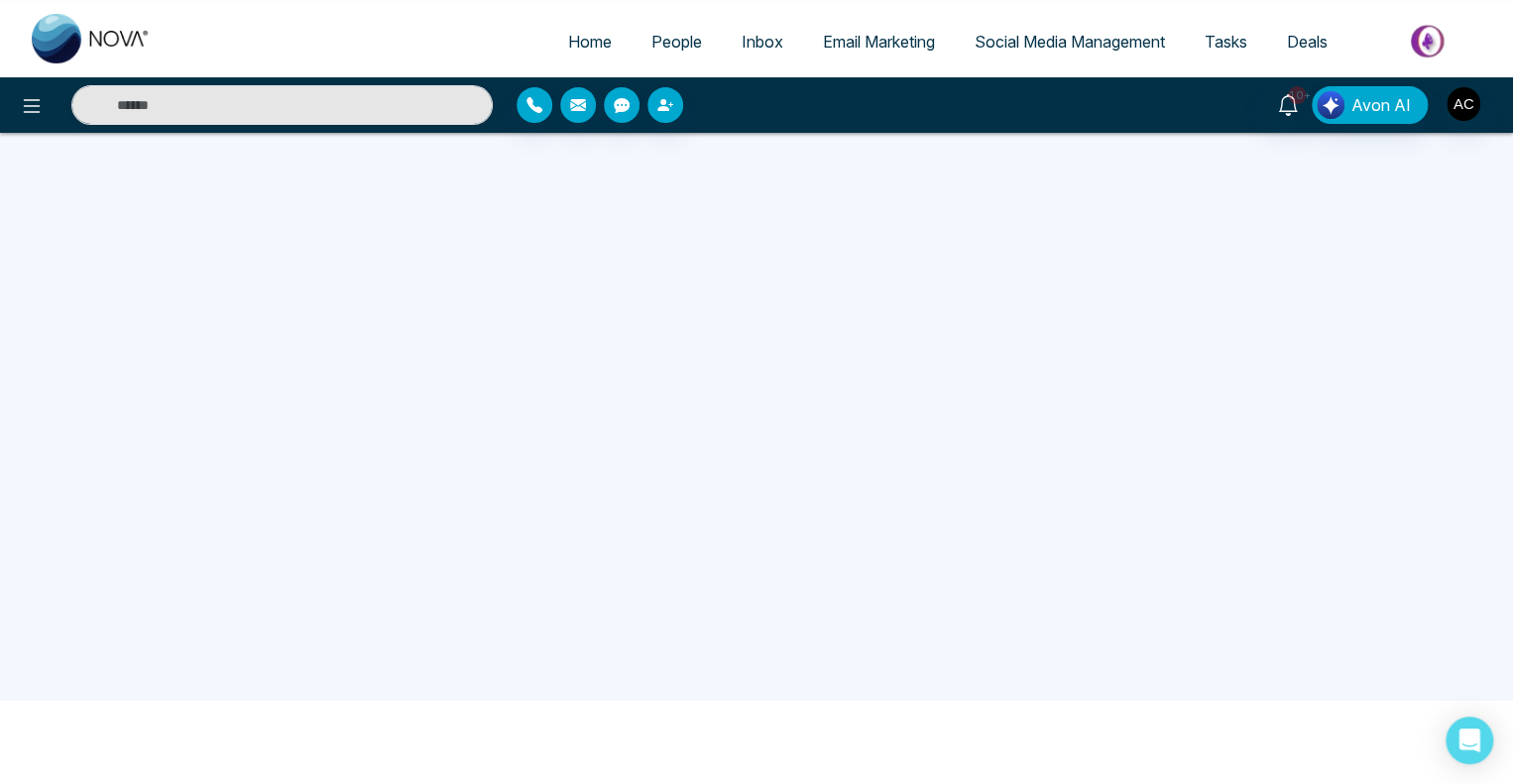scroll, scrollTop: 0, scrollLeft: 0, axis: both 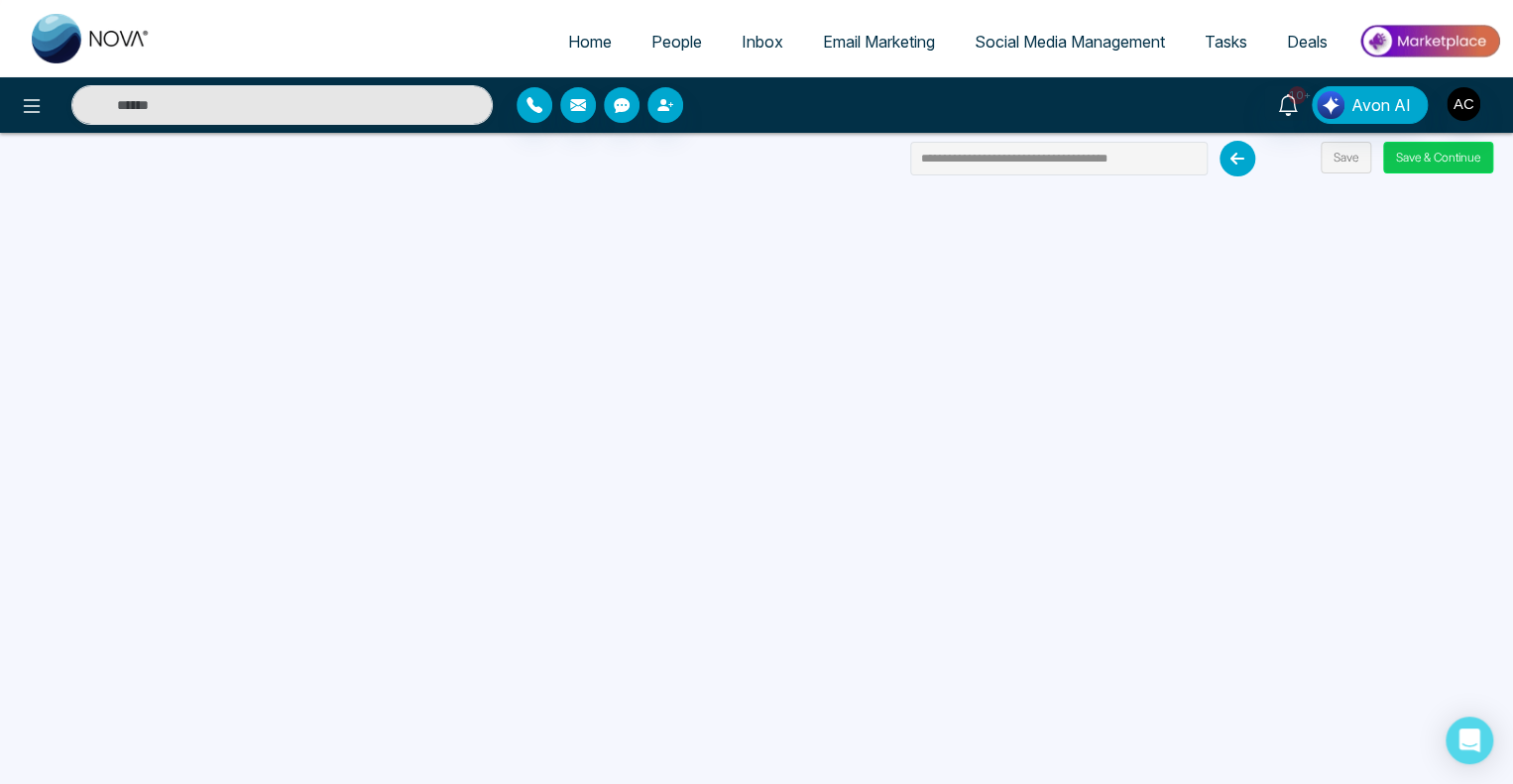 click on "Save & Continue" at bounding box center (1438, 158) 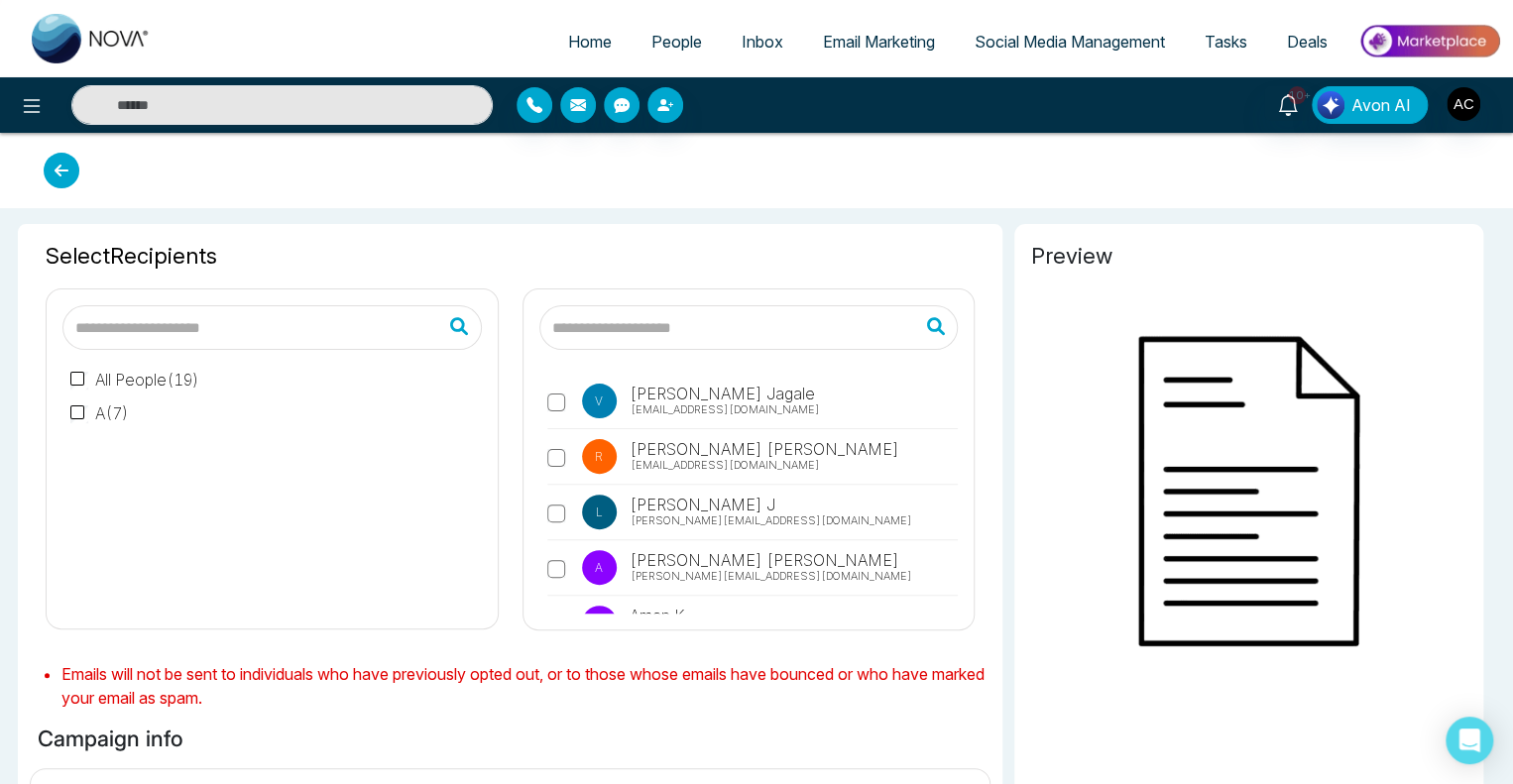 type on "**********" 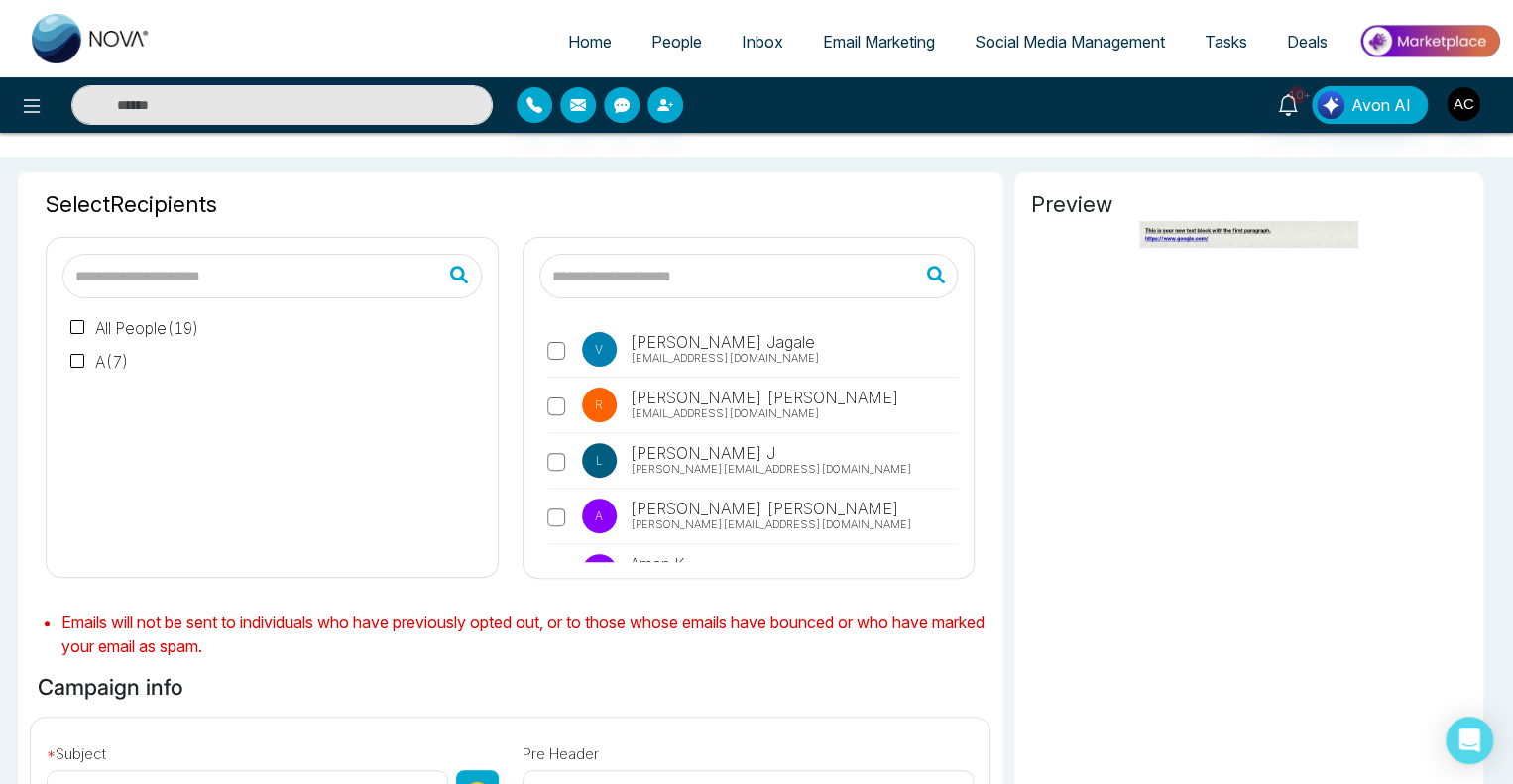 scroll, scrollTop: 59, scrollLeft: 0, axis: vertical 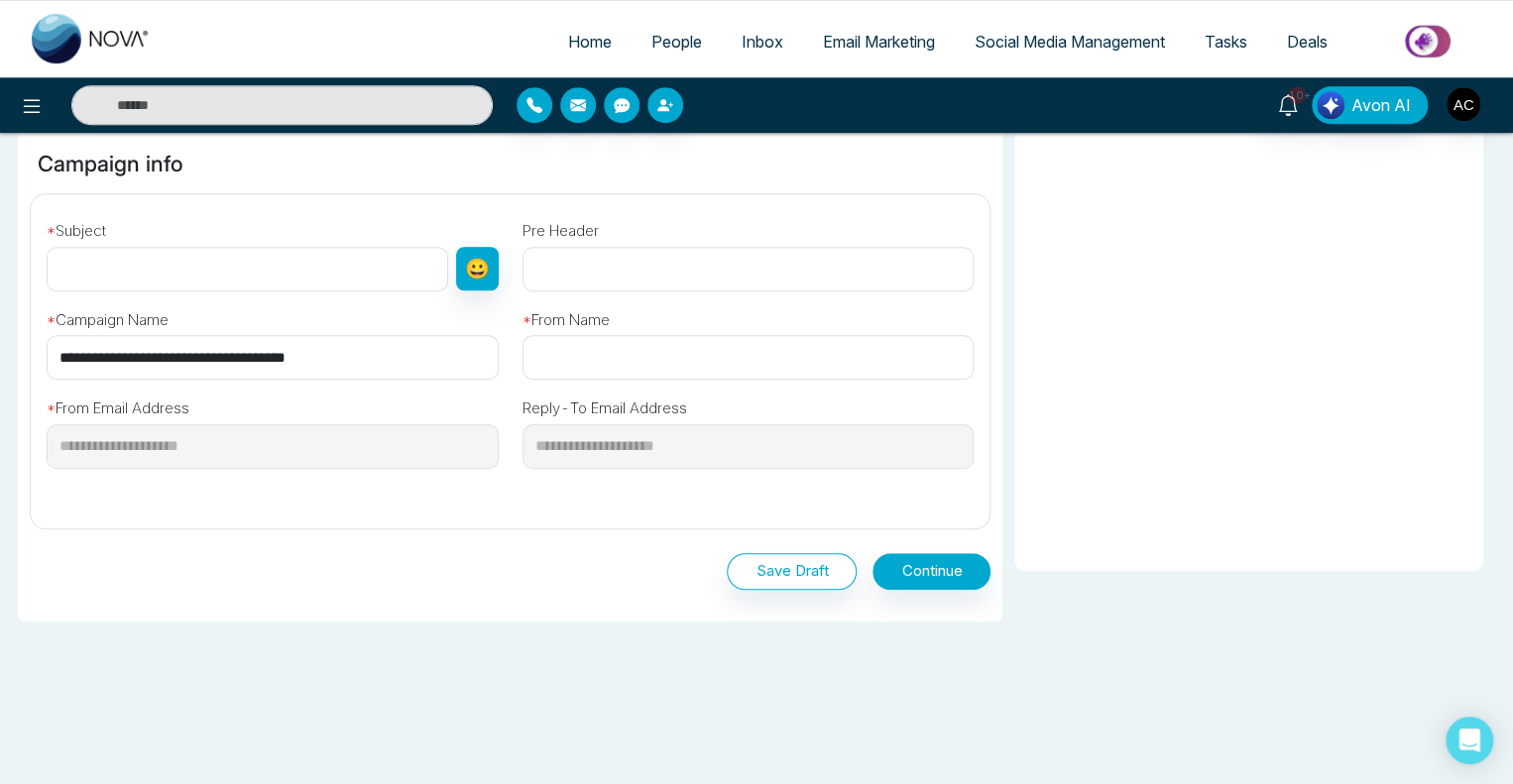 click at bounding box center (247, 269) 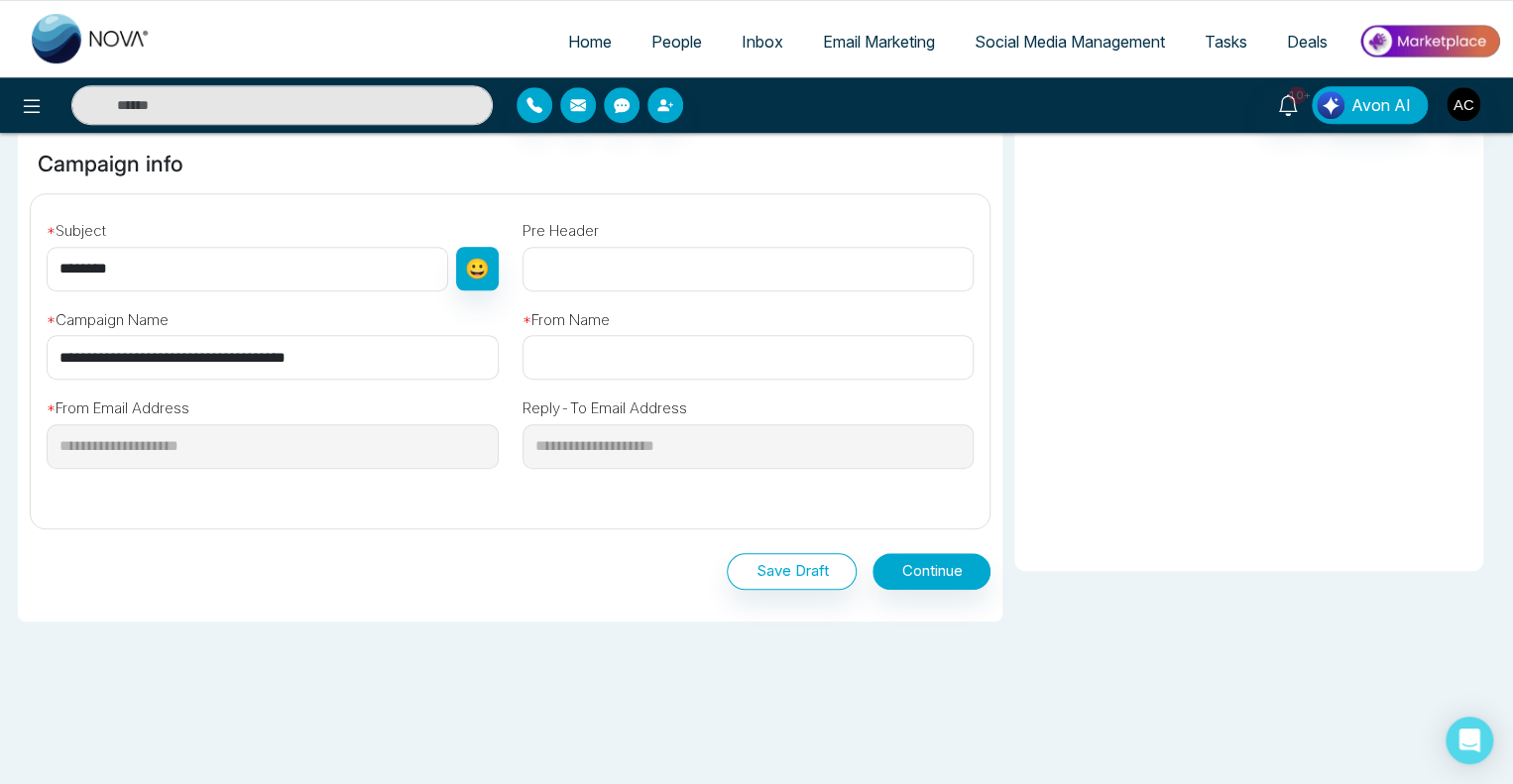 type on "********" 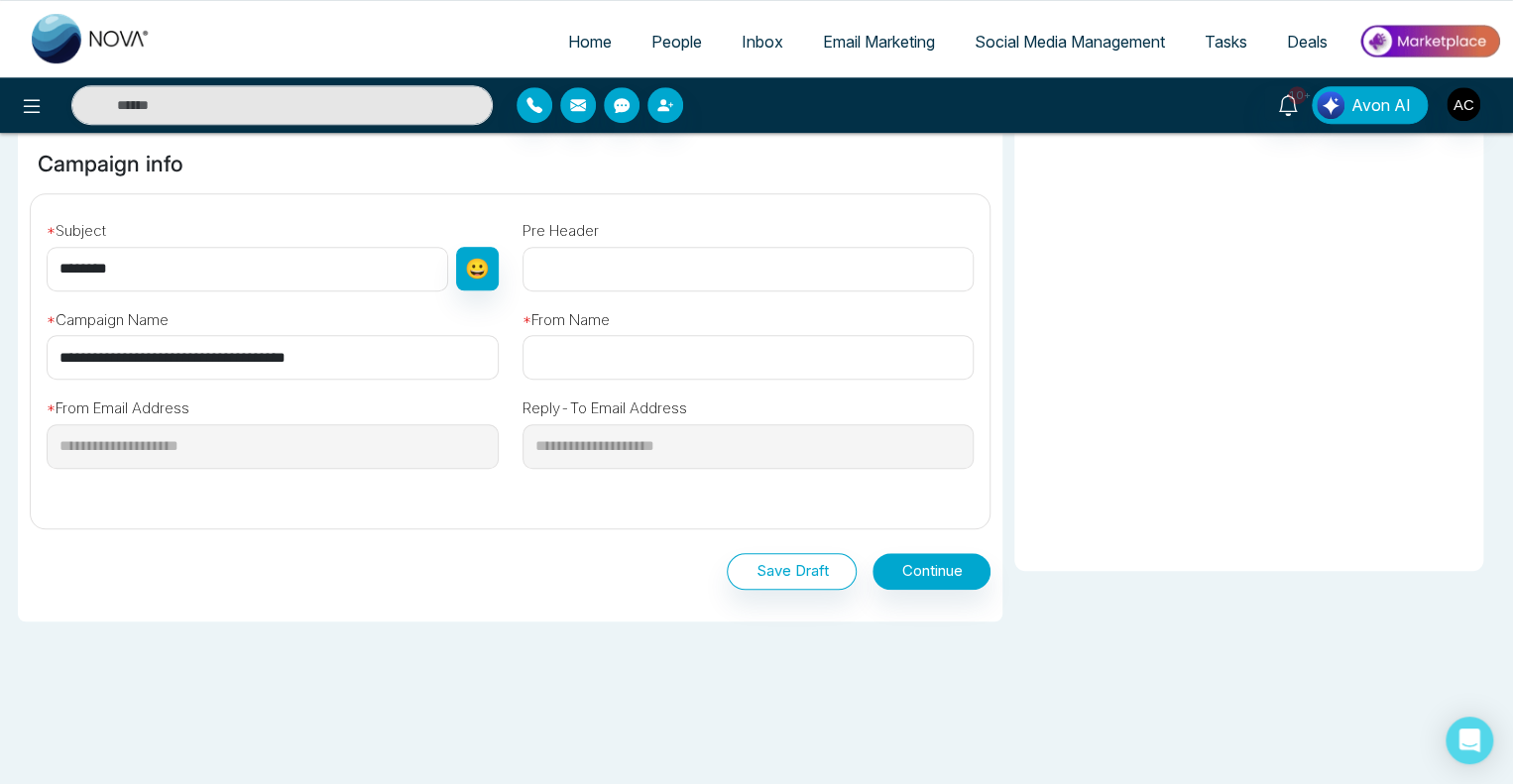 click at bounding box center [749, 357] 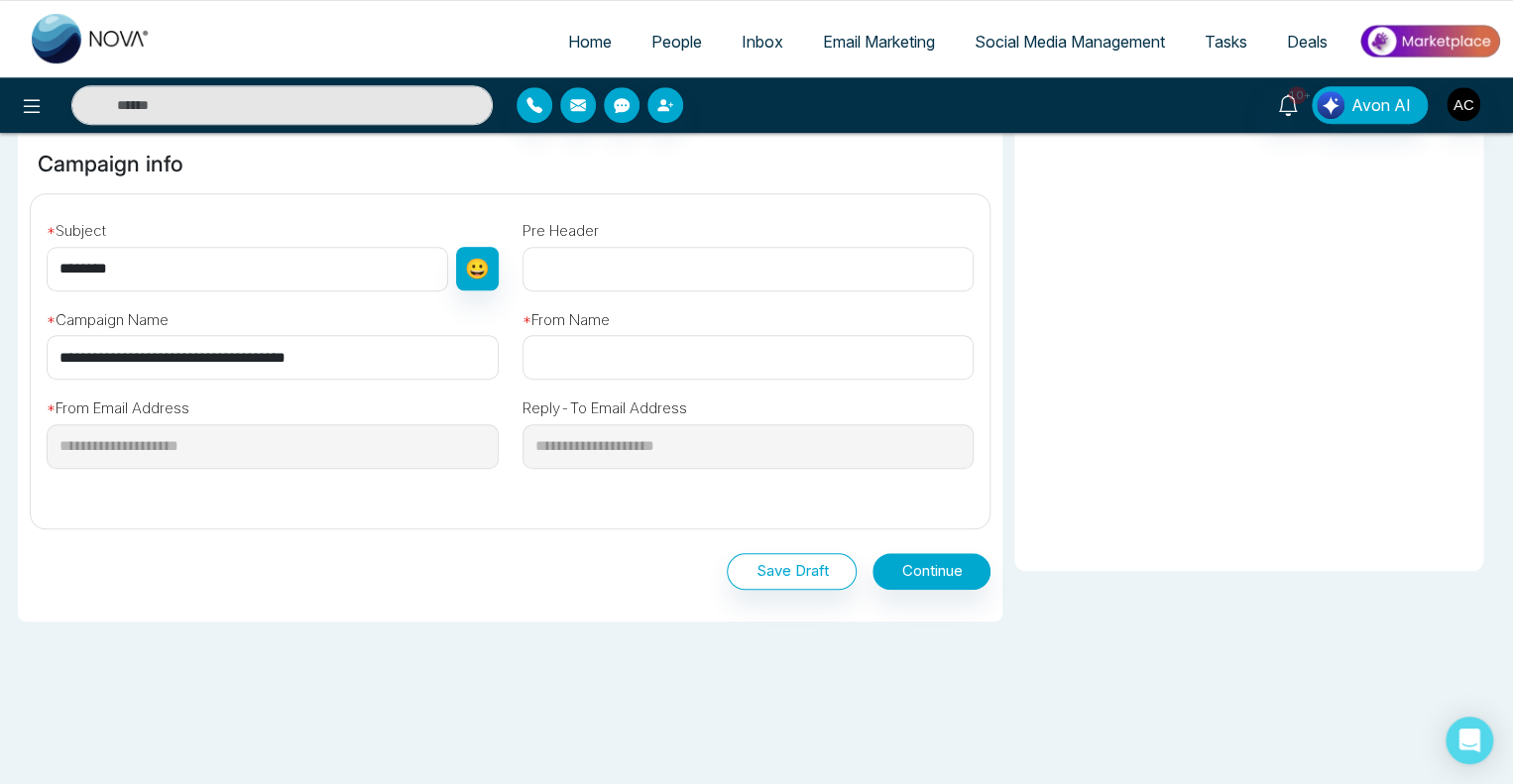 type on "**********" 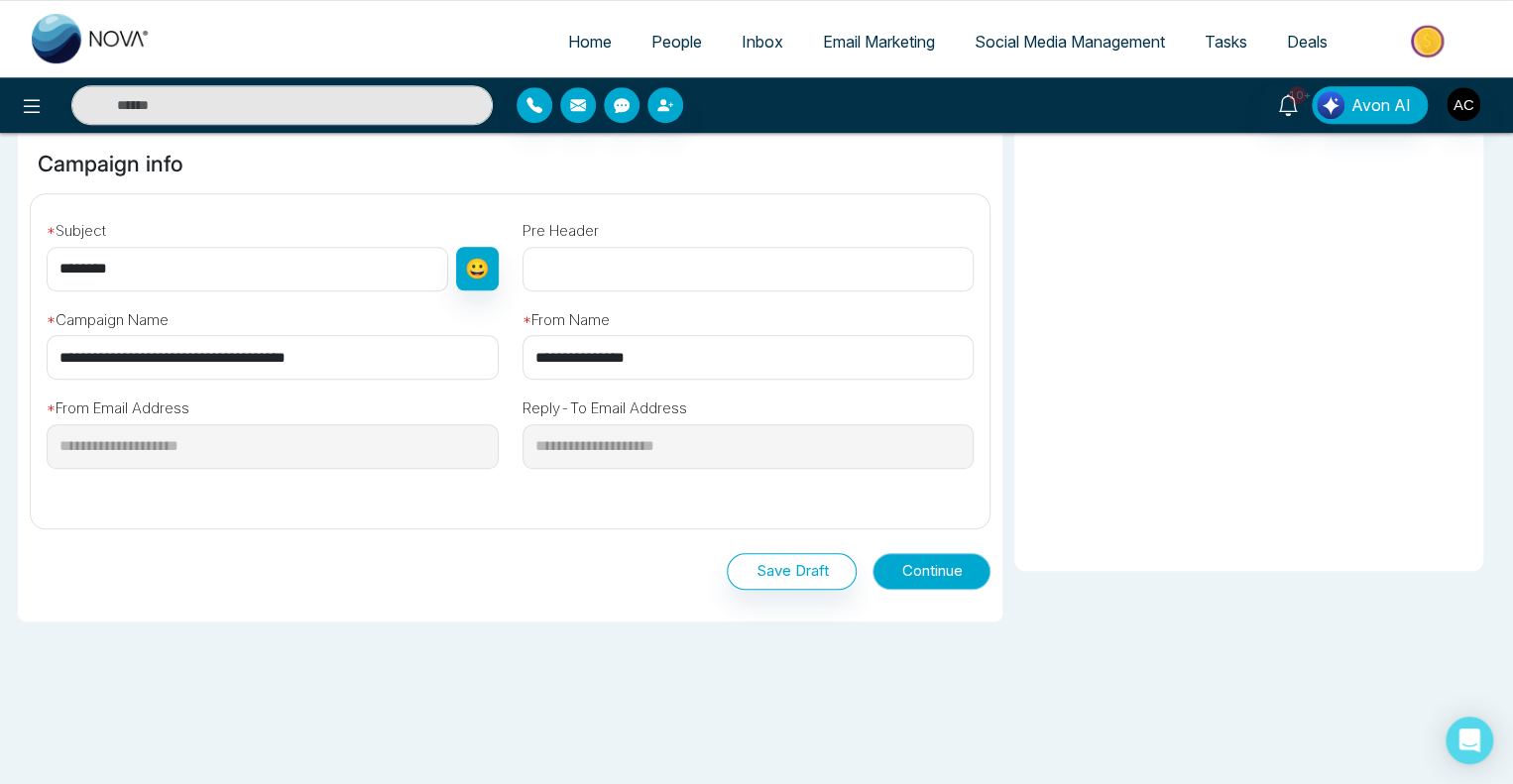 click on "Continue" at bounding box center (931, 571) 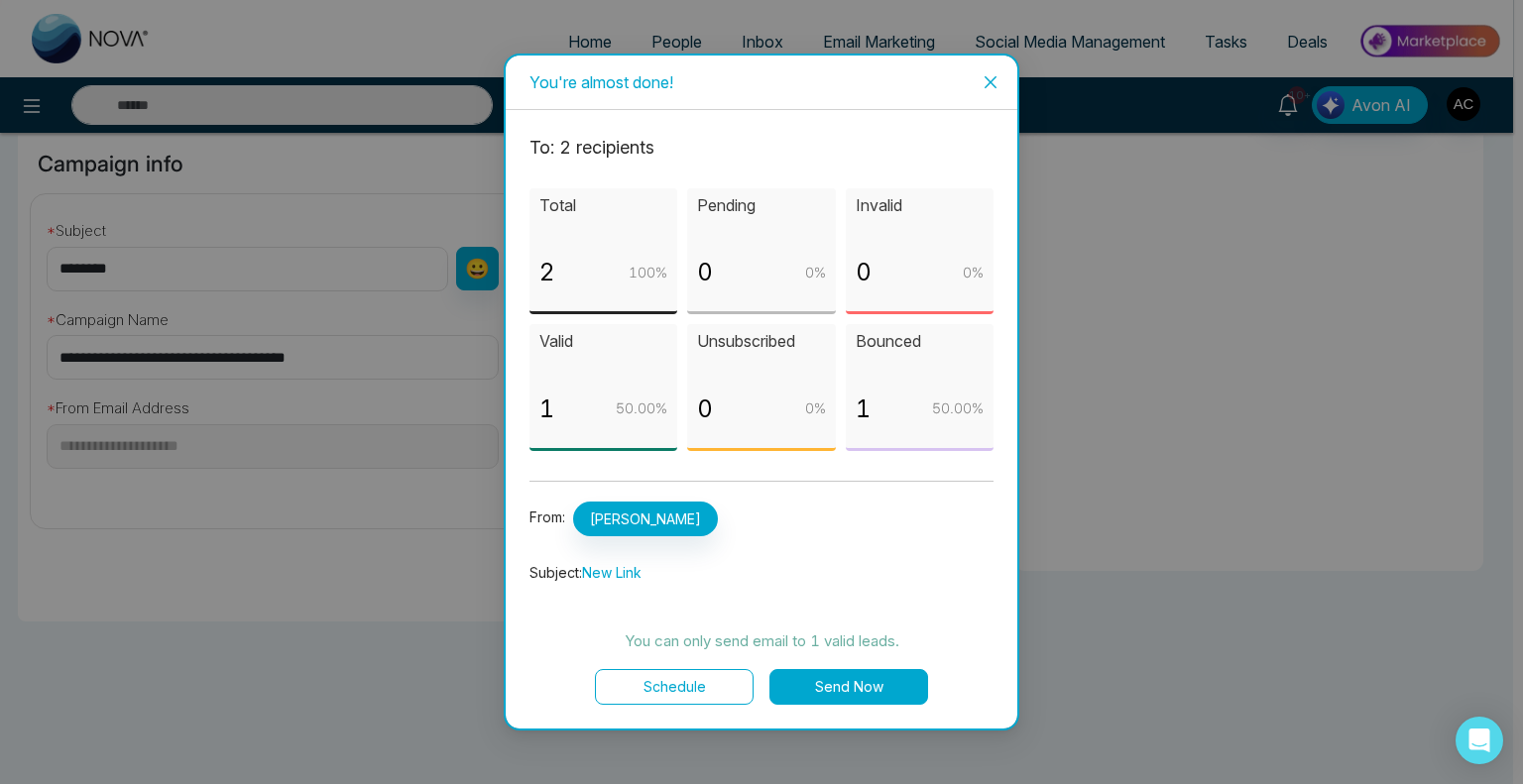 click on "Send Now" at bounding box center (849, 687) 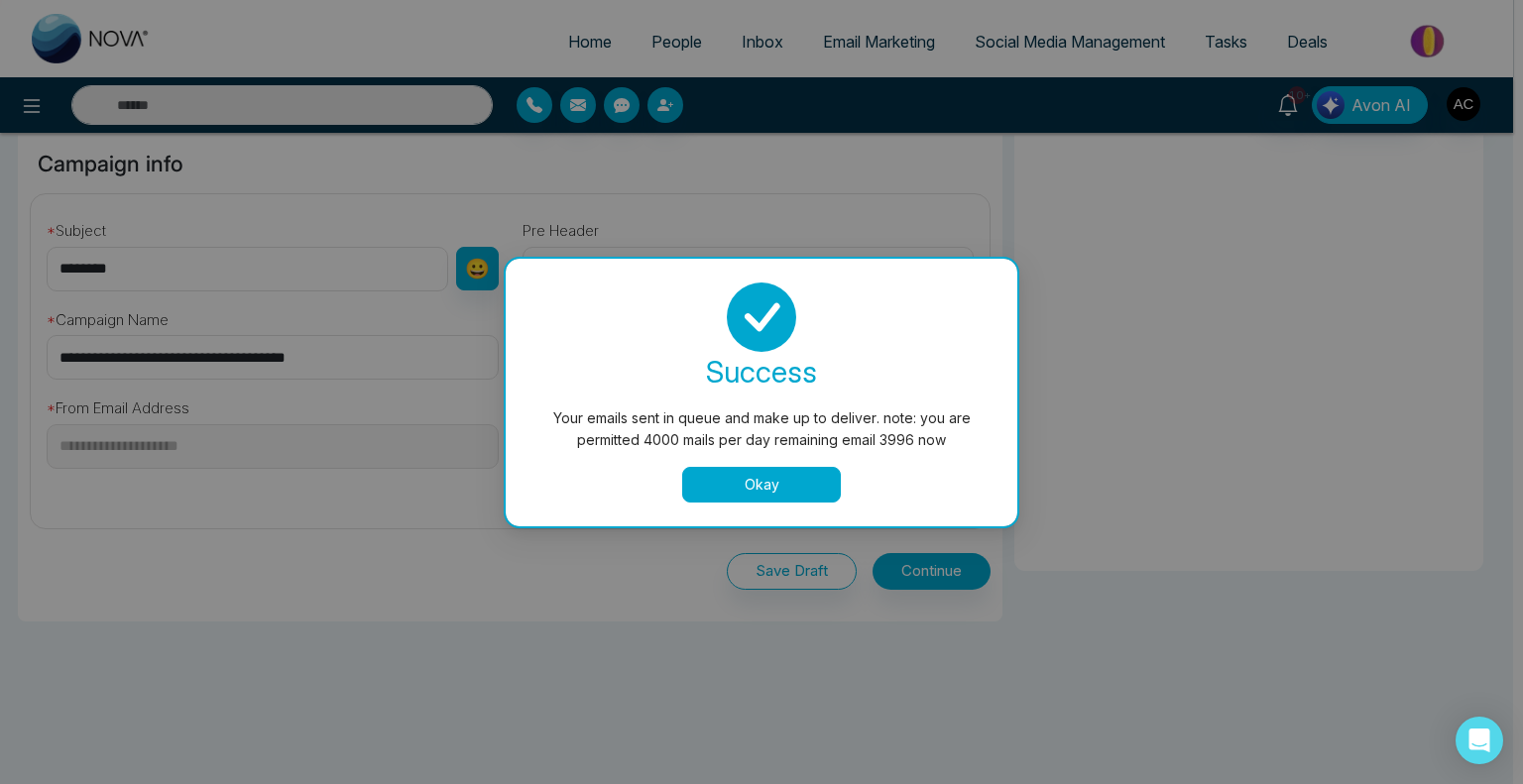 click on "Okay" at bounding box center [762, 485] 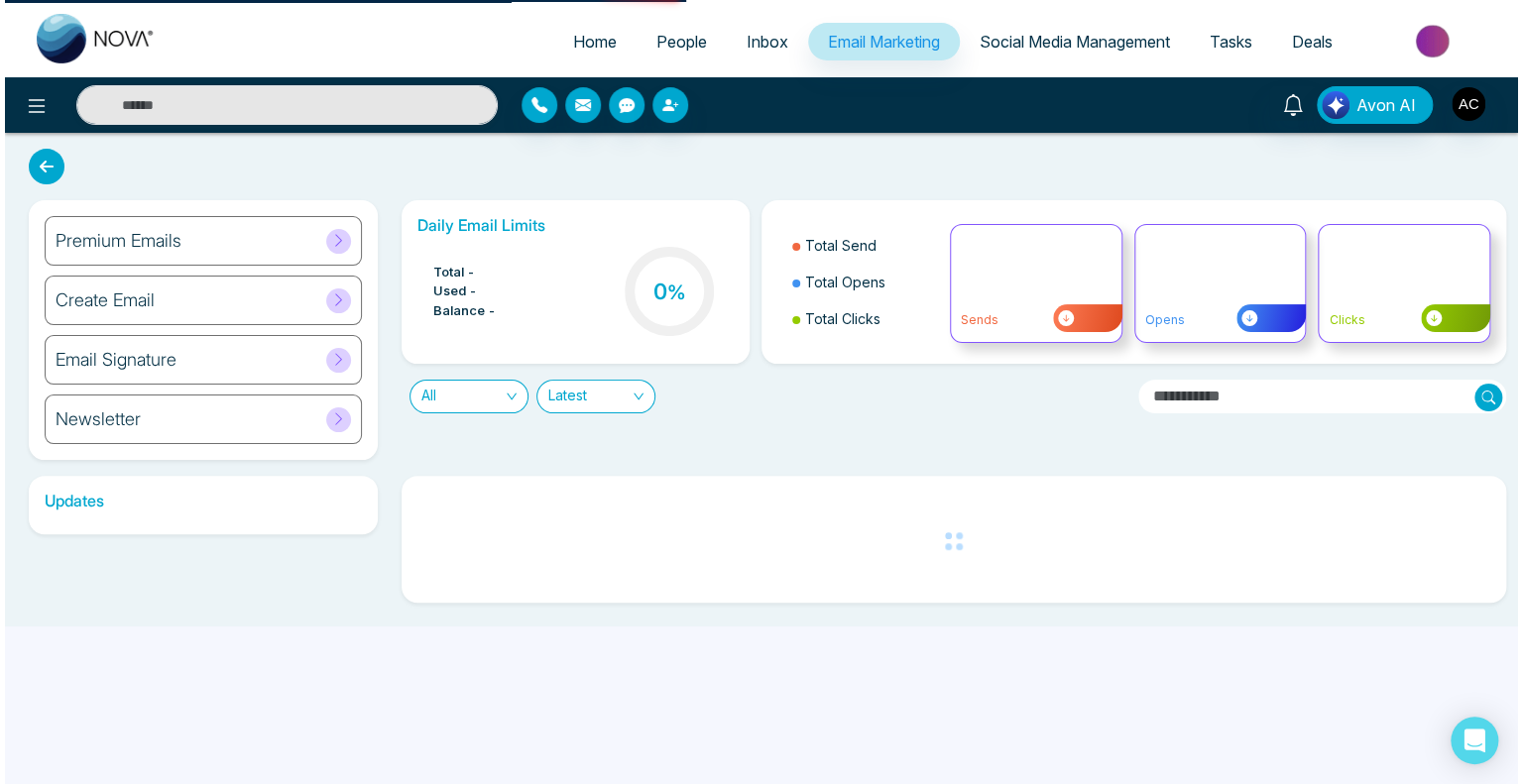 scroll, scrollTop: 0, scrollLeft: 0, axis: both 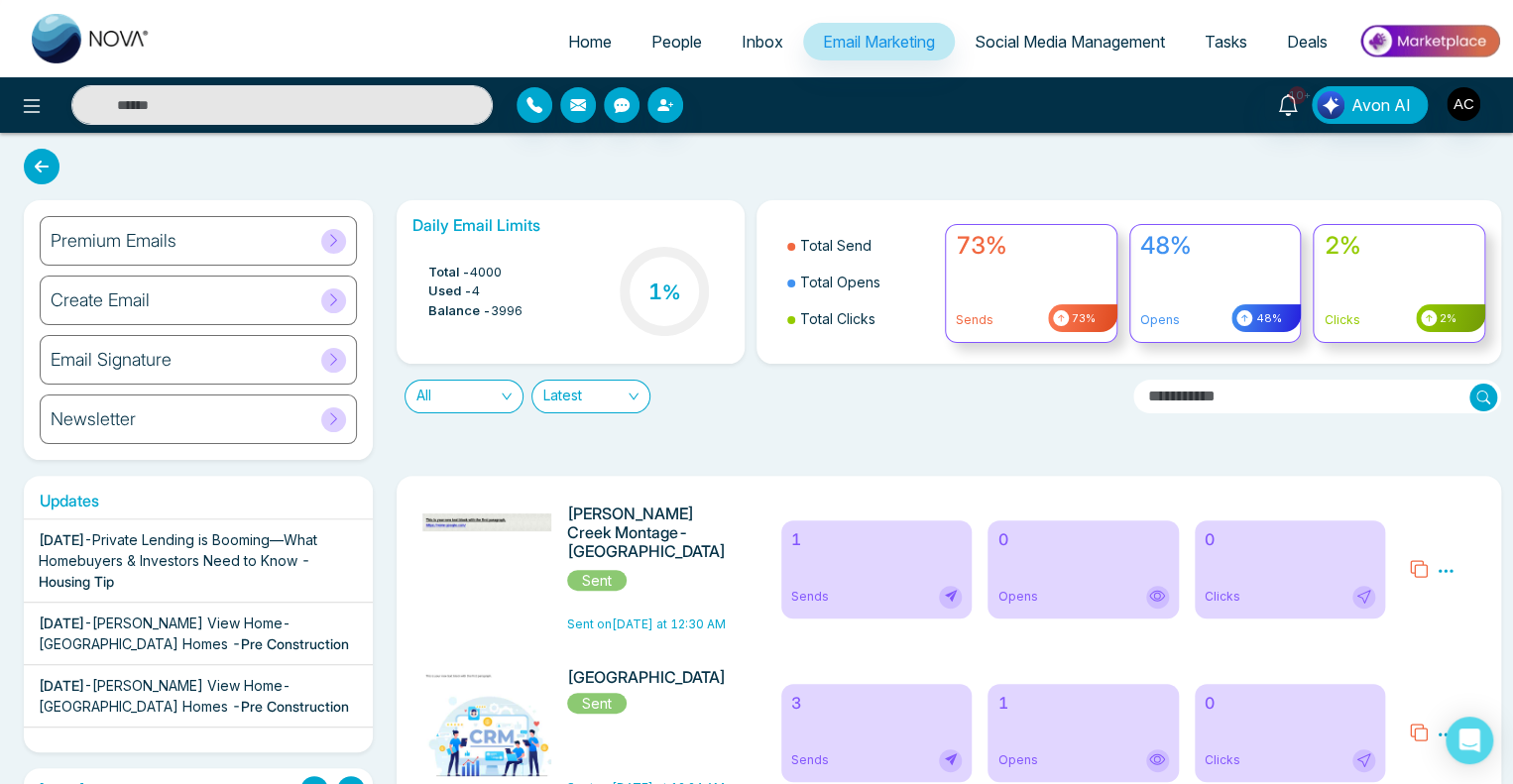 click on "0 Opens" at bounding box center [1083, 569] 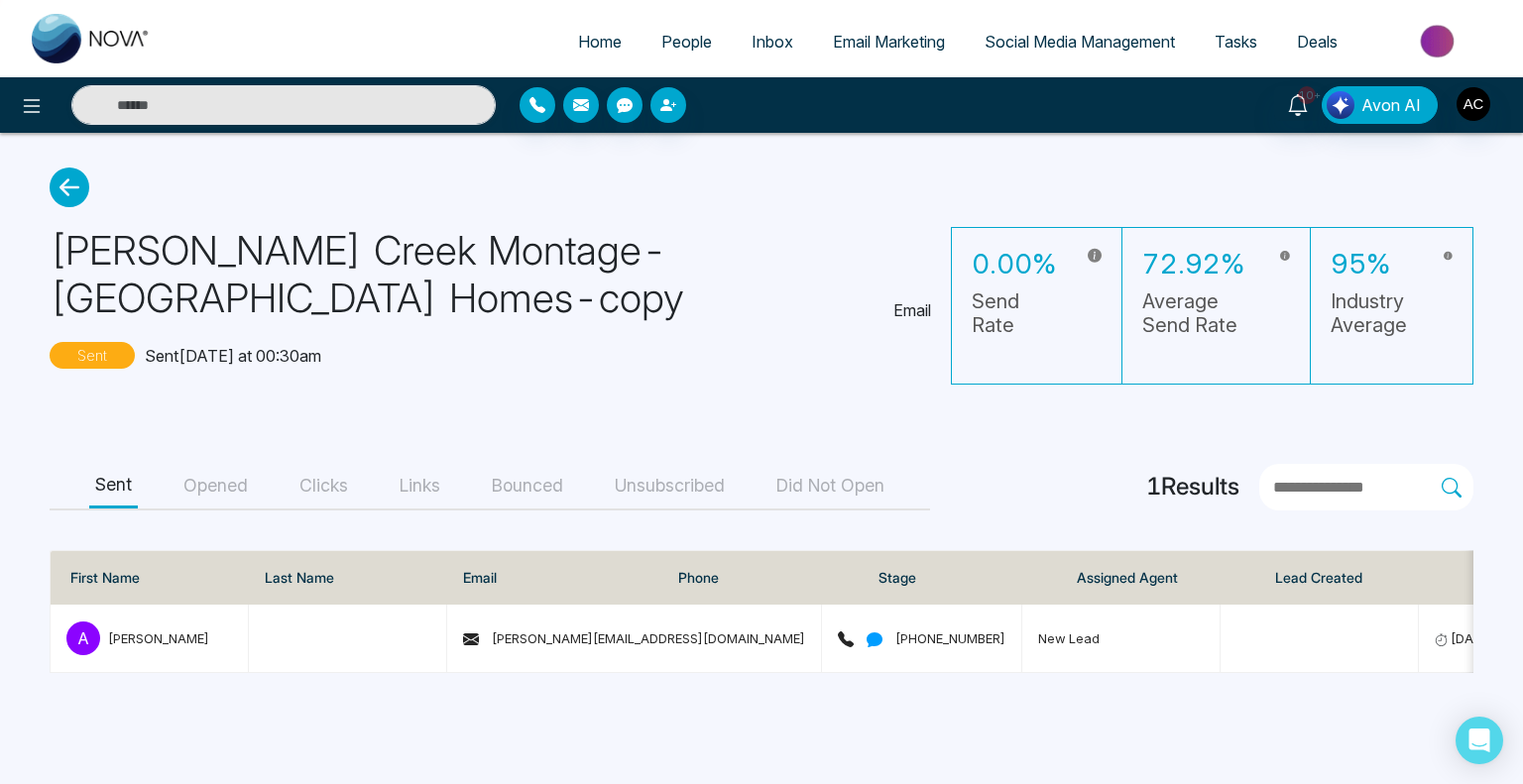 scroll, scrollTop: 0, scrollLeft: 262, axis: horizontal 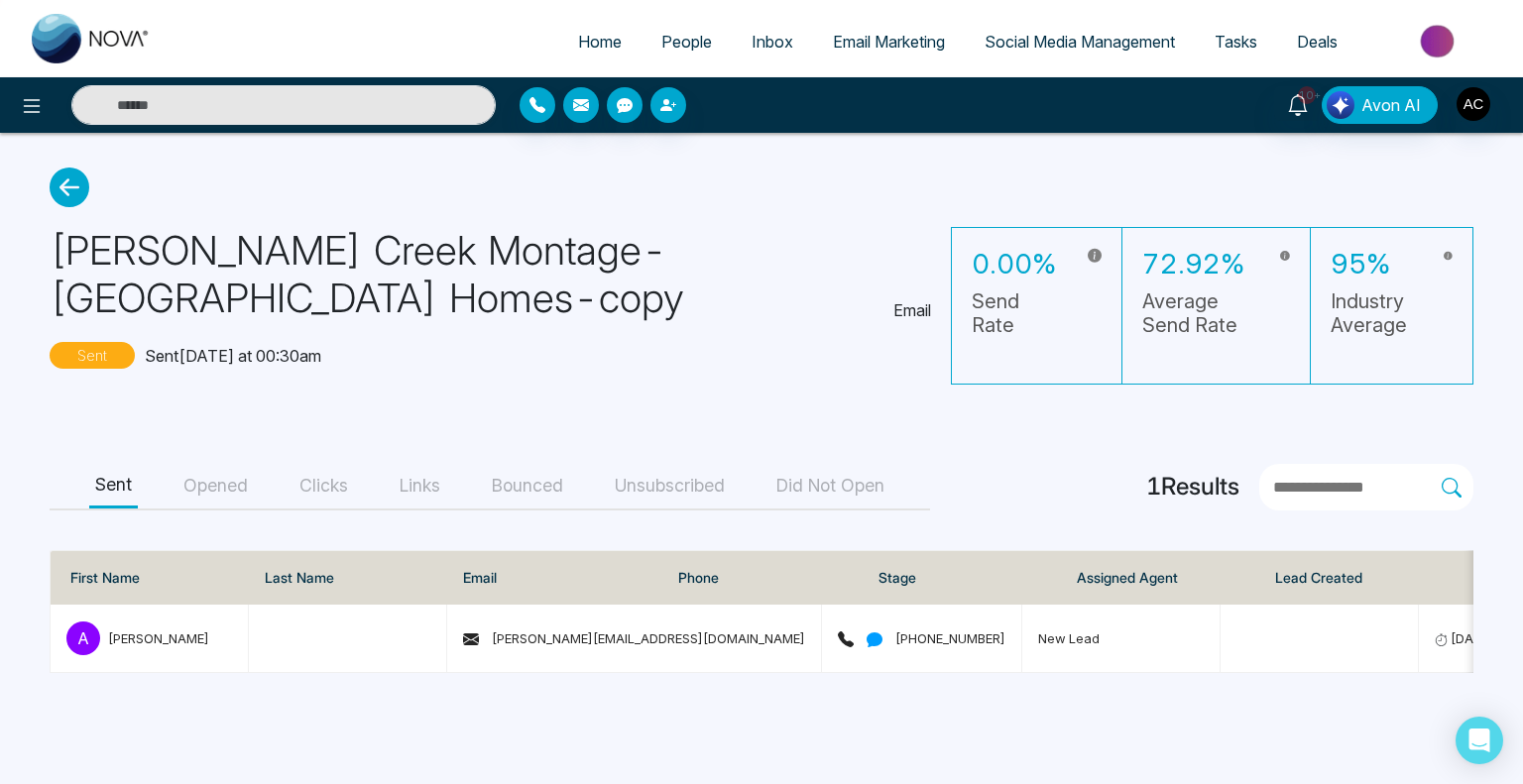 click 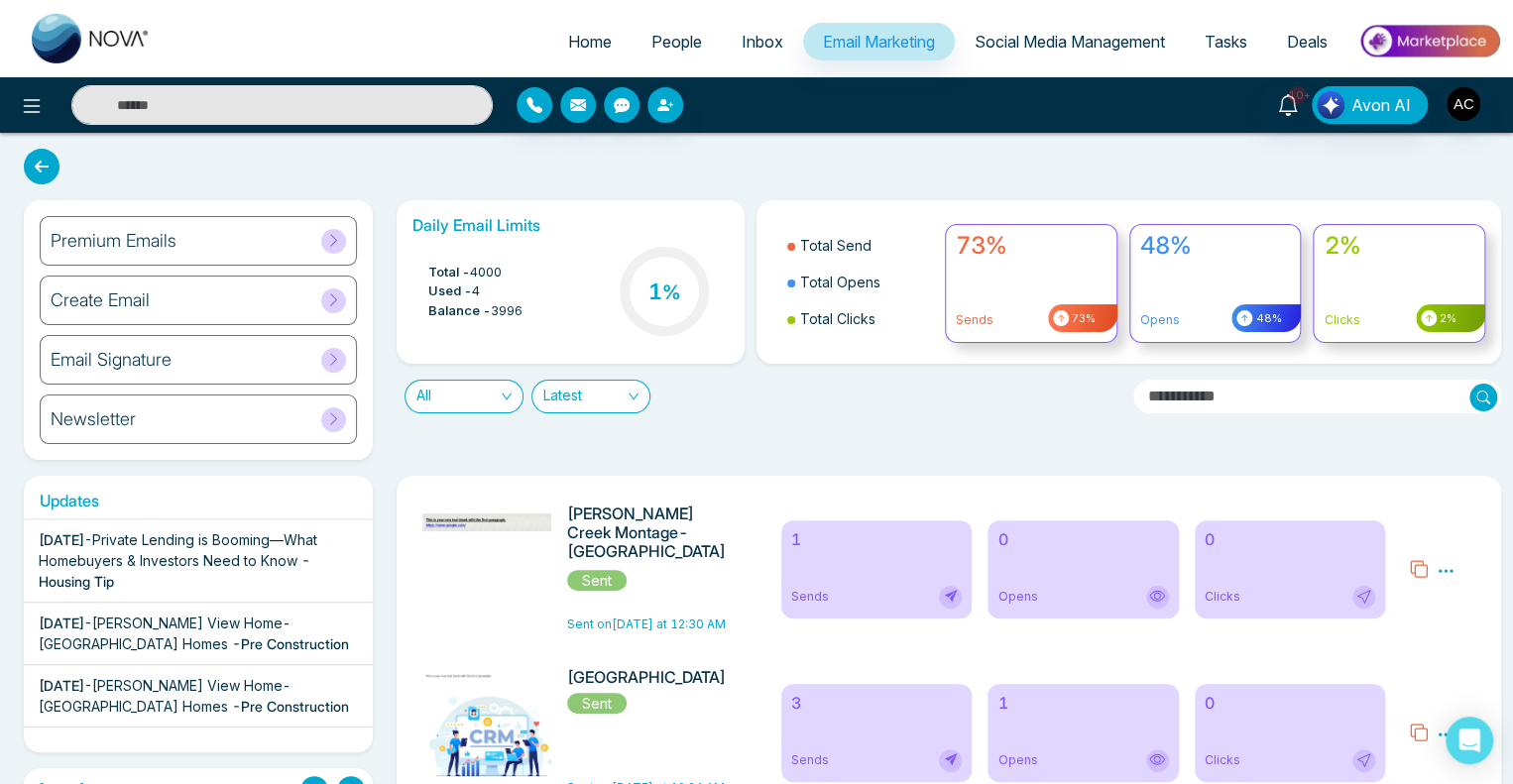 click on "0 Clicks" at bounding box center [1290, 569] 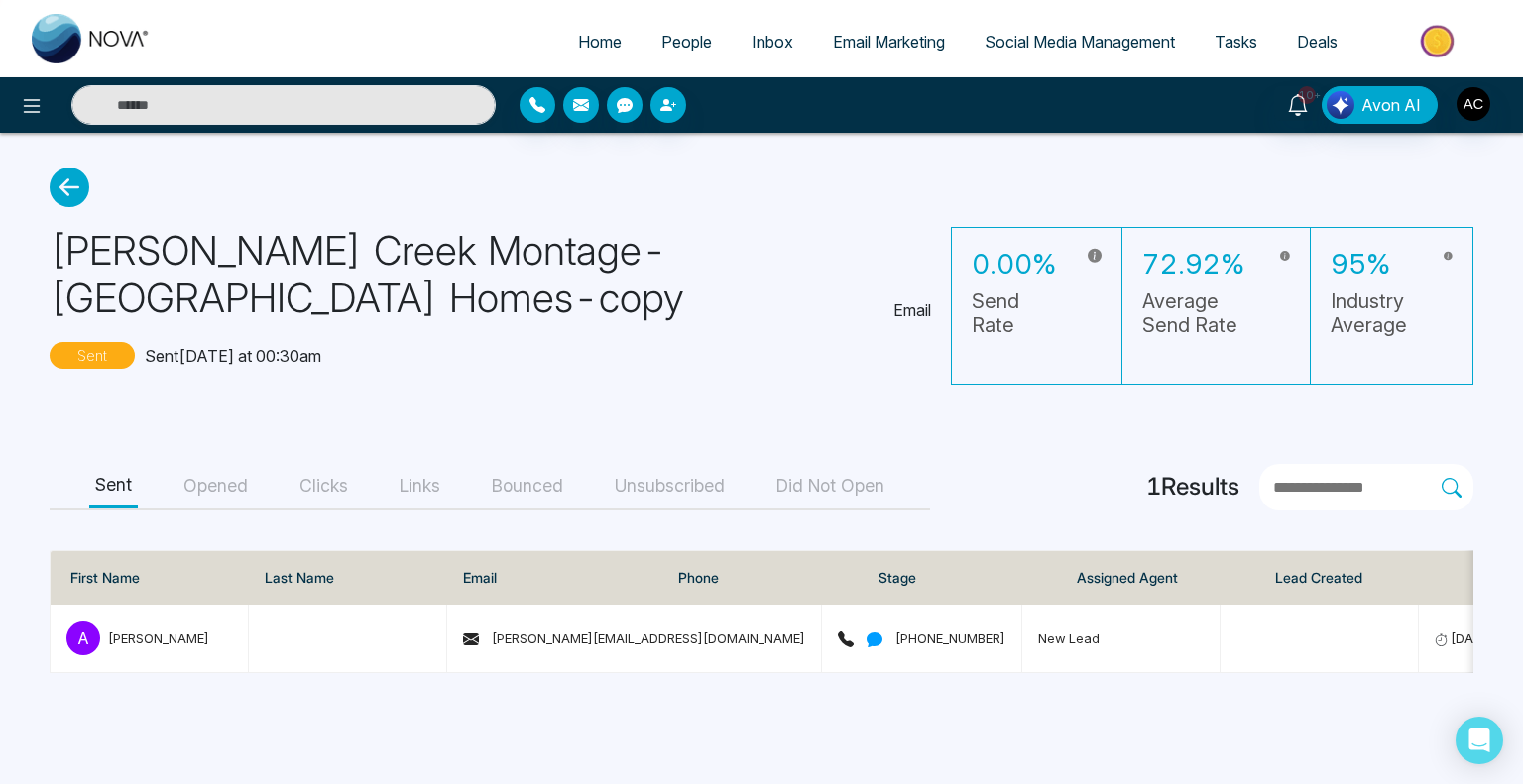 scroll, scrollTop: 0, scrollLeft: 340, axis: horizontal 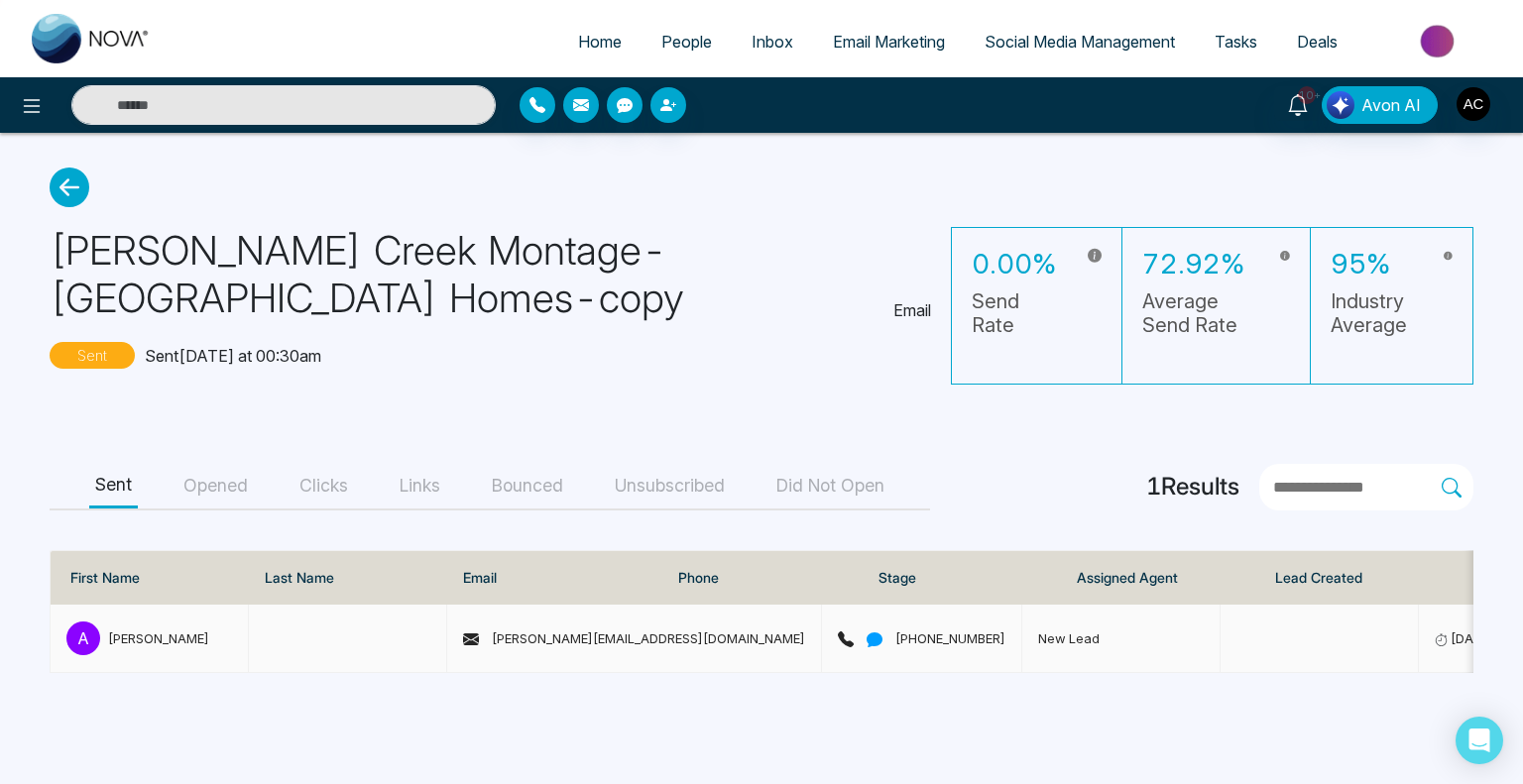 click on "[PERSON_NAME][EMAIL_ADDRESS][DOMAIN_NAME]" at bounding box center [634, 638] 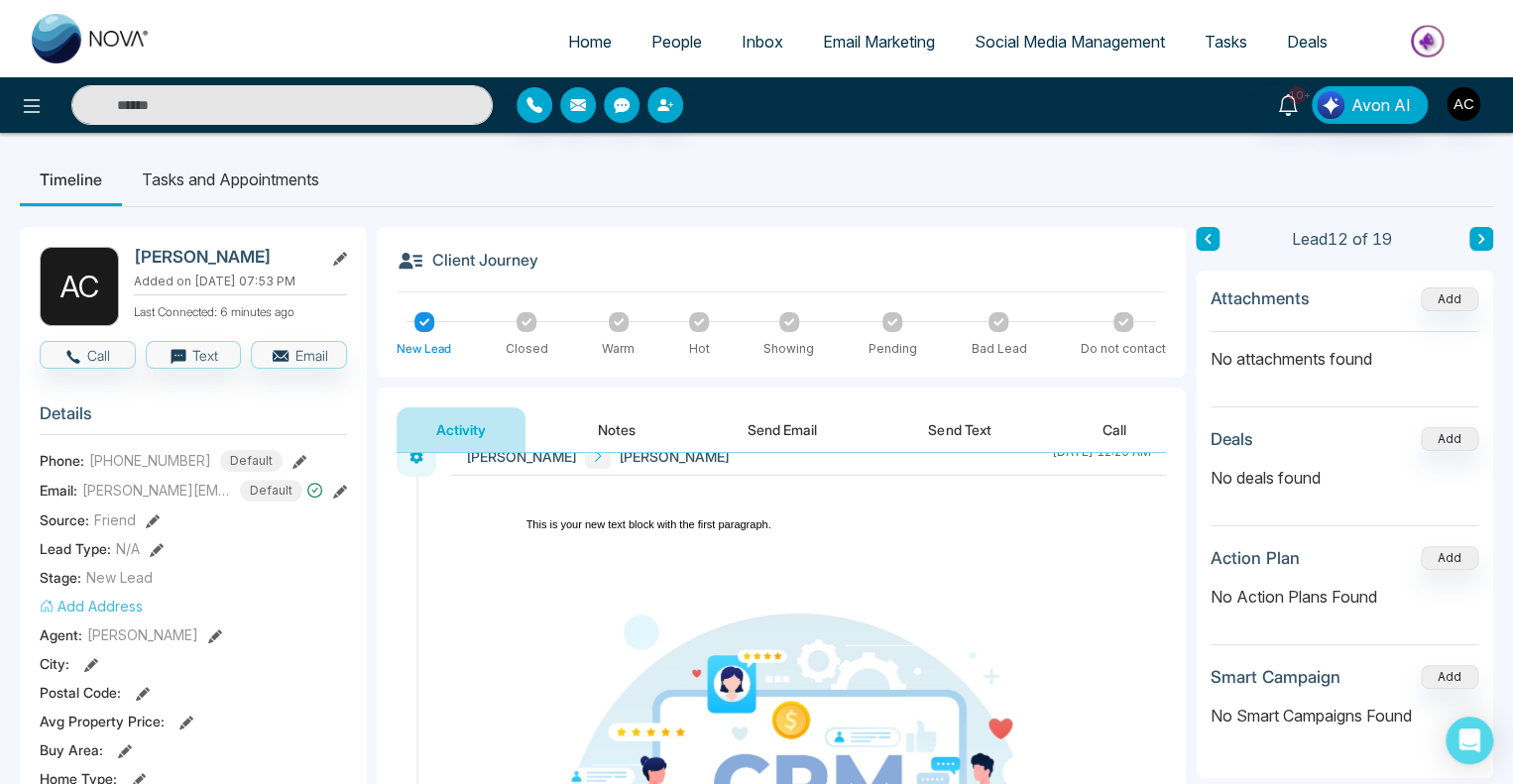 scroll, scrollTop: 0, scrollLeft: 0, axis: both 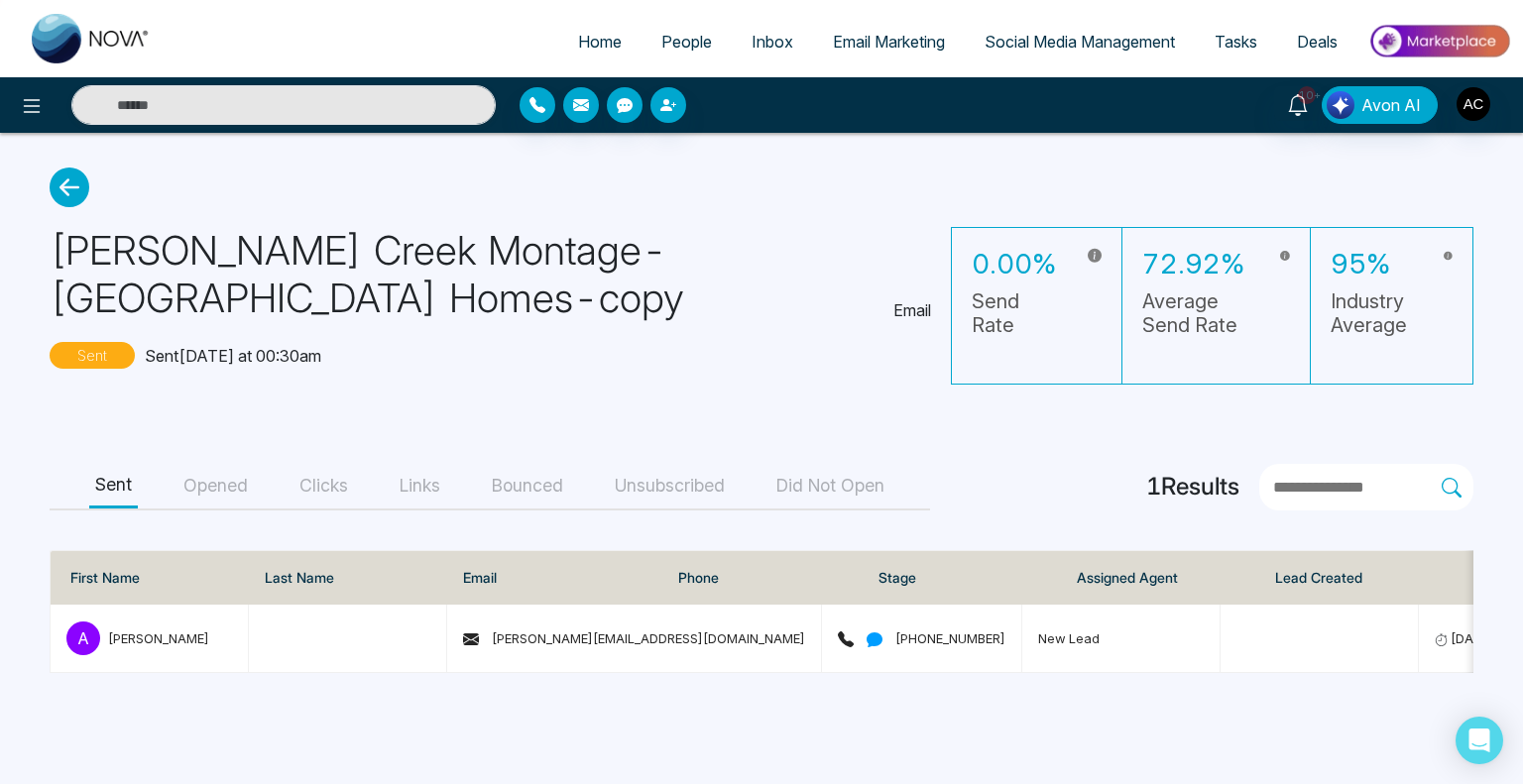 click 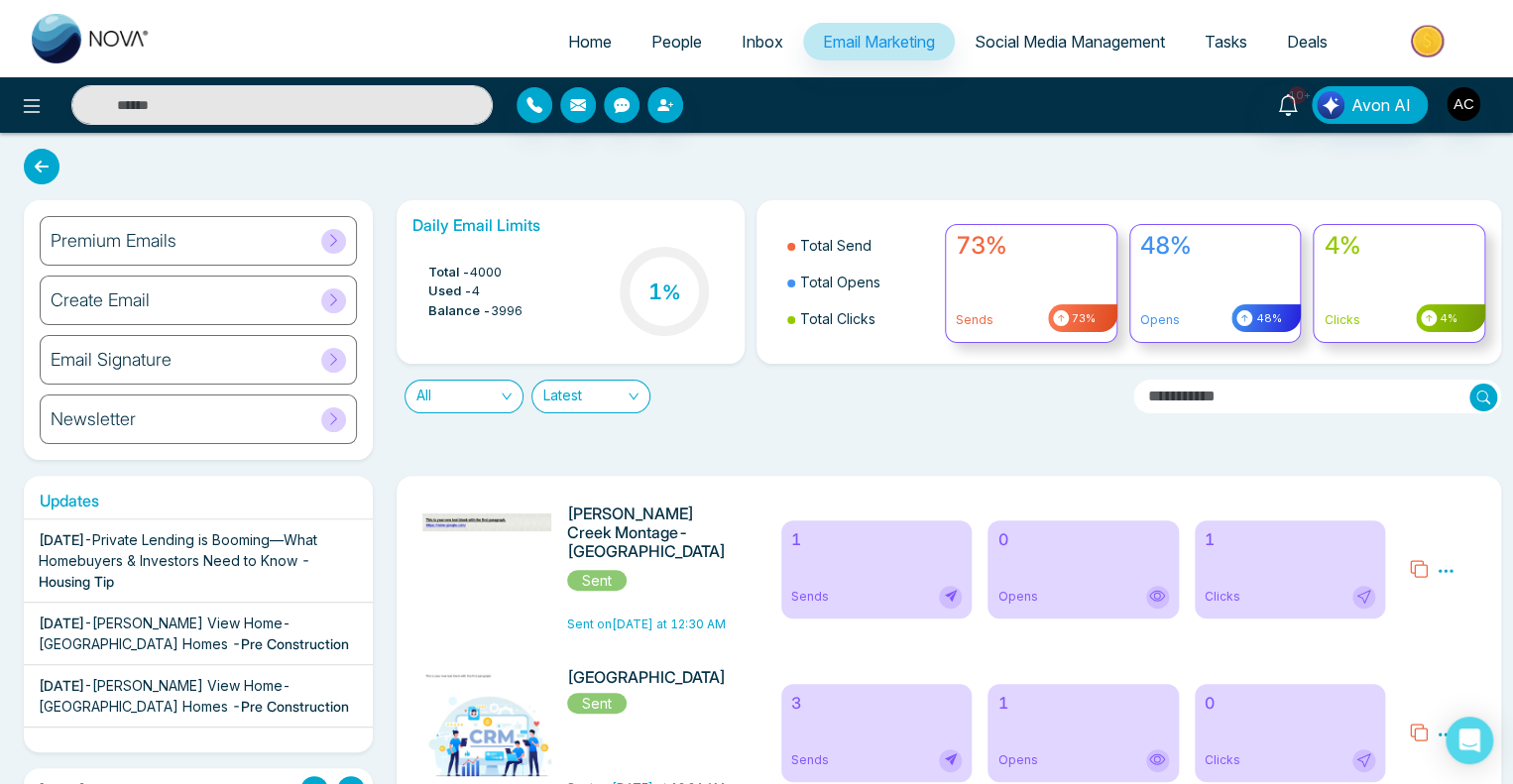 click 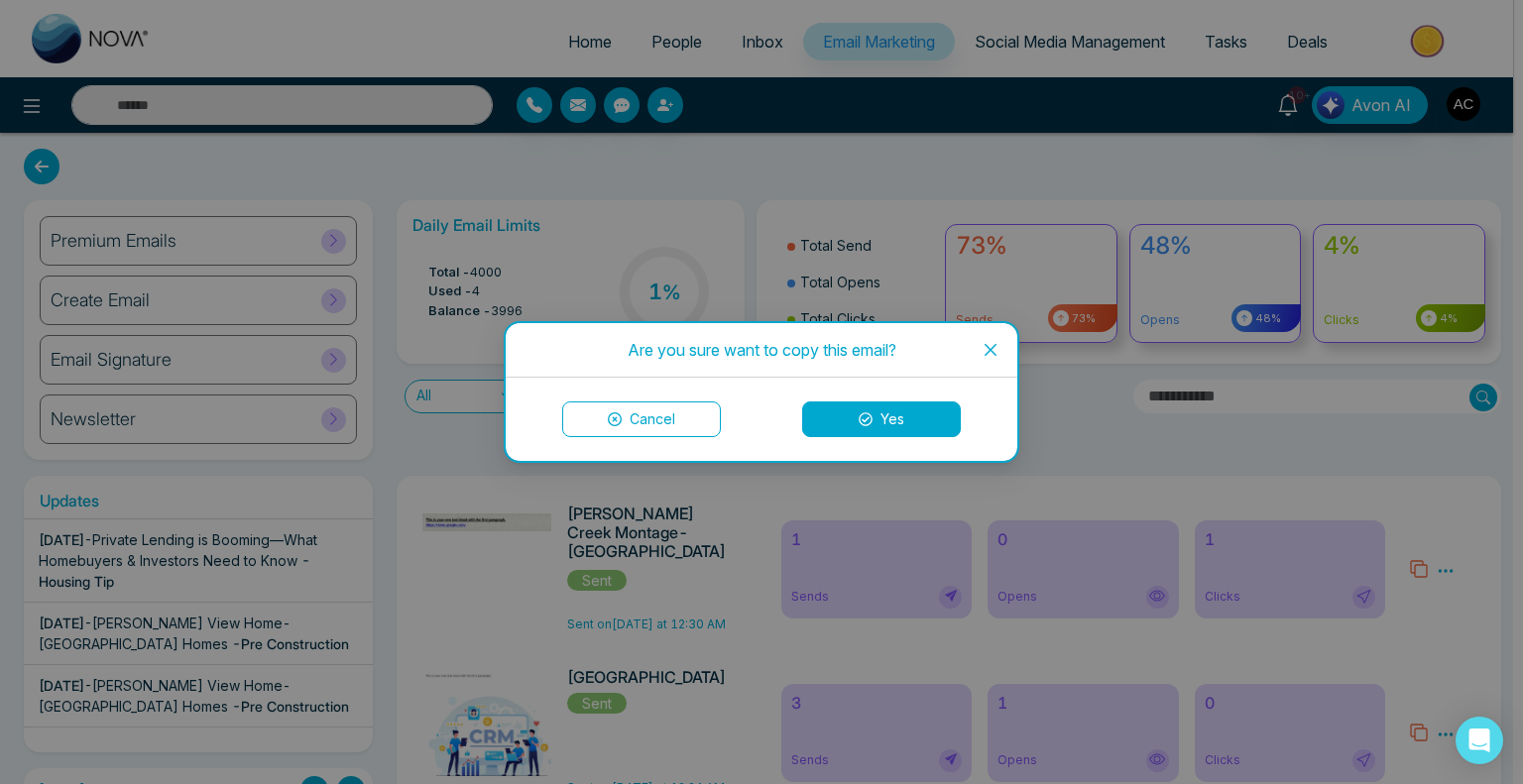click on "Yes" at bounding box center [881, 419] 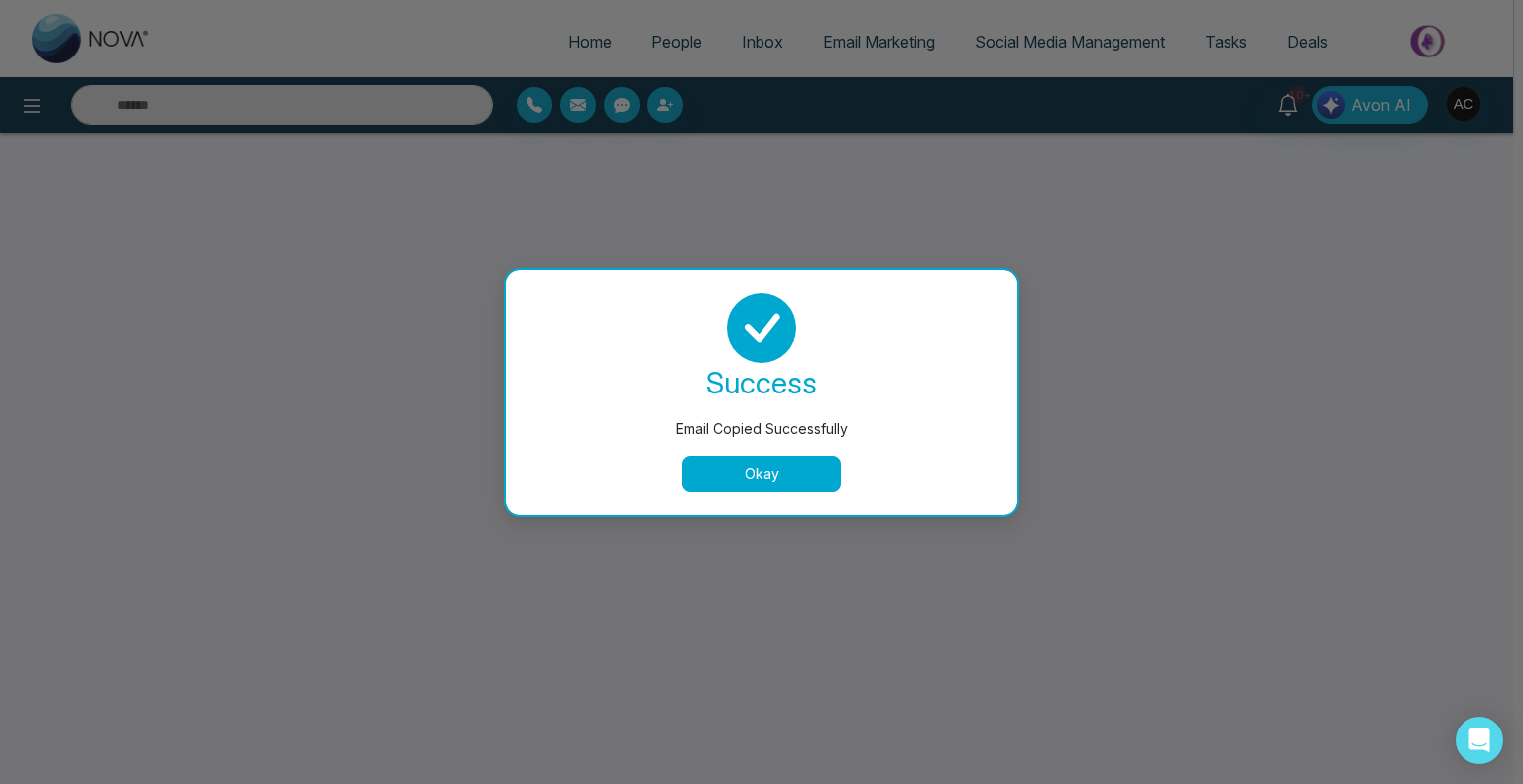 click on "Okay" at bounding box center (762, 474) 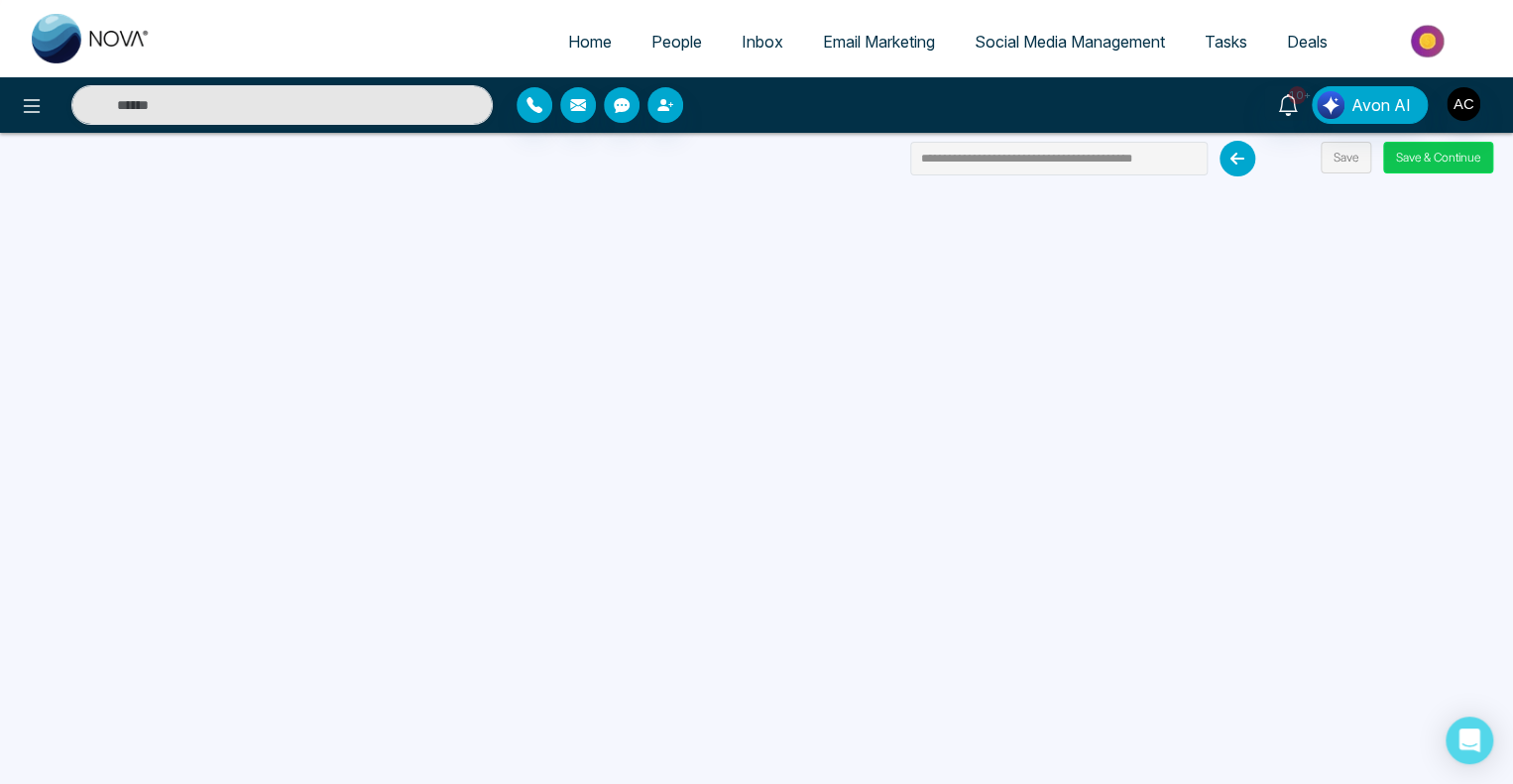 click on "Save & Continue" at bounding box center [1438, 158] 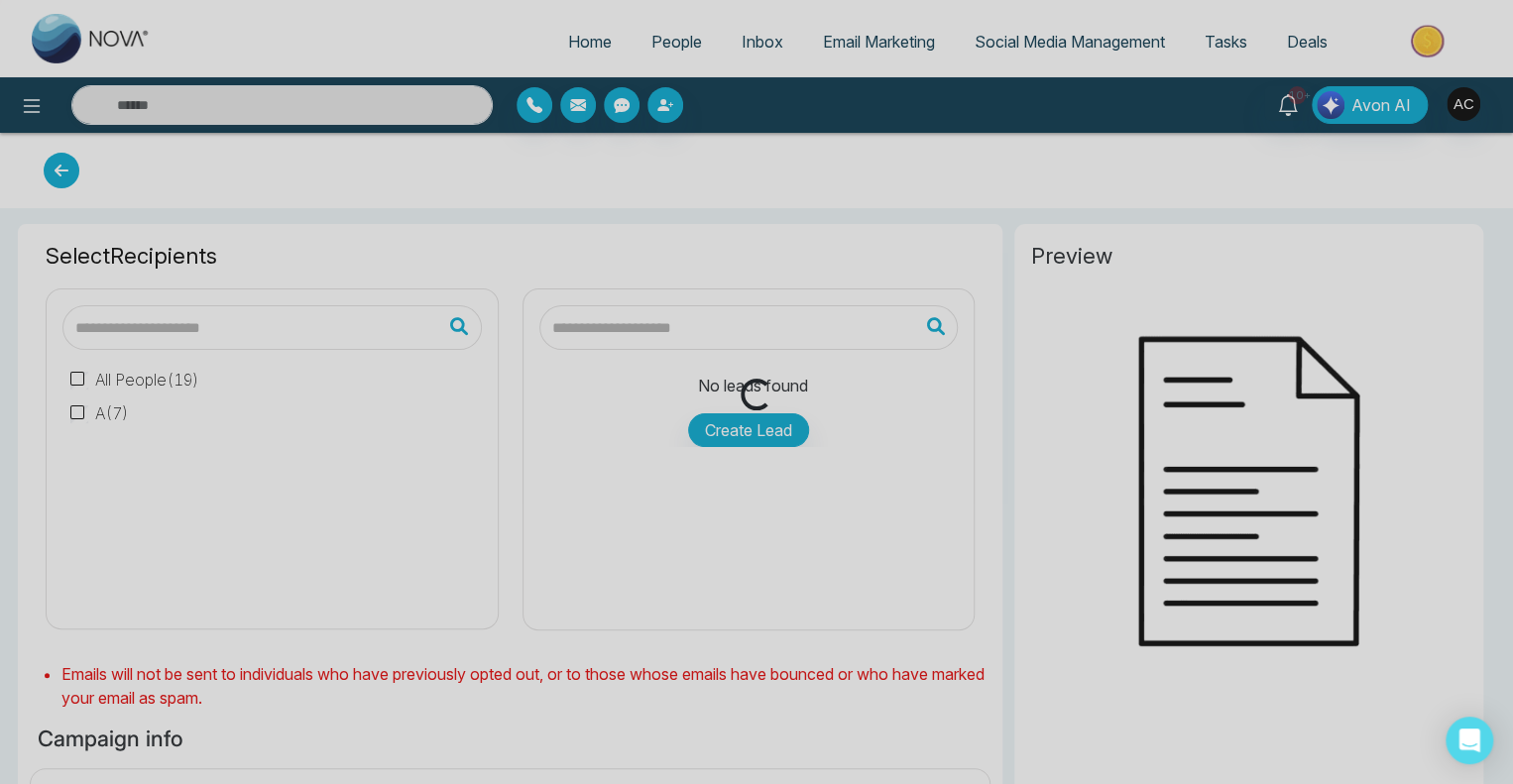 type on "********" 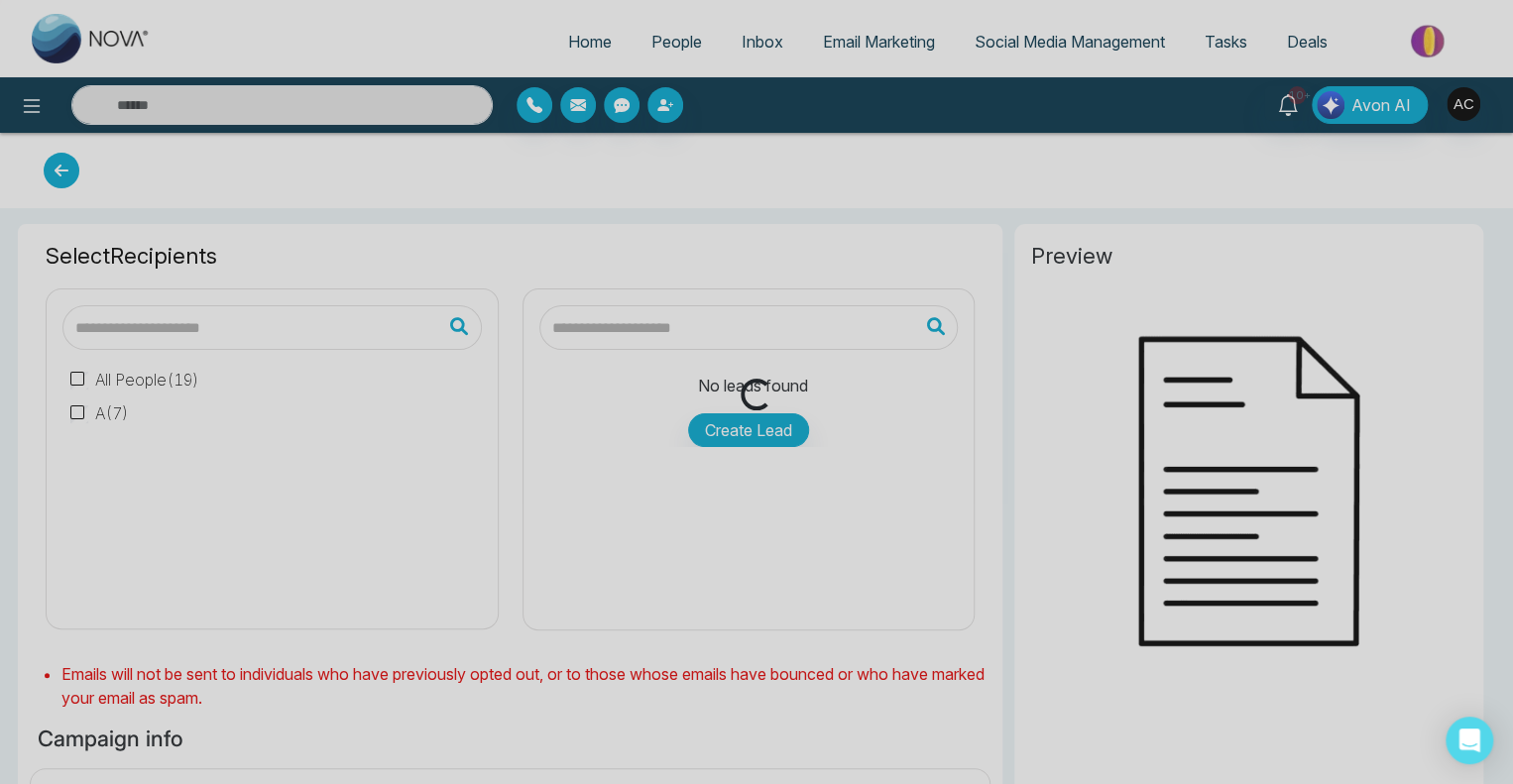 type on "**********" 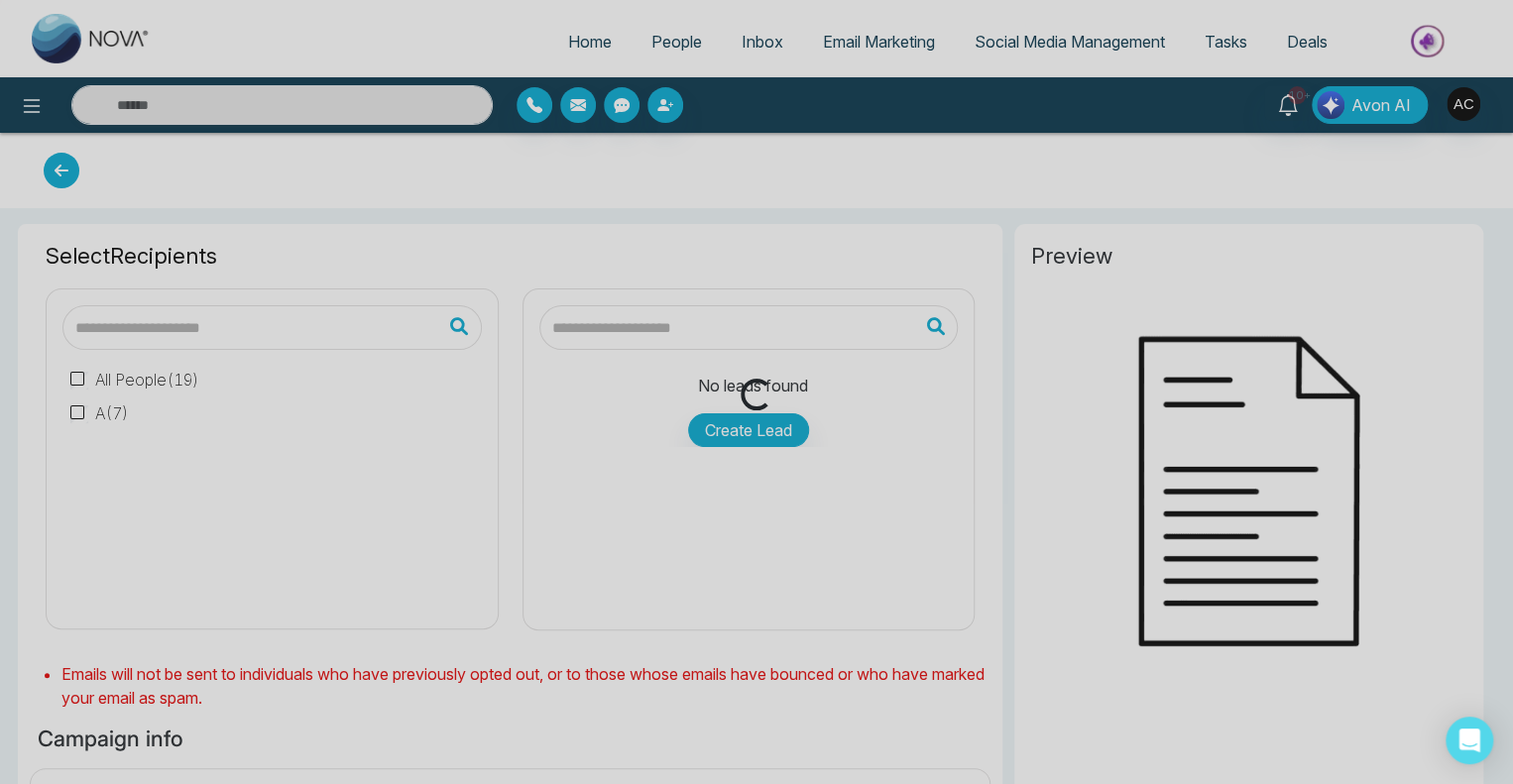 type on "**********" 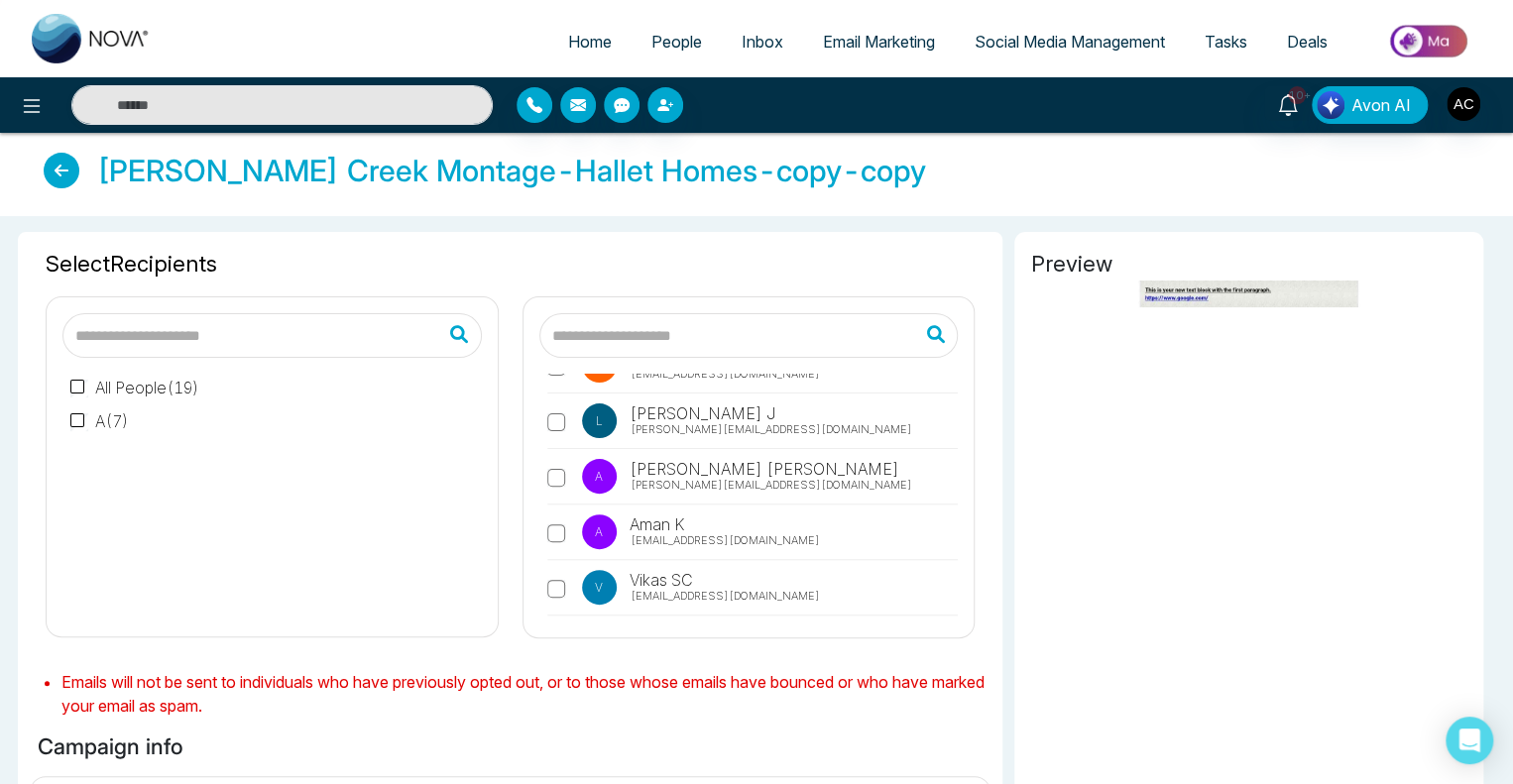 scroll, scrollTop: 111, scrollLeft: 0, axis: vertical 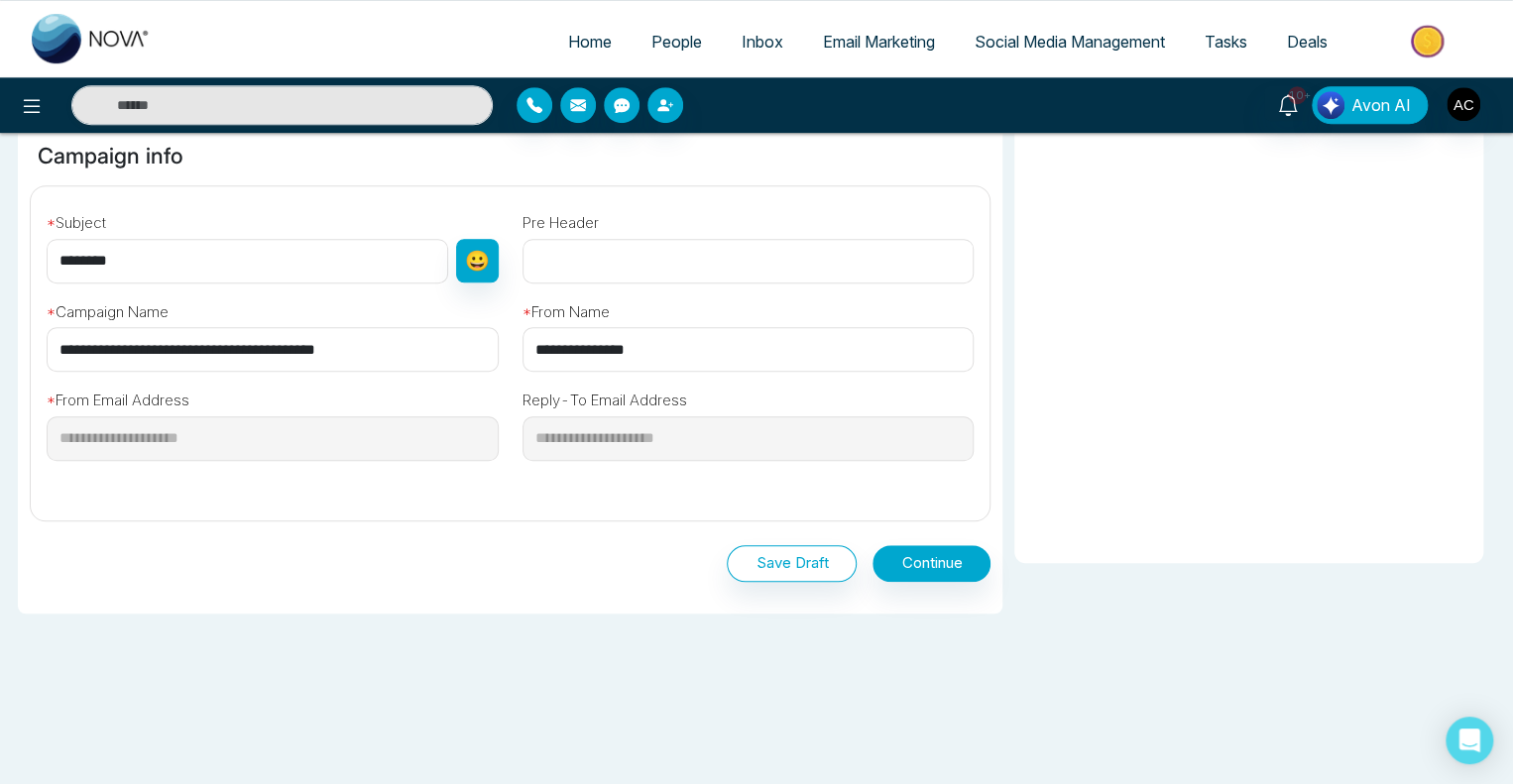 click on "********" at bounding box center [247, 261] 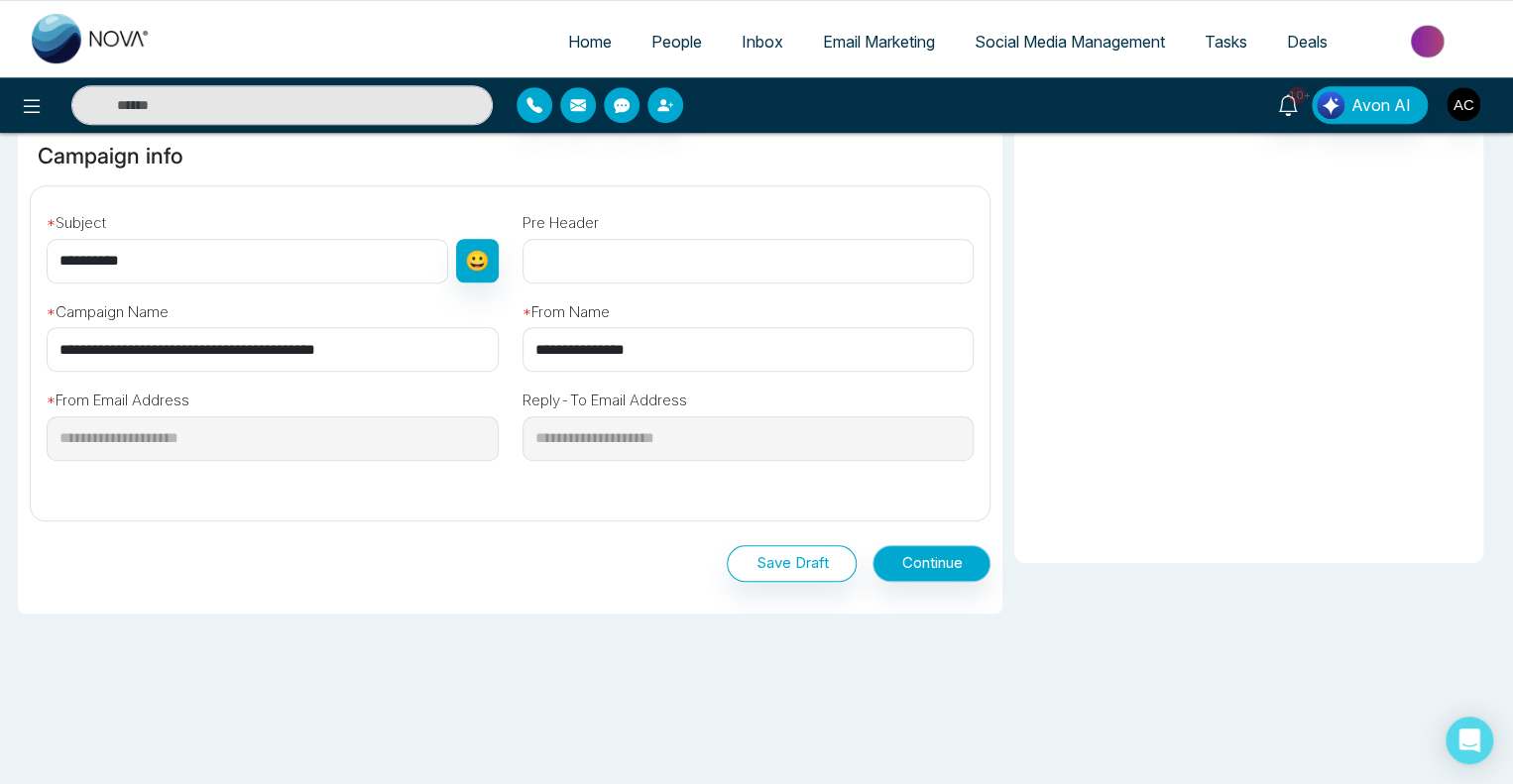 type on "**********" 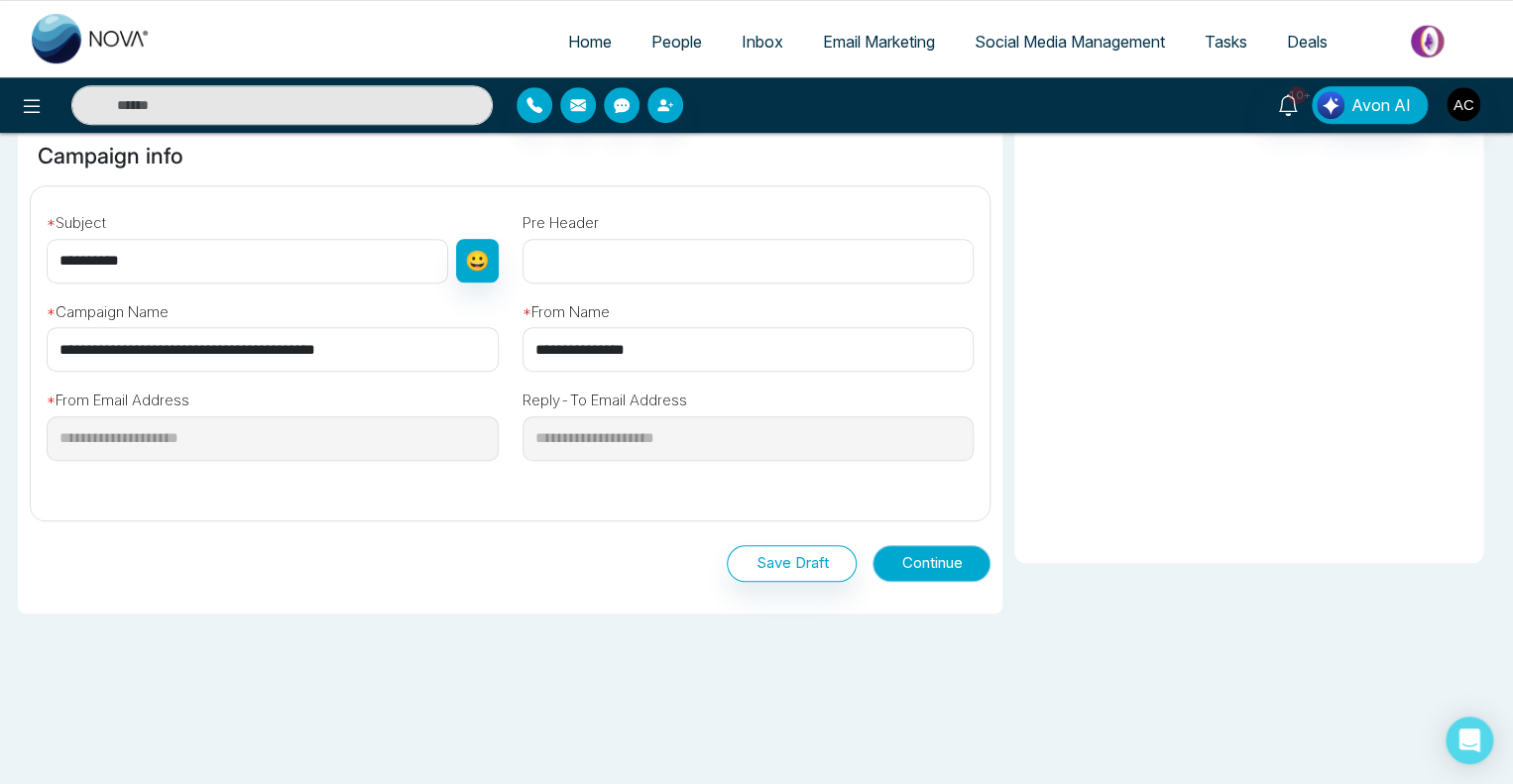 click on "Continue" at bounding box center [931, 563] 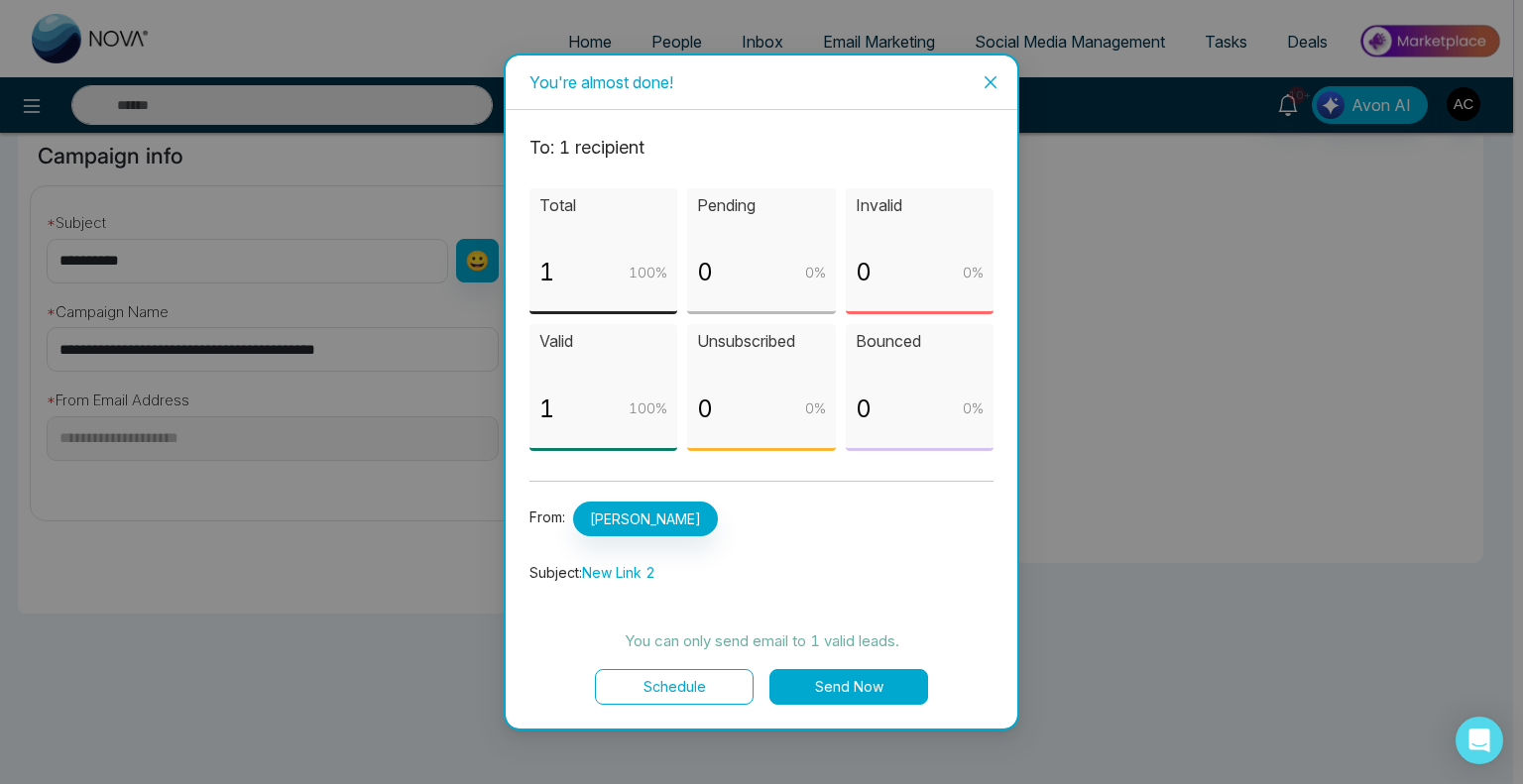 click on "Send Now" at bounding box center [849, 687] 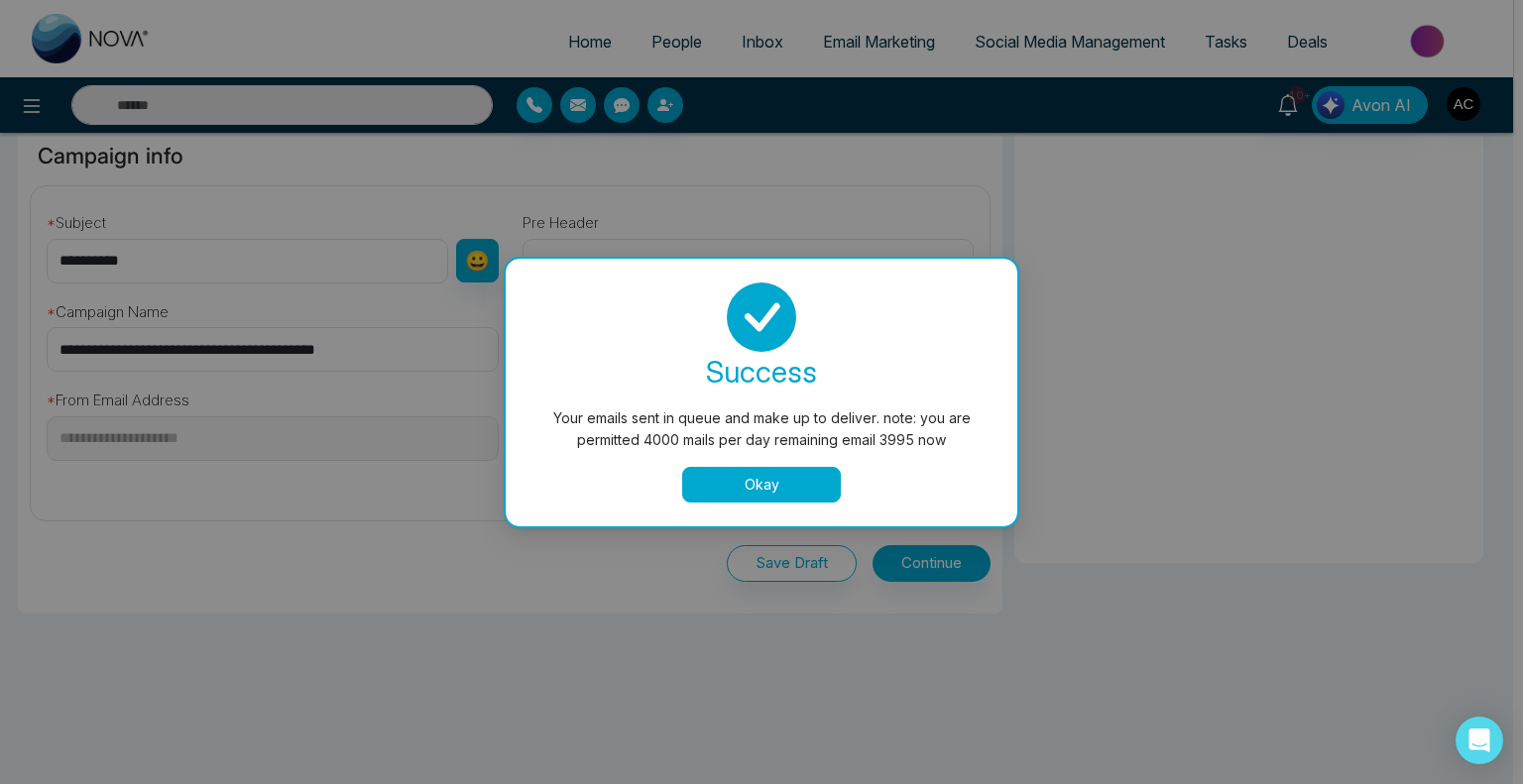 click on "Okay" at bounding box center (762, 485) 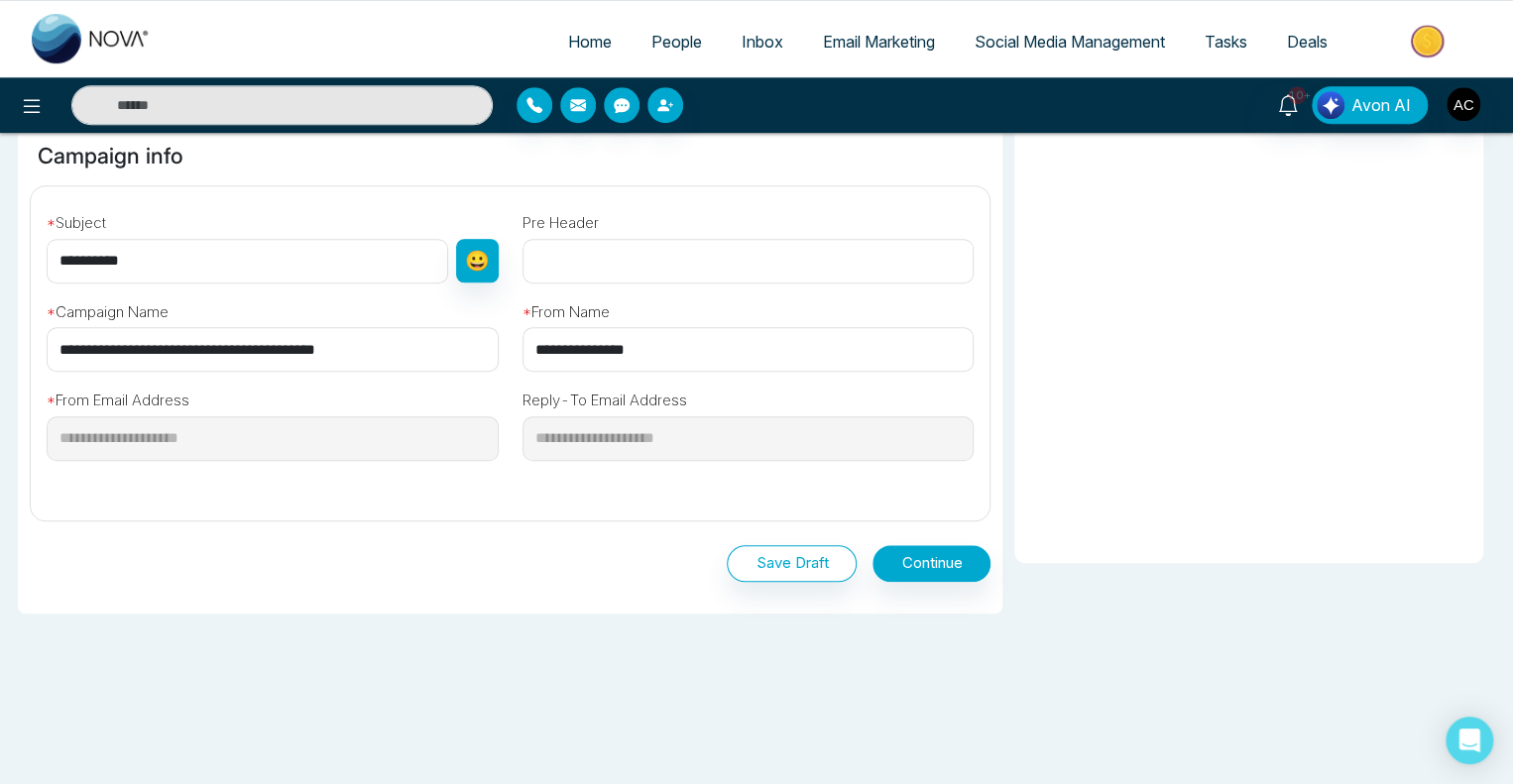 scroll, scrollTop: 0, scrollLeft: 0, axis: both 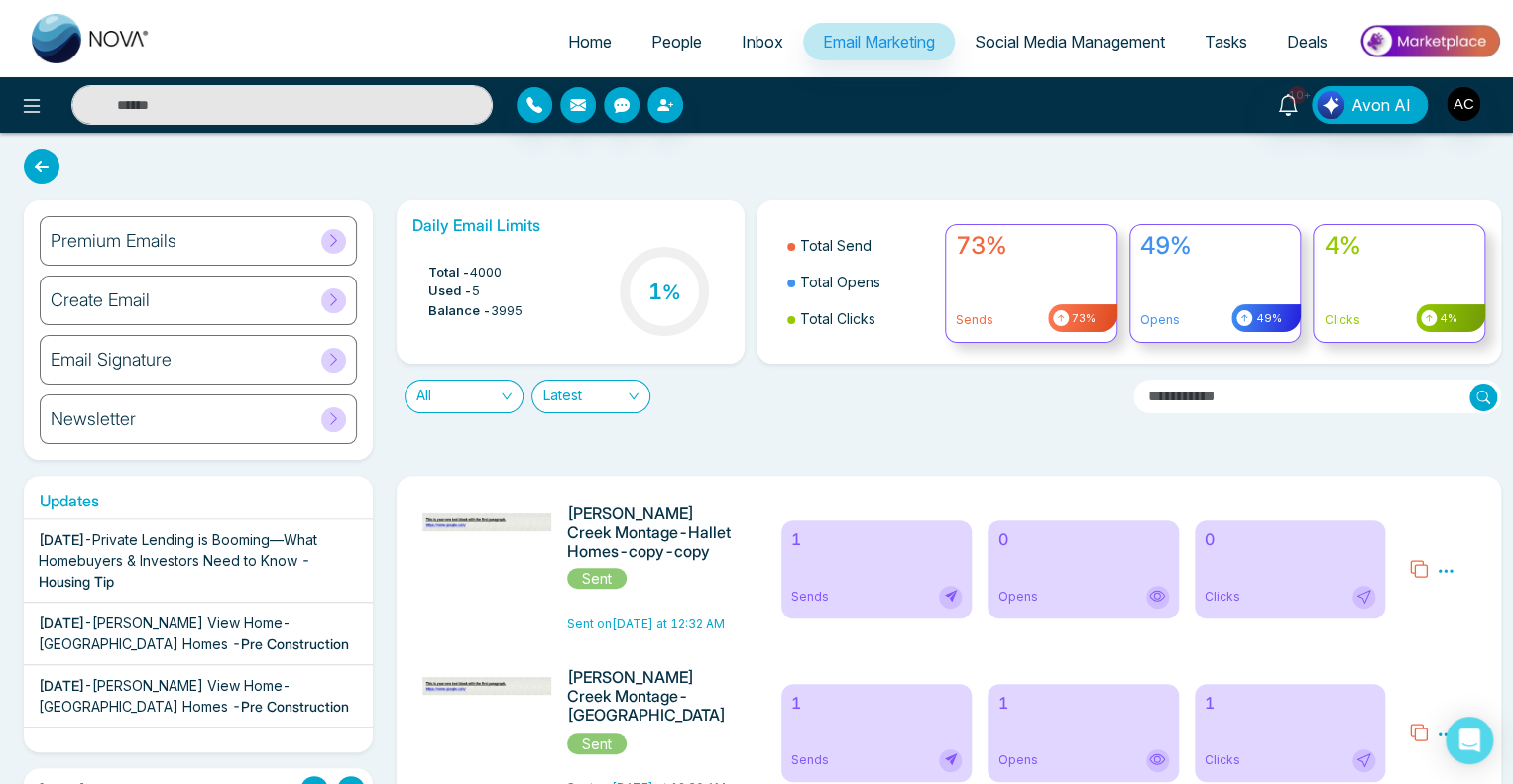 click on "1 Sends" at bounding box center [876, 569] 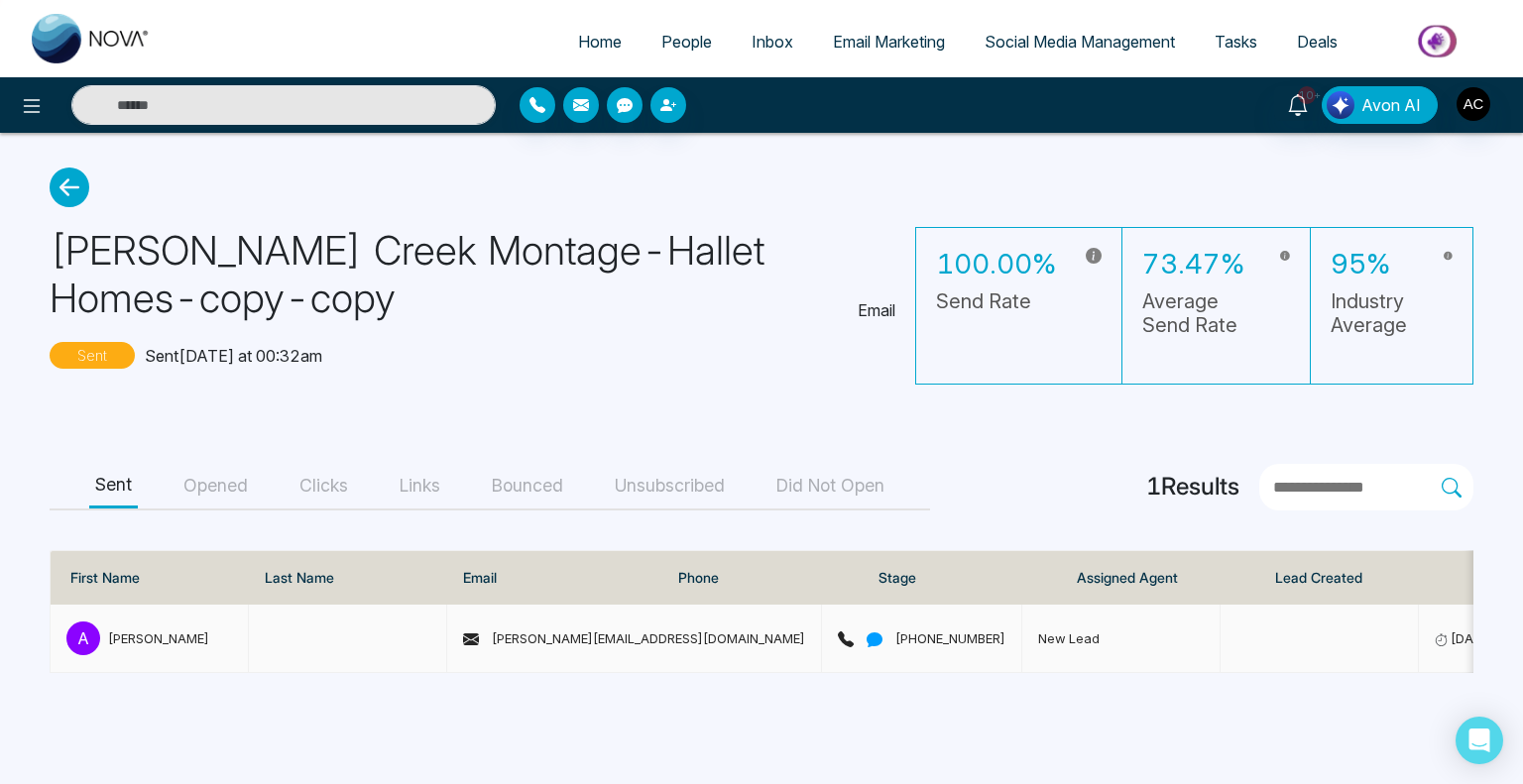 click 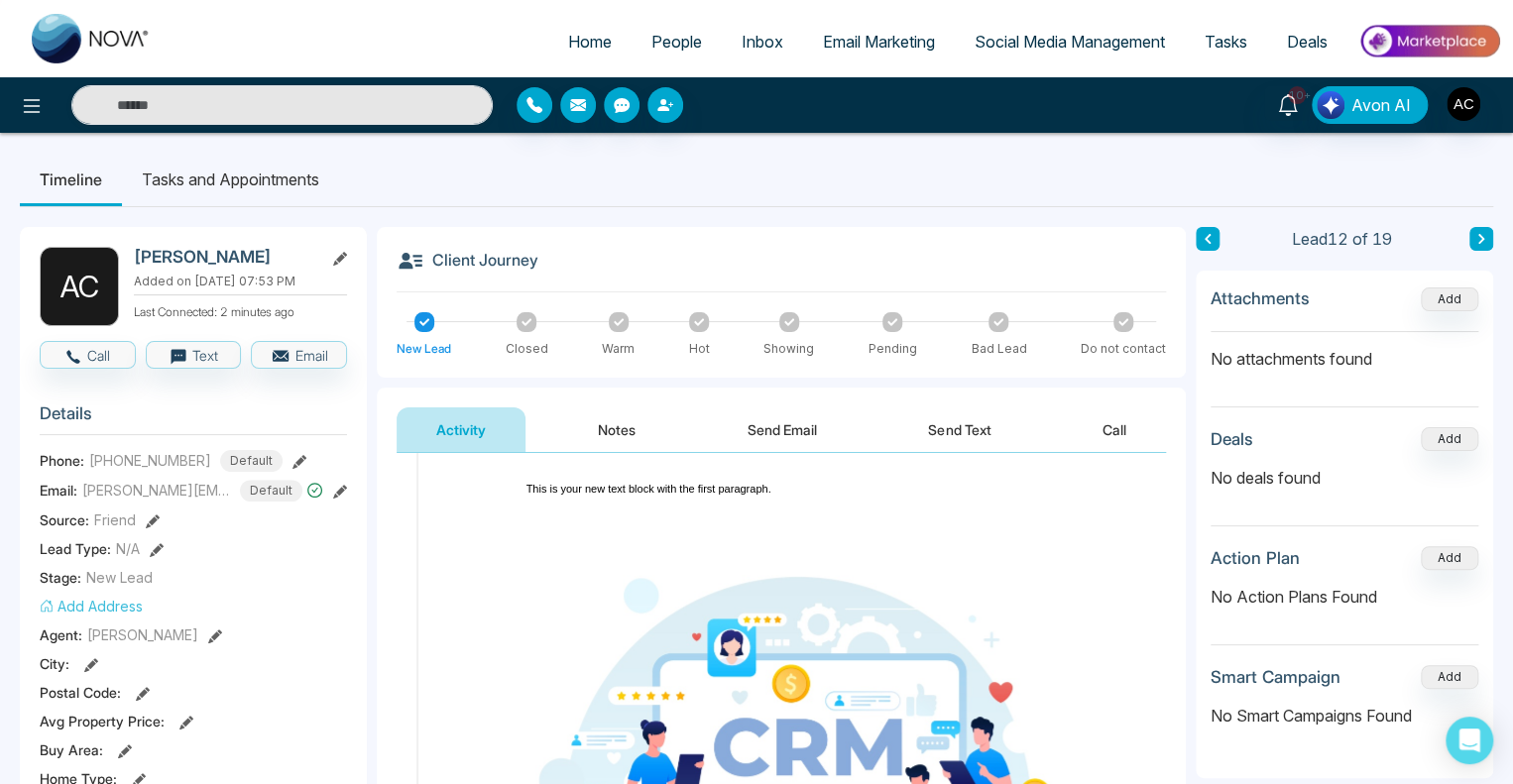 scroll, scrollTop: 0, scrollLeft: 0, axis: both 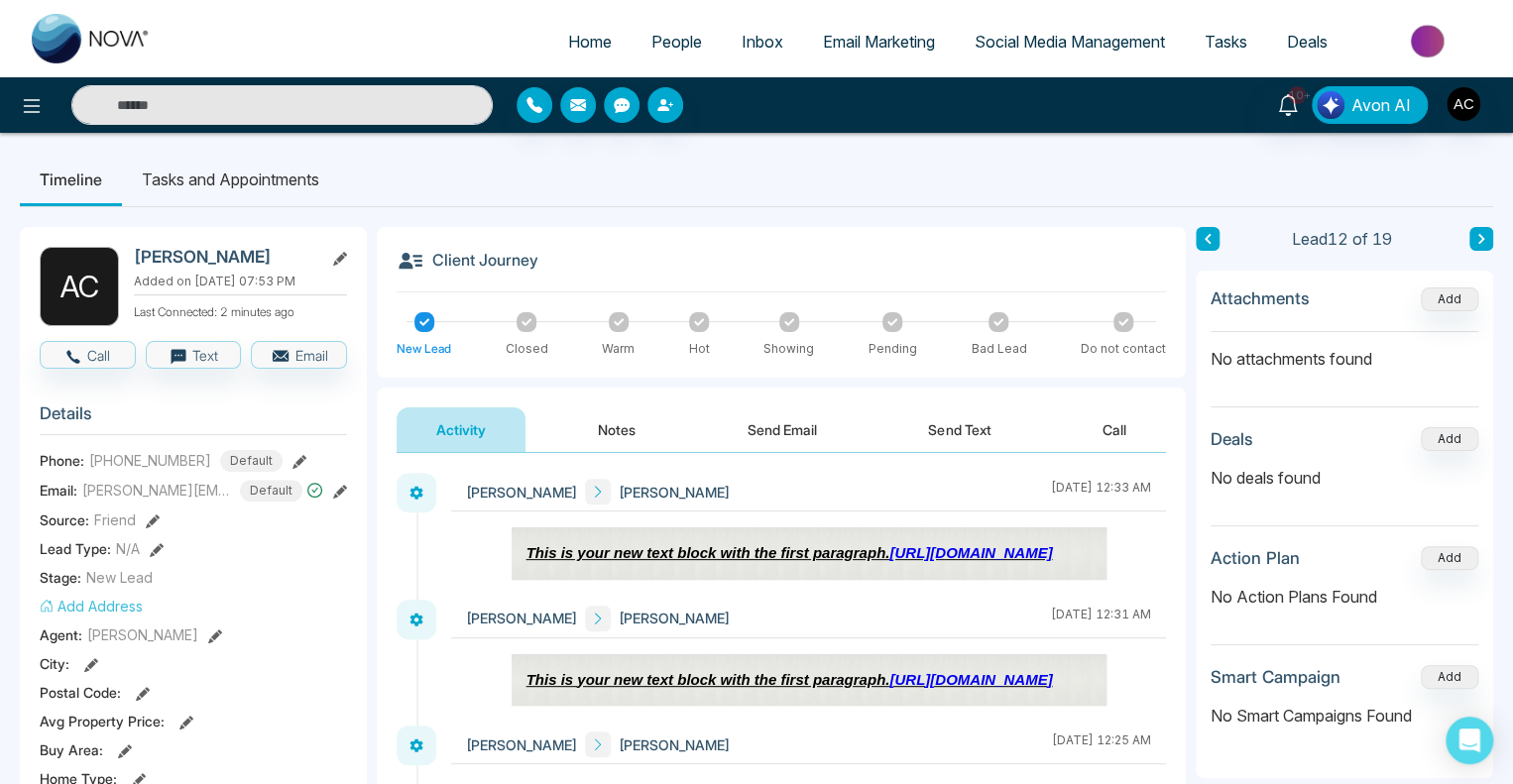 click on "[URL][DOMAIN_NAME]" at bounding box center (971, 552) 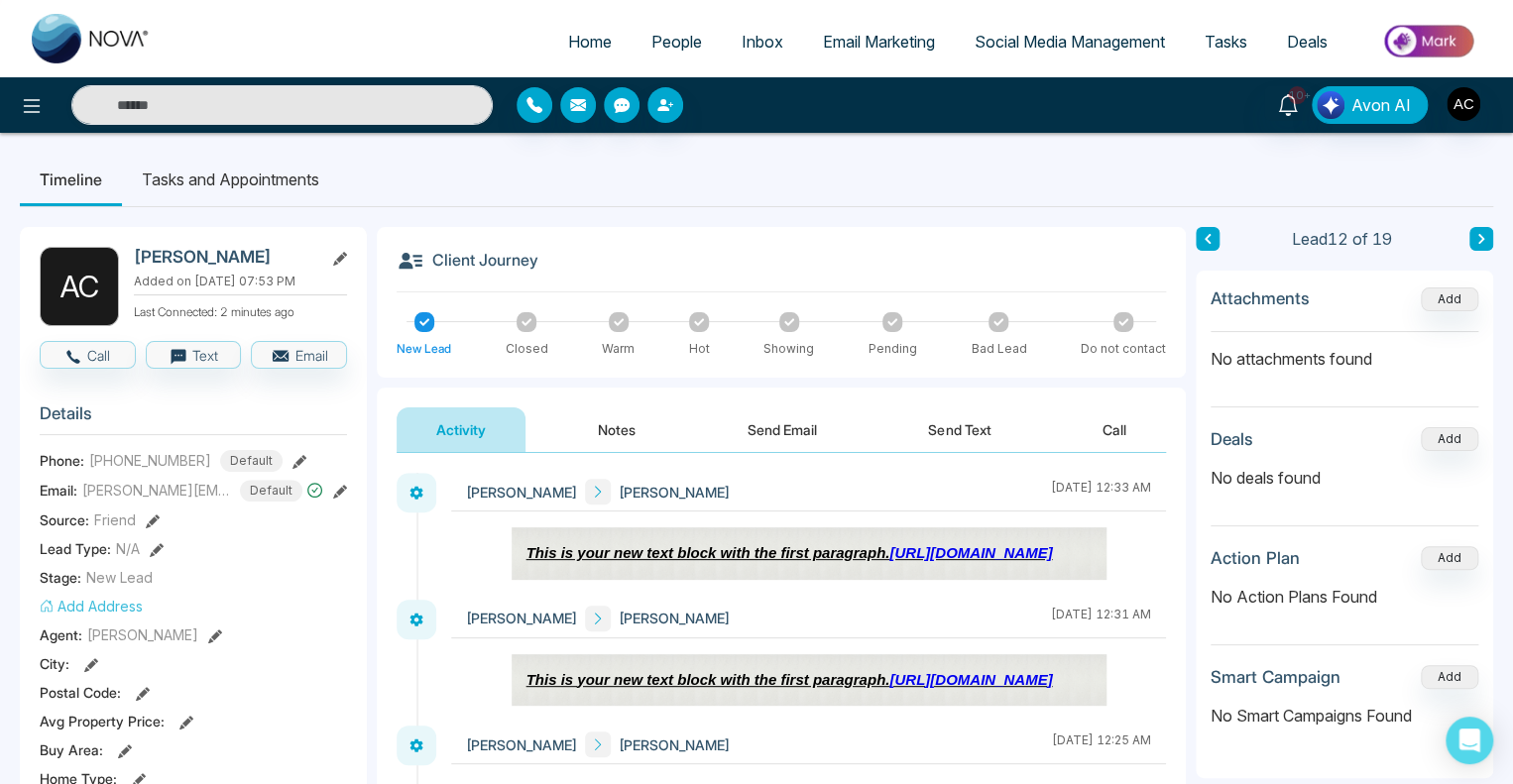 click on "[URL][DOMAIN_NAME]" at bounding box center (971, 552) 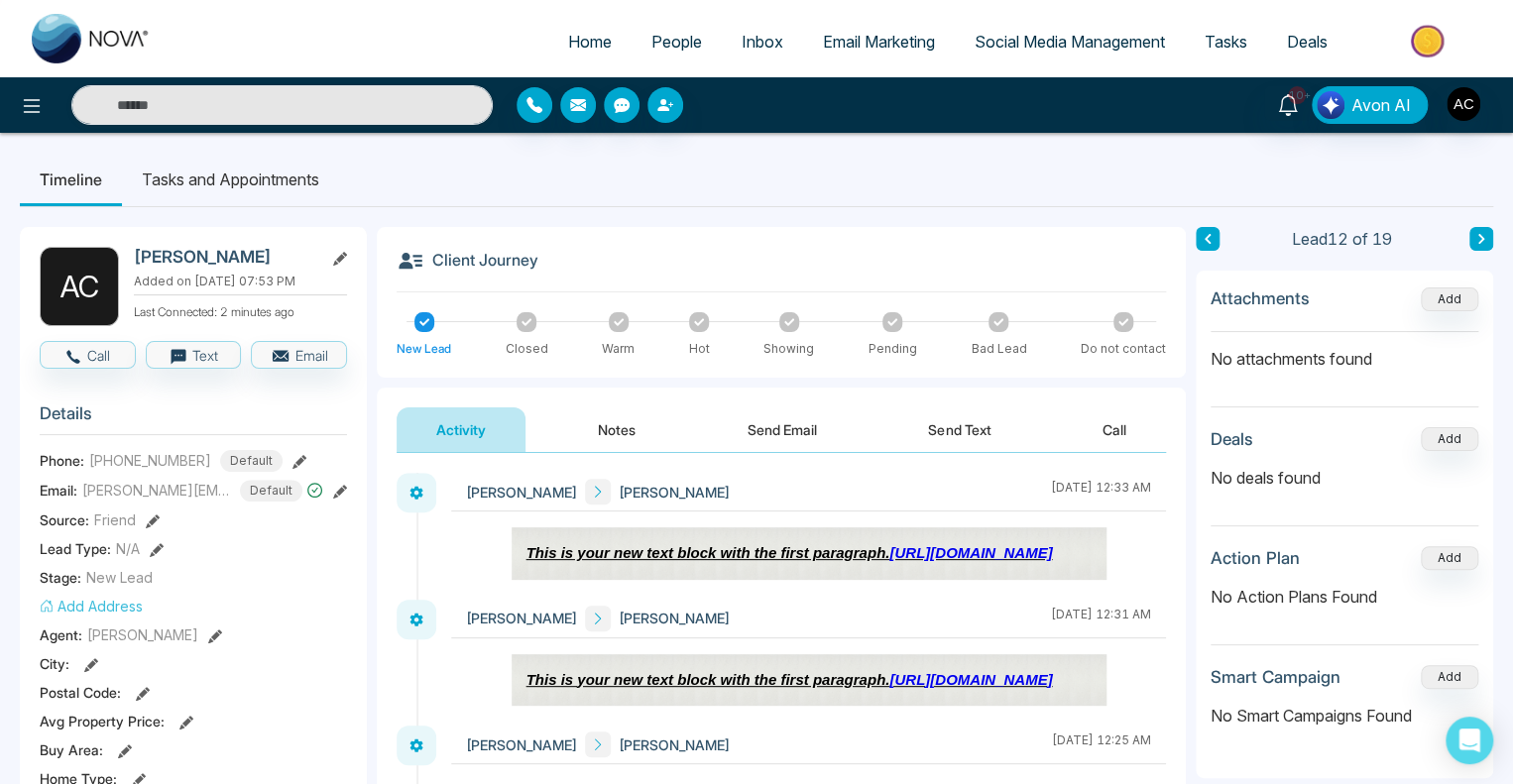 click on "[URL][DOMAIN_NAME]" at bounding box center (971, 679) 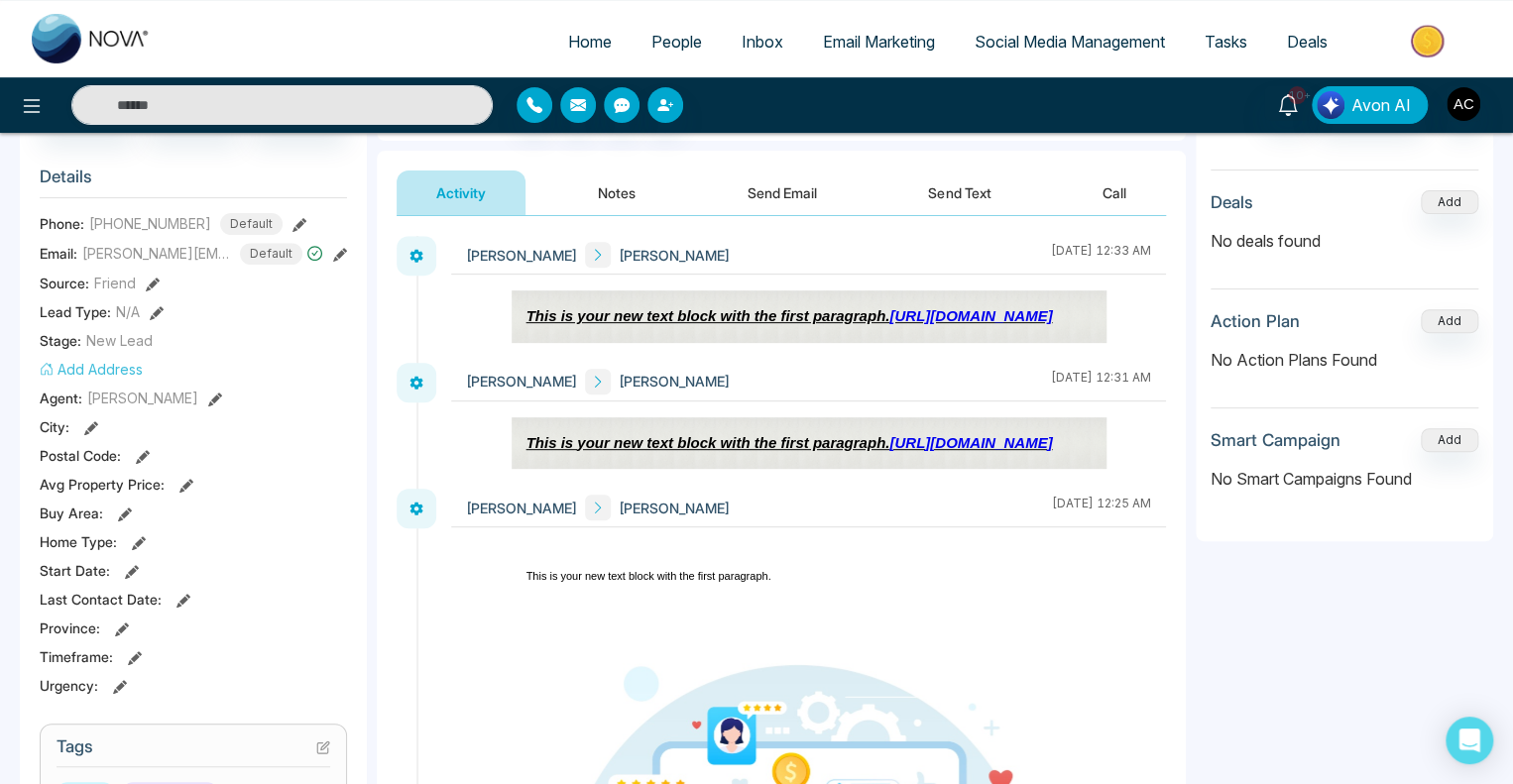 scroll, scrollTop: 238, scrollLeft: 0, axis: vertical 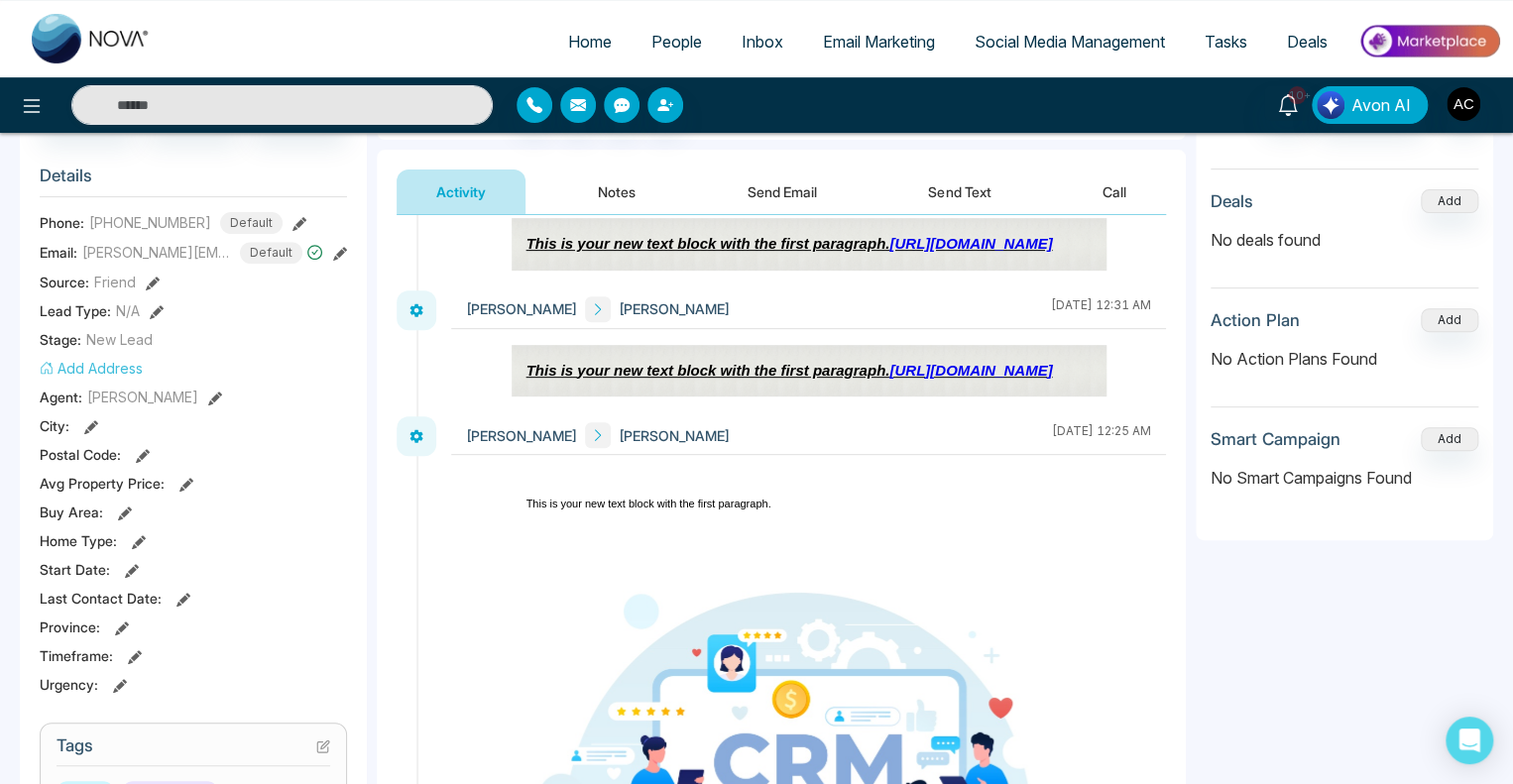 click on "[URL][DOMAIN_NAME]" at bounding box center [971, 370] 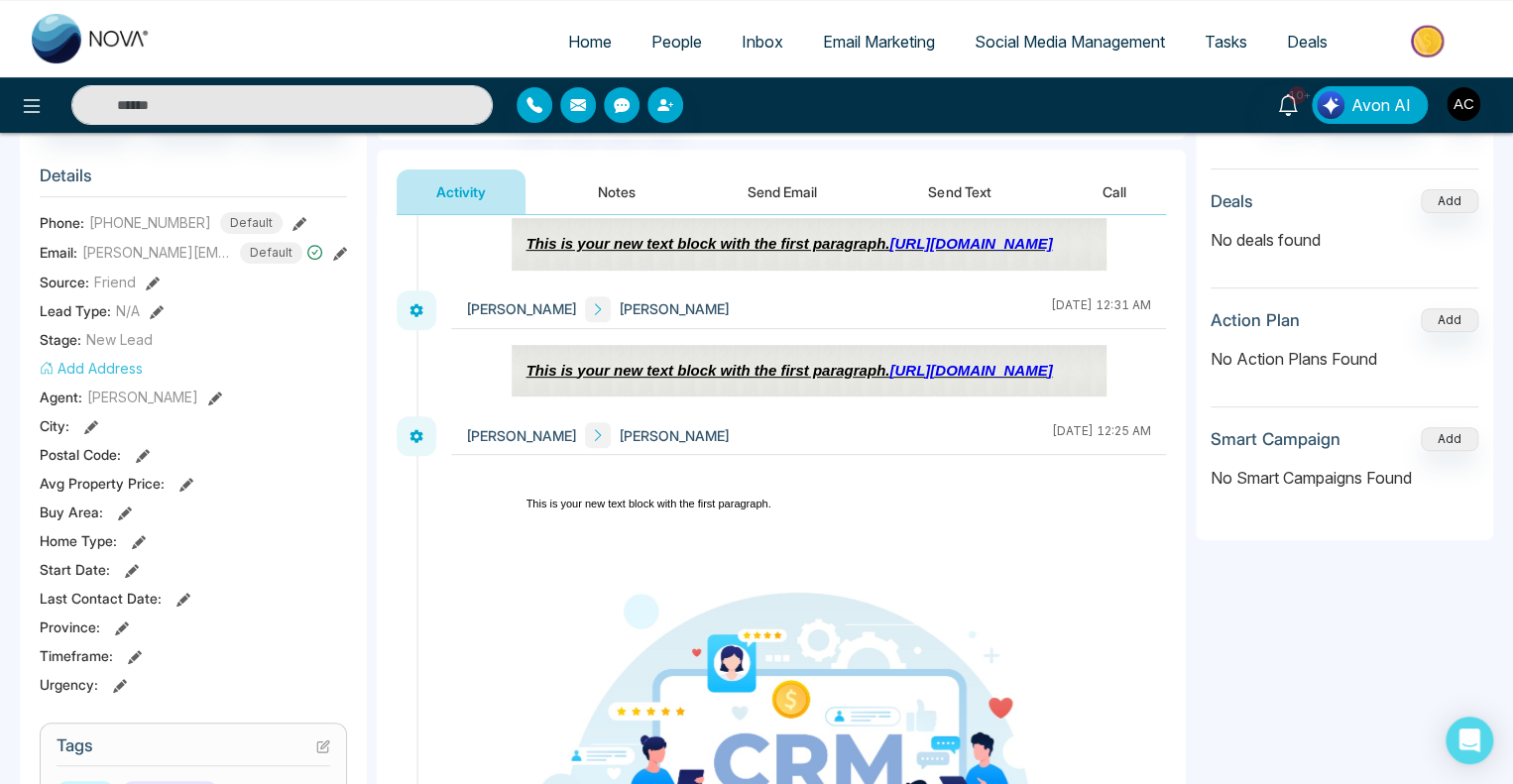 click on "[URL][DOMAIN_NAME]" at bounding box center [971, 243] 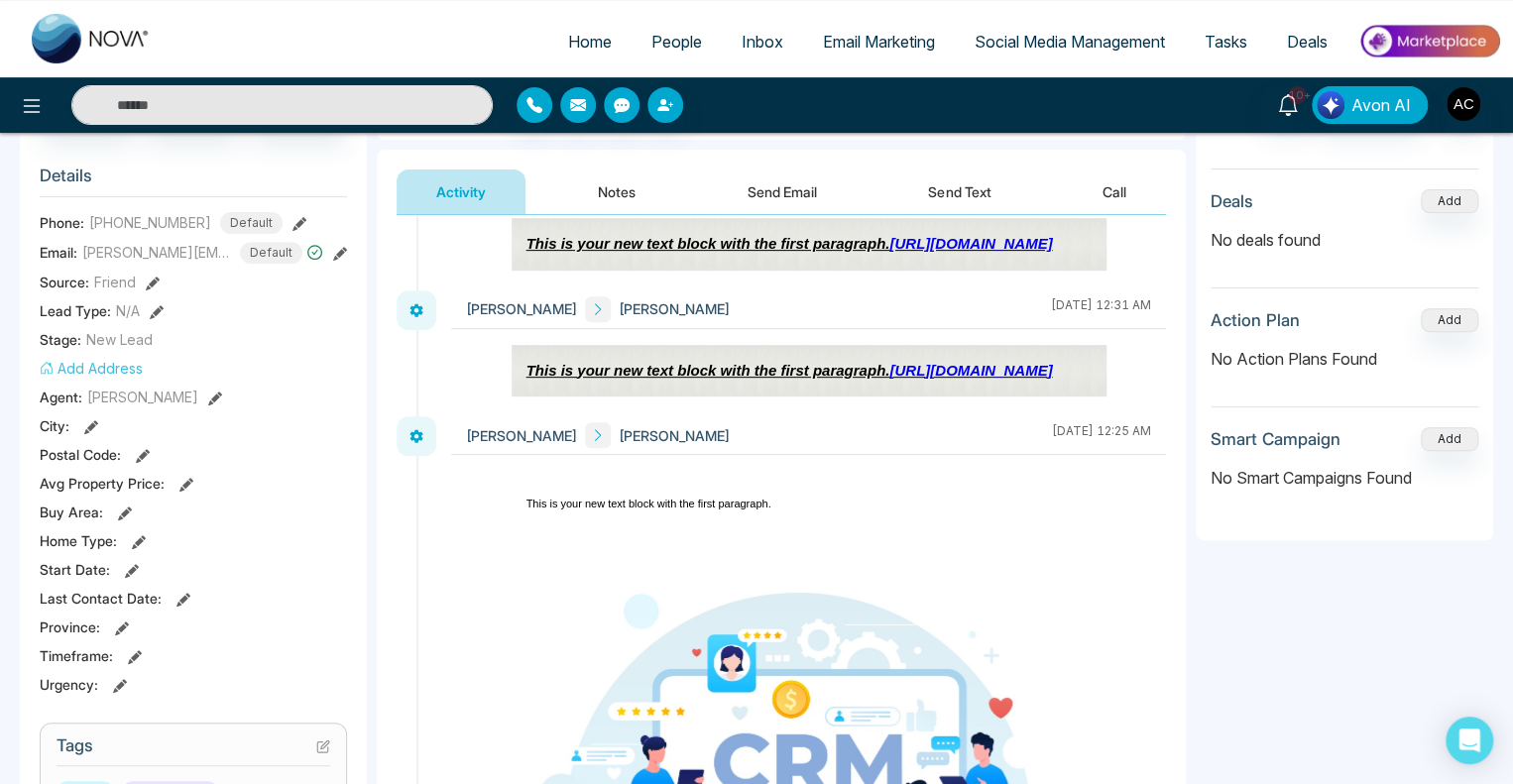 click on "Email Marketing" at bounding box center (878, 42) 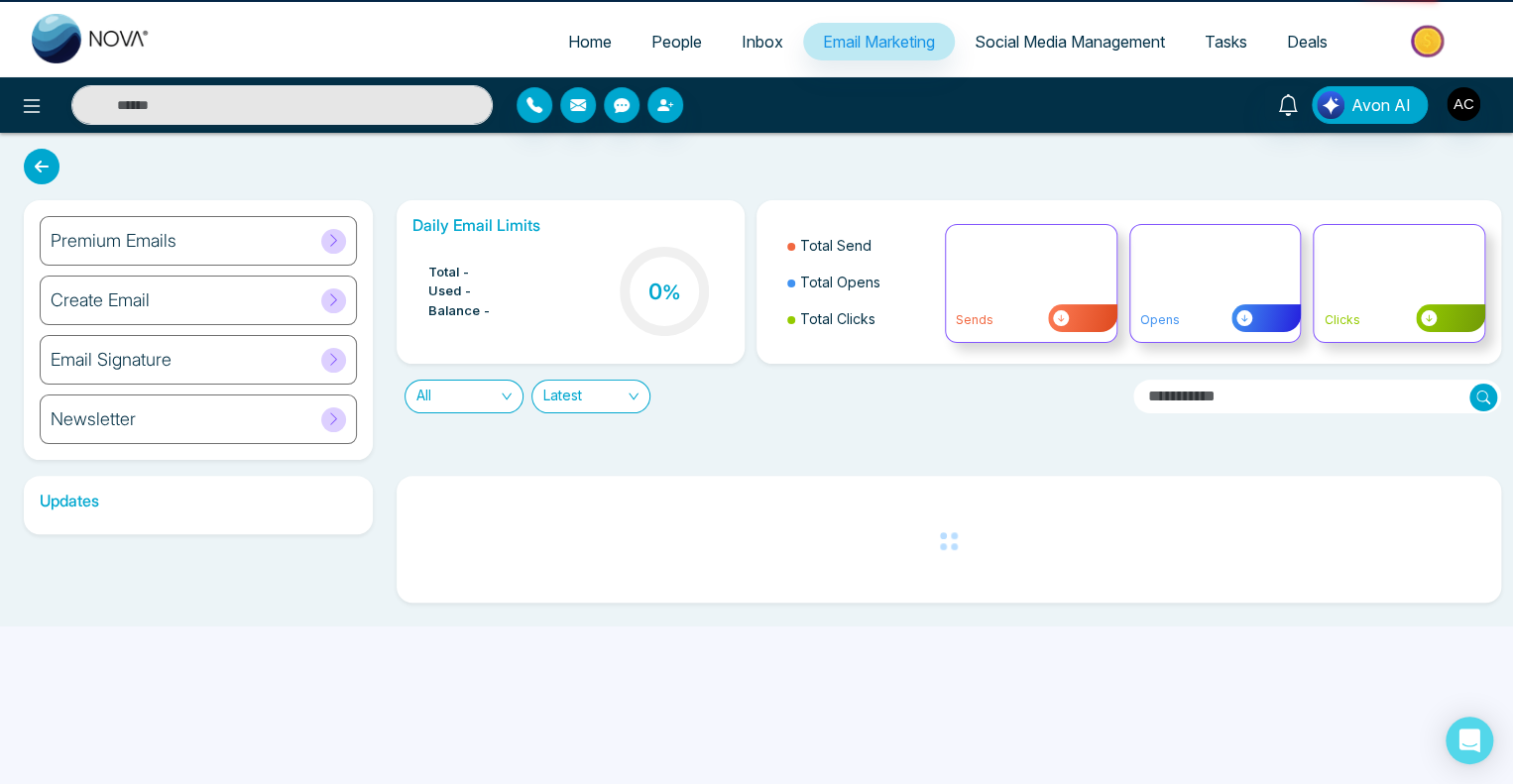 scroll, scrollTop: 0, scrollLeft: 0, axis: both 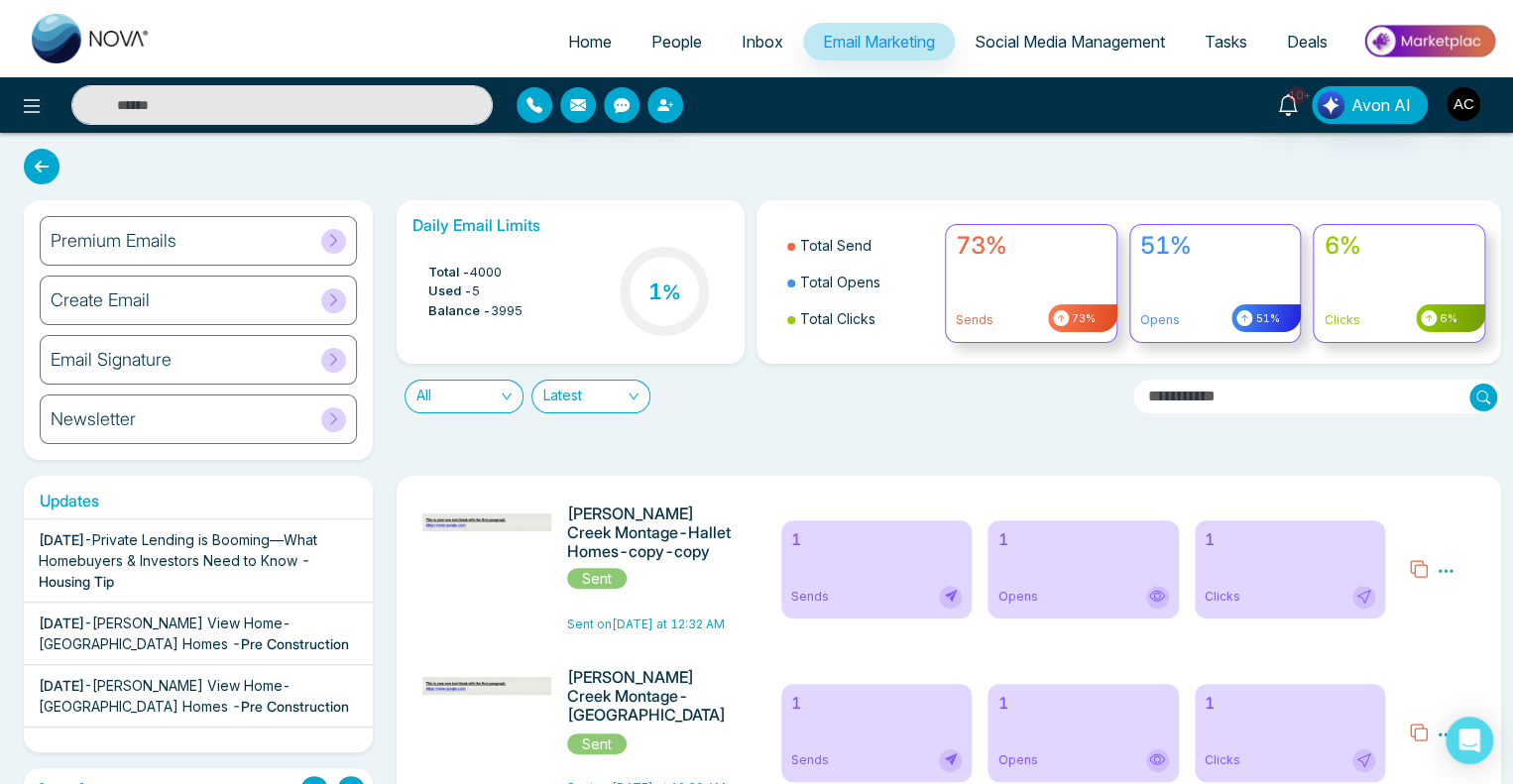 click on "Create Email" at bounding box center [198, 300] 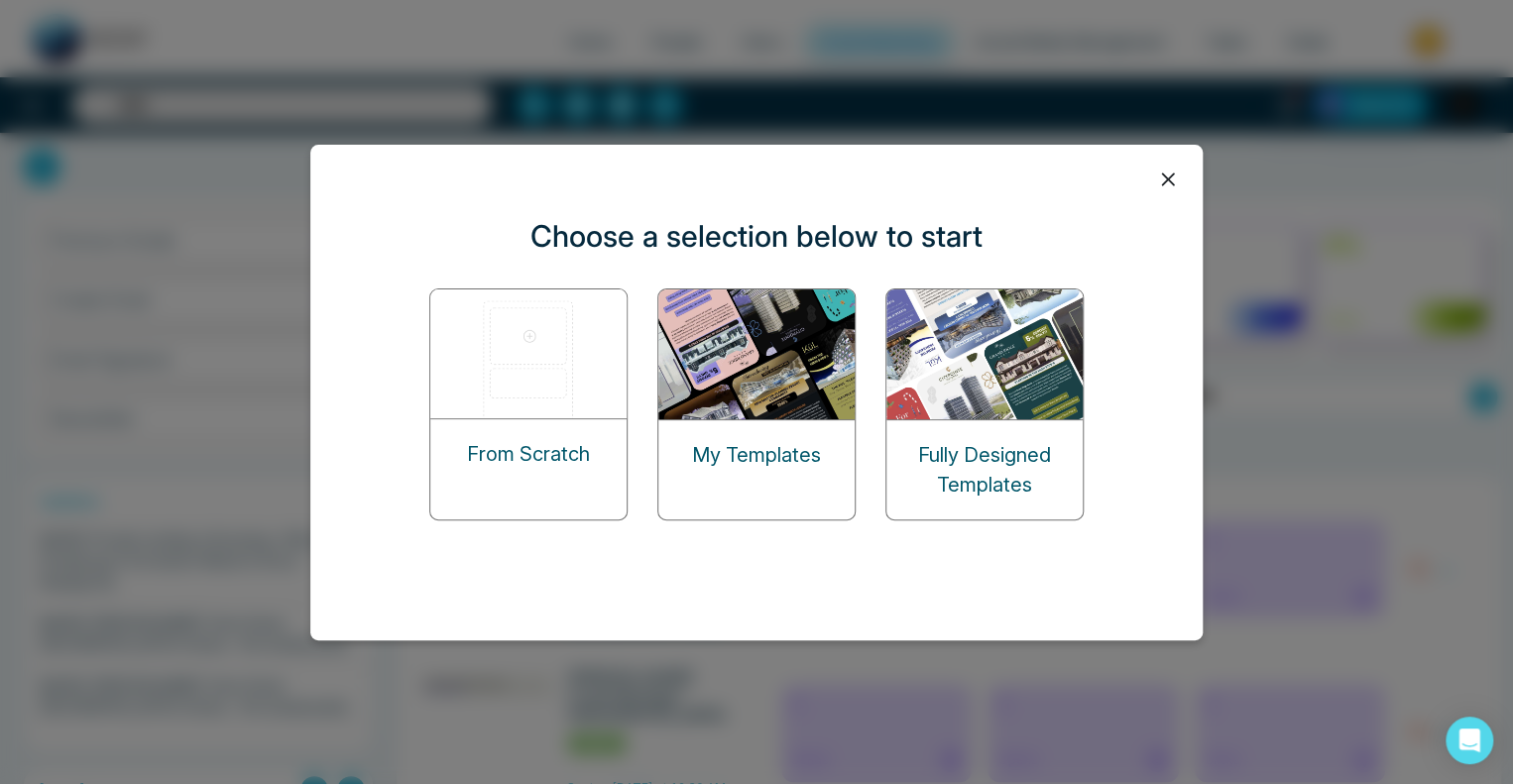 click at bounding box center (529, 354) 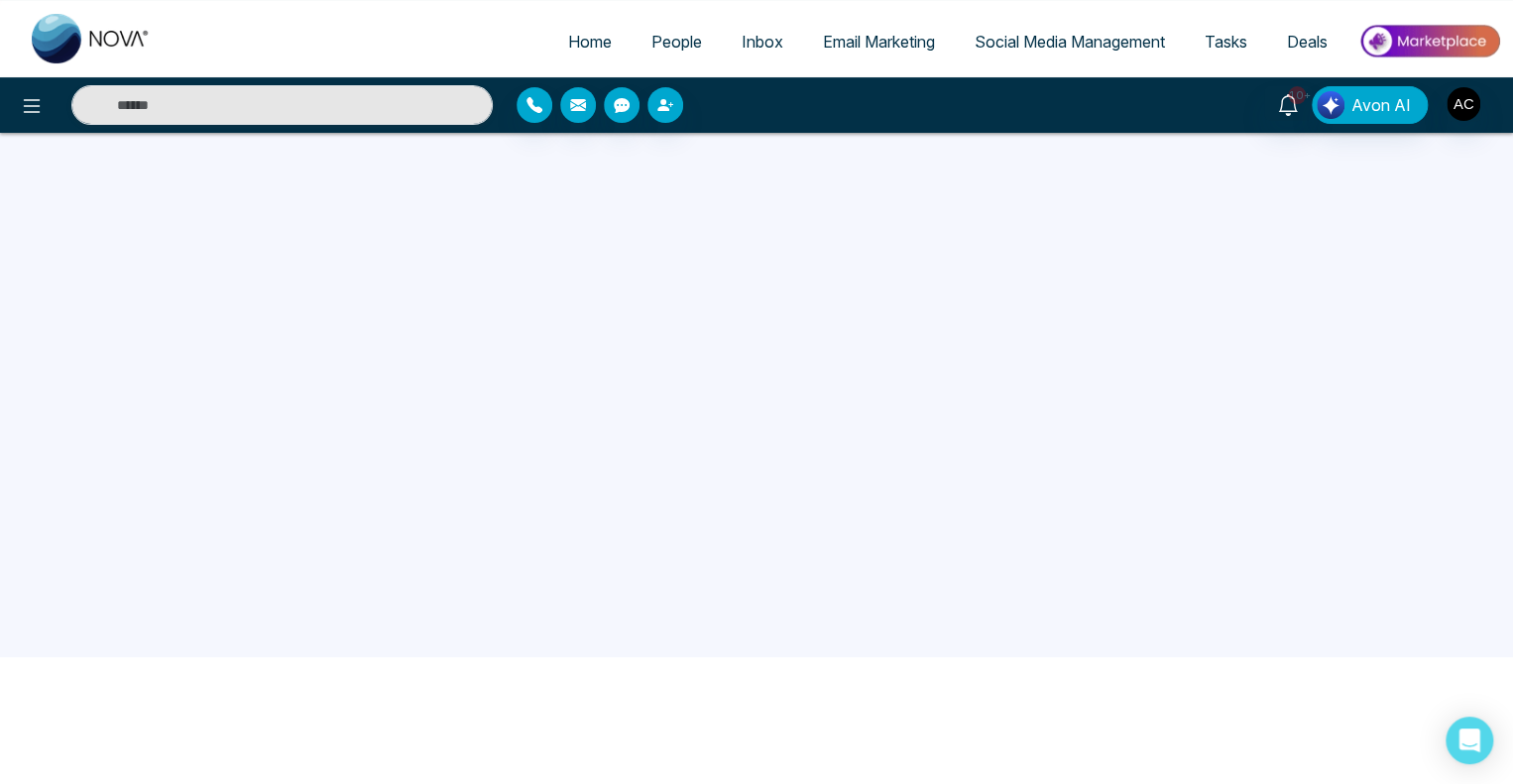 scroll, scrollTop: 0, scrollLeft: 0, axis: both 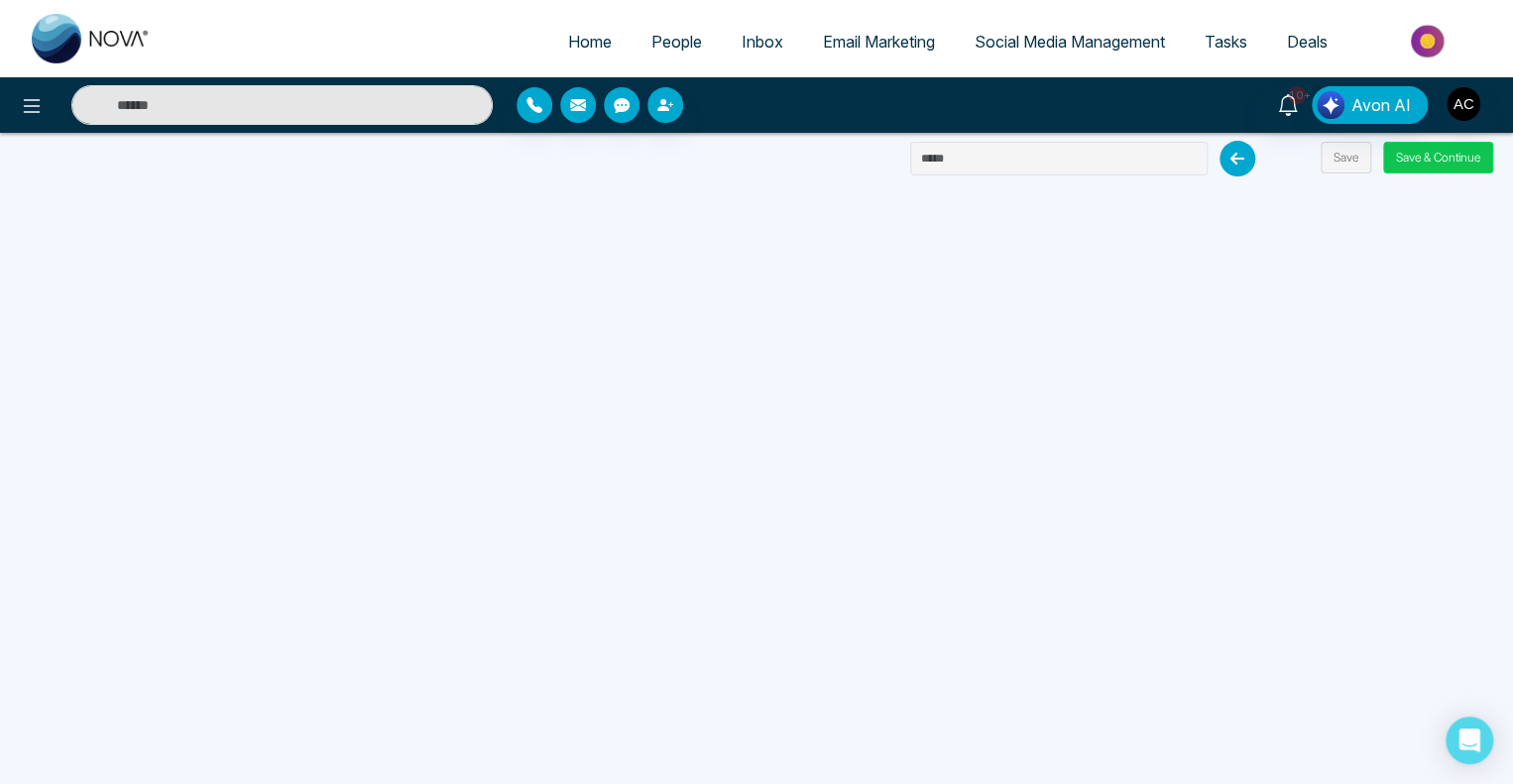 click on "Save & Continue" at bounding box center [1438, 158] 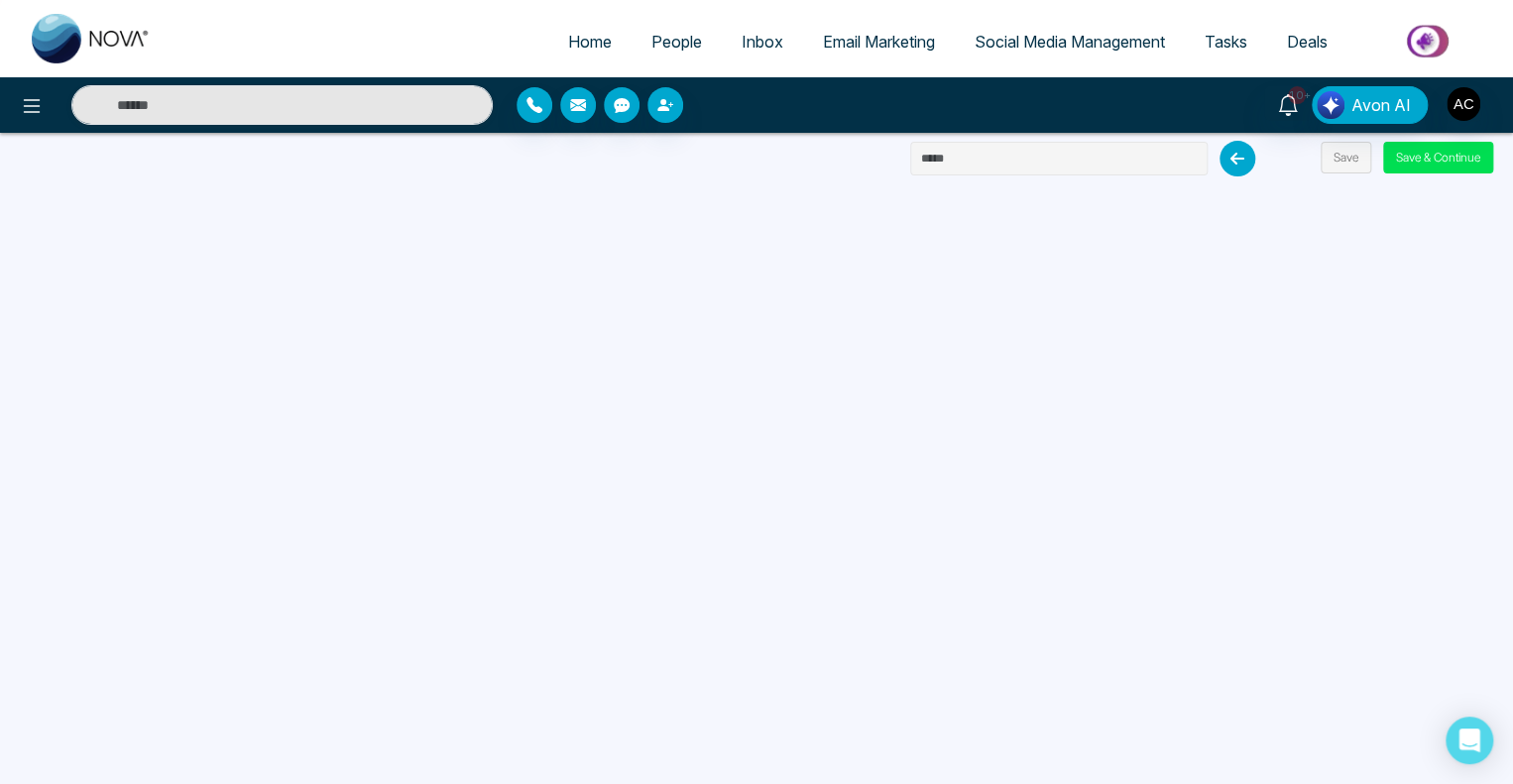 click at bounding box center [1059, 159] 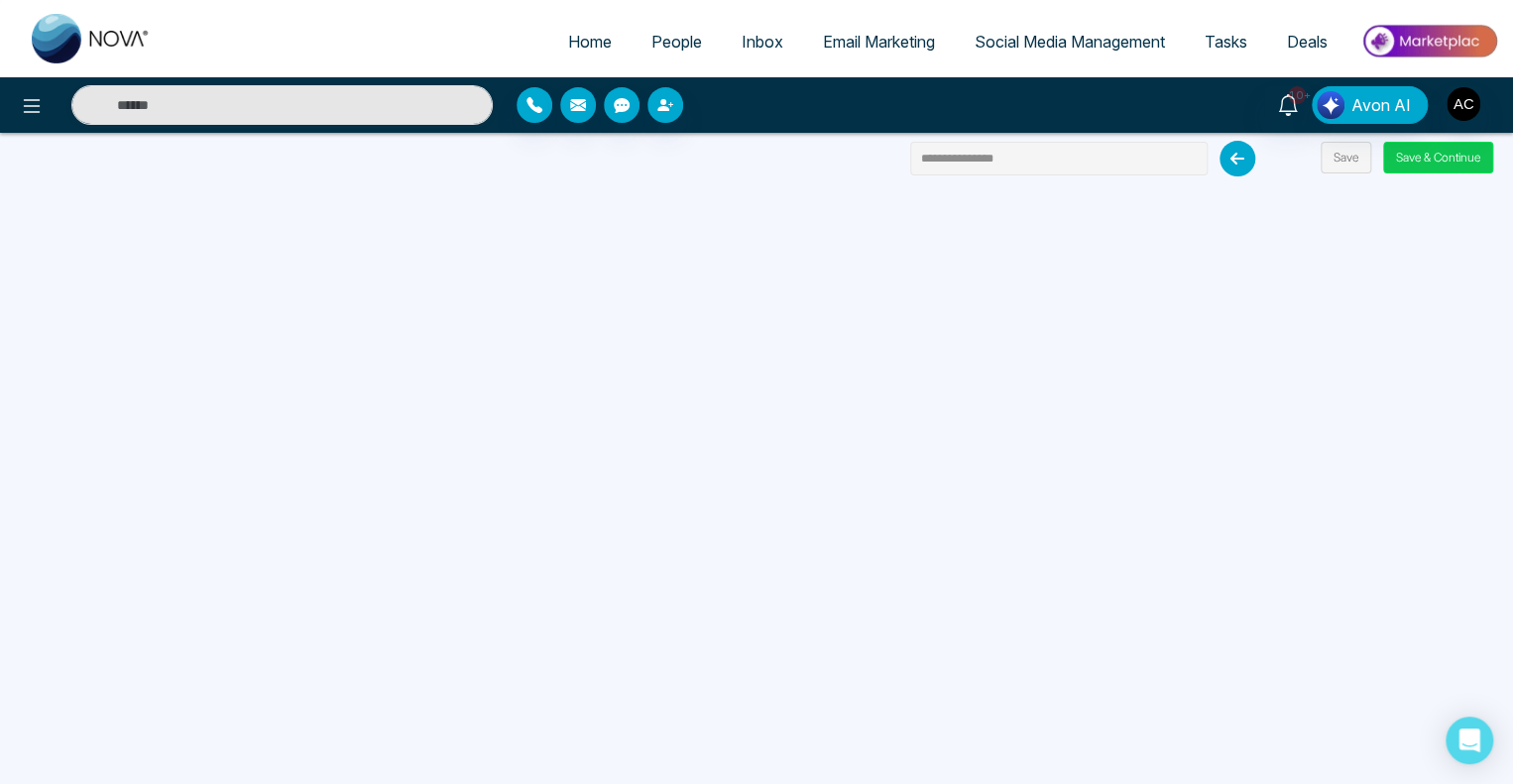 type on "**********" 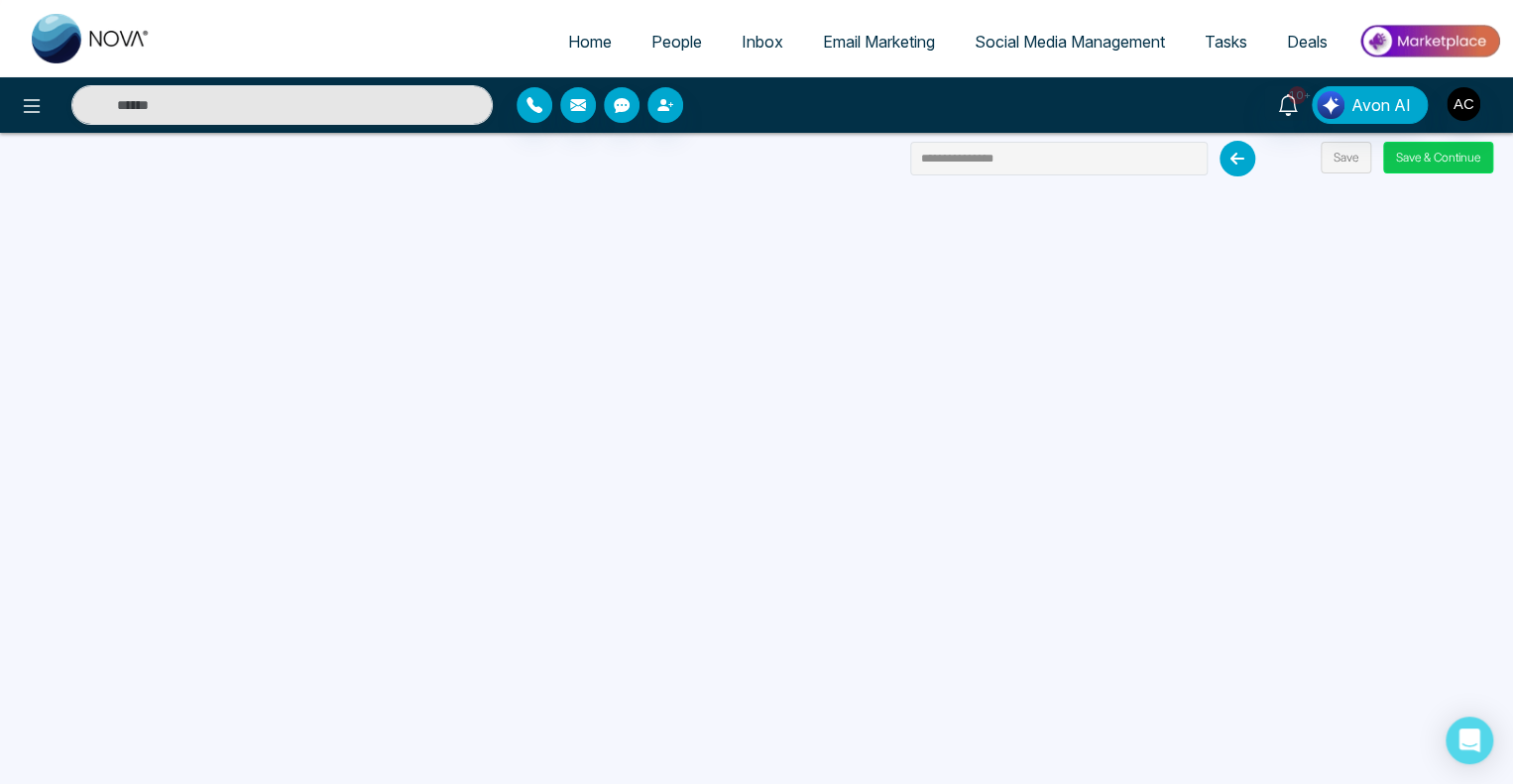 click on "Save & Continue" at bounding box center [1438, 158] 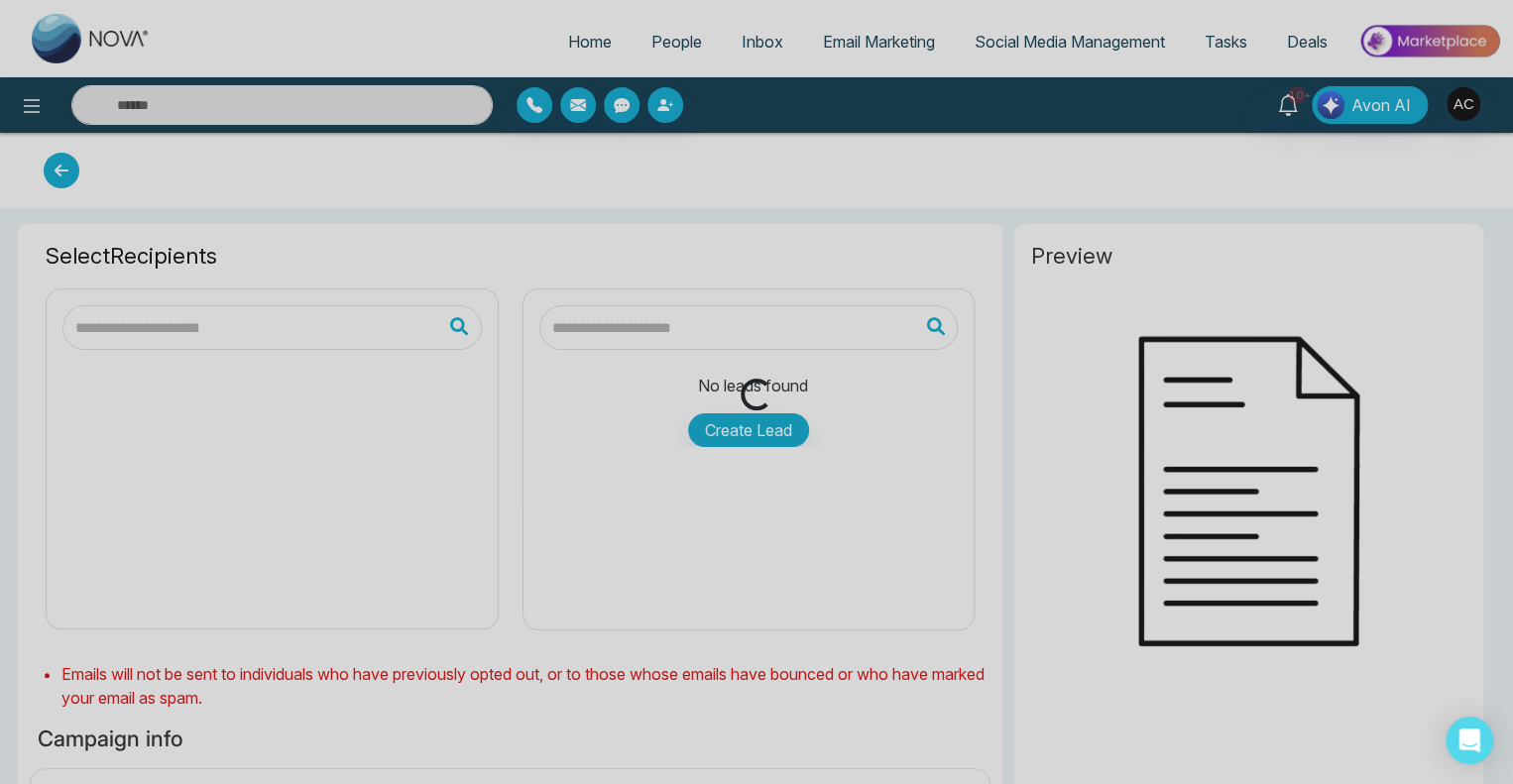 type on "**********" 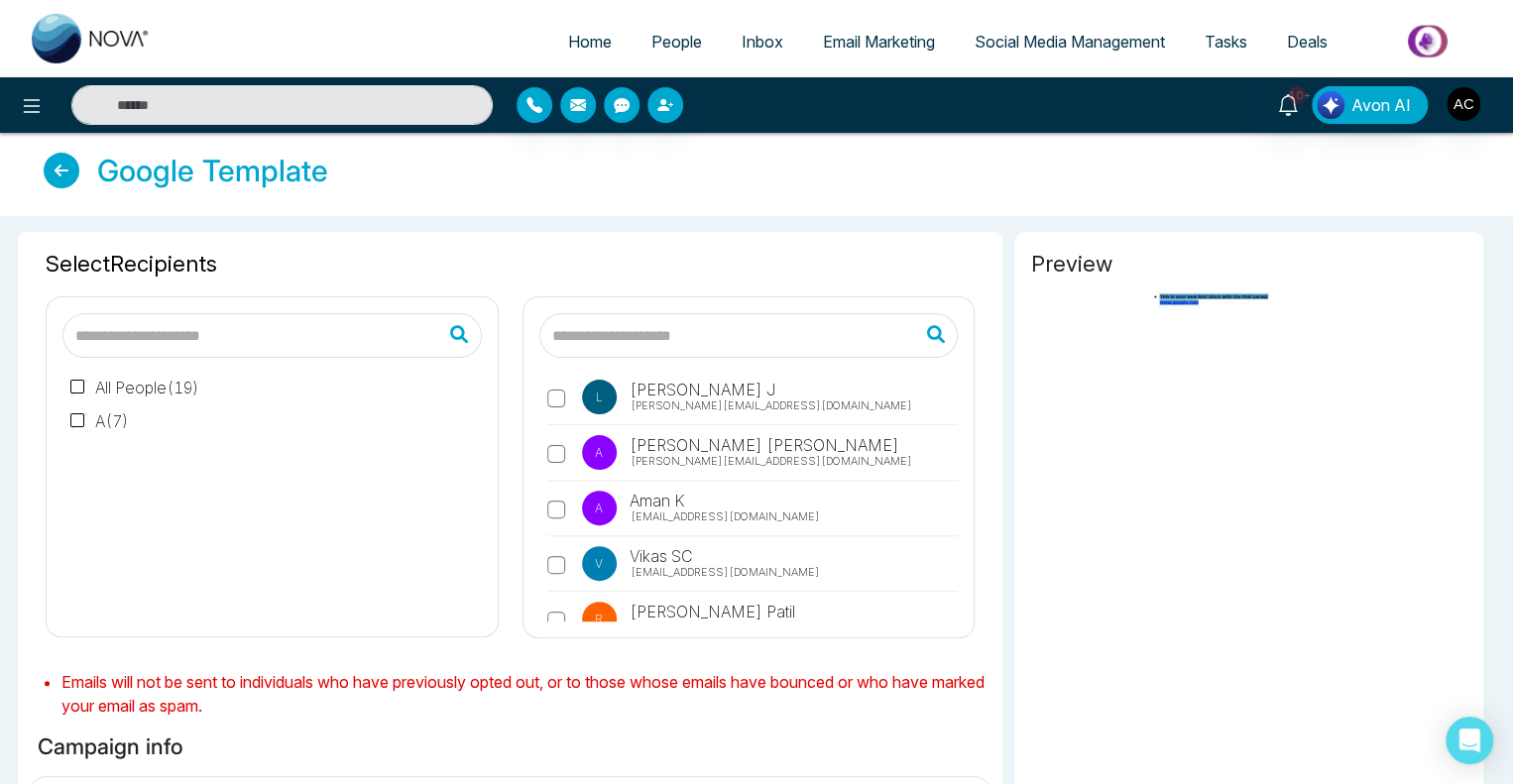 scroll, scrollTop: 125, scrollLeft: 0, axis: vertical 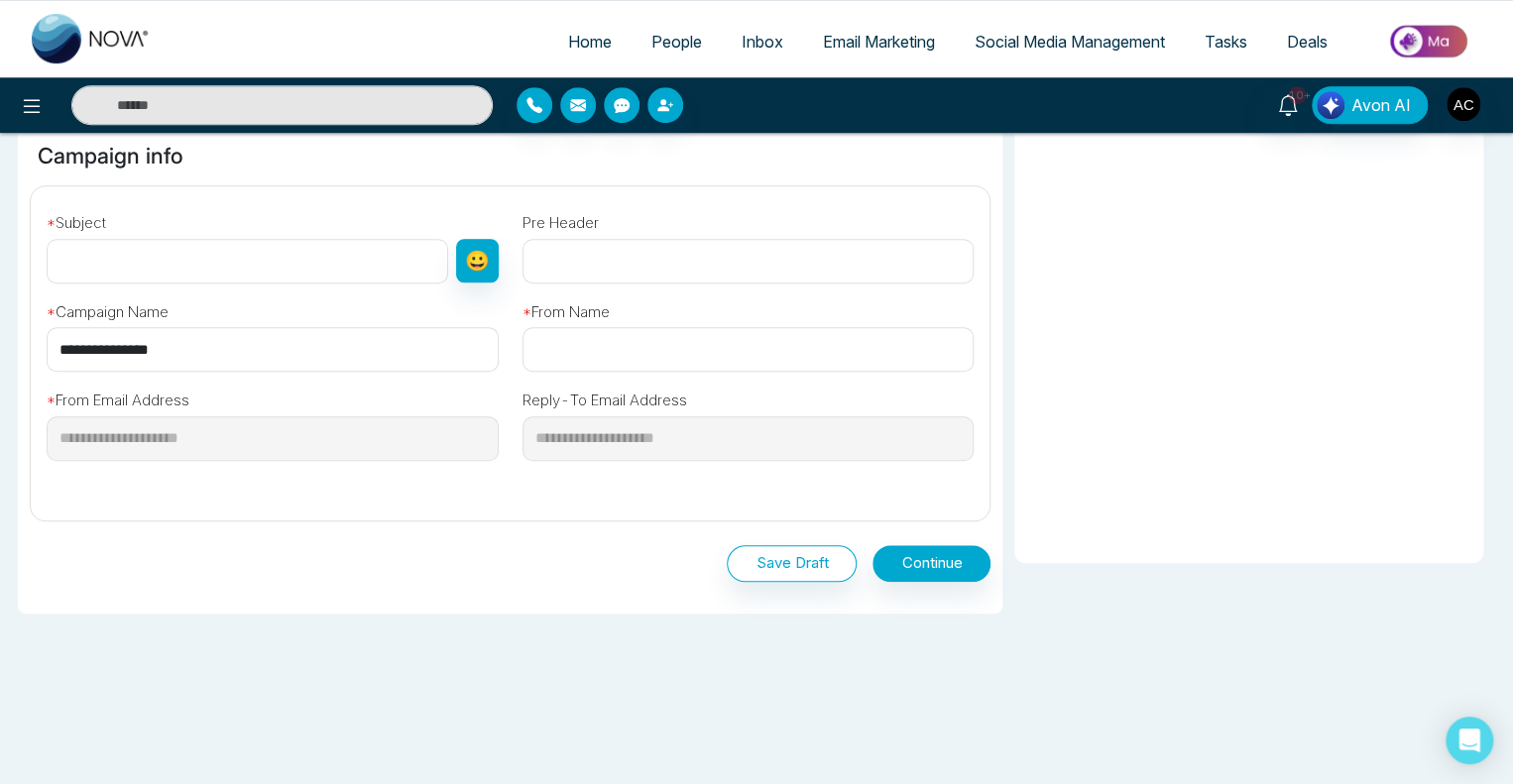 click at bounding box center [247, 261] 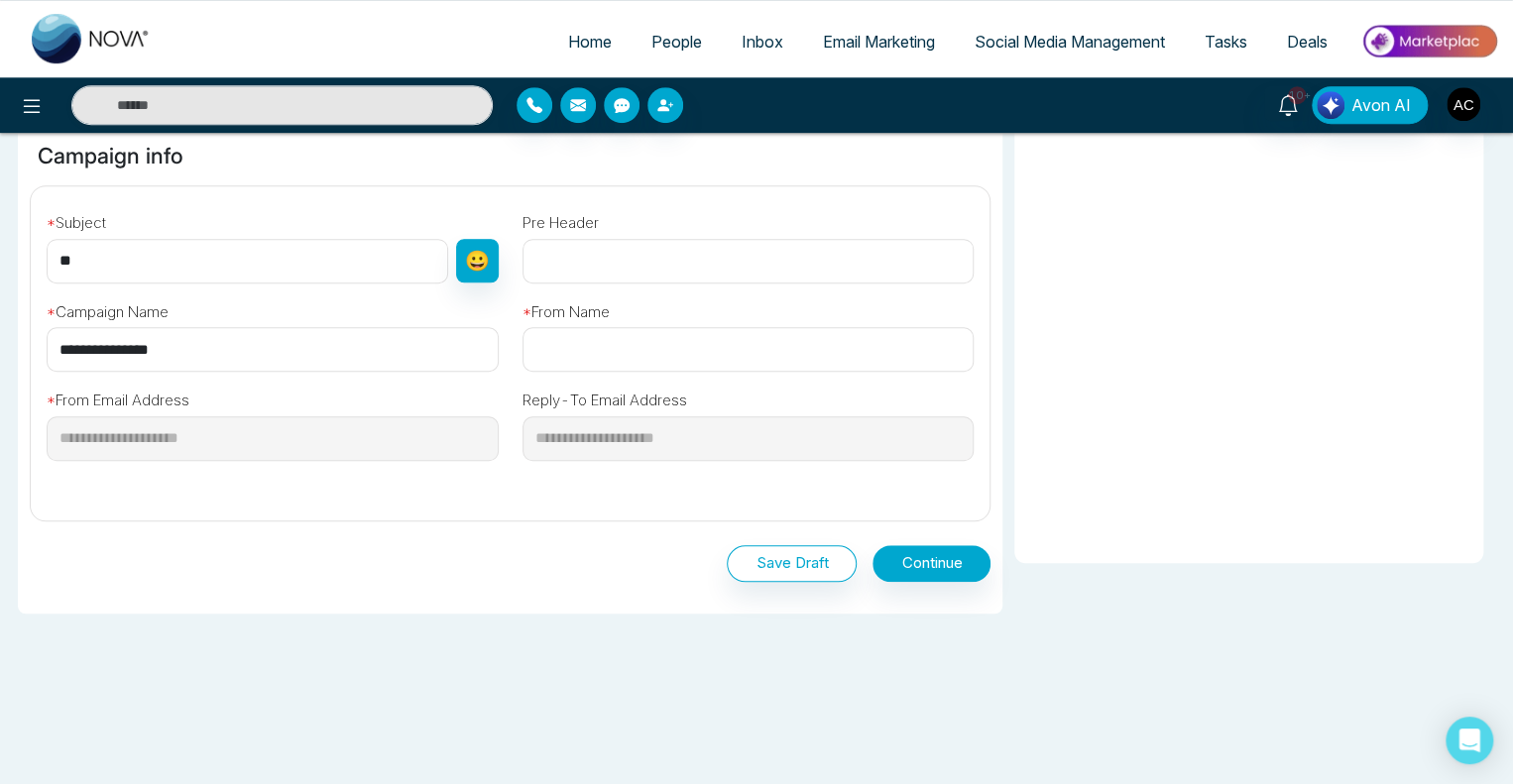 type on "*" 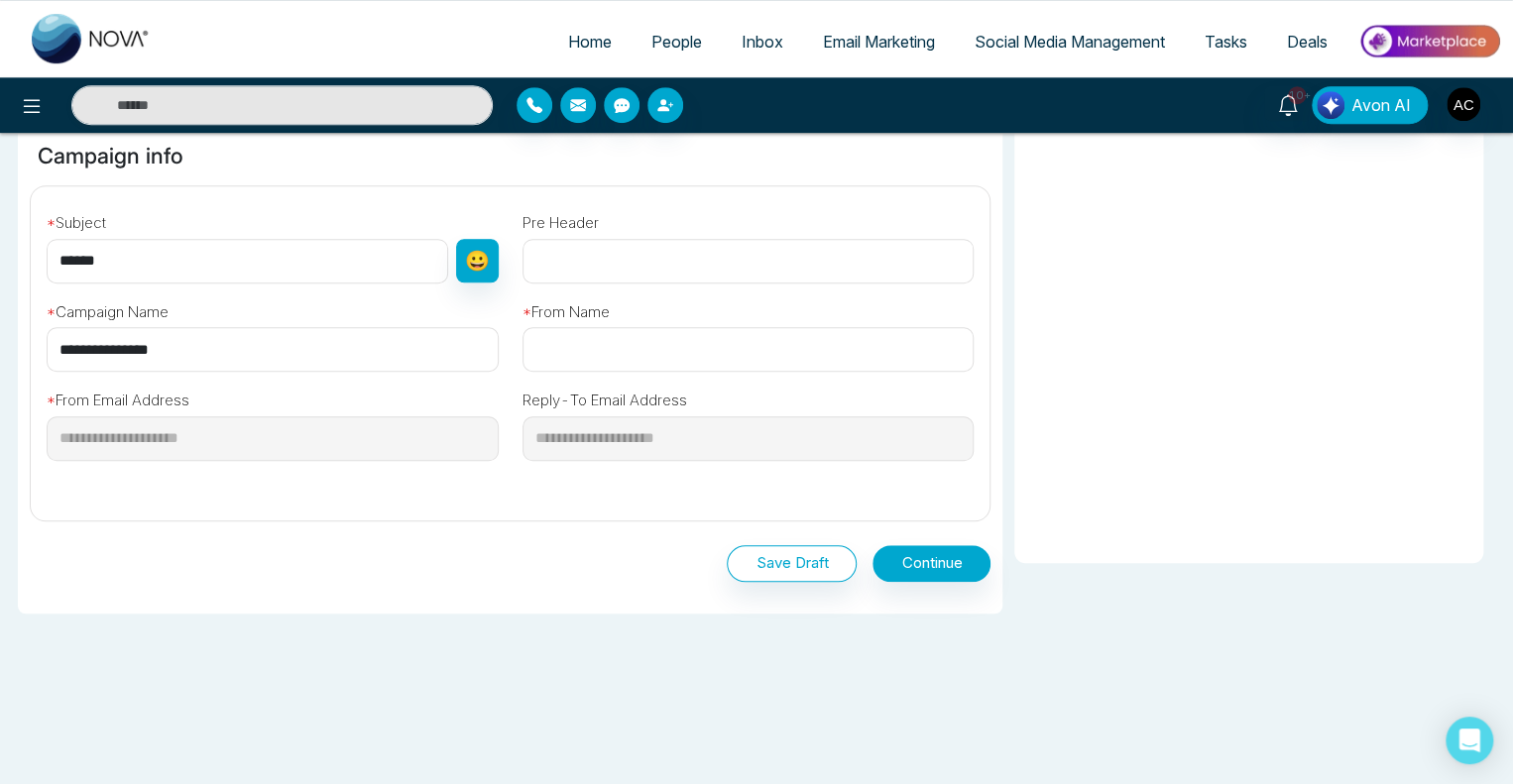 type on "******" 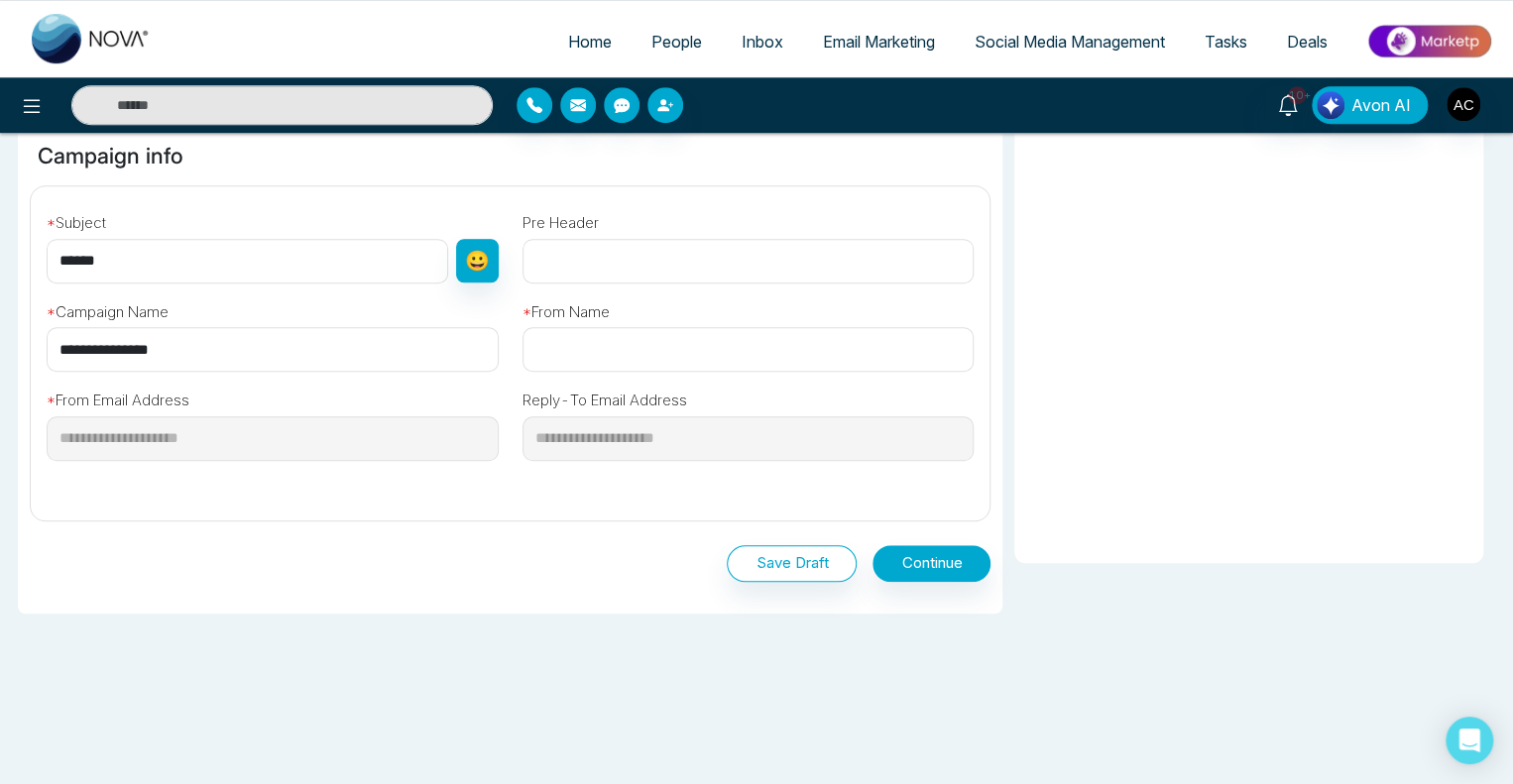 click at bounding box center (749, 349) 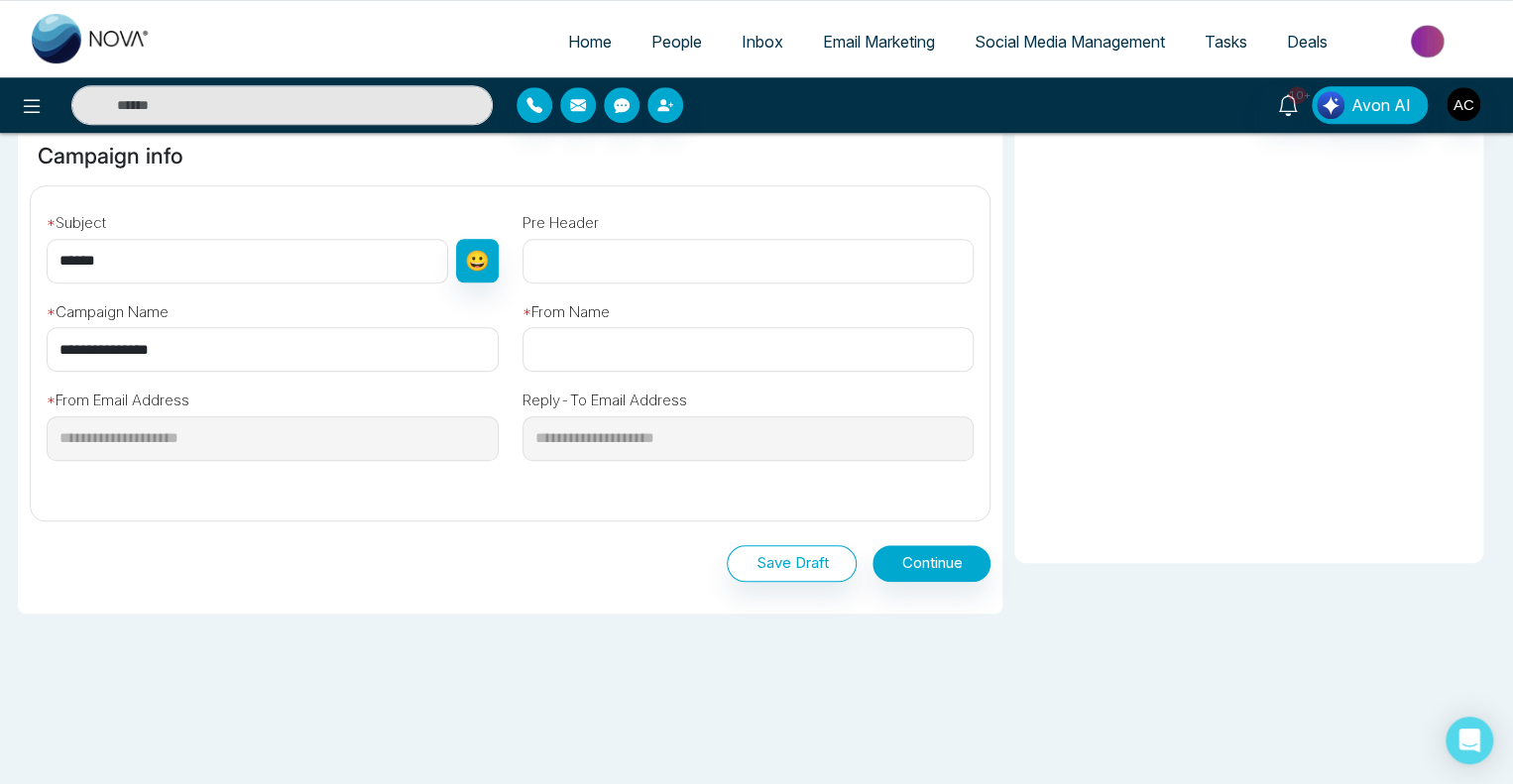 type on "**********" 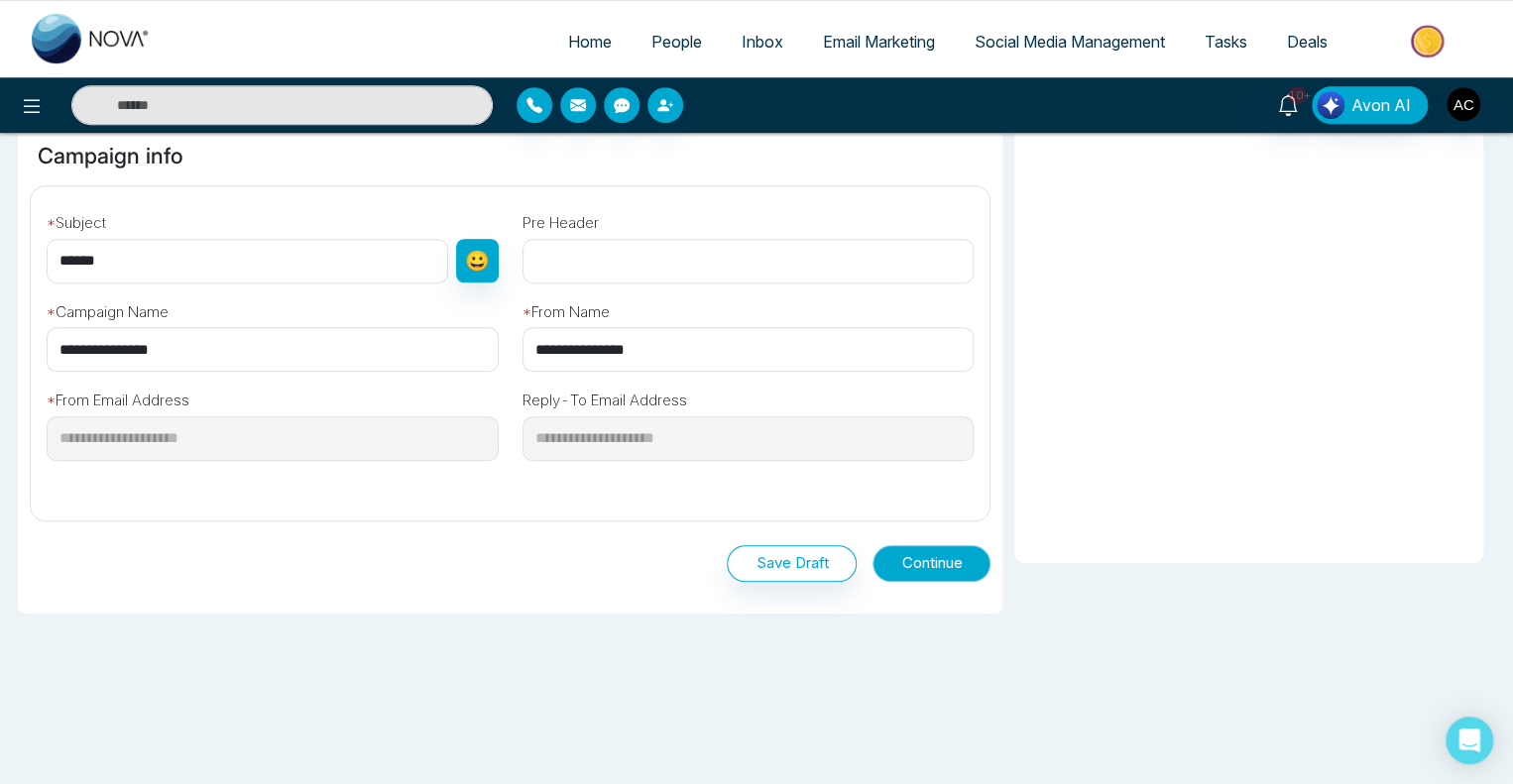 click on "Continue" at bounding box center [931, 563] 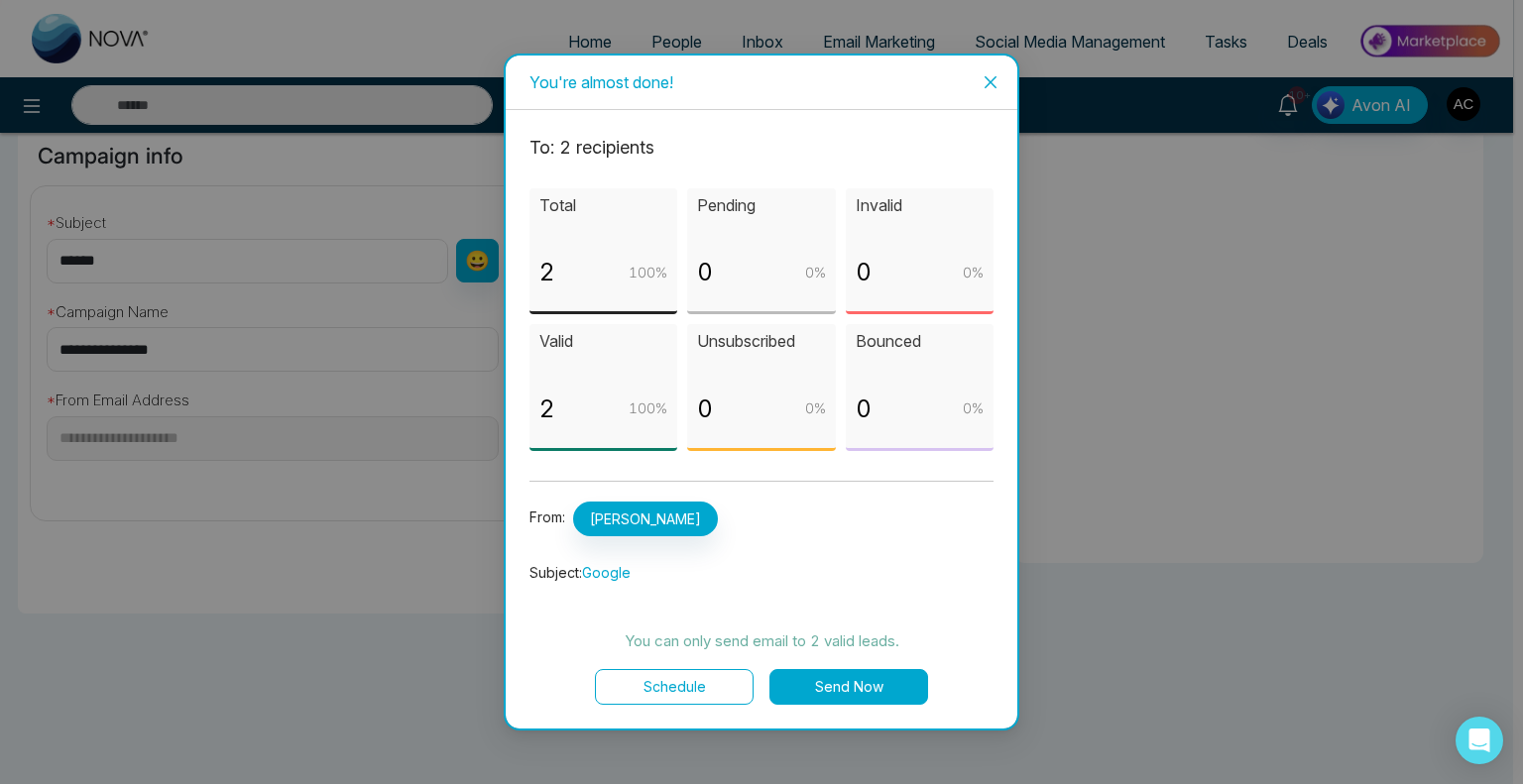 click on "Send Now" at bounding box center [849, 687] 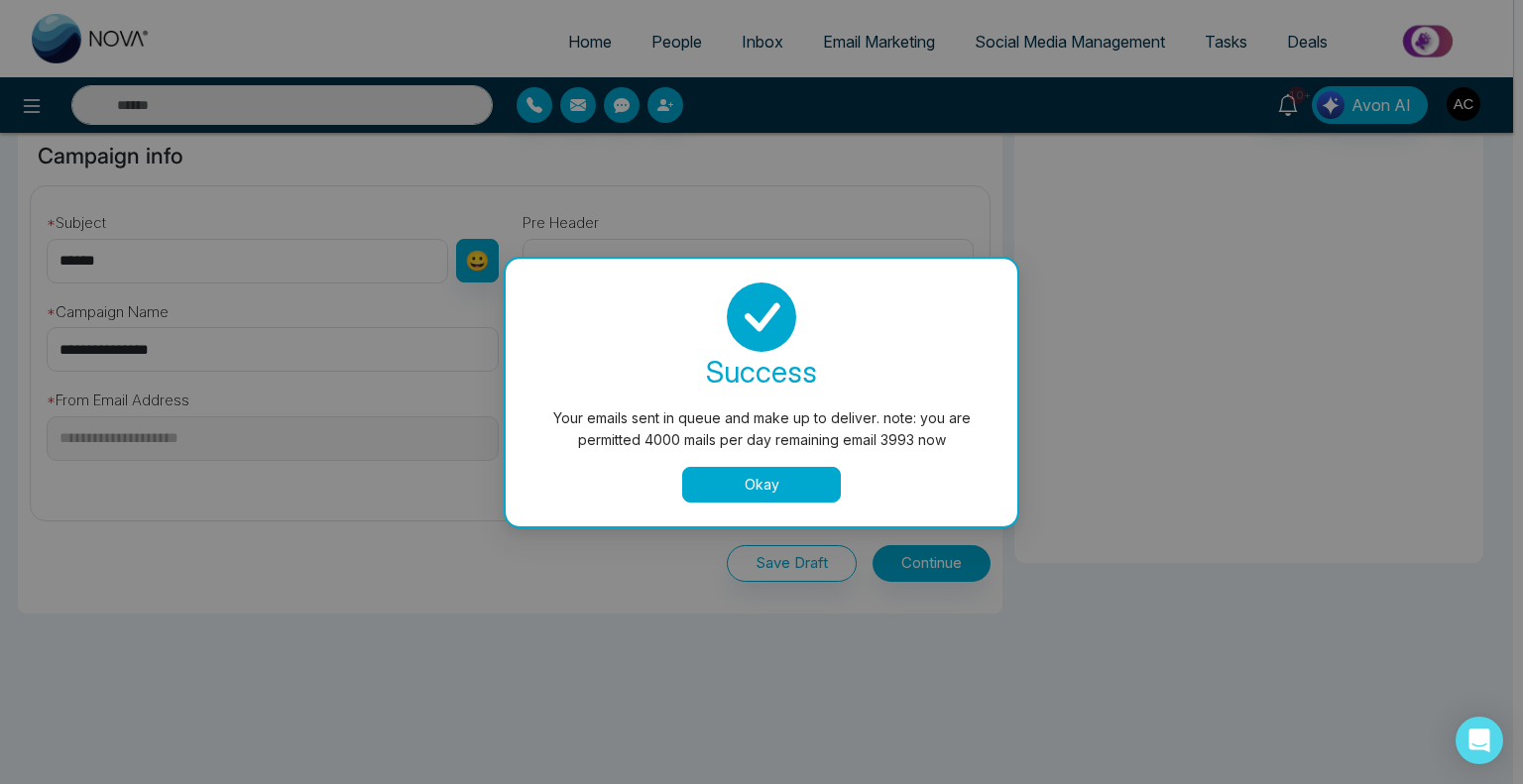 click on "Okay" at bounding box center (762, 485) 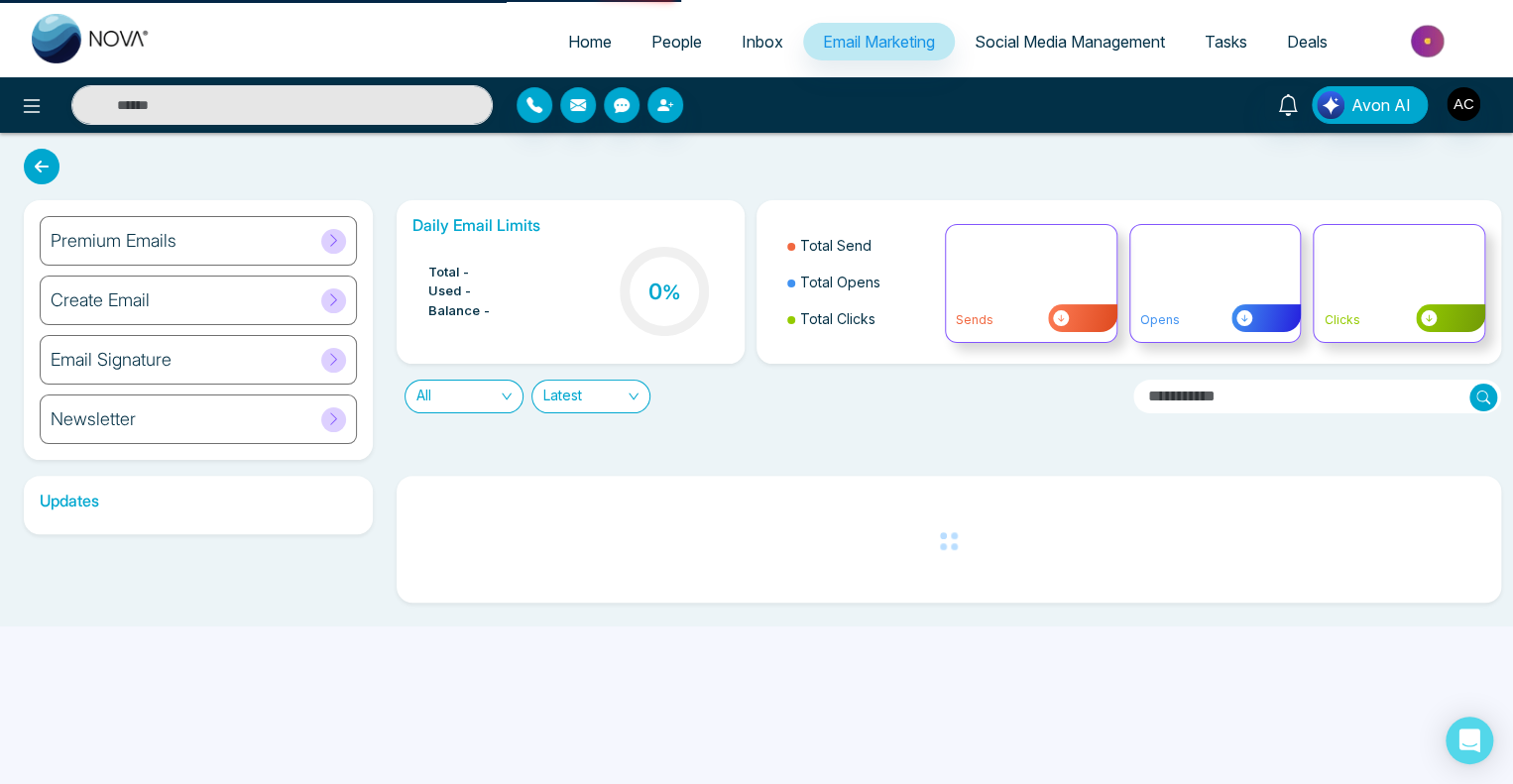 scroll, scrollTop: 0, scrollLeft: 0, axis: both 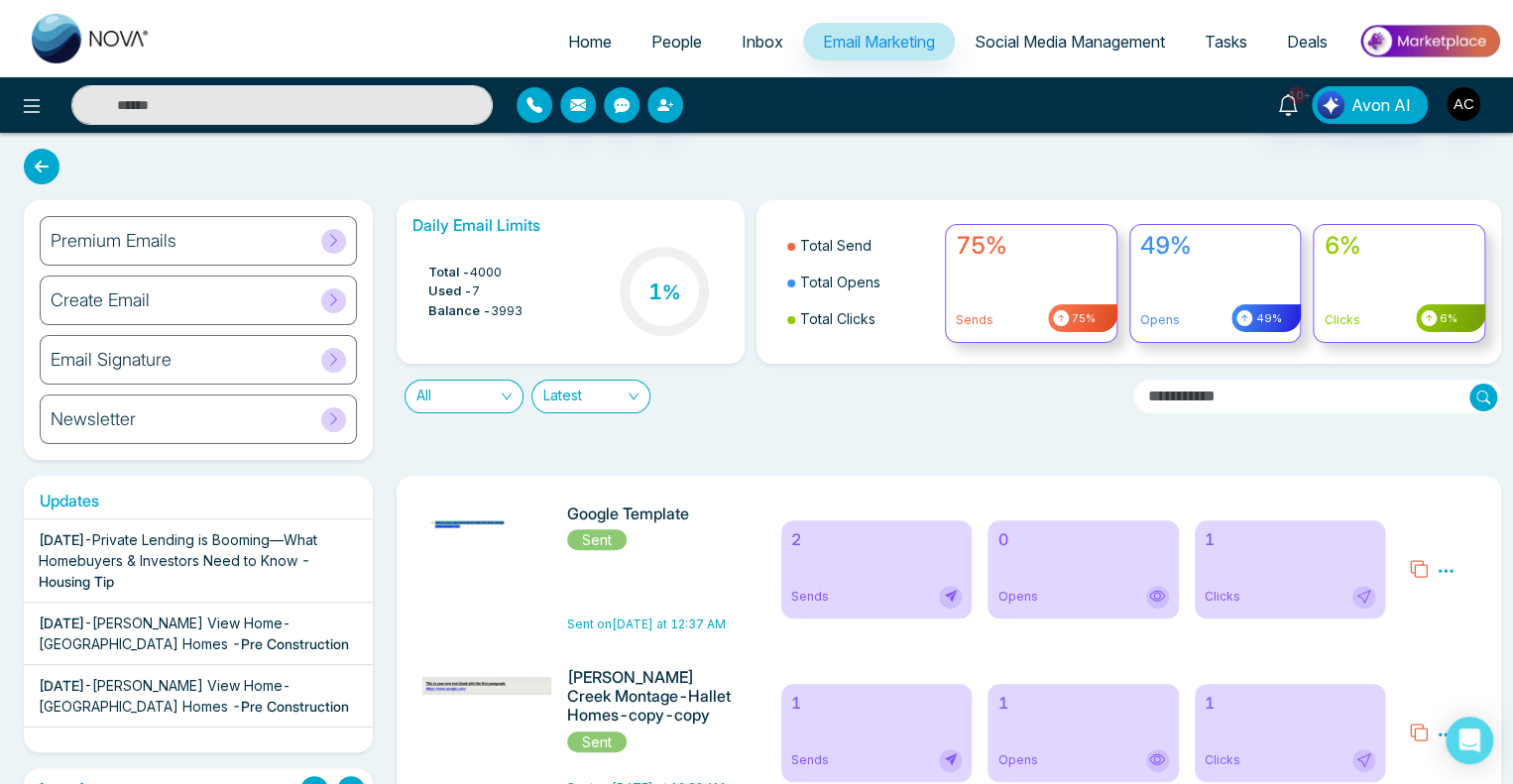 click on "People" at bounding box center (676, 42) 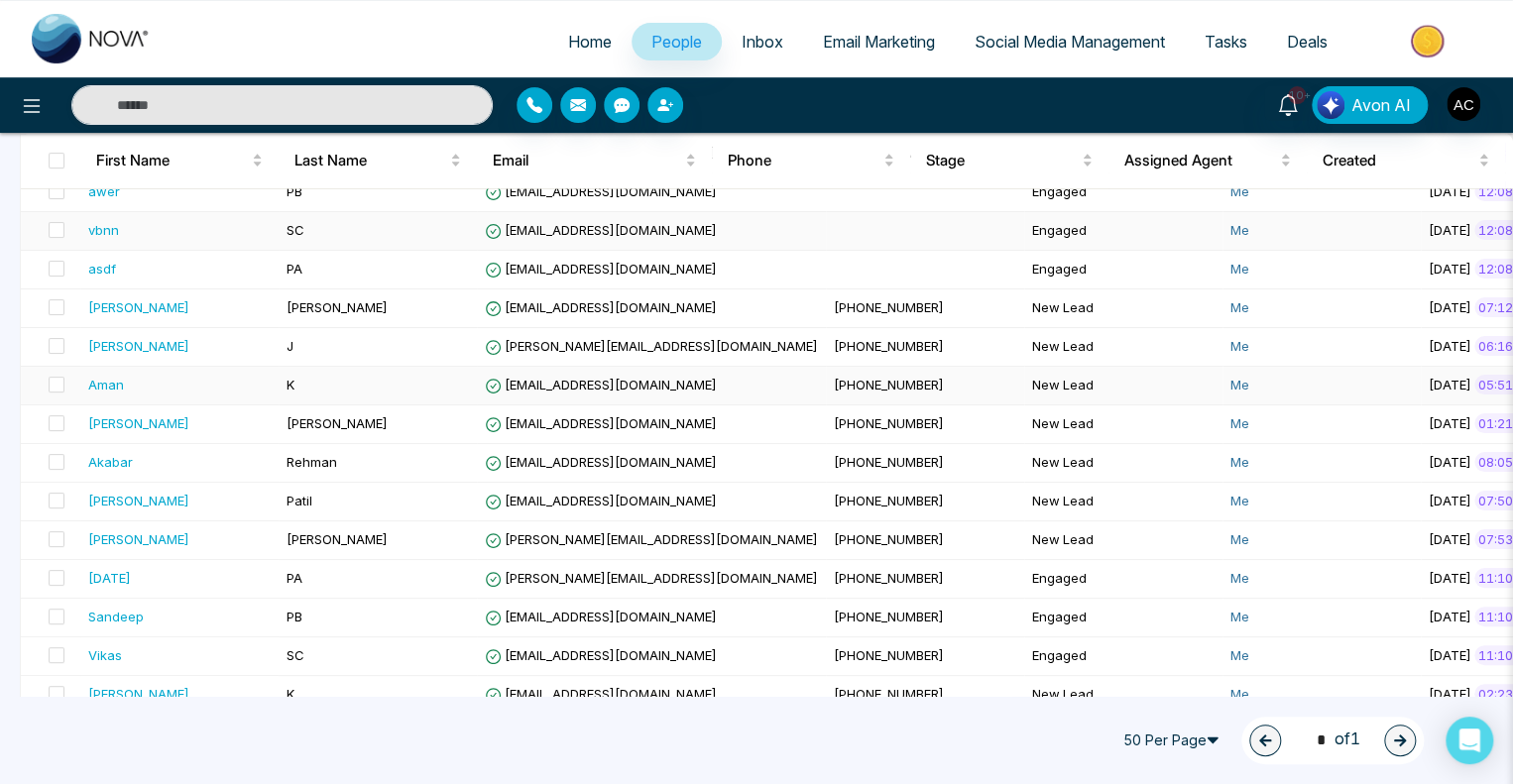scroll, scrollTop: 309, scrollLeft: 0, axis: vertical 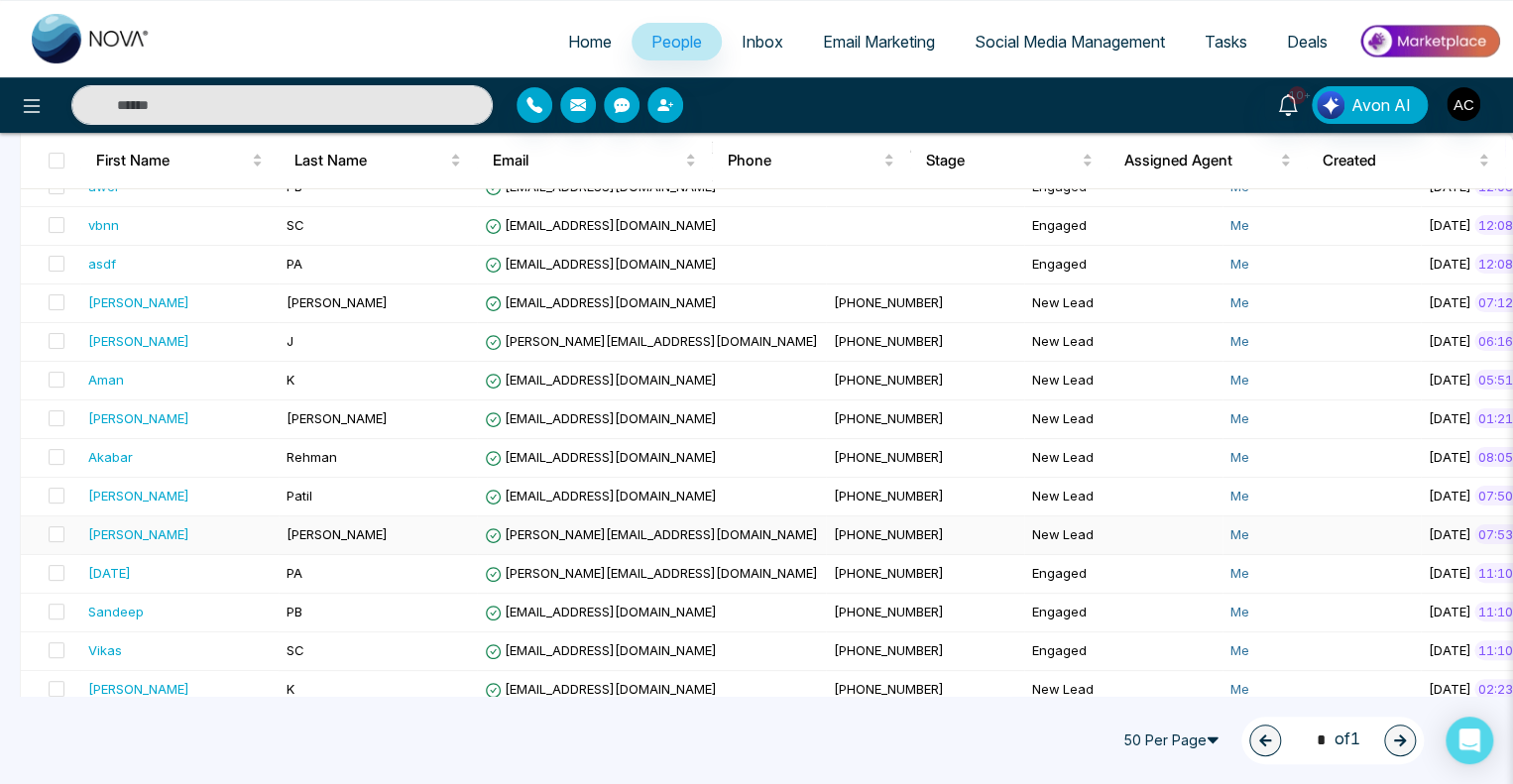 click on "[PERSON_NAME]" at bounding box center (179, 534) 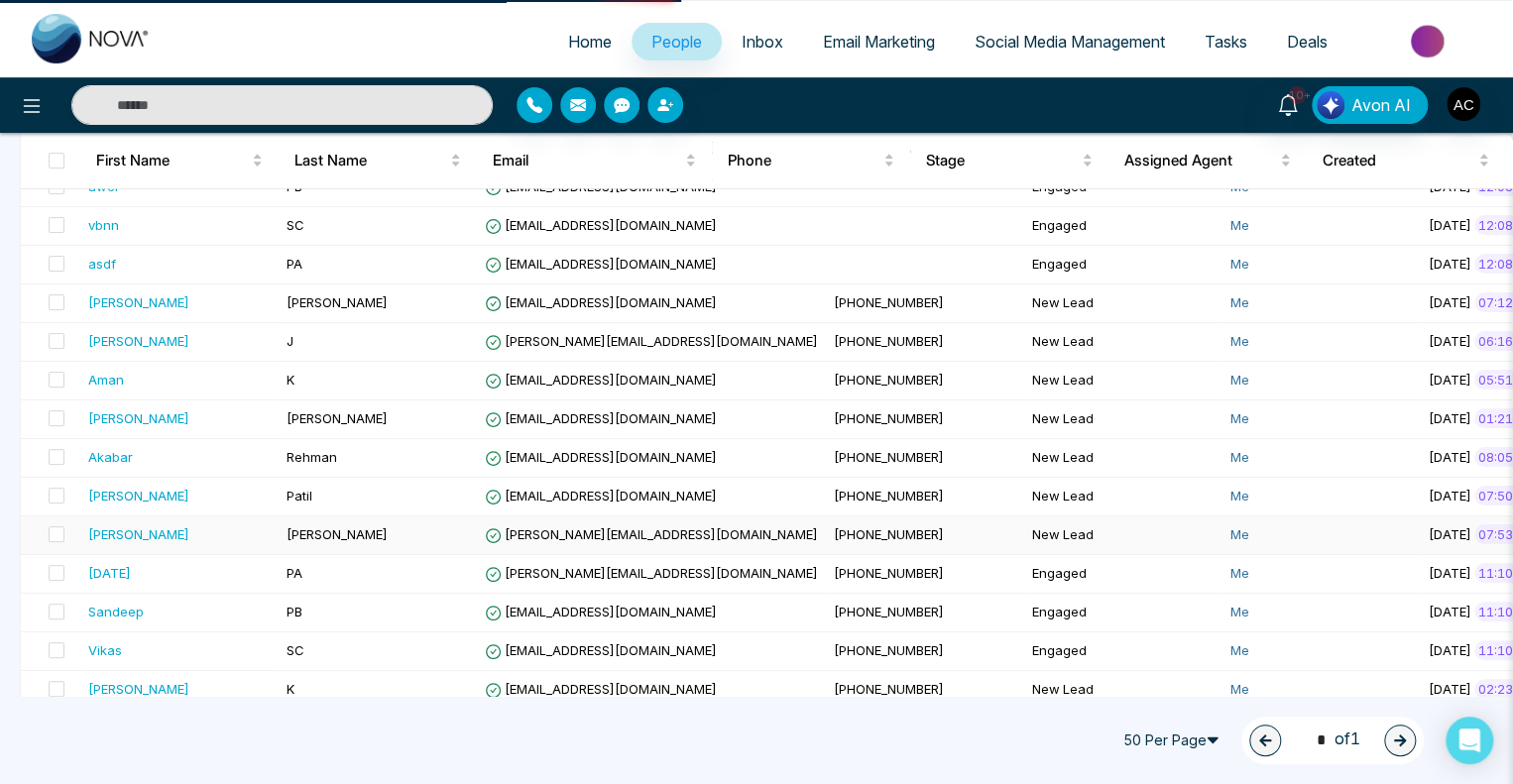 scroll, scrollTop: 0, scrollLeft: 0, axis: both 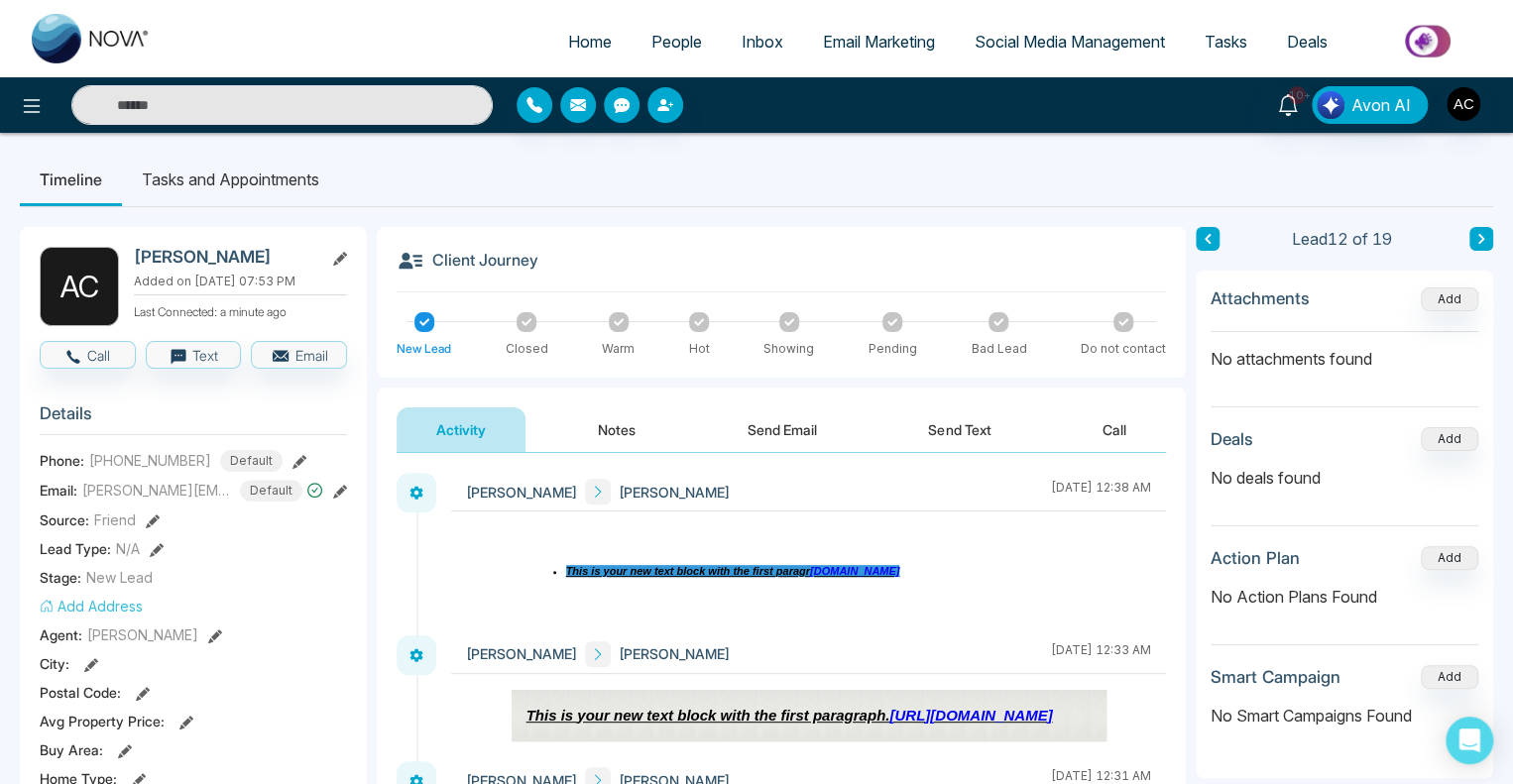 click on "[DOMAIN_NAME]" at bounding box center (855, 571) 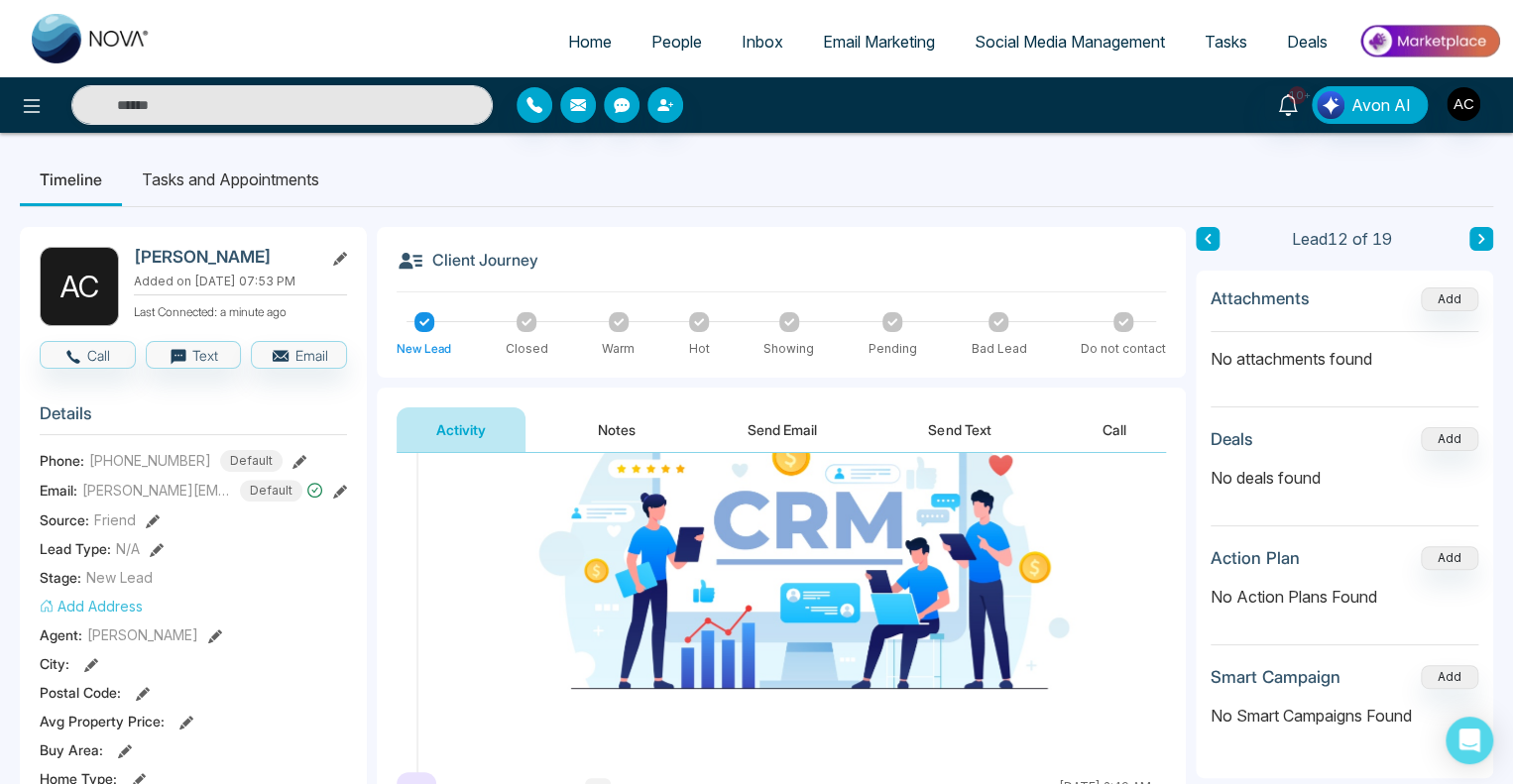 scroll, scrollTop: 714, scrollLeft: 0, axis: vertical 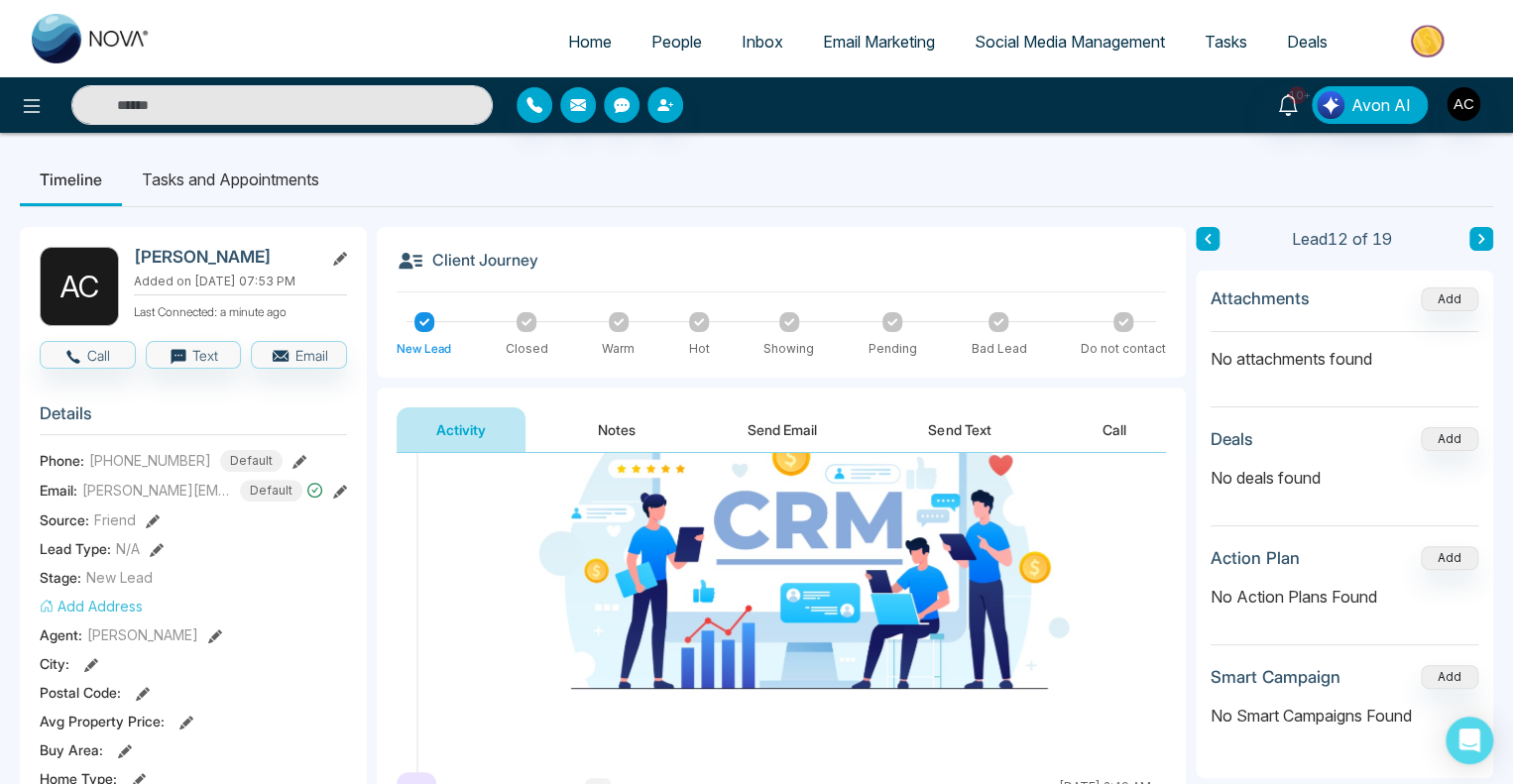 click on "Email Marketing" at bounding box center (878, 42) 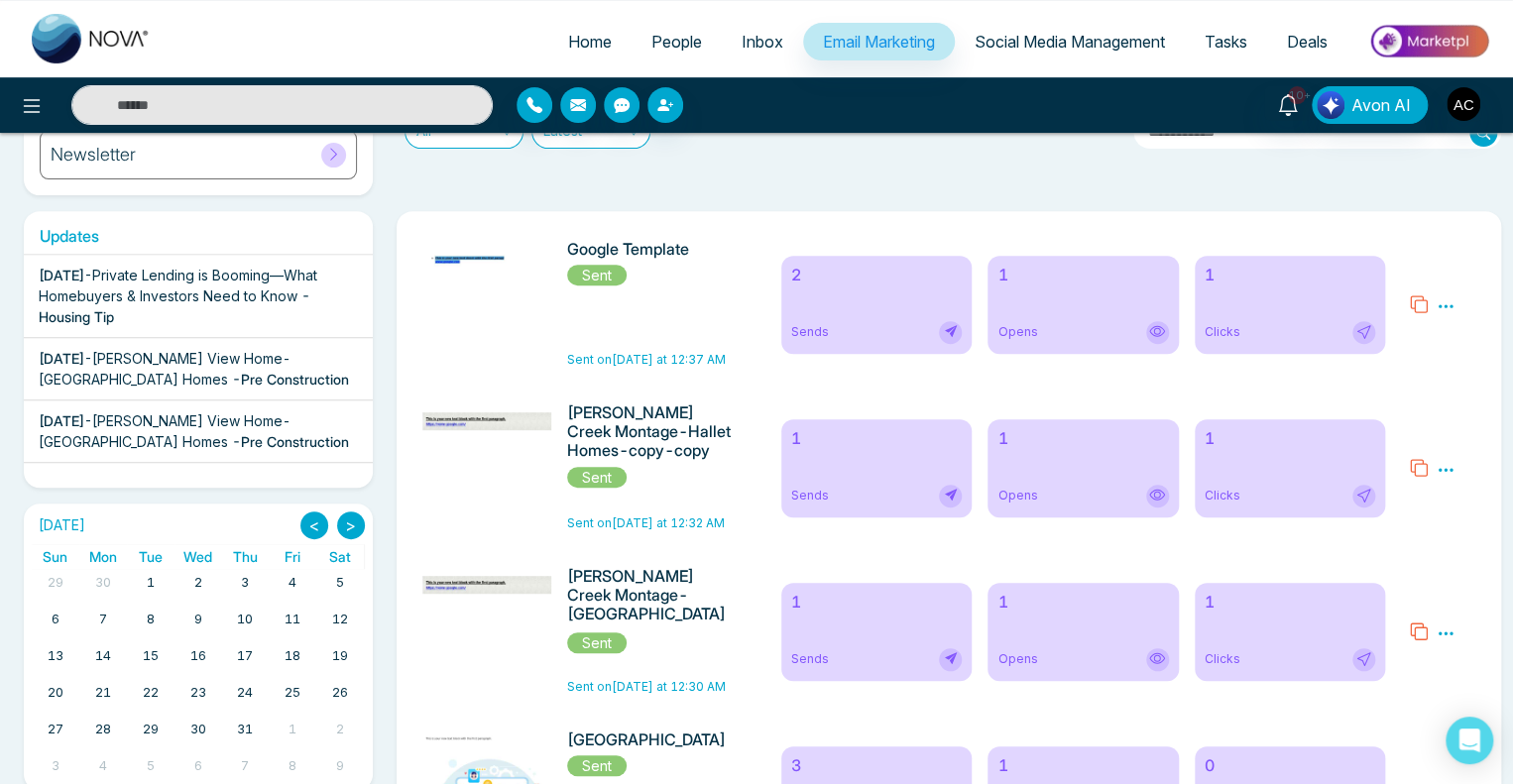 scroll, scrollTop: 0, scrollLeft: 0, axis: both 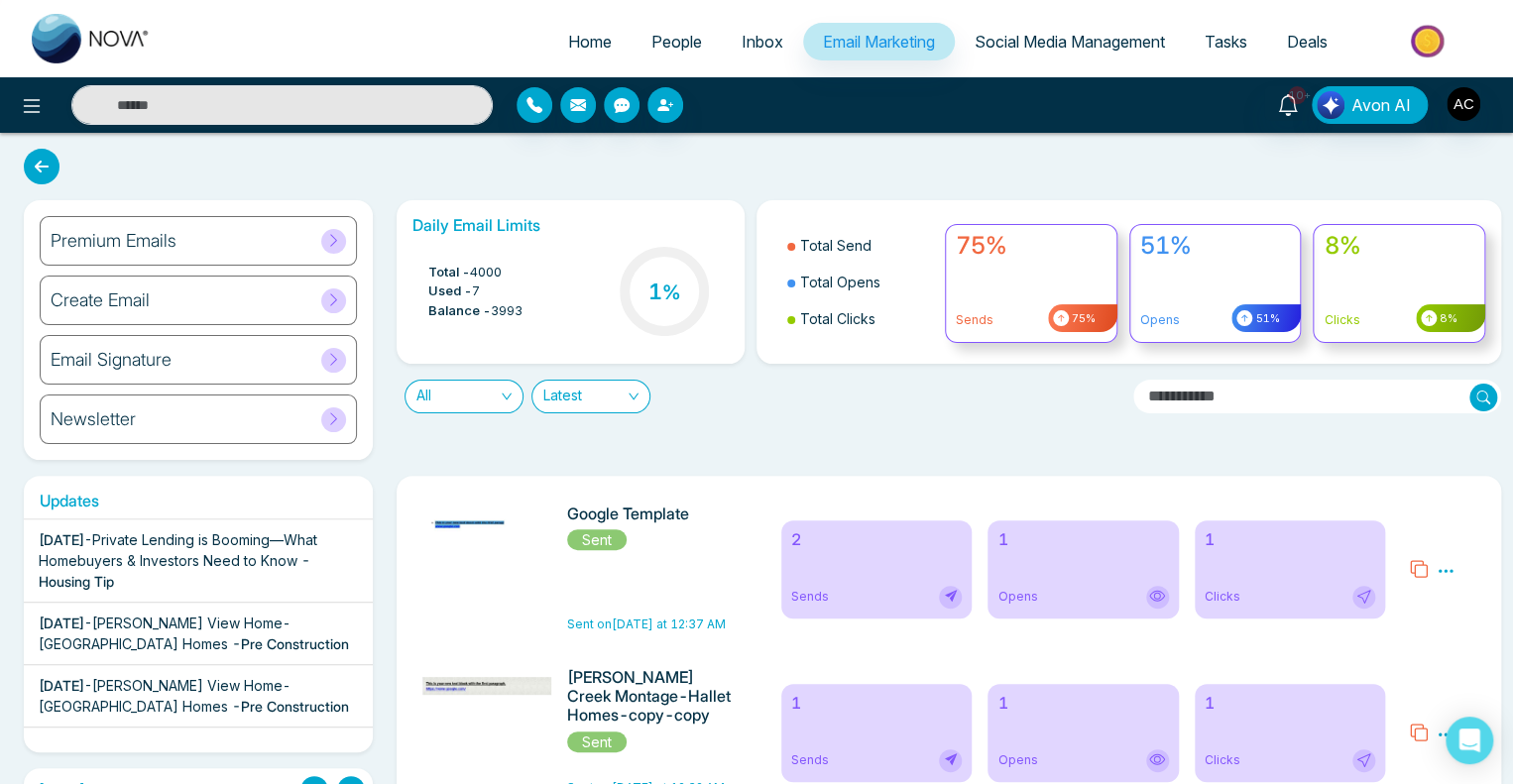 click on "Premium Emails" at bounding box center [198, 241] 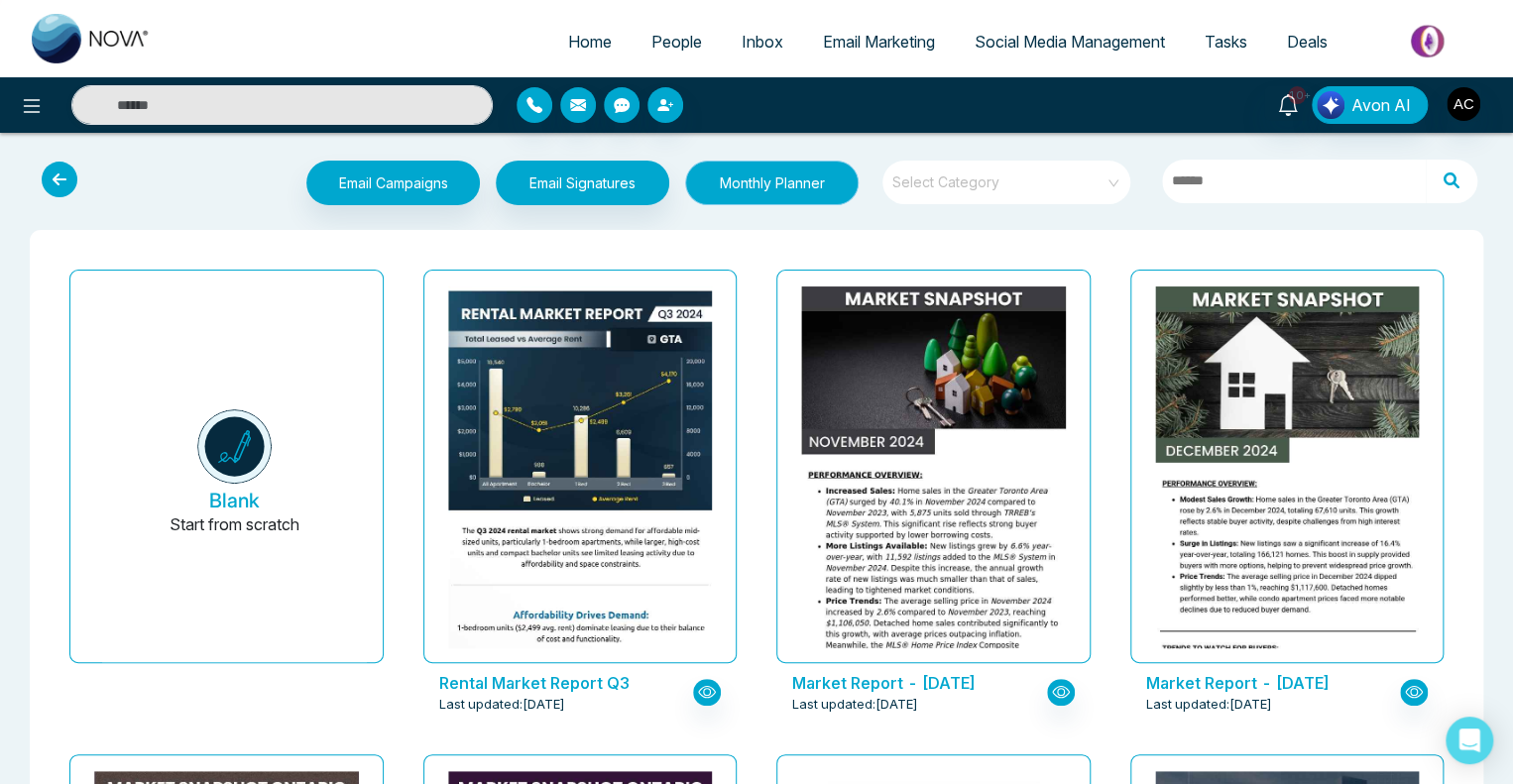 click on "Monthly Planner" at bounding box center (771, 182) 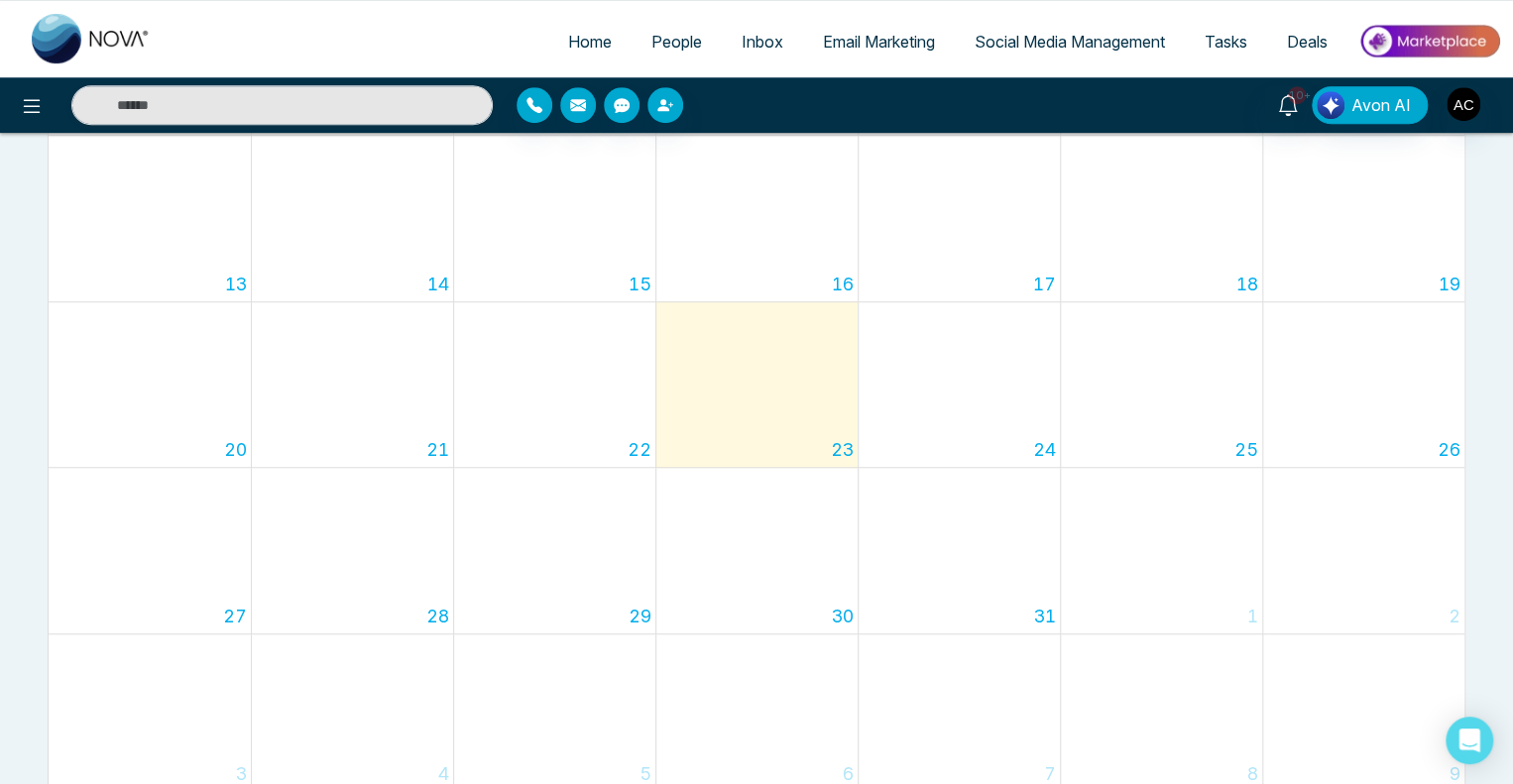 scroll, scrollTop: 505, scrollLeft: 0, axis: vertical 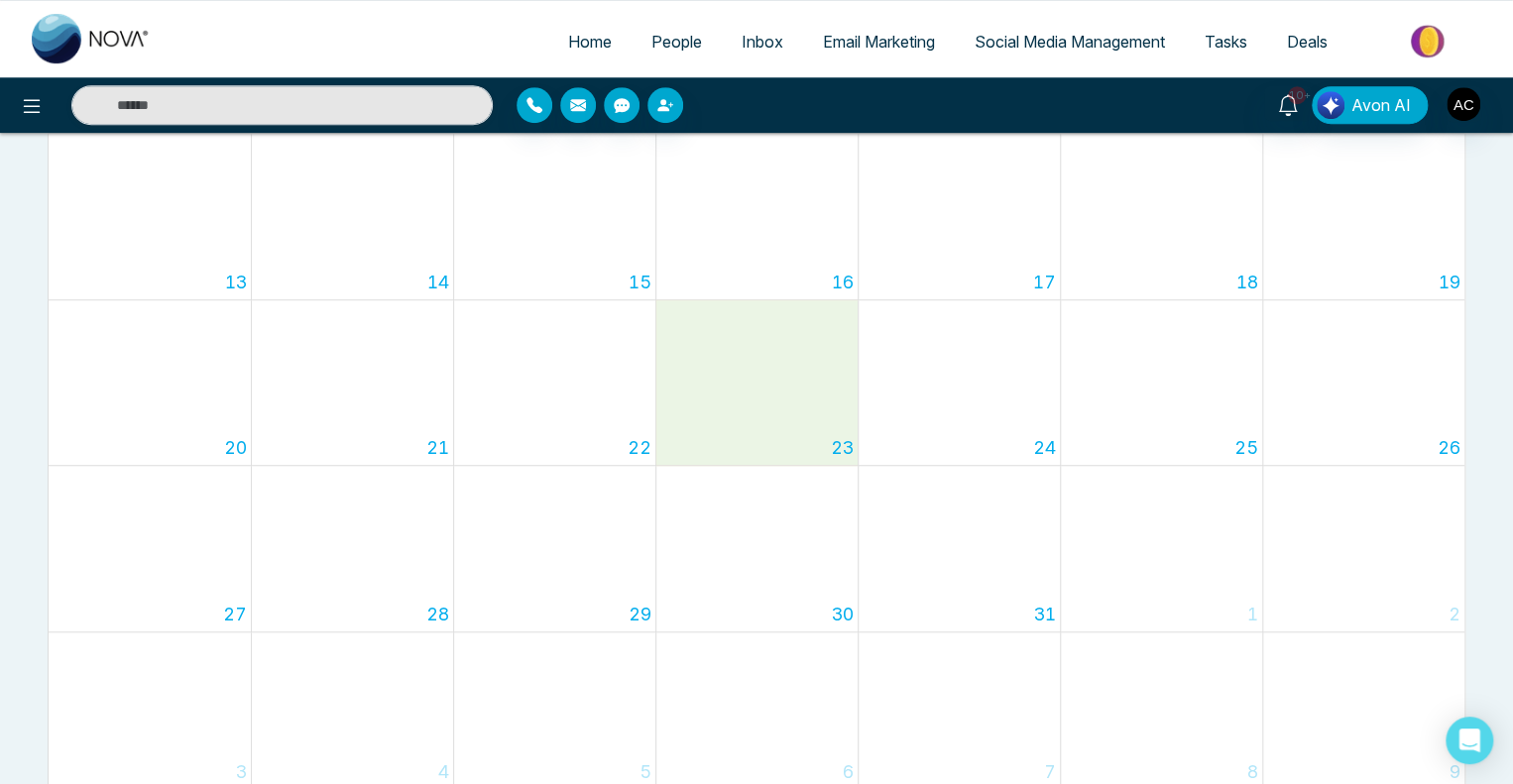 click on "23" at bounding box center (756, 383) 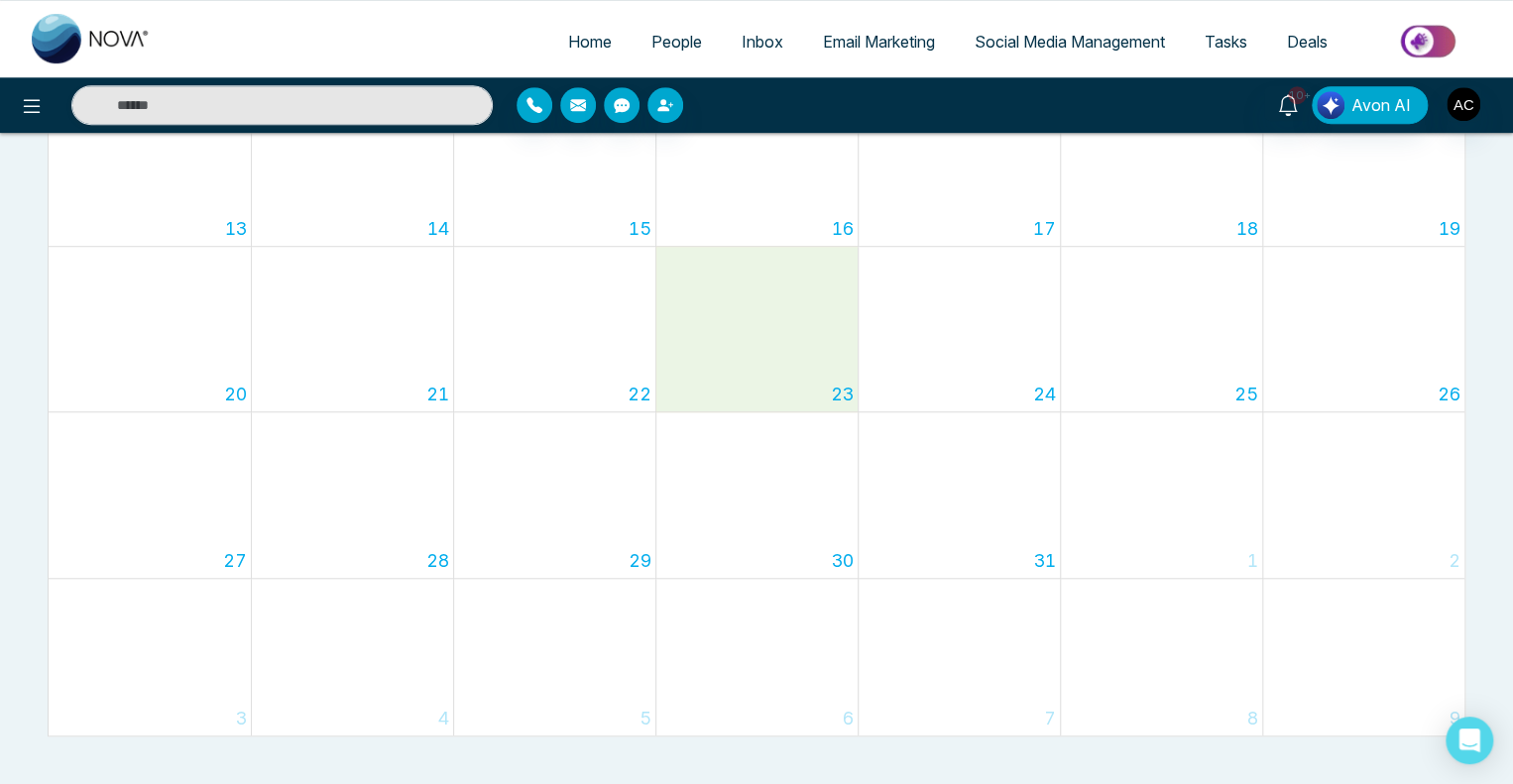 scroll, scrollTop: 0, scrollLeft: 0, axis: both 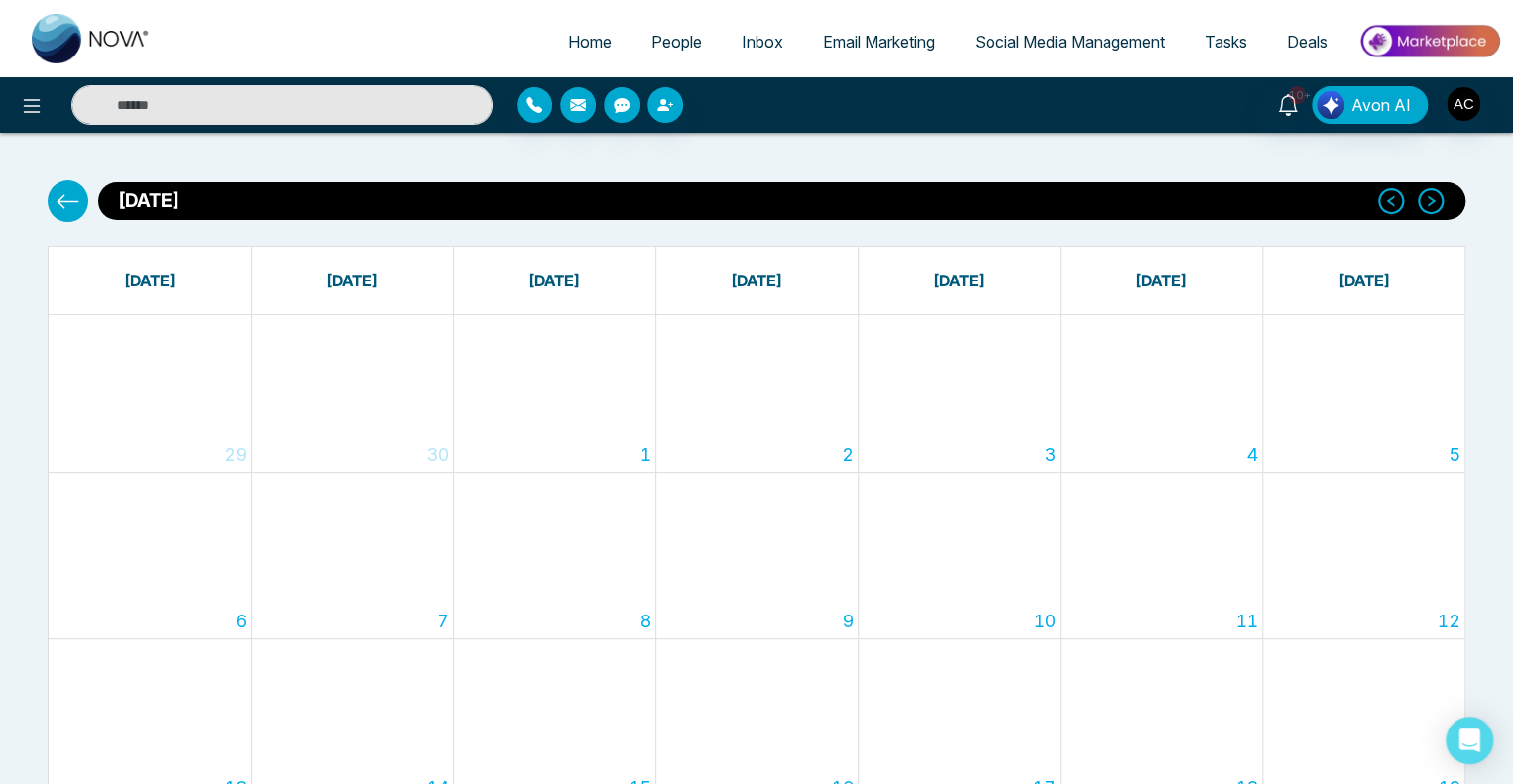 click 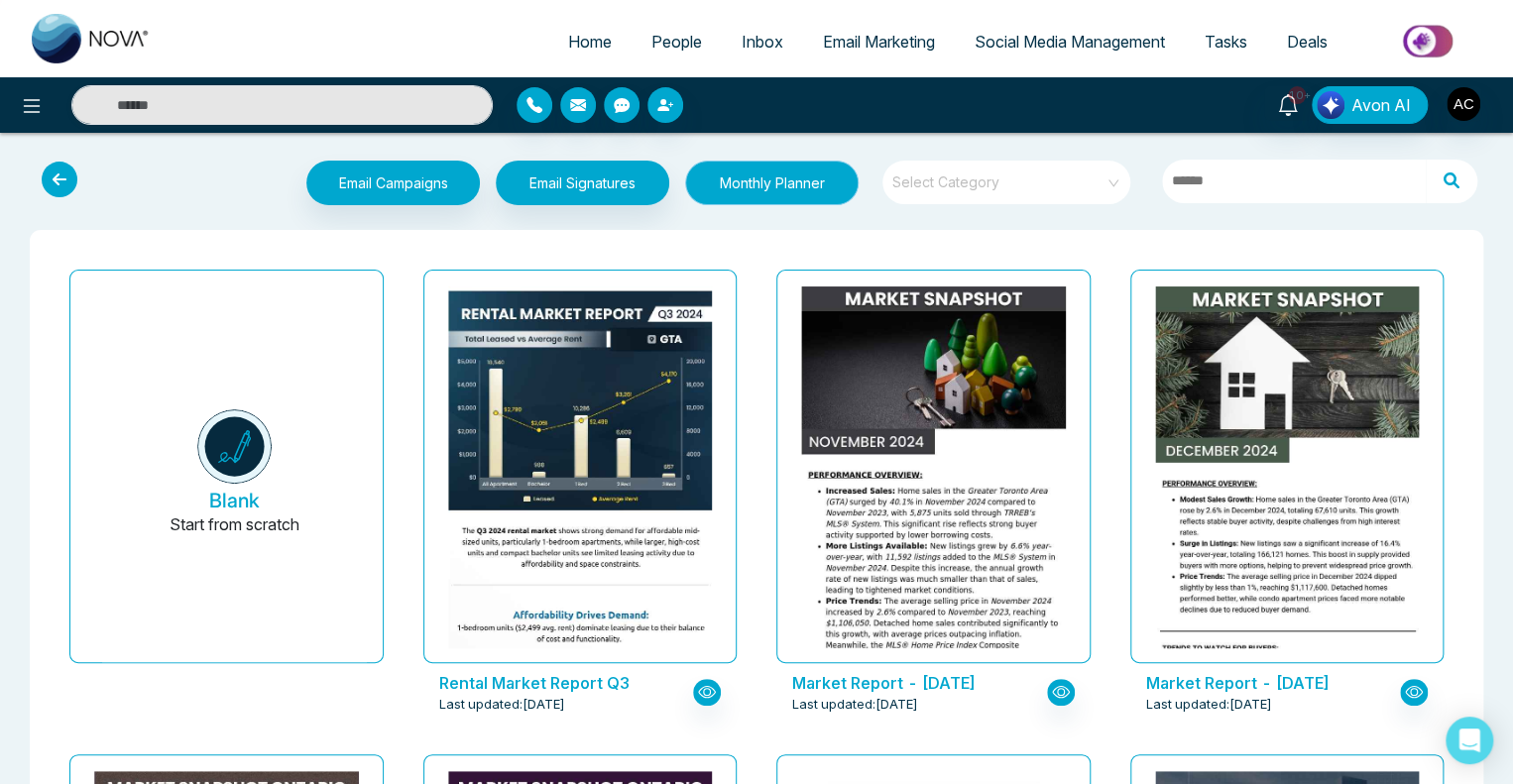 click on "Monthly Planner" at bounding box center [771, 182] 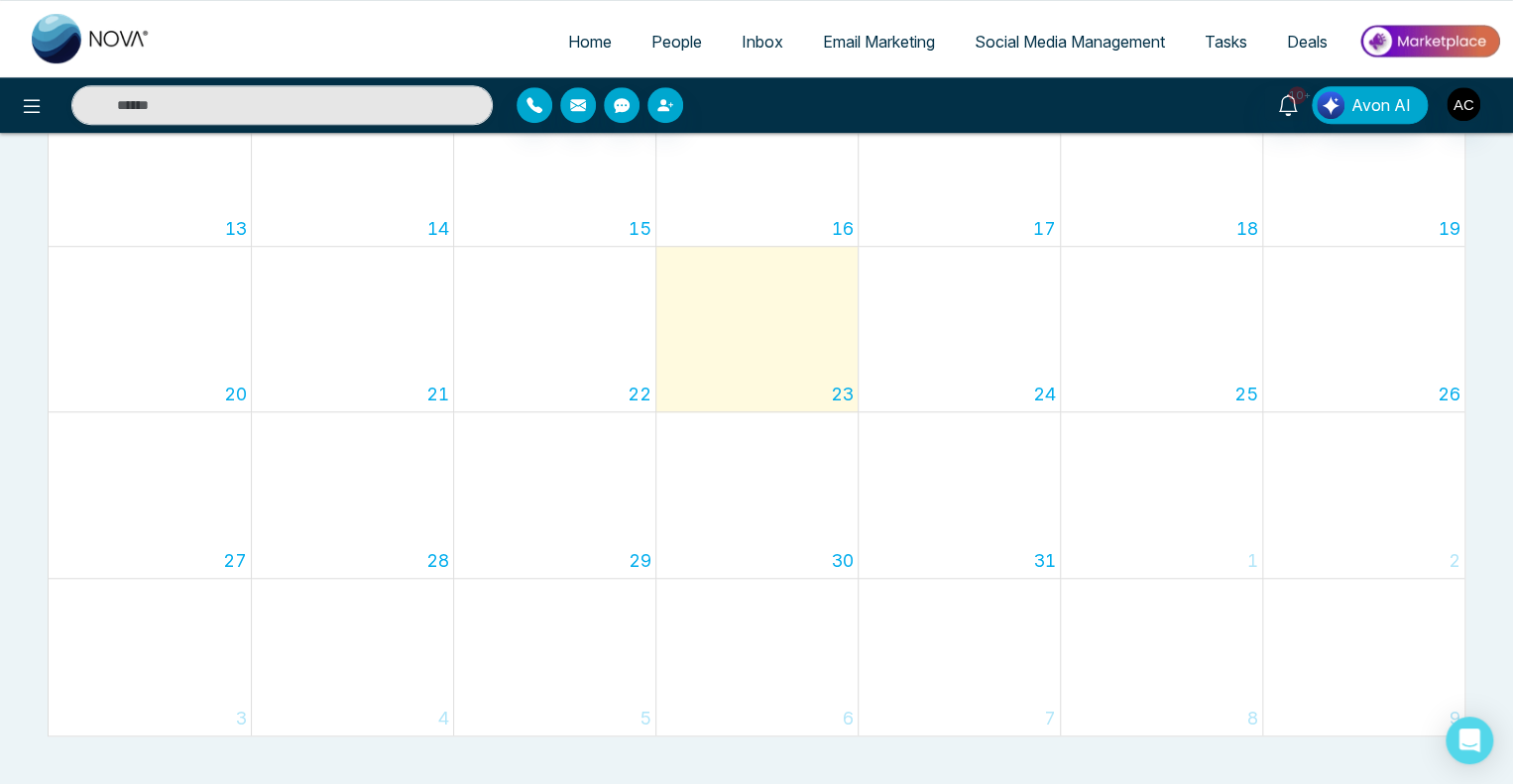 scroll, scrollTop: 0, scrollLeft: 0, axis: both 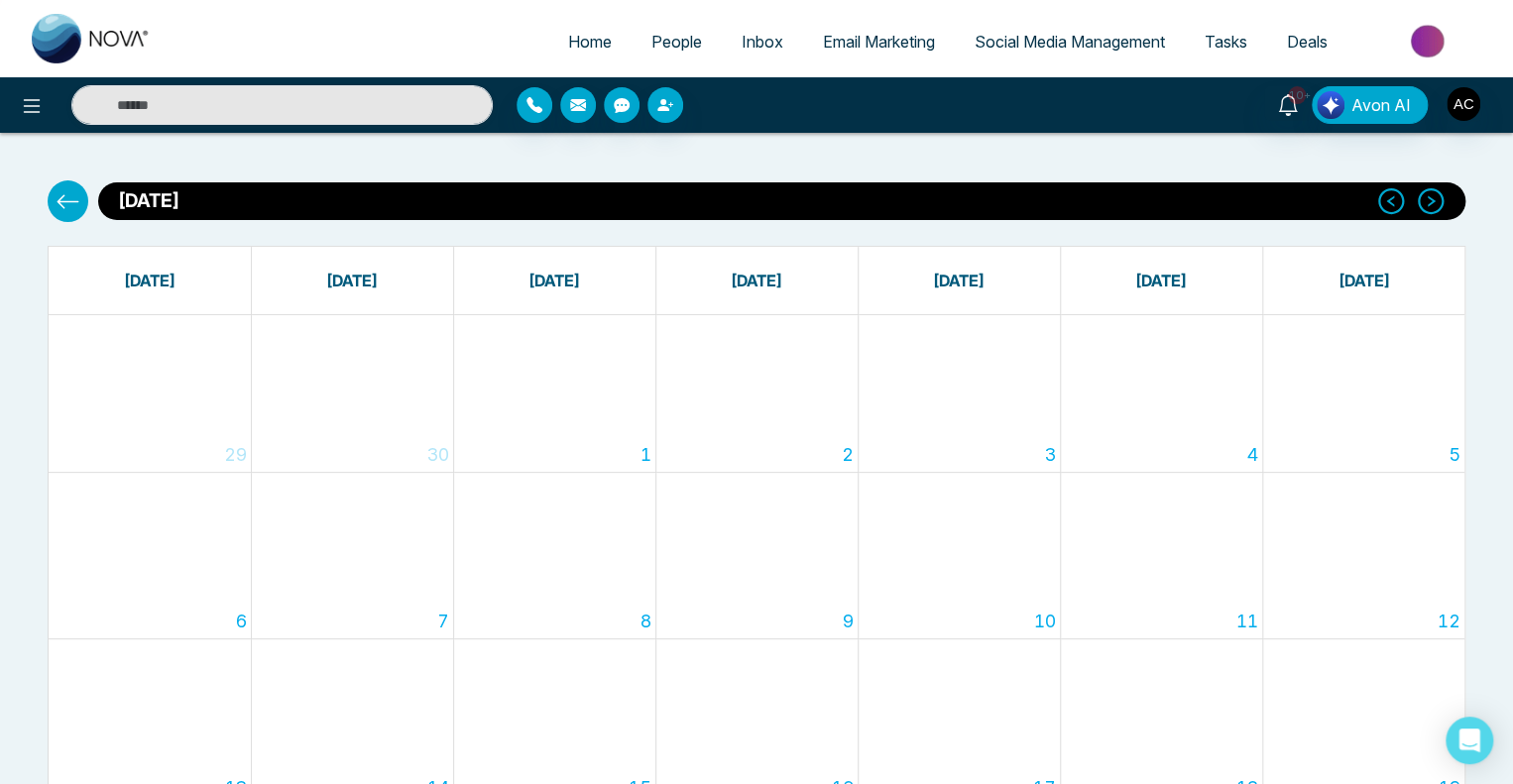 click 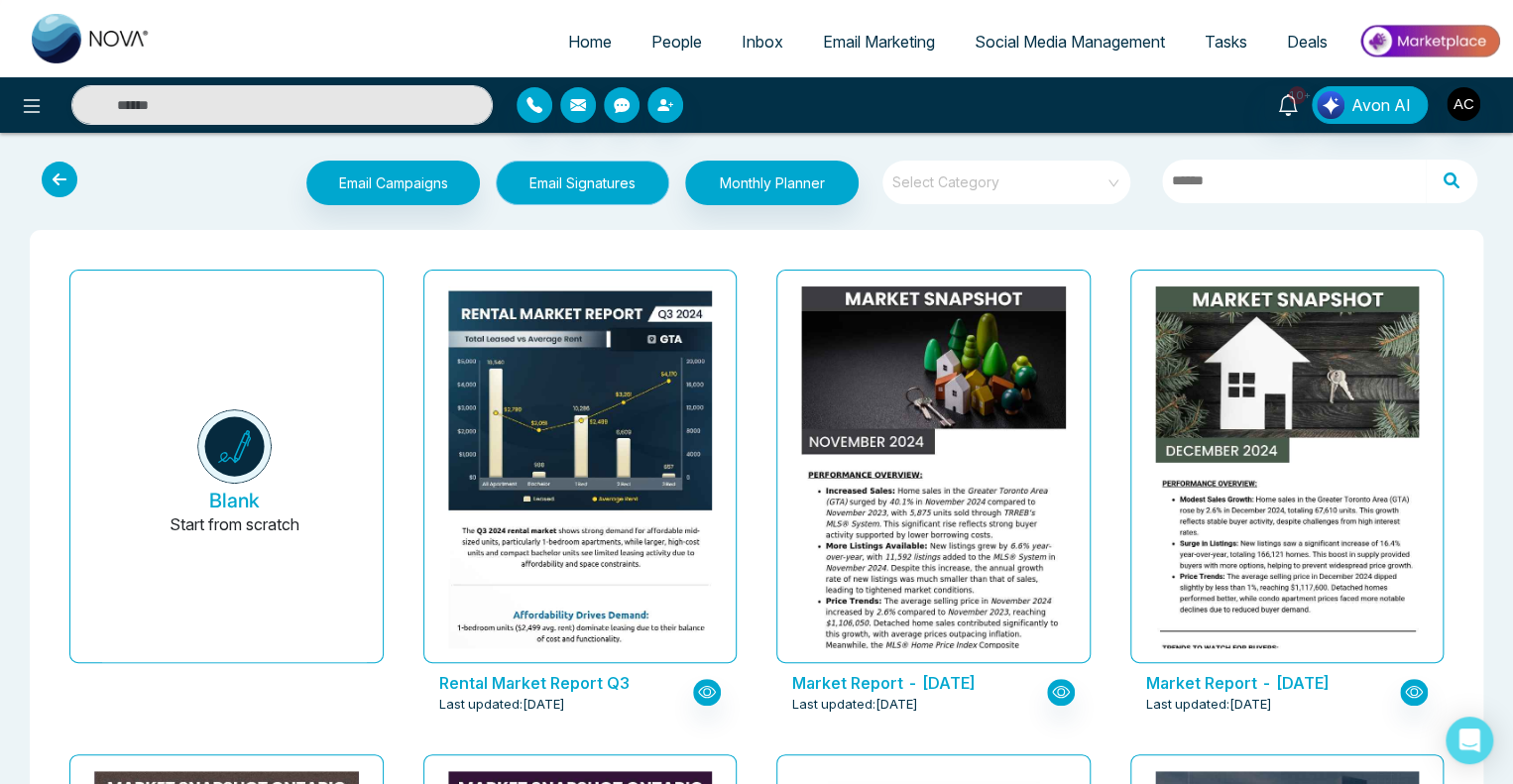 click on "Email Signatures" at bounding box center (582, 182) 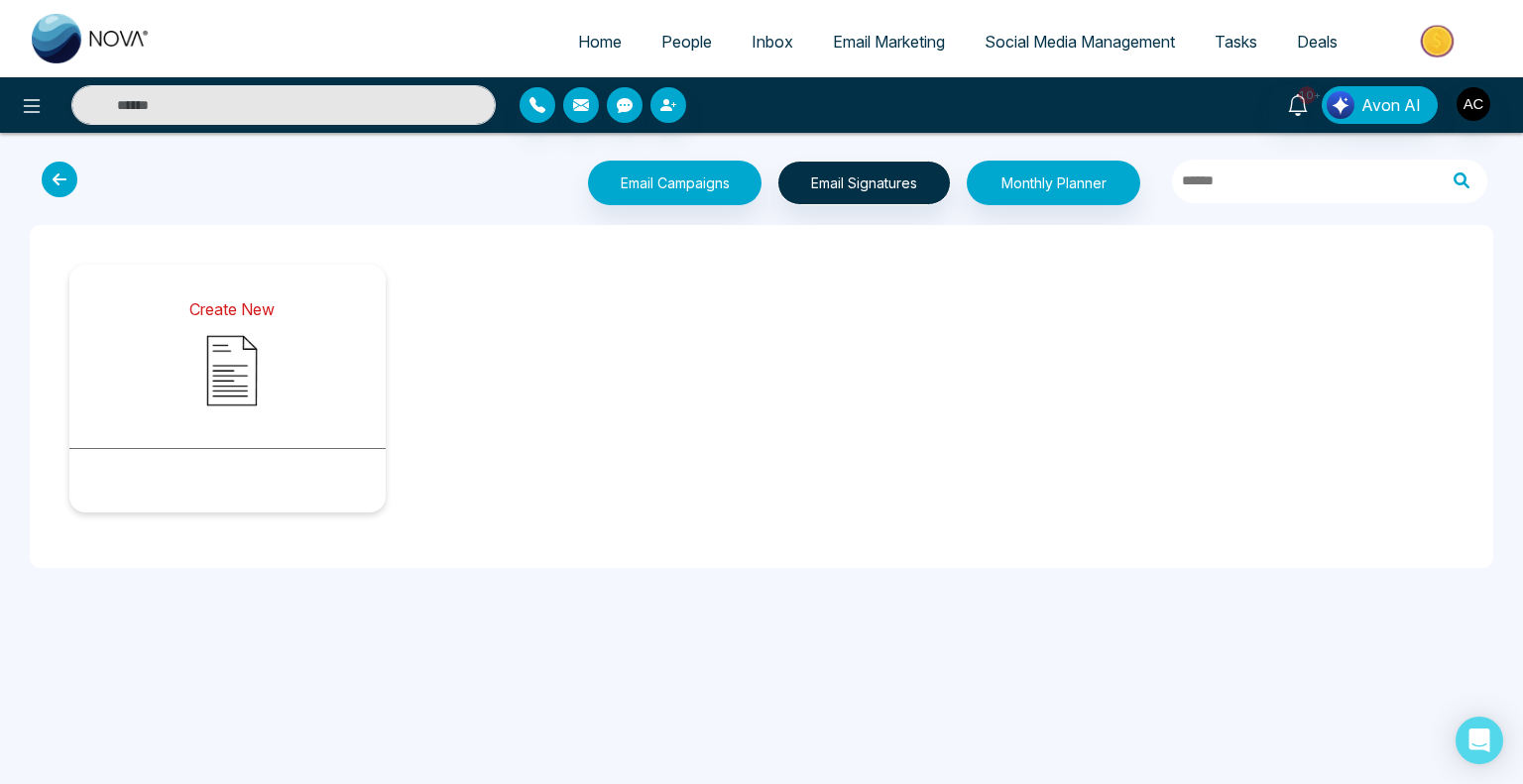 click at bounding box center (232, 371) 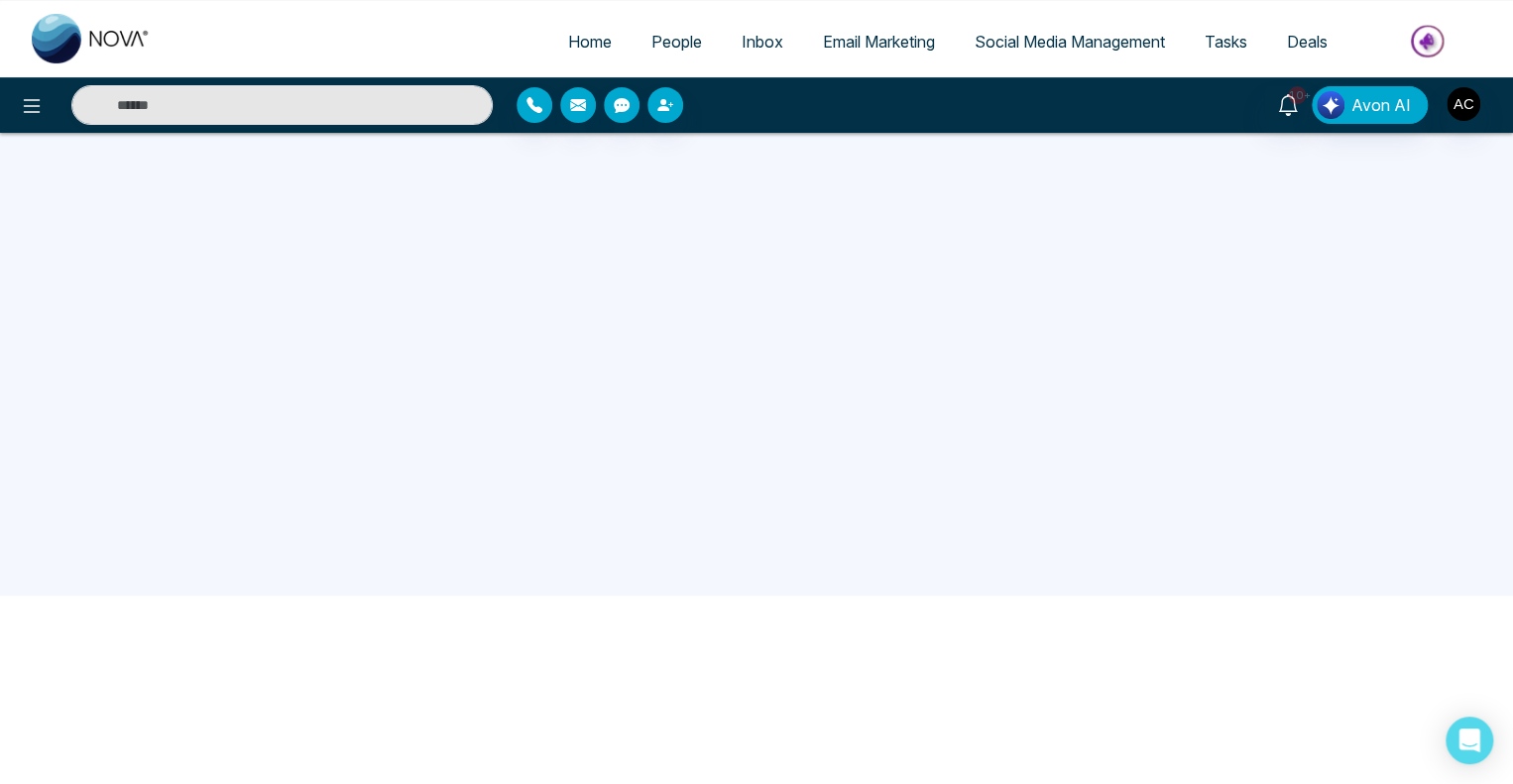 scroll, scrollTop: 0, scrollLeft: 0, axis: both 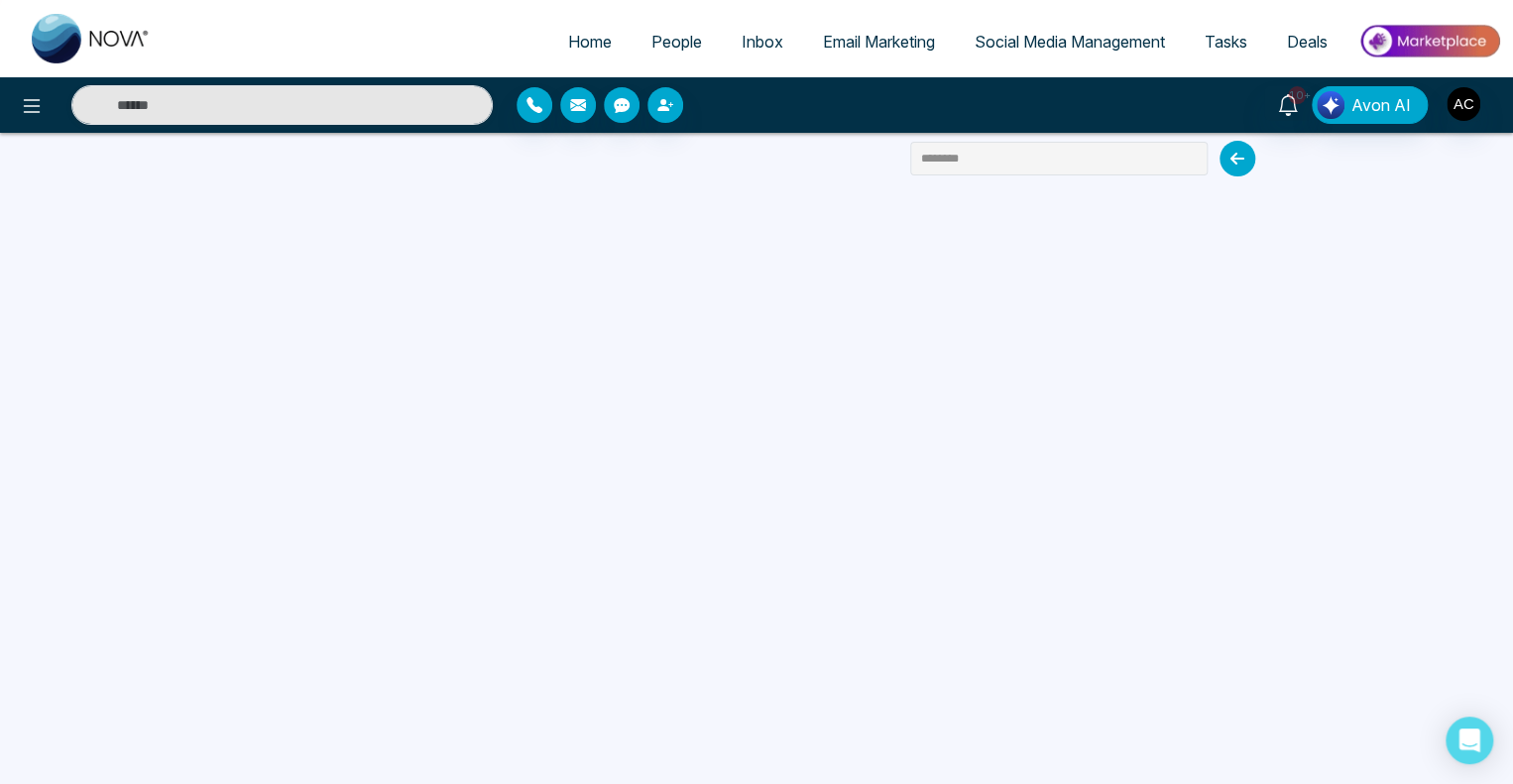 click on "Email Marketing" at bounding box center [878, 42] 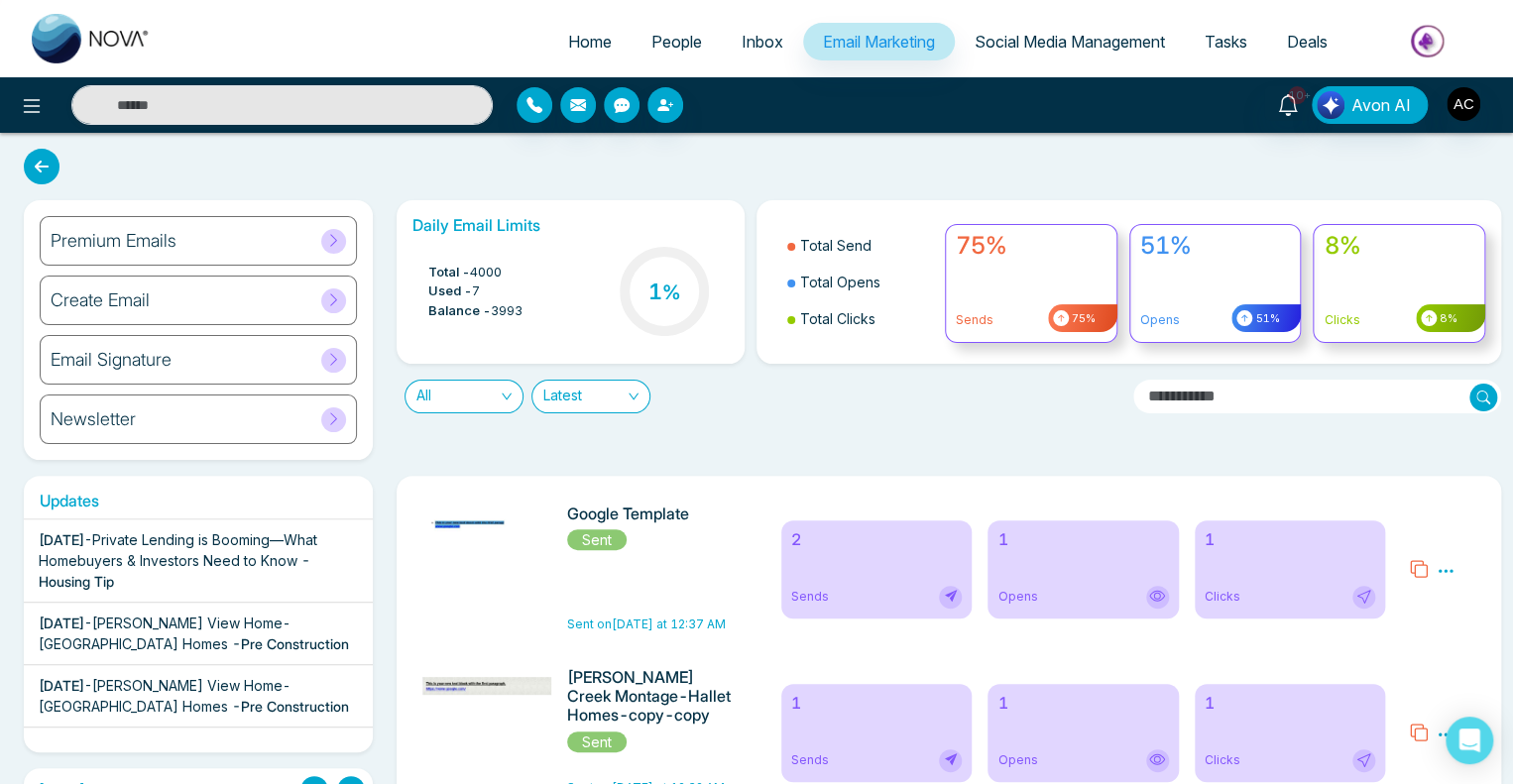 click on "Email Signature" at bounding box center [198, 360] 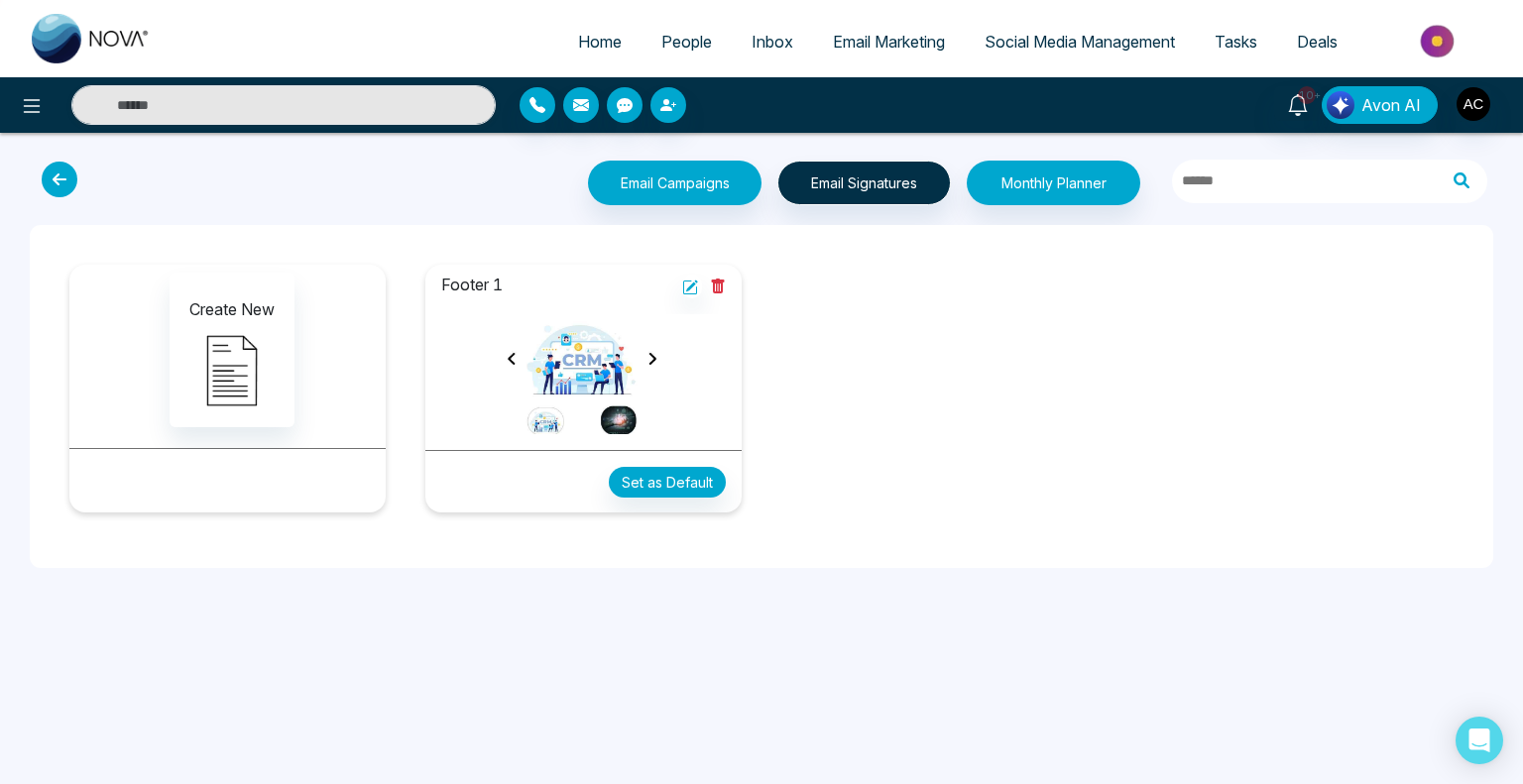 click at bounding box center (583, 374) 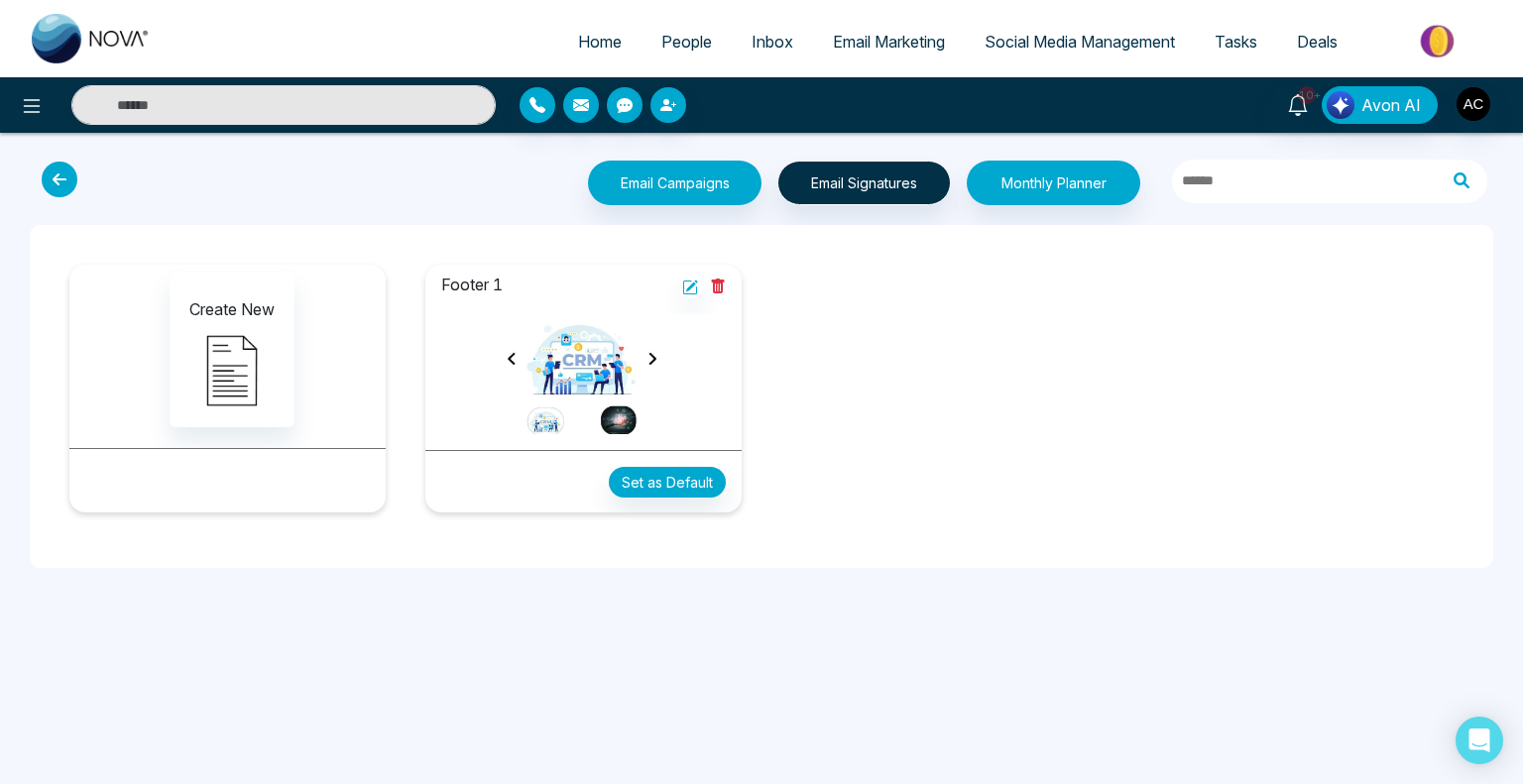 click at bounding box center (59, 179) 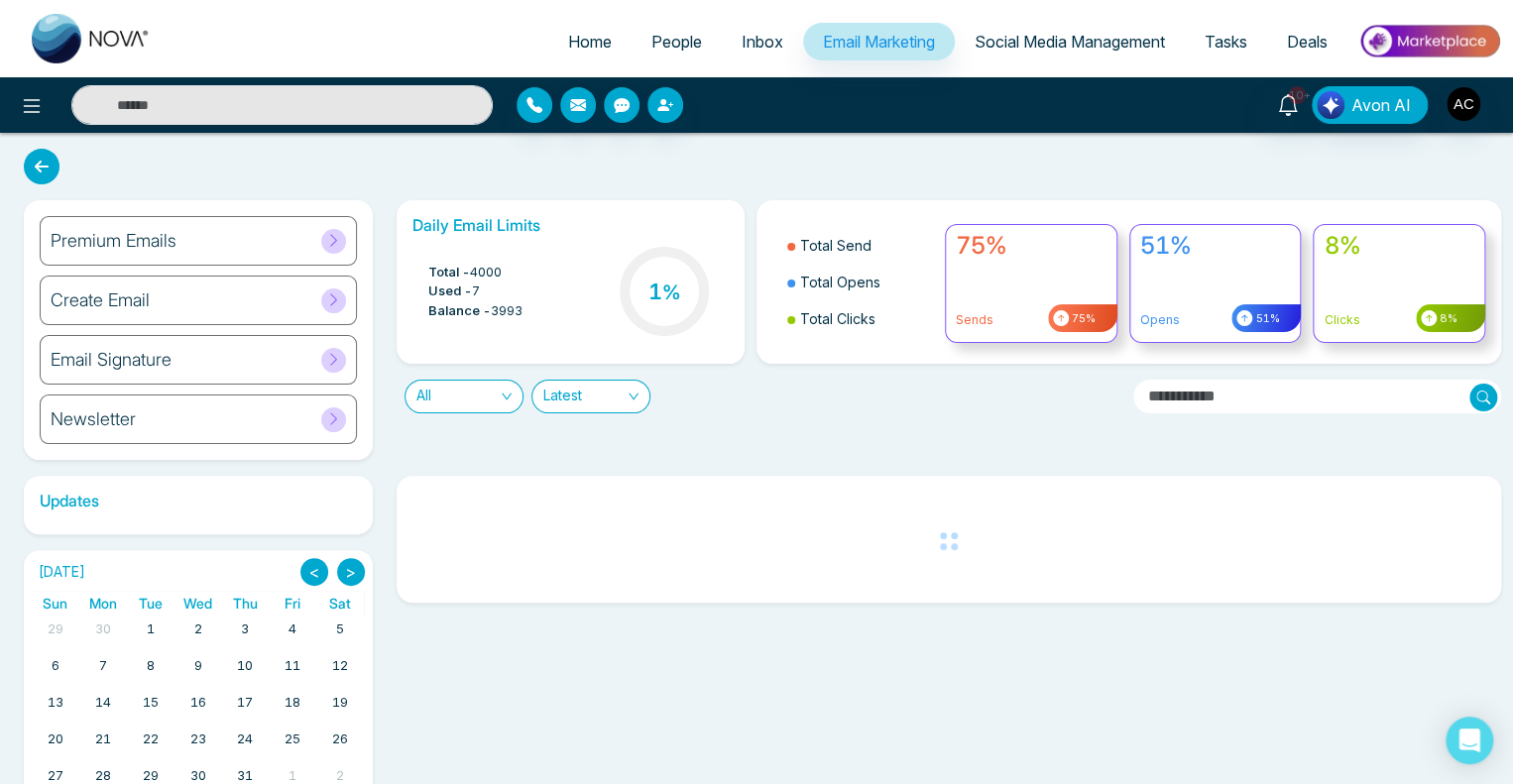 click on "Premium Emails" at bounding box center (198, 241) 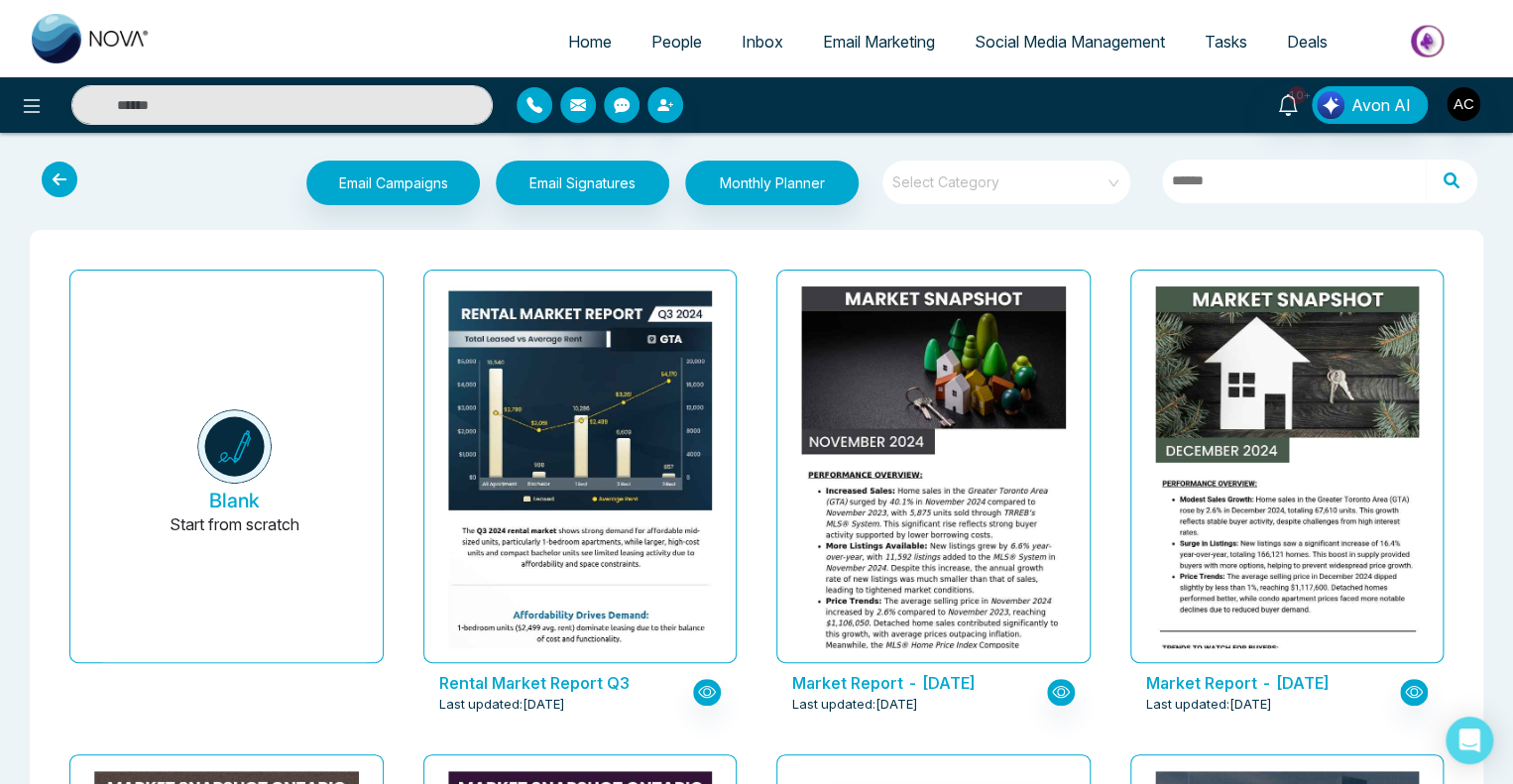 click at bounding box center [59, 179] 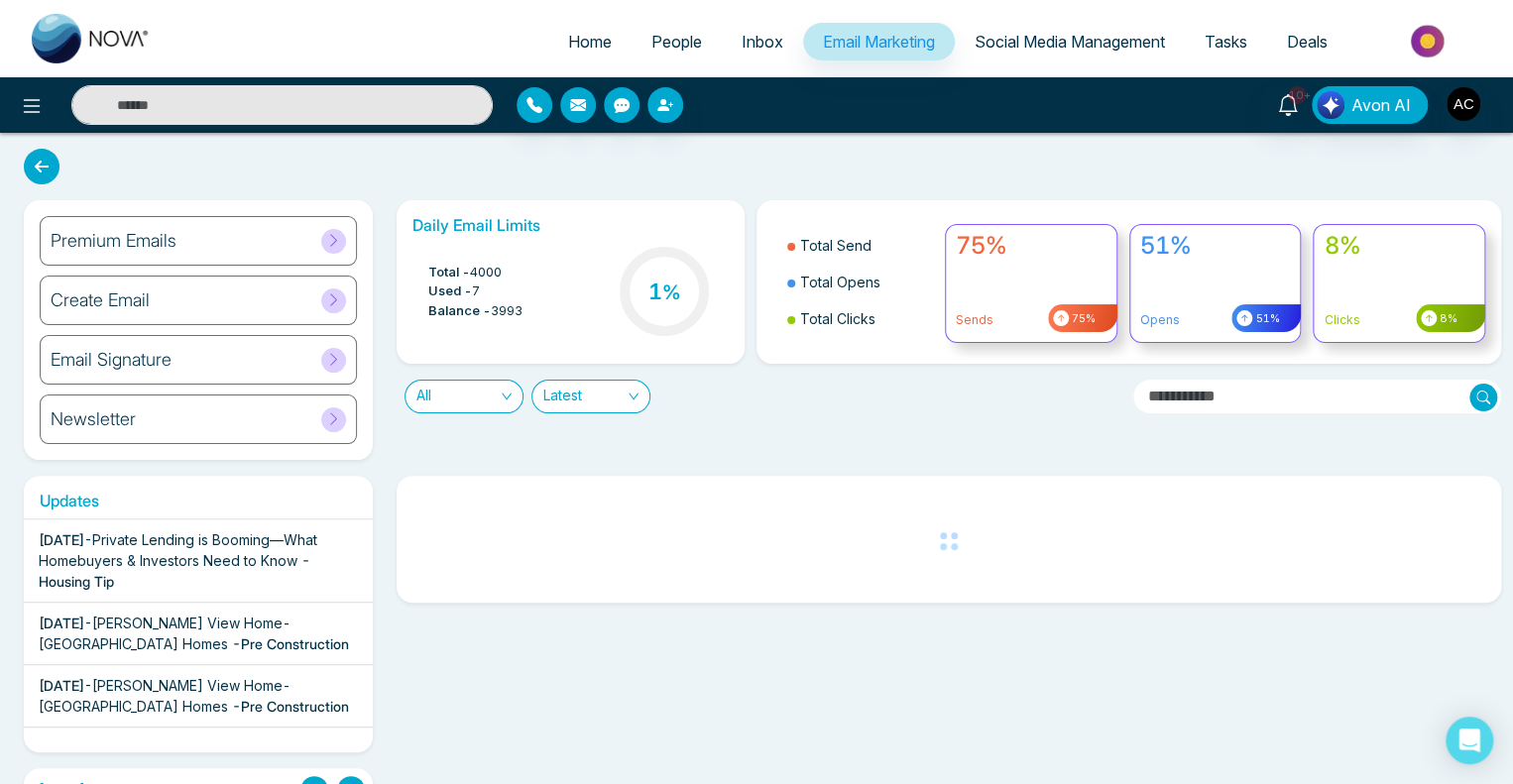 click on "Premium Emails" at bounding box center (198, 241) 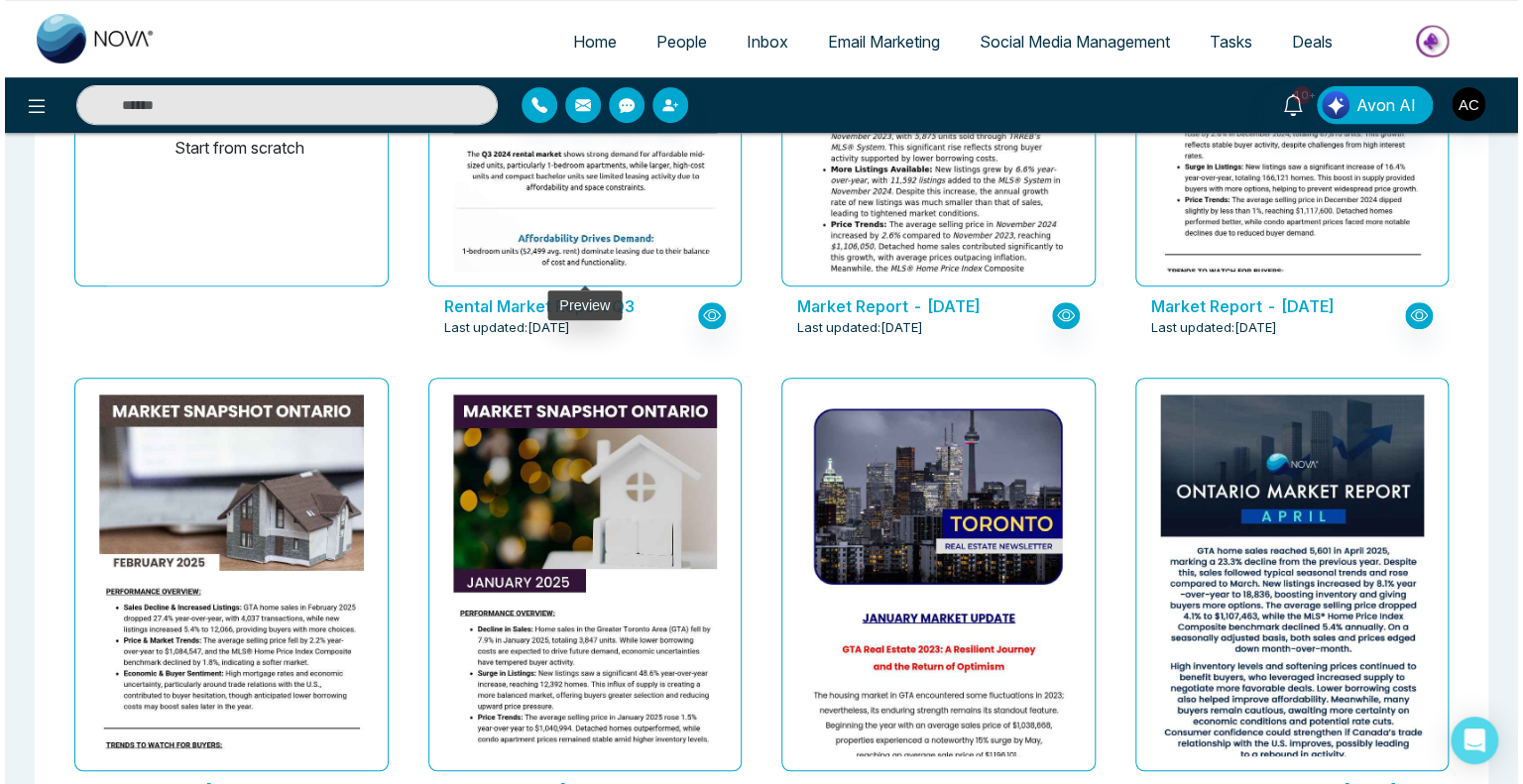 scroll, scrollTop: 377, scrollLeft: 0, axis: vertical 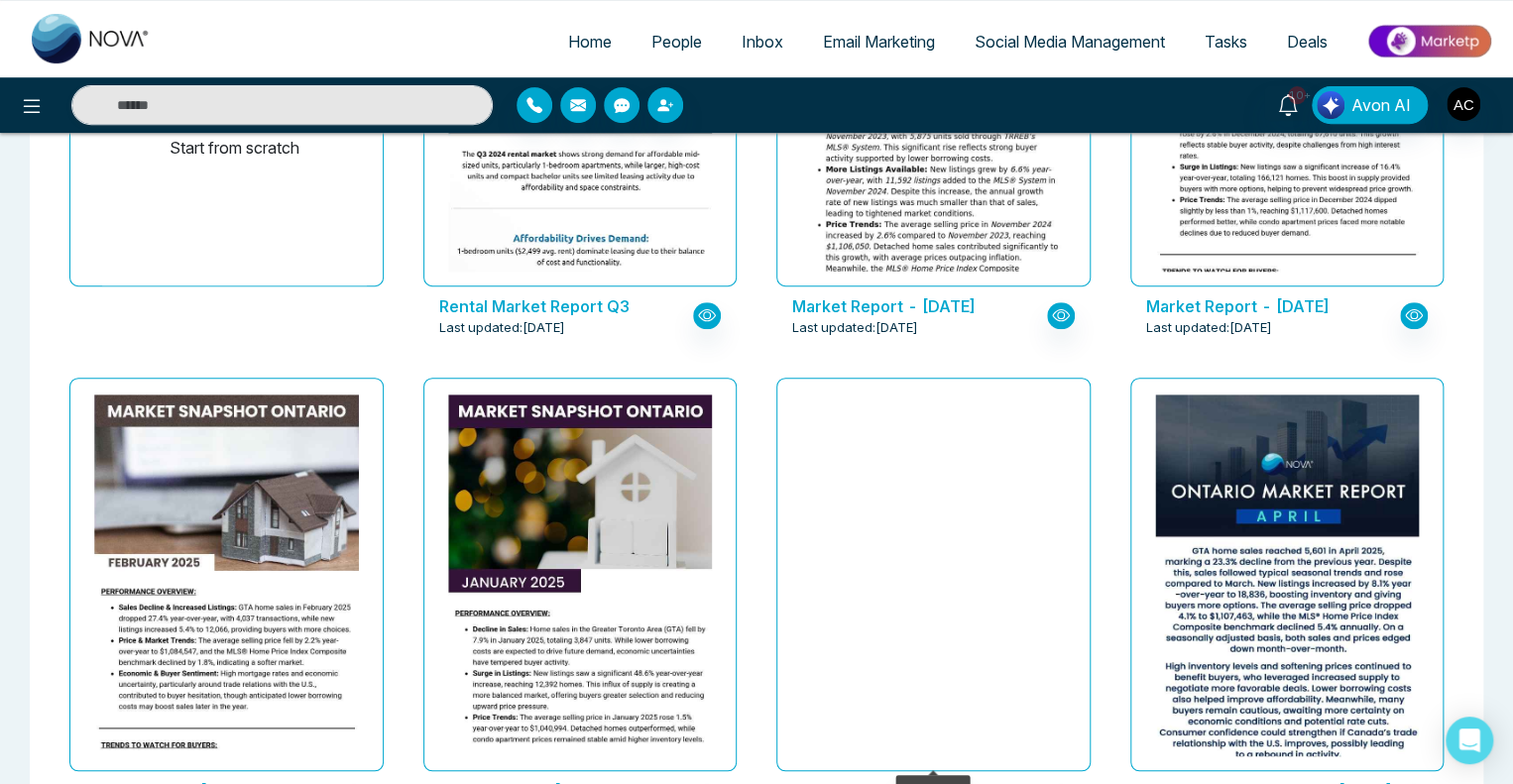 click at bounding box center [933, -1111] 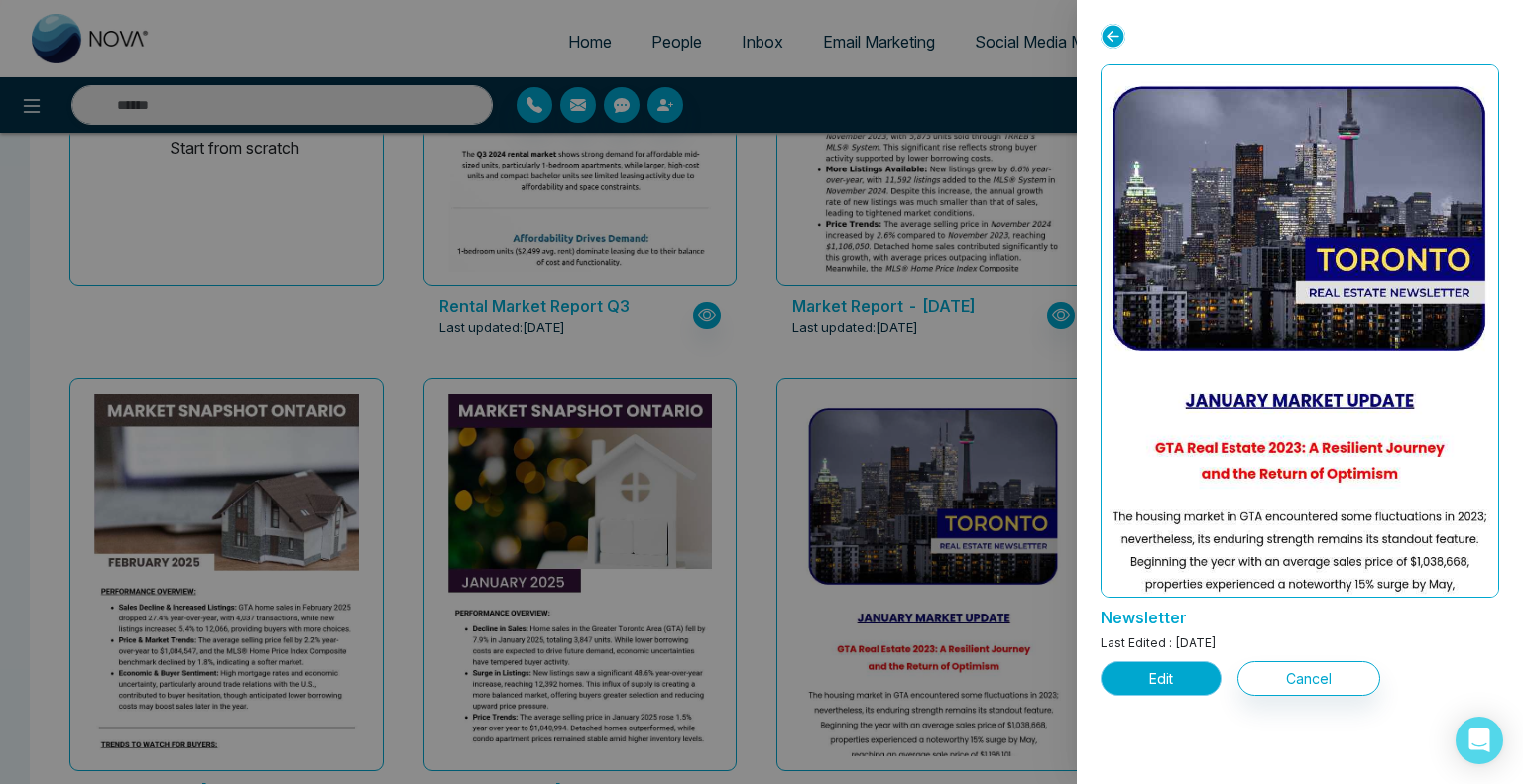 click on "Edit" at bounding box center (1161, 678) 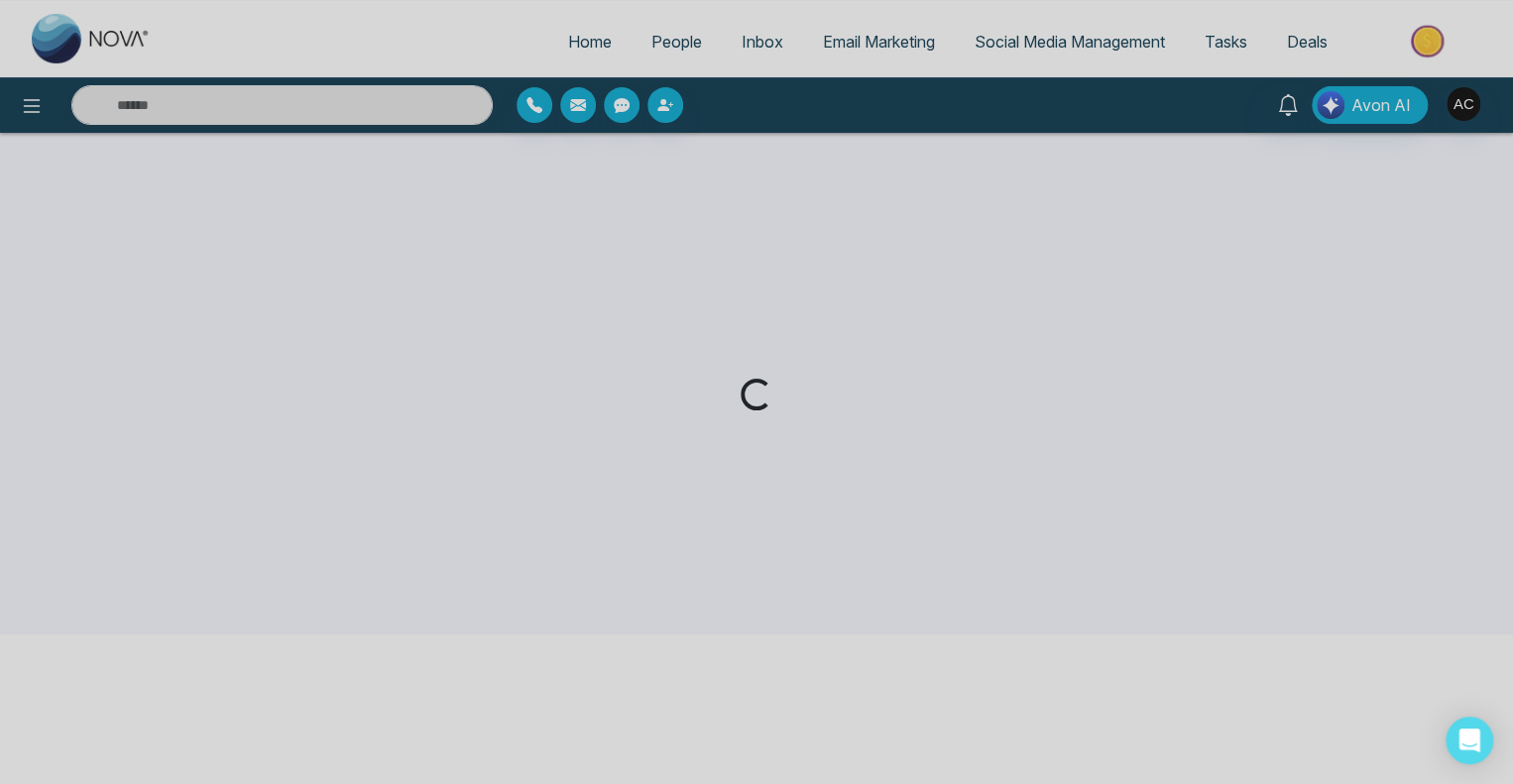 scroll, scrollTop: 151, scrollLeft: 0, axis: vertical 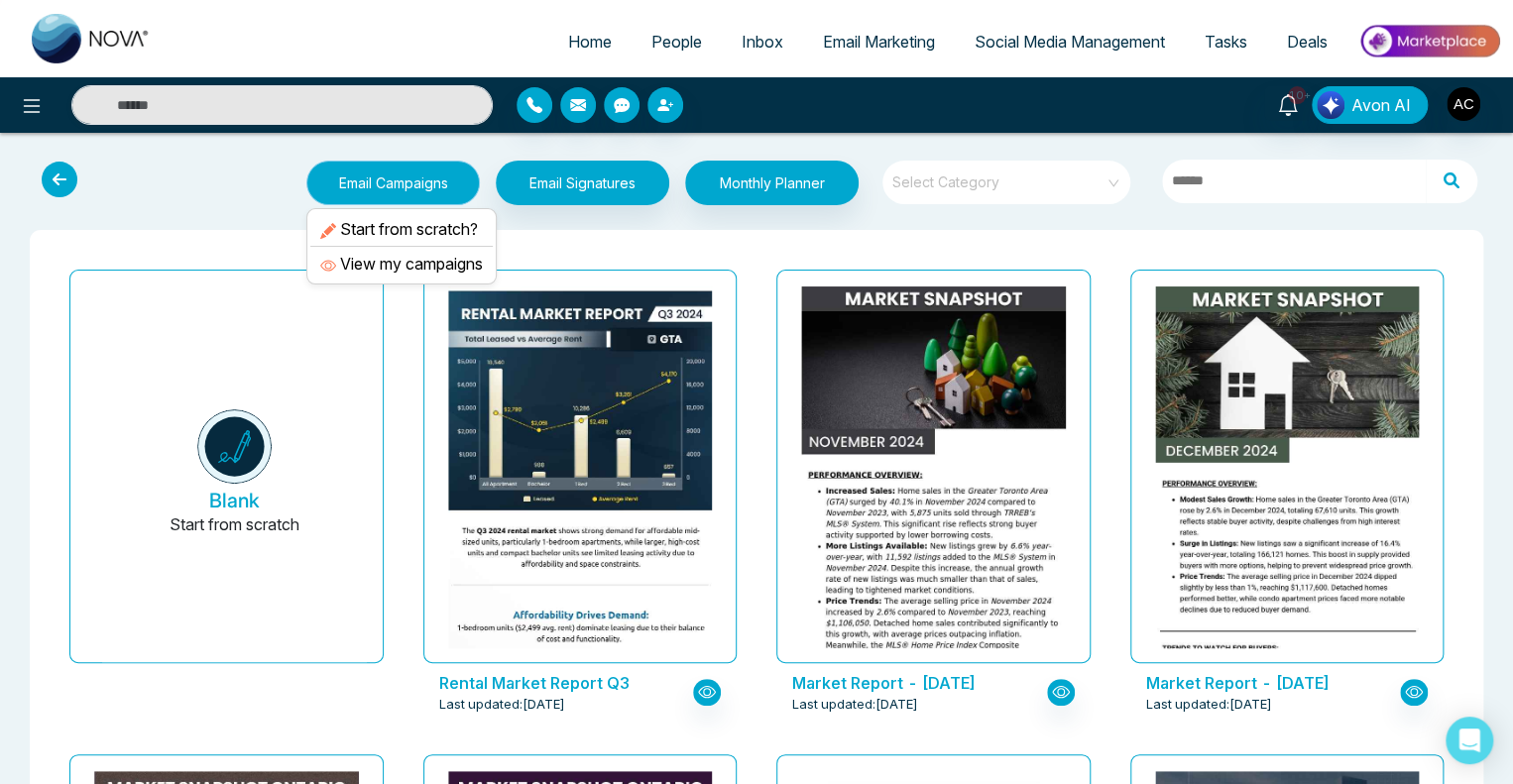 click on "Email Campaigns" at bounding box center [393, 182] 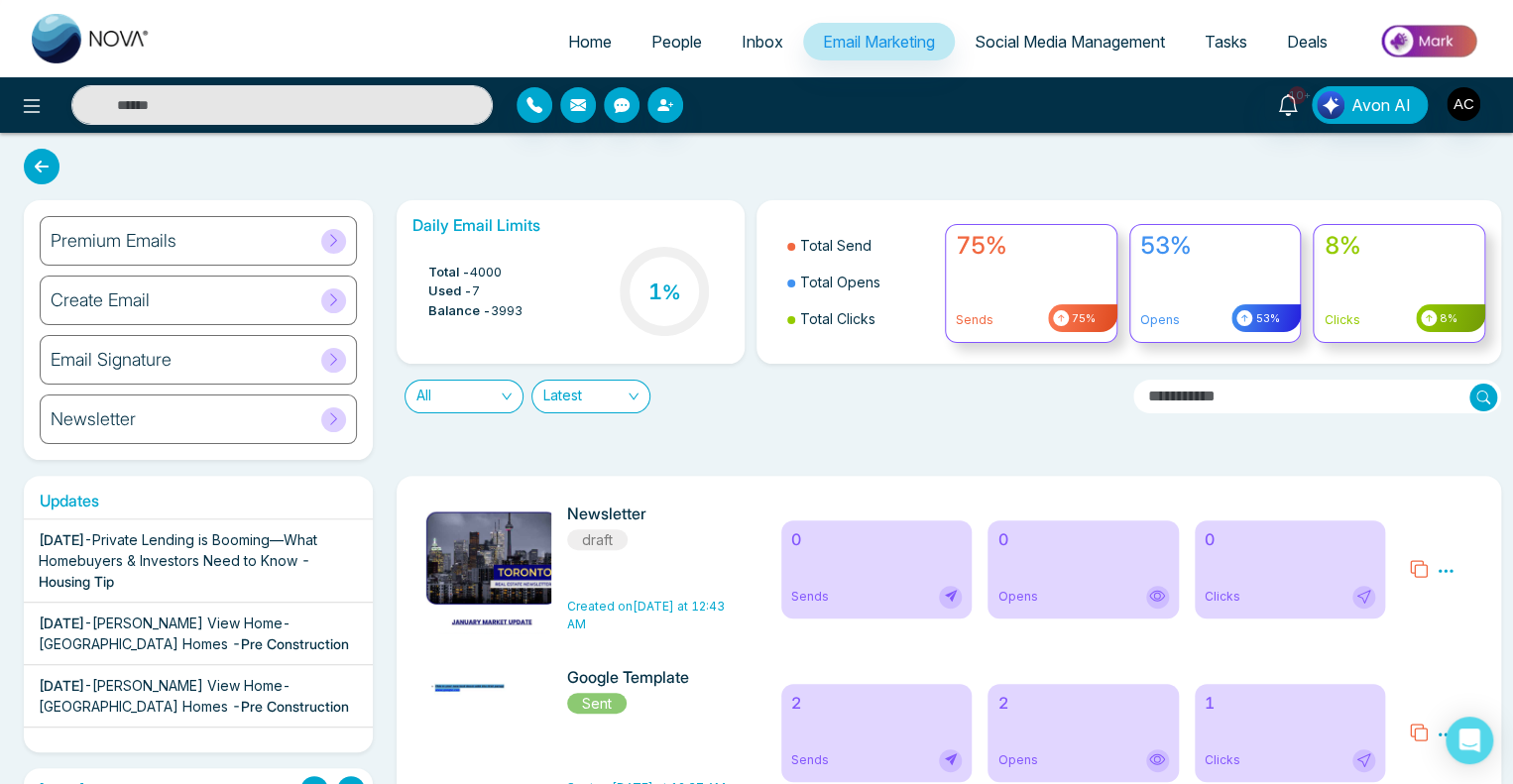 click on "Email Signature" at bounding box center [198, 360] 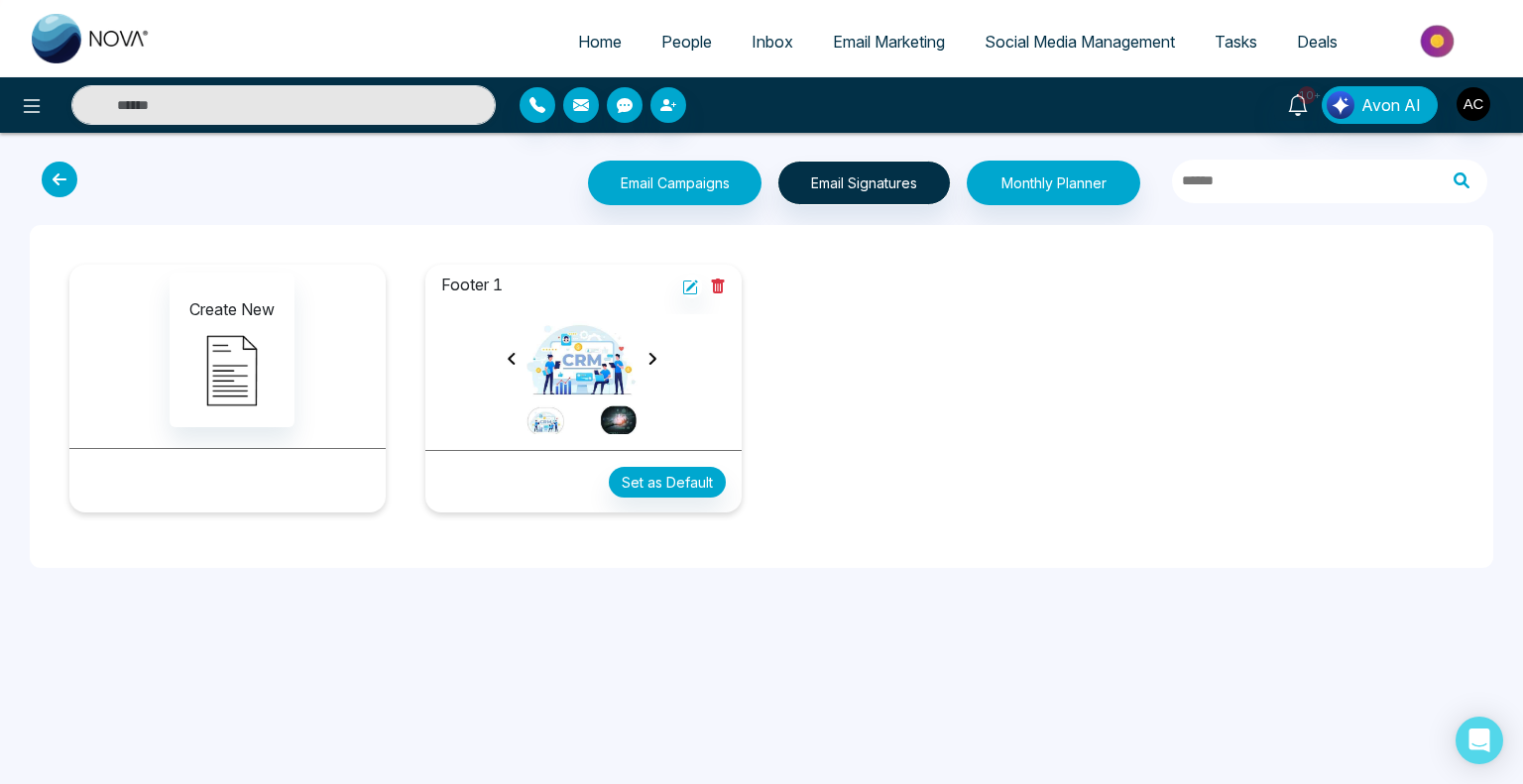 click at bounding box center (59, 179) 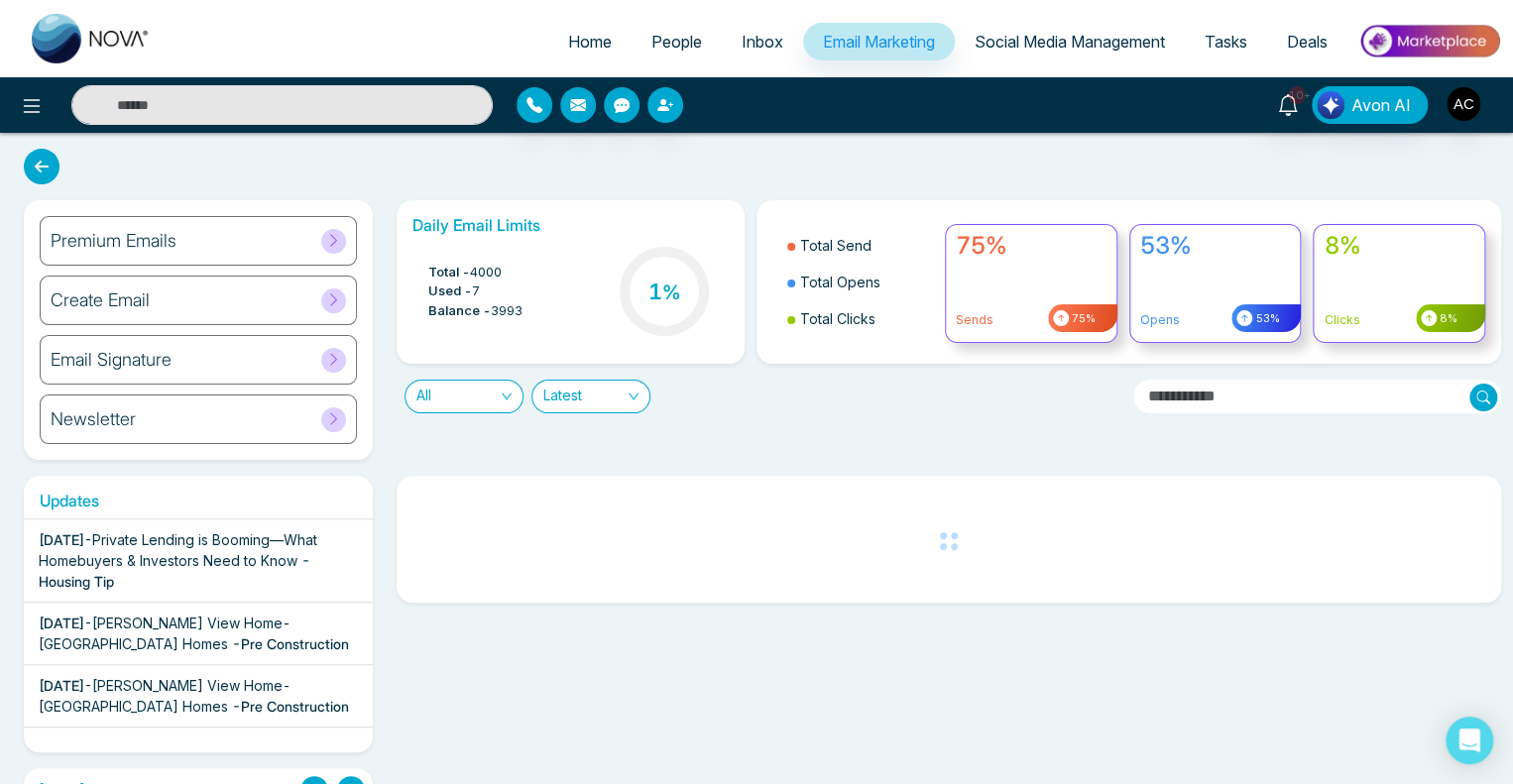 click on "Create Email" at bounding box center [198, 300] 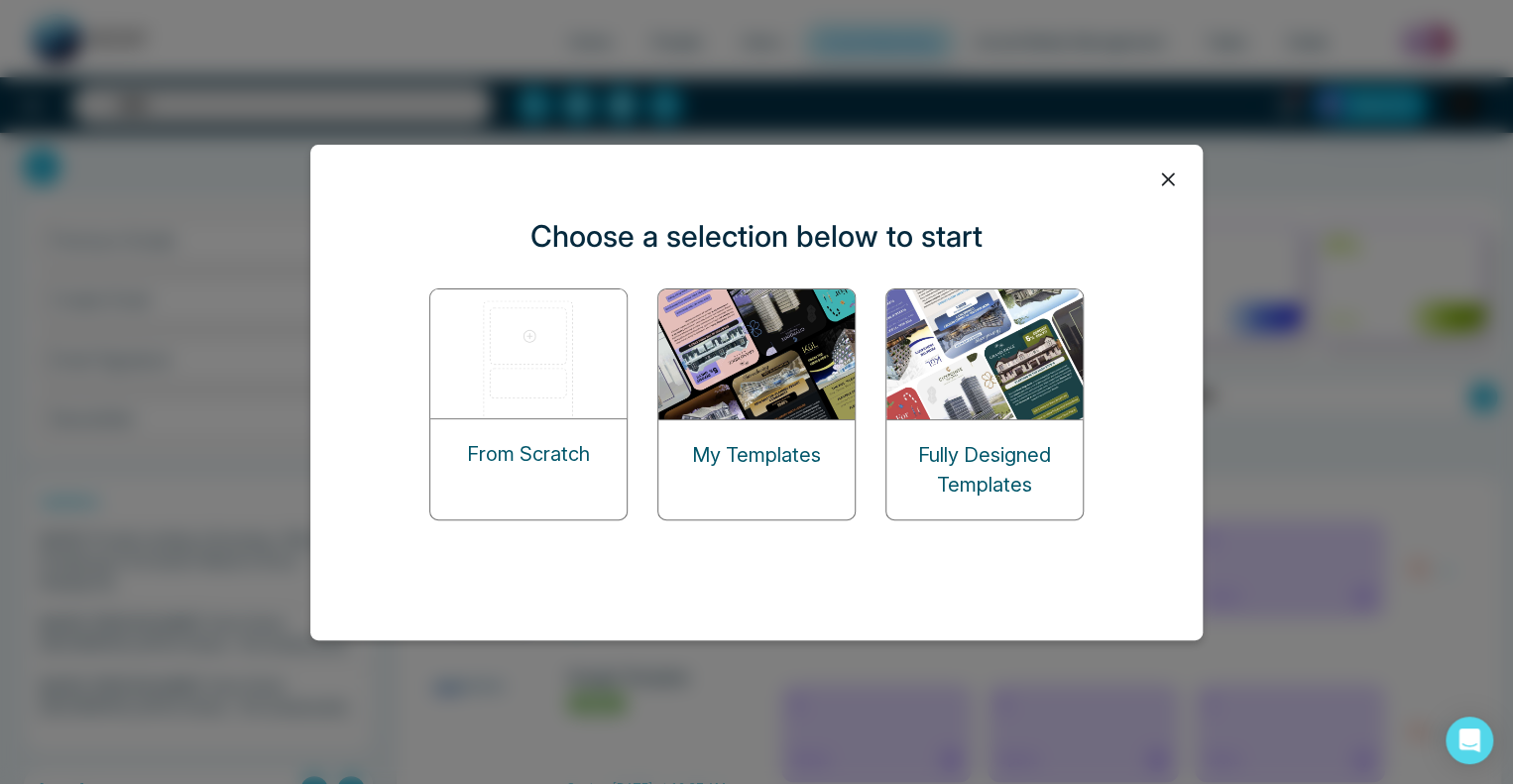 click at bounding box center [986, 354] 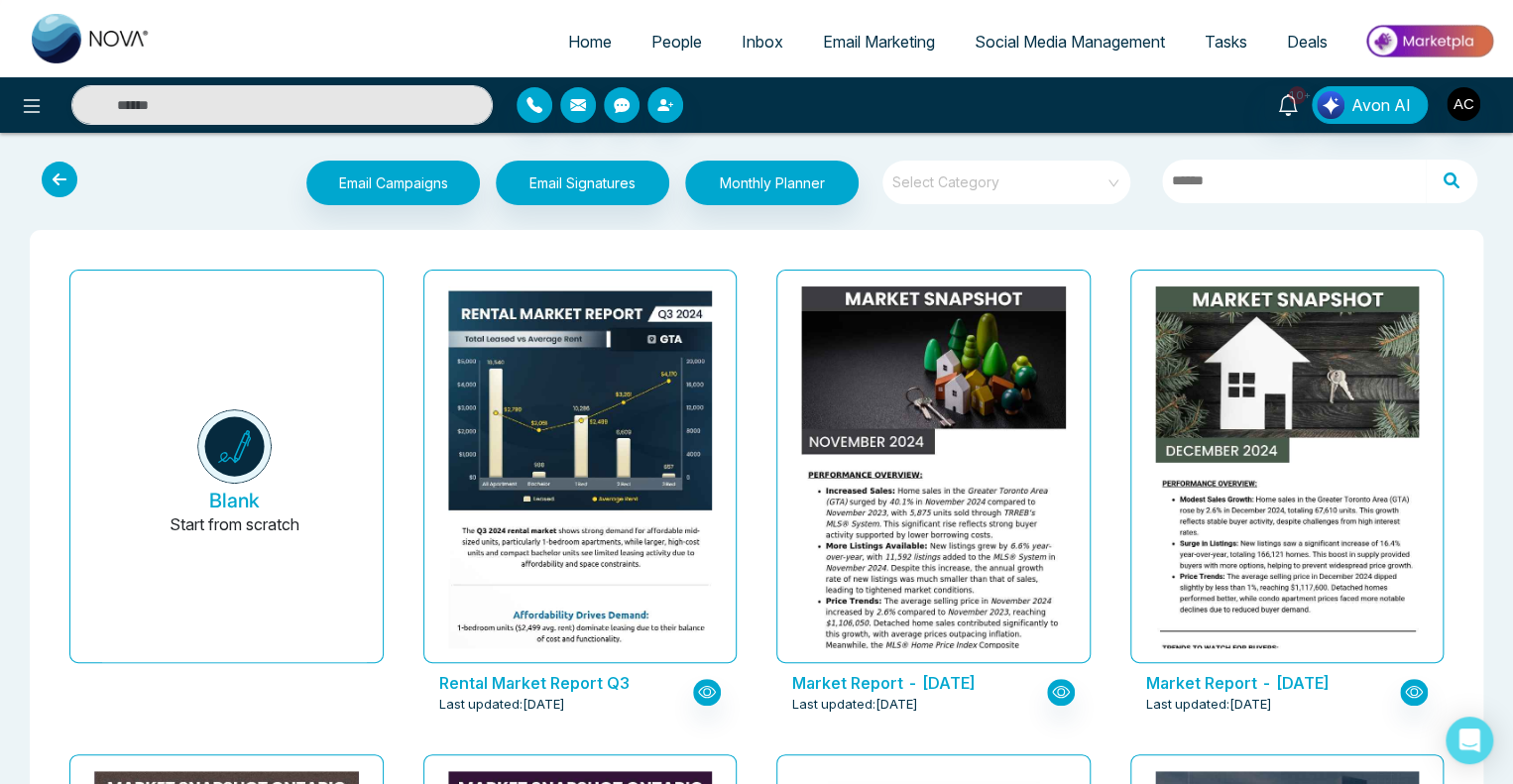 click at bounding box center [59, 179] 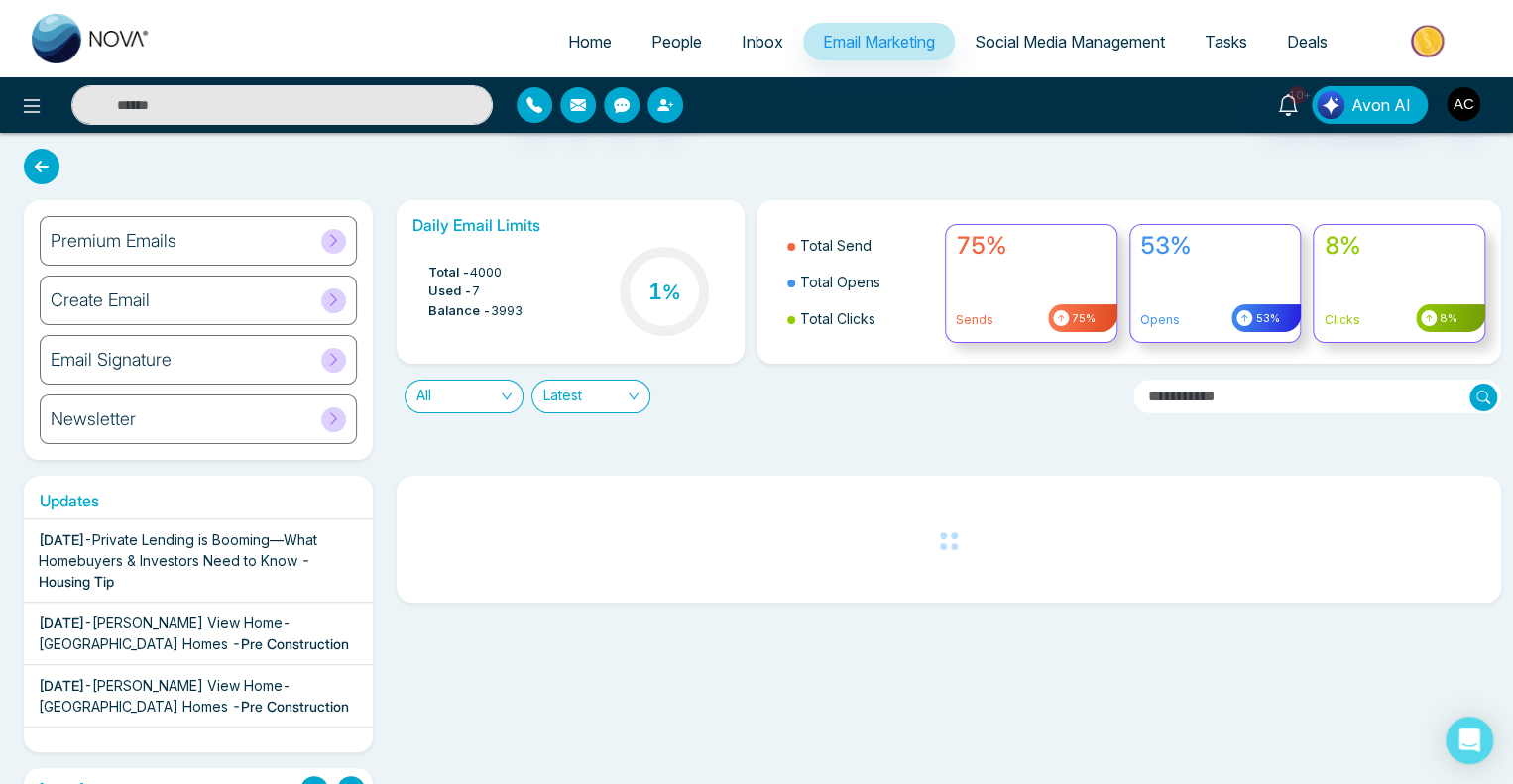 click on "Premium Emails" at bounding box center (198, 241) 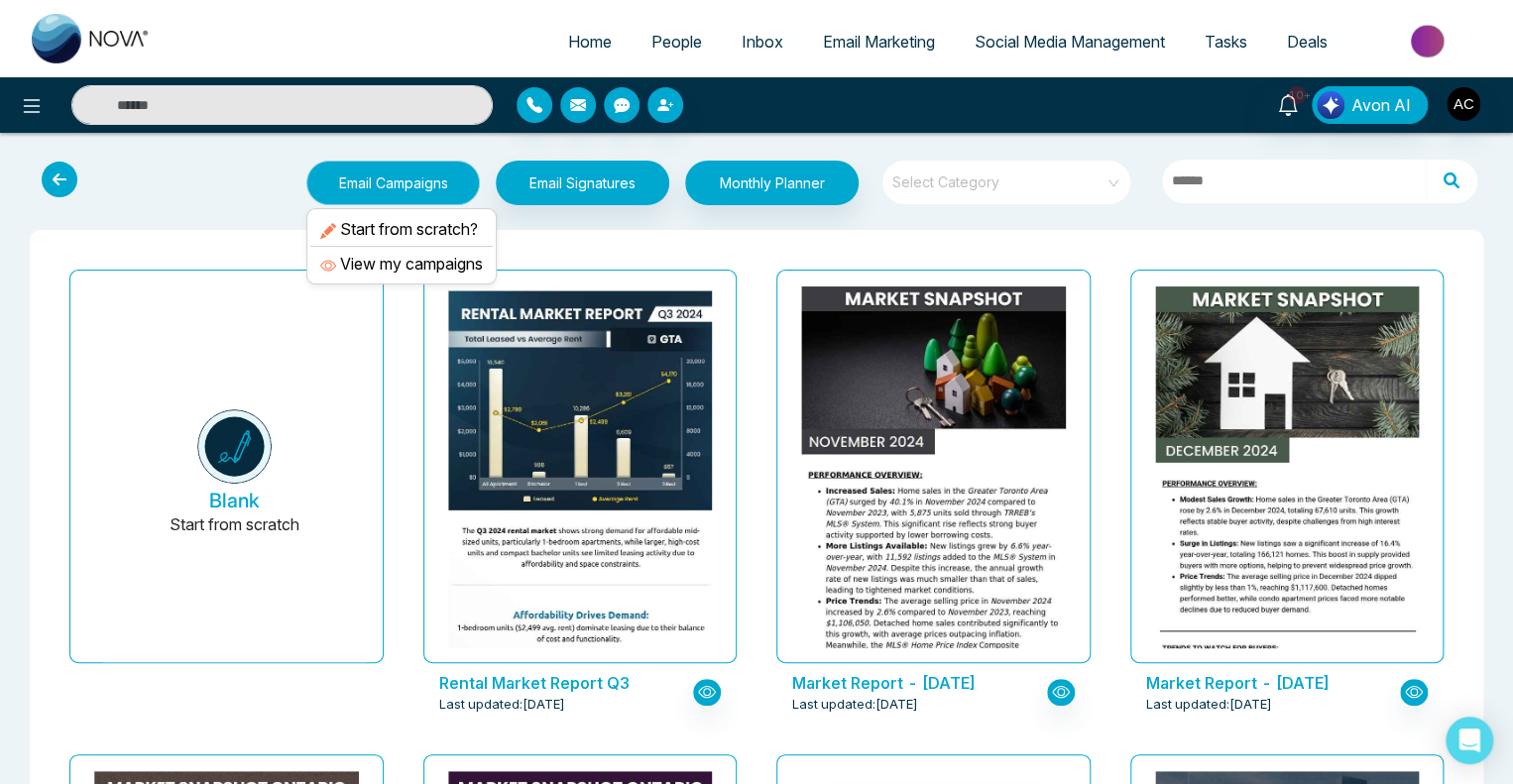 click on "Email Campaigns" at bounding box center (393, 182) 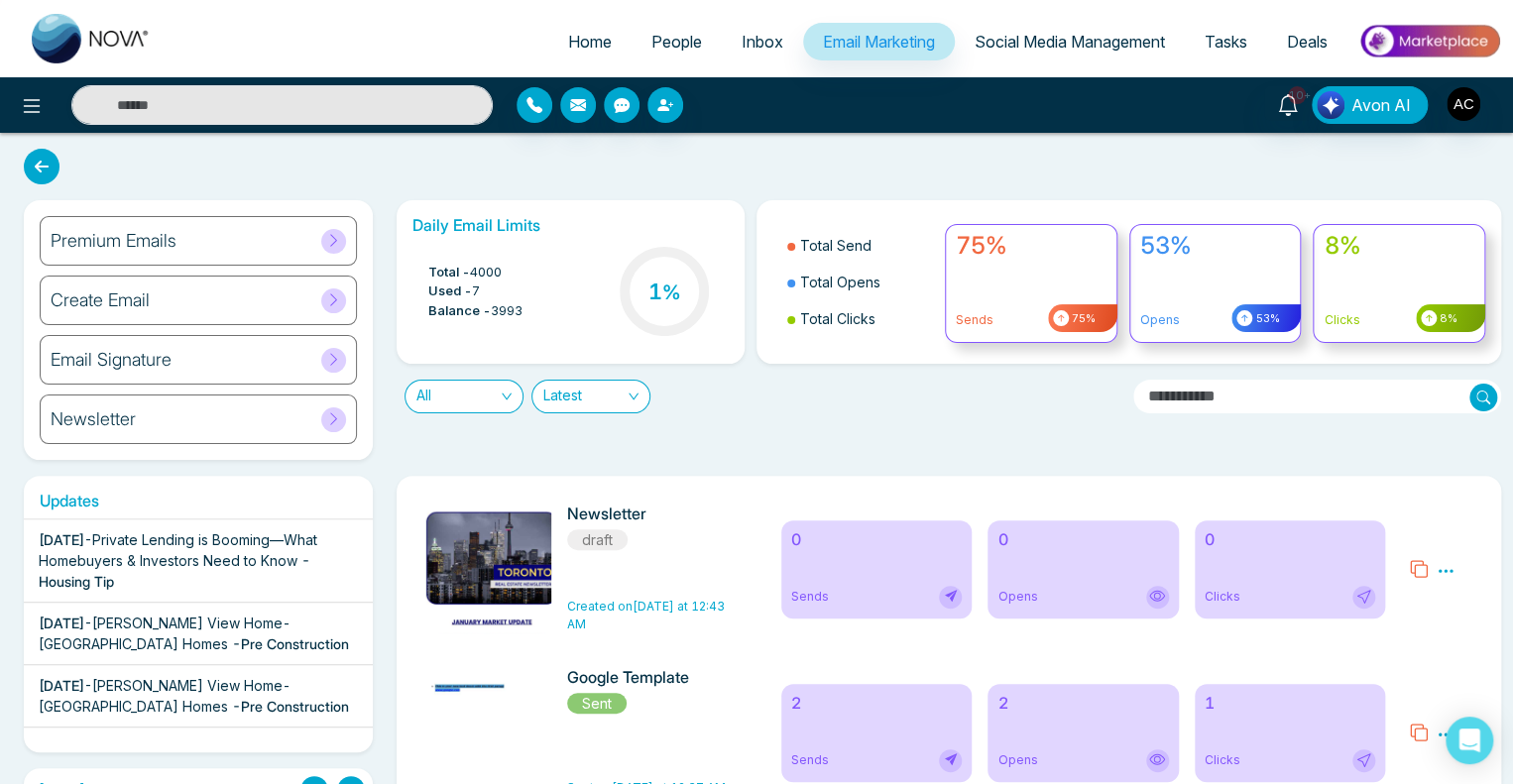 click on "Create Email" at bounding box center [198, 300] 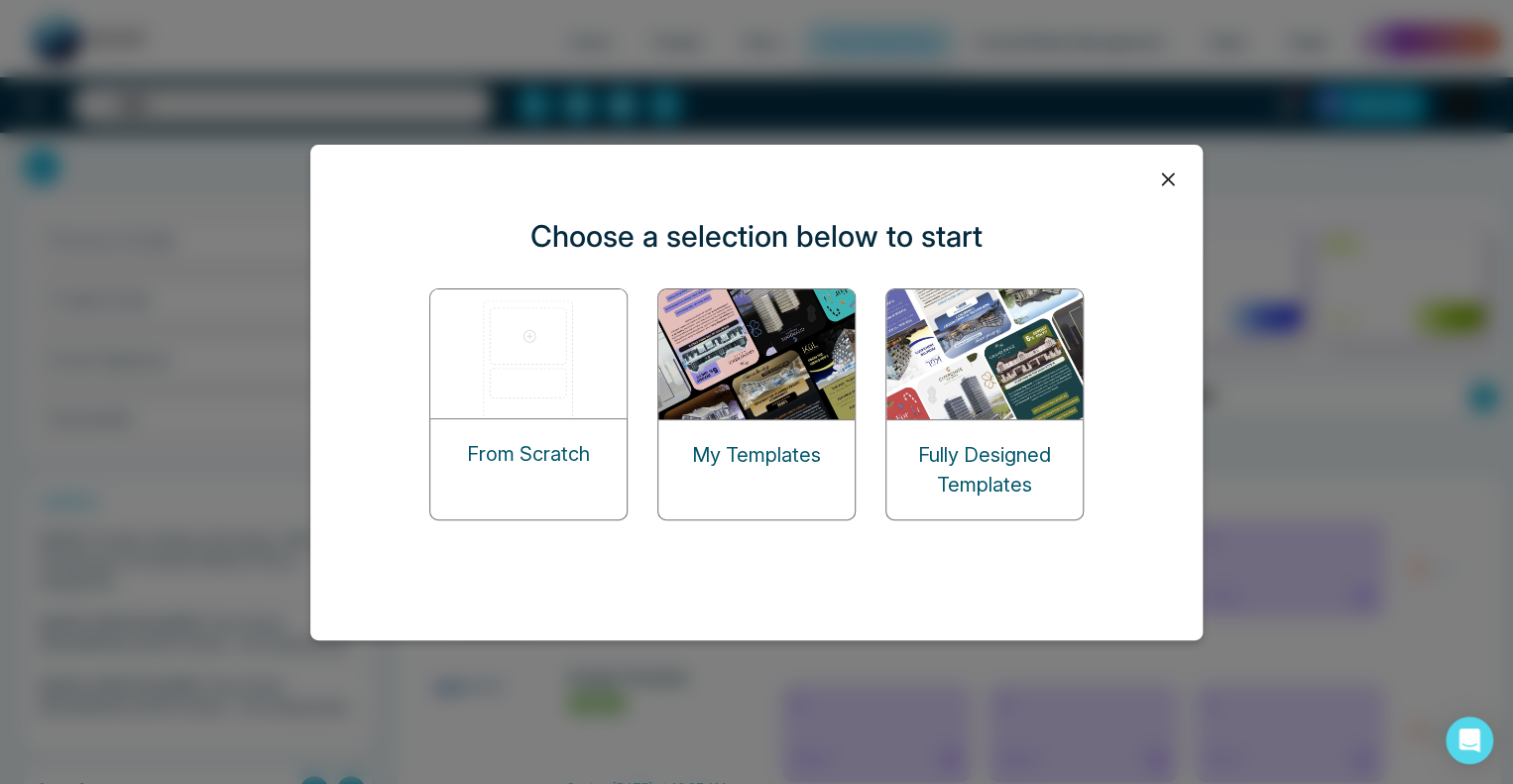 click at bounding box center [757, 354] 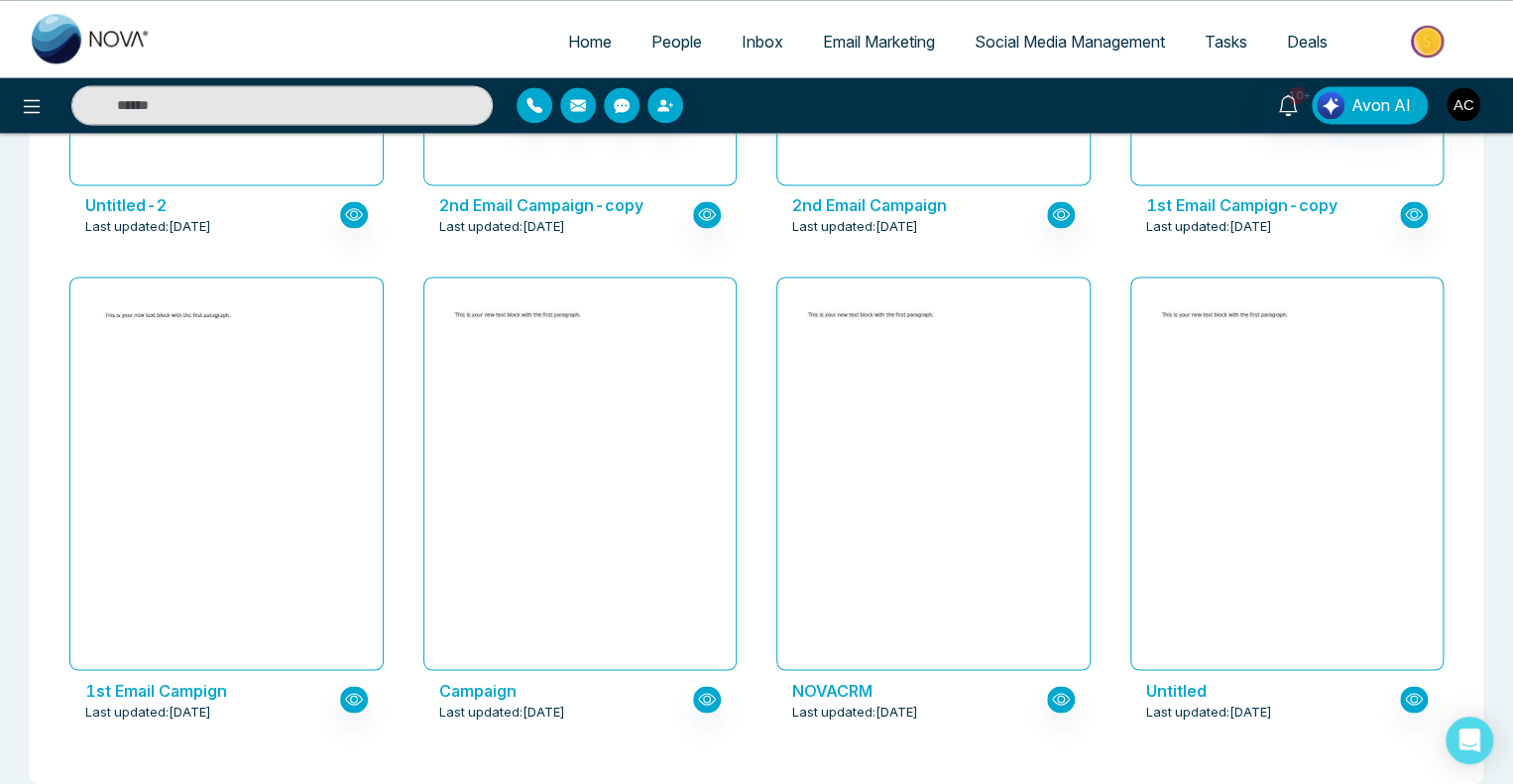 scroll, scrollTop: 1464, scrollLeft: 0, axis: vertical 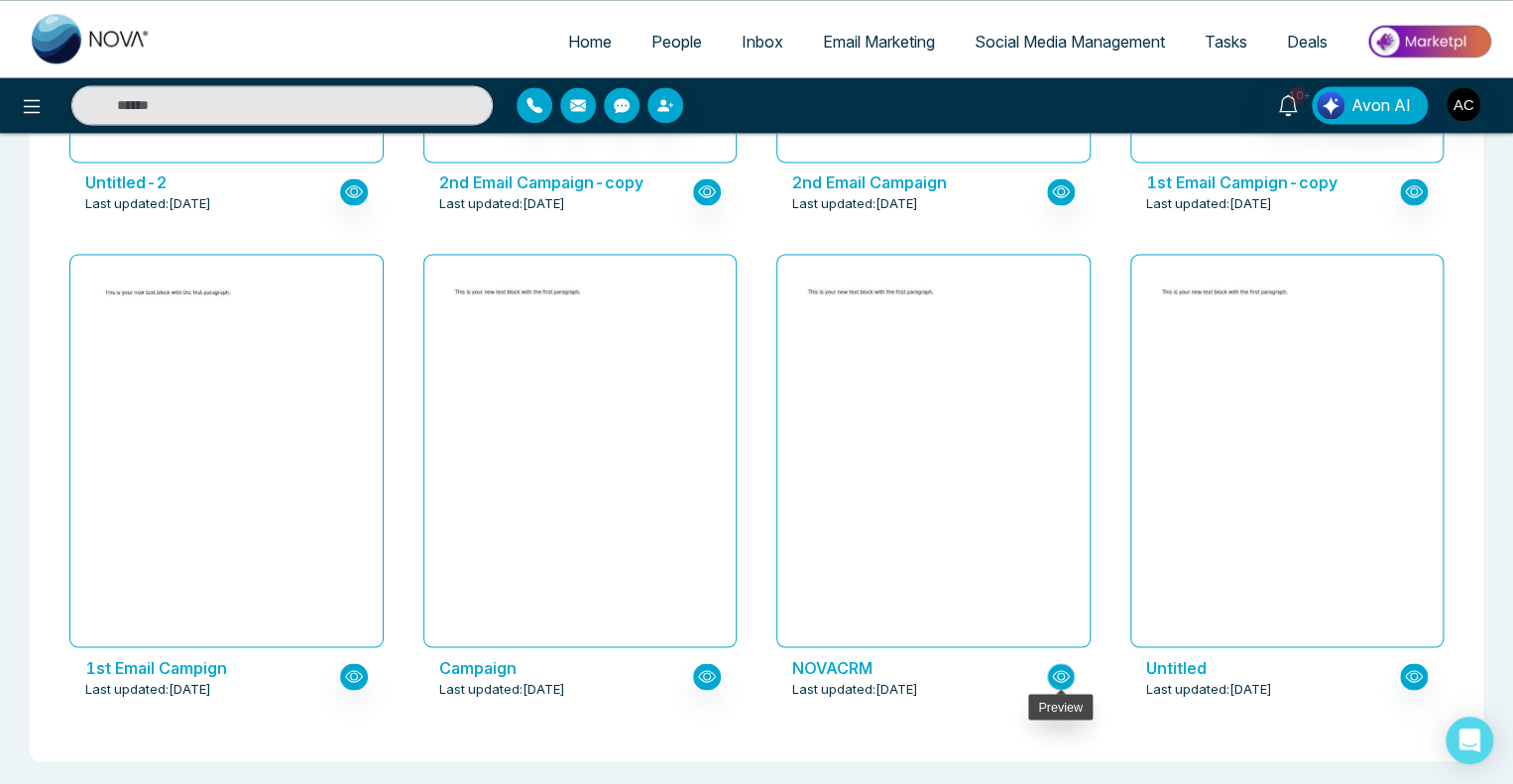 click 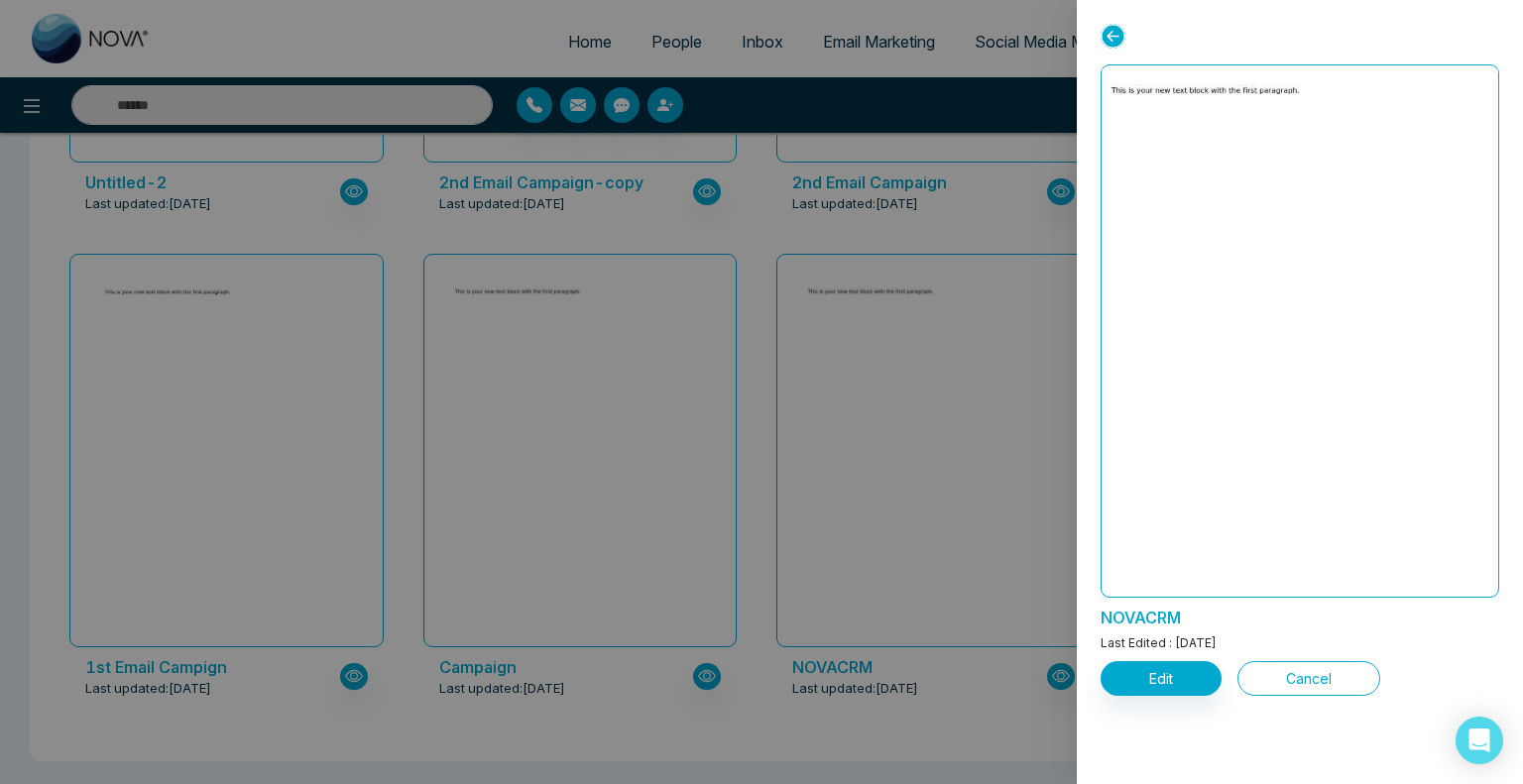 click on "Cancel" at bounding box center (1309, 678) 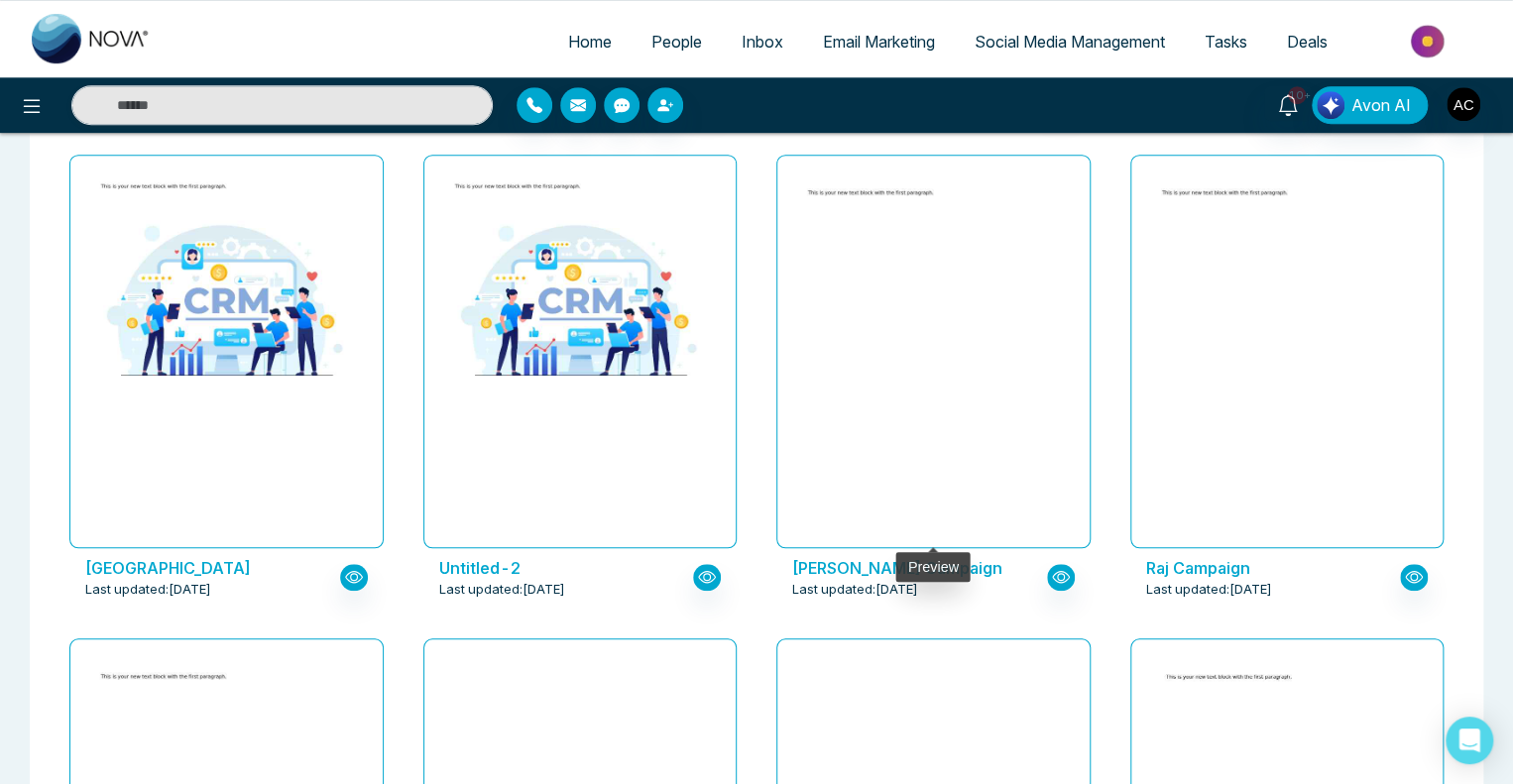 scroll, scrollTop: 595, scrollLeft: 0, axis: vertical 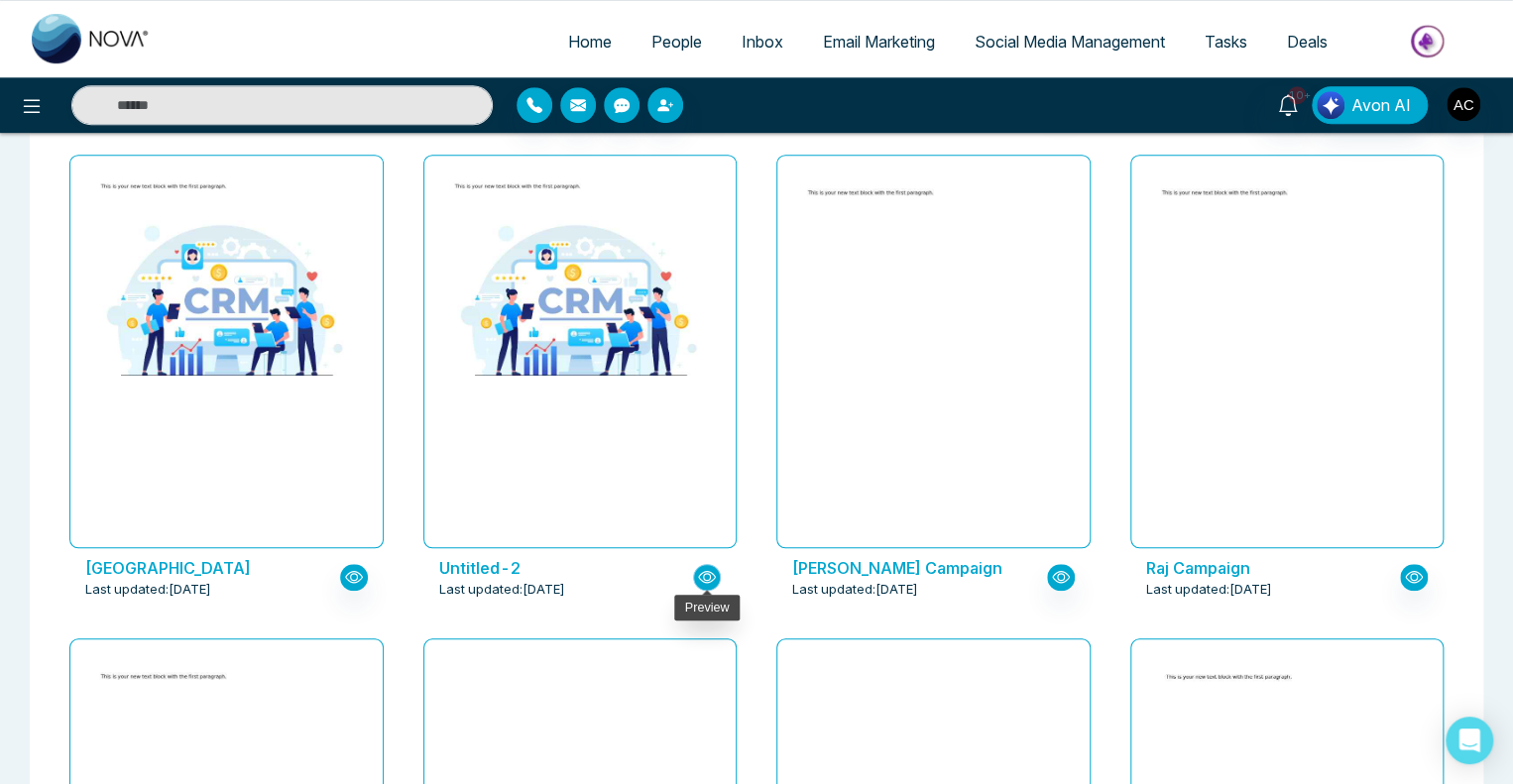 click 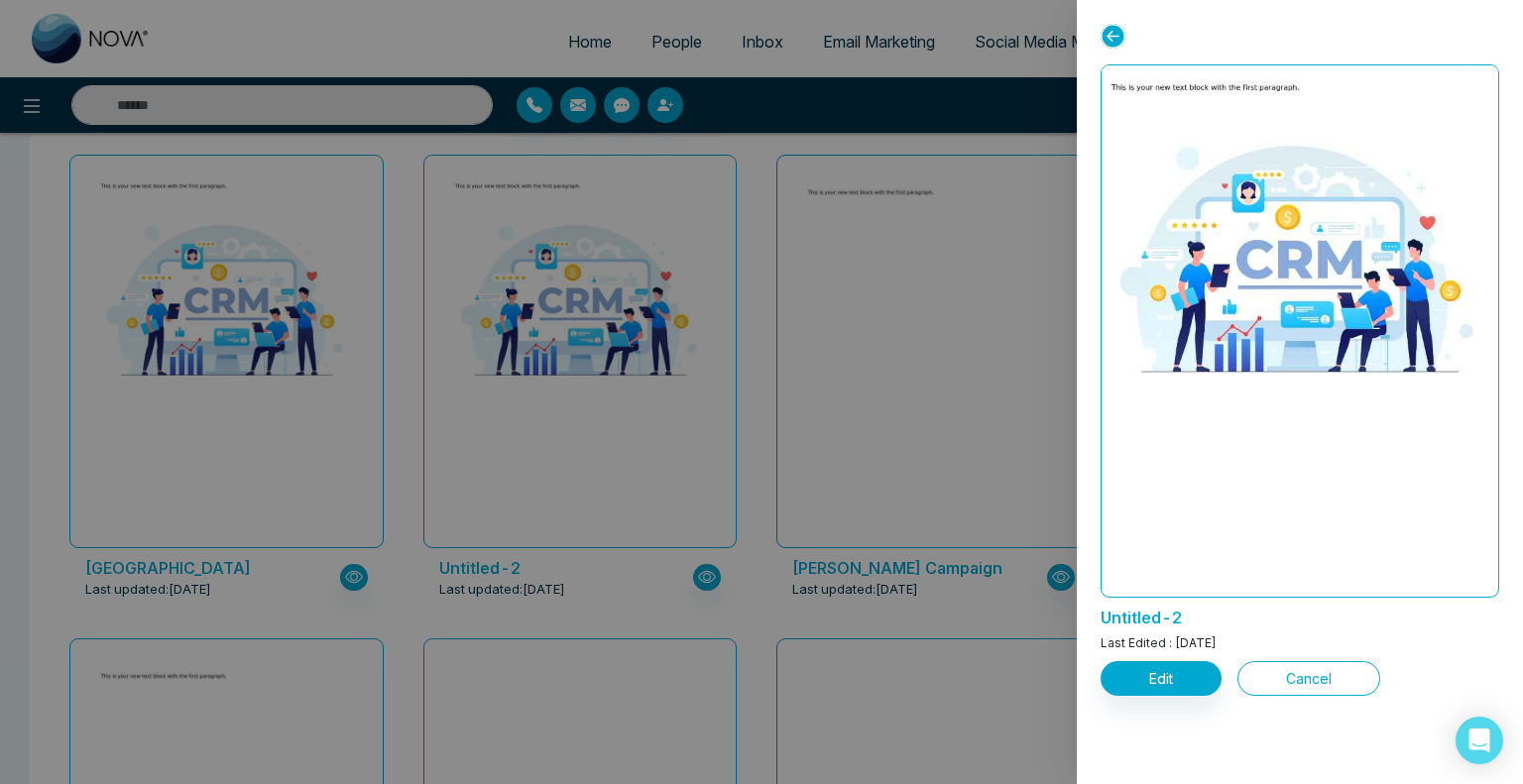 click on "Cancel" at bounding box center [1309, 678] 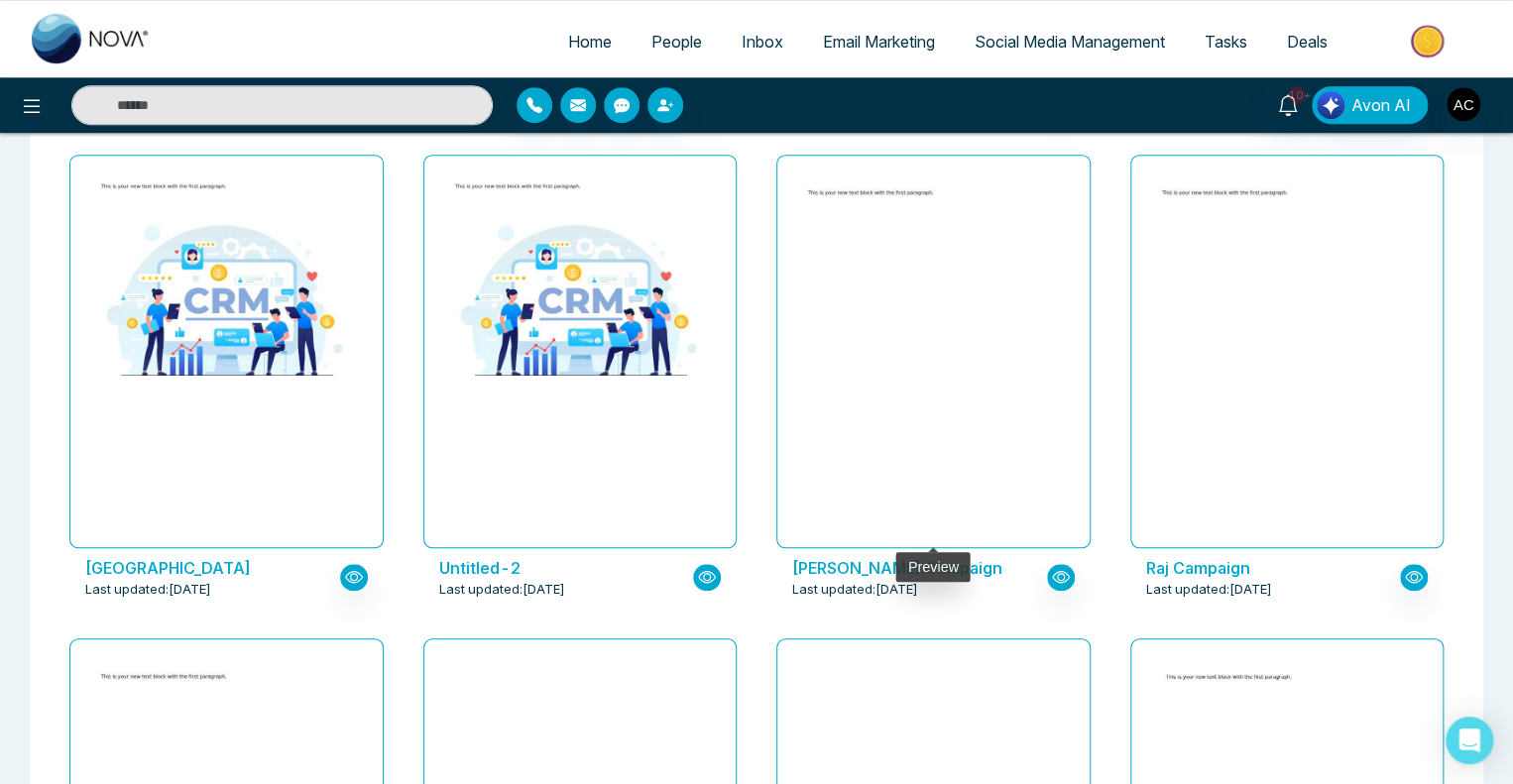 scroll, scrollTop: 0, scrollLeft: 0, axis: both 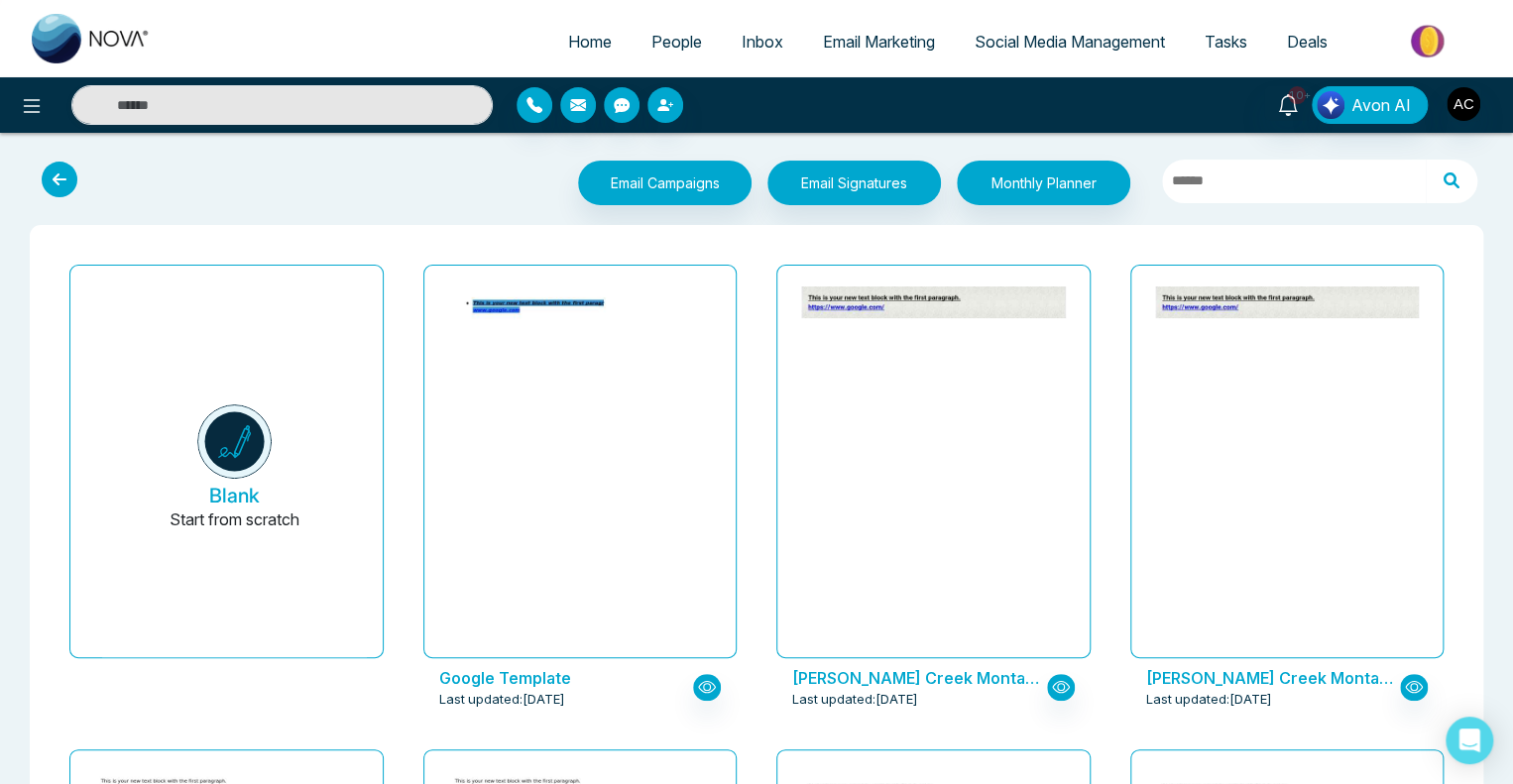click at bounding box center (59, 179) 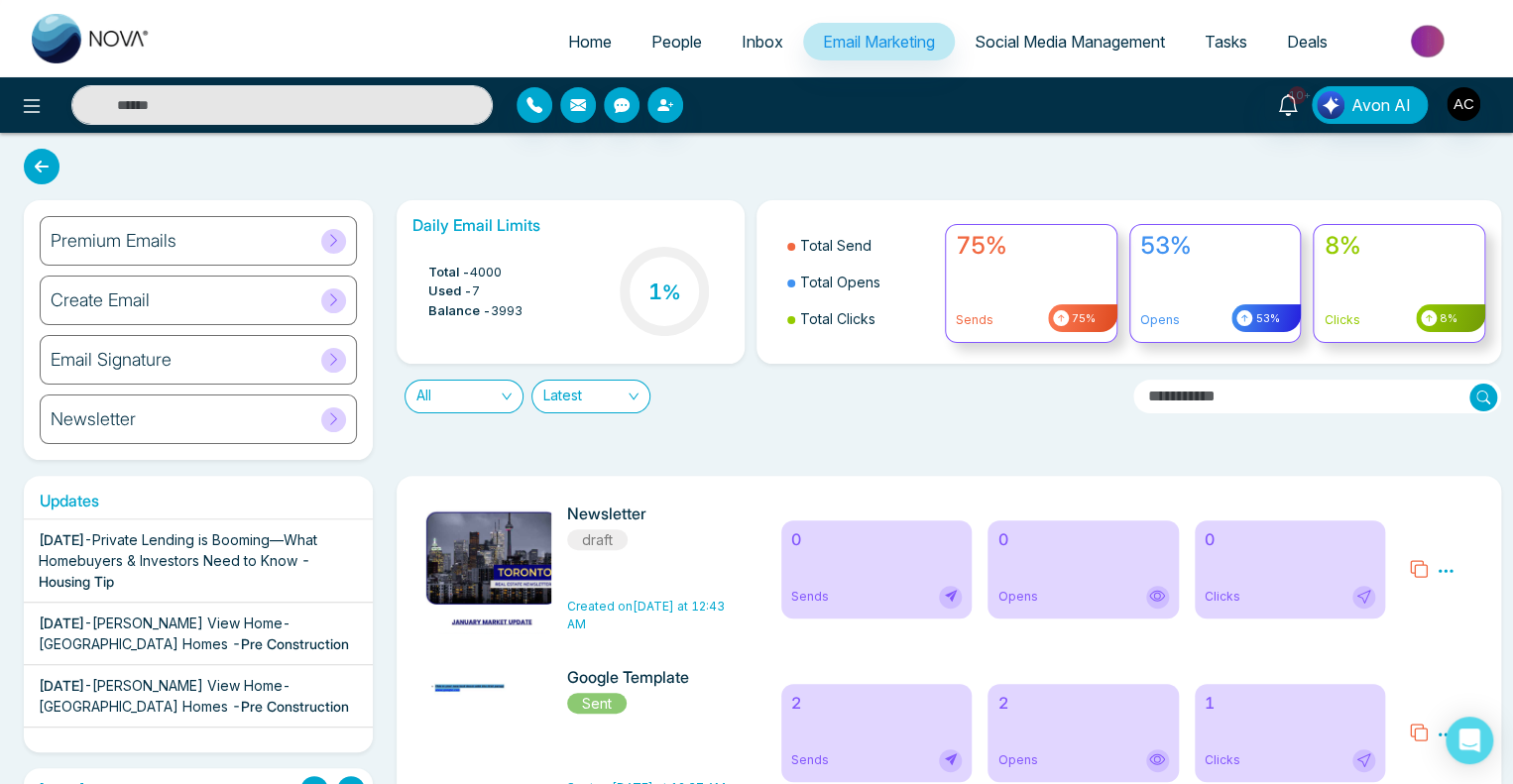 click on "Create Email" at bounding box center [198, 300] 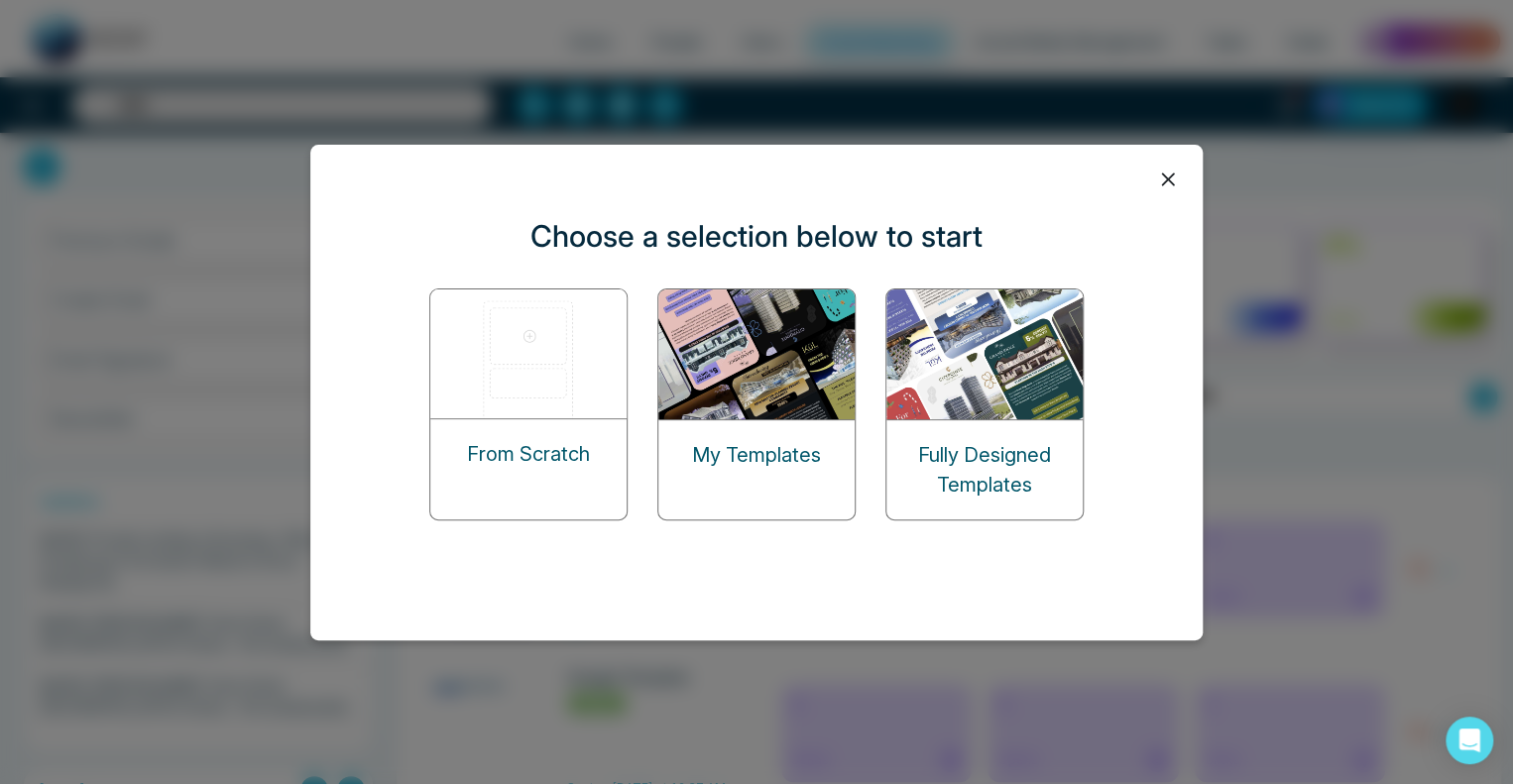 click 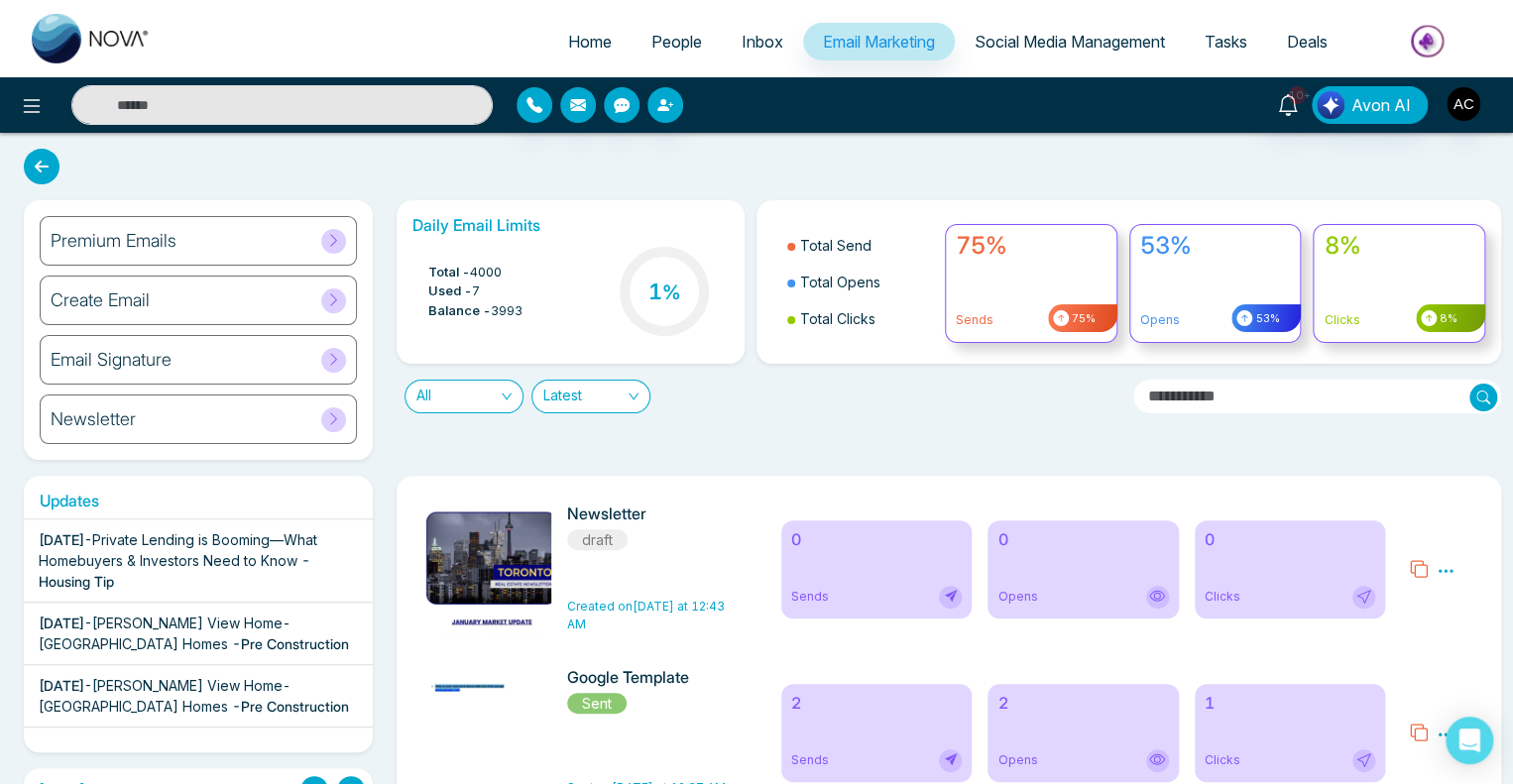 click on "Create Email" at bounding box center (198, 300) 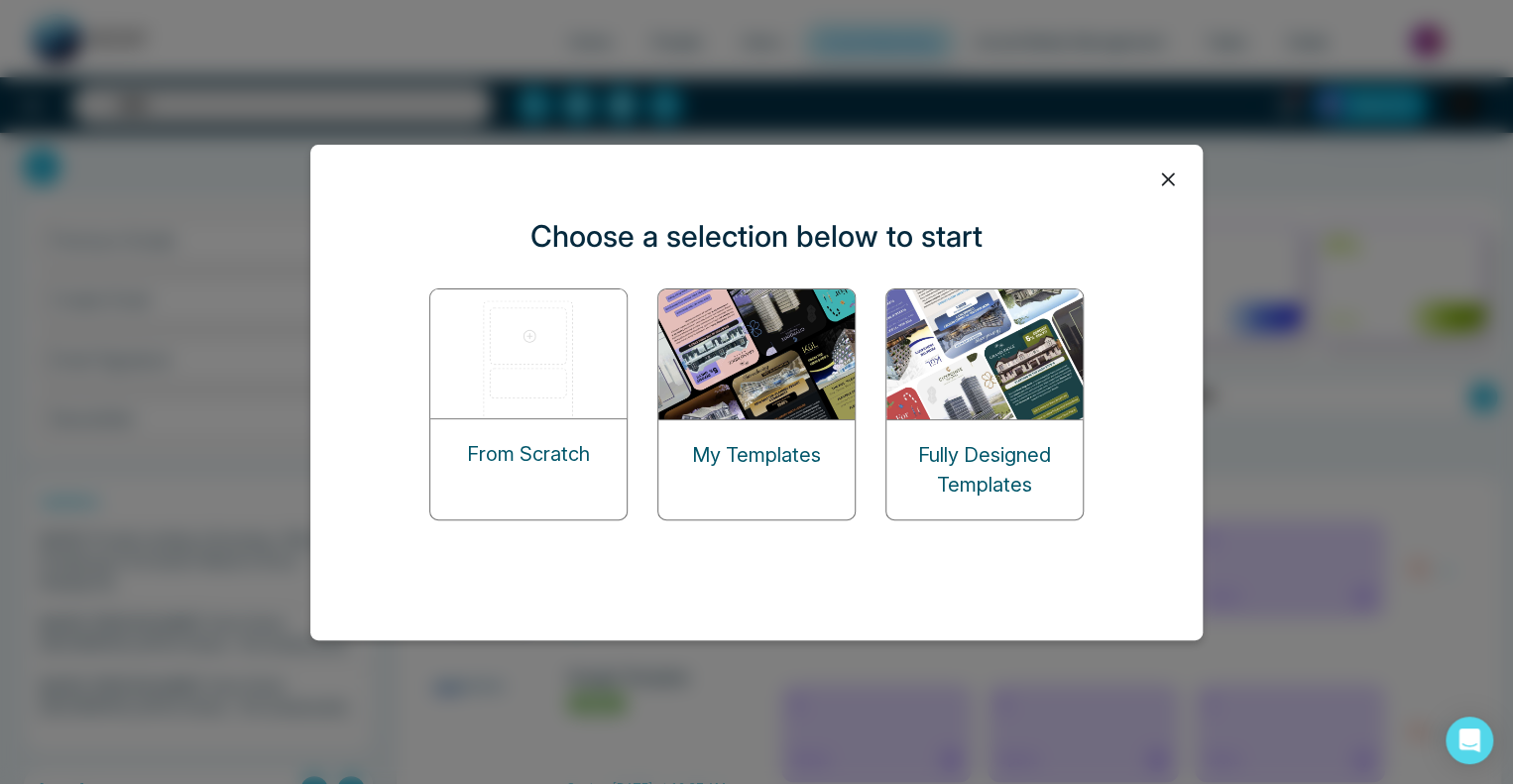 click 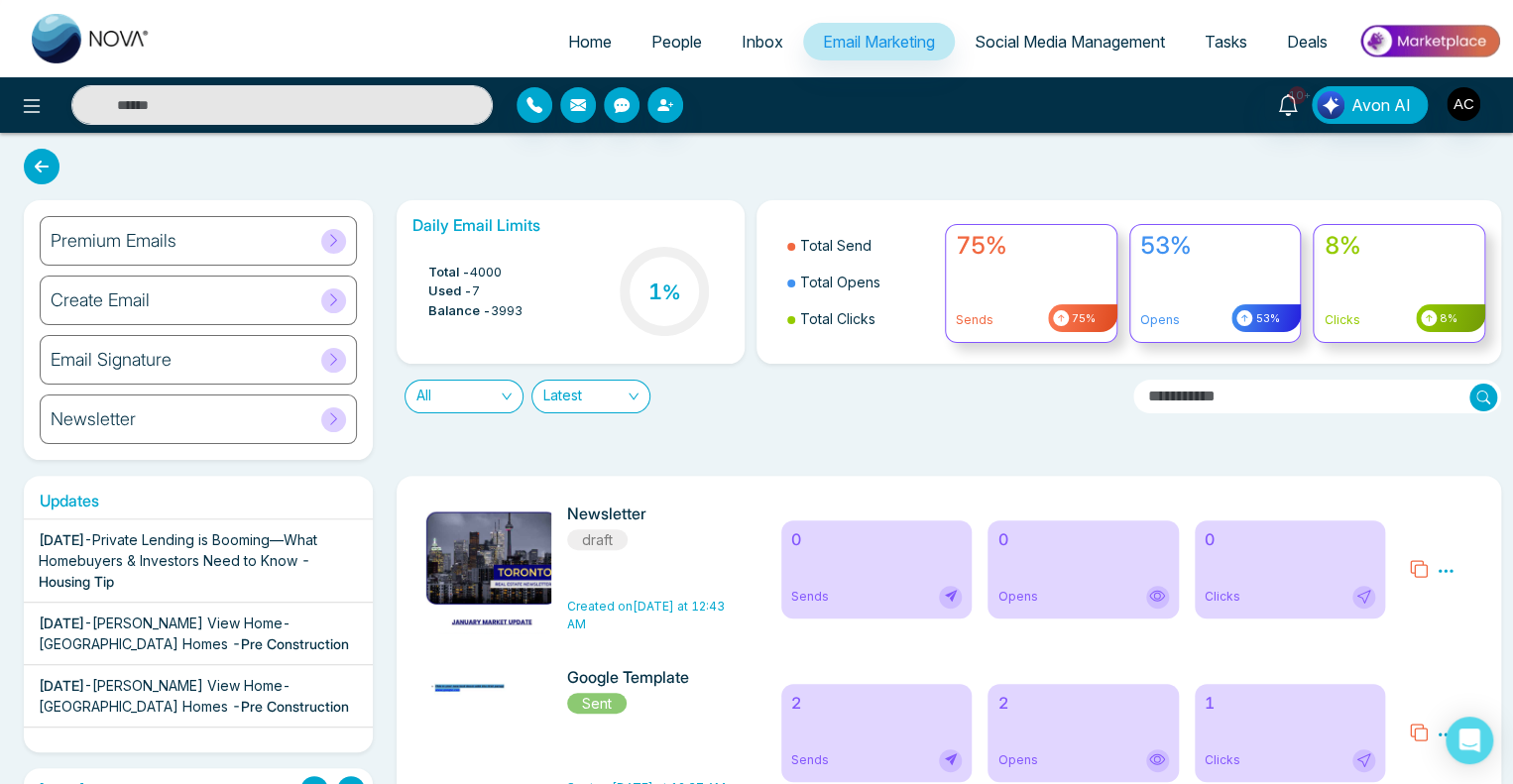 click on "Premium Emails" at bounding box center (113, 241) 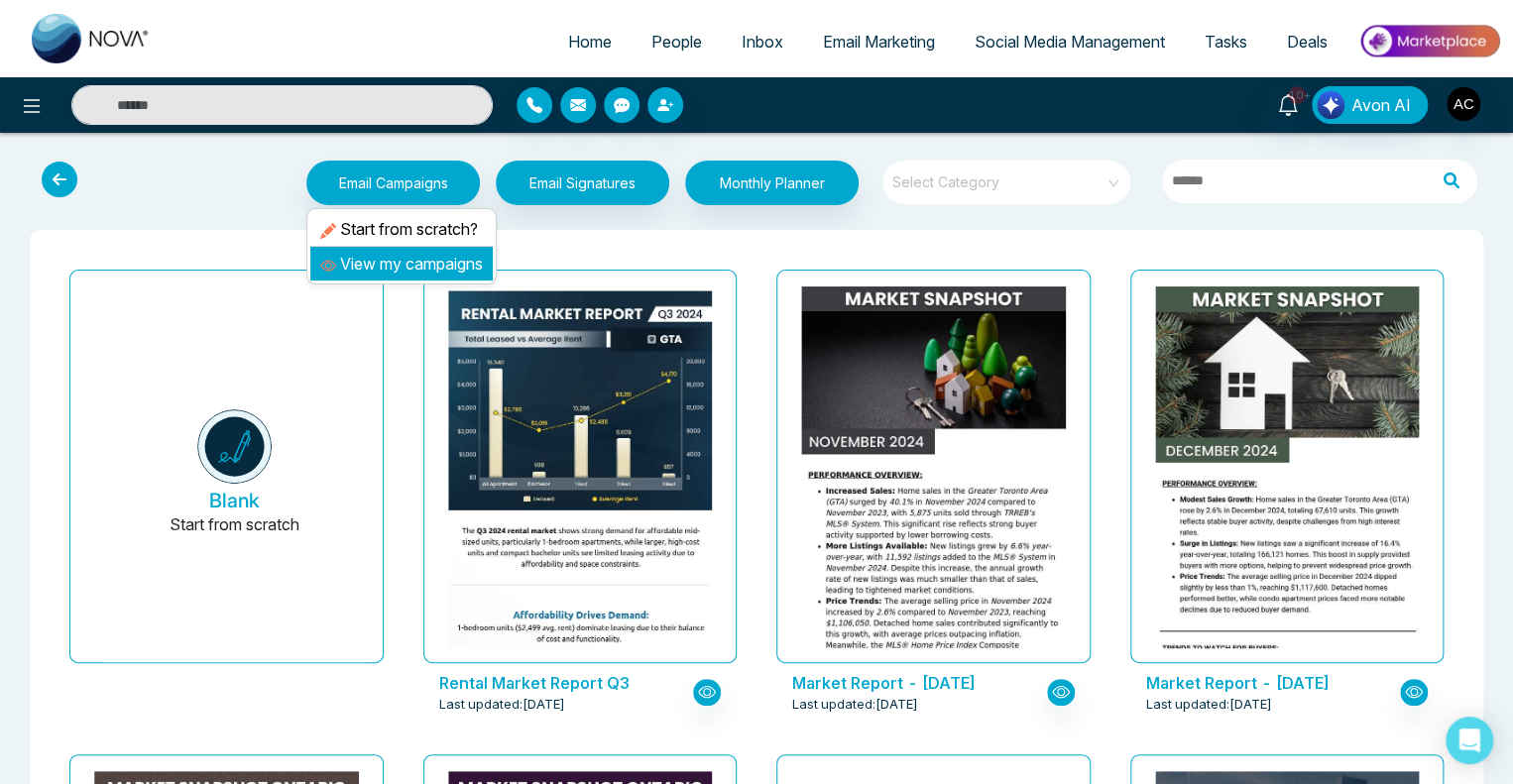 click on "View my campaigns" at bounding box center [402, 264] 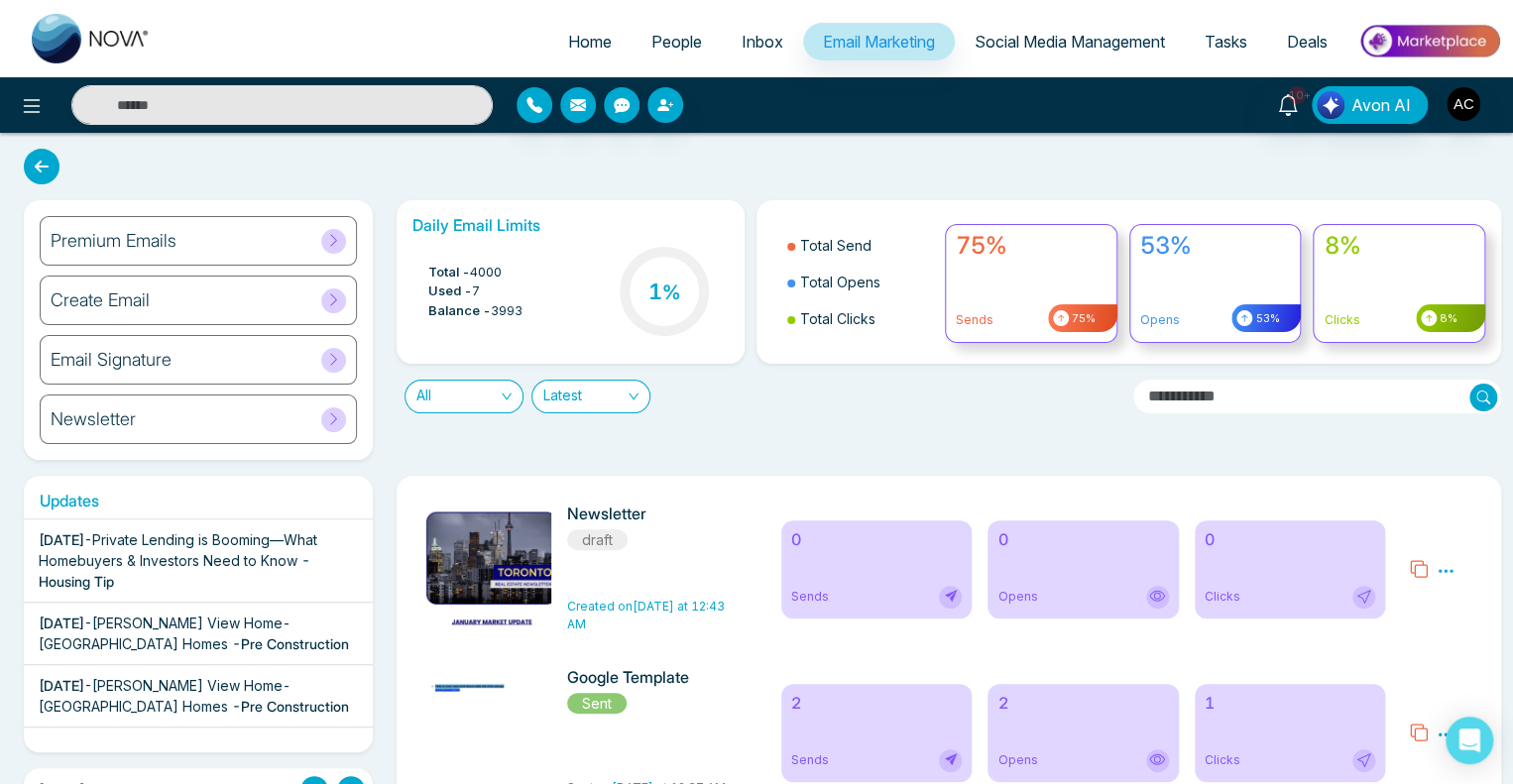click on "Premium Emails" at bounding box center (198, 241) 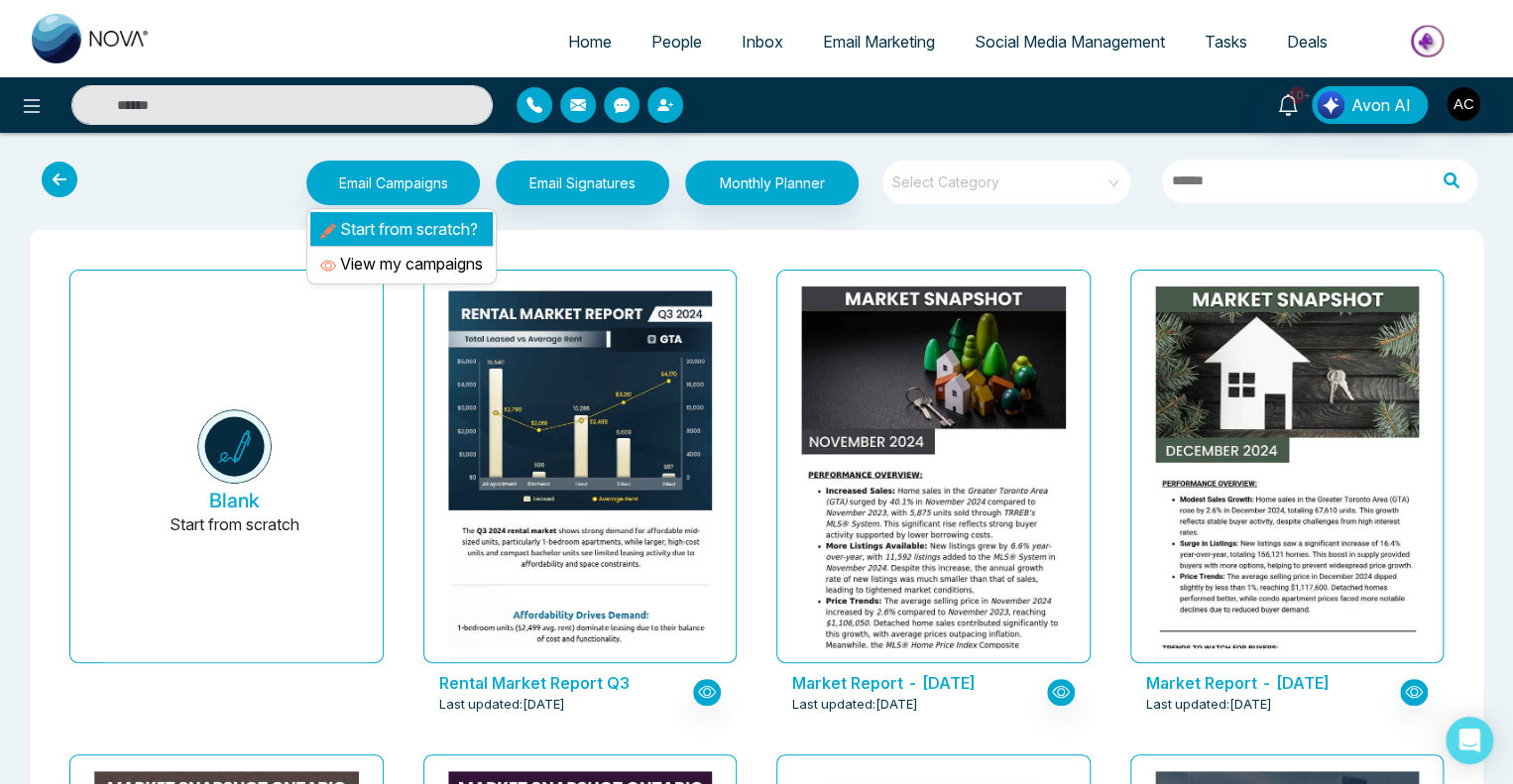 click on "Start from scratch?" at bounding box center (402, 229) 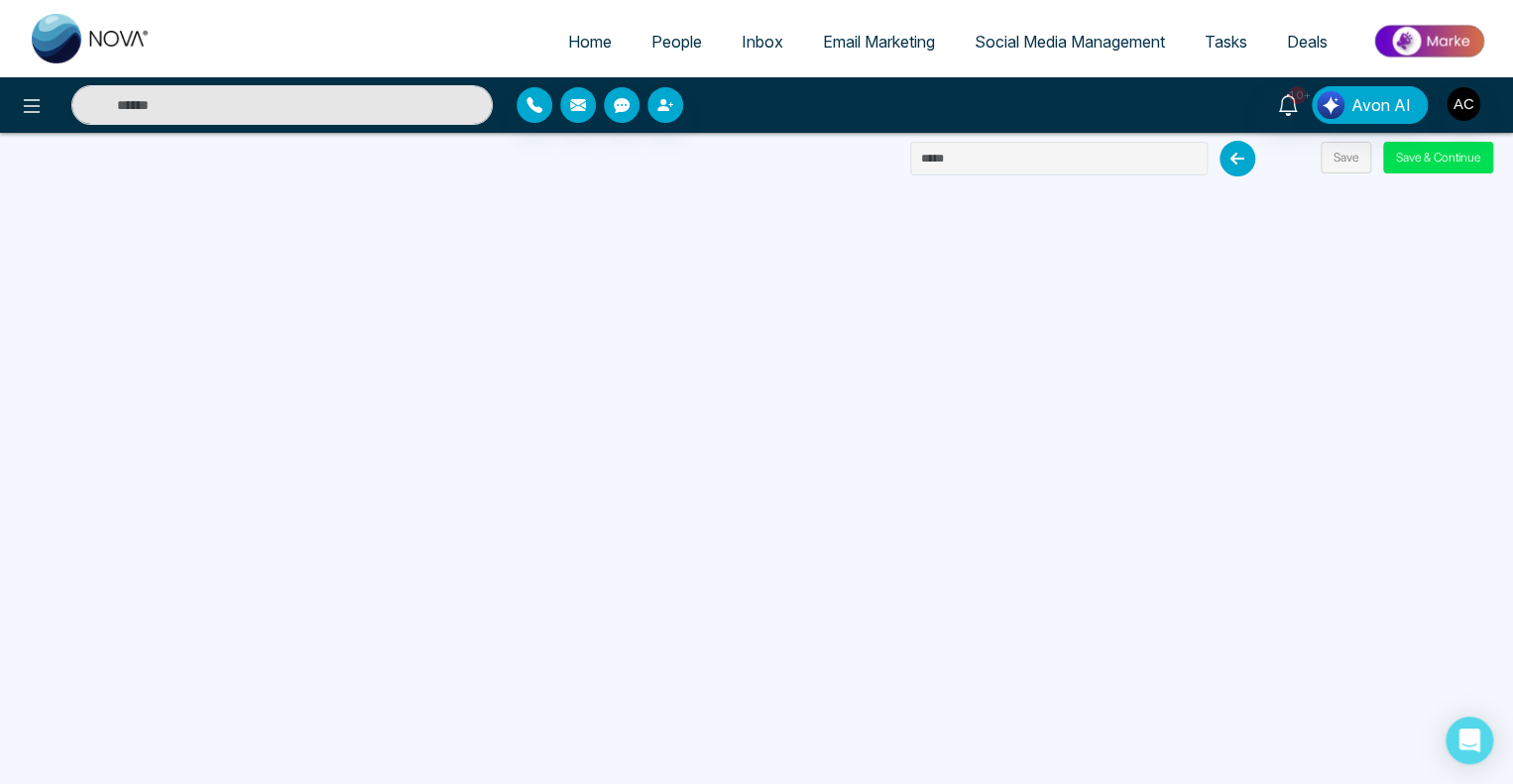 click on "Email Marketing" at bounding box center (878, 42) 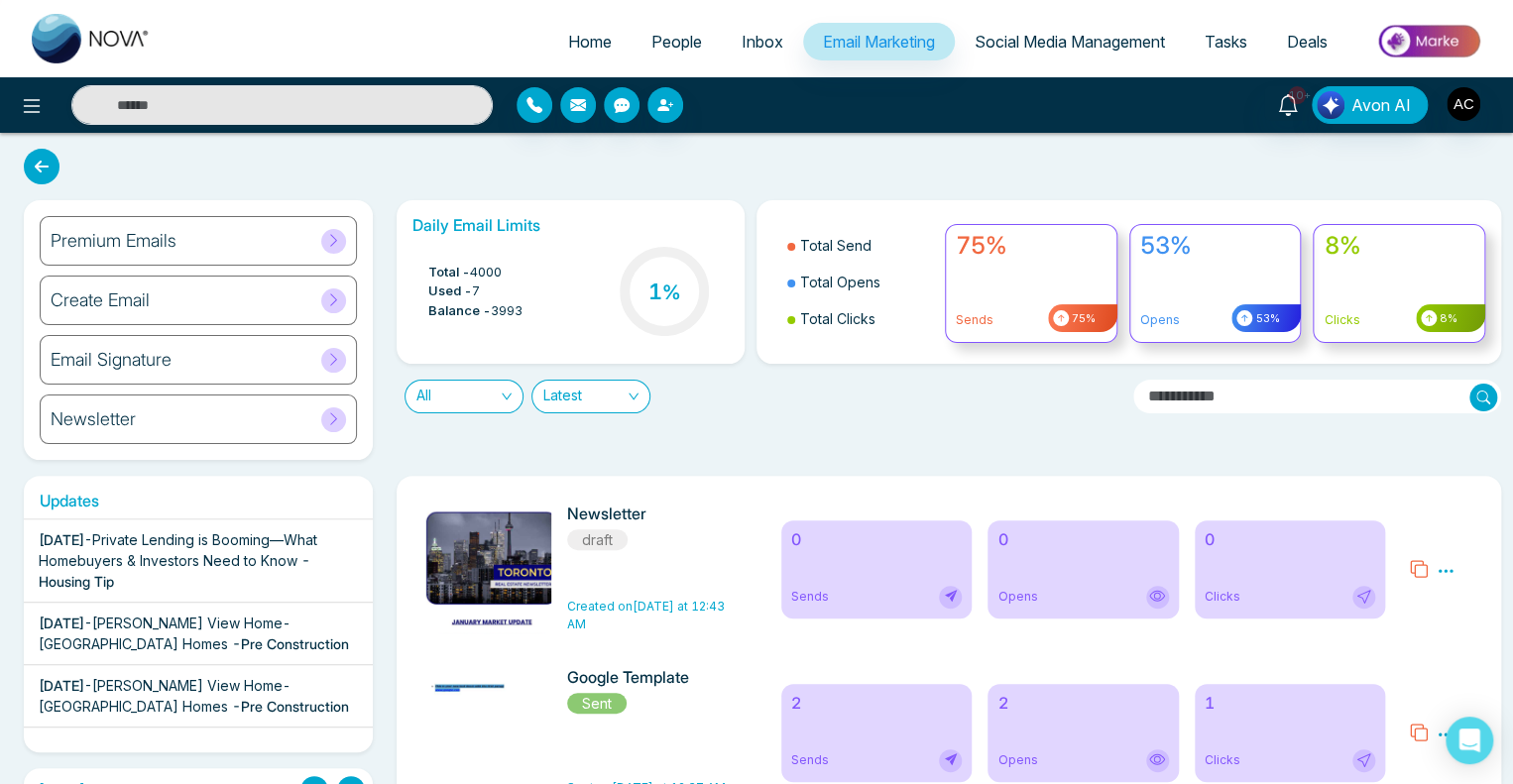 click on "Premium Emails" at bounding box center (198, 241) 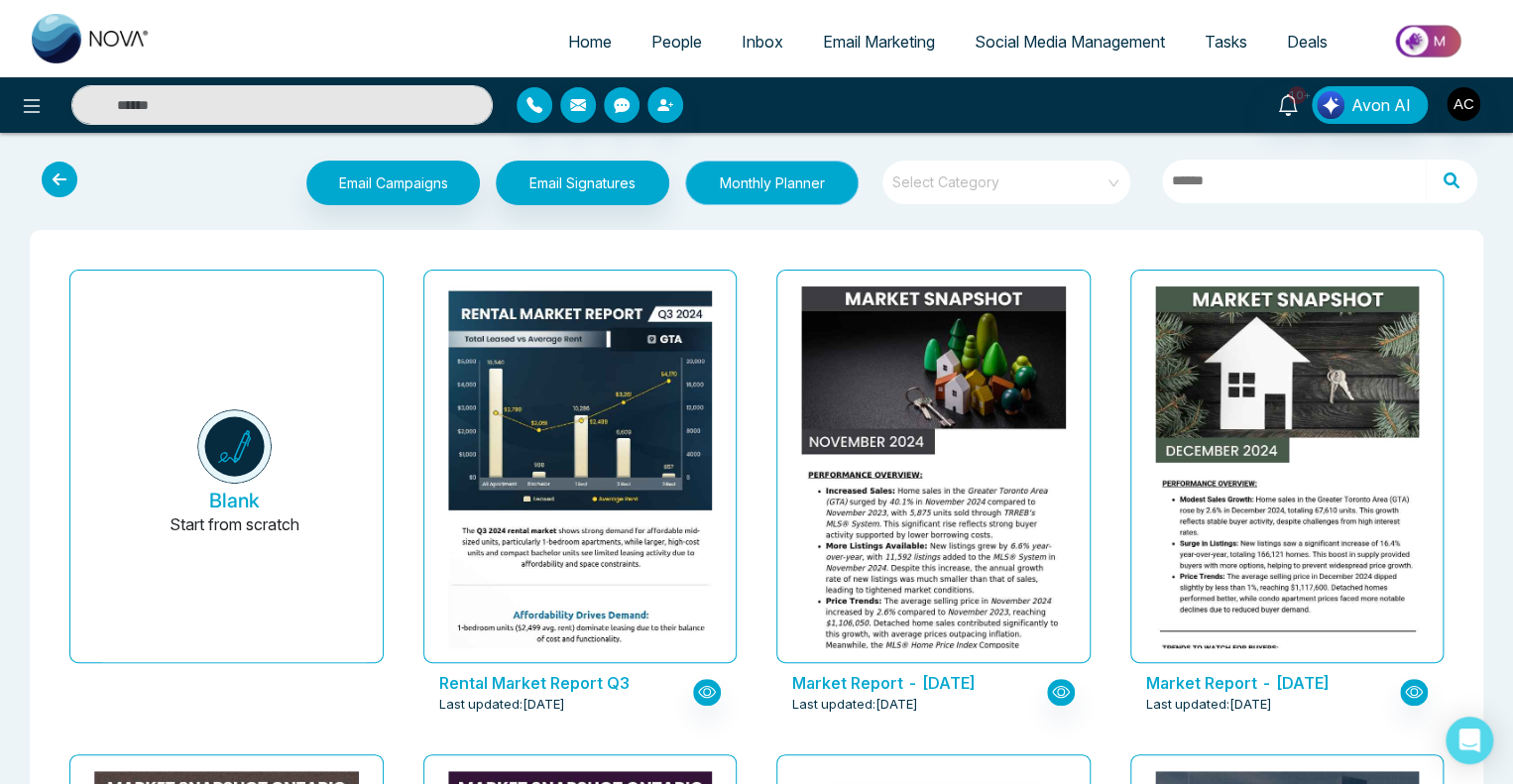 click on "Monthly Planner" at bounding box center (771, 182) 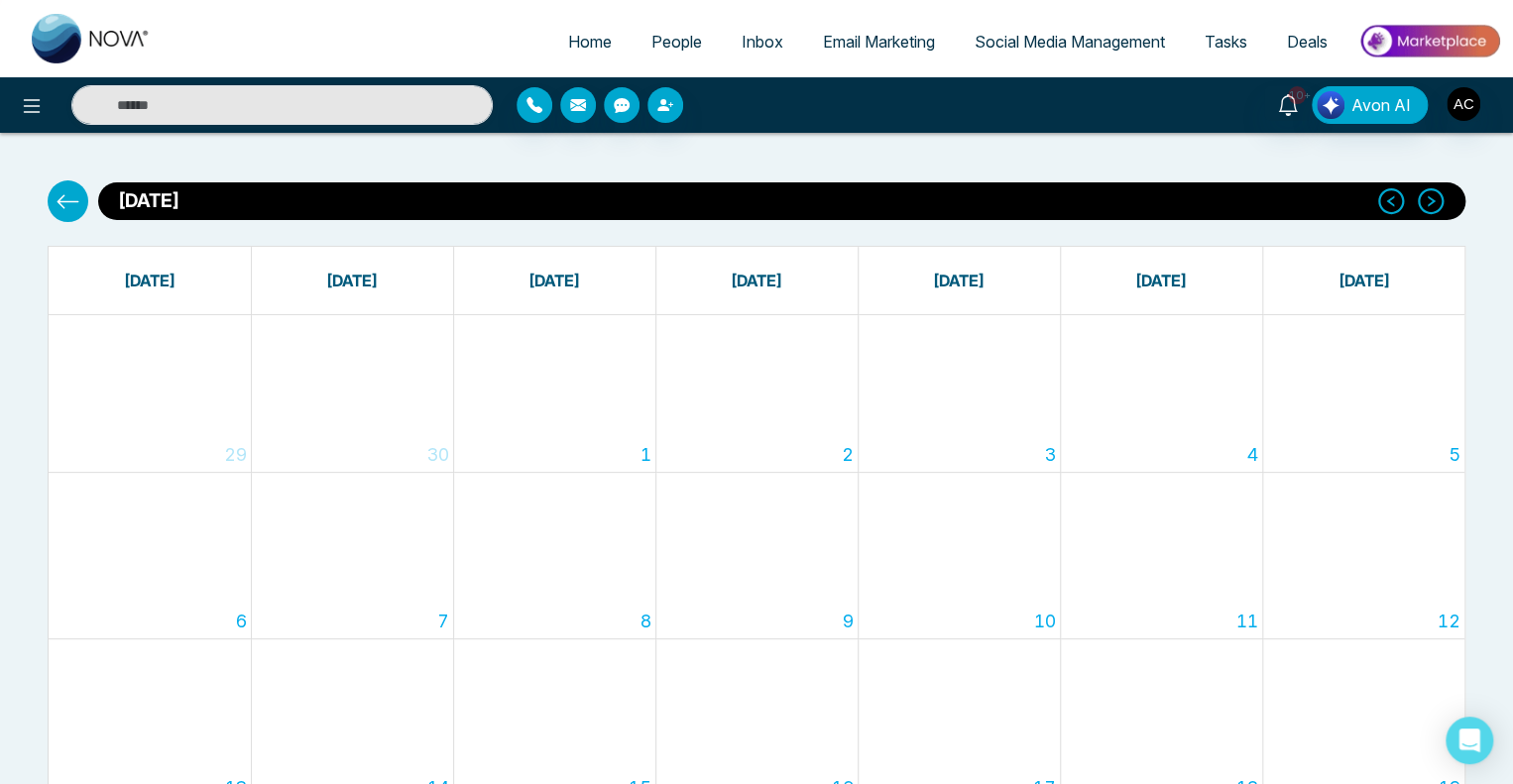 scroll, scrollTop: 0, scrollLeft: 0, axis: both 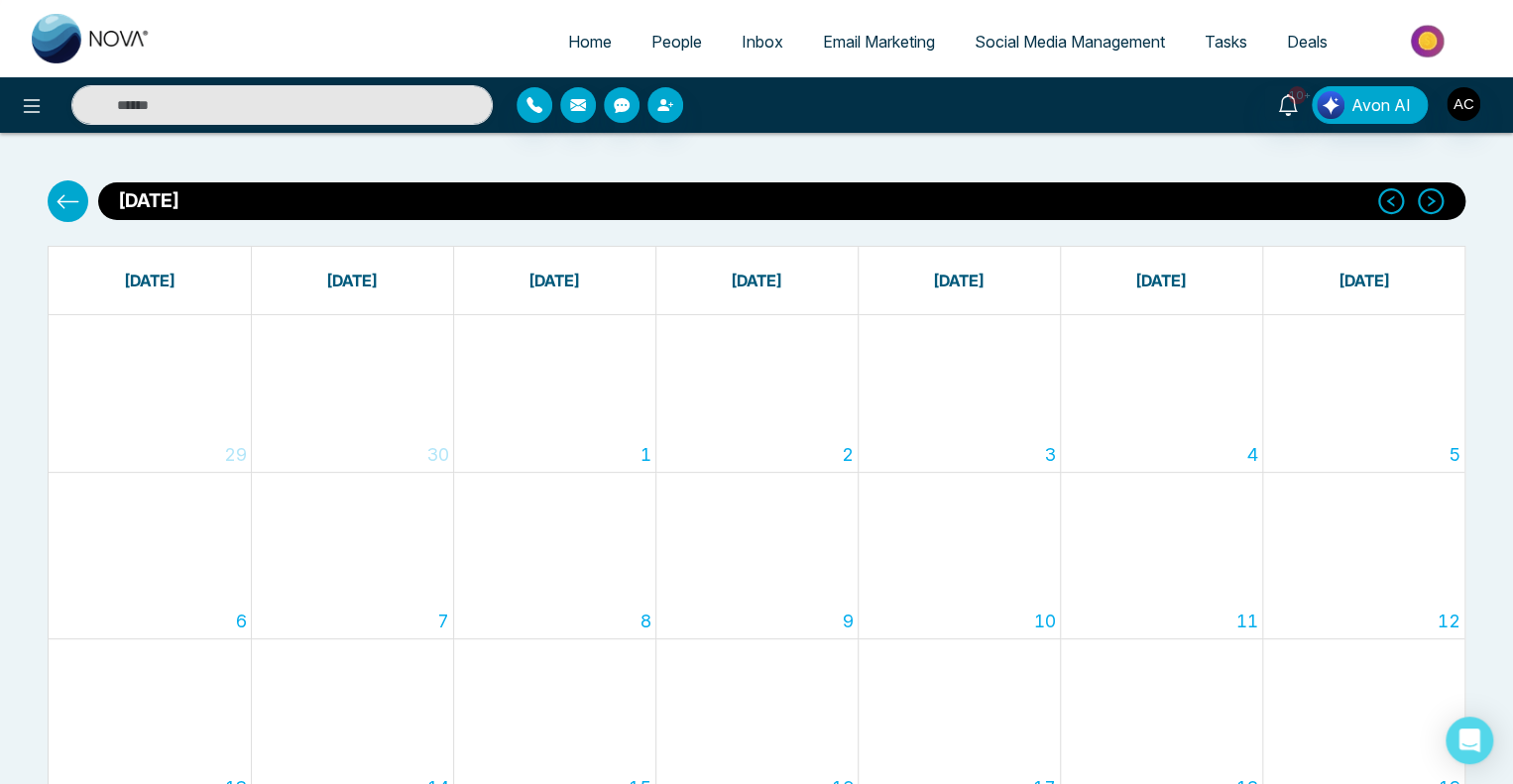 click 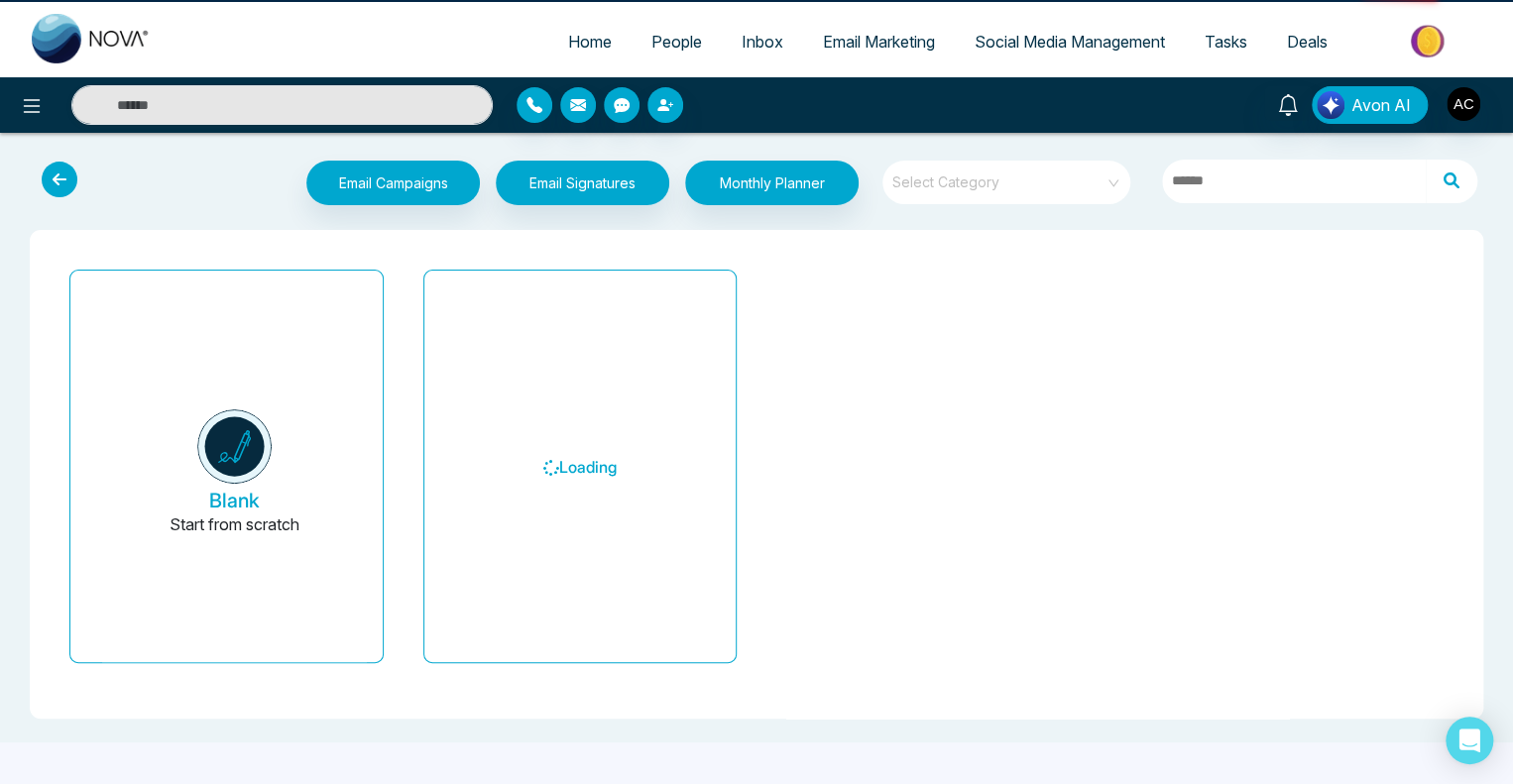 scroll, scrollTop: 0, scrollLeft: 0, axis: both 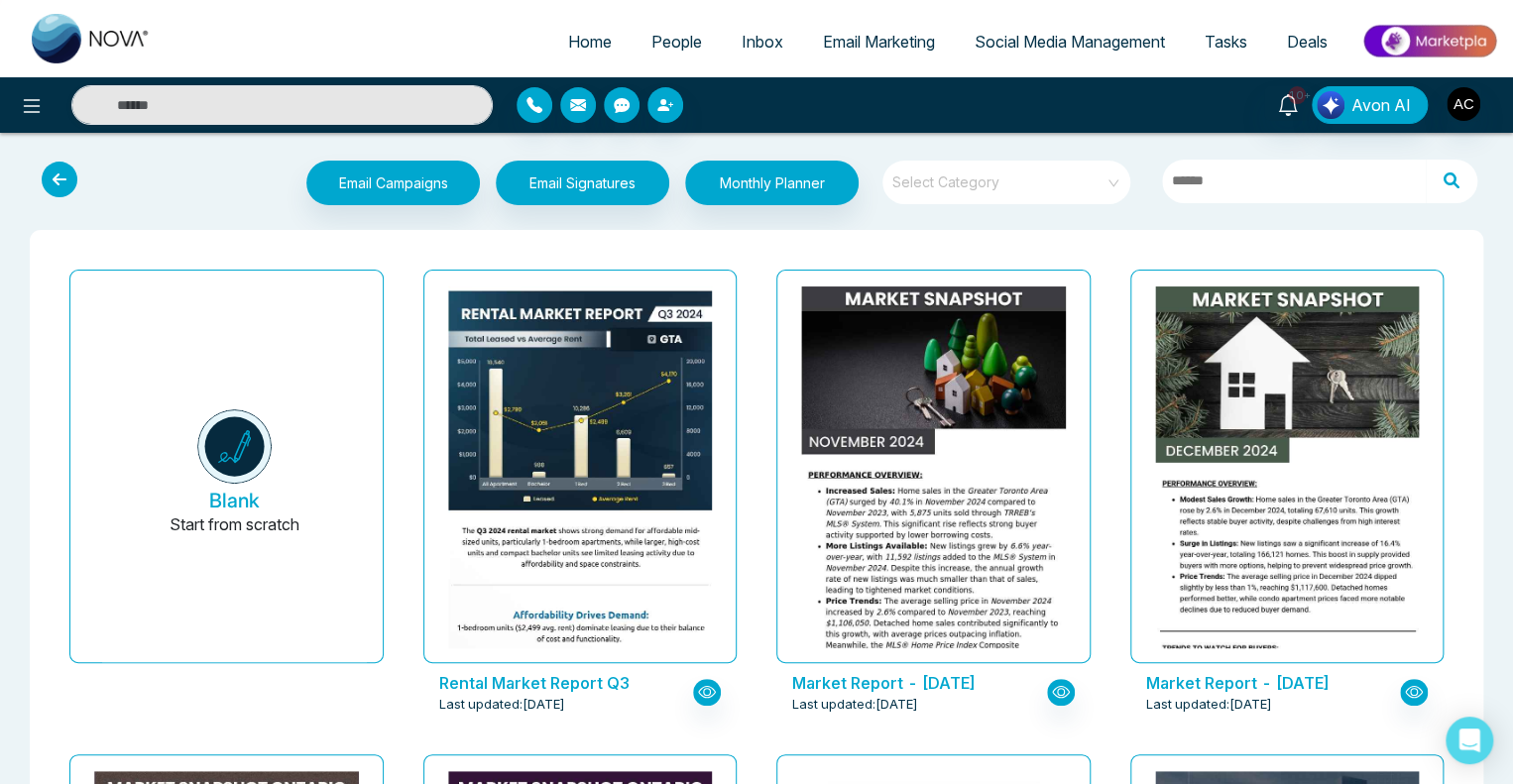 click at bounding box center (59, 179) 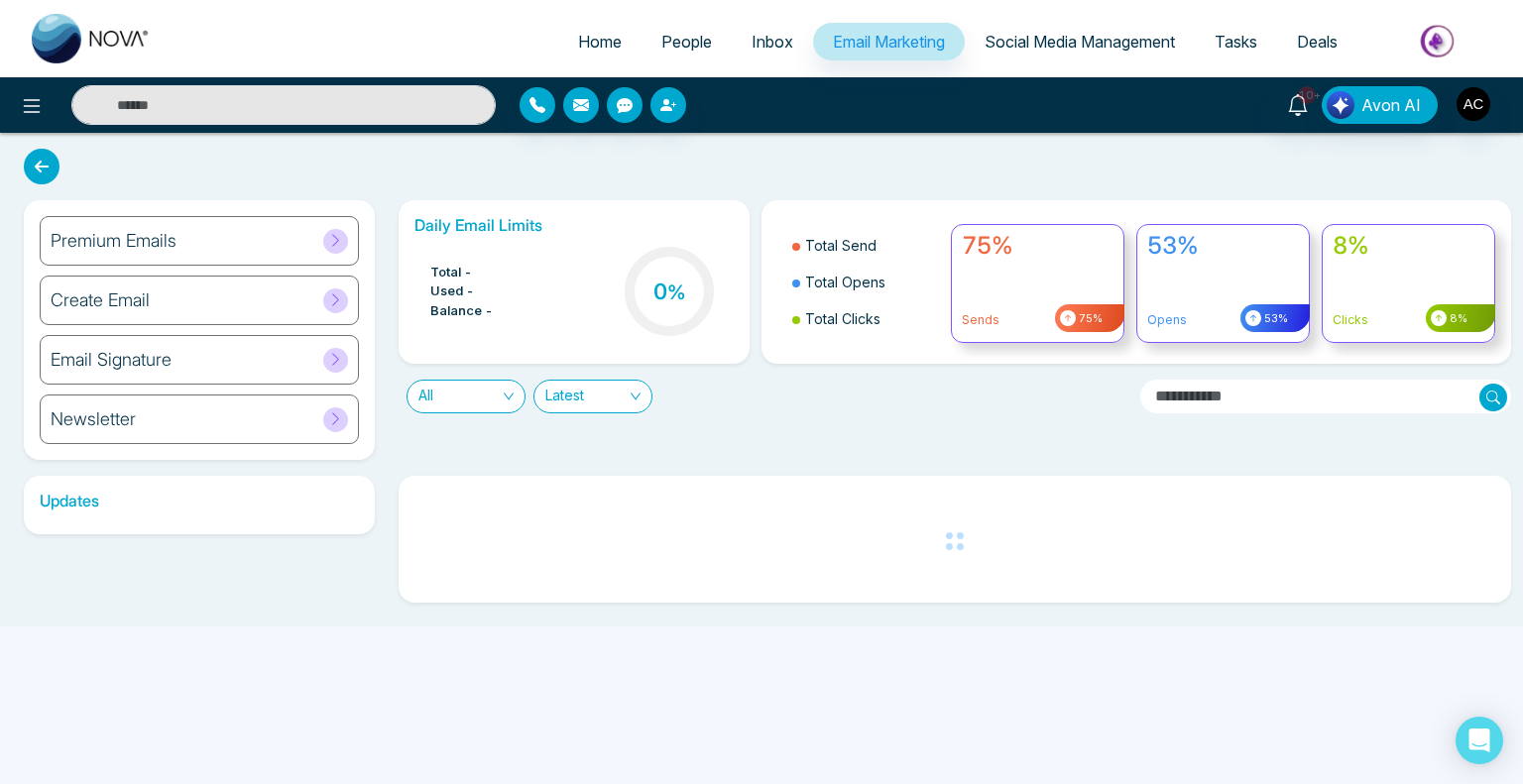 click on "Create Email" at bounding box center (199, 300) 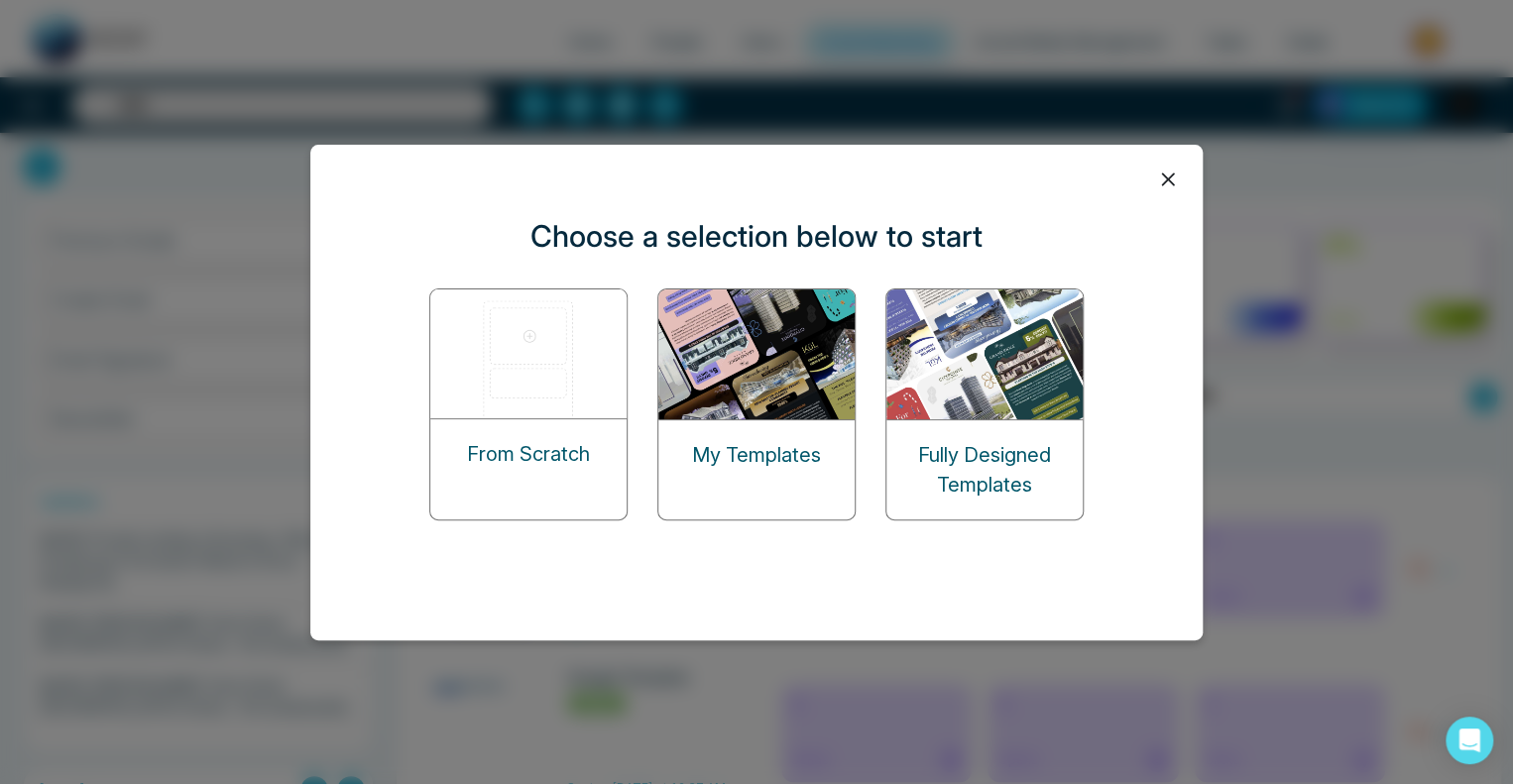 click 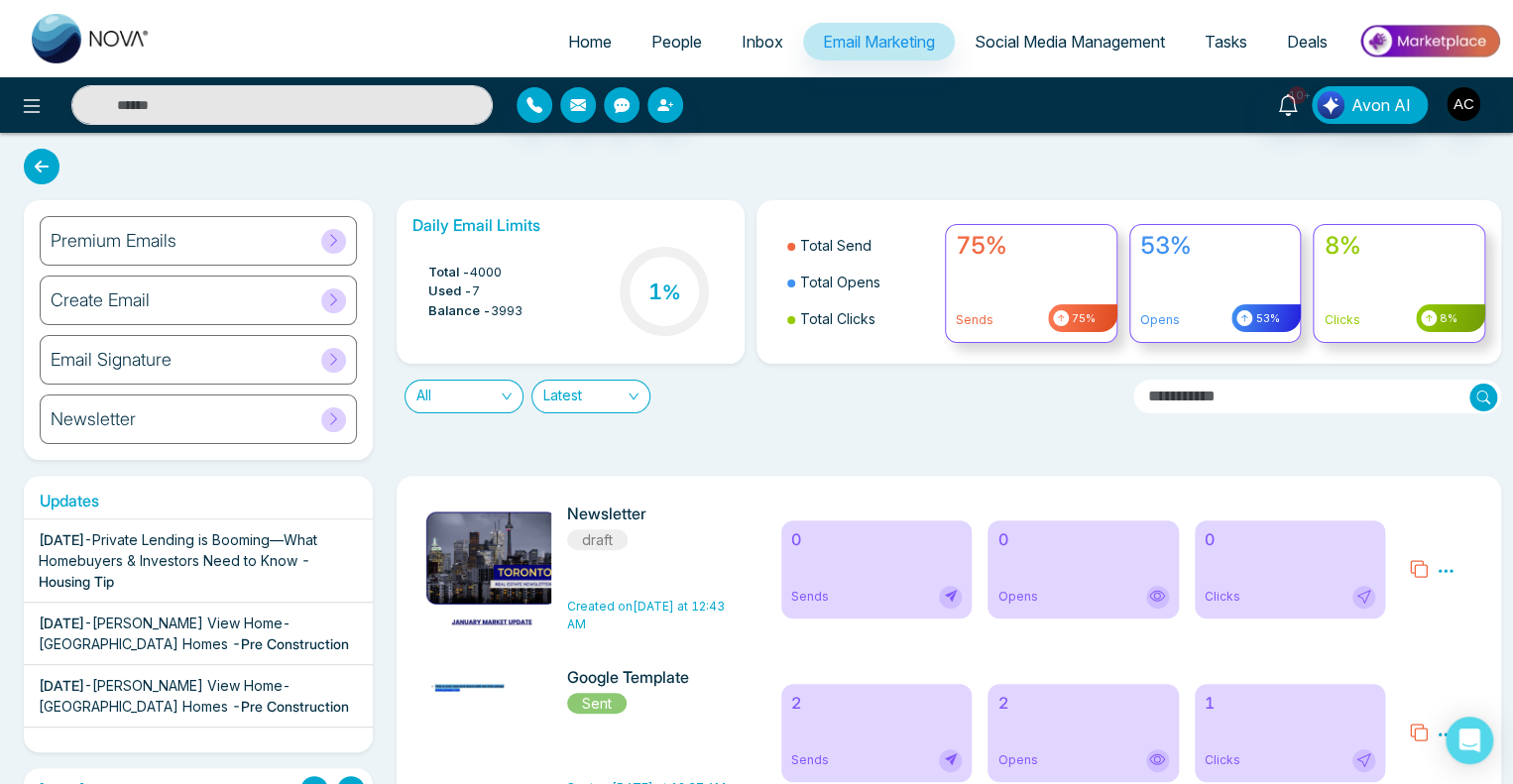 click on "Premium Emails" at bounding box center (198, 241) 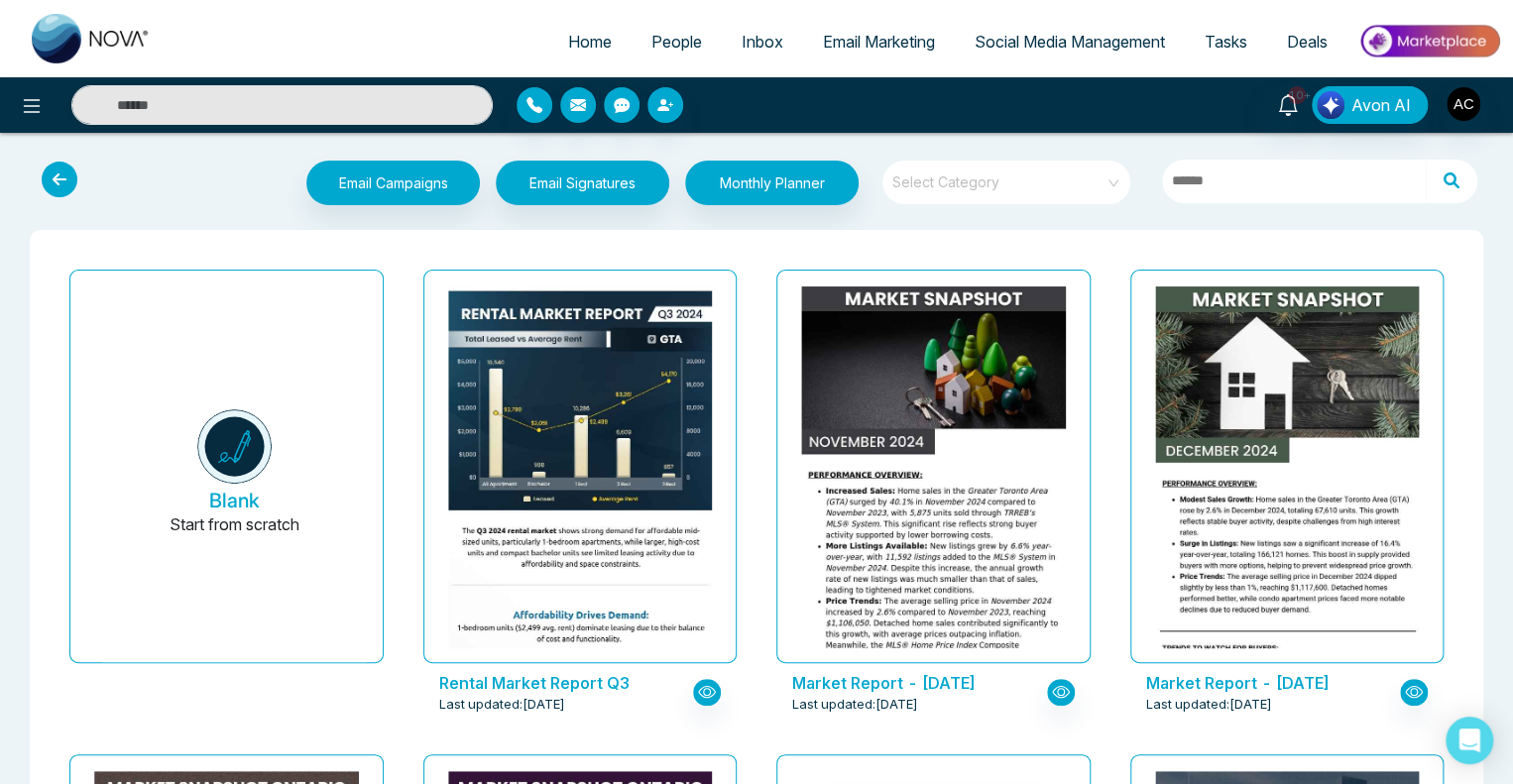 click at bounding box center (59, 179) 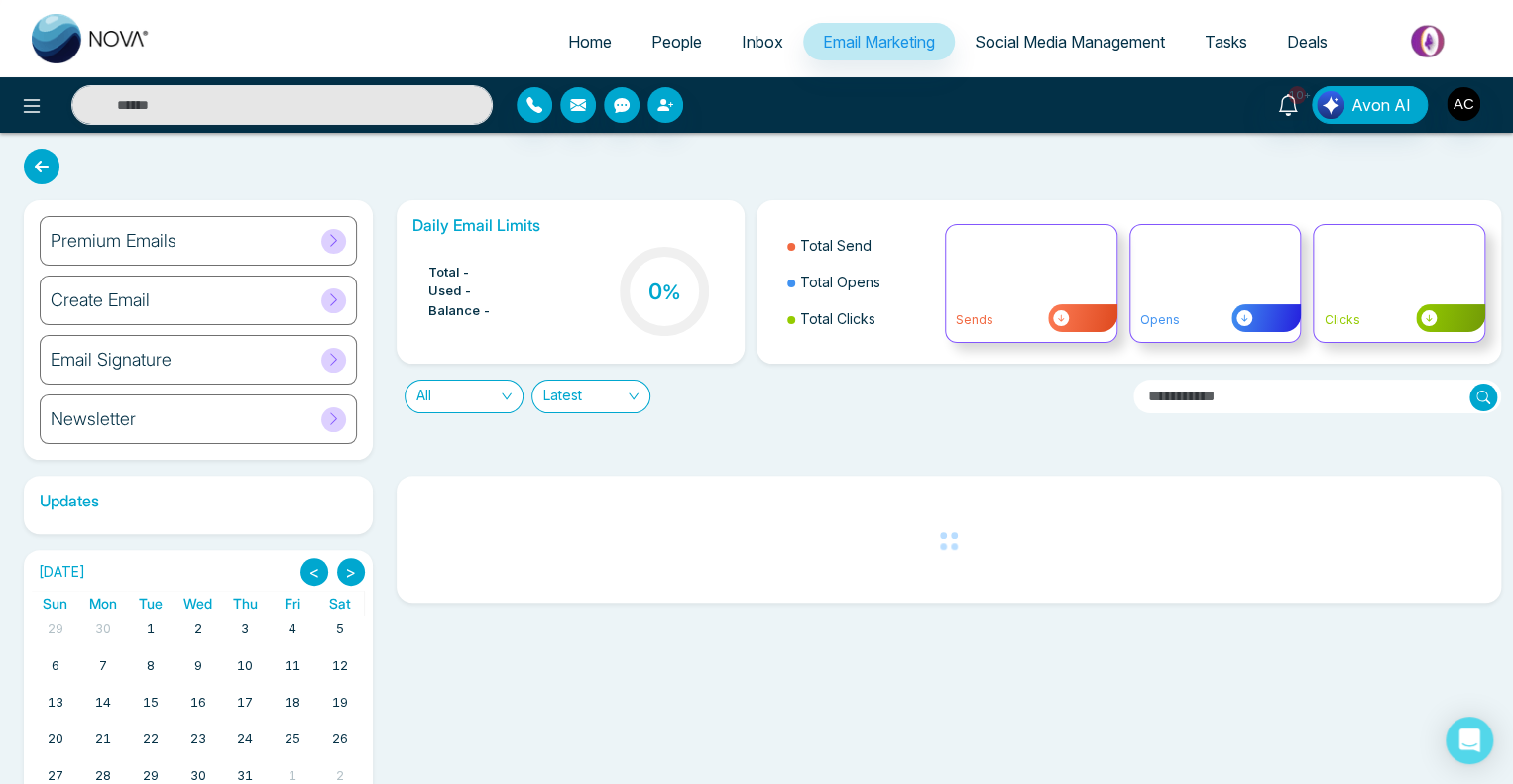 click on "Email Signature" at bounding box center (198, 360) 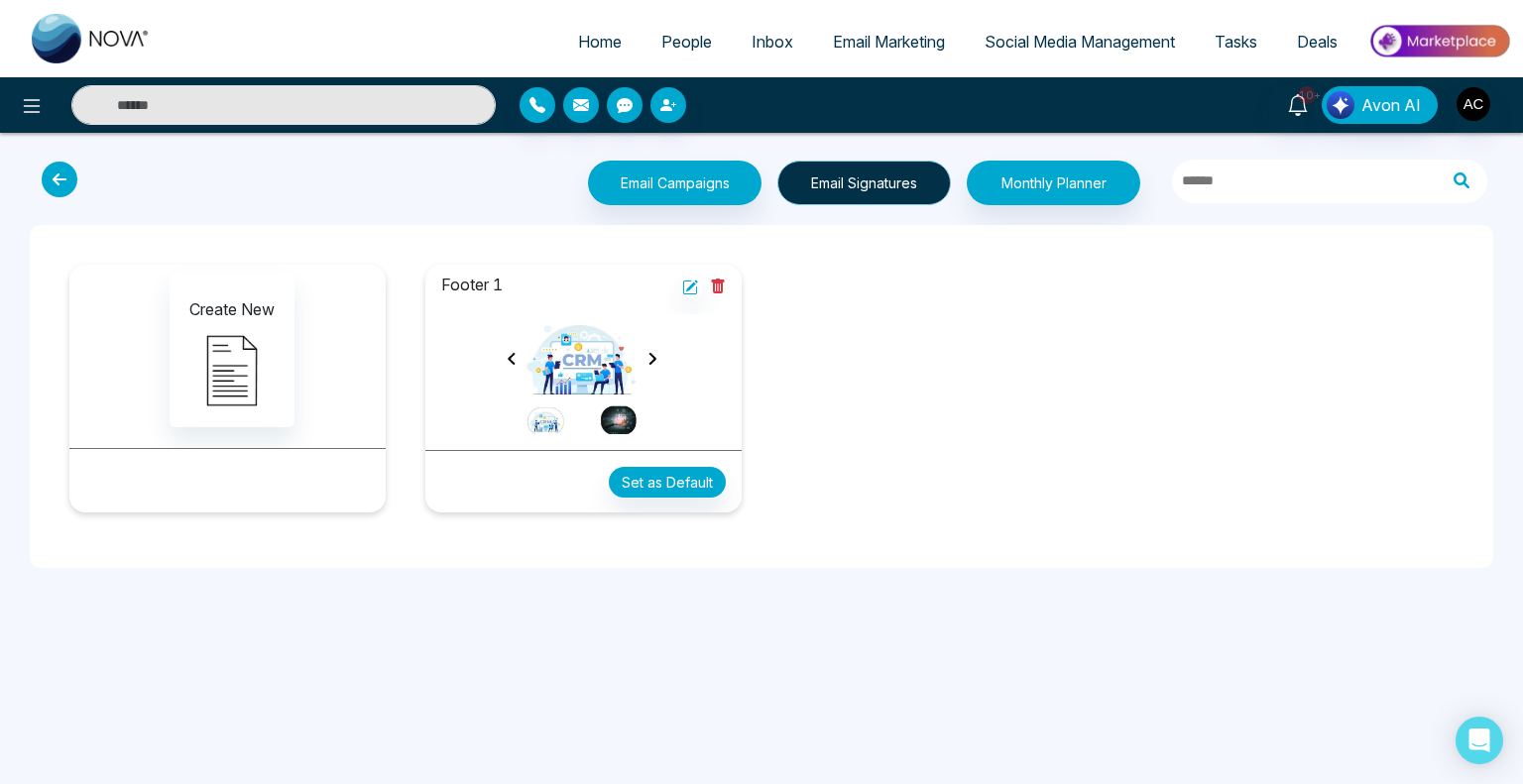 click on "Email Signatures" at bounding box center (864, 182) 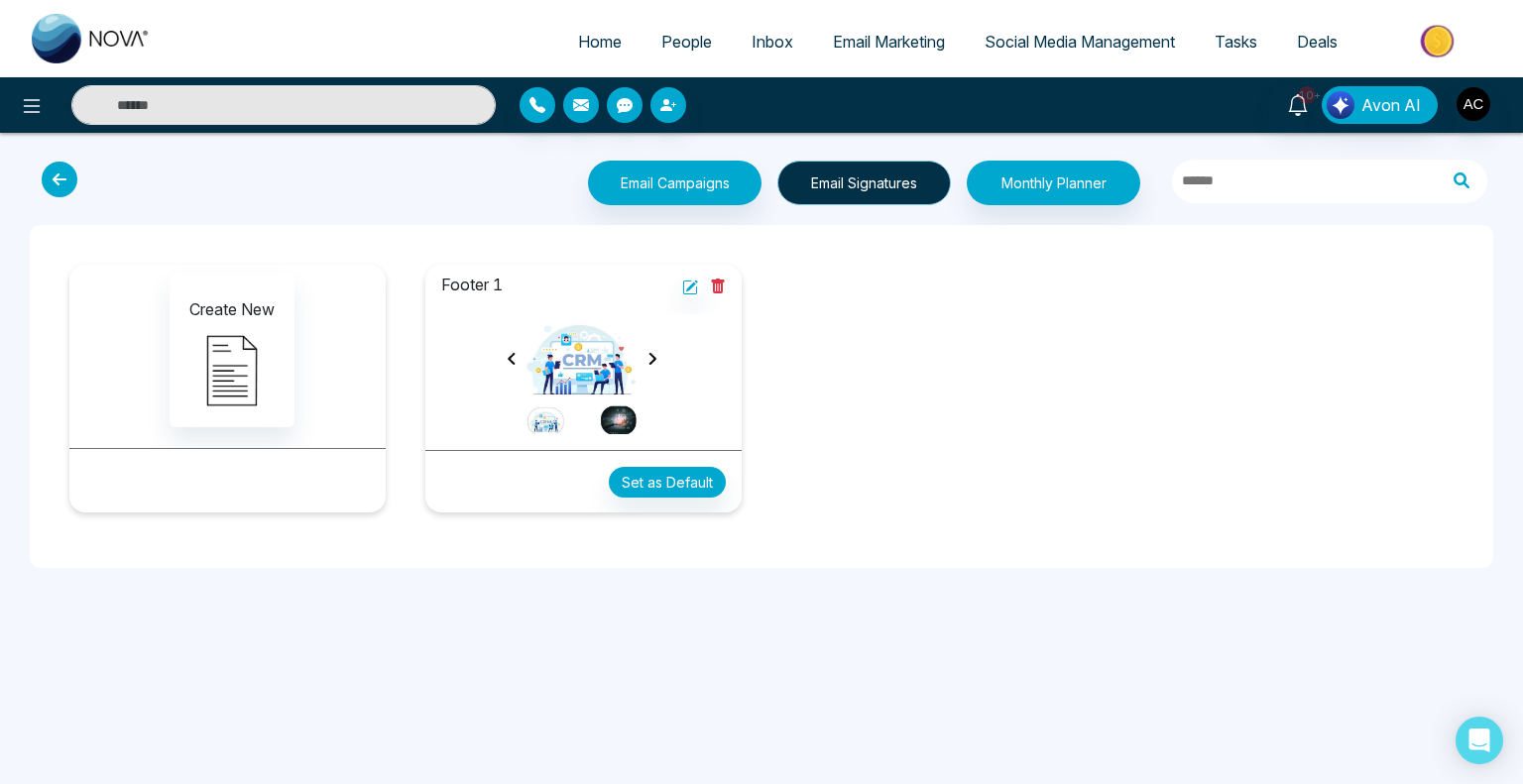 click on "Email Signatures" at bounding box center [864, 182] 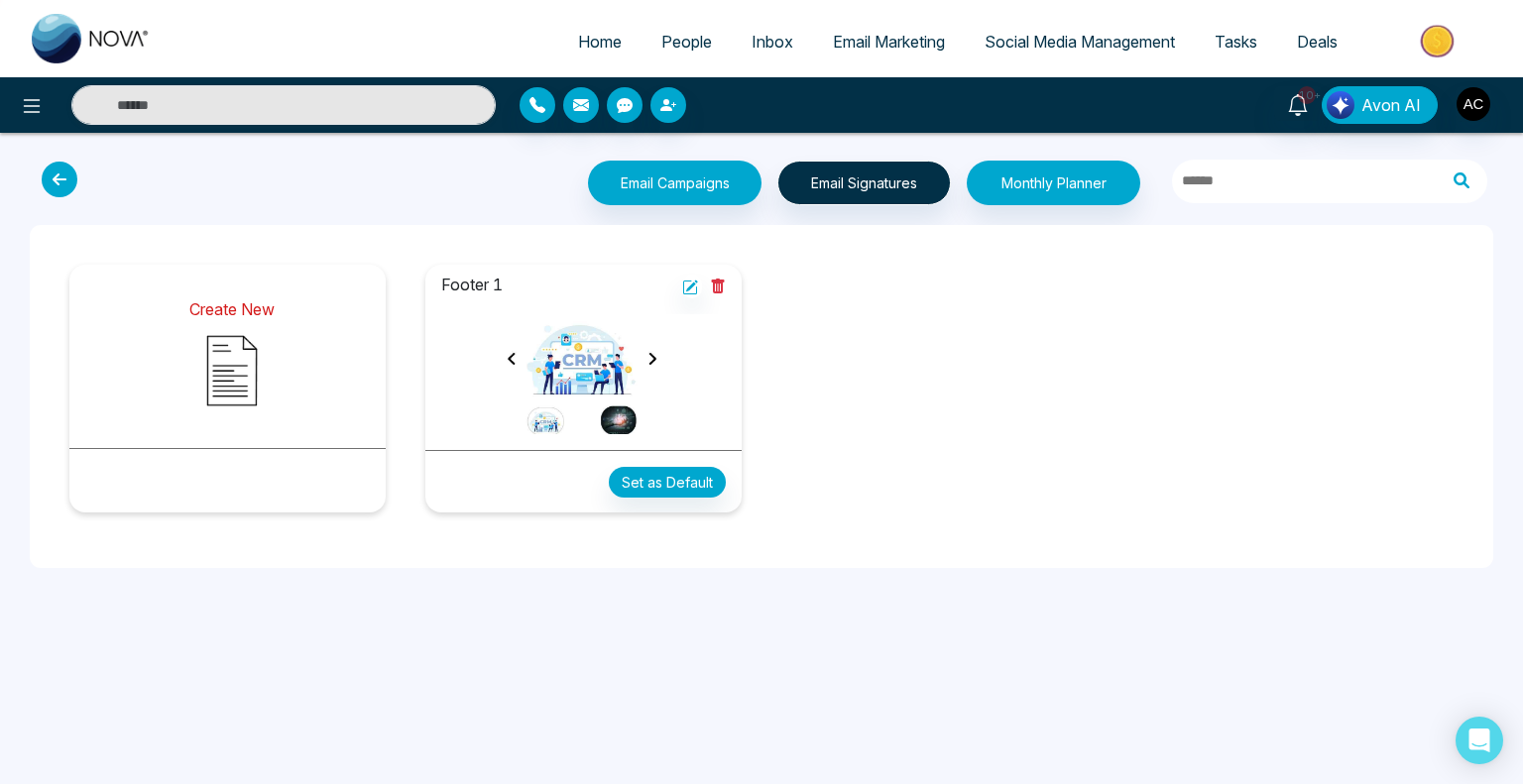 click at bounding box center (232, 371) 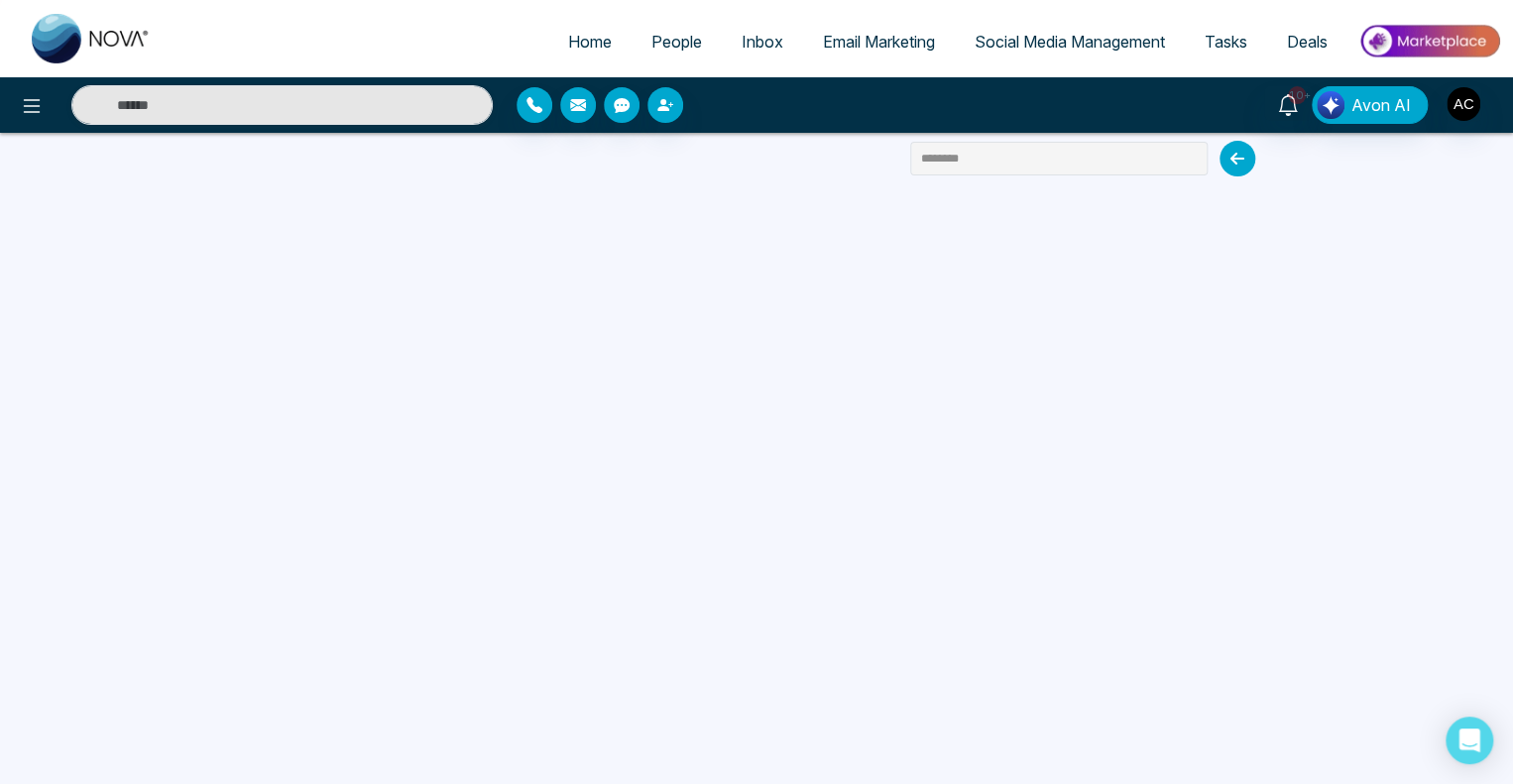 click on "Email Marketing" at bounding box center (878, 42) 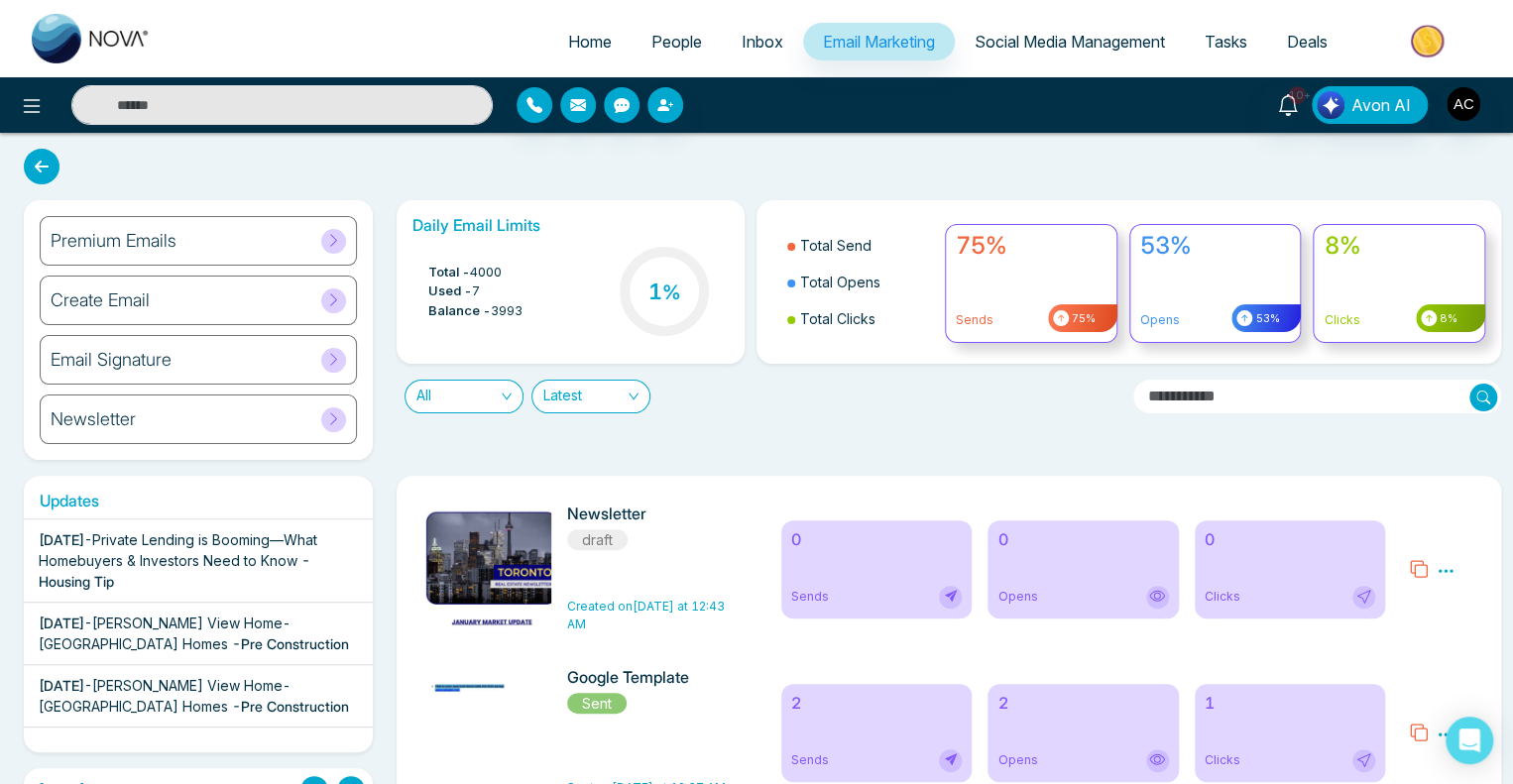click on "Premium Emails" at bounding box center [198, 241] 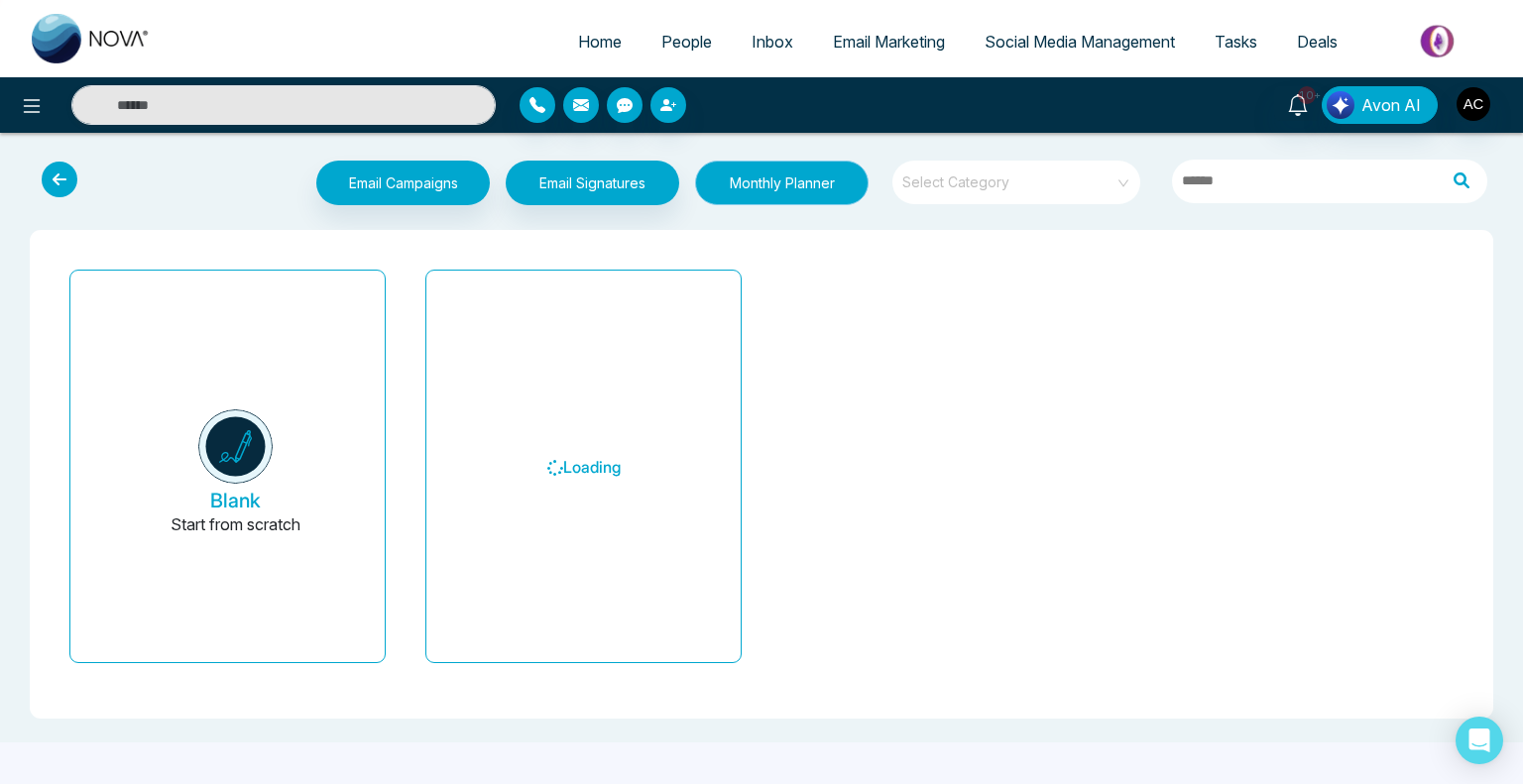 click on "Monthly Planner" at bounding box center (781, 182) 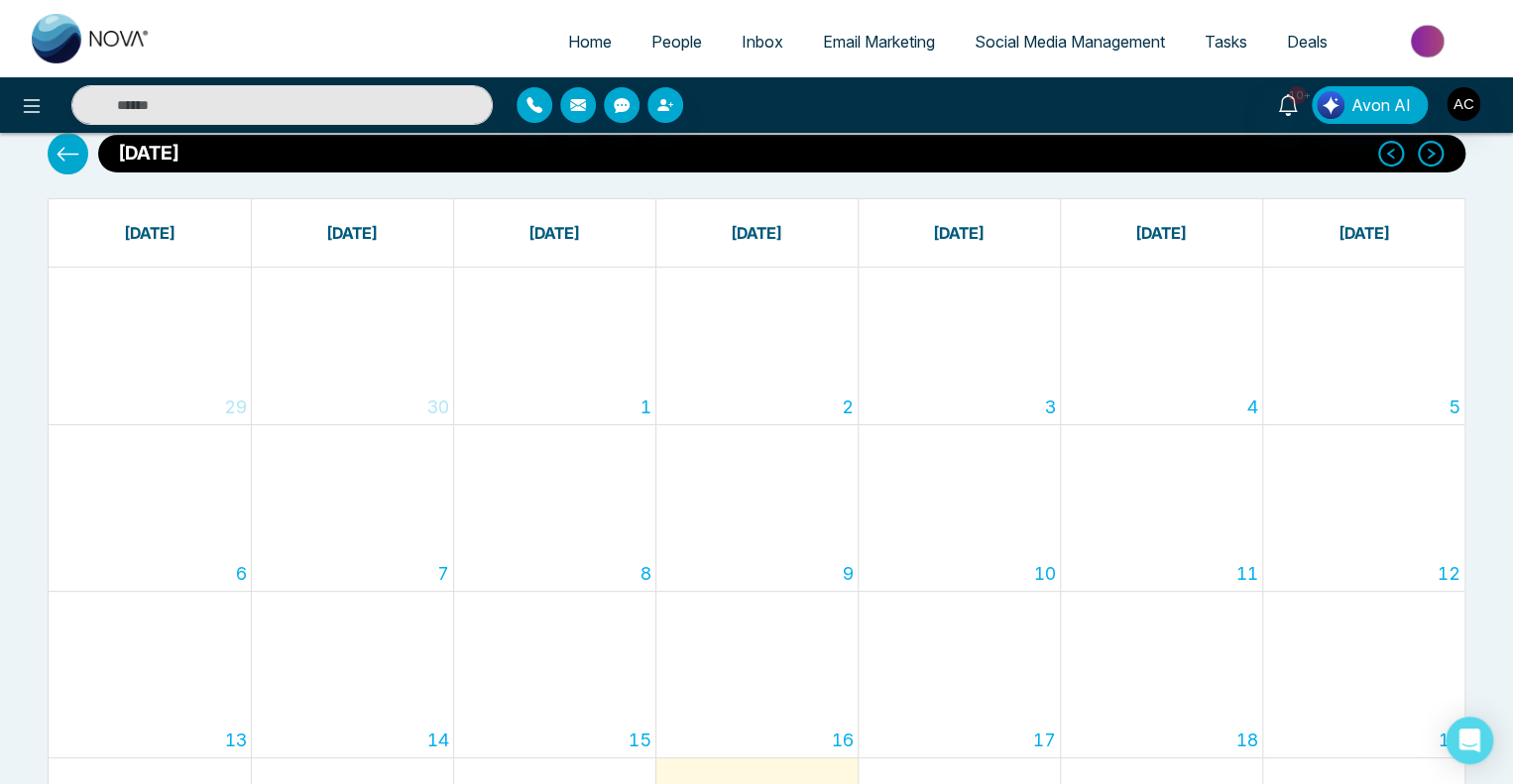 scroll, scrollTop: 0, scrollLeft: 0, axis: both 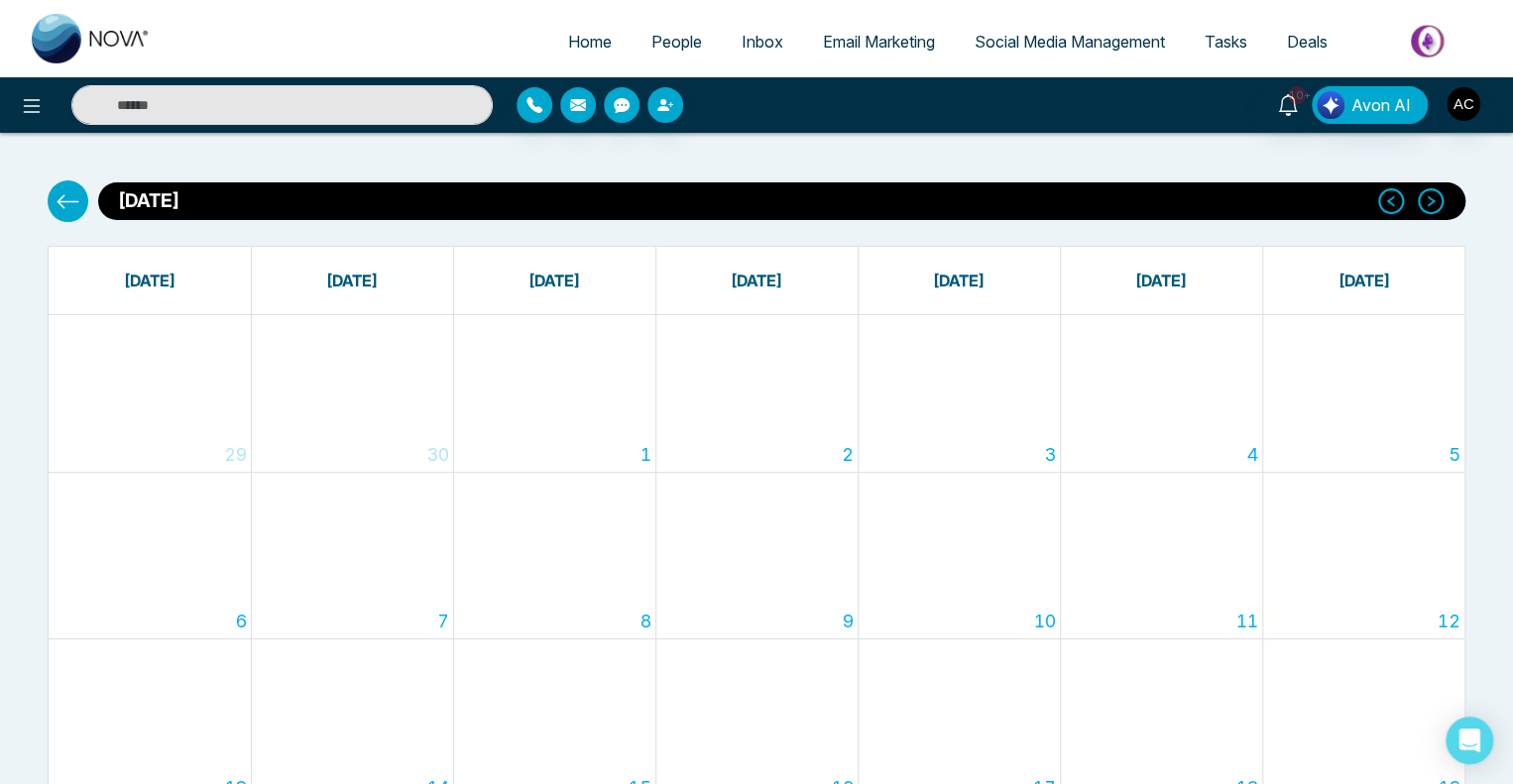 click 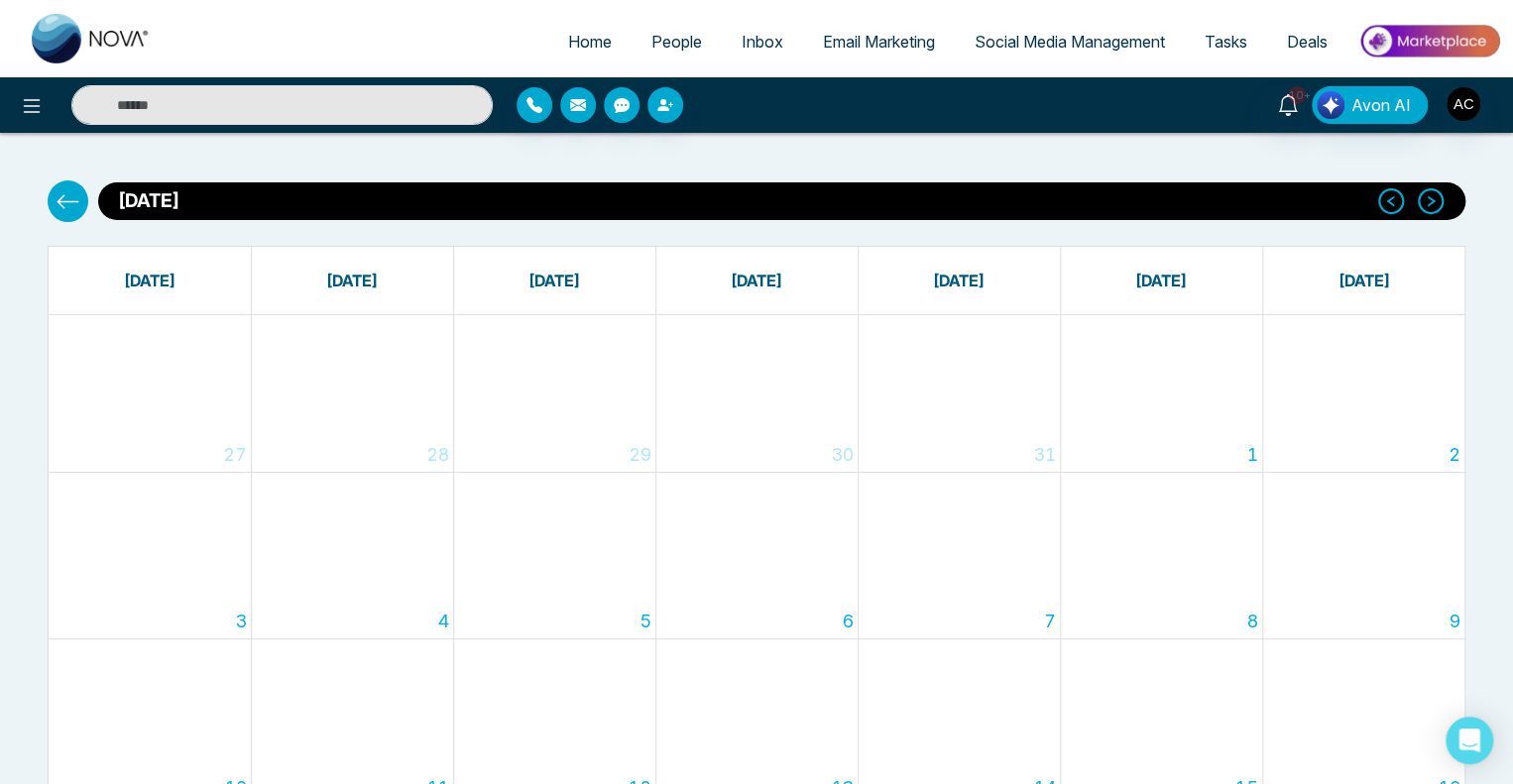 click 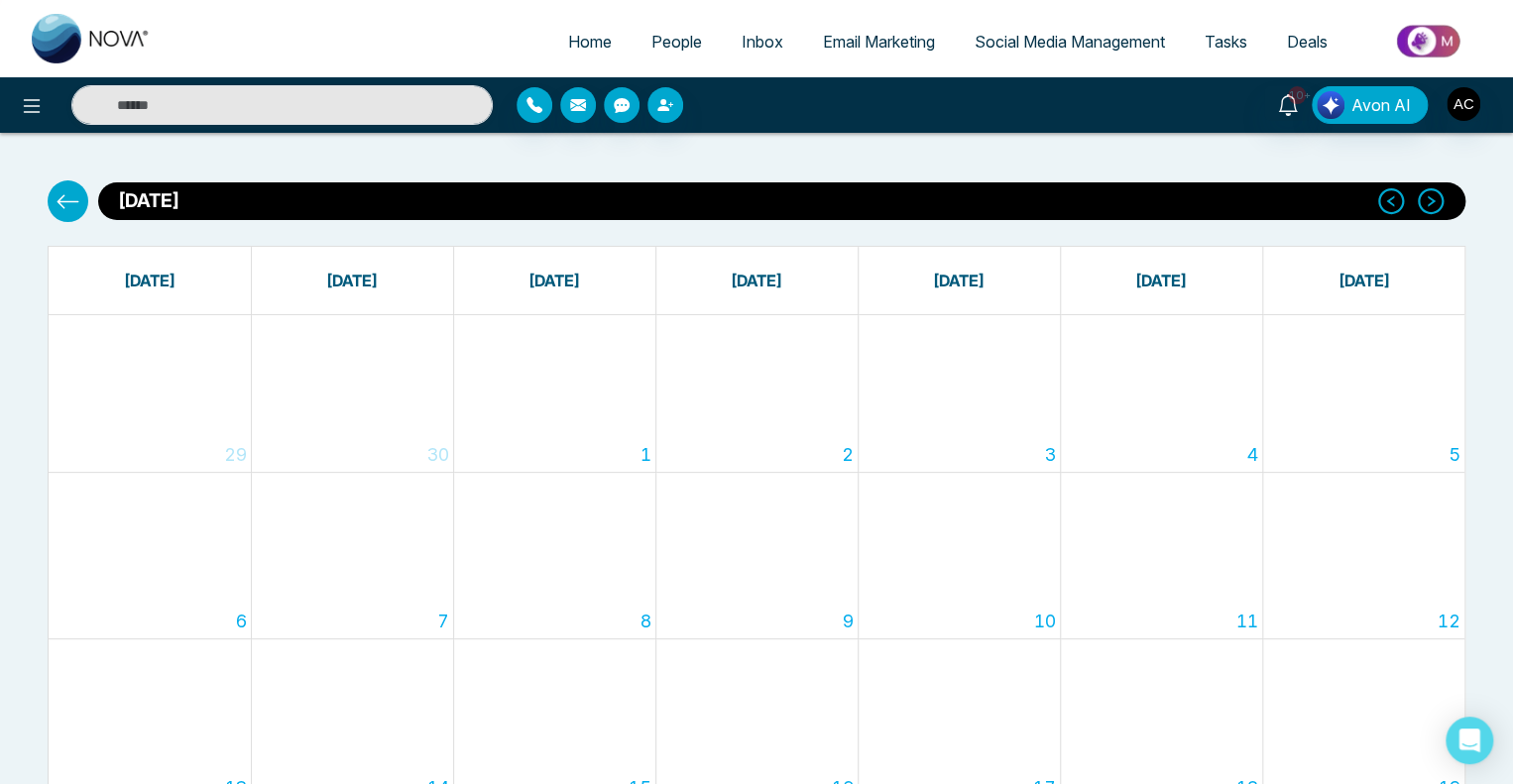 click 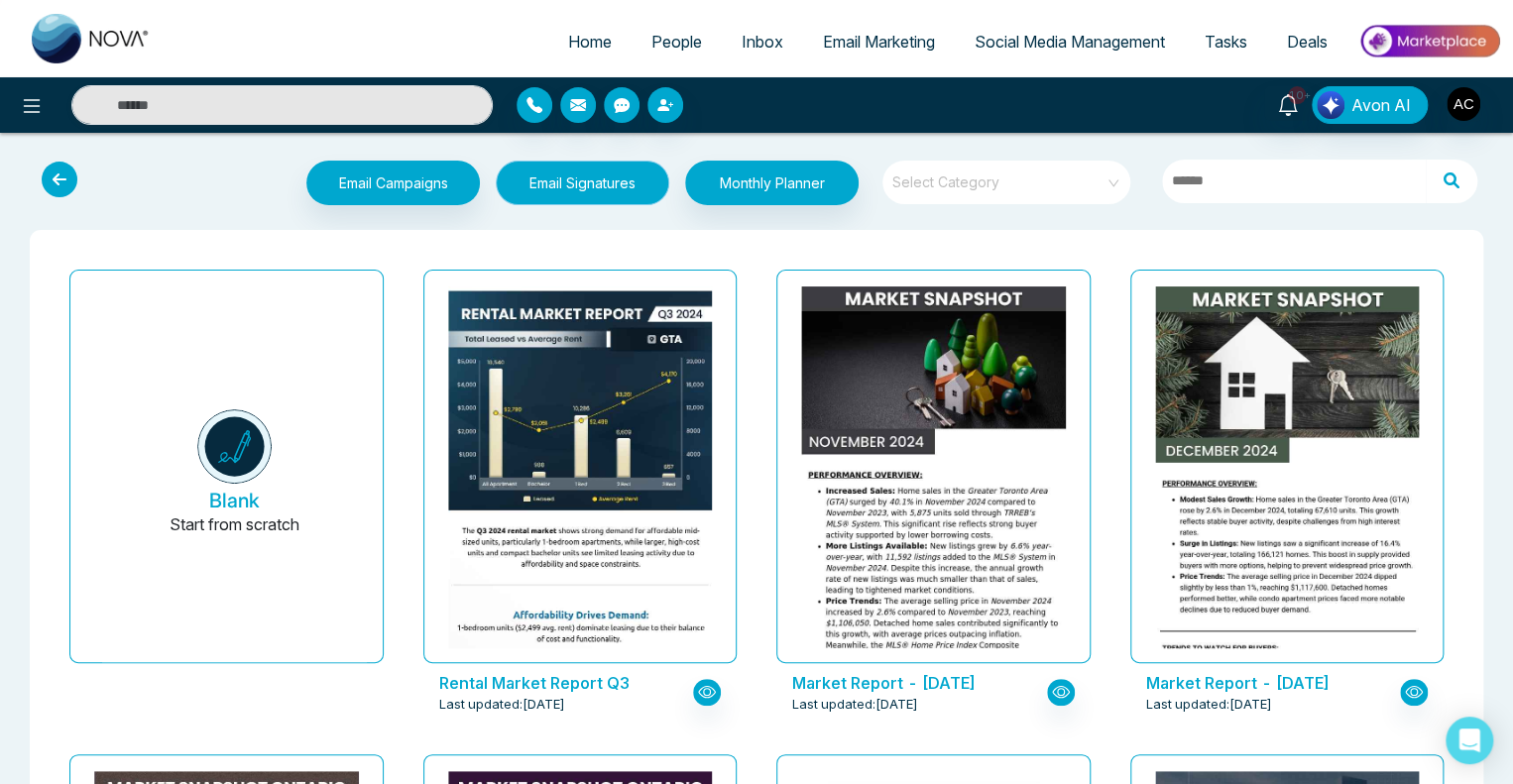 click on "Email Signatures" at bounding box center (582, 182) 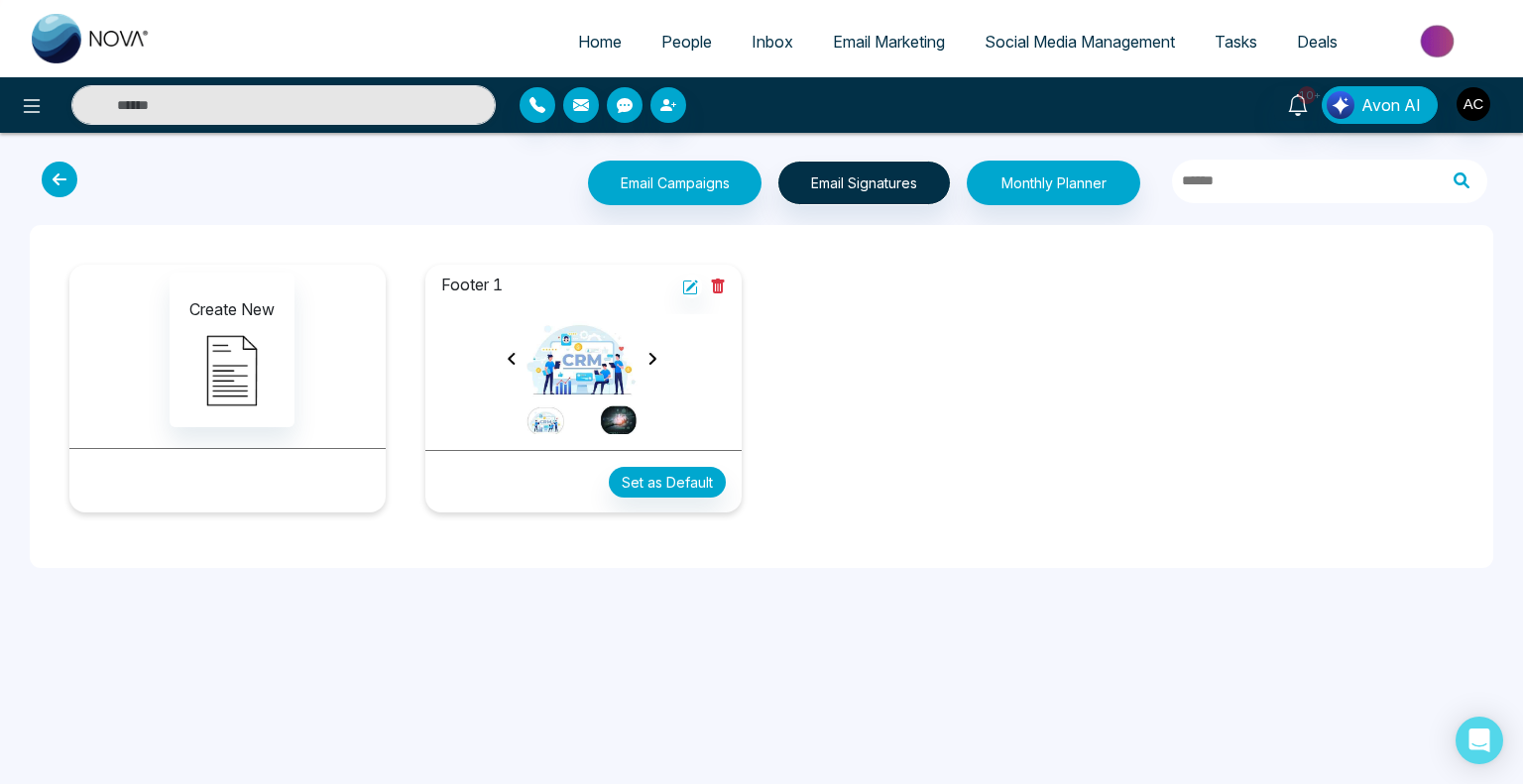 click on "Create New Footer 1   Set as Default" at bounding box center [762, 396] 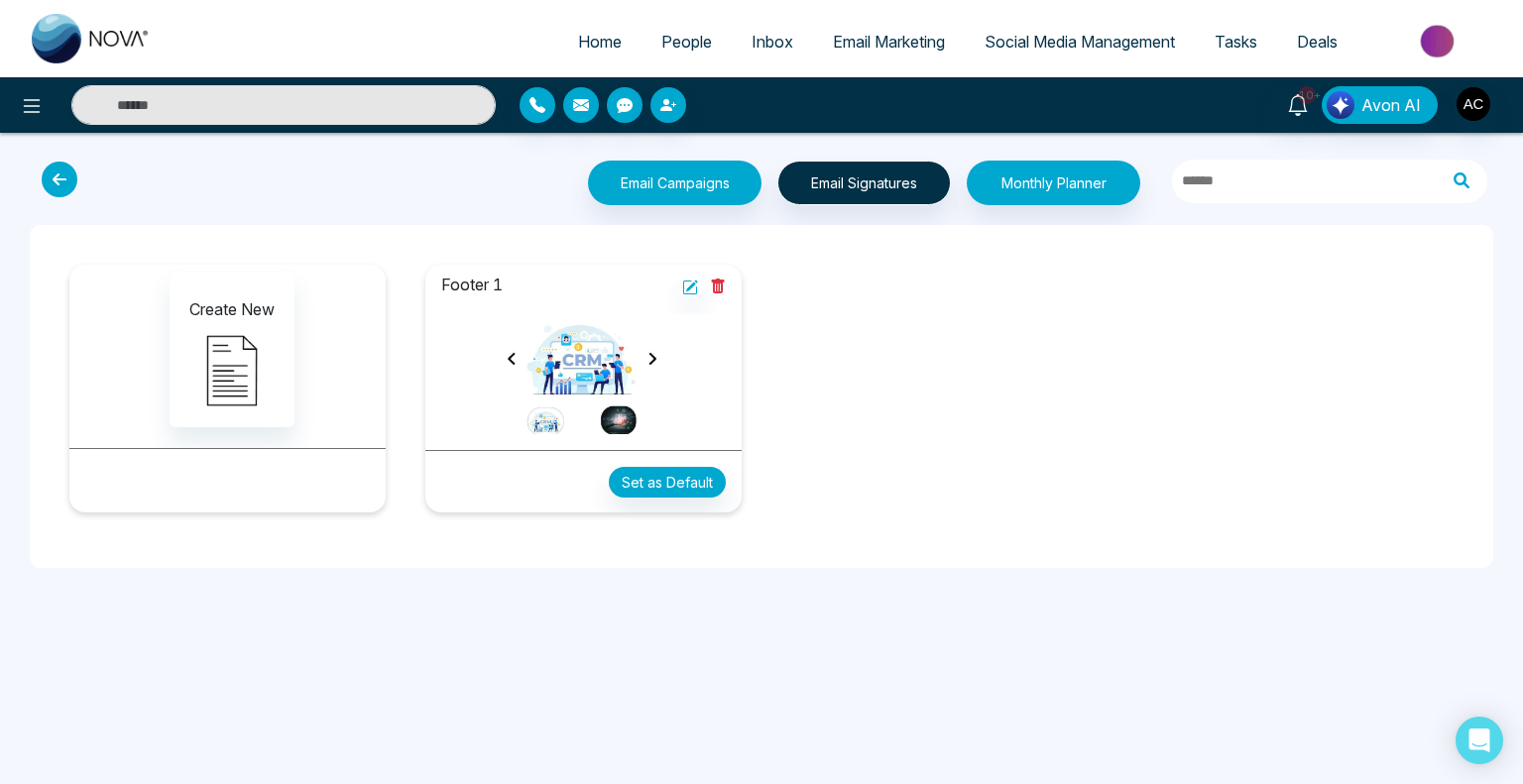 click at bounding box center [59, 179] 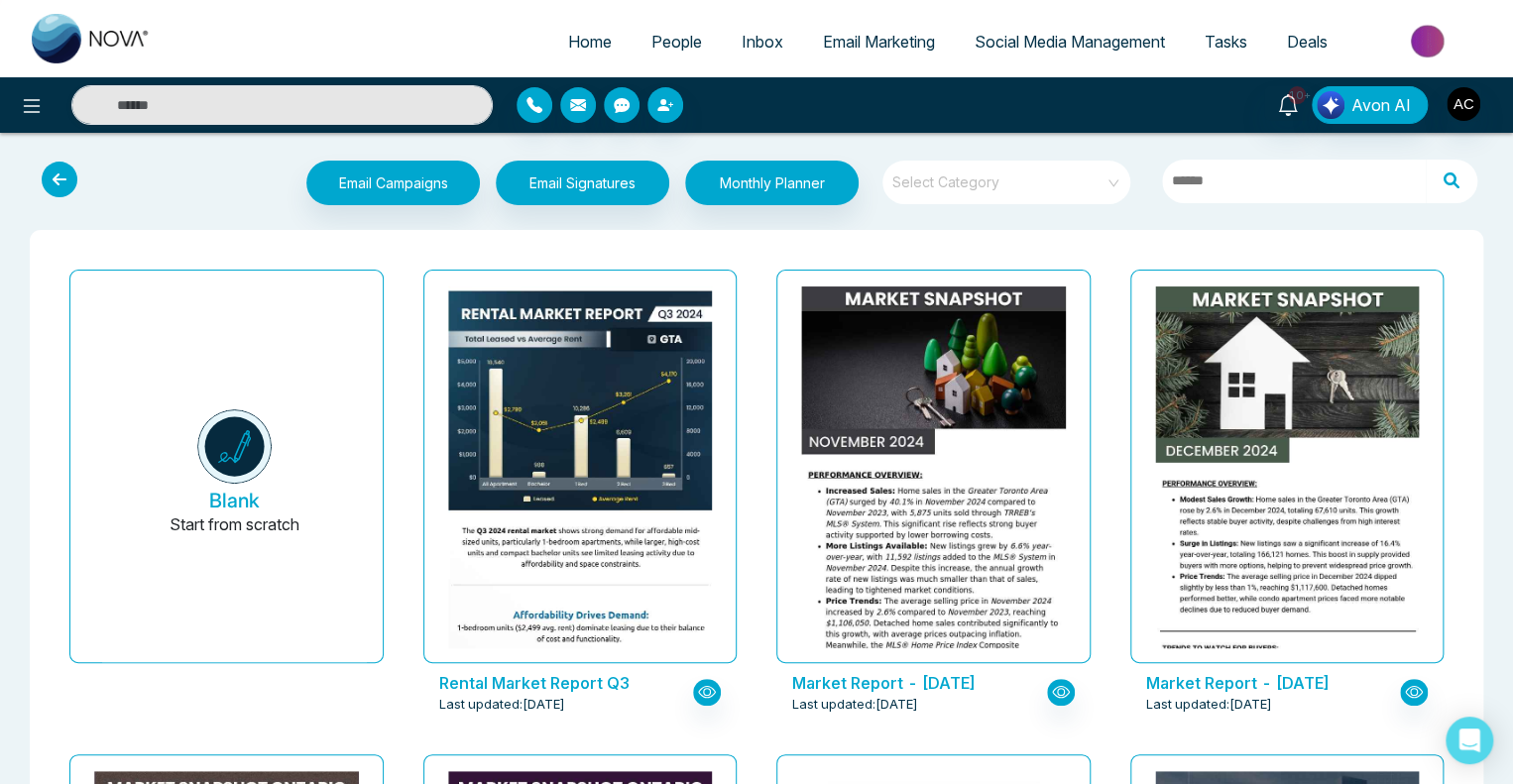click at bounding box center [59, 179] 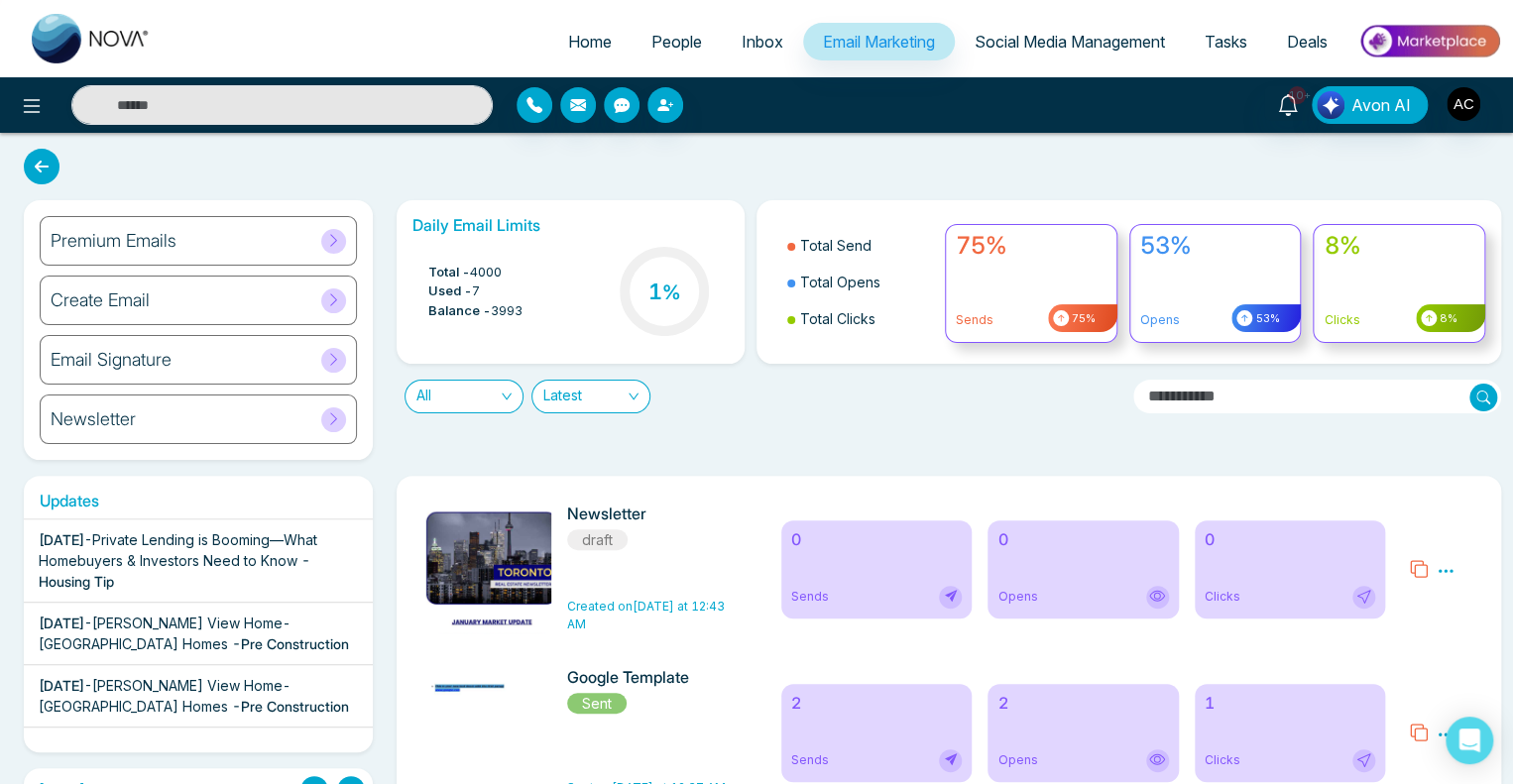 click at bounding box center (42, 167) 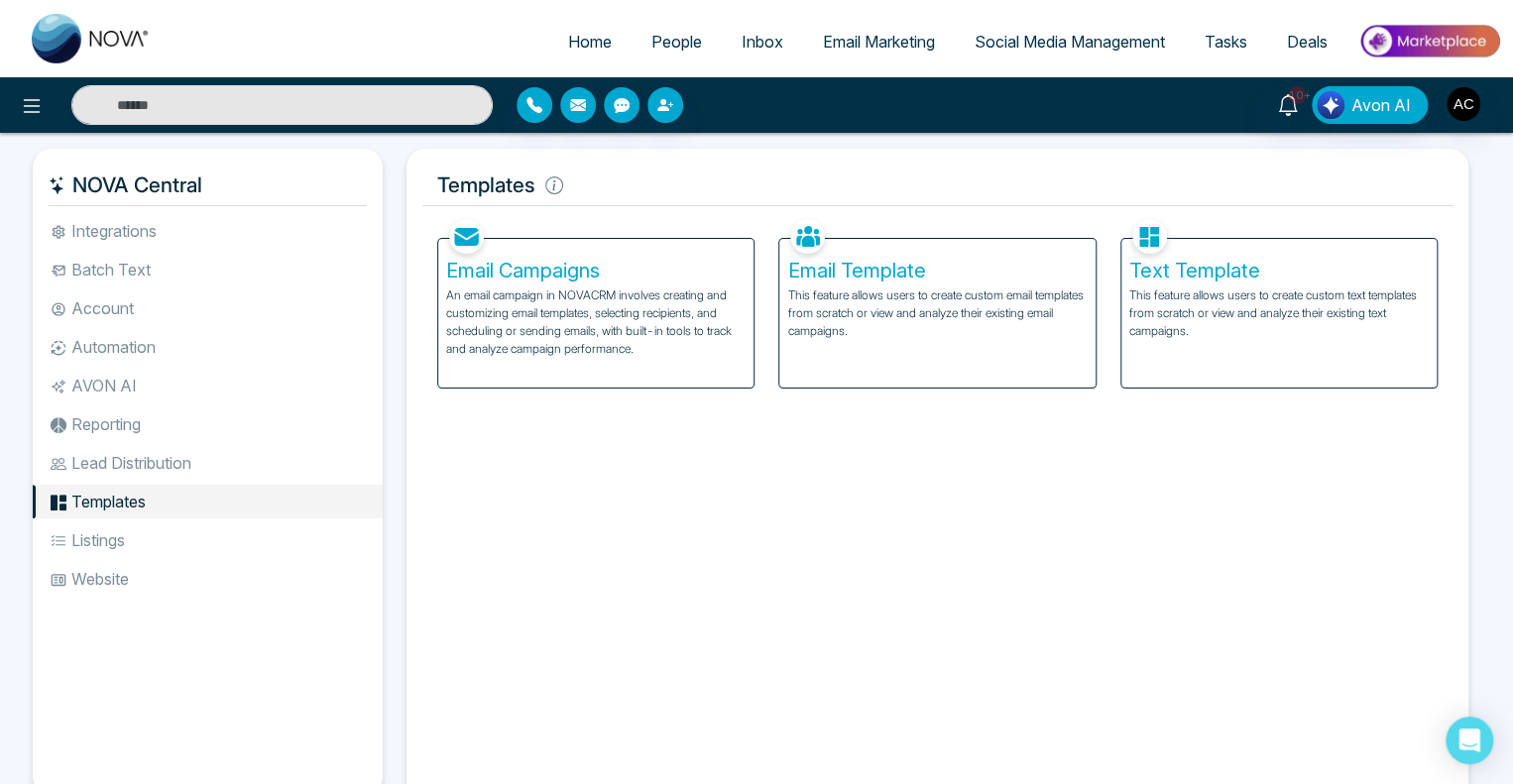 click on "Home" at bounding box center [590, 42] 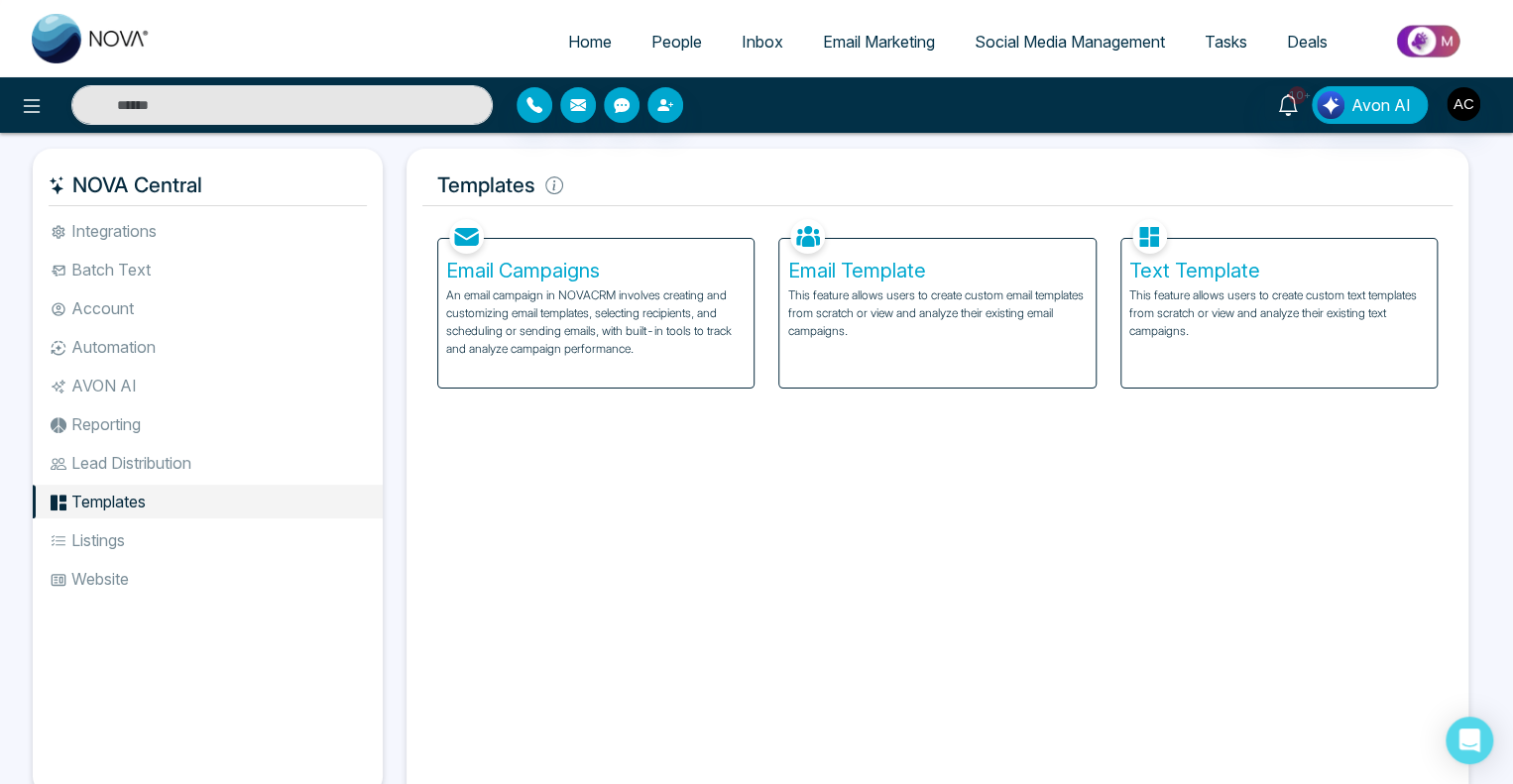 select on "*" 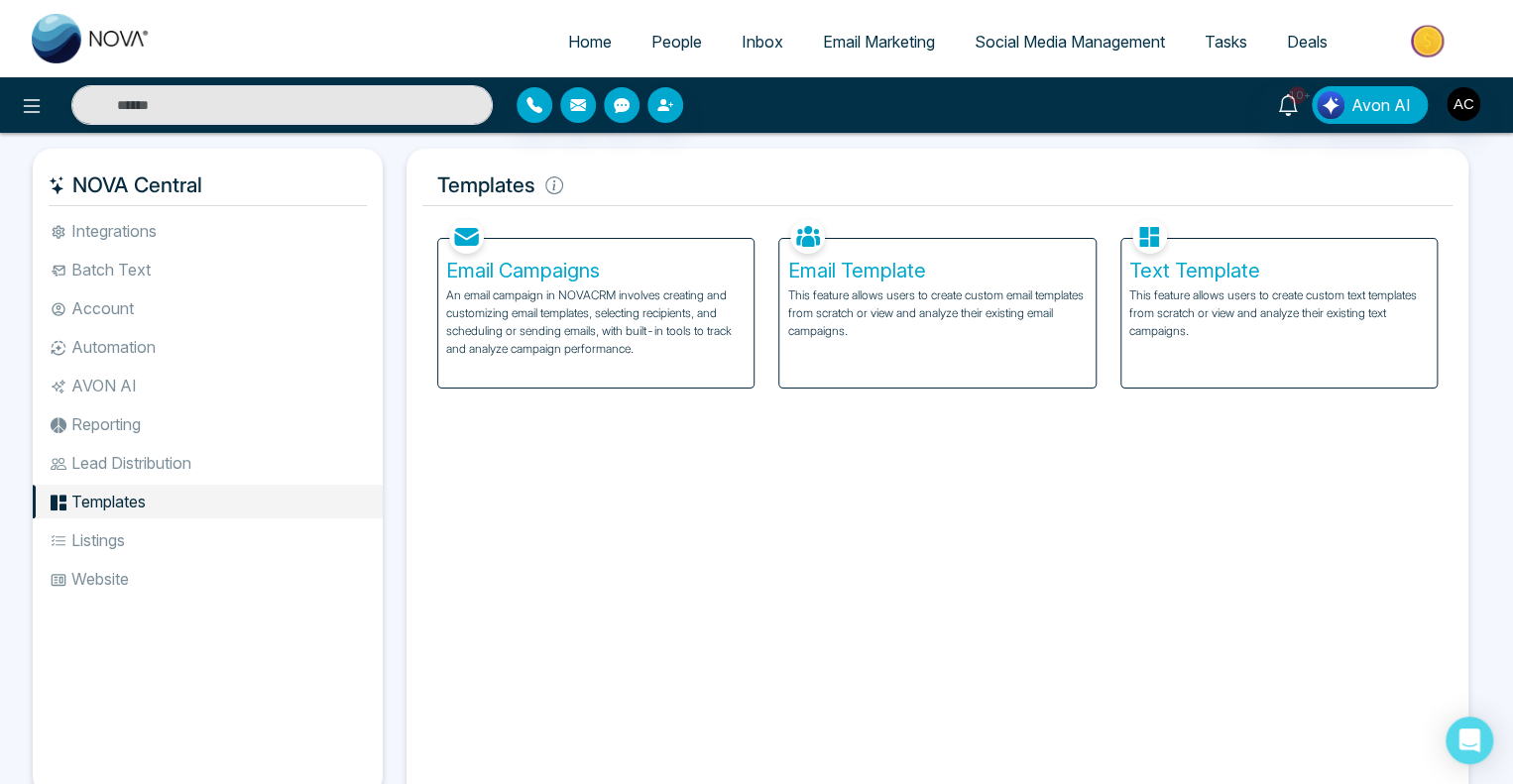select on "*" 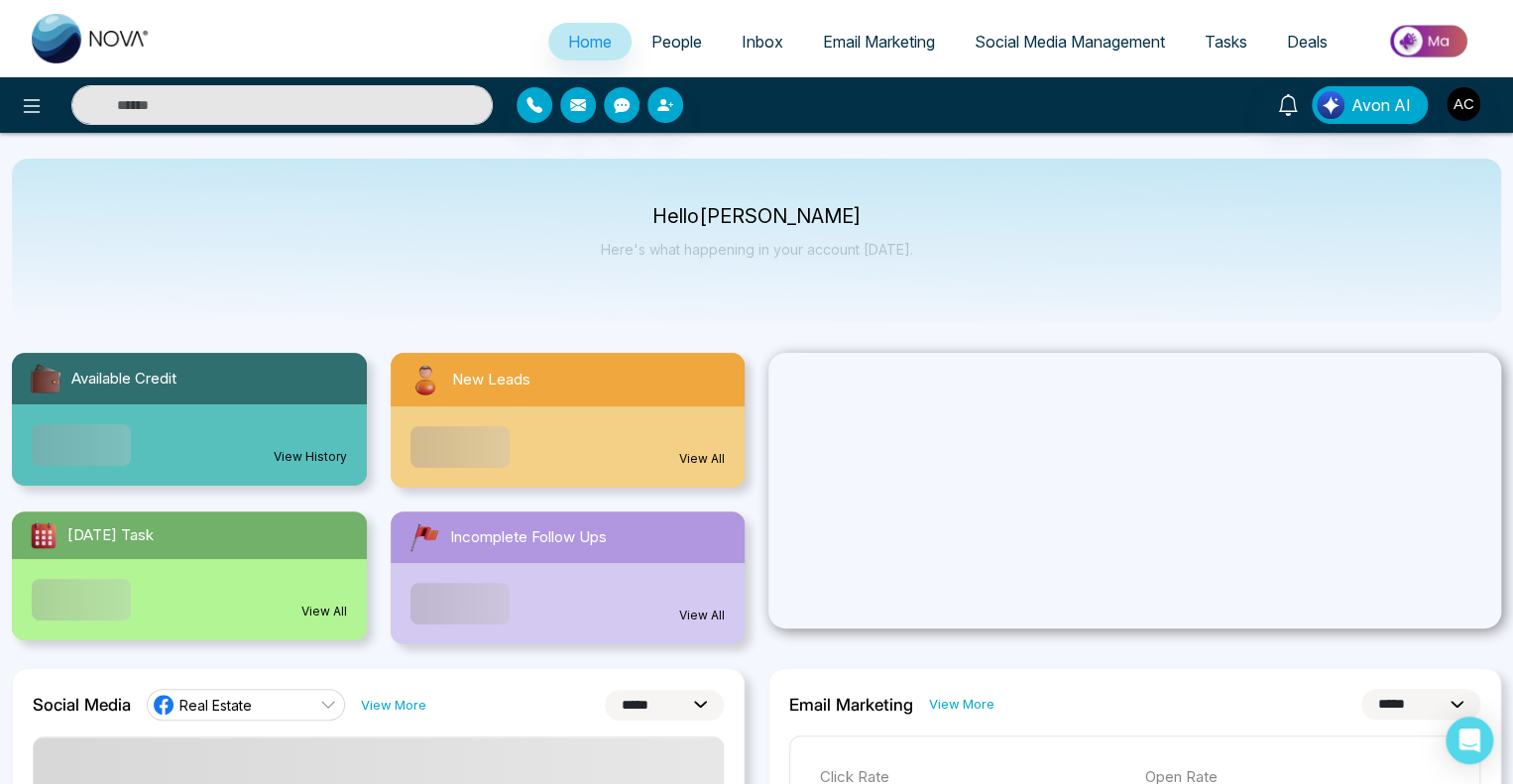 click on "Email Marketing" at bounding box center (878, 42) 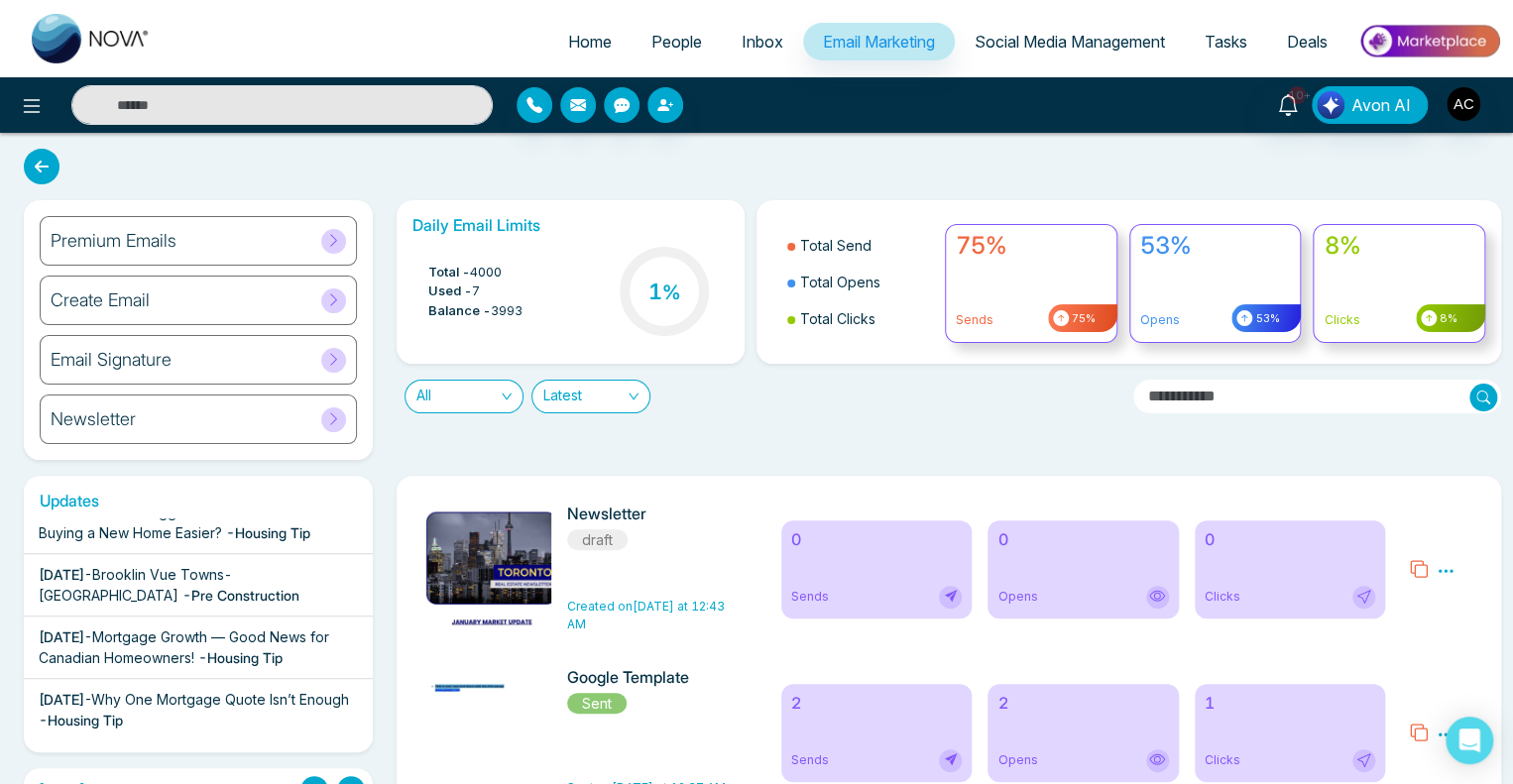 scroll, scrollTop: 1017, scrollLeft: 0, axis: vertical 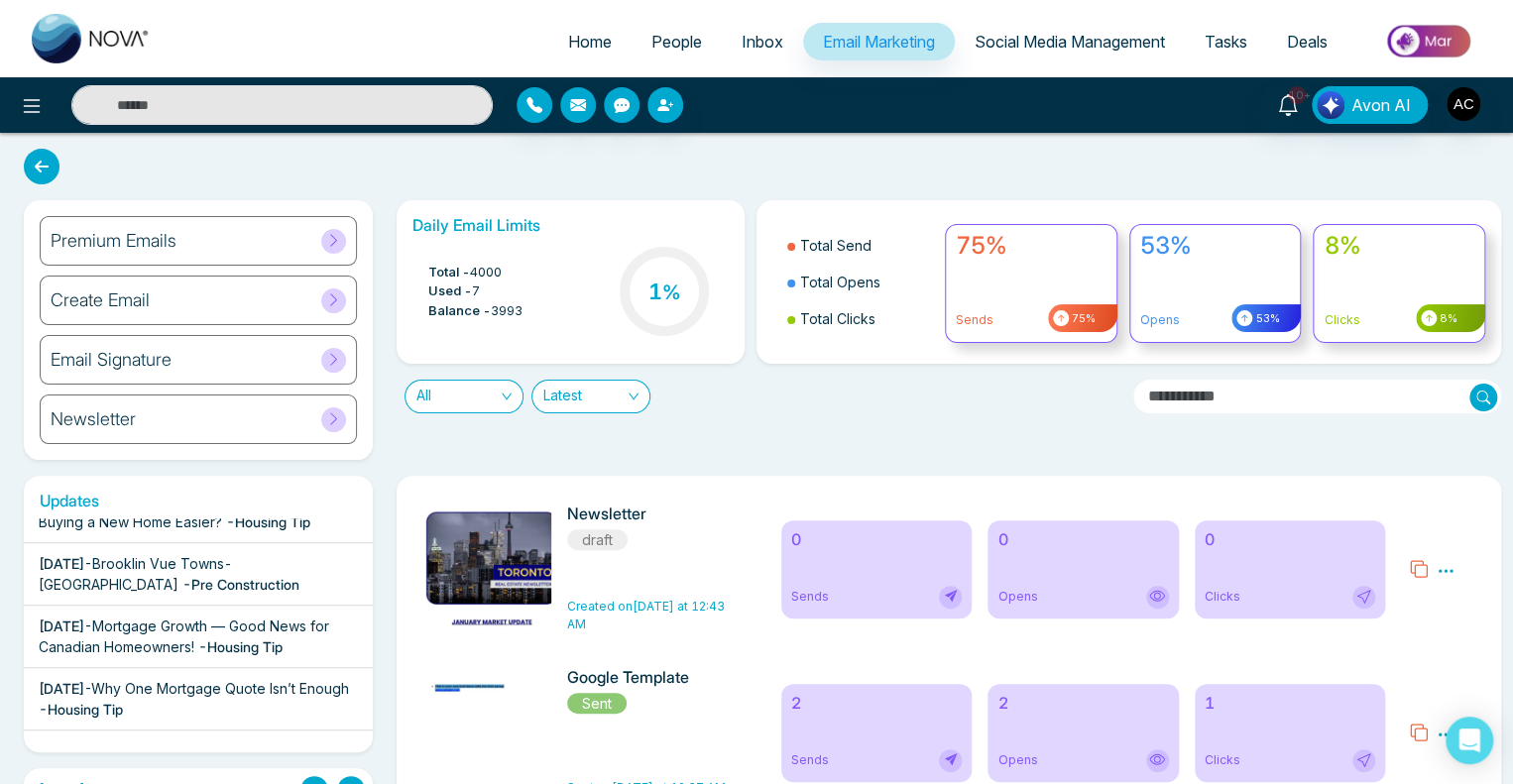 click on "Email Signature" at bounding box center (198, 360) 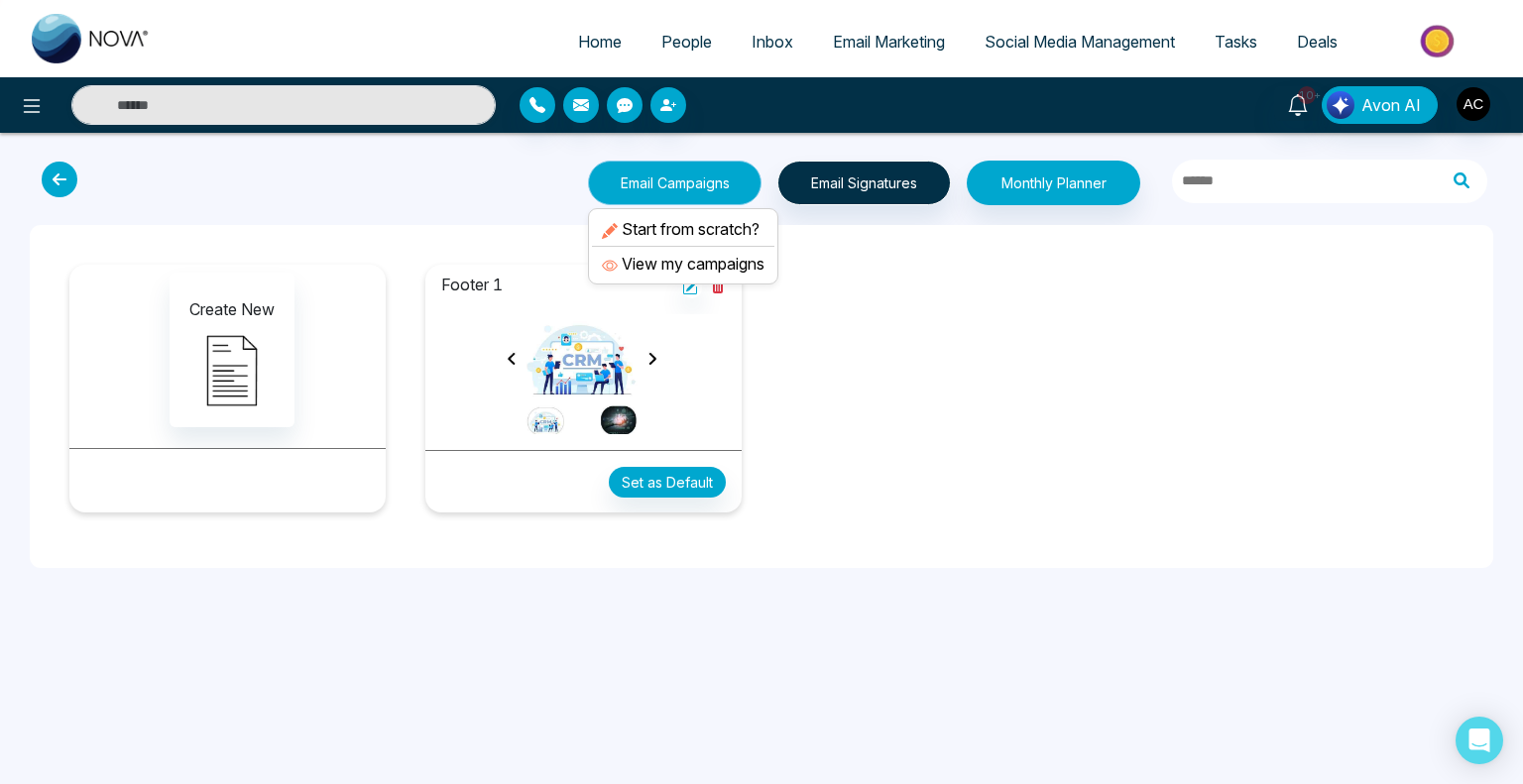 click on "Email Campaigns" at bounding box center (674, 182) 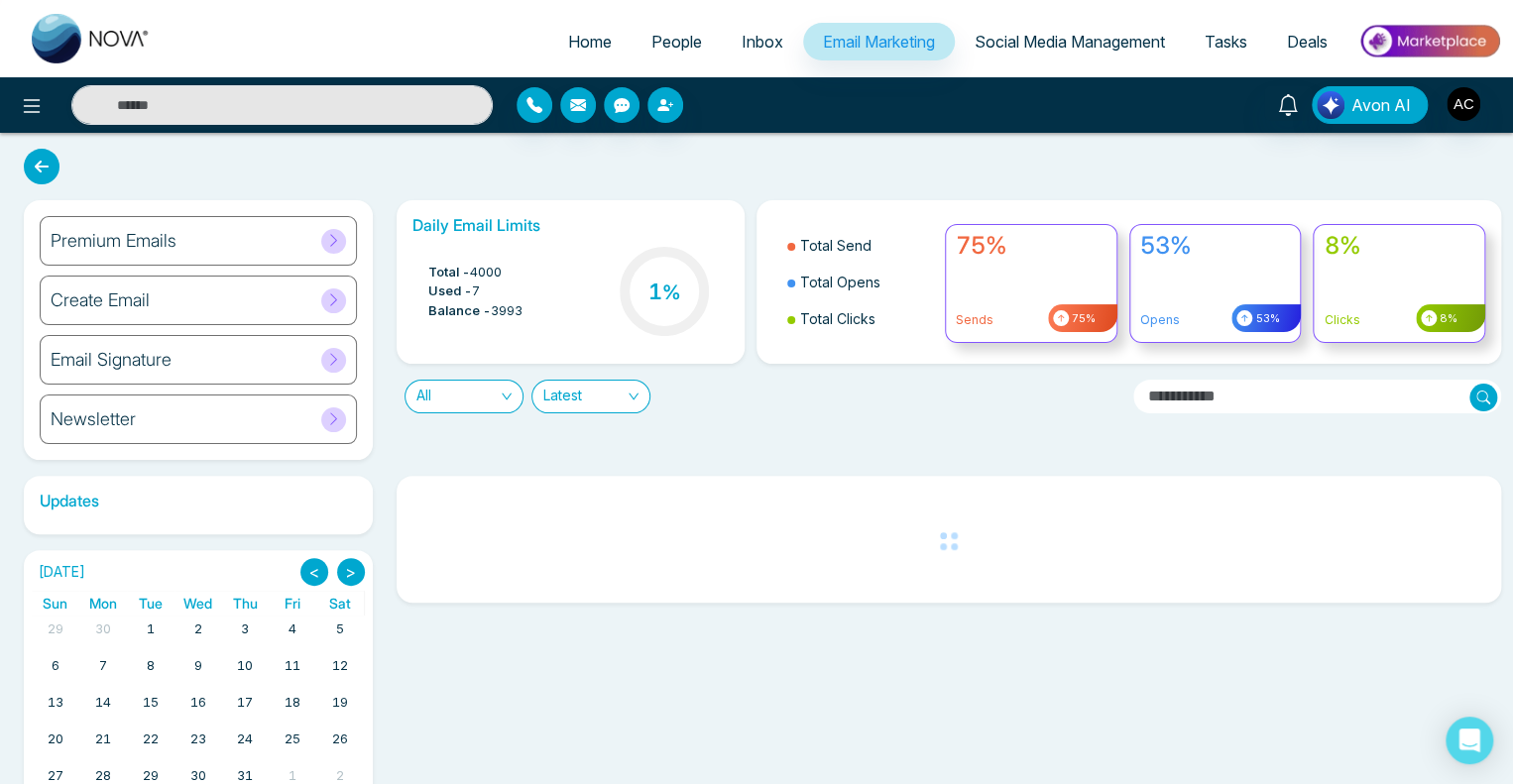 click on "Premium Emails" at bounding box center [113, 241] 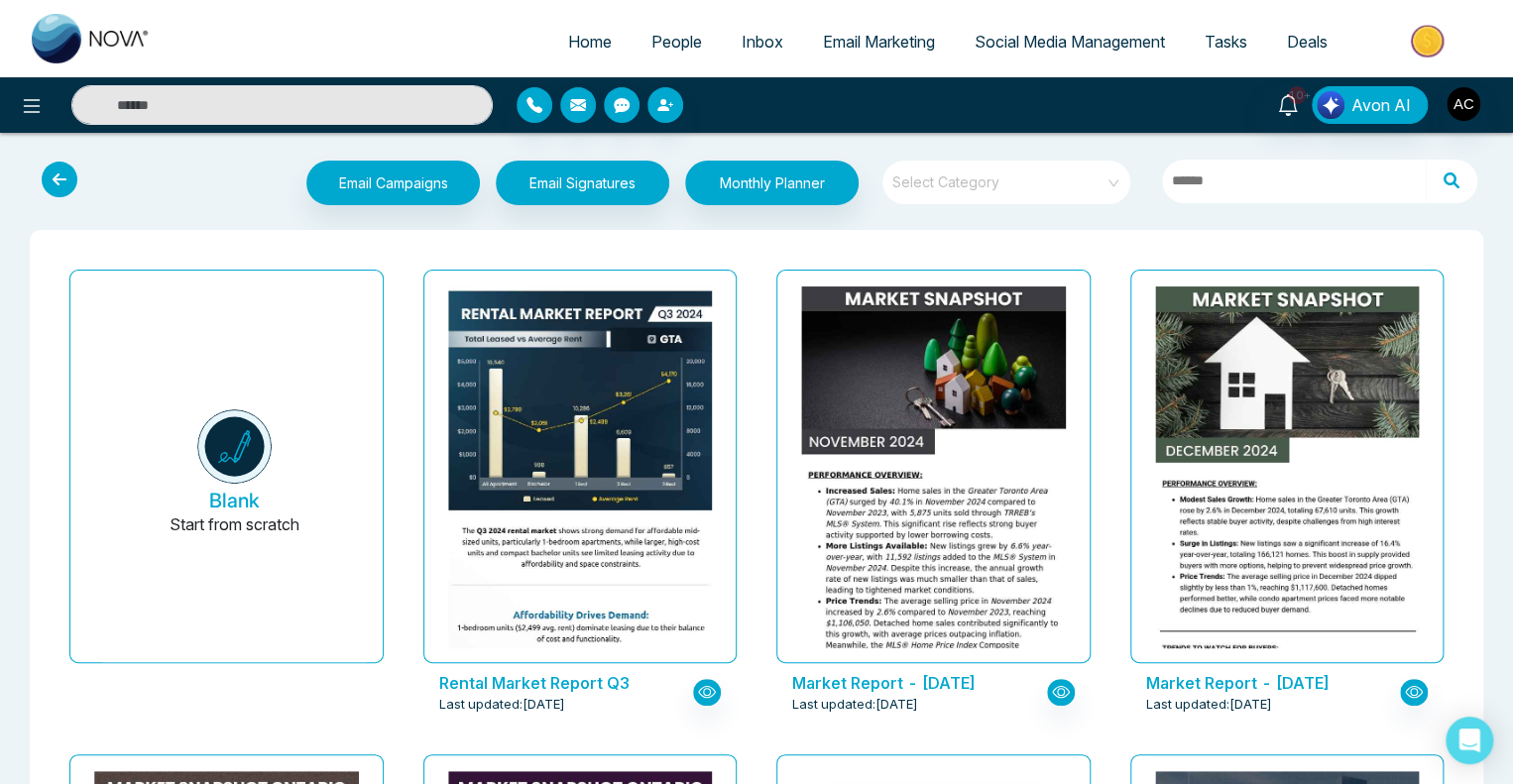 click at bounding box center (59, 179) 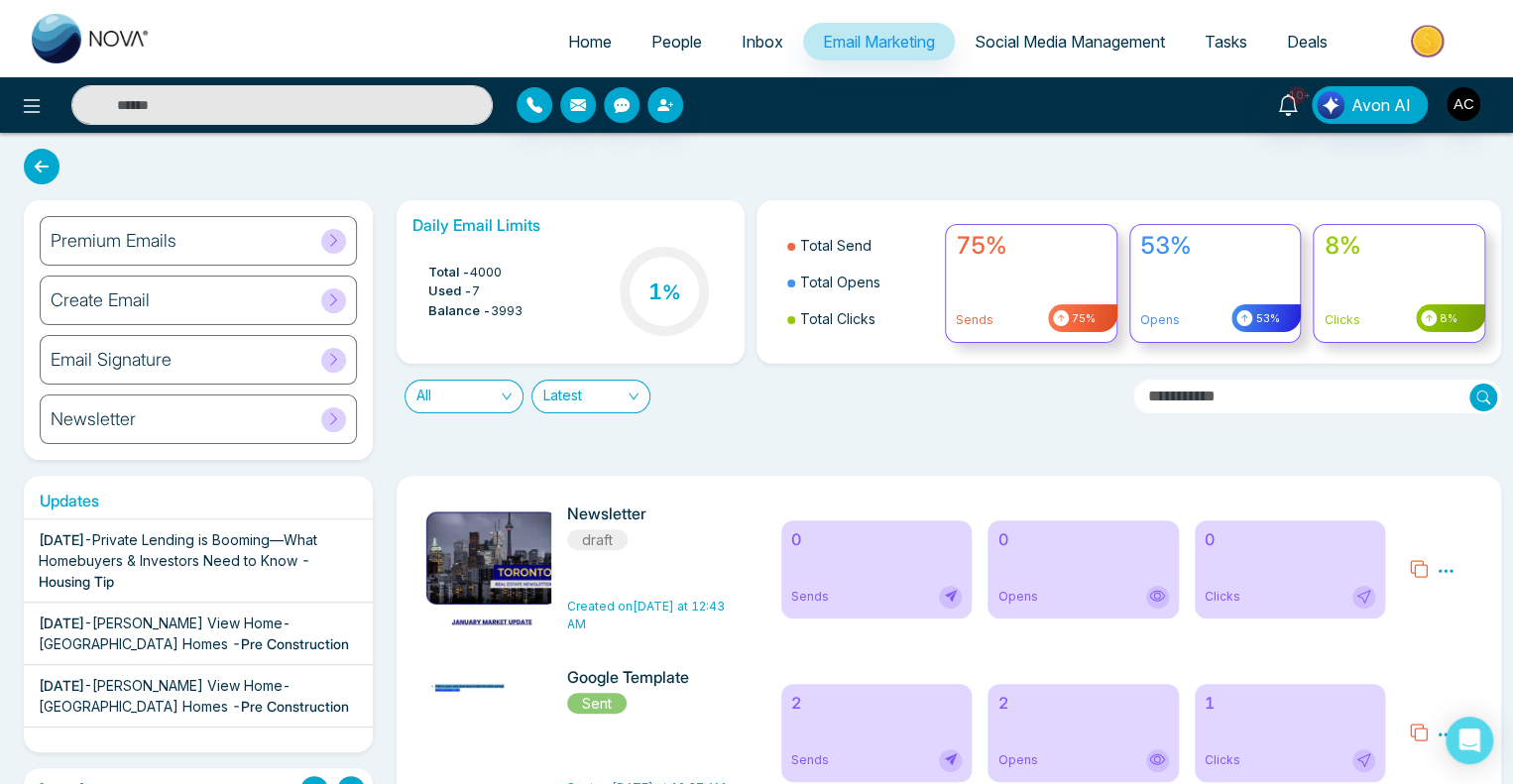 click on "People" at bounding box center [676, 42] 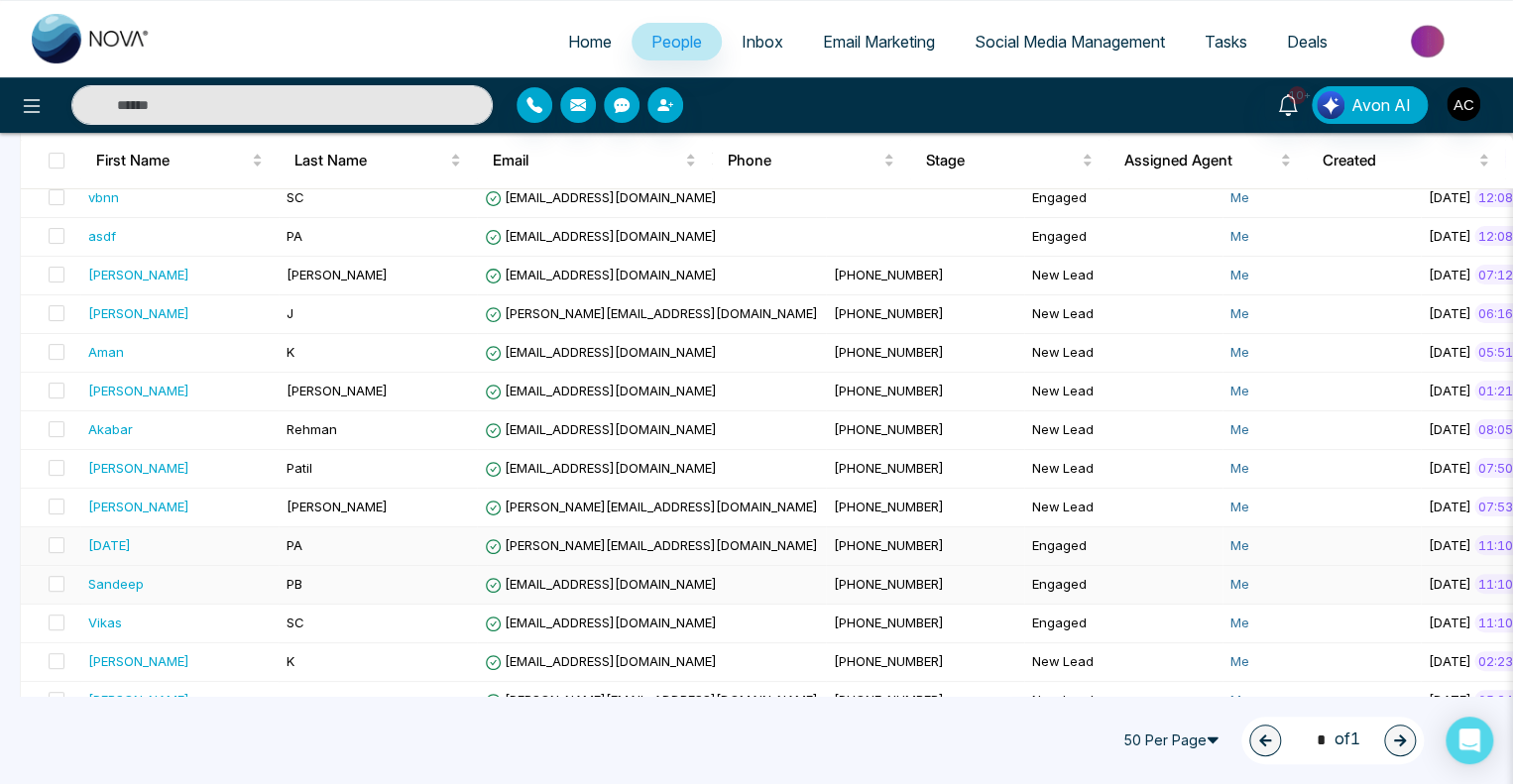 scroll, scrollTop: 343, scrollLeft: 0, axis: vertical 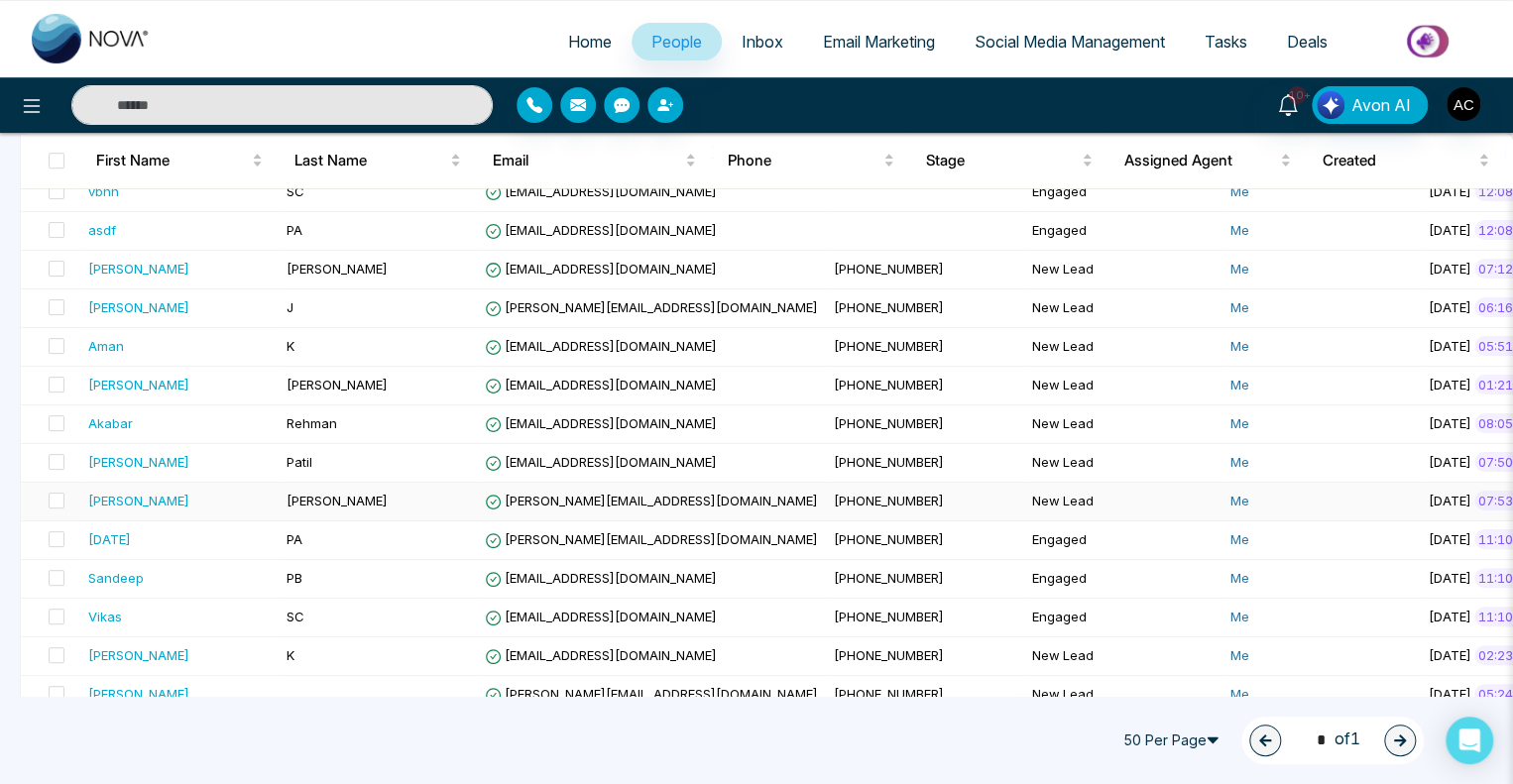 click on "[PERSON_NAME]" at bounding box center (378, 502) 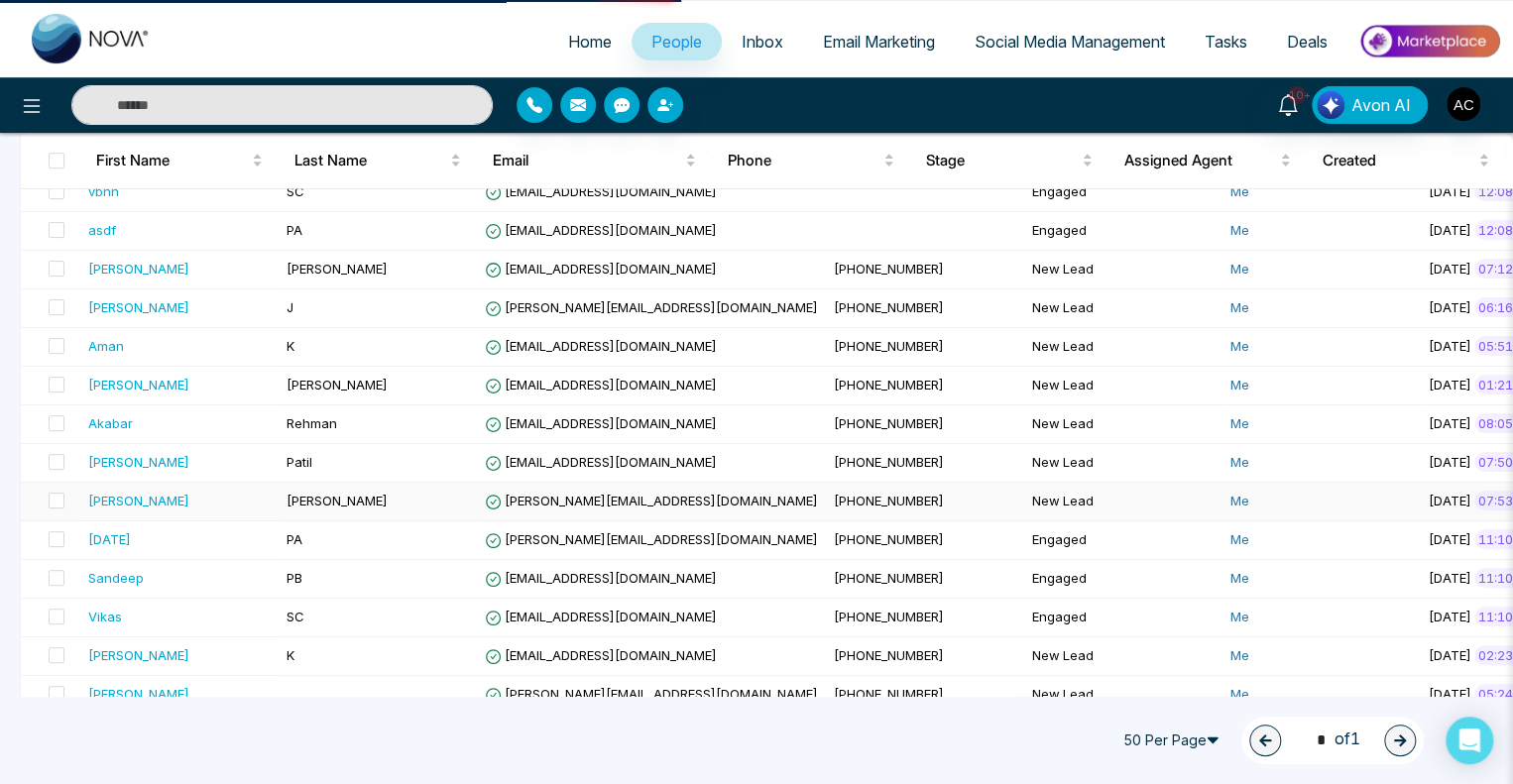 scroll, scrollTop: 0, scrollLeft: 0, axis: both 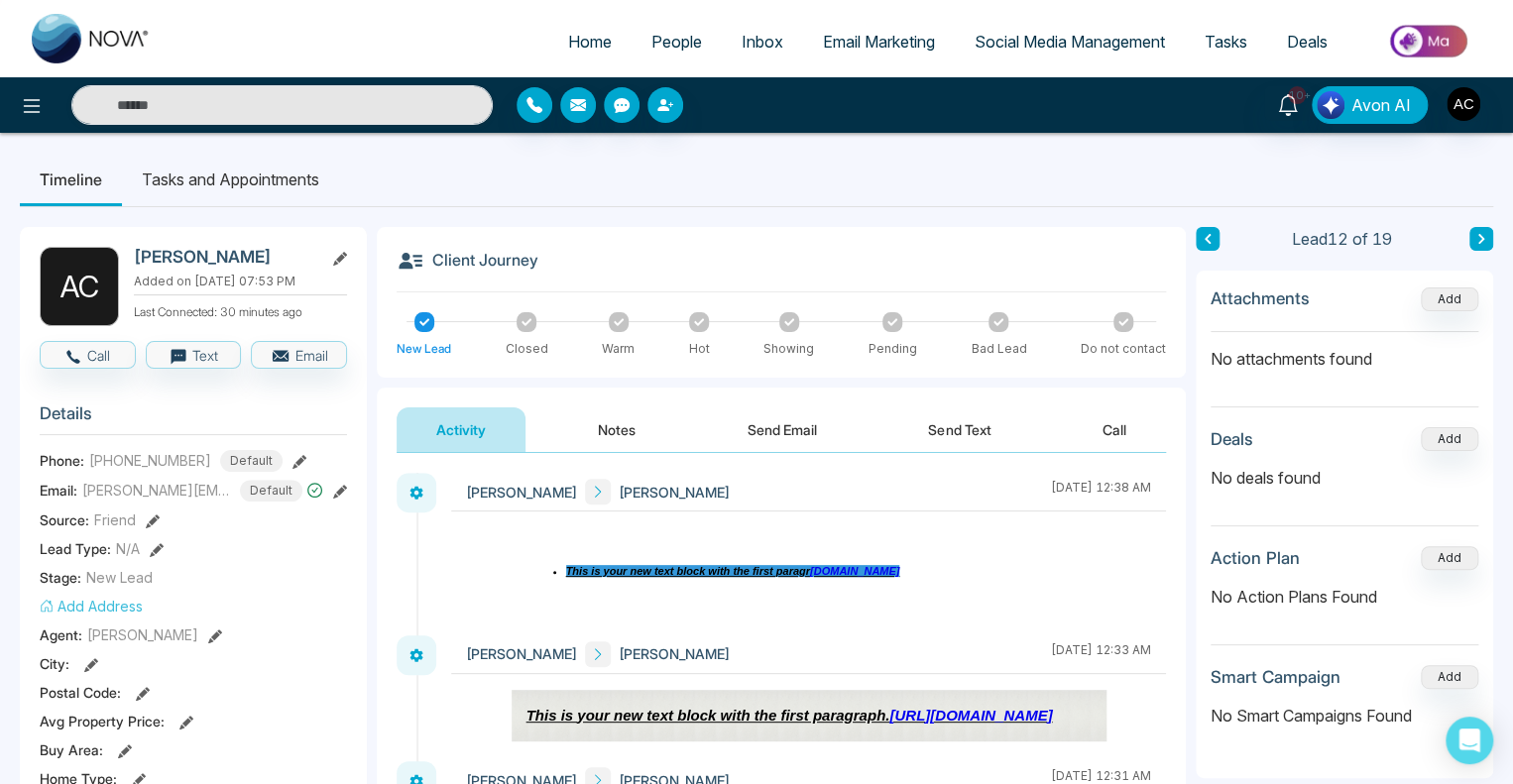 click on "Email Marketing" at bounding box center [878, 42] 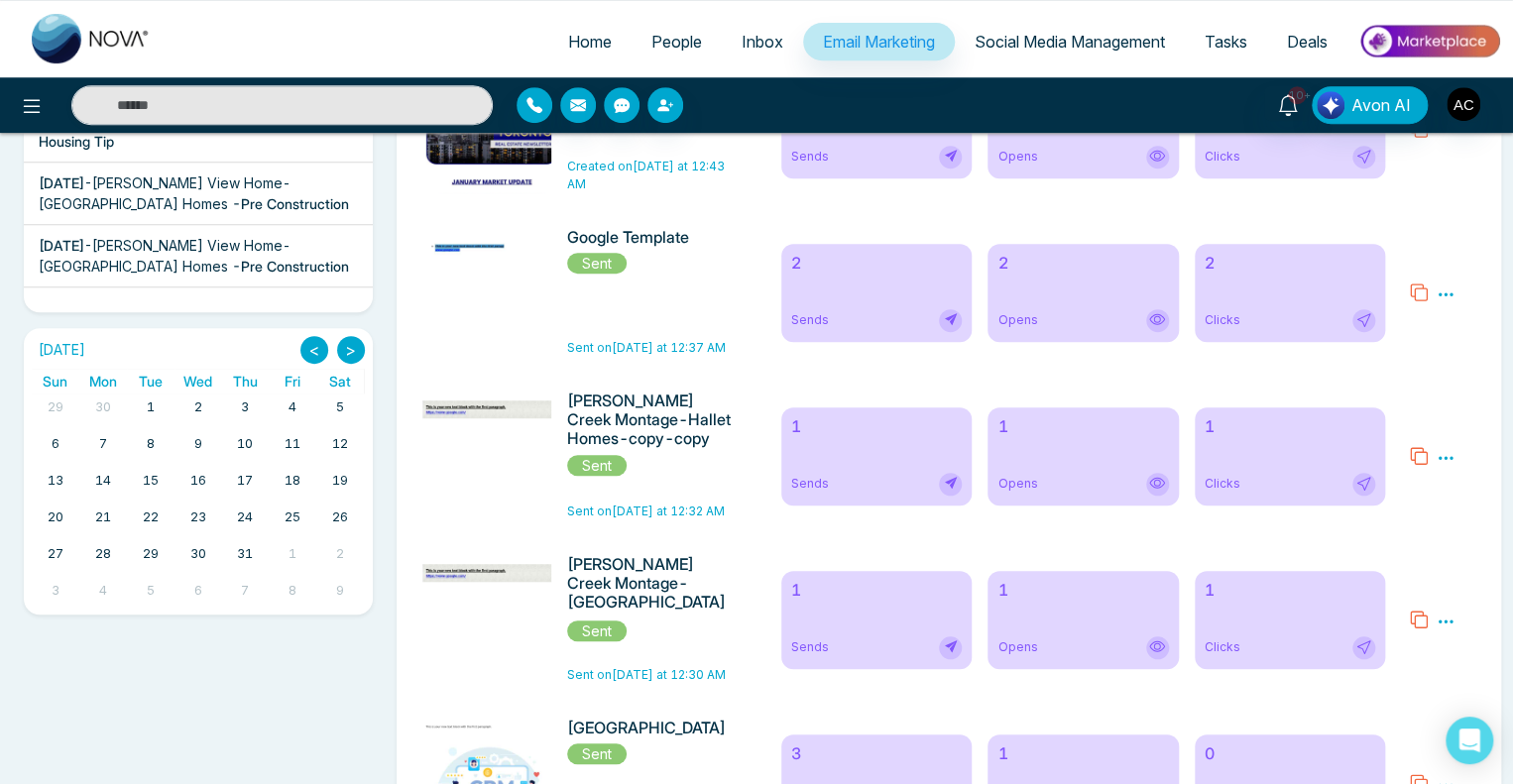 scroll, scrollTop: 0, scrollLeft: 0, axis: both 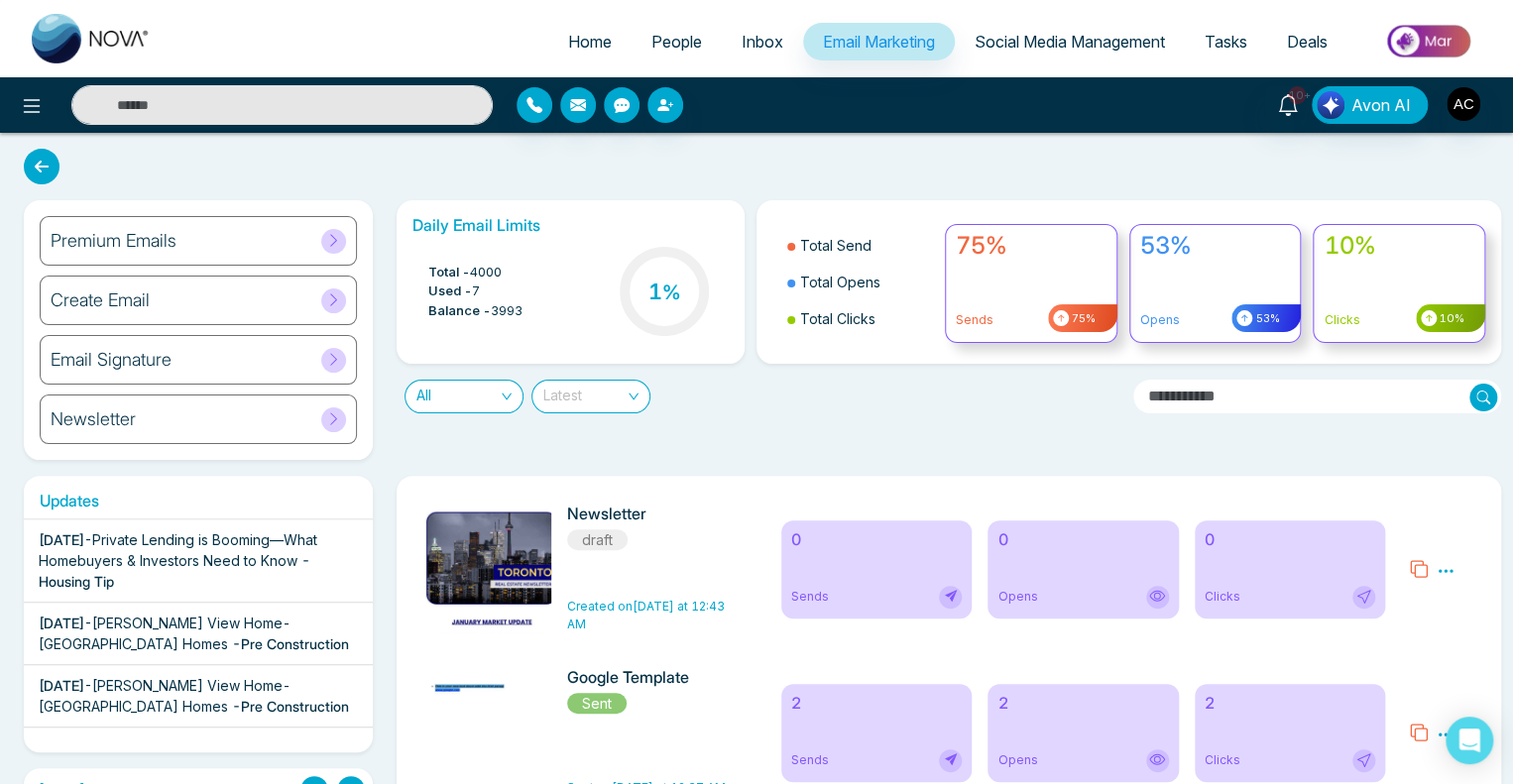 click on "Latest" at bounding box center (591, 396) 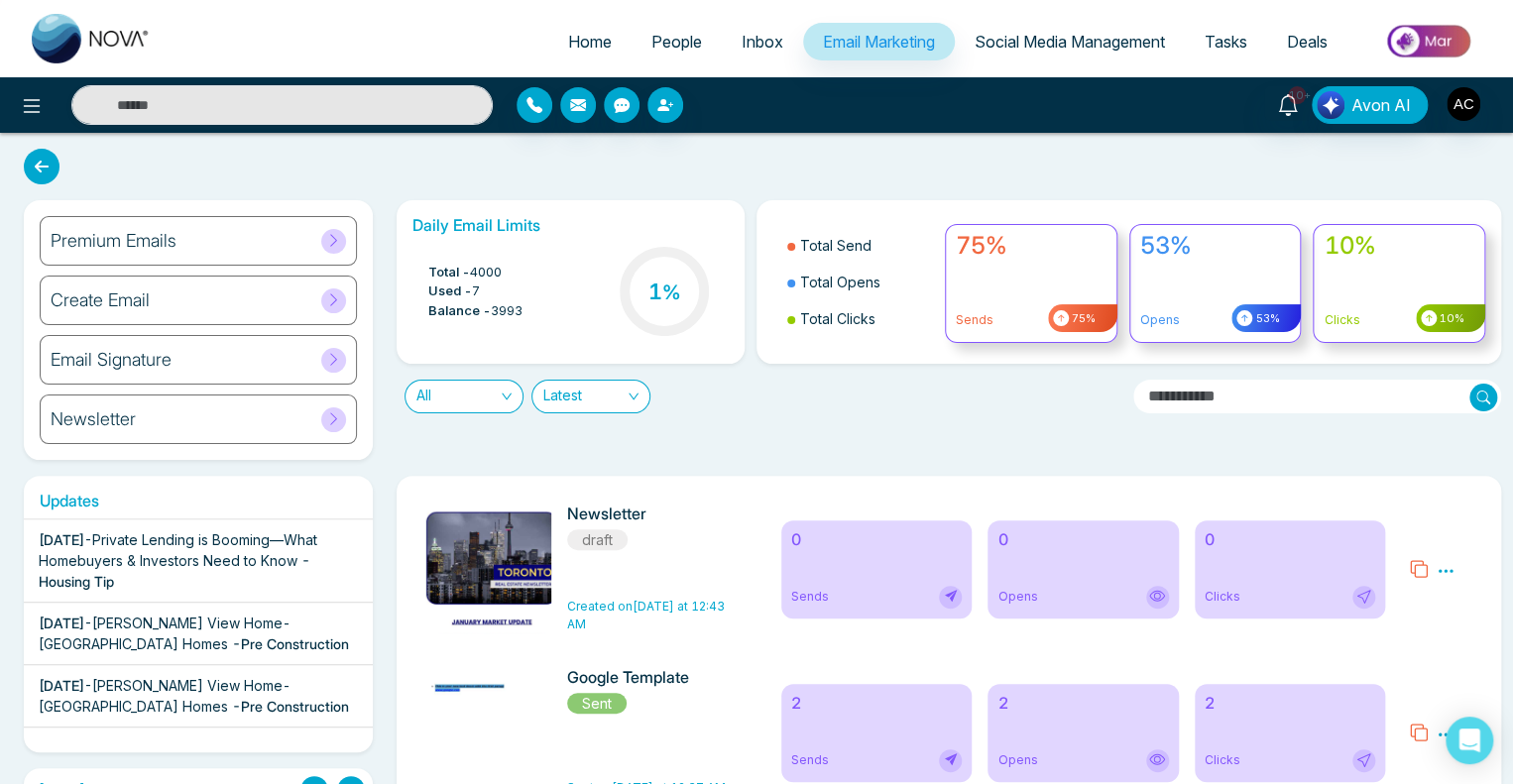 click on "All Latest" at bounding box center [756, 389] 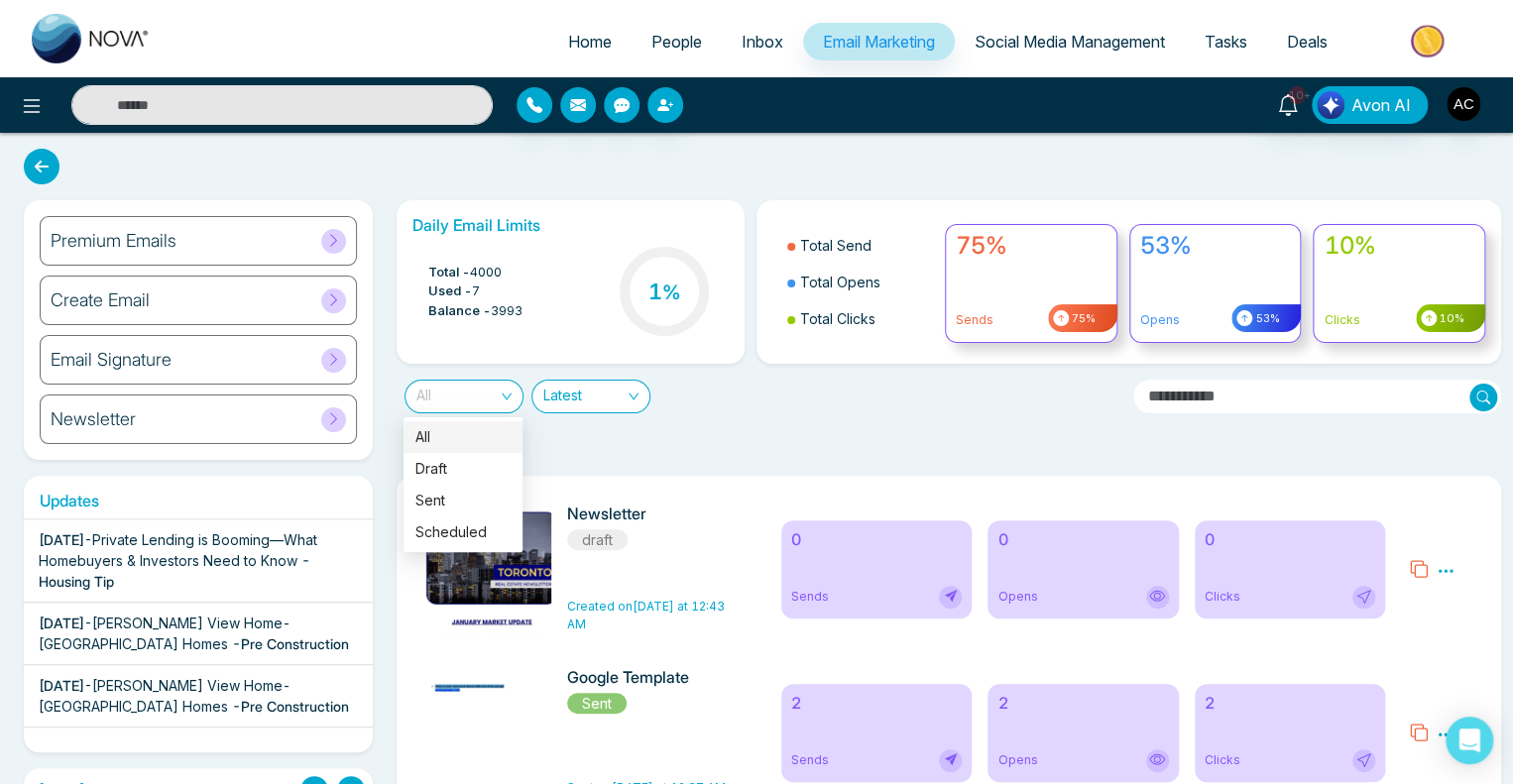 click on "All" at bounding box center (464, 396) 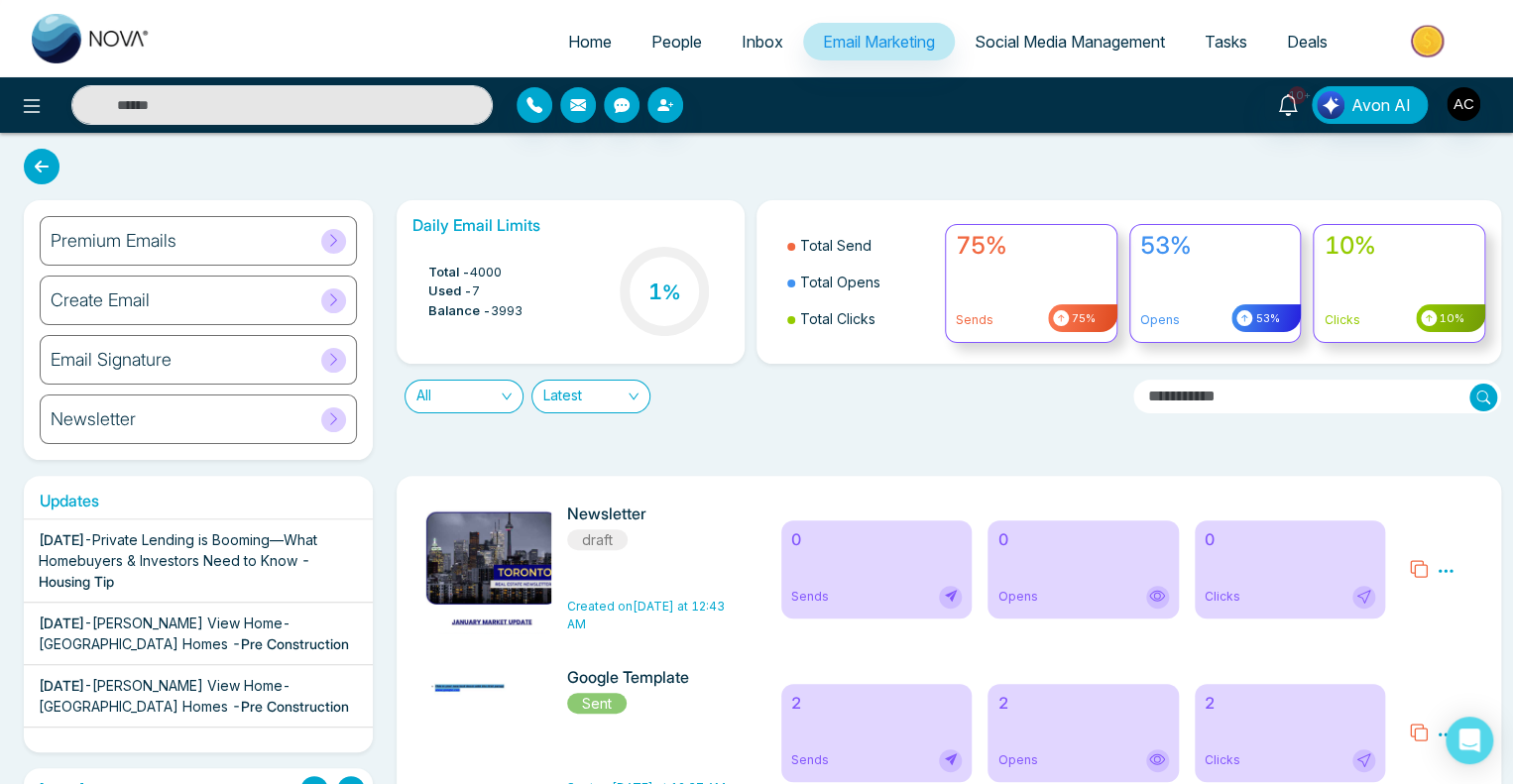 click on "Daily Email Limits Total -  4000 Used -  7 Balance -  3993 1 %  Total Send  Total Opens  Total Clicks 75% Sends 75% 53% Opens 53% 10% Clicks 10% All Latest" at bounding box center (943, 330) 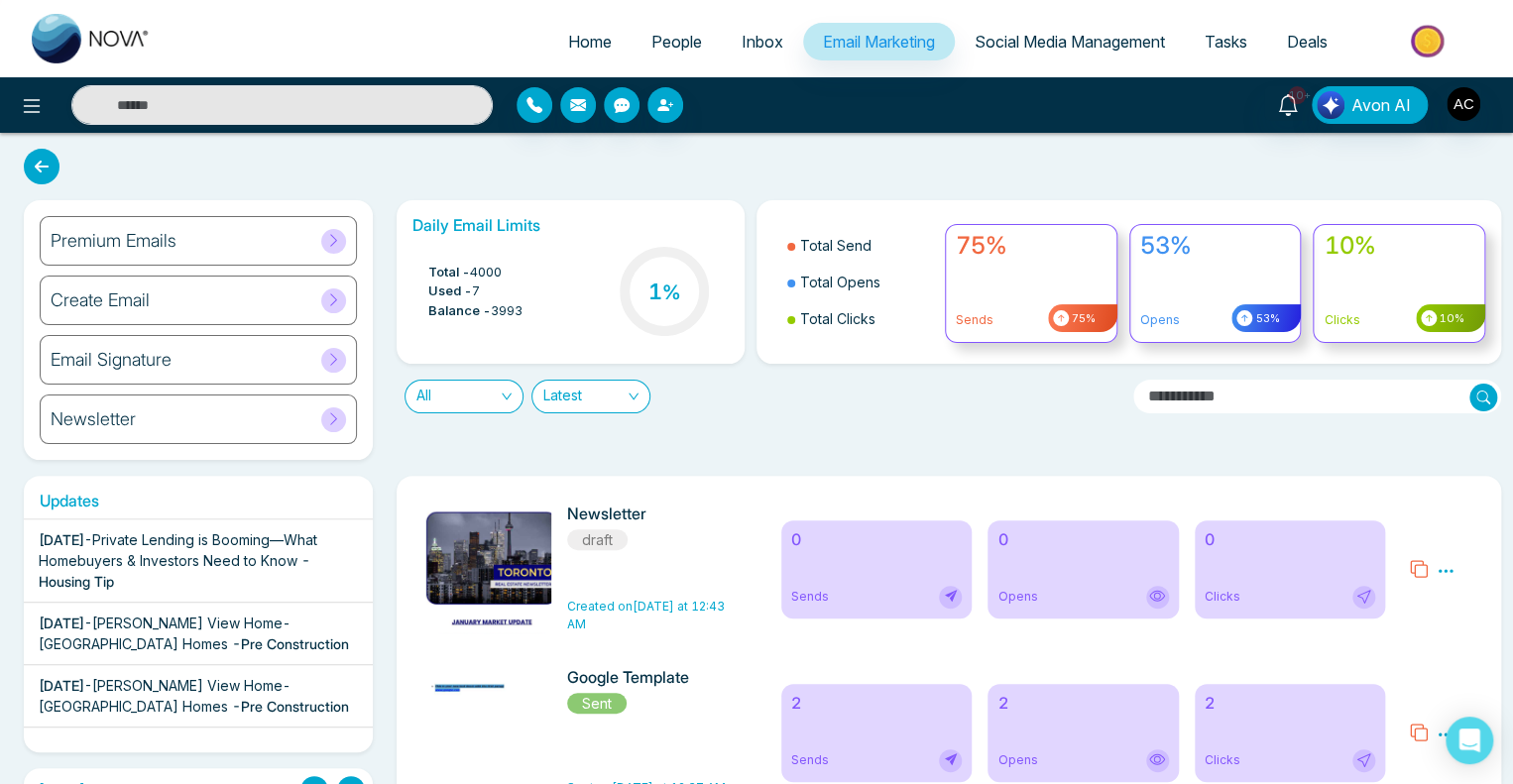 click on "Create Email" at bounding box center (198, 300) 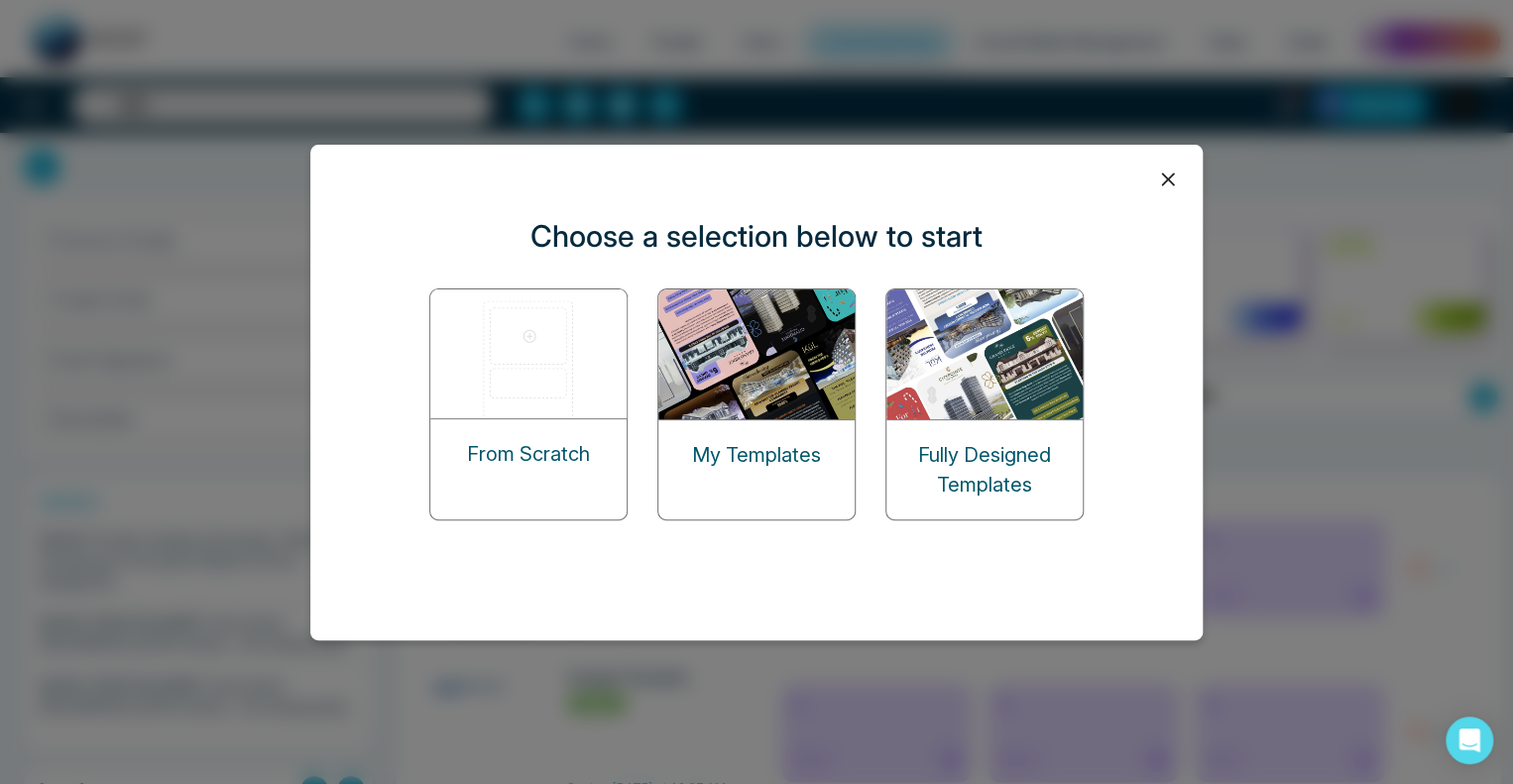 click 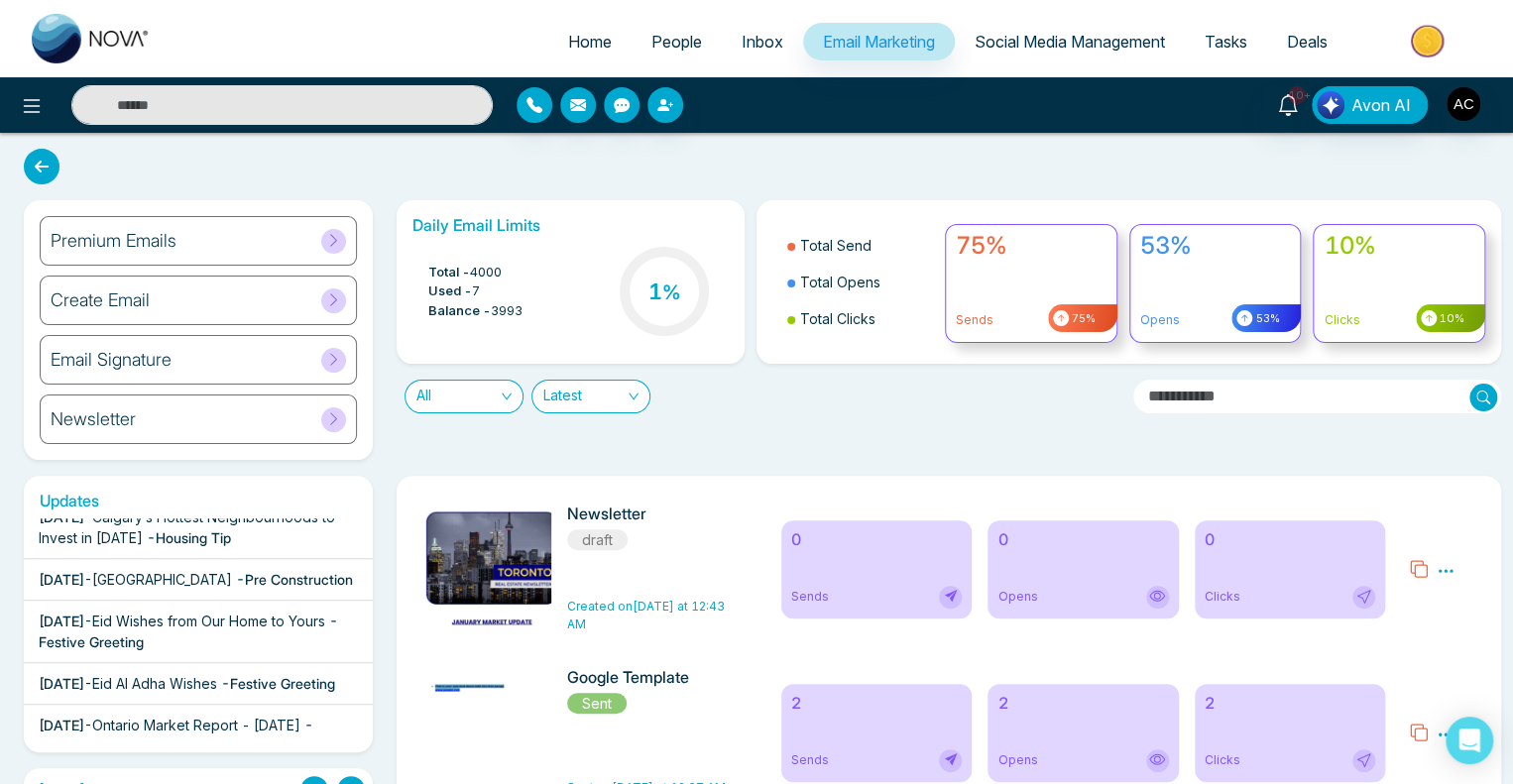scroll, scrollTop: 0, scrollLeft: 0, axis: both 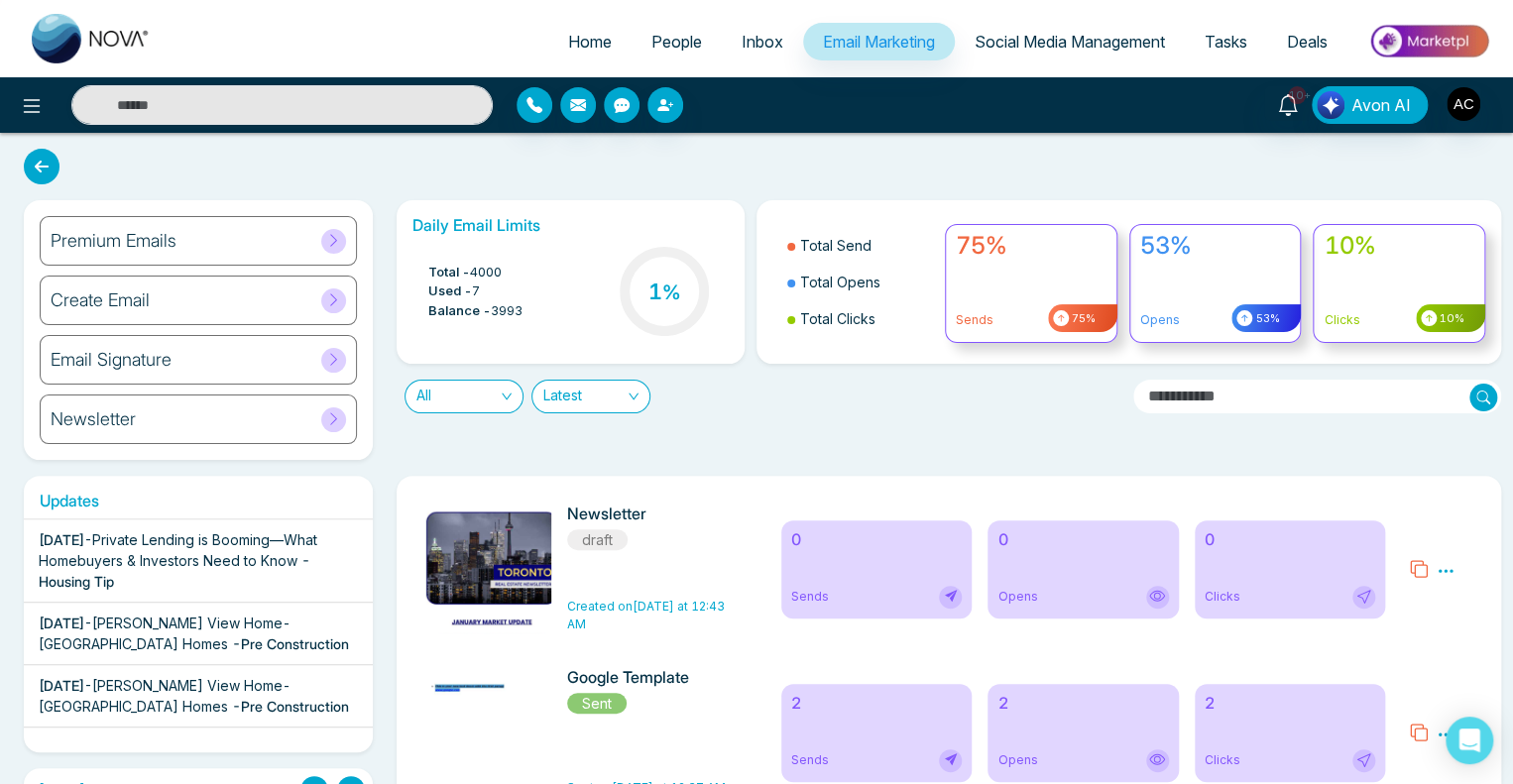 click on "People" at bounding box center (676, 42) 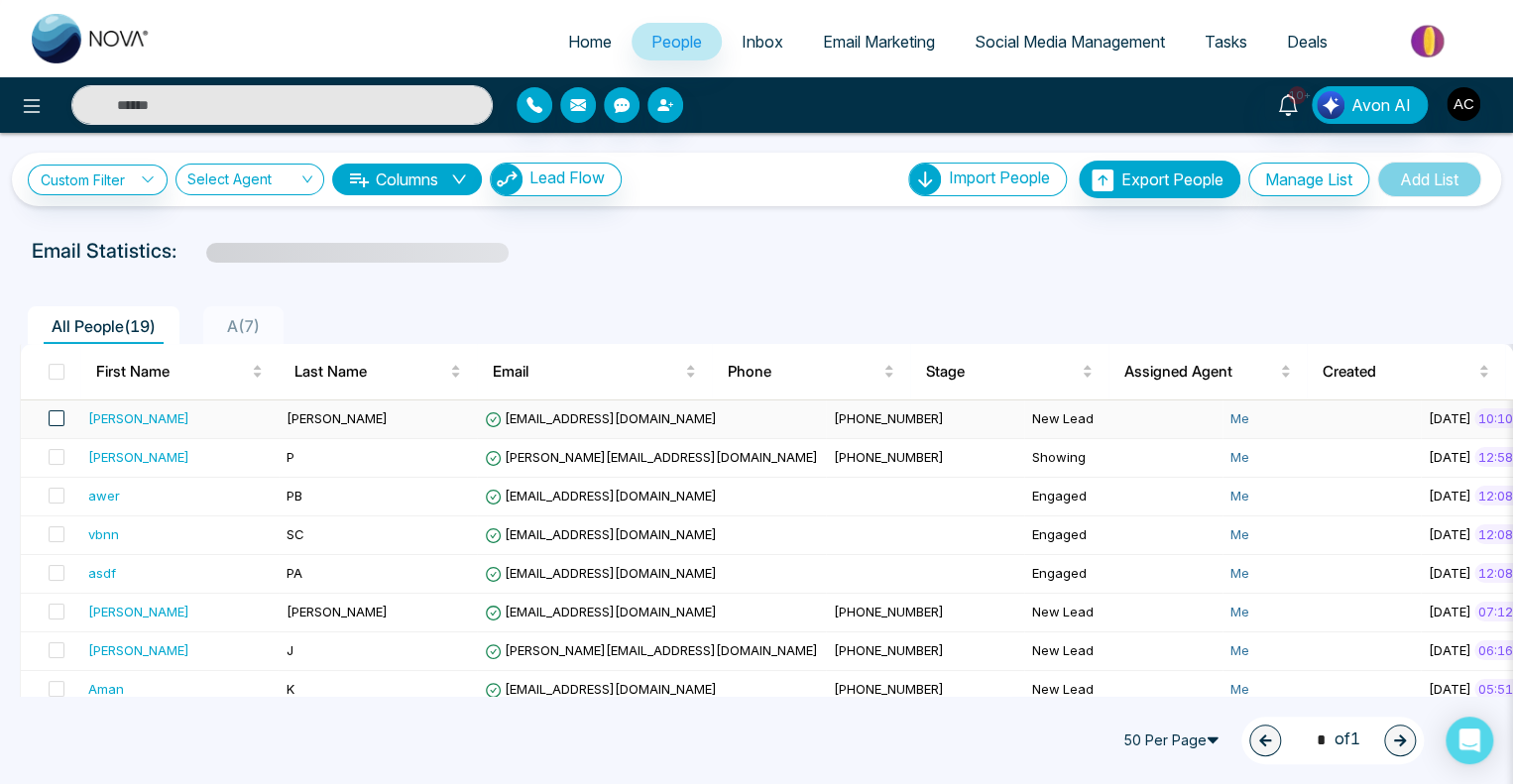 click at bounding box center [57, 418] 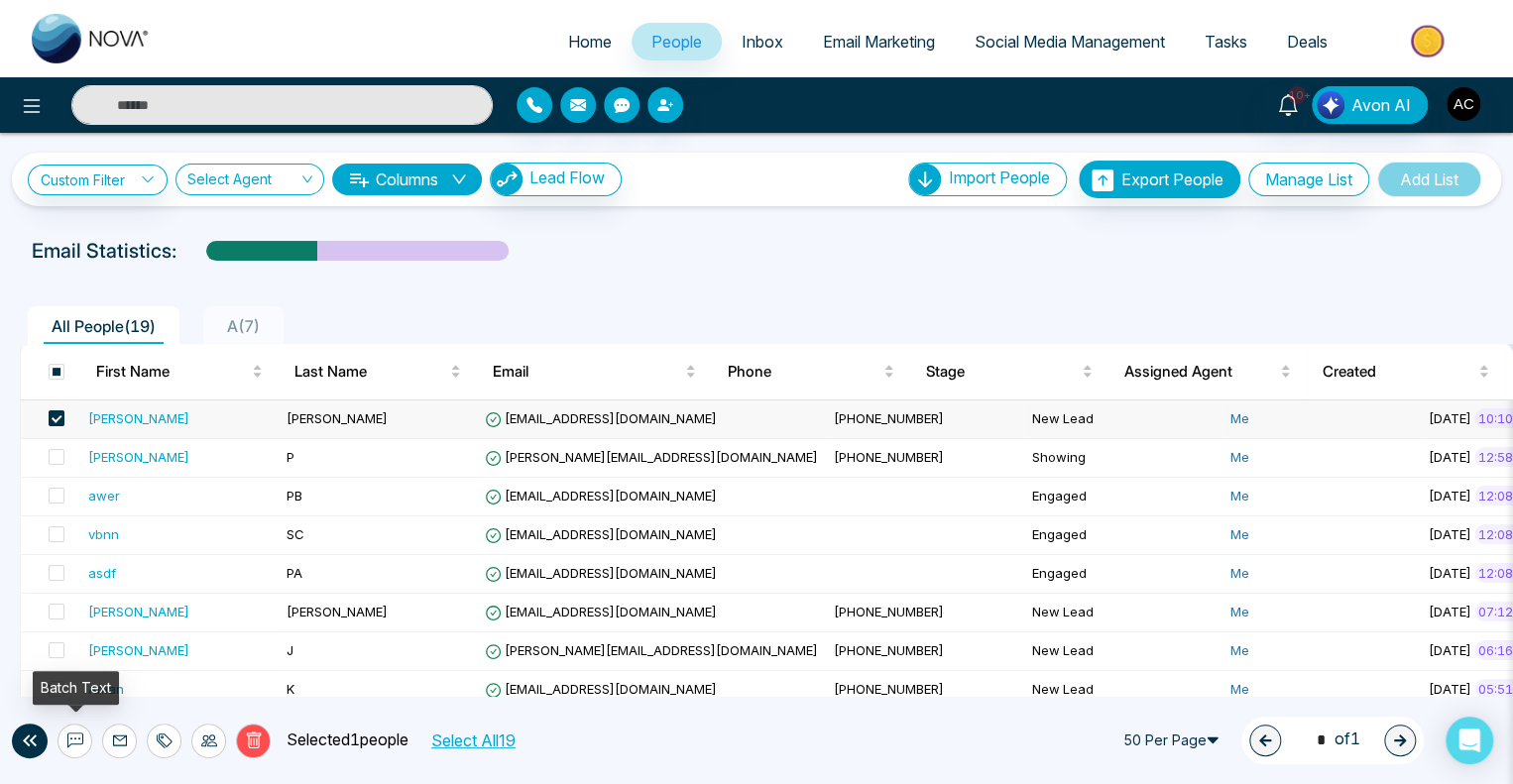 click 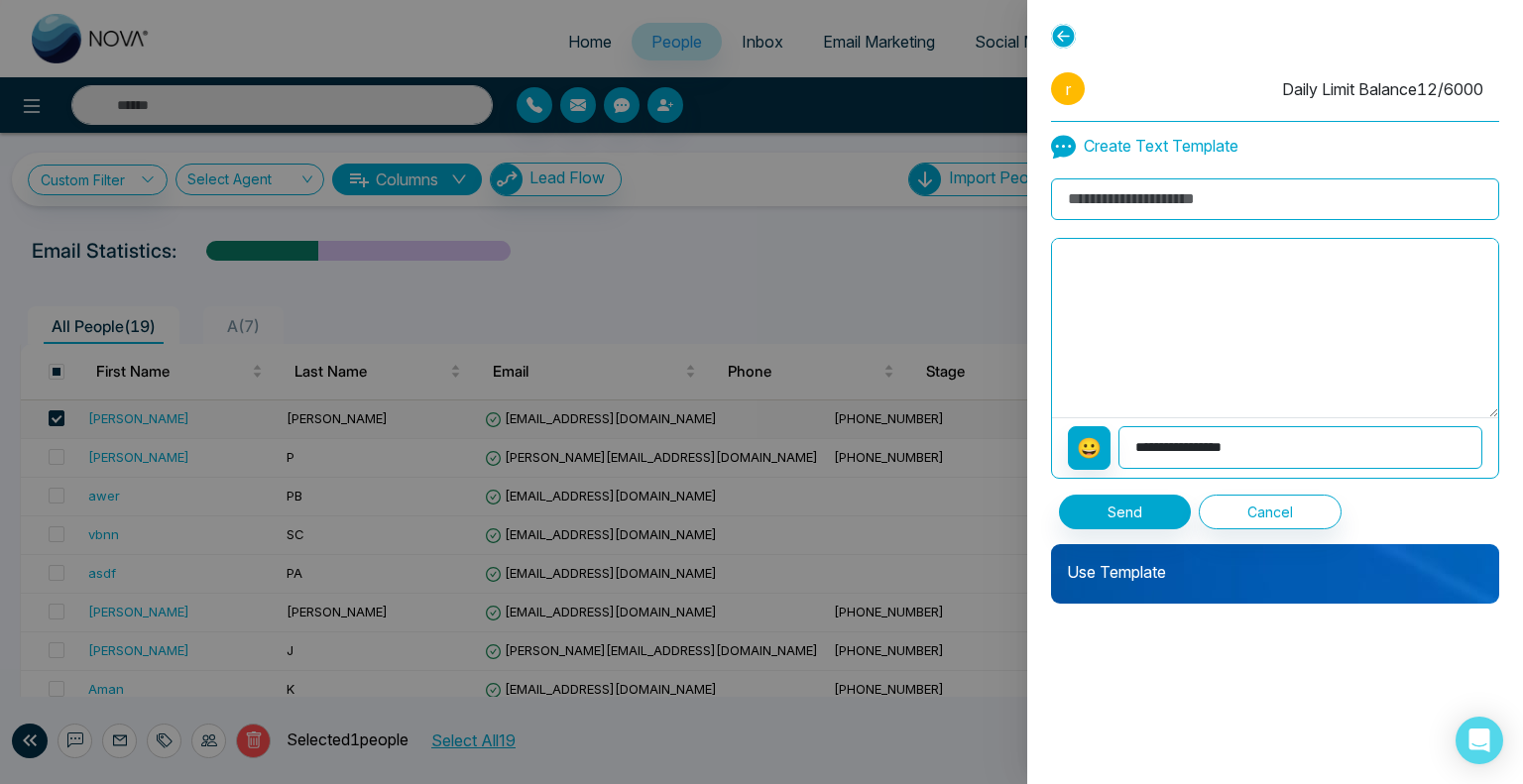 click on "Use Template" at bounding box center (1275, 564) 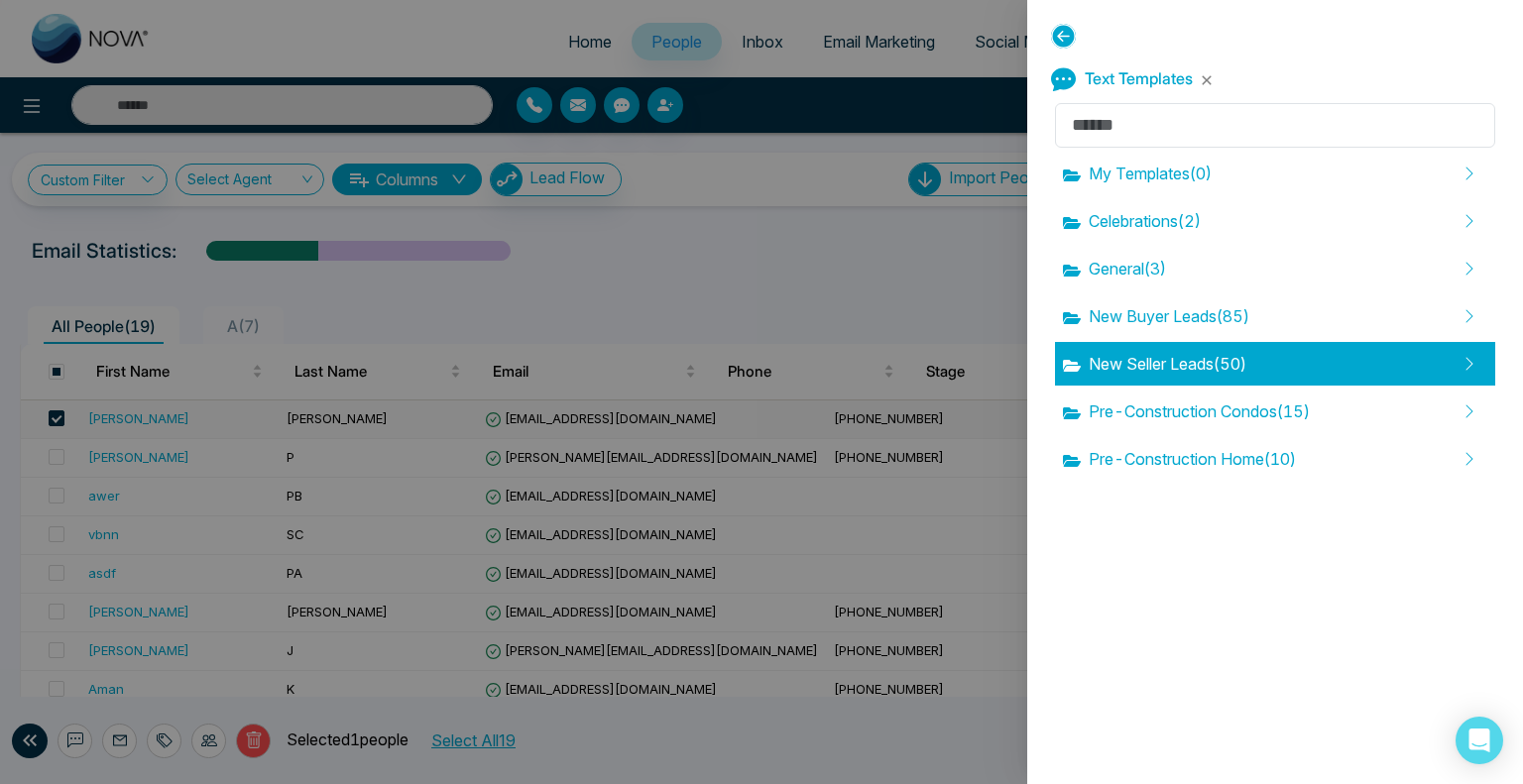 click on "New Seller Leads  ( 50 )" at bounding box center (1154, 364) 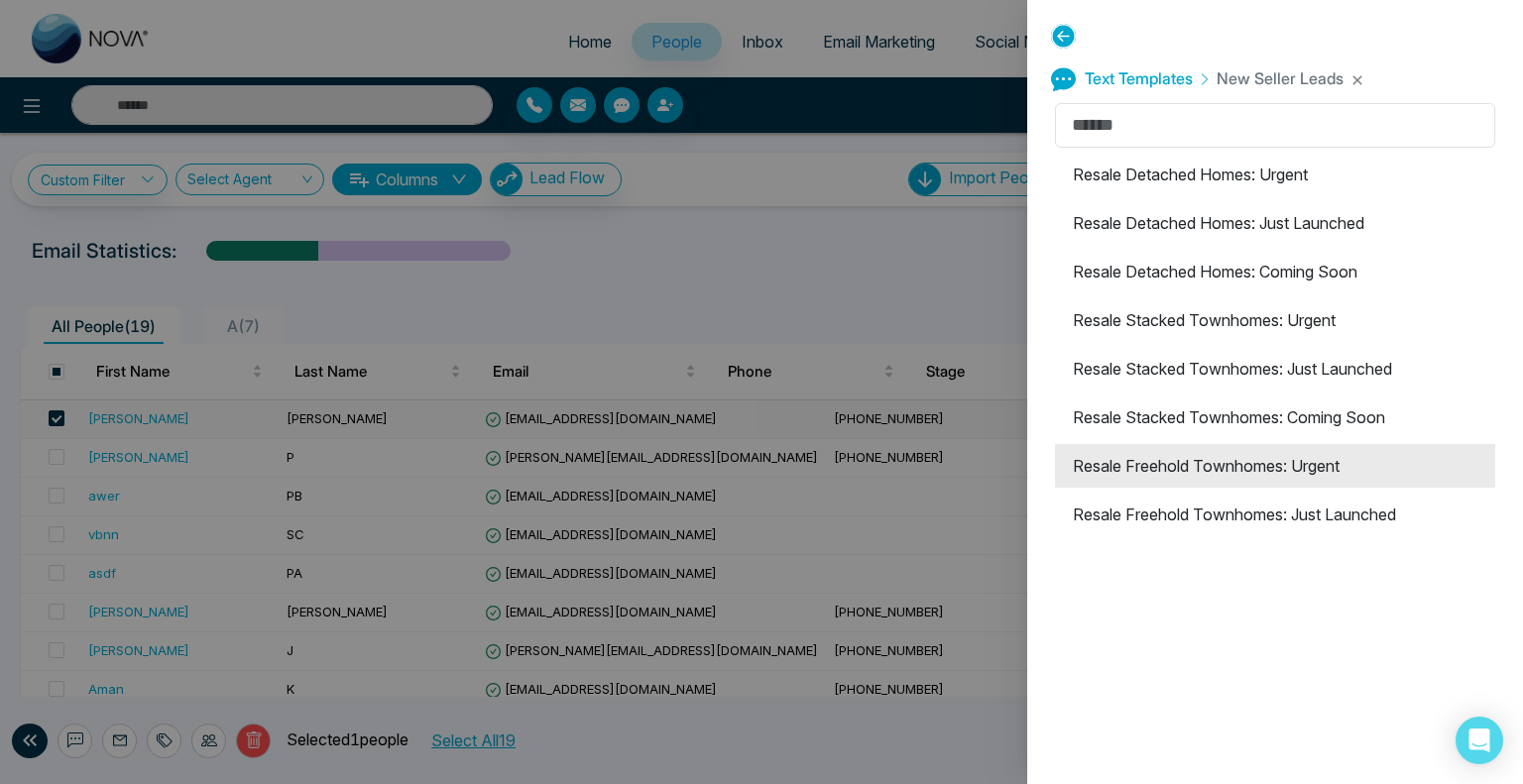 click on "Resale Freehold Townhomes: Urgent" at bounding box center (1275, 466) 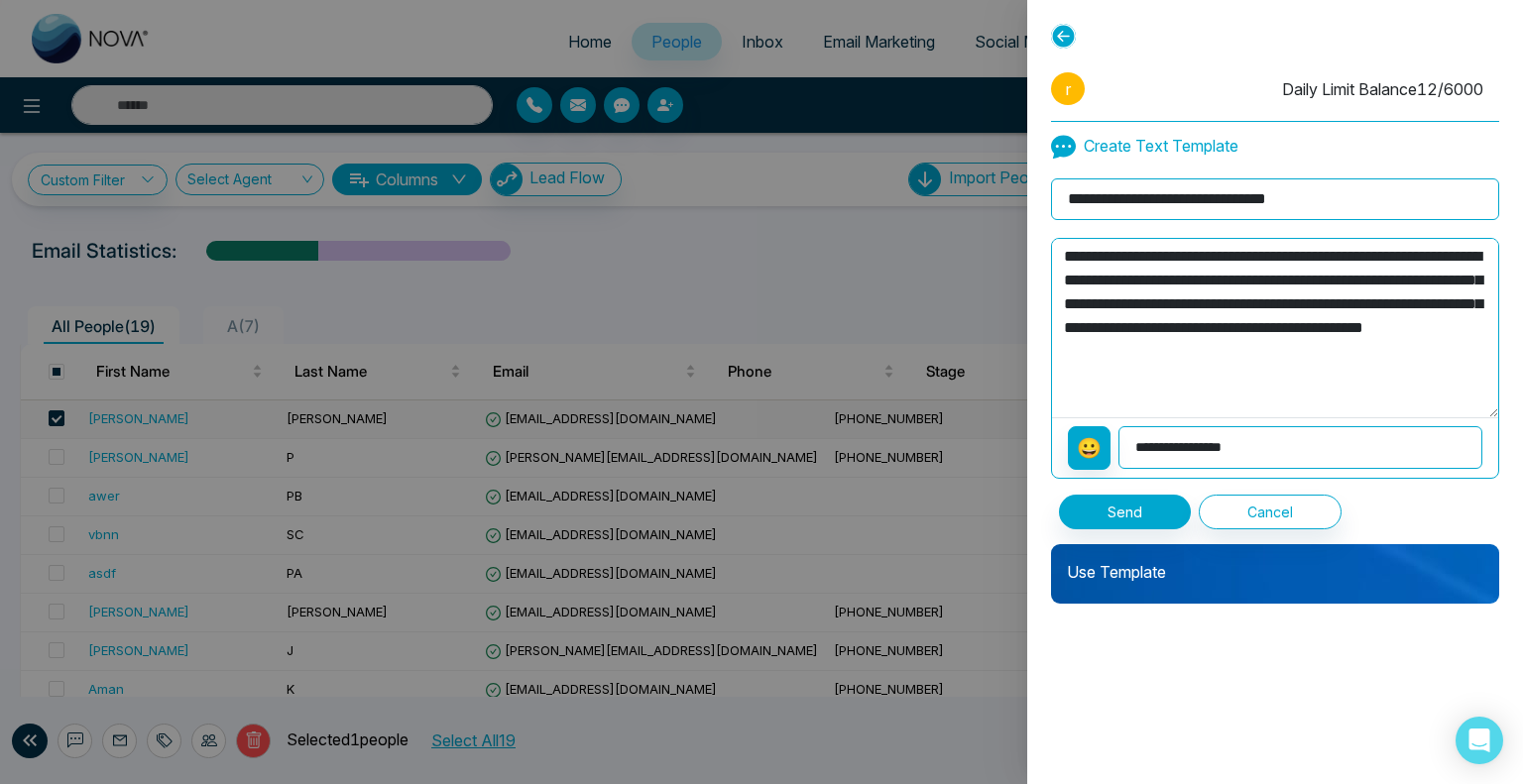 click on "Use Template" at bounding box center [1275, 564] 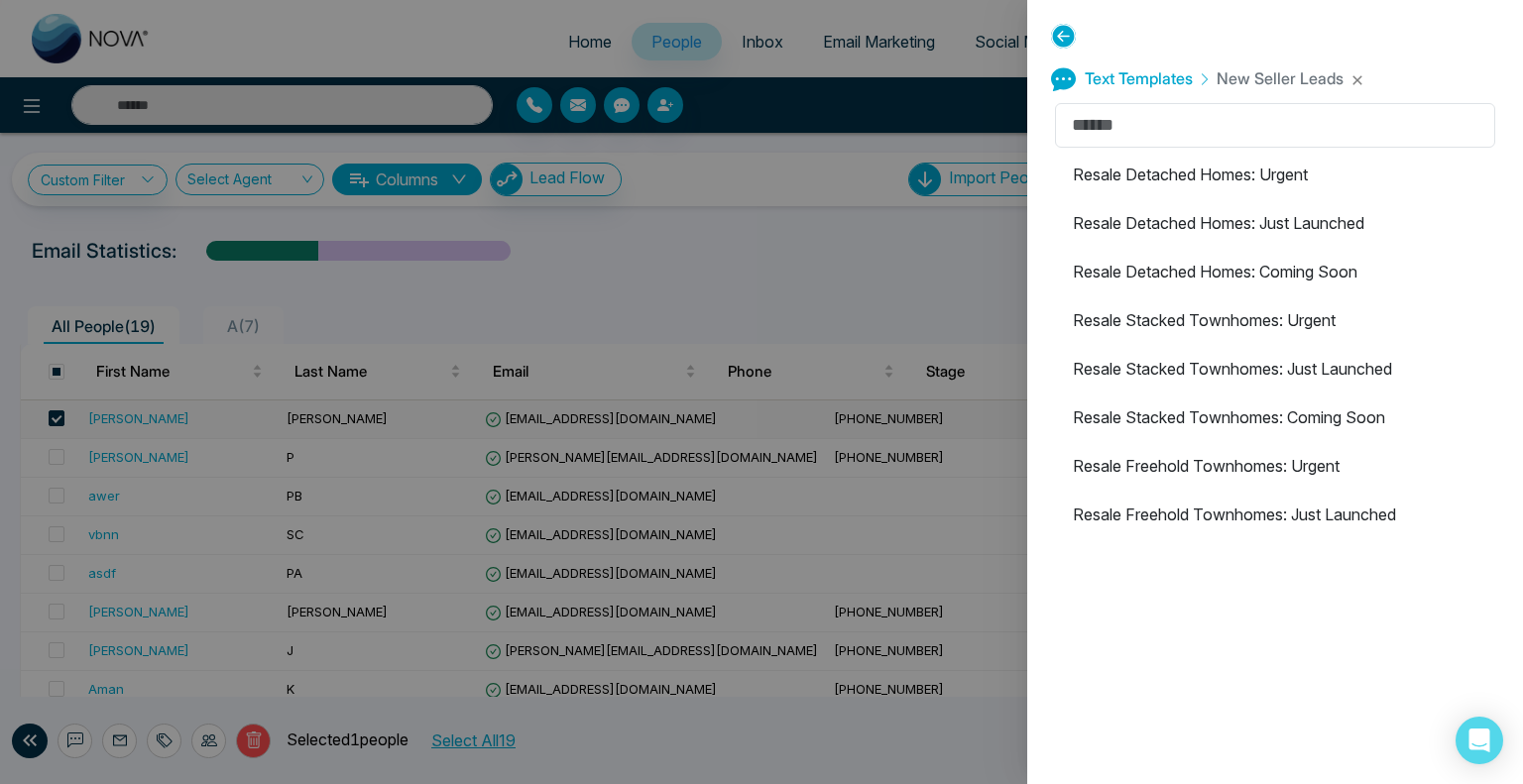 click on "Resale Detached Homes: Urgent Resale Detached Homes: Just Launched Resale Detached Homes: Coming Soon Resale Stacked Townhomes: Urgent Resale Stacked Townhomes: Just Launched Resale Stacked Townhomes: Coming Soon Resale Freehold Townhomes: Urgent Resale Freehold Townhomes: Just Launched Resale Freehold Townhomes: Coming Soon Resale Condos: Urgent Resale Condos: Just Launched Resale Condos: Coming Soon Resale Townhomes: Urgent Resale Townhomes: Just Launched Resale Townhomes: Coming Soon Resale Condos: Urgent Resale Condos: Just Launched Resale Condos: Coming Soon Resale Townhome: Just Sold Resale Townhome: Just Listed Resale Townhome: Coming Soon Resale Townhome: Just Sold Resale Townhome: Just Listed Resale Townhome: Coming Soon Seller Equity Check Seller CMA Offer Follow-Up on CMA Request Promote Listing: Matching Buyers (SMS) Open House Follow-Up (Text 3) Open House Follow-Up (Text 2) Open House Follow-Up (Day 1) Initial Inquiry: Home Ownership Check Selling Inquiry Follow-Up (Day 10) Default Get Seller" at bounding box center (1275, 1364) 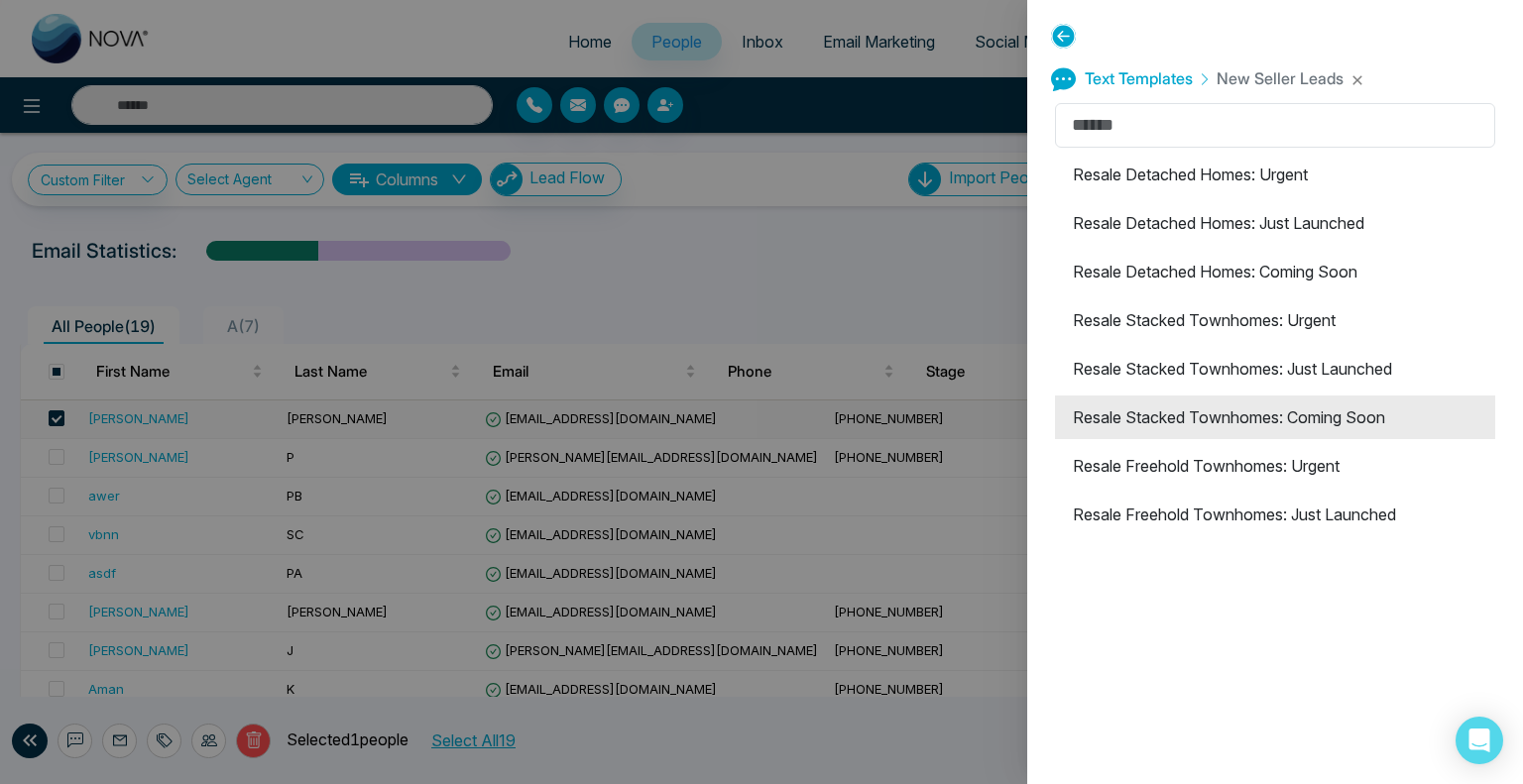 click on "Resale Stacked Townhomes: Coming Soon" at bounding box center (1275, 417) 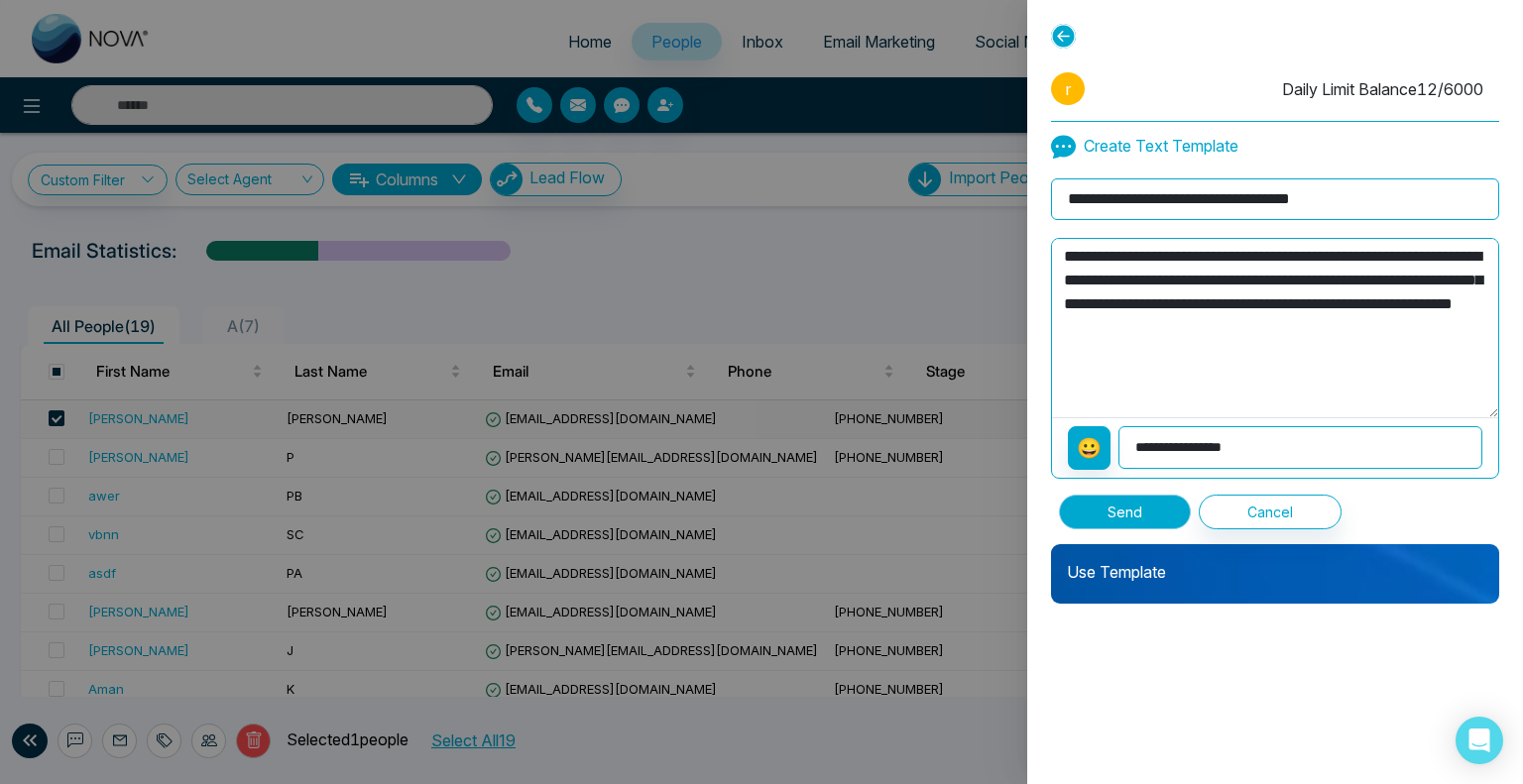 click on "Send" at bounding box center (1124, 511) 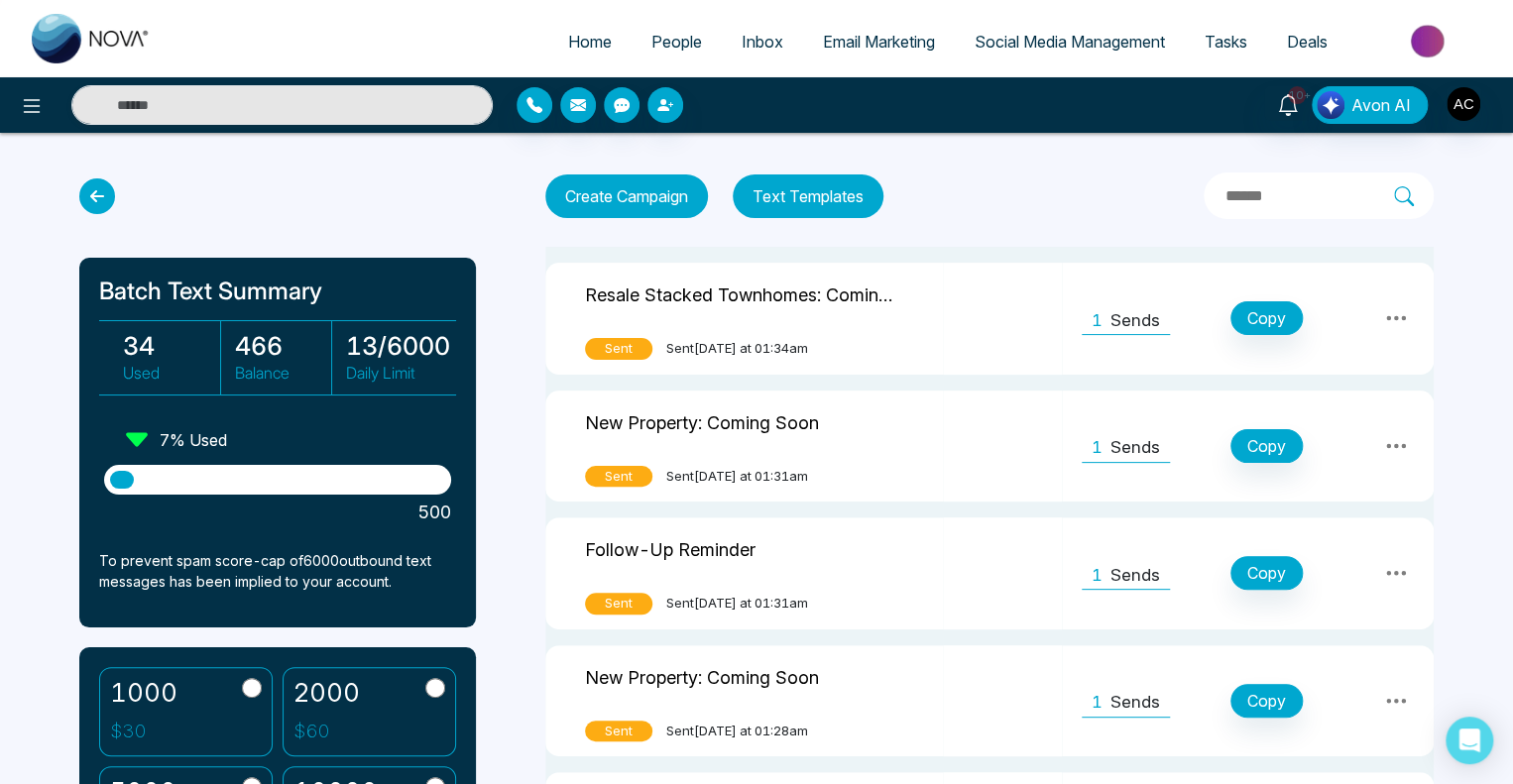 click at bounding box center (97, 196) 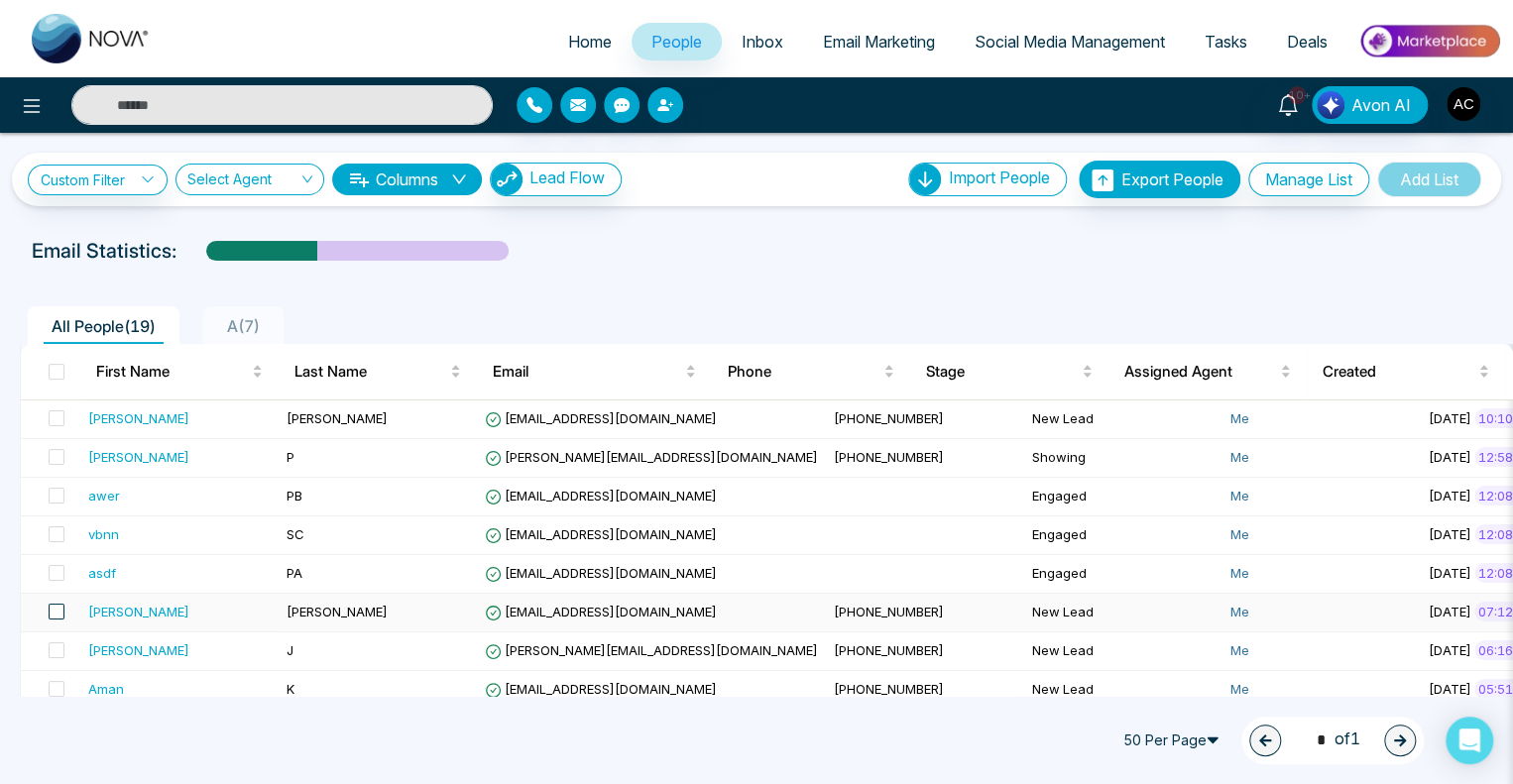 click at bounding box center [57, 612] 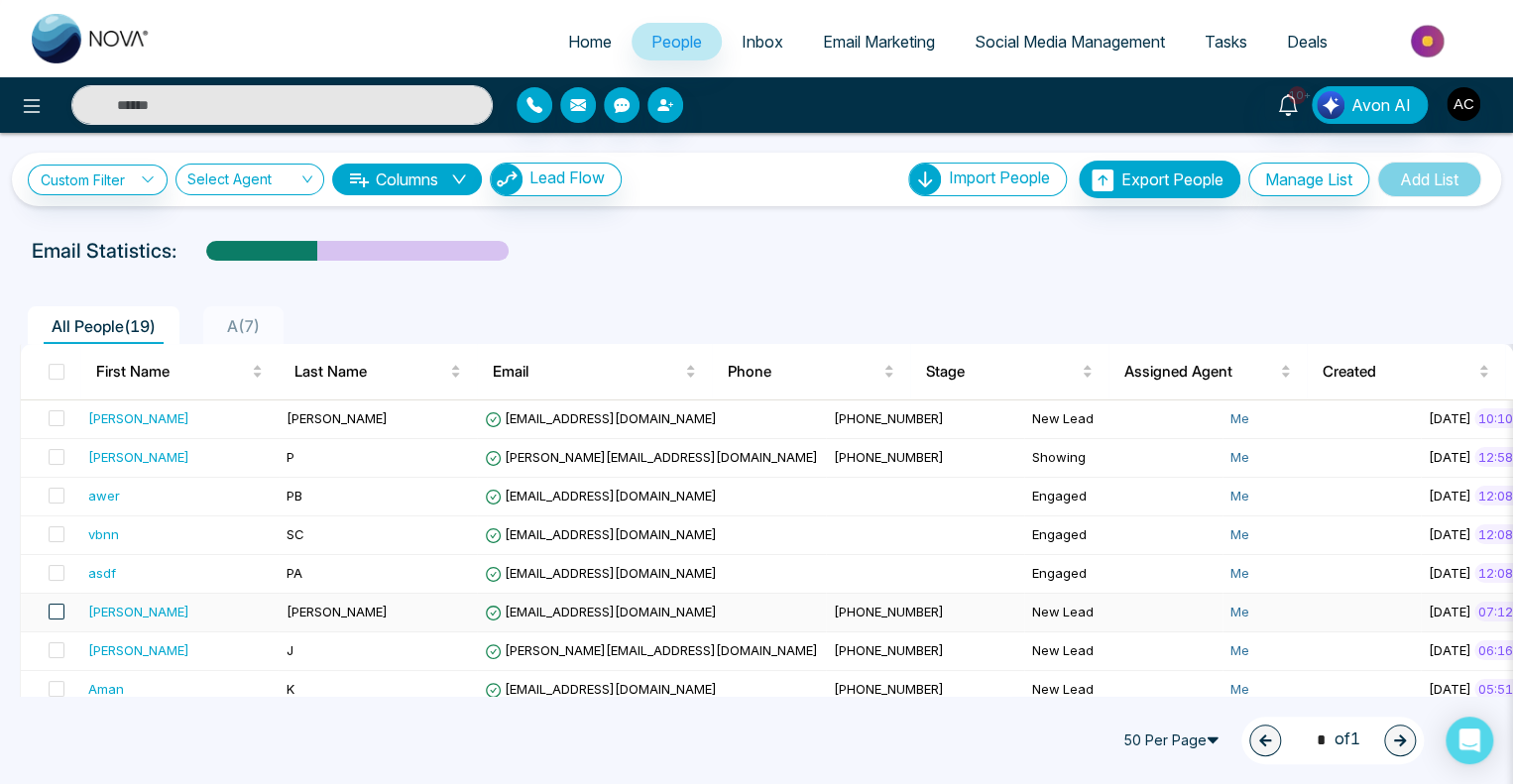 click at bounding box center (57, 612) 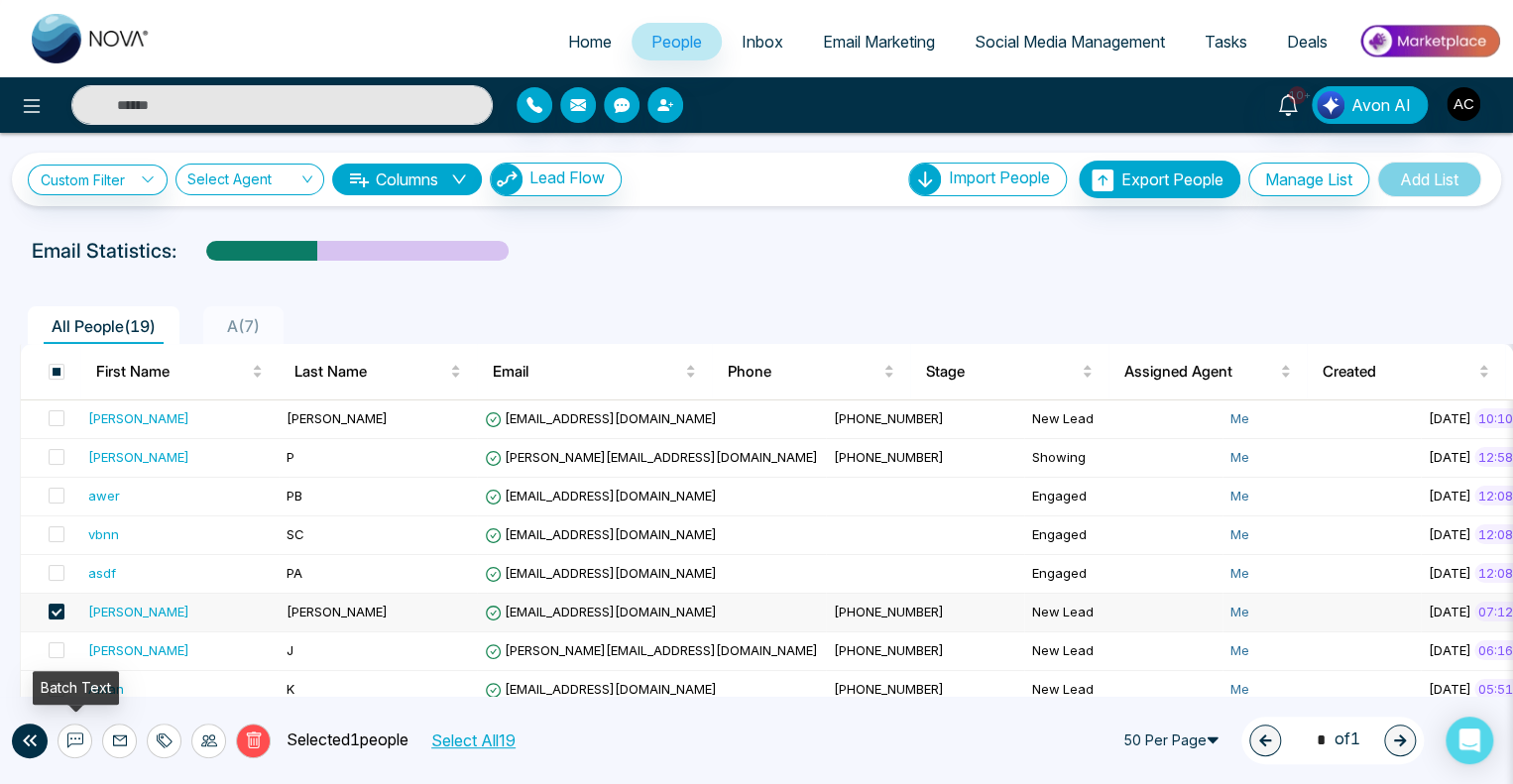 click 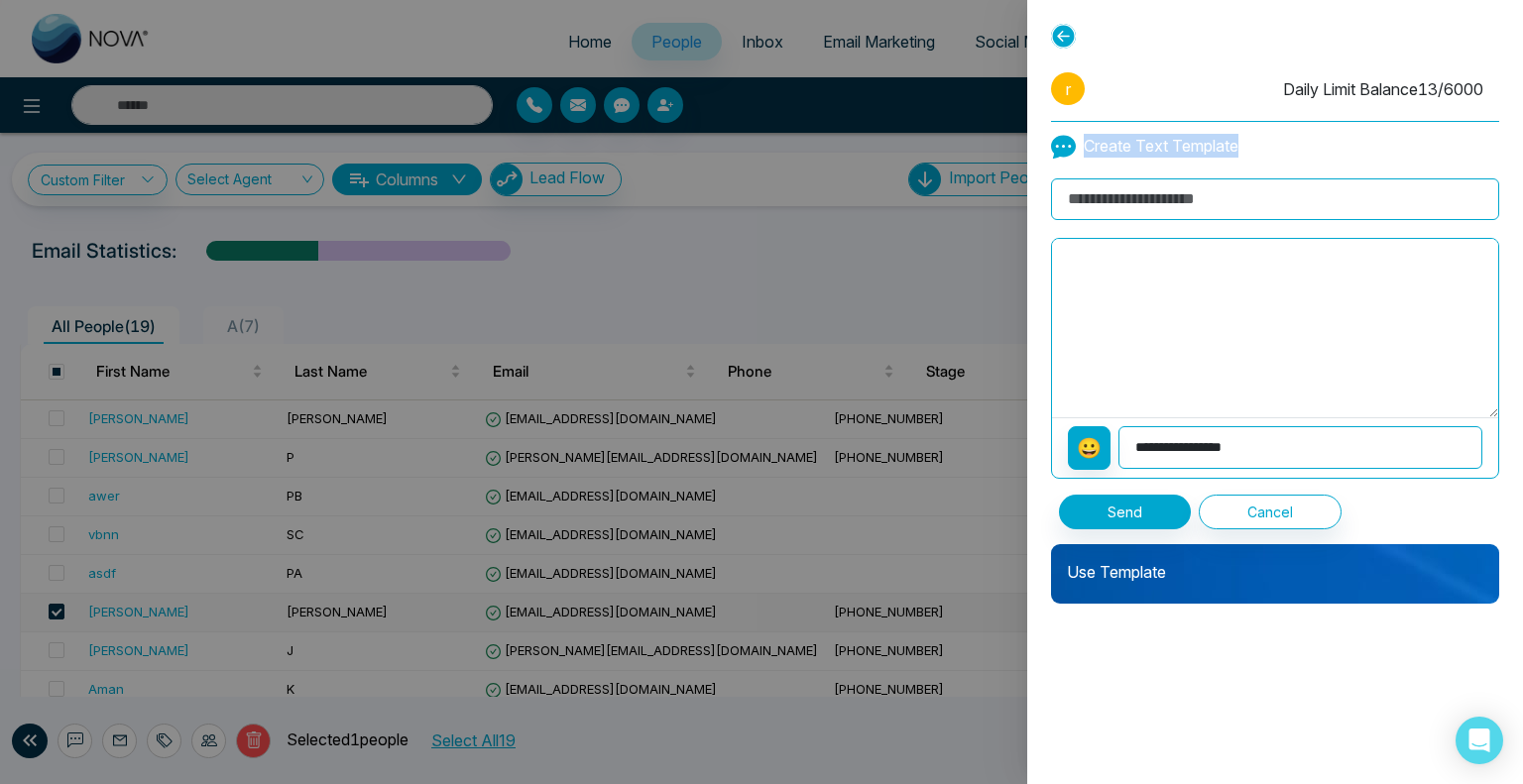 drag, startPoint x: 1240, startPoint y: 143, endPoint x: 1084, endPoint y: 138, distance: 156.0801 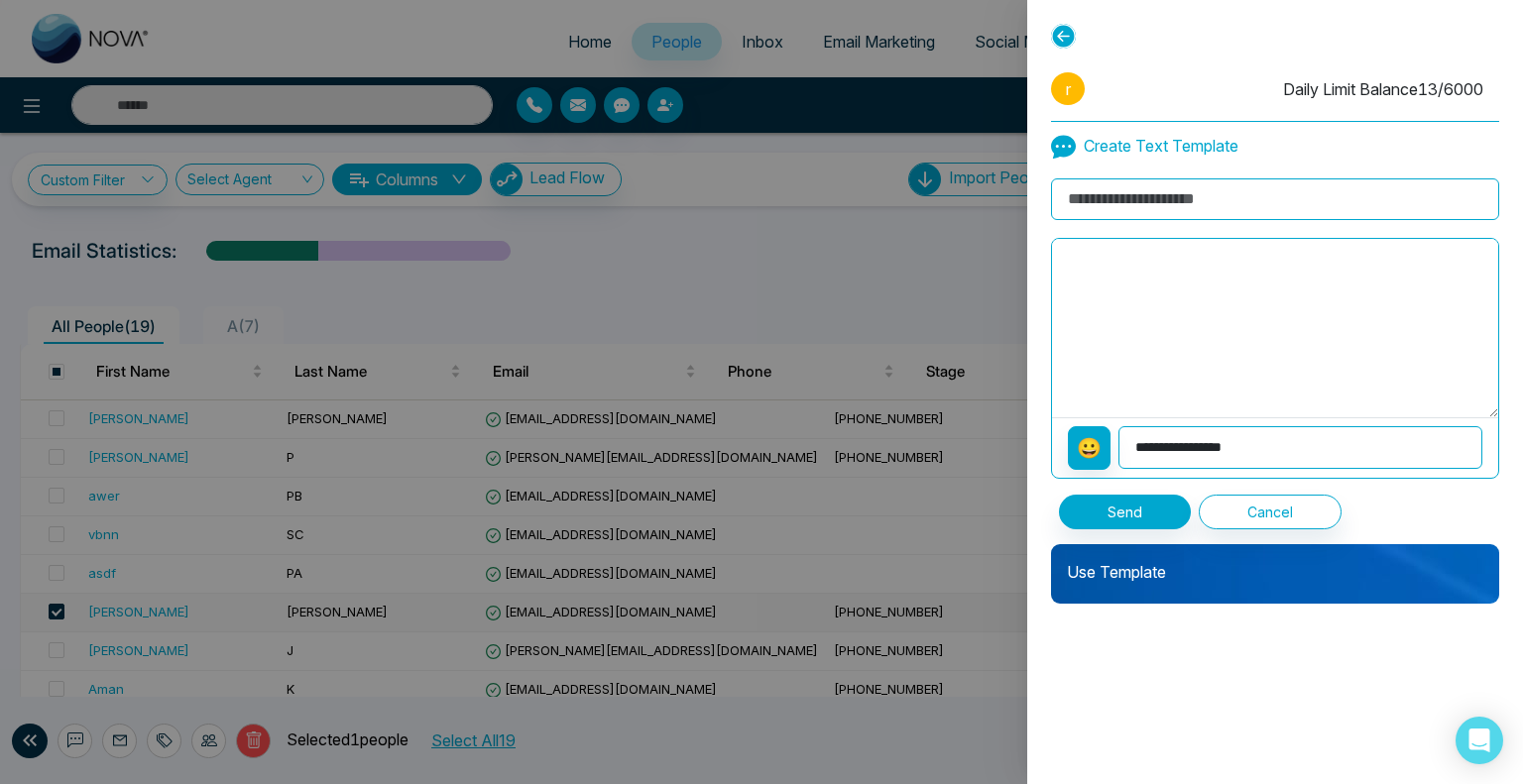 click at bounding box center (762, 392) 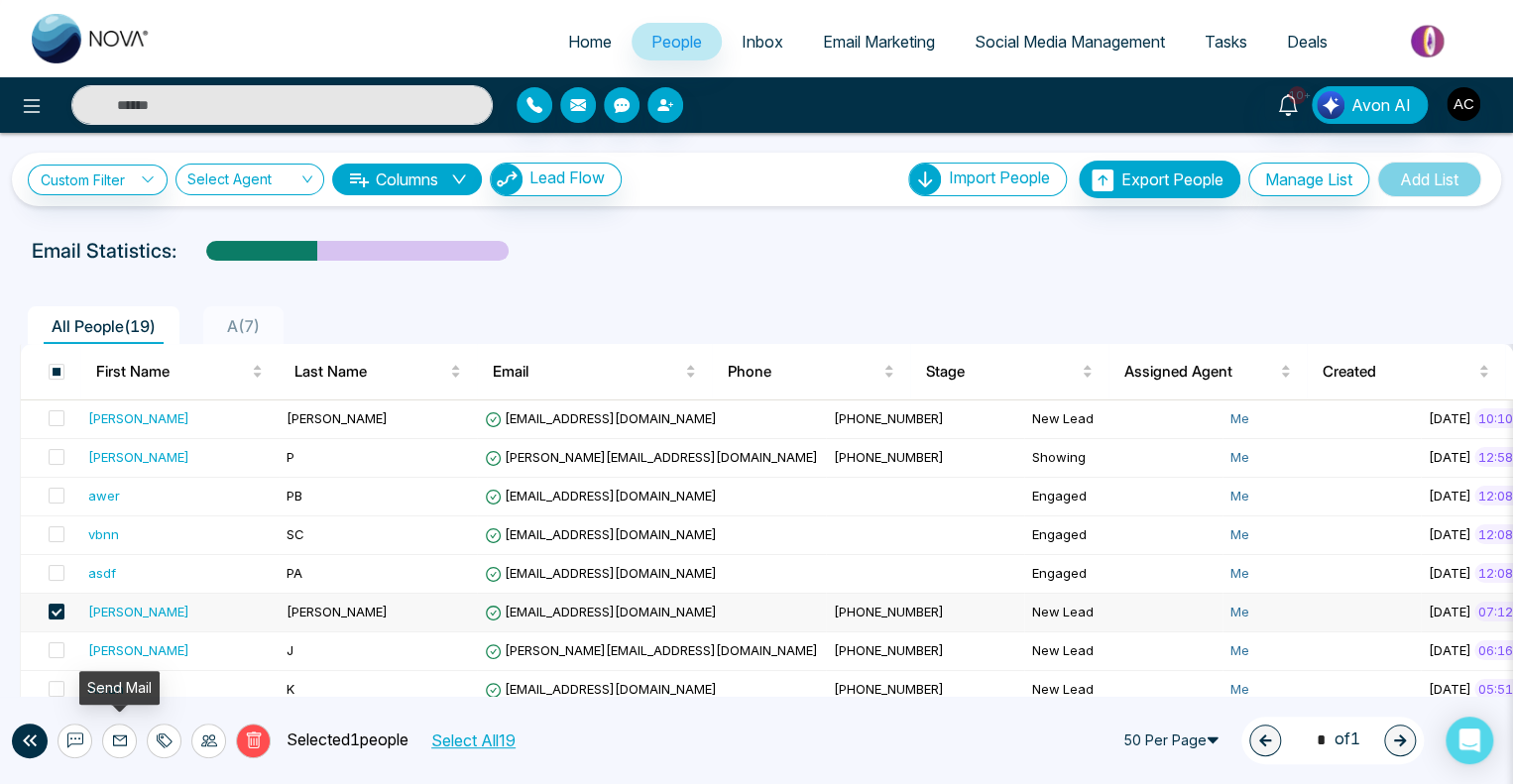 click at bounding box center (119, 740) 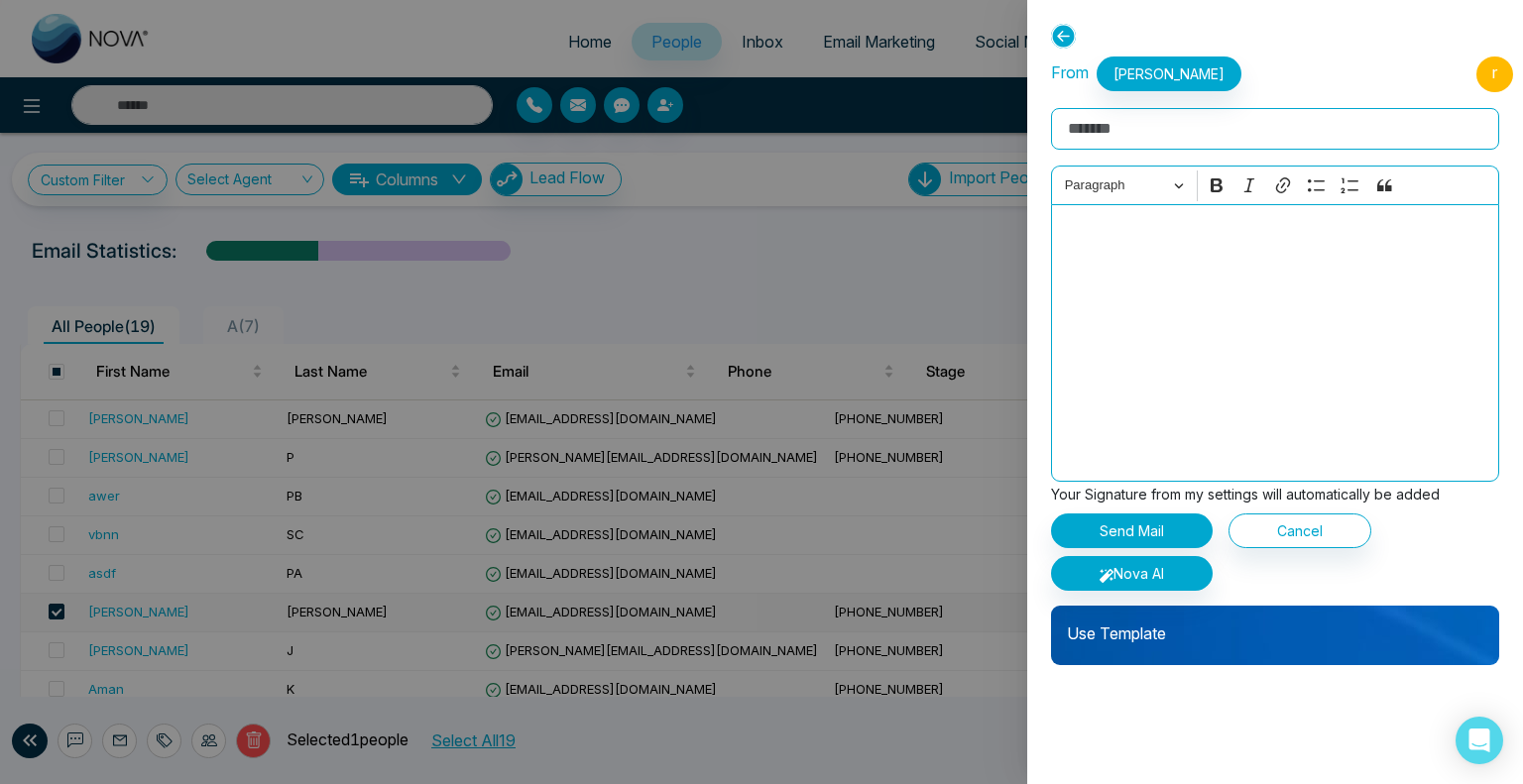click on "Use Template" at bounding box center [1275, 635] 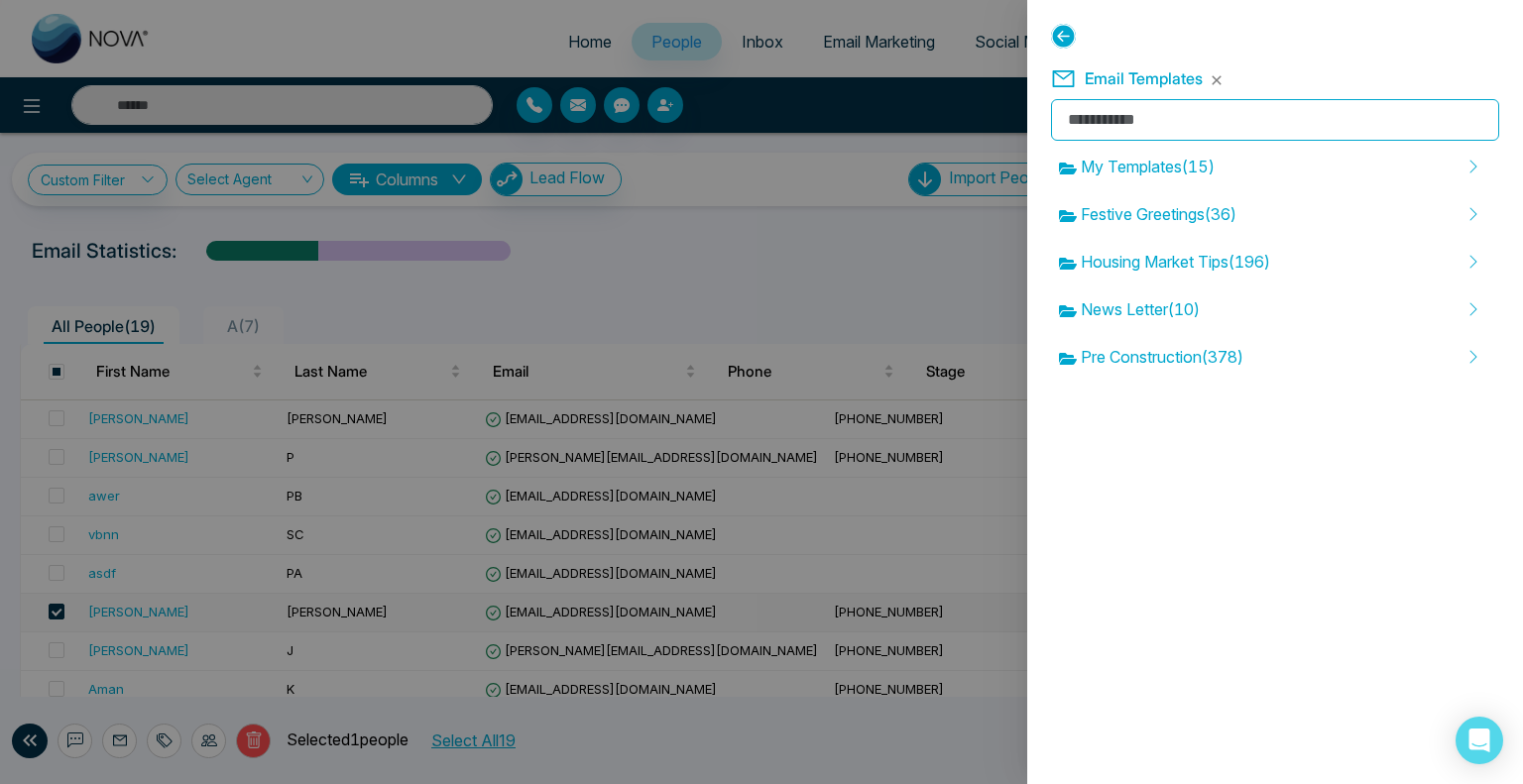 click on "My Templates  ( 15 ) Festive Greetings  ( 36 ) Housing Market Tips  ( 196 ) News Letter  ( 10 ) Pre Construction  ( 378 )" at bounding box center (1275, 239) 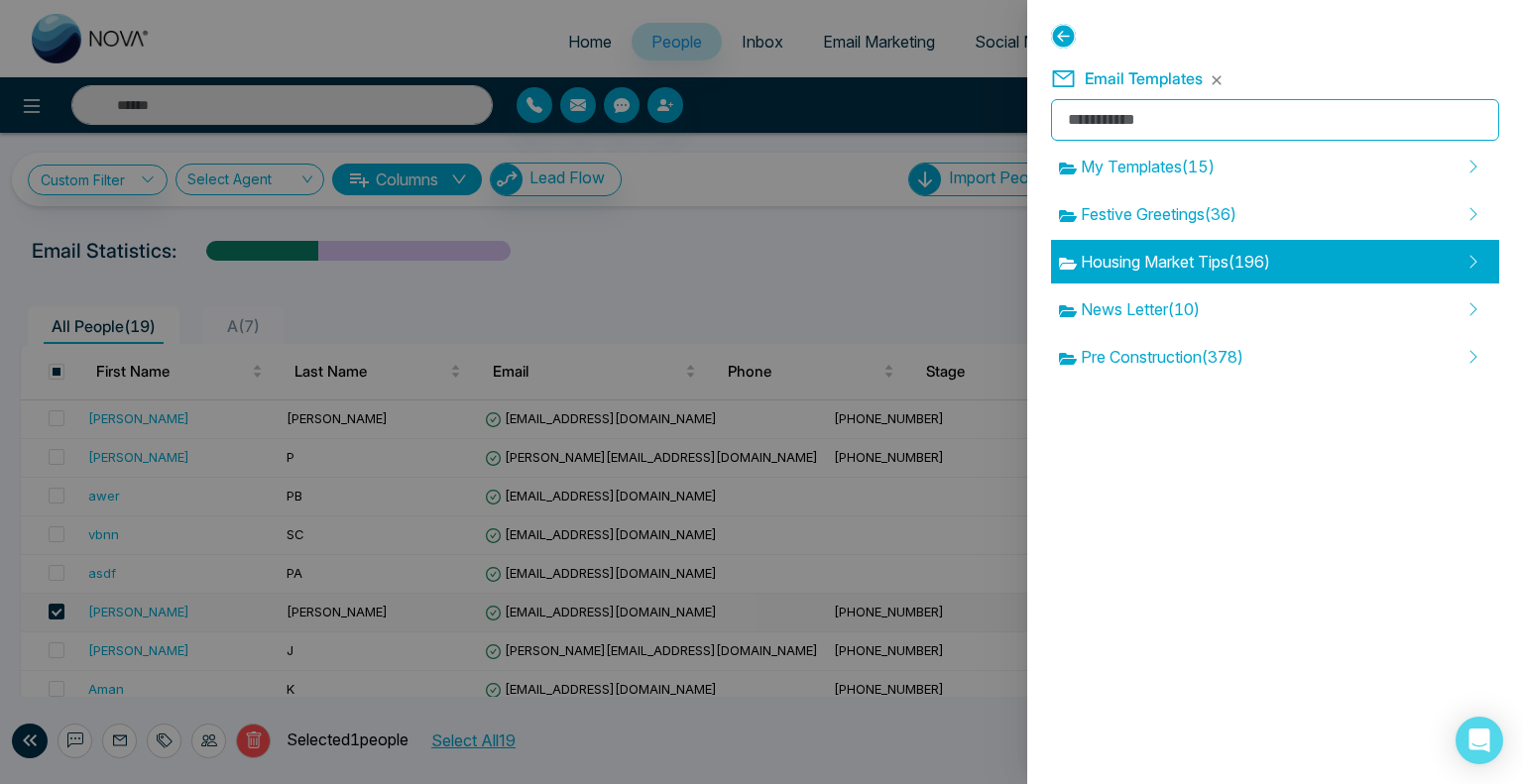 click on "Housing Market Tips  ( 196 )" at bounding box center (1164, 262) 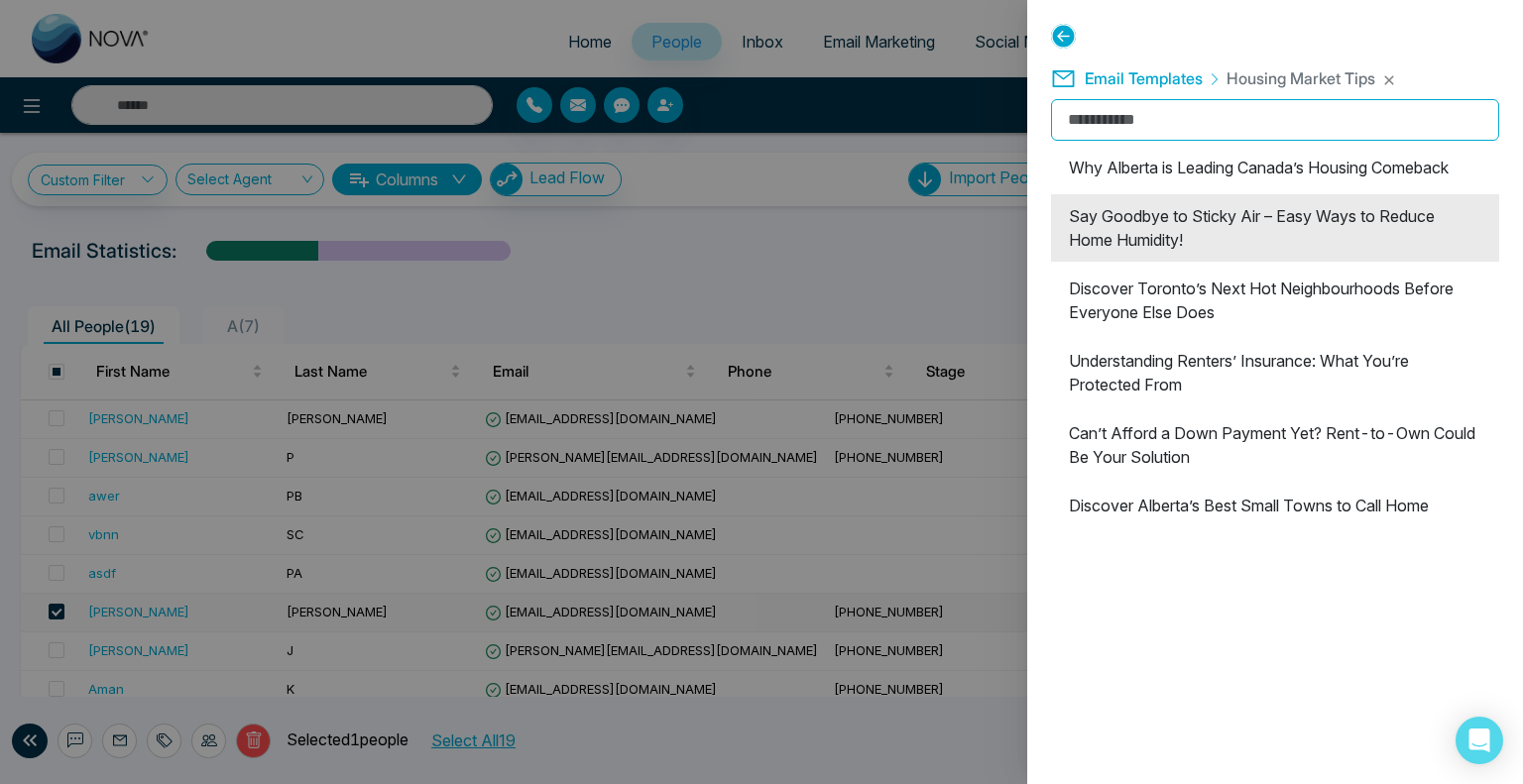 click on "Say Goodbye to Sticky Air – Easy Ways to Reduce Home Humidity!" at bounding box center (1275, 228) 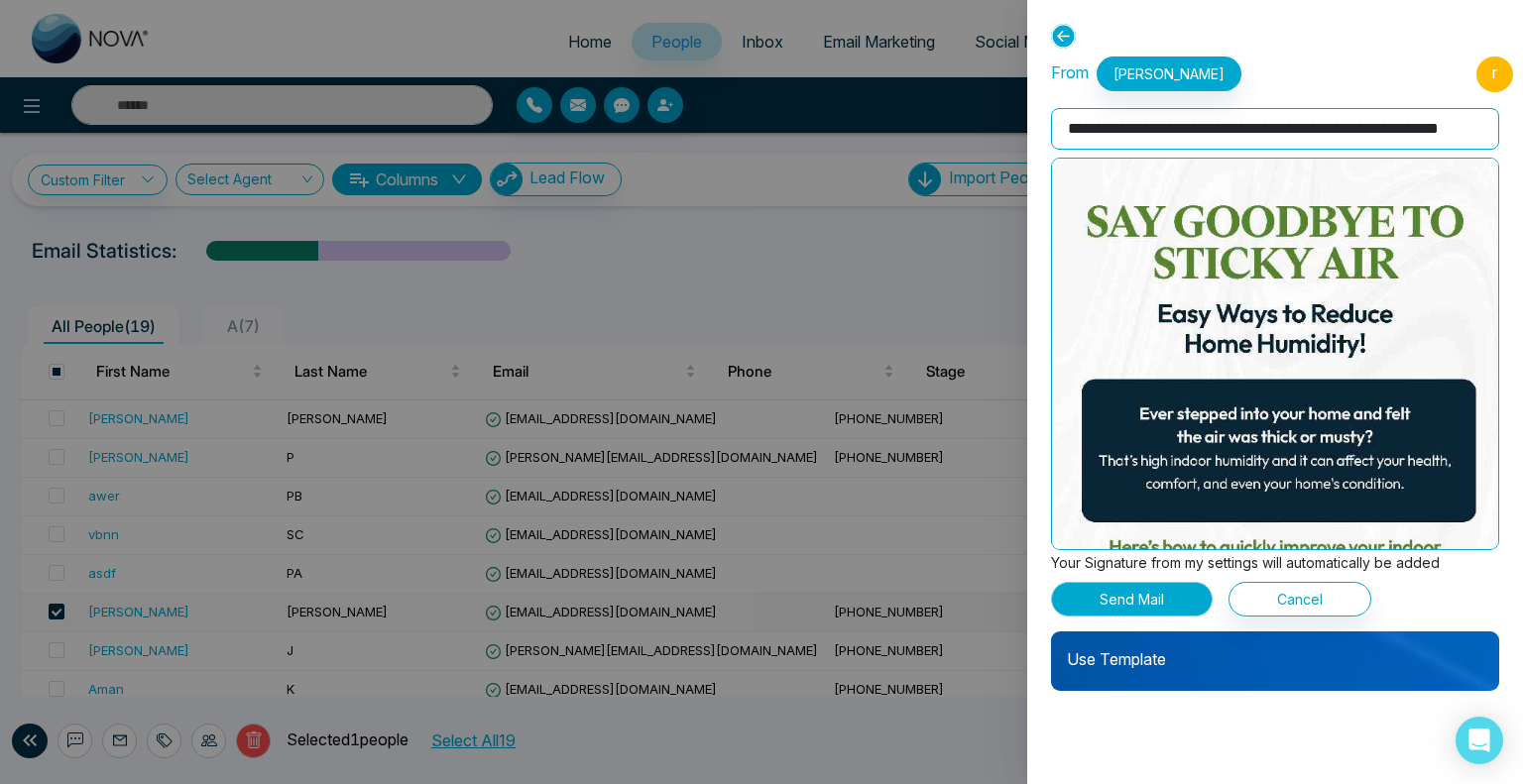 click on "Send Mail" at bounding box center [1131, 599] 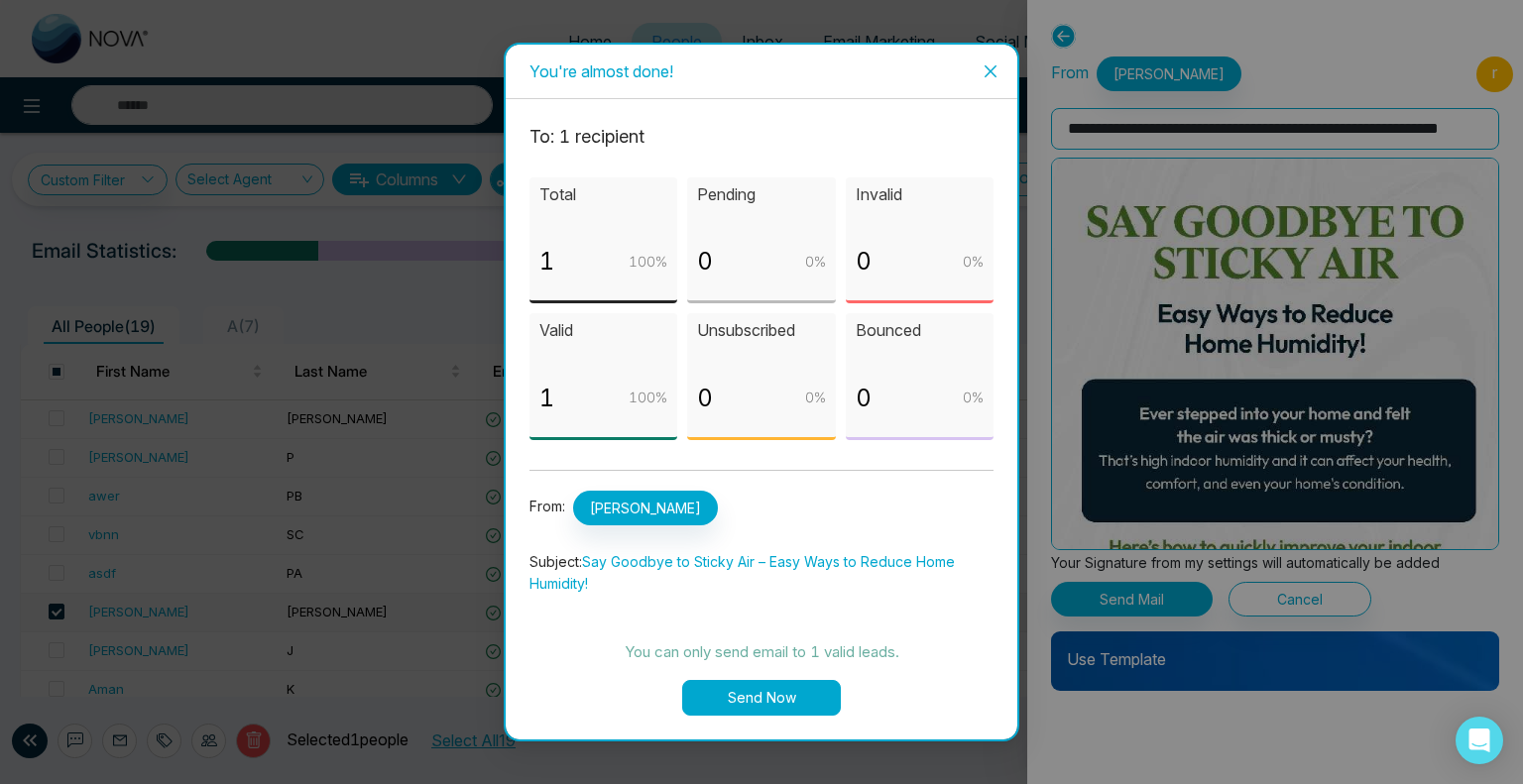 click 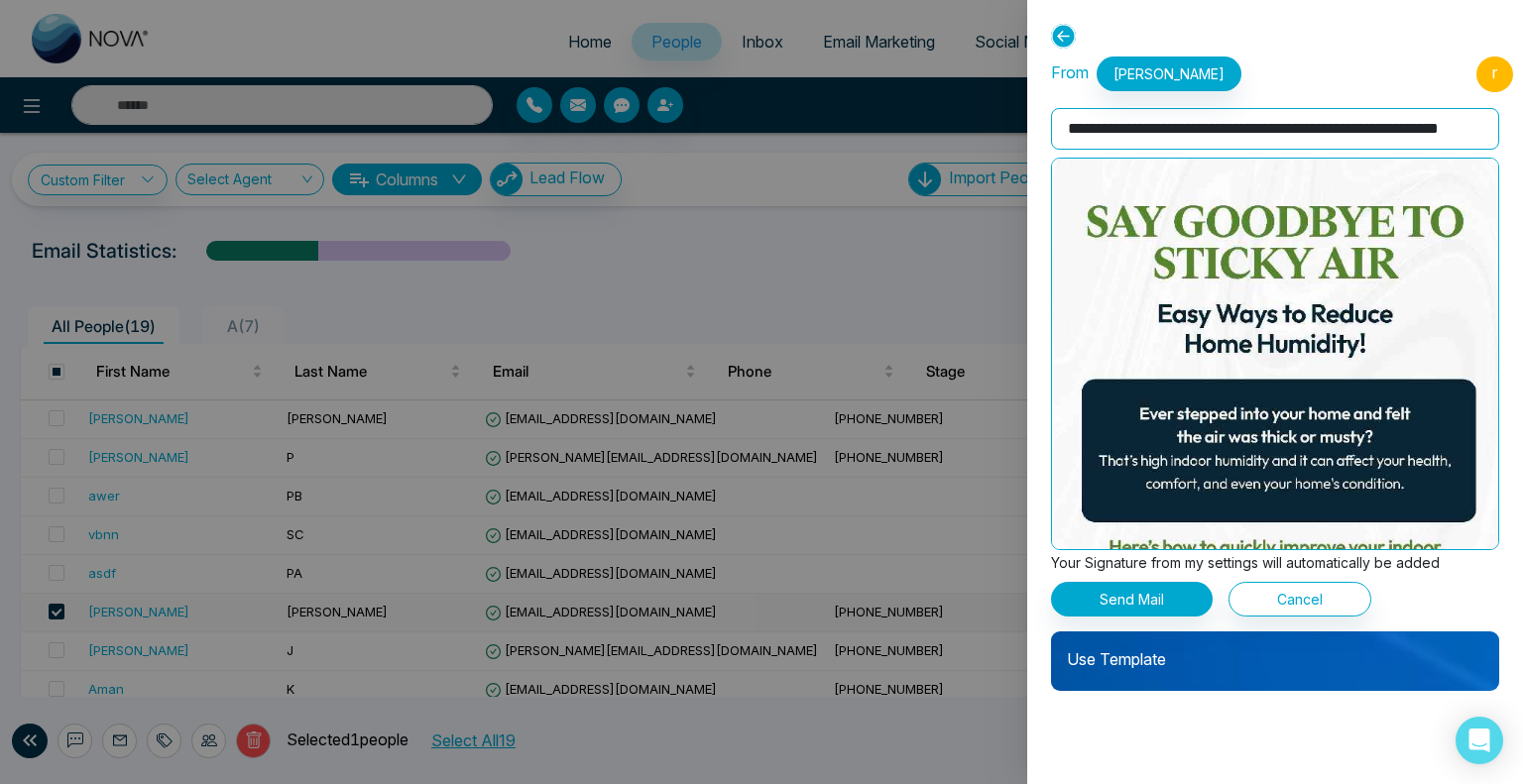click 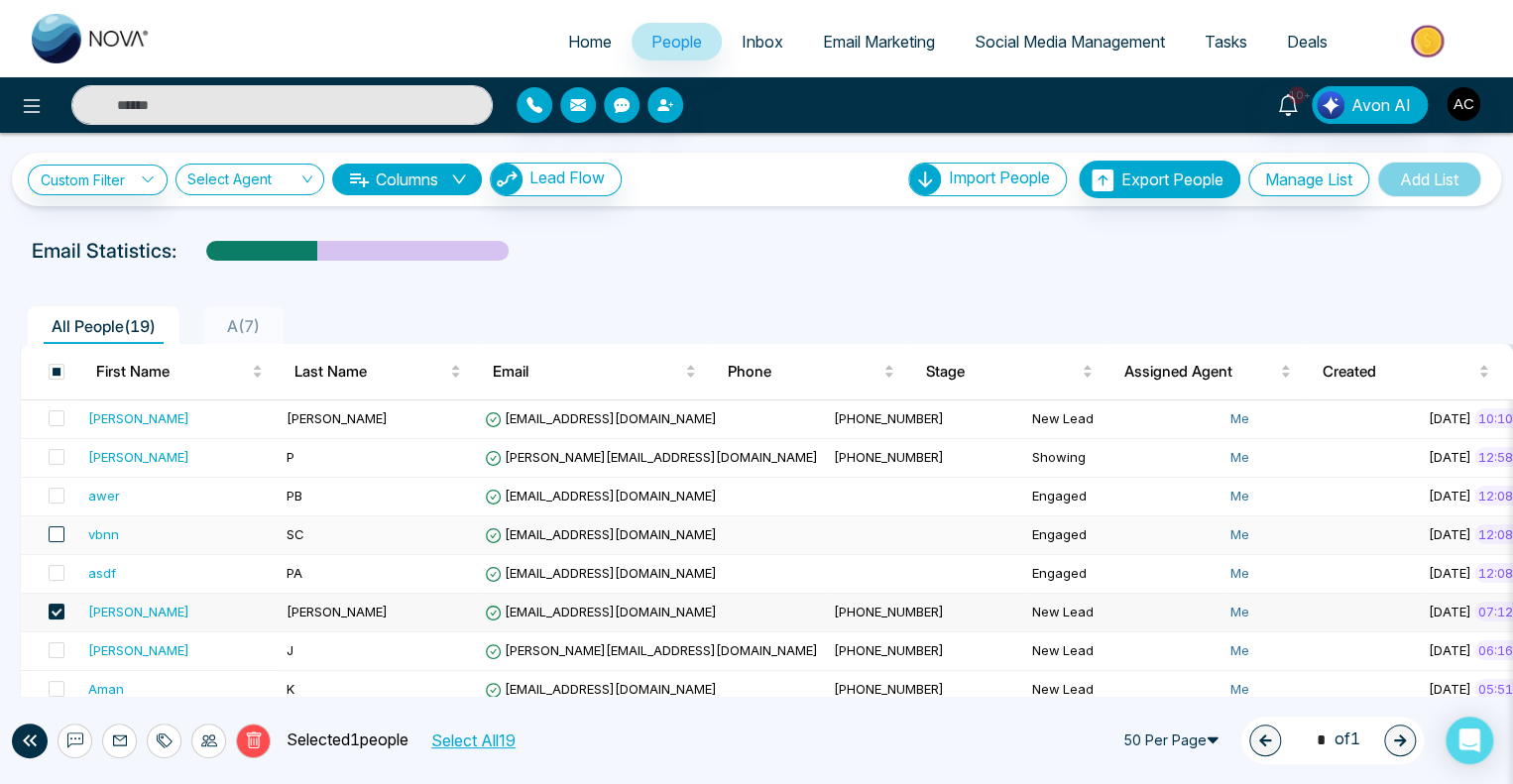 click at bounding box center (57, 534) 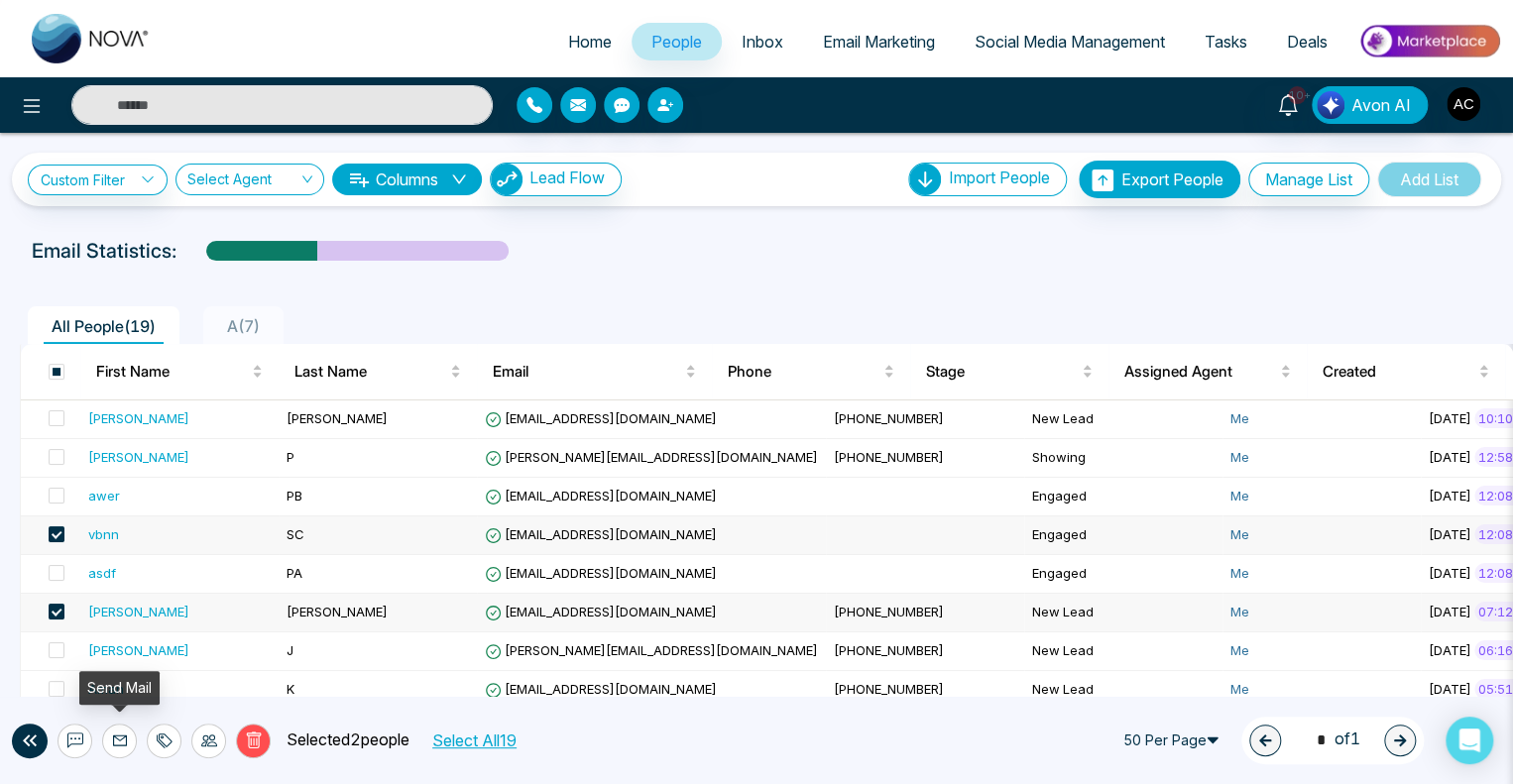 click 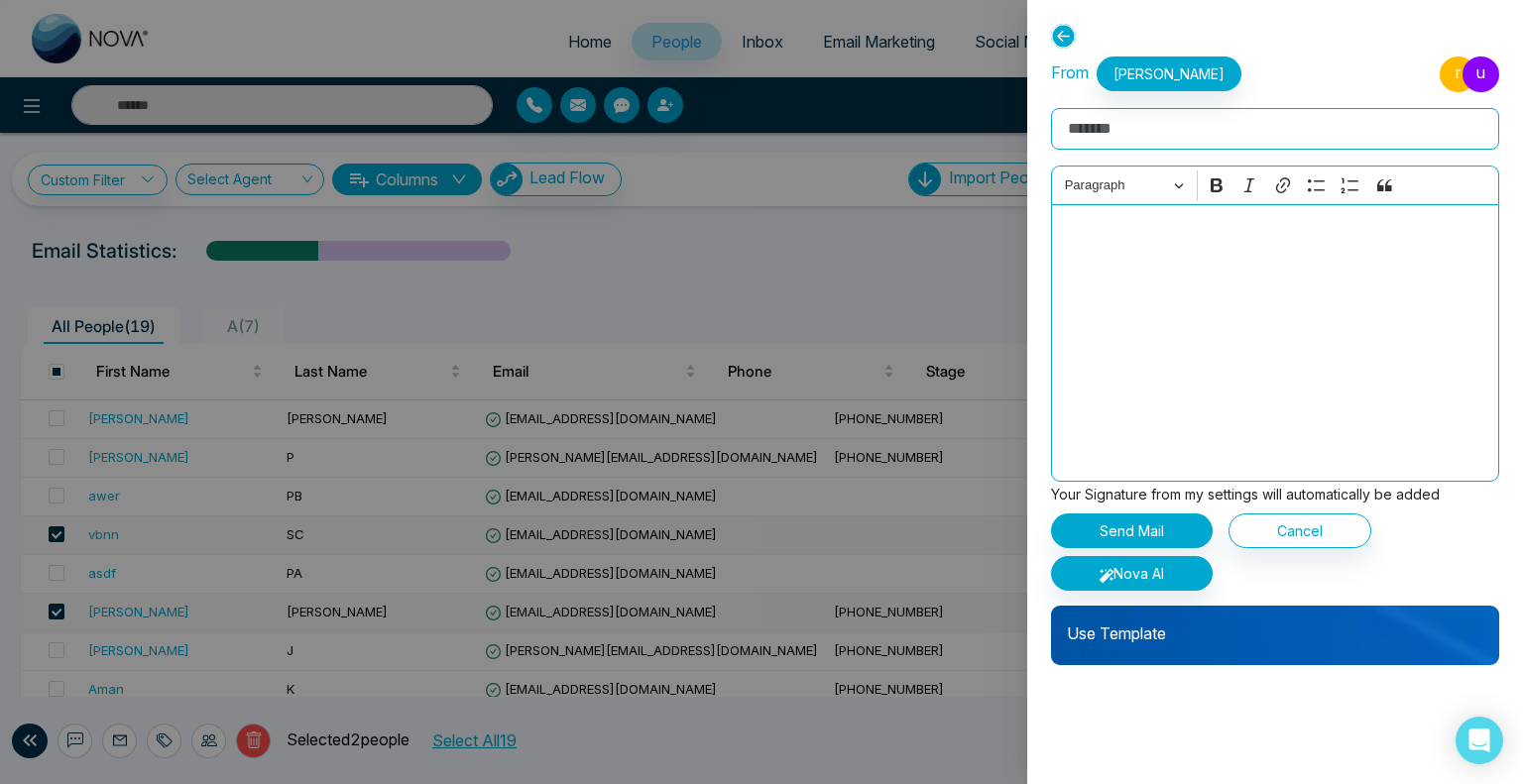 click on "Use Template" at bounding box center (1275, 625) 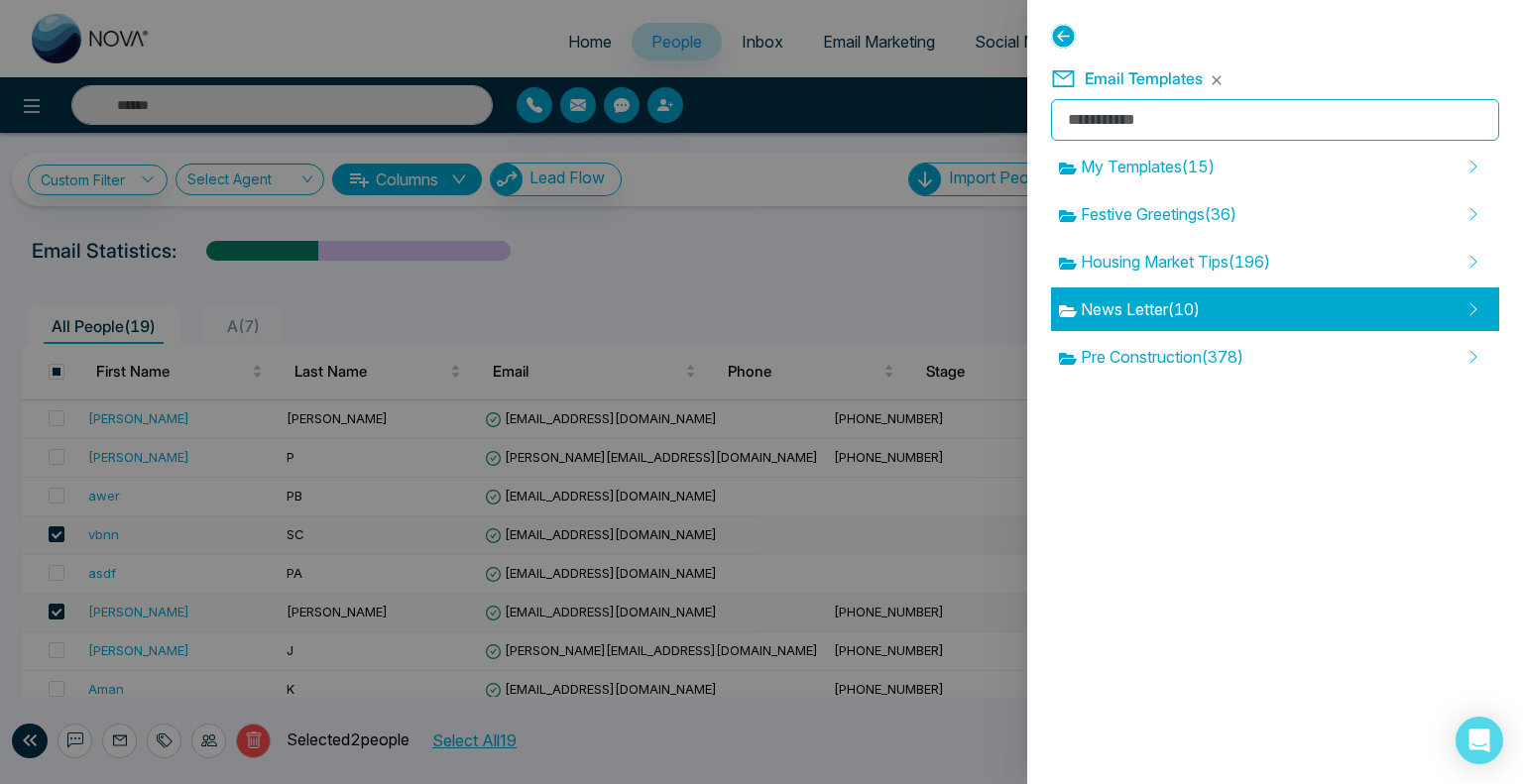 click on "News Letter  ( 10 )" at bounding box center [1129, 309] 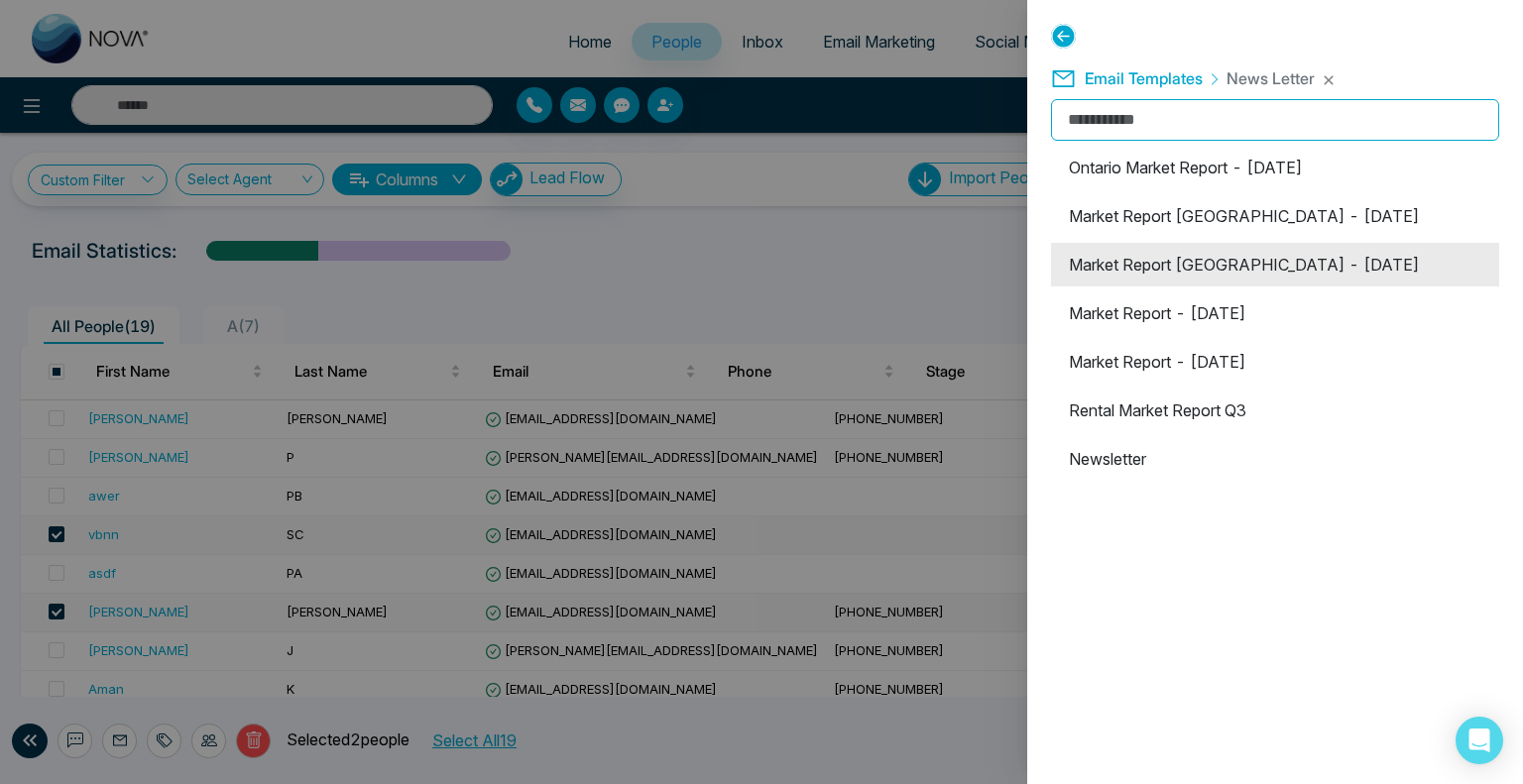 click on "Market Report [GEOGRAPHIC_DATA] - [DATE]" at bounding box center (1275, 265) 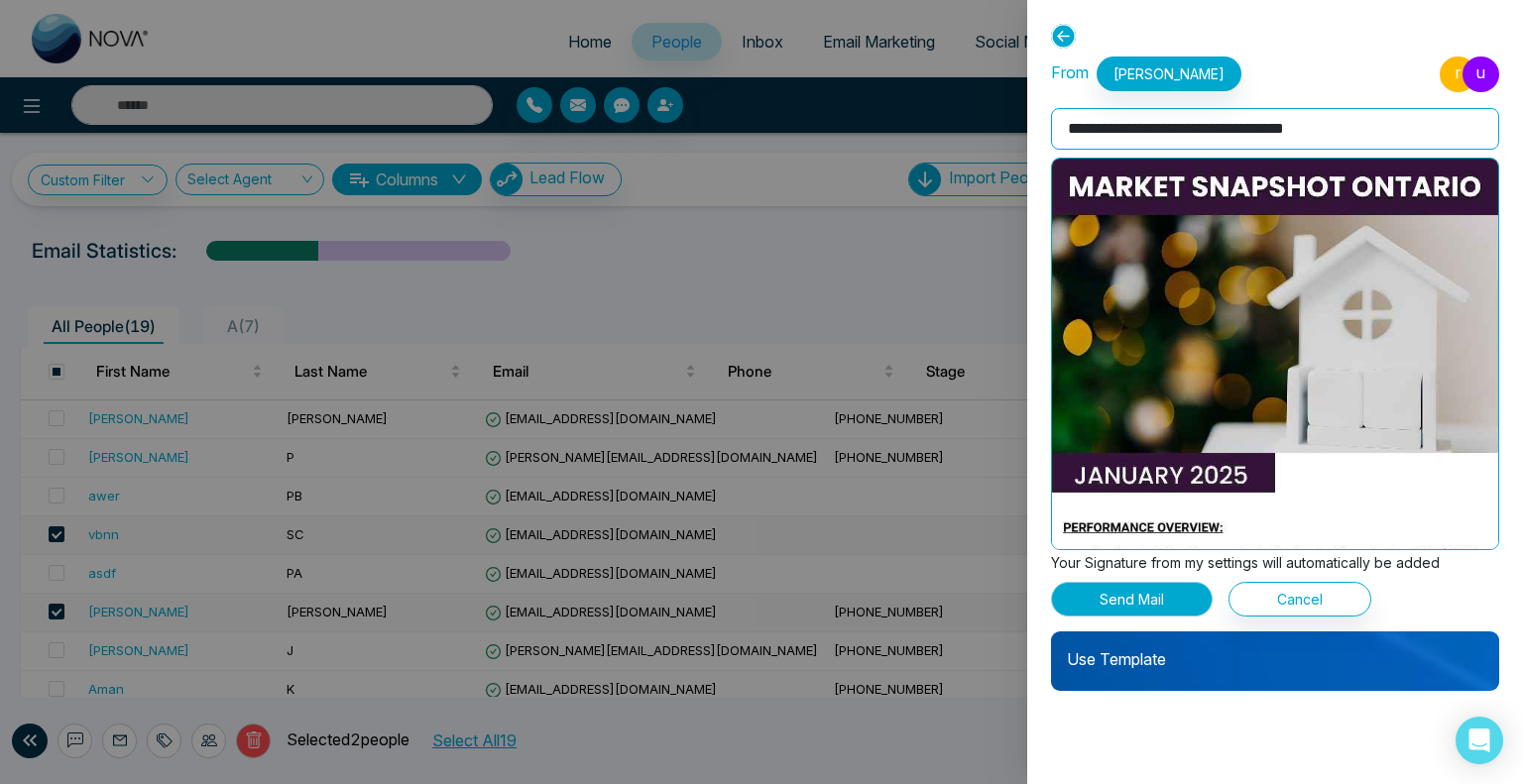 click on "Send Mail" at bounding box center (1131, 599) 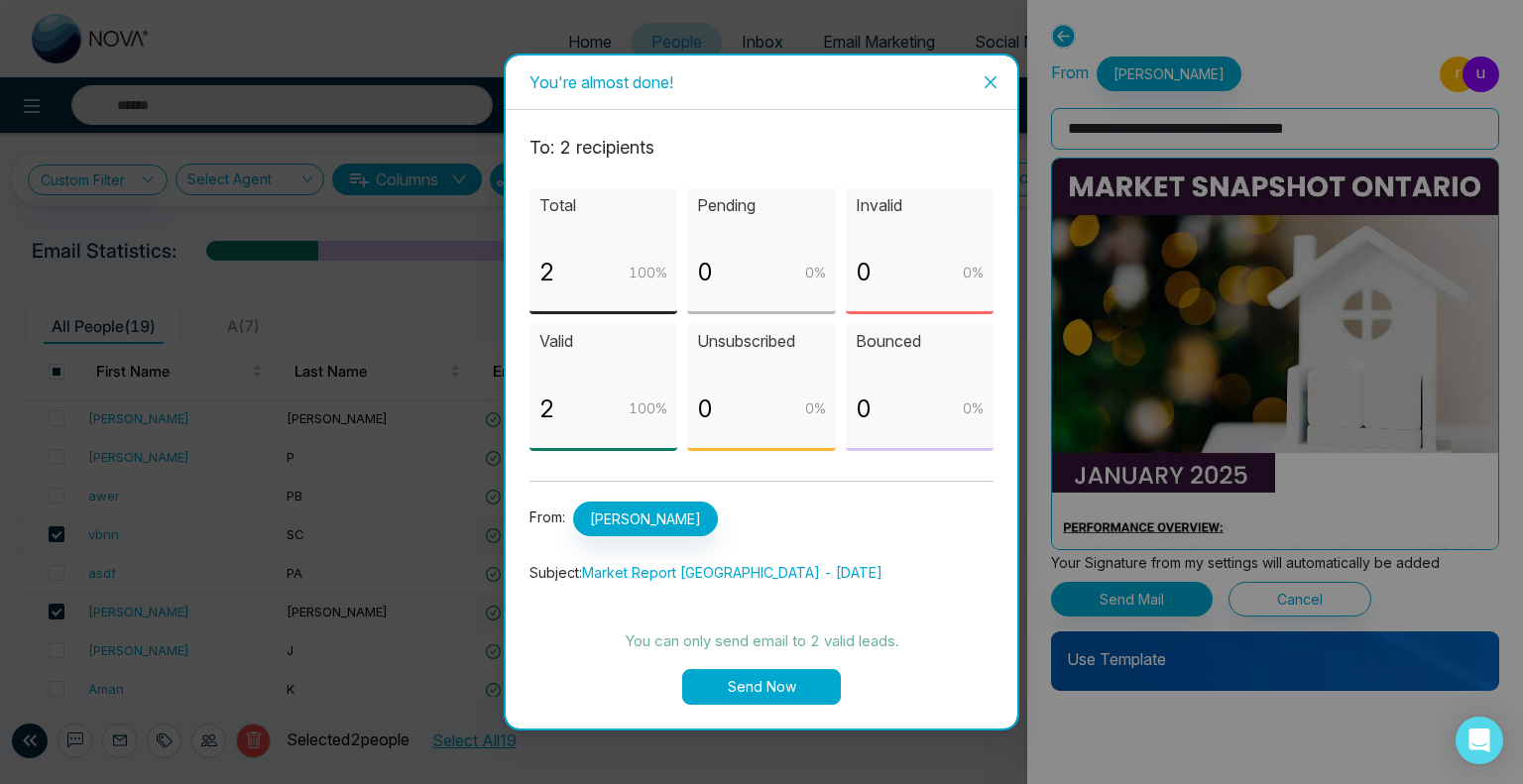click on "Send Now" at bounding box center [762, 687] 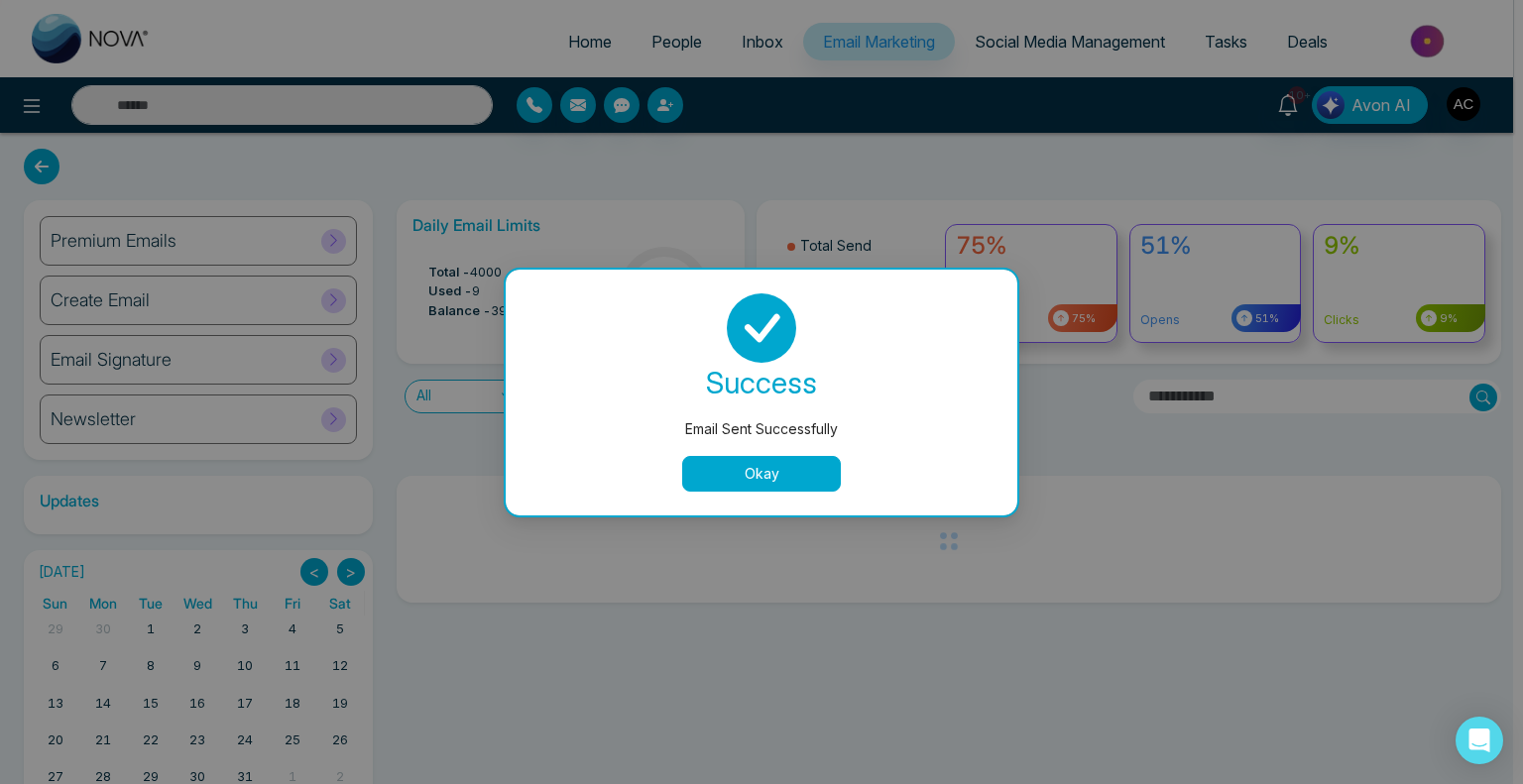 click on "Okay" at bounding box center [762, 474] 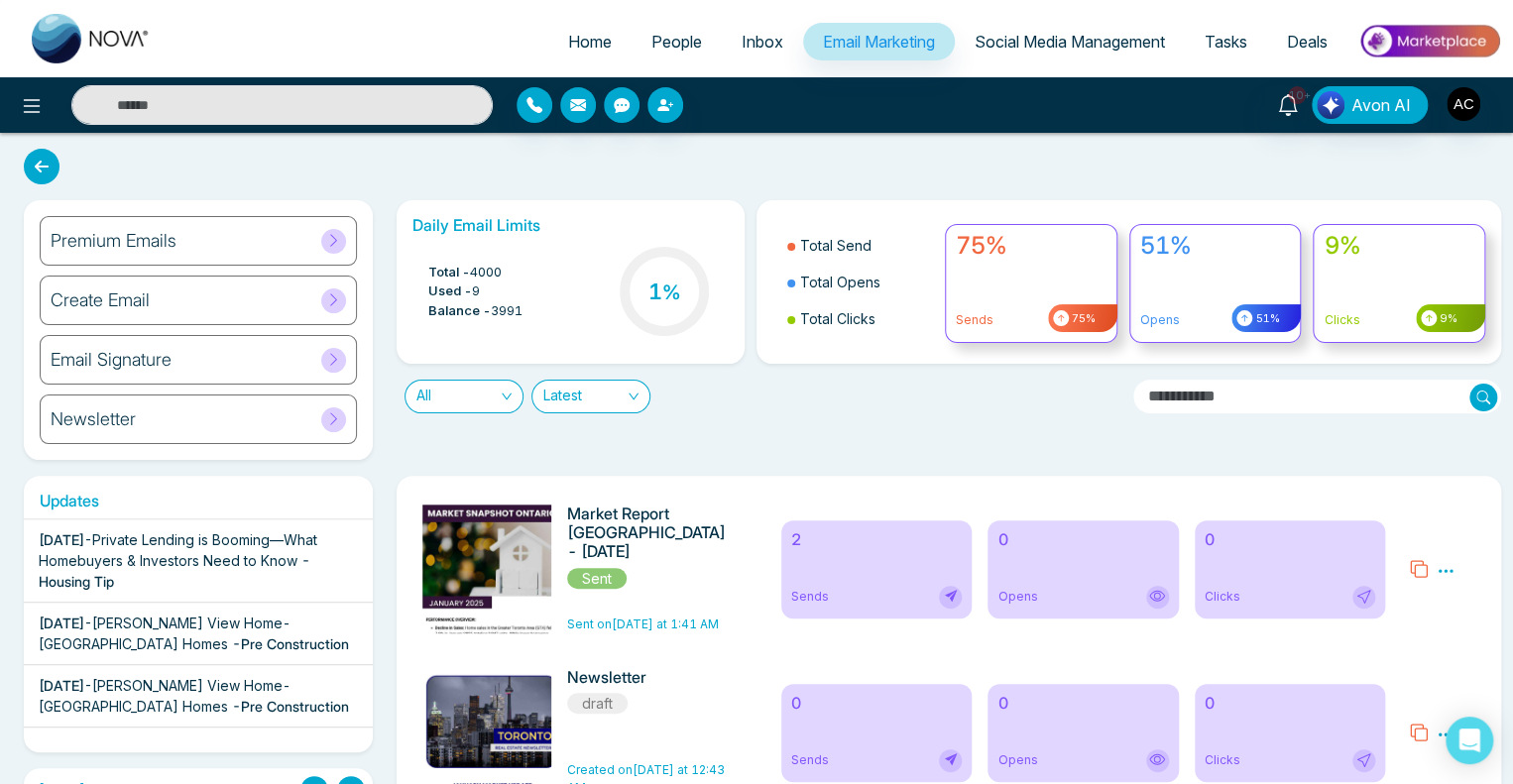 click at bounding box center [42, 167] 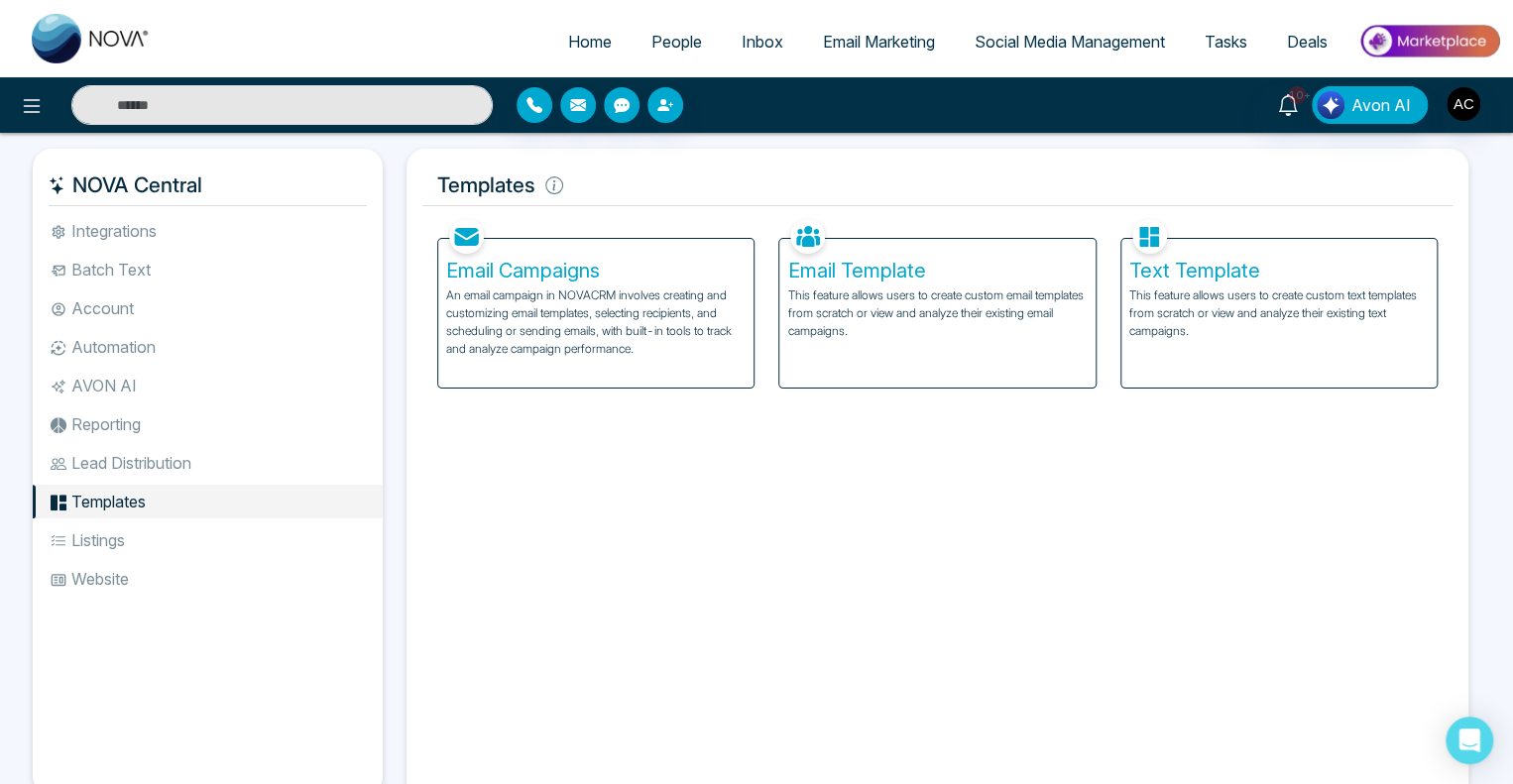 click on "People" at bounding box center (676, 42) 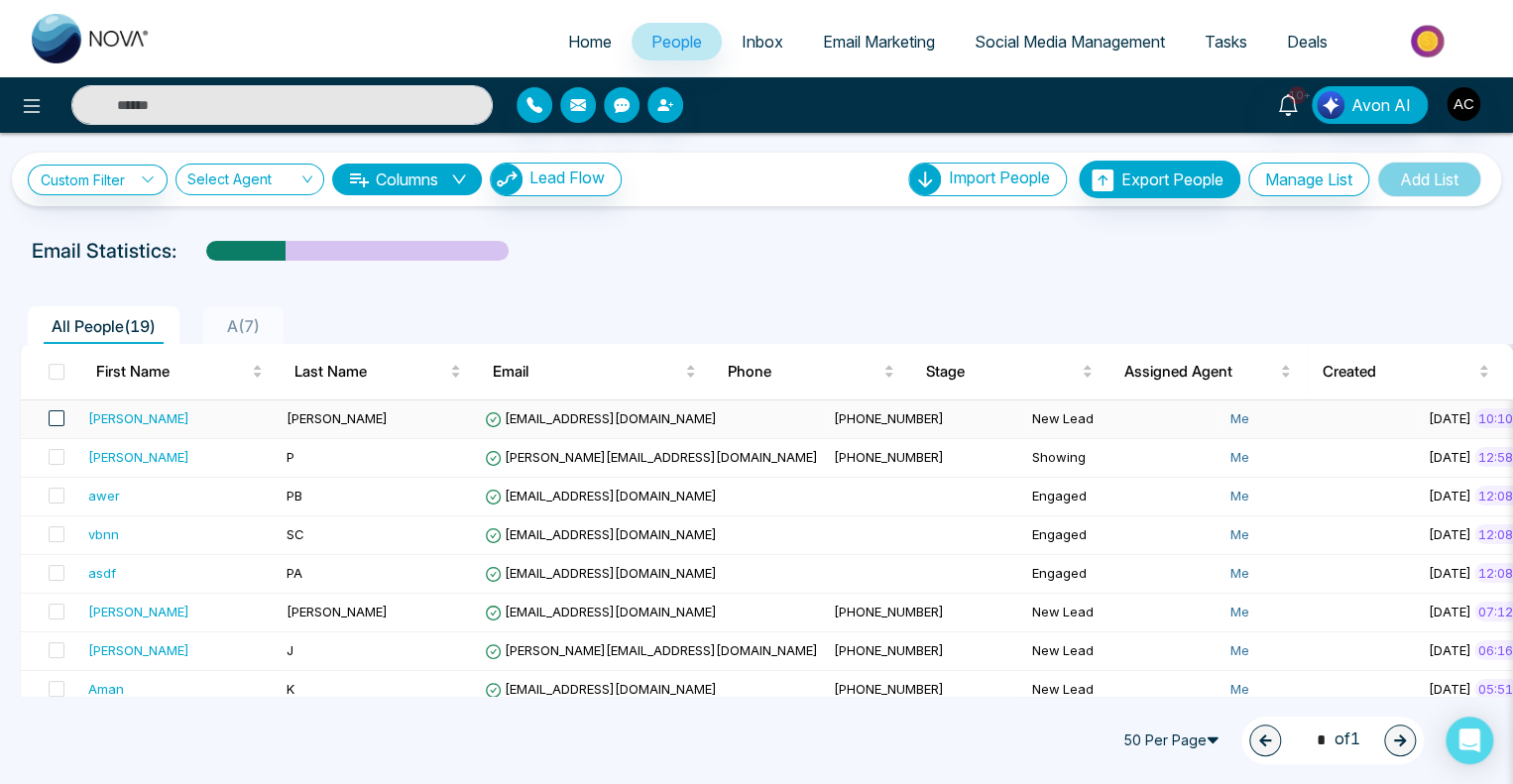 click at bounding box center (57, 418) 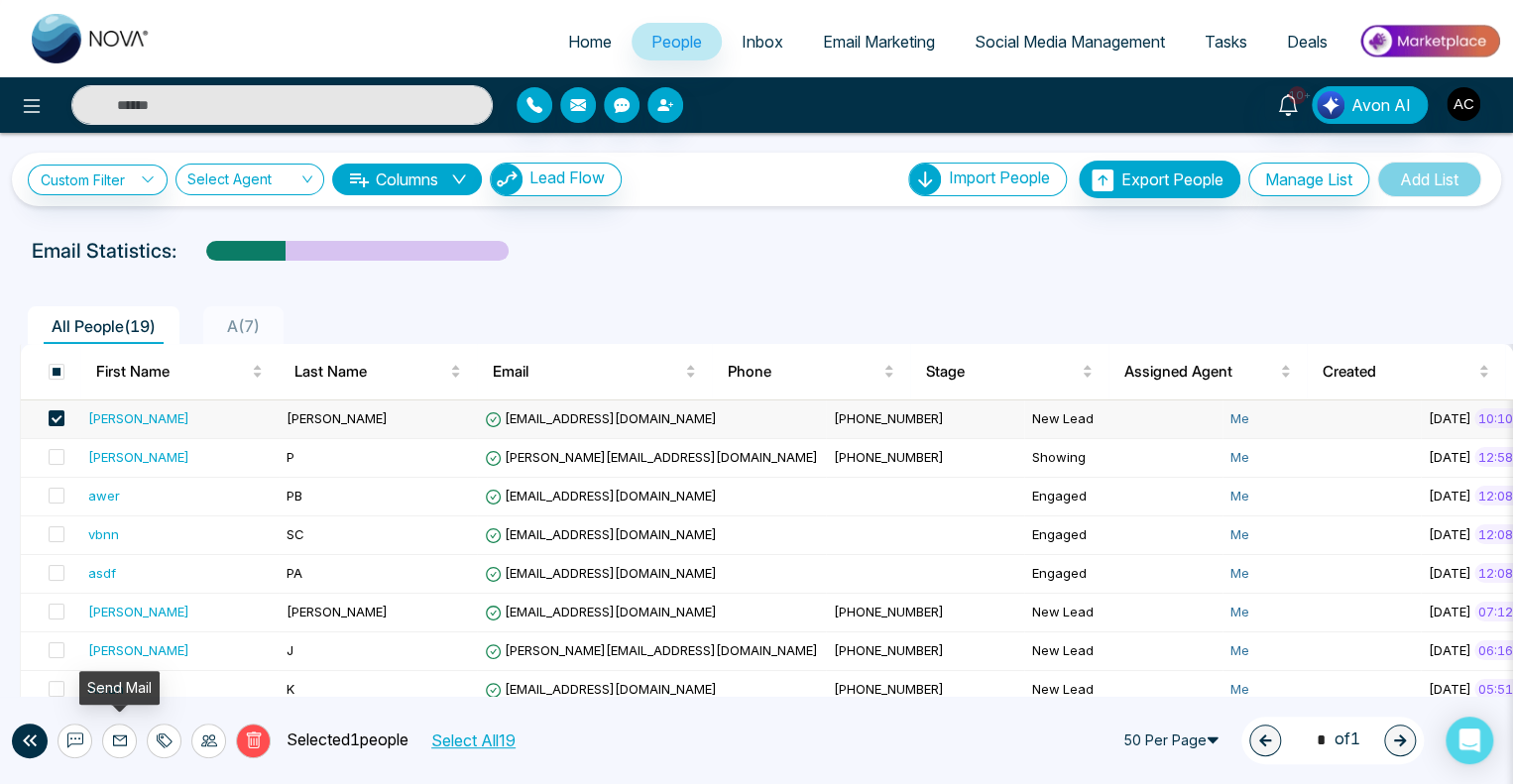 click at bounding box center (119, 740) 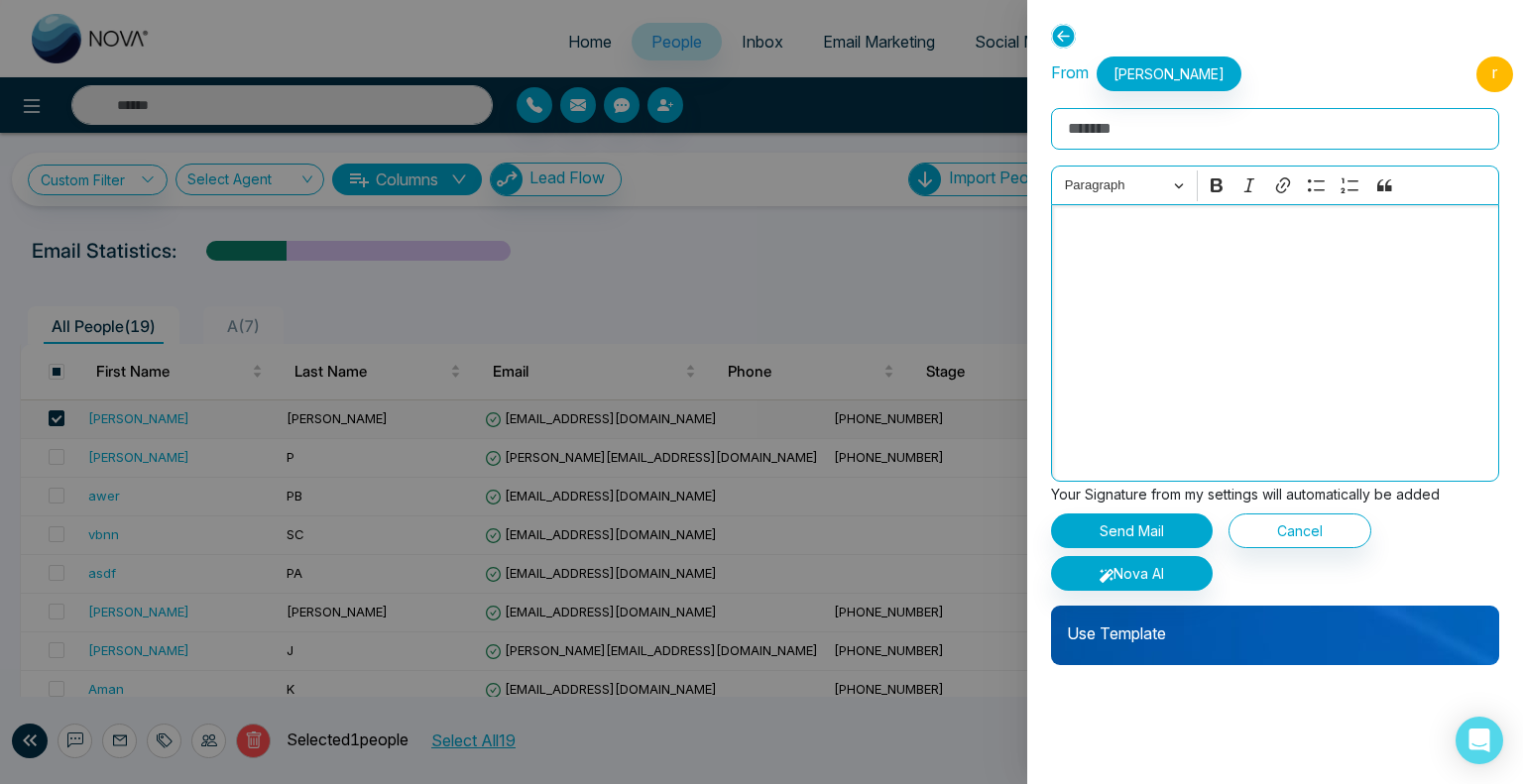 click at bounding box center (1275, 343) 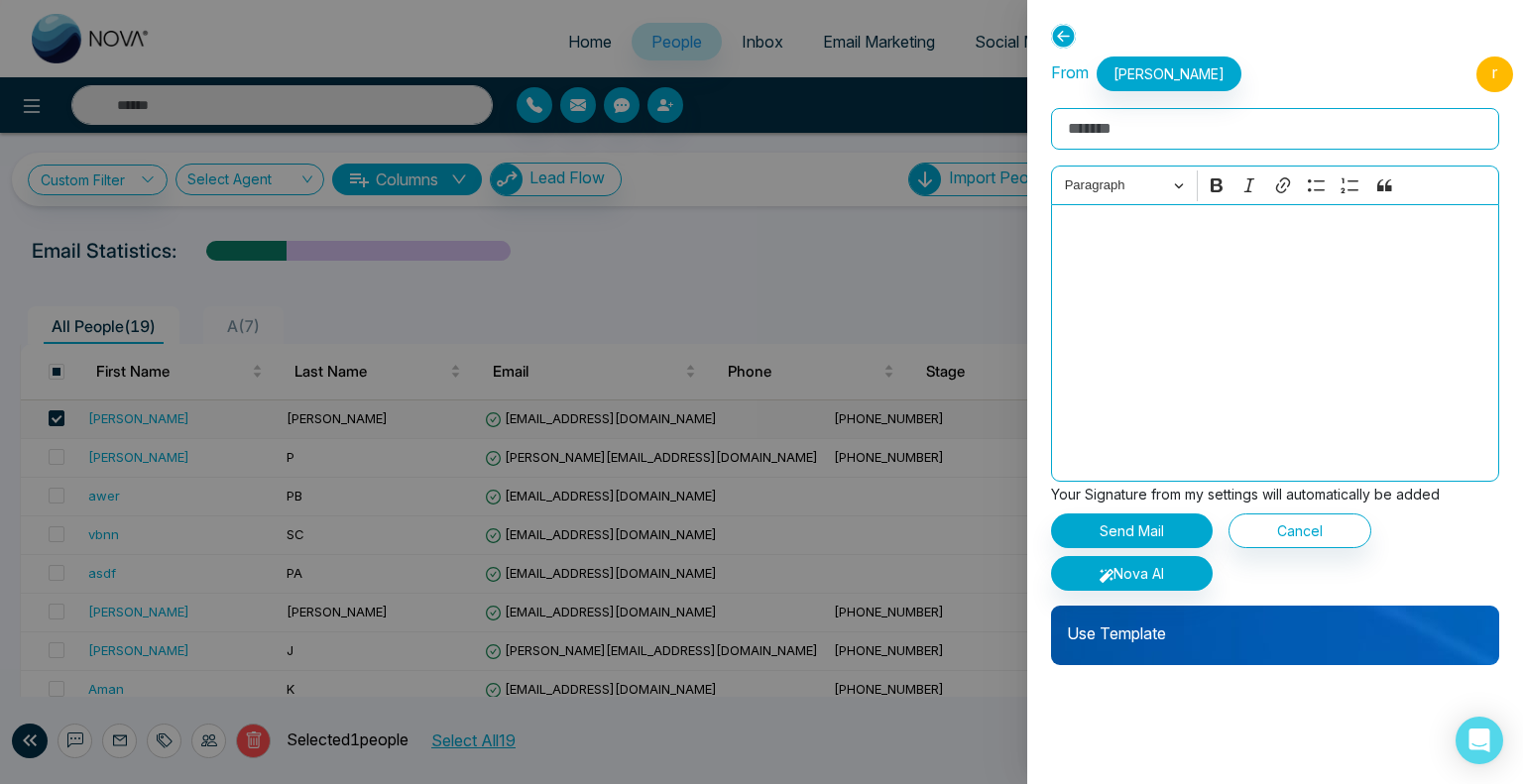 click on "Rich Text Editor" at bounding box center (1275, 129) 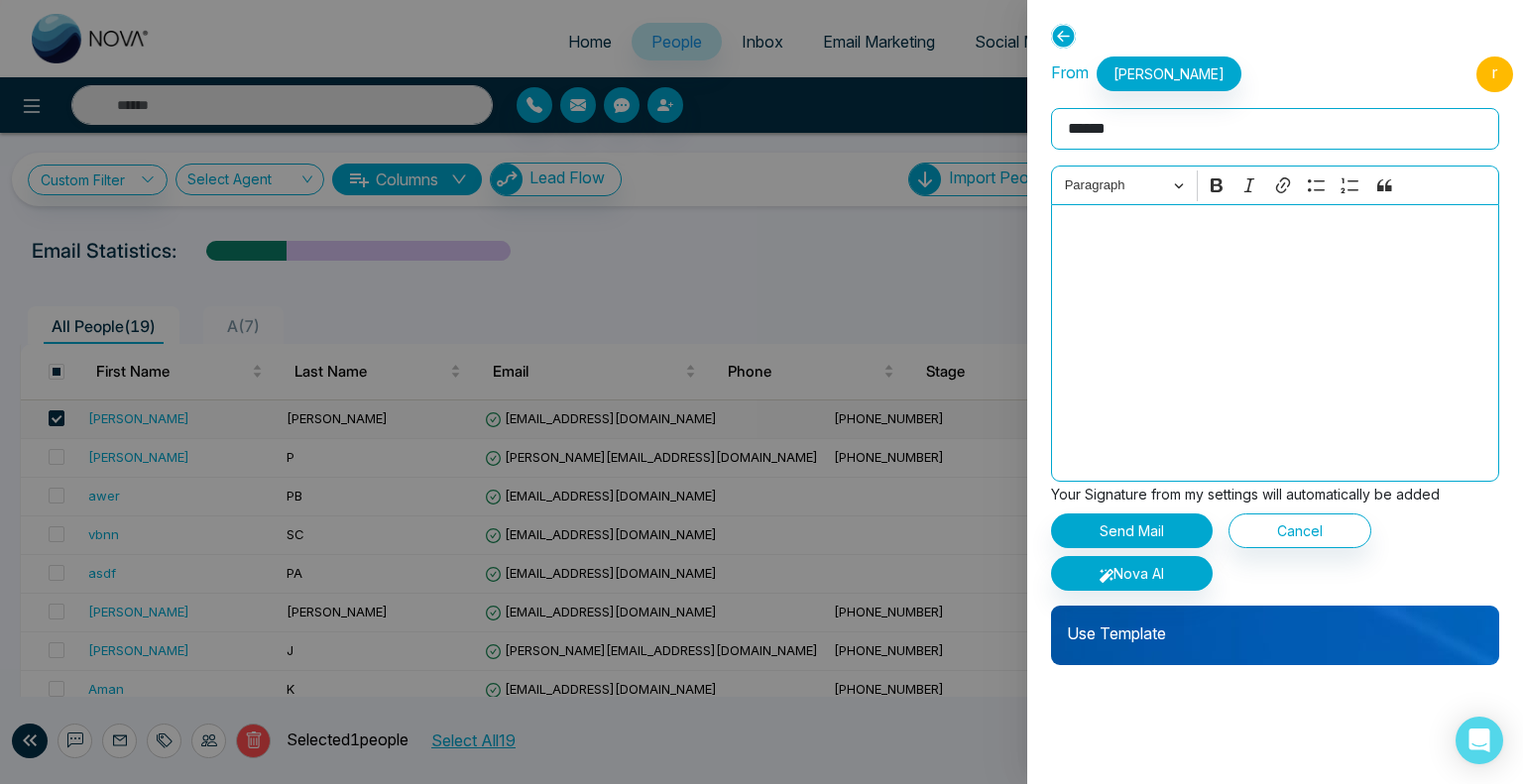 type on "******" 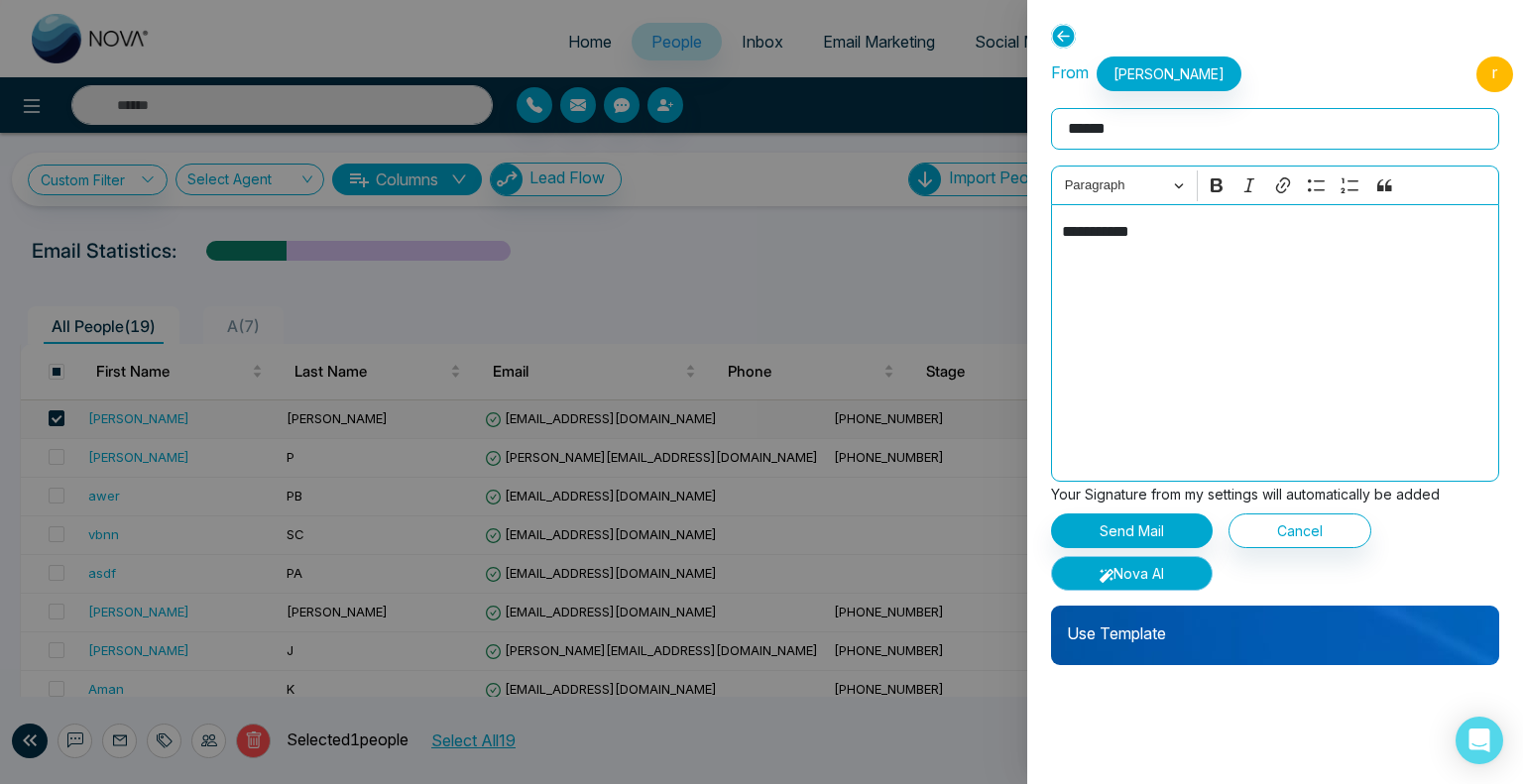 click on "Nova AI" at bounding box center [1131, 573] 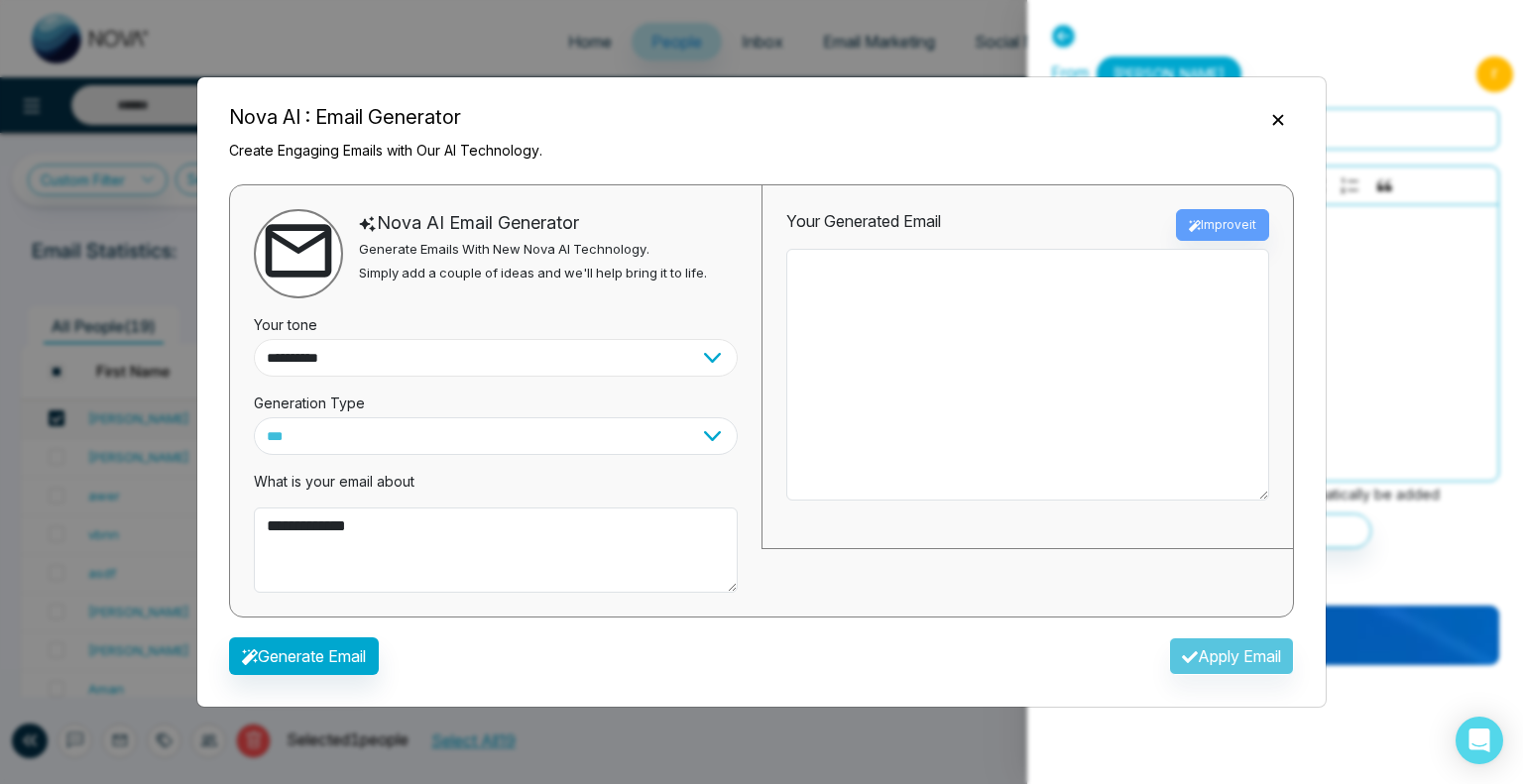 click on "**********" at bounding box center [496, 358] 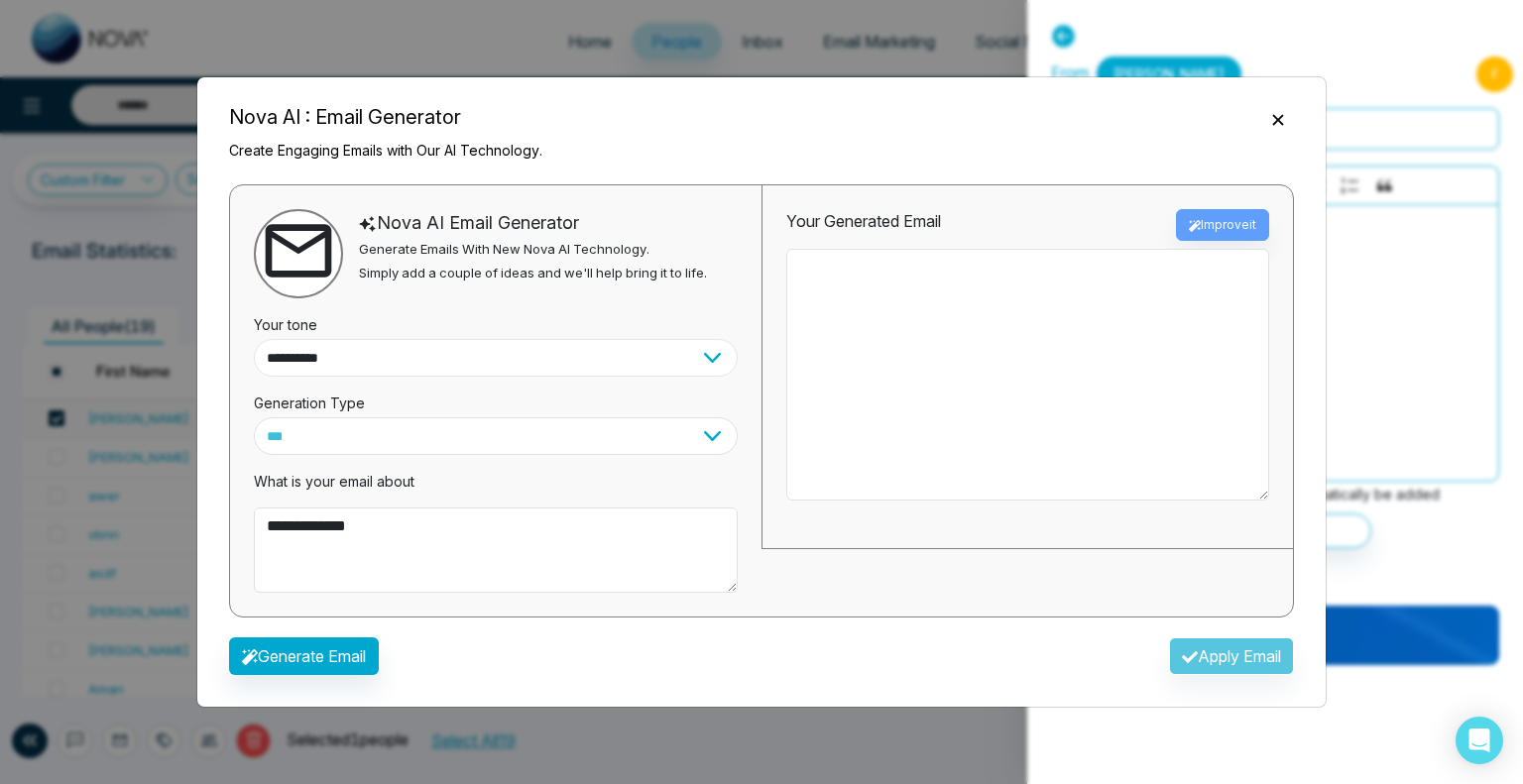 select on "*******" 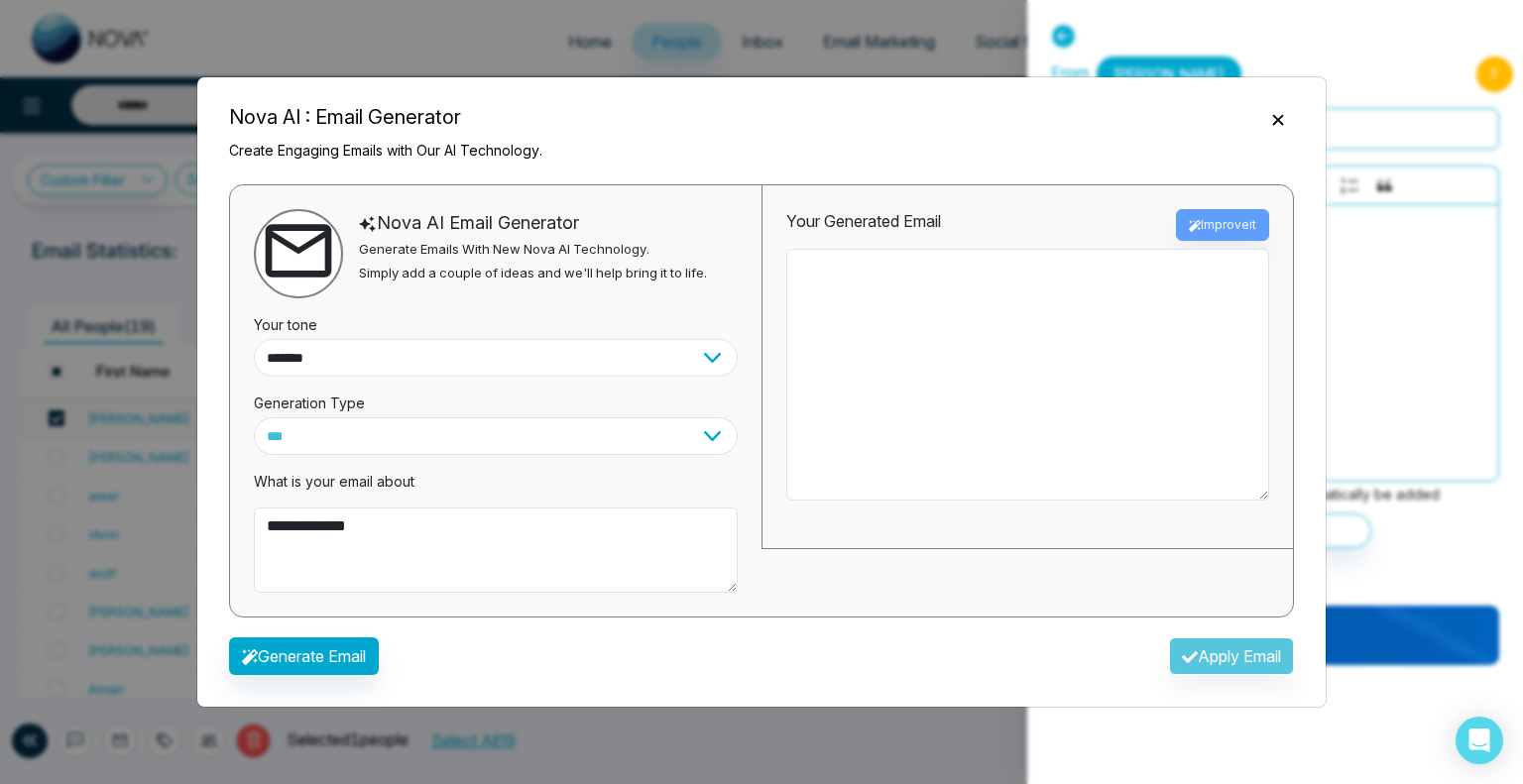 click on "**********" at bounding box center [496, 358] 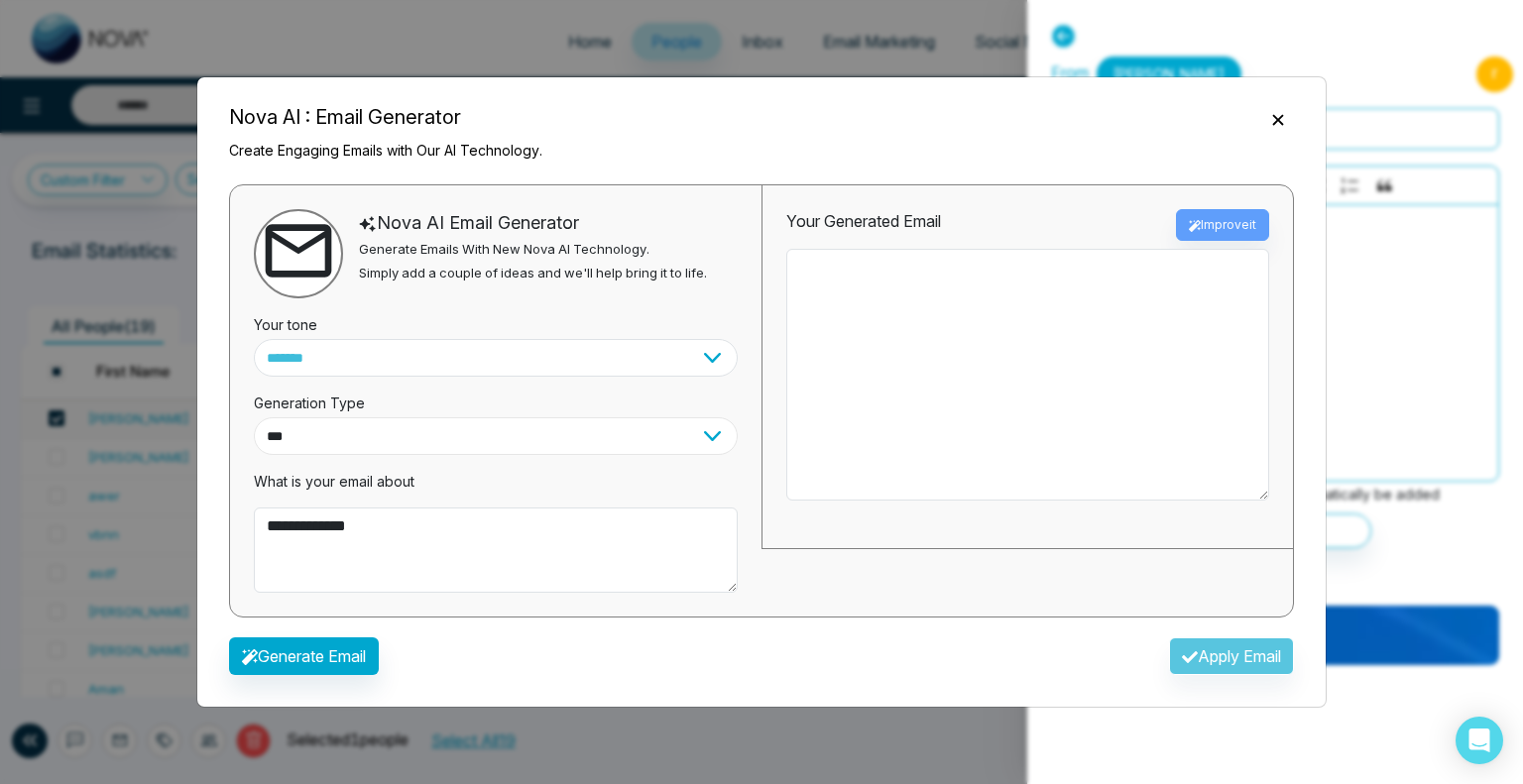 click on "*** ***** ******* ******* ********" at bounding box center (496, 436) 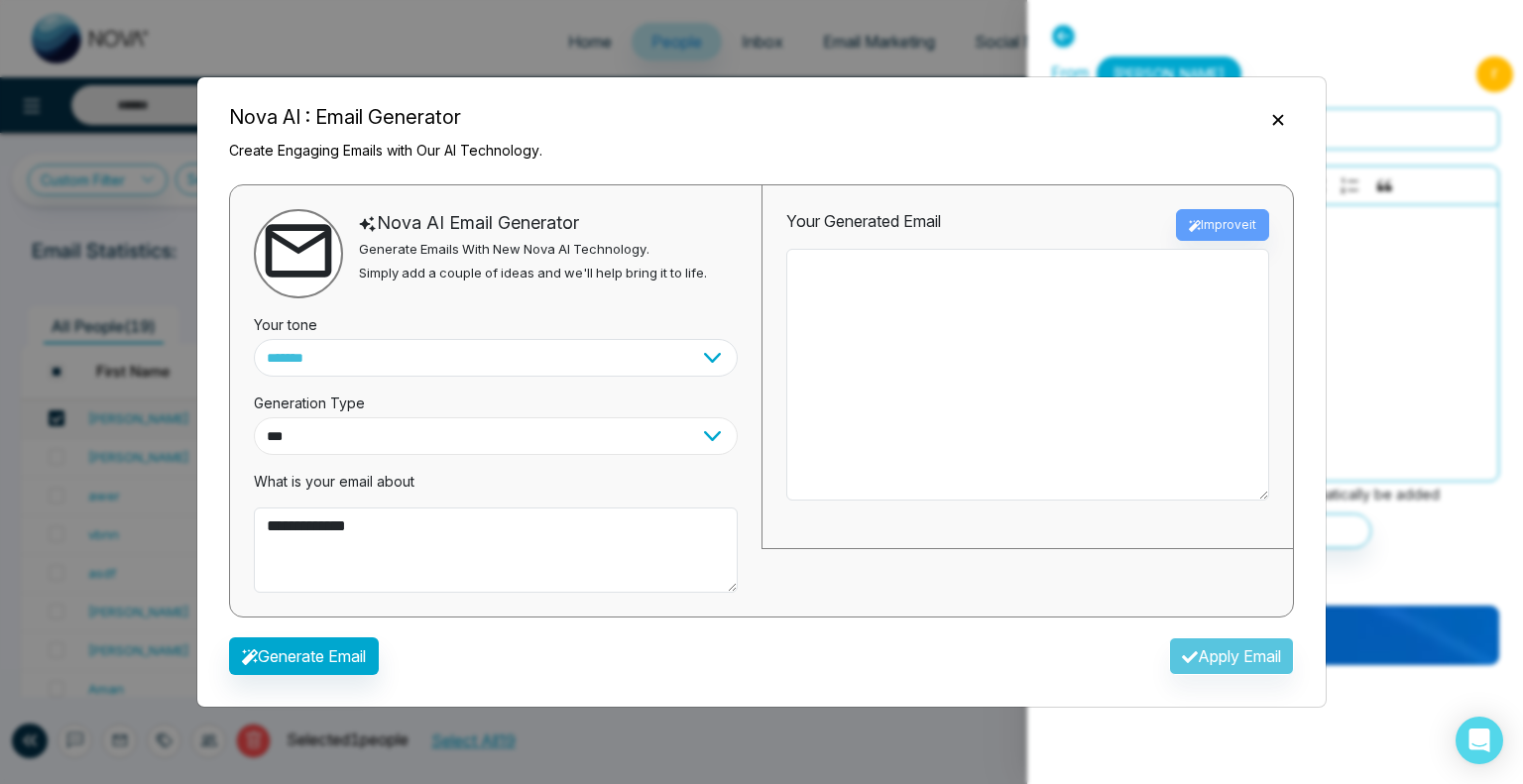select on "*******" 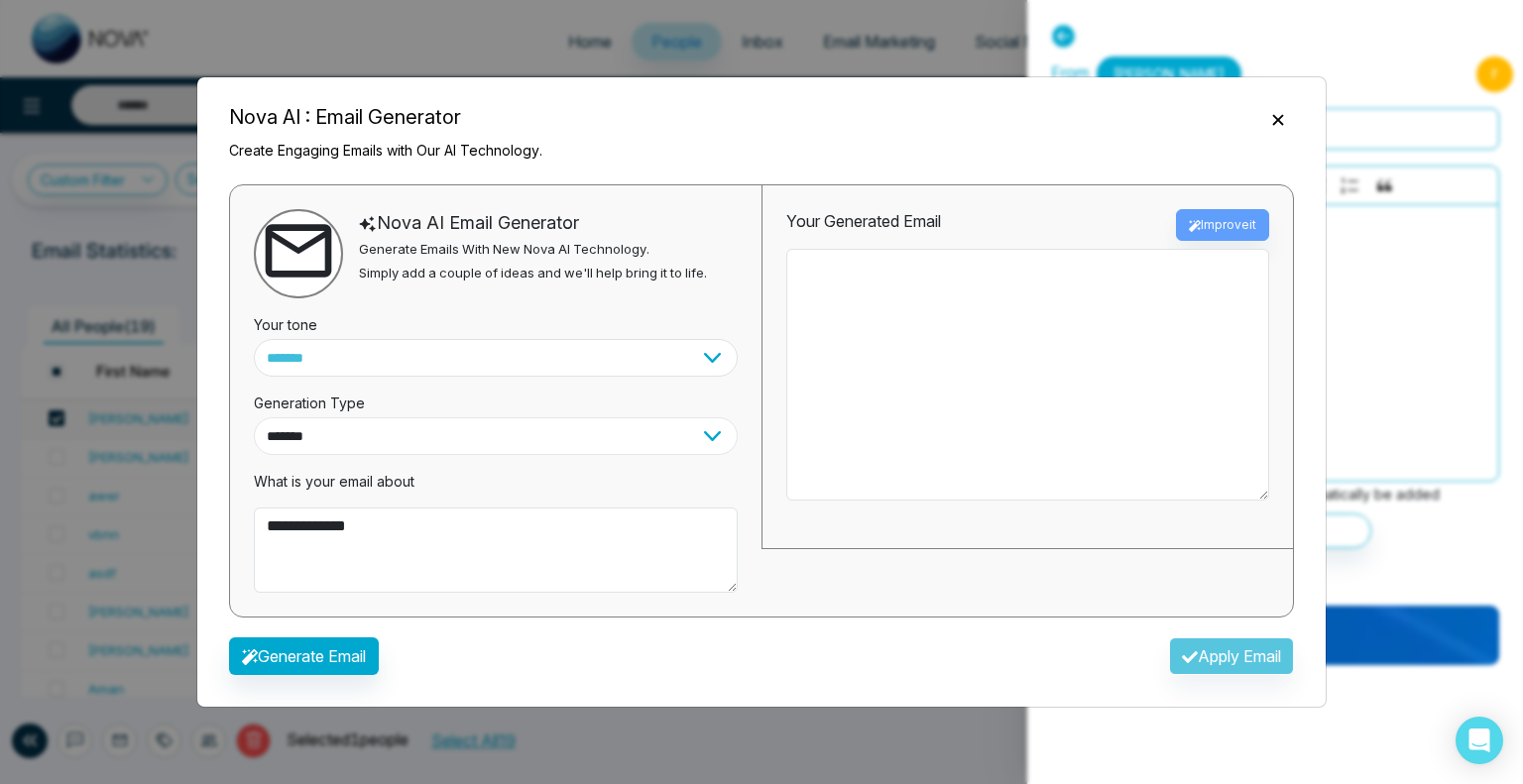 click on "*** ***** ******* ******* ********" at bounding box center (496, 436) 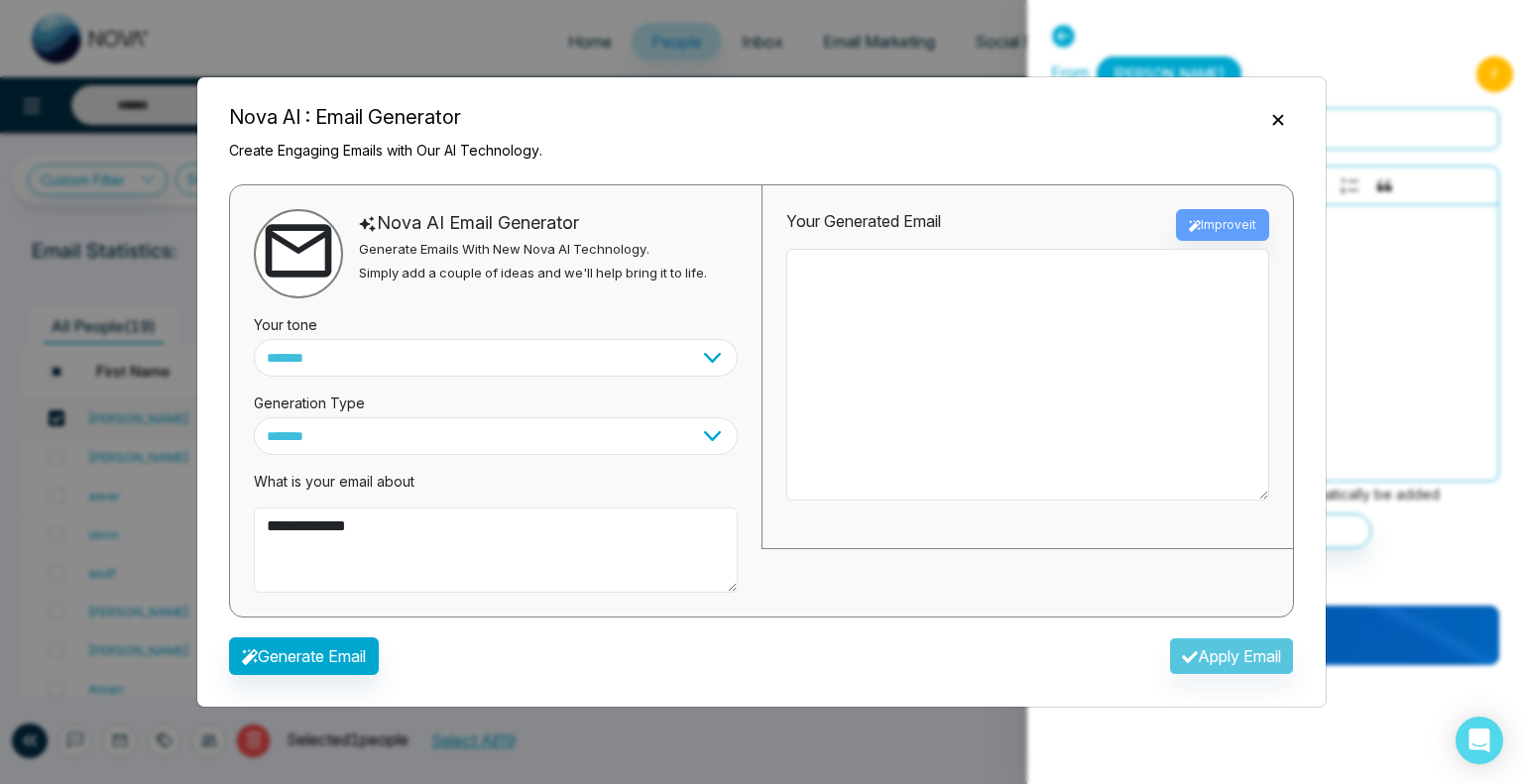 click on "**********" at bounding box center (496, 550) 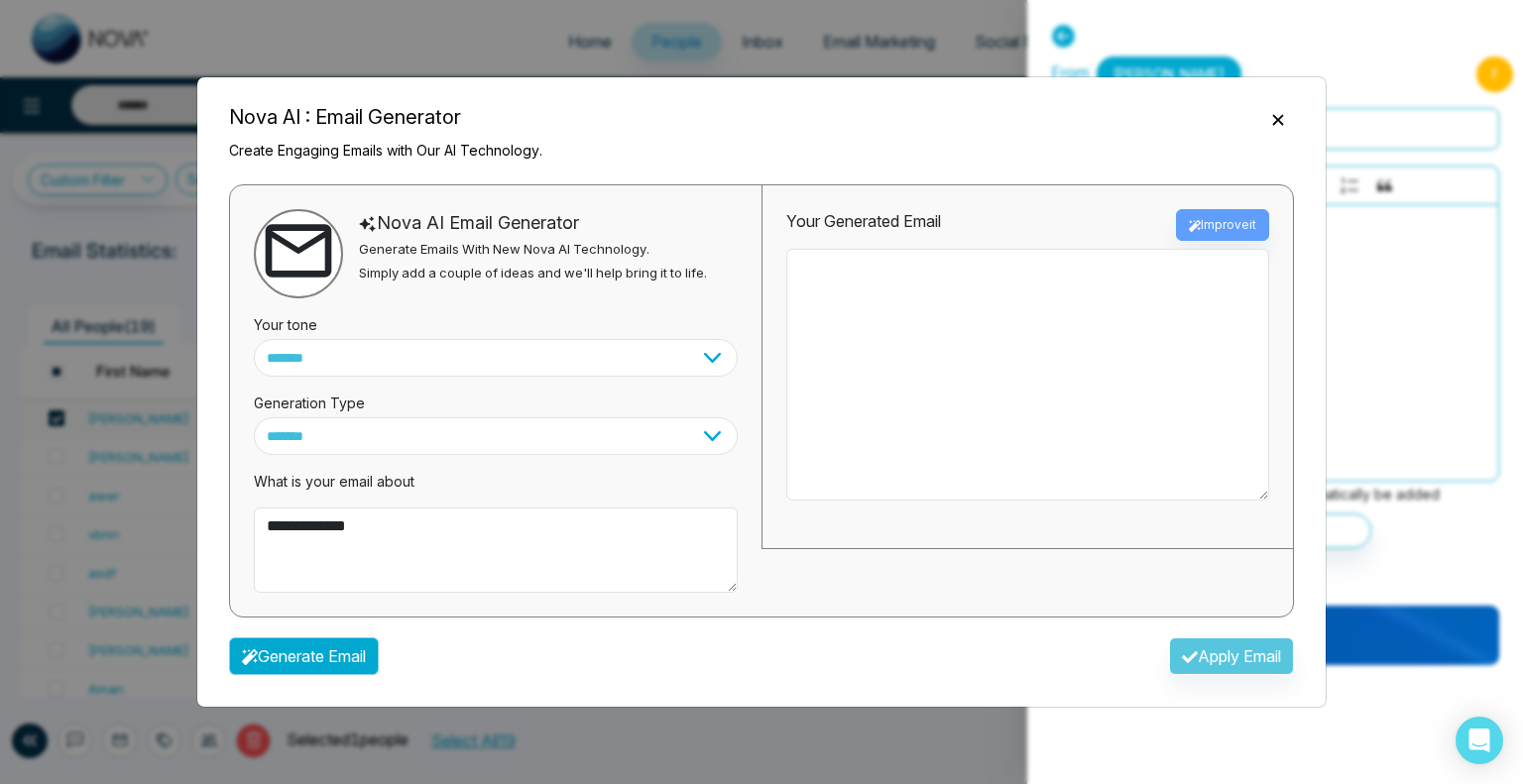 click on "Generate Email" at bounding box center (303, 656) 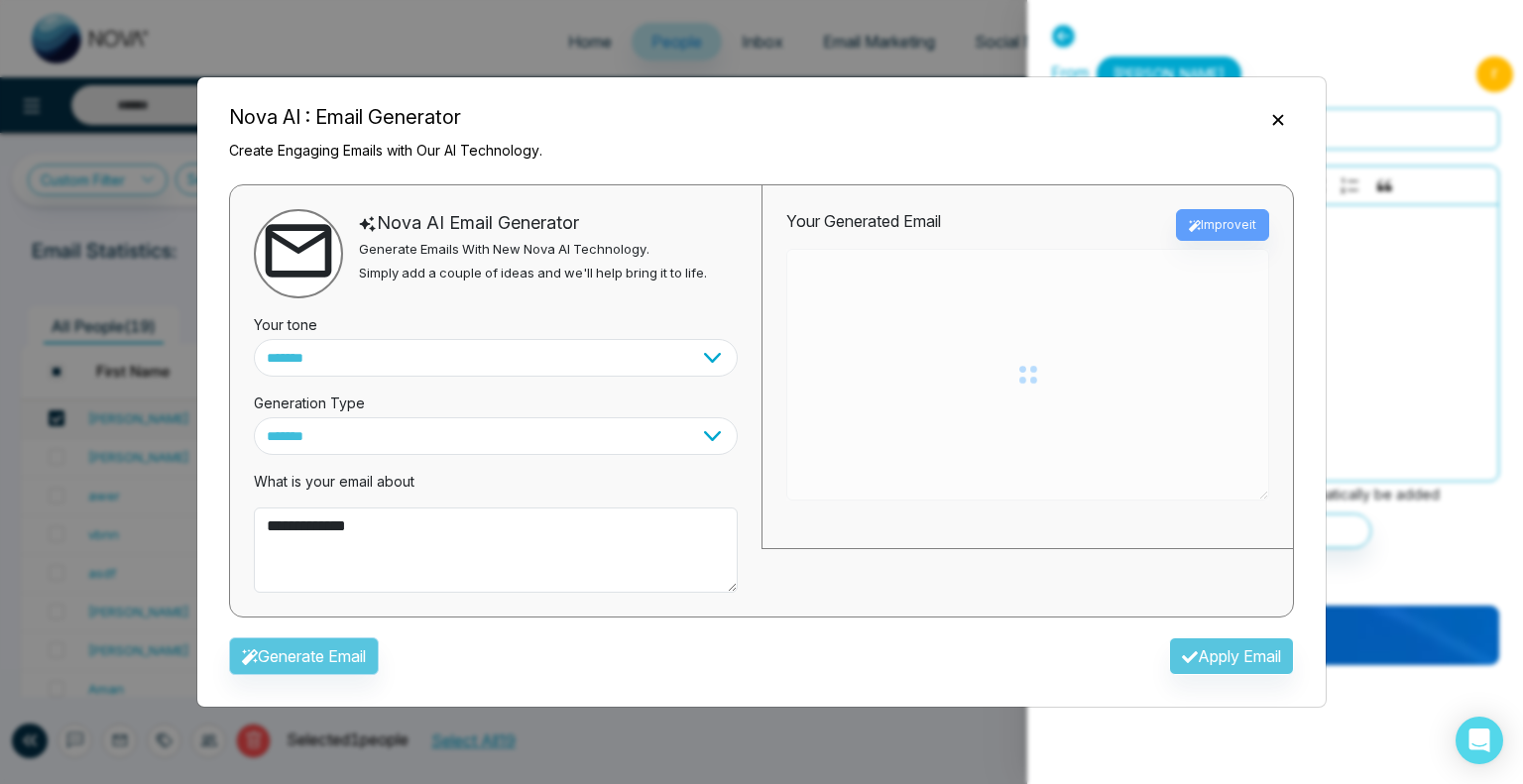 type on "**********" 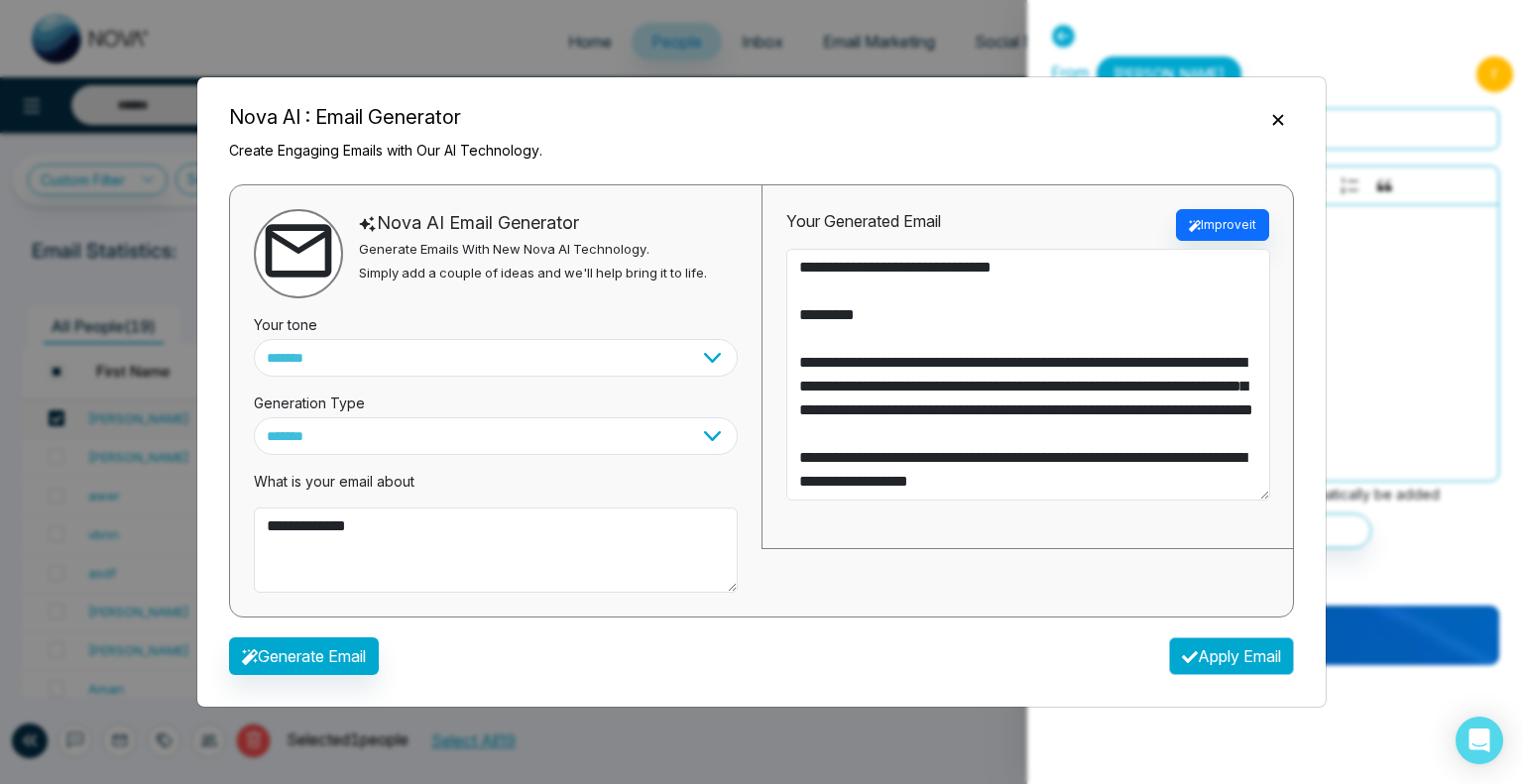click on "Apply Email" at bounding box center (1231, 656) 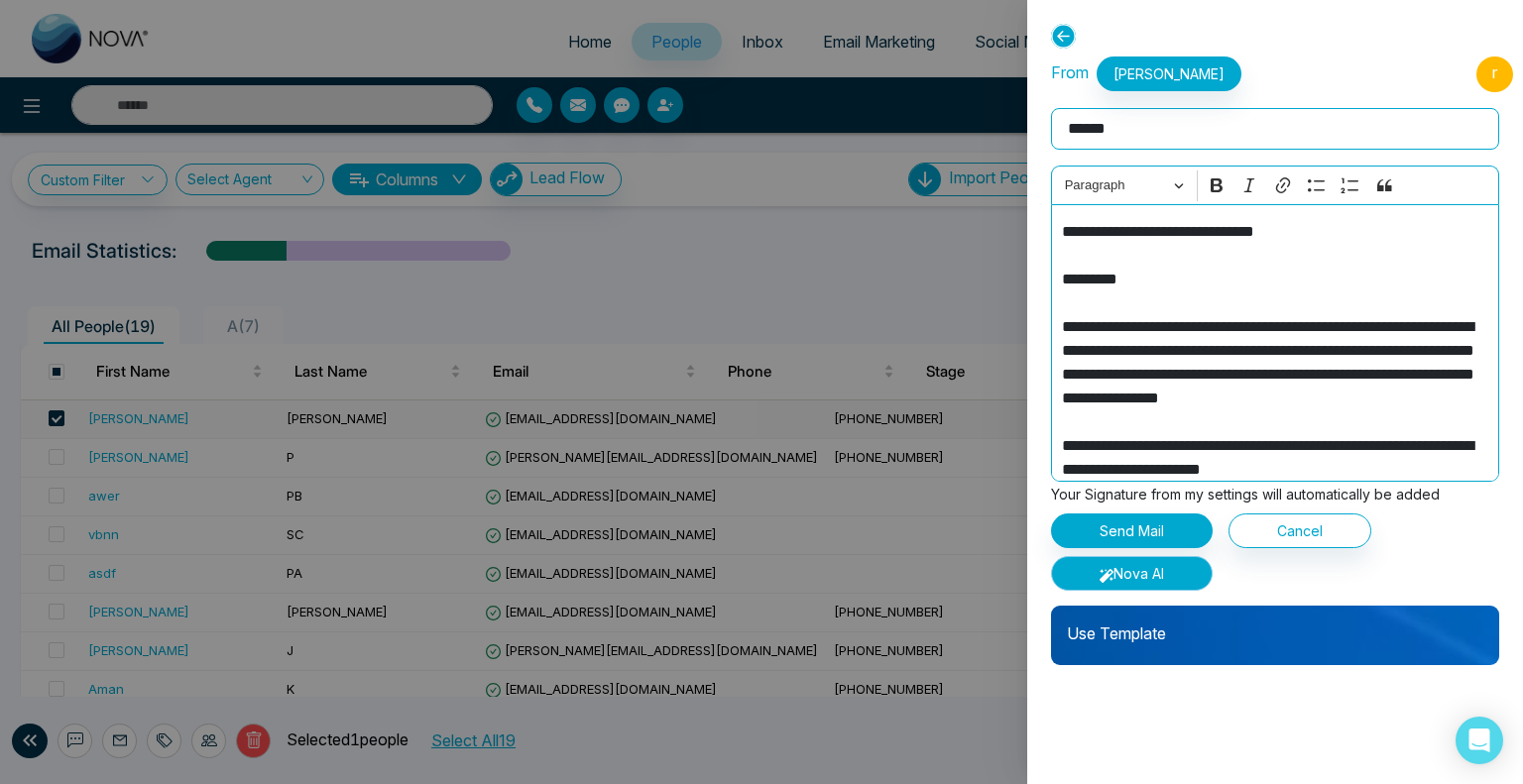 click on "Nova AI" at bounding box center [1131, 573] 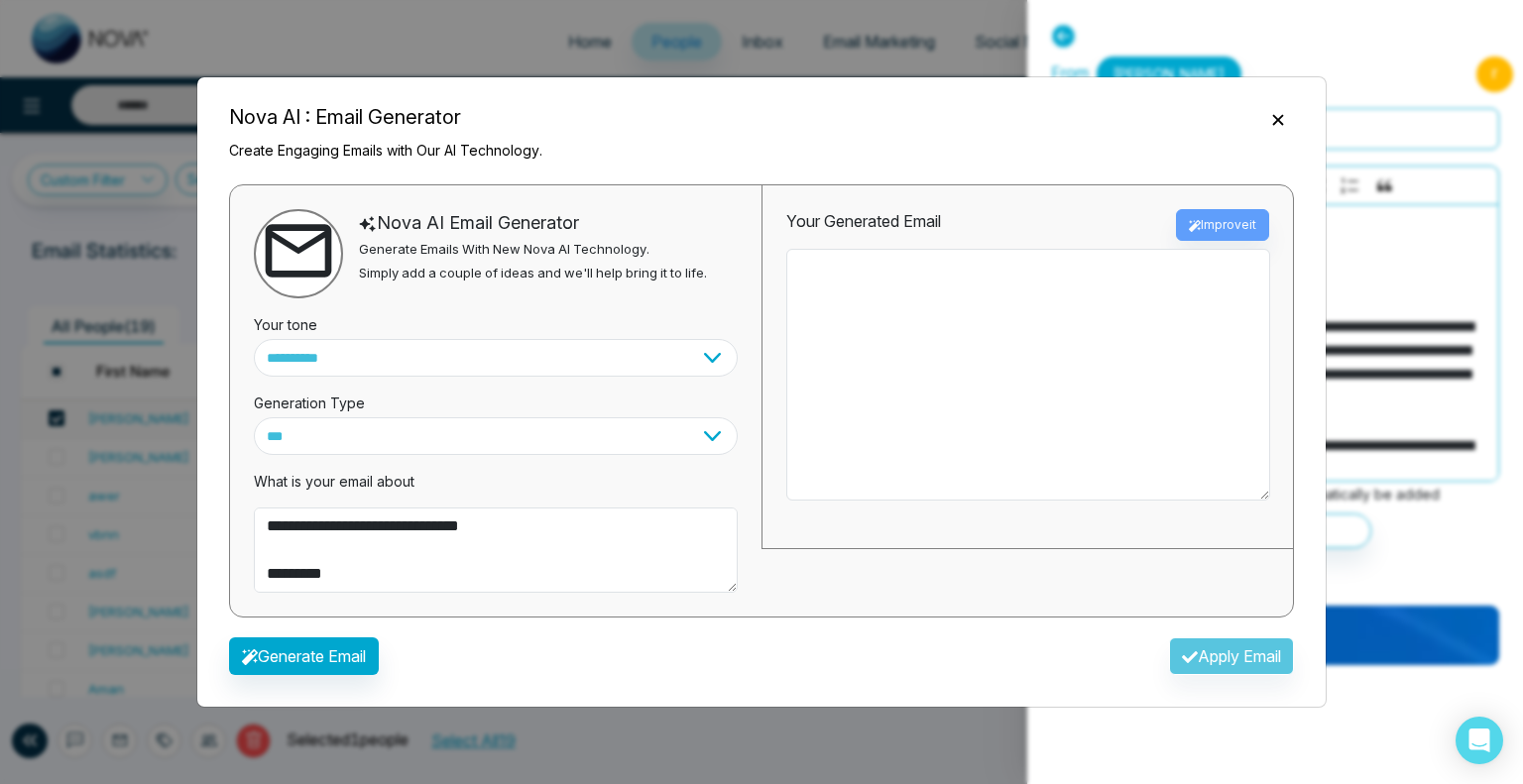 click 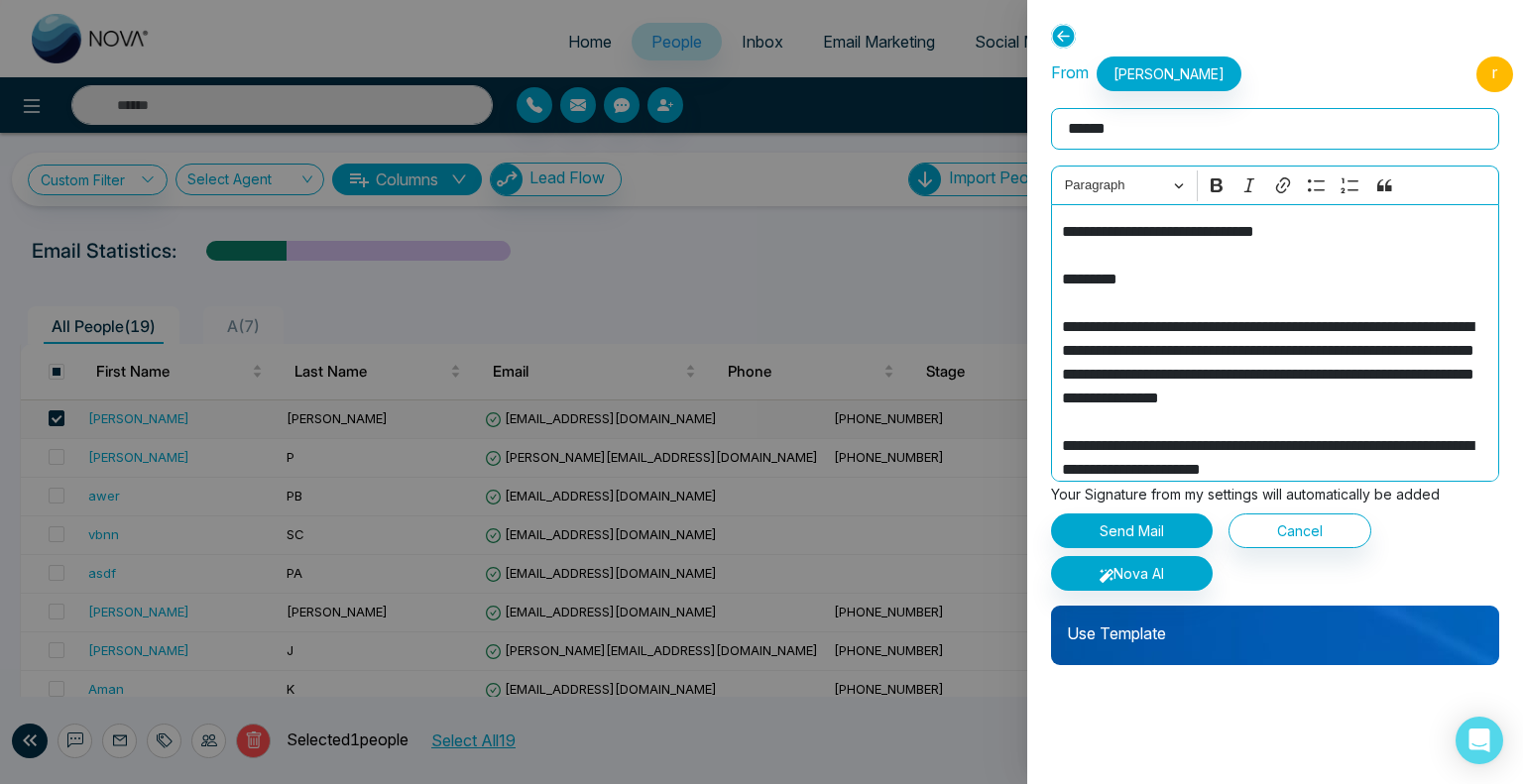 click at bounding box center (762, 392) 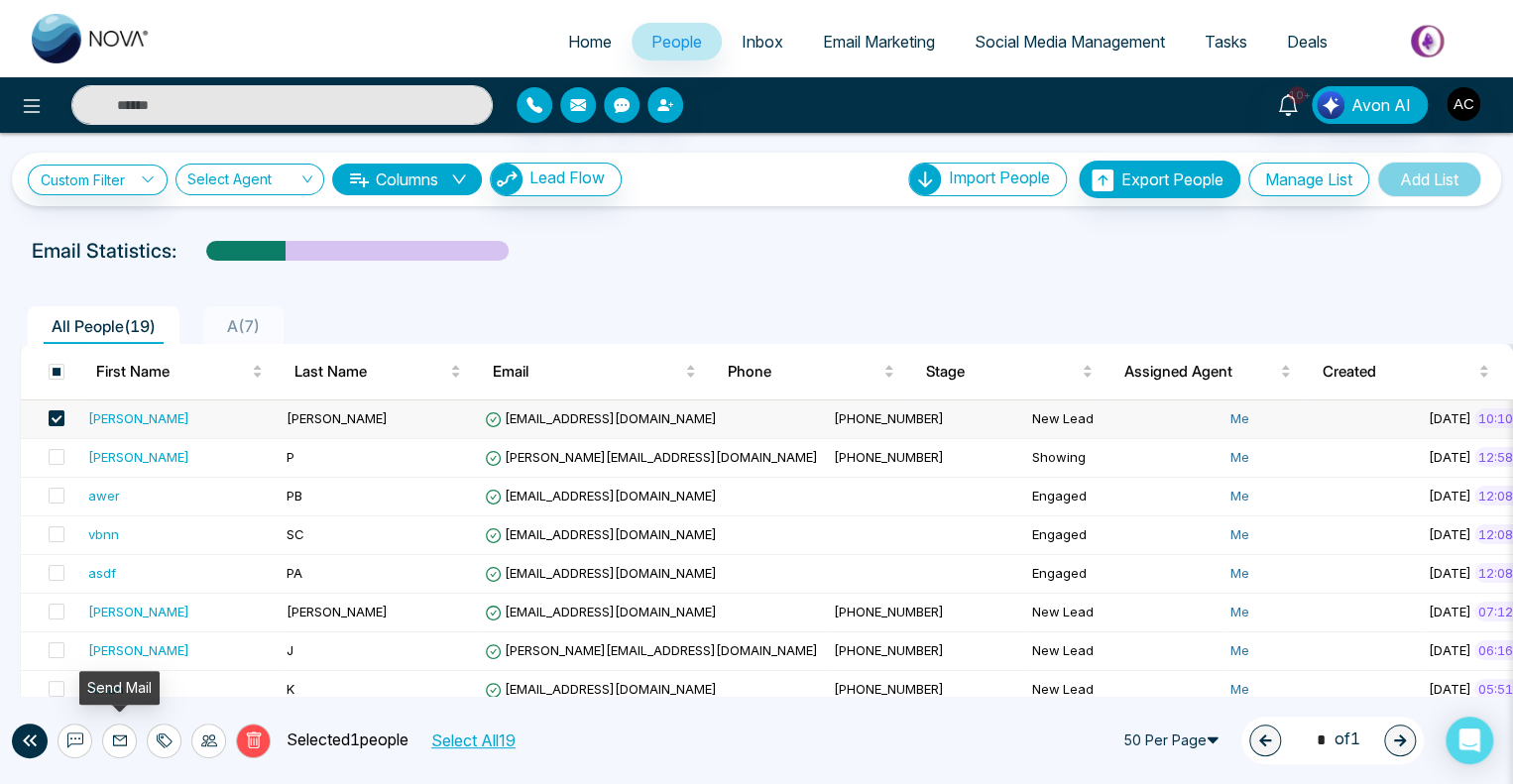 click 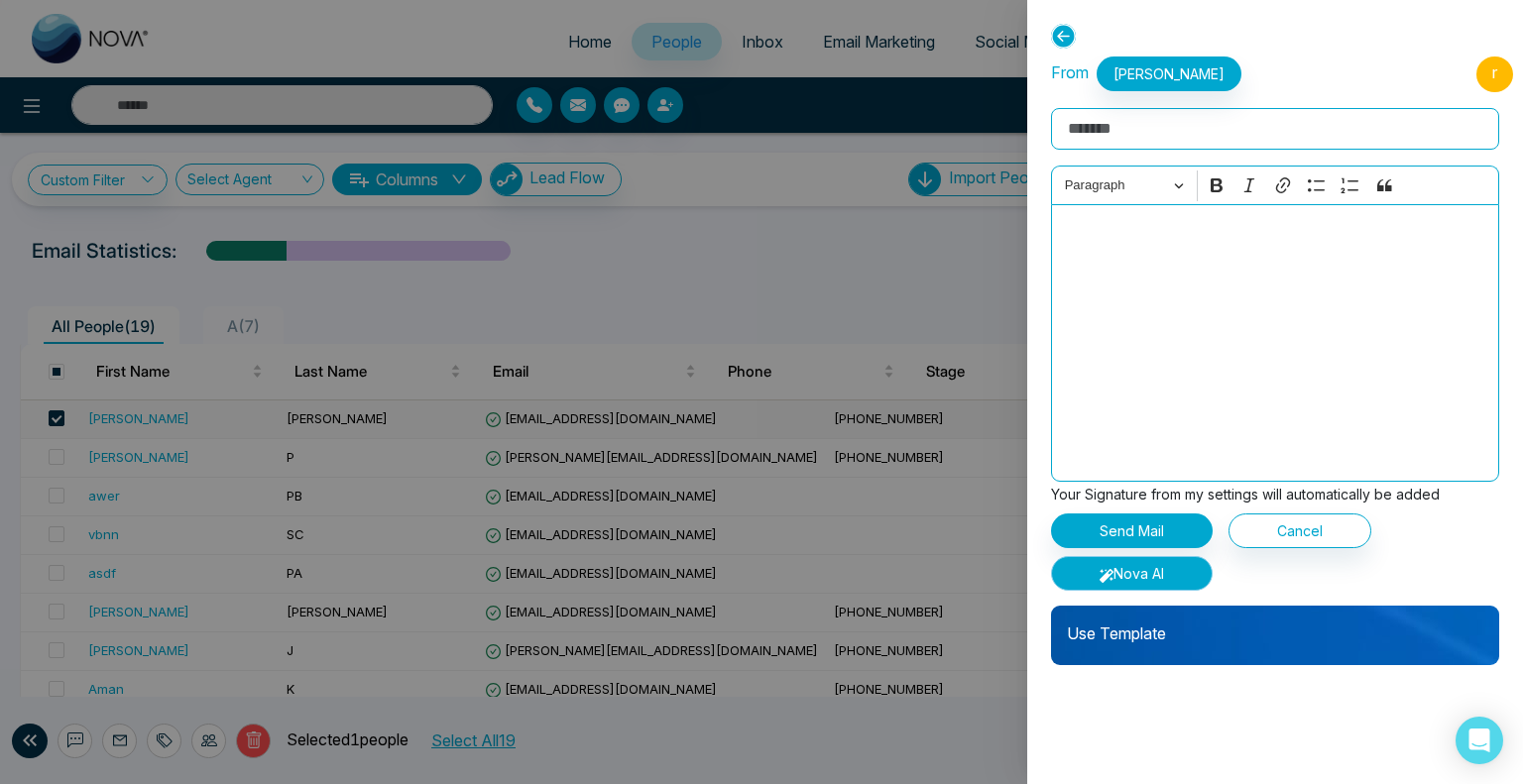 click on "Nova AI" at bounding box center [1131, 573] 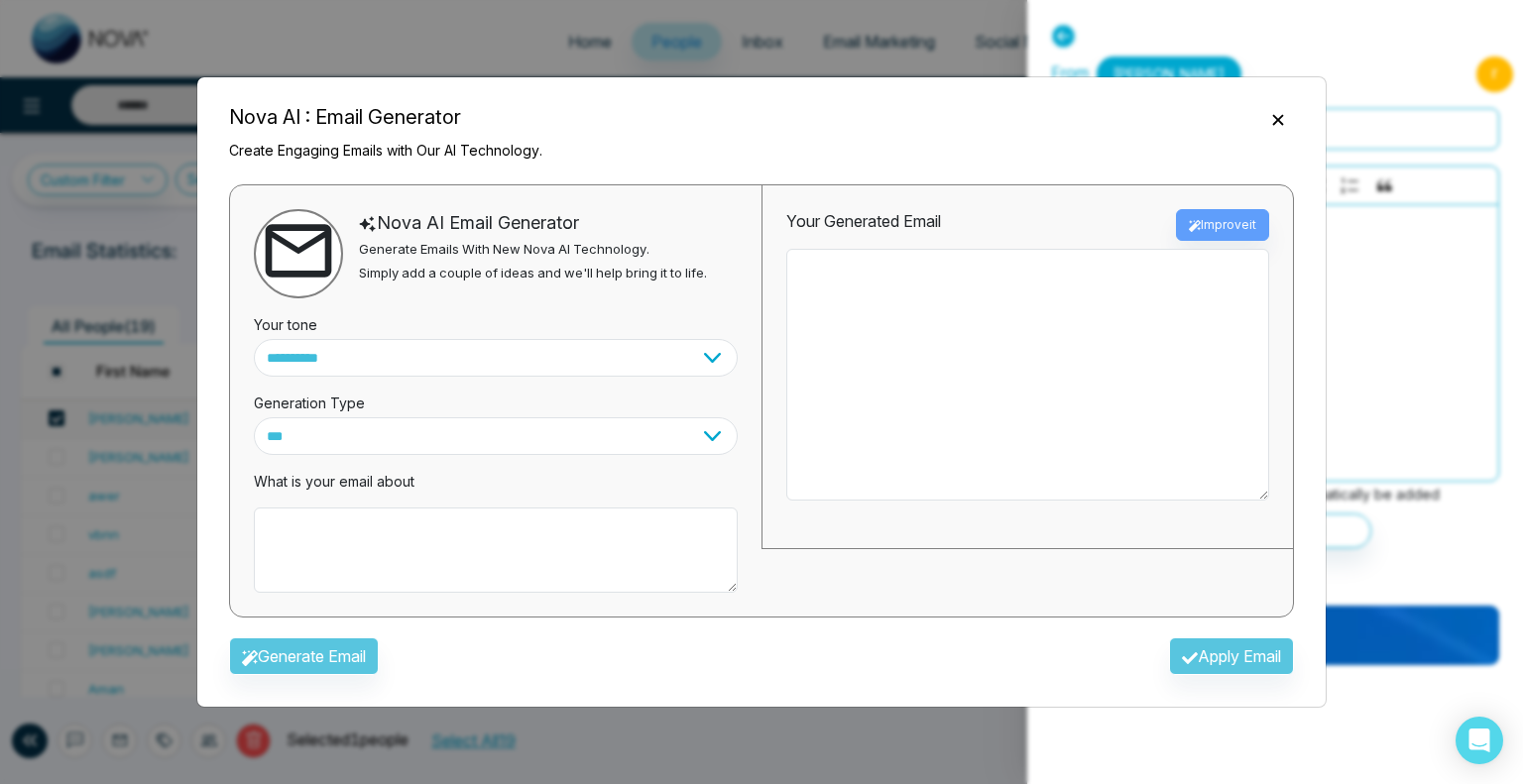 click 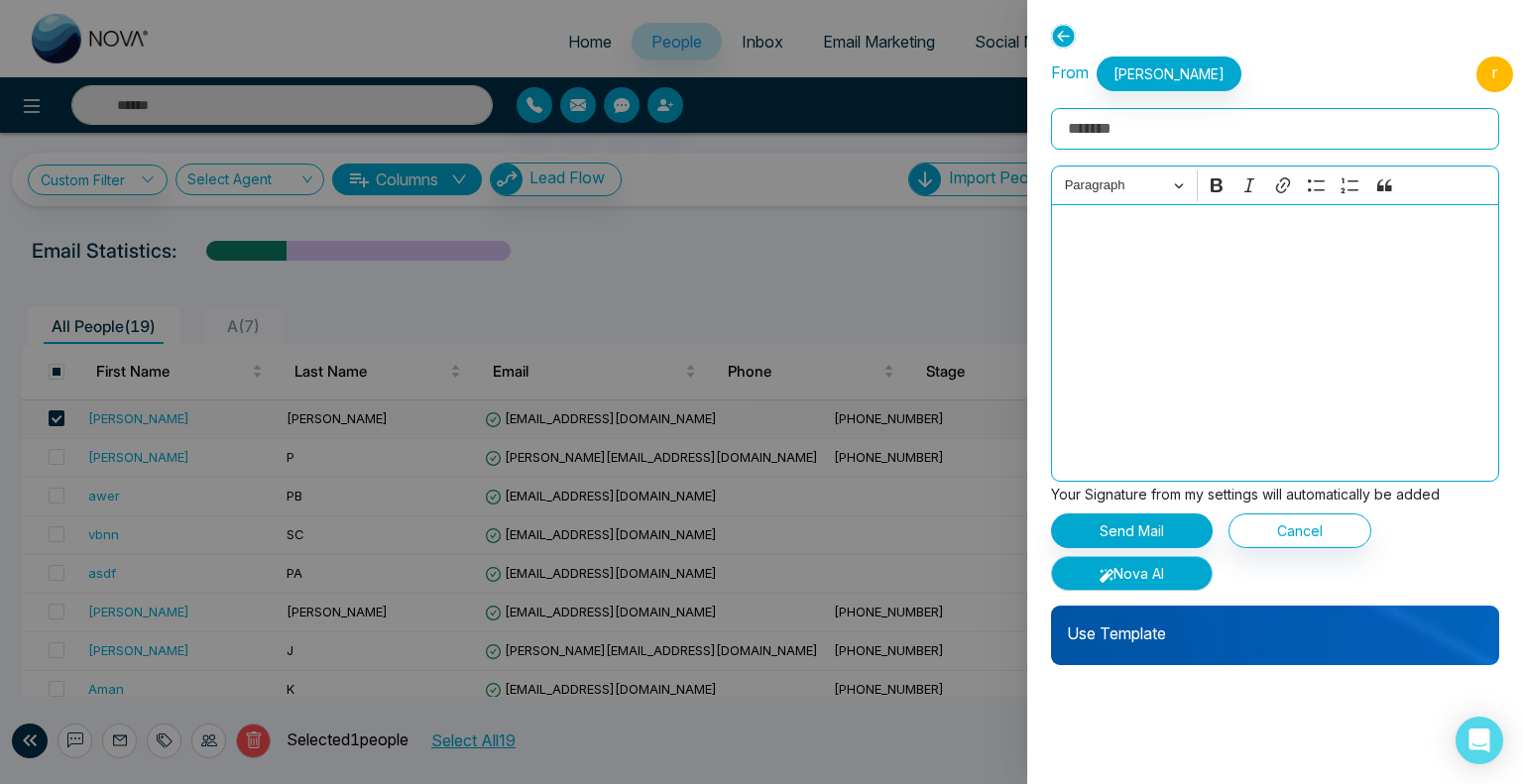 click on "Nova AI" at bounding box center (1131, 573) 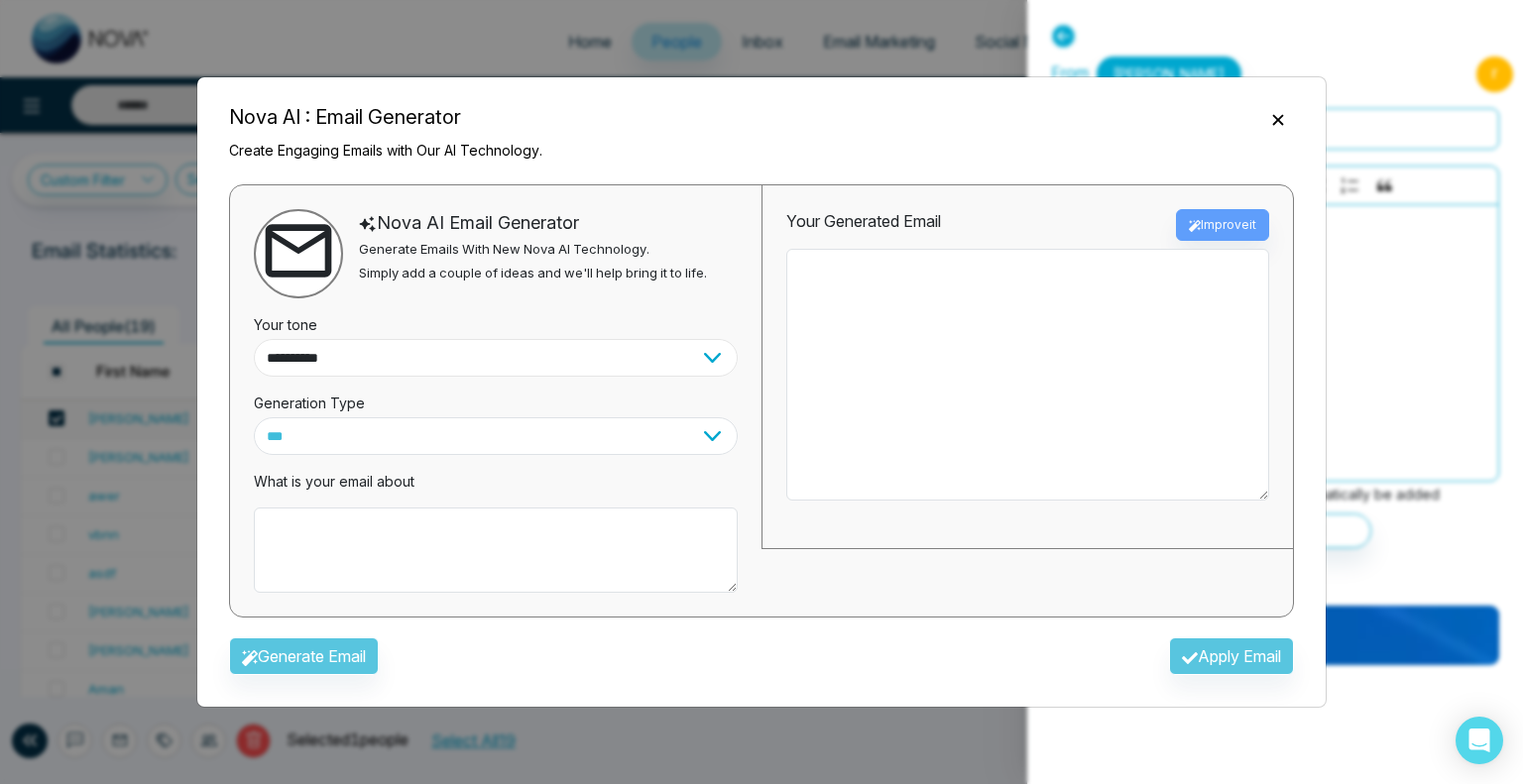 click on "**********" at bounding box center (496, 358) 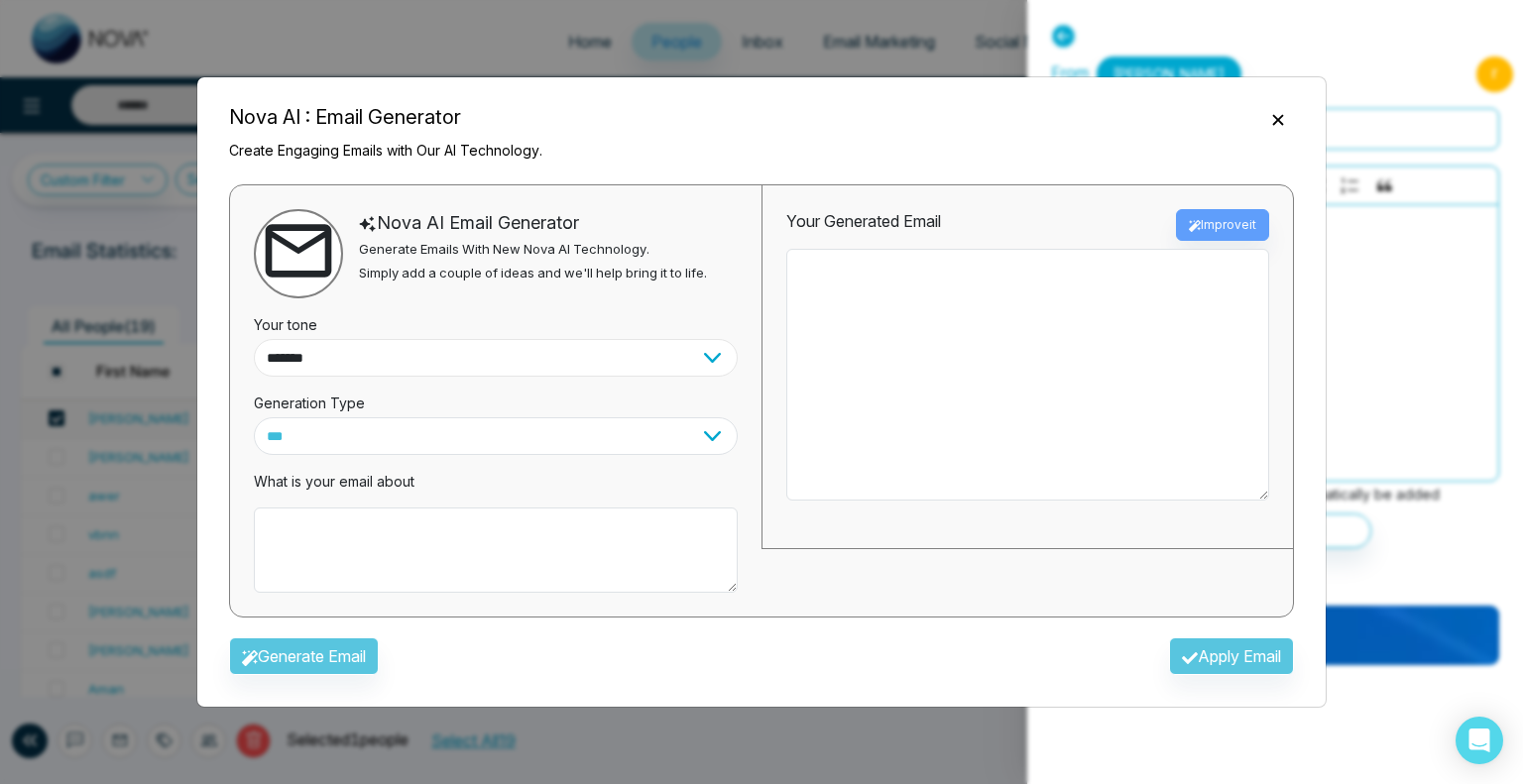 click on "**********" at bounding box center [496, 358] 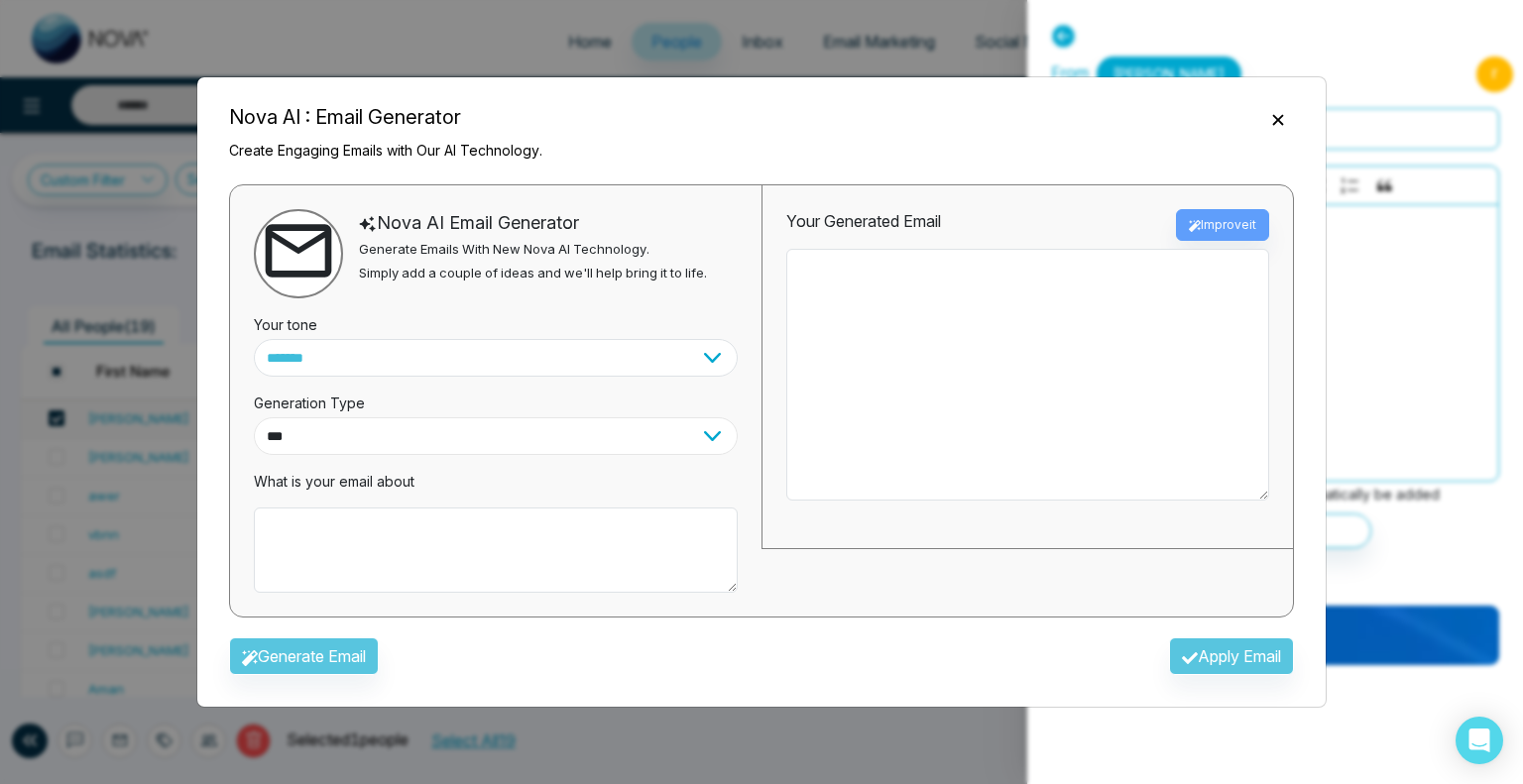 click on "*** ***** ******* ******* ********" at bounding box center [496, 436] 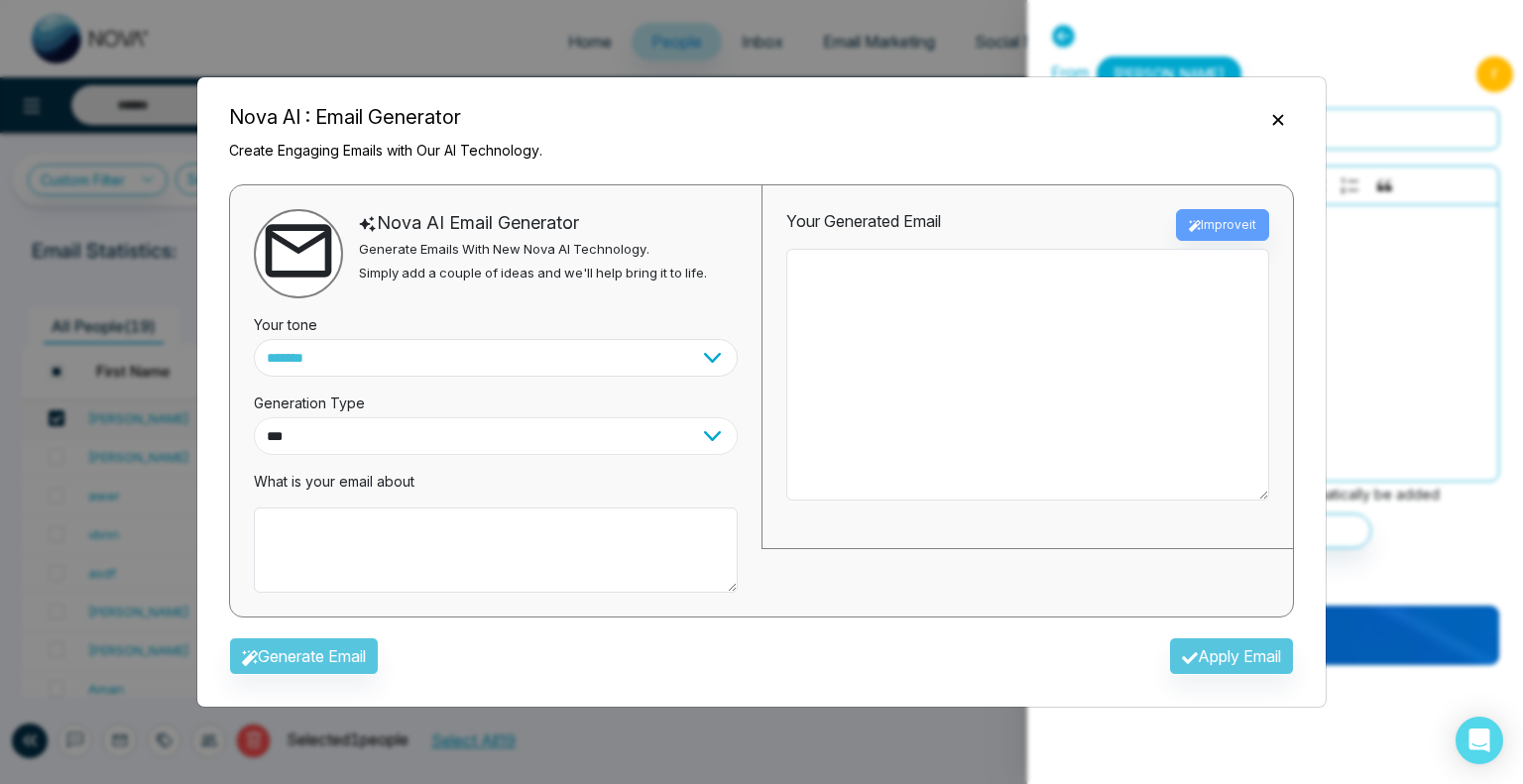click on "*** ***** ******* ******* ********" at bounding box center (496, 436) 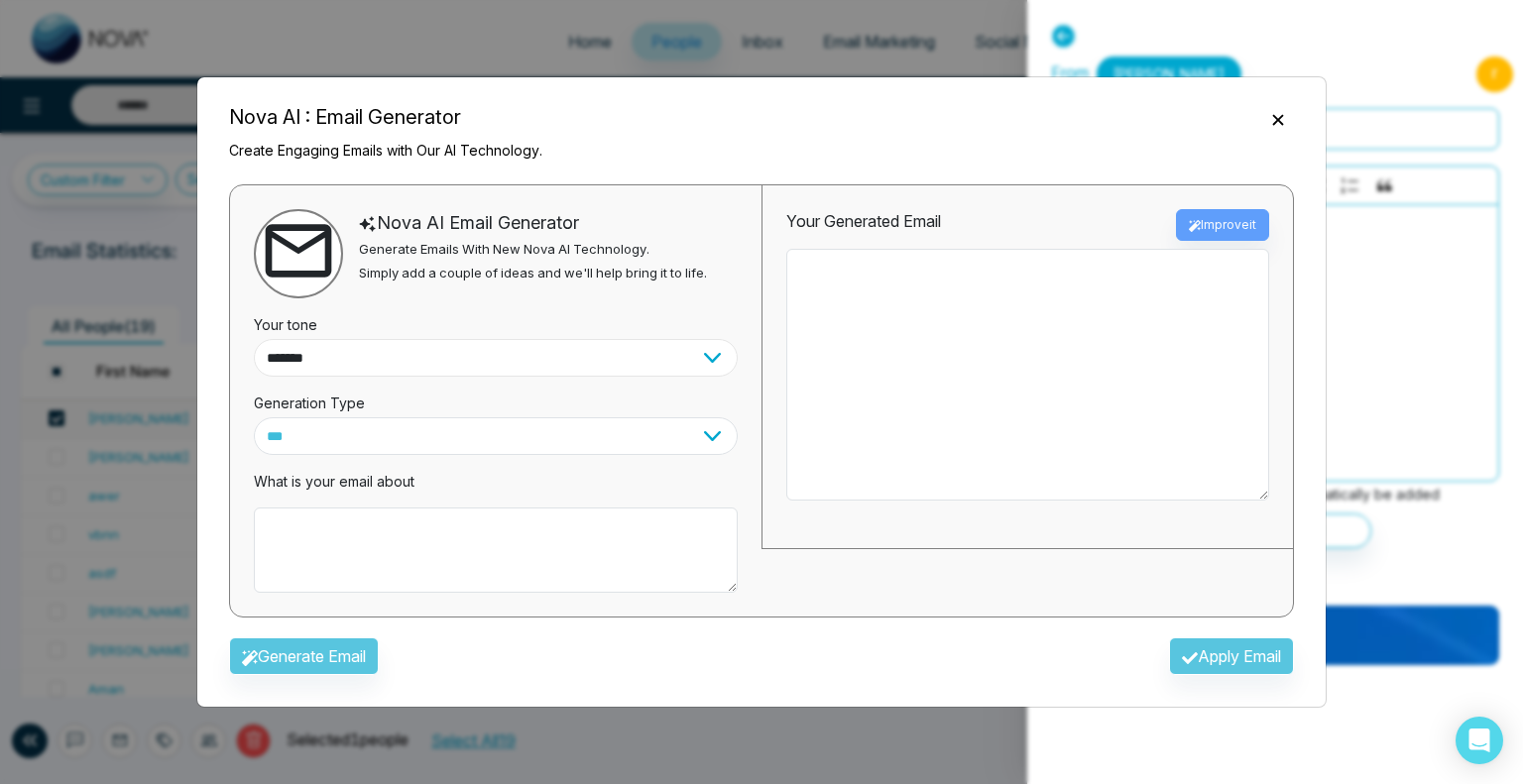 click on "**********" at bounding box center (496, 358) 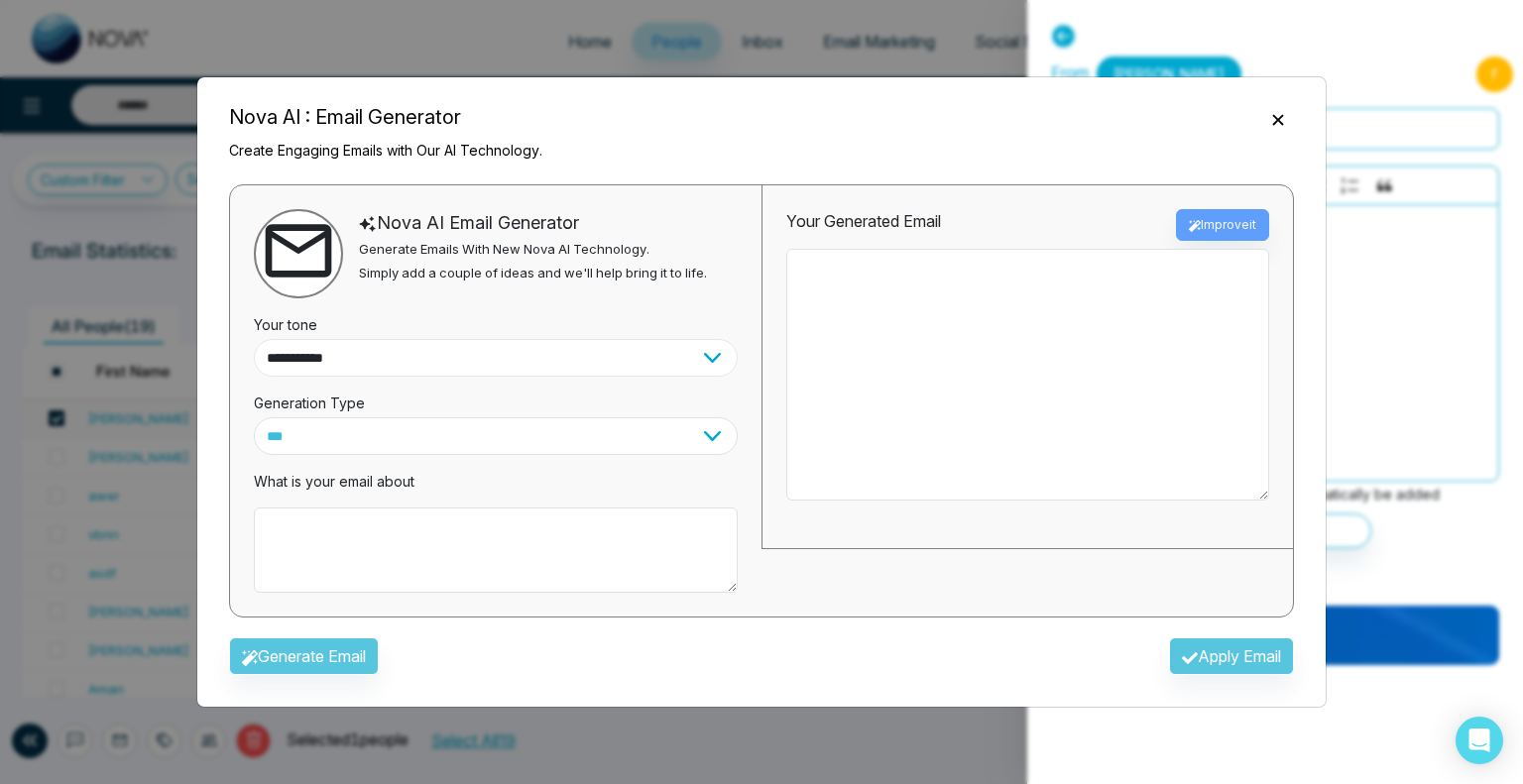 click on "**********" at bounding box center [496, 358] 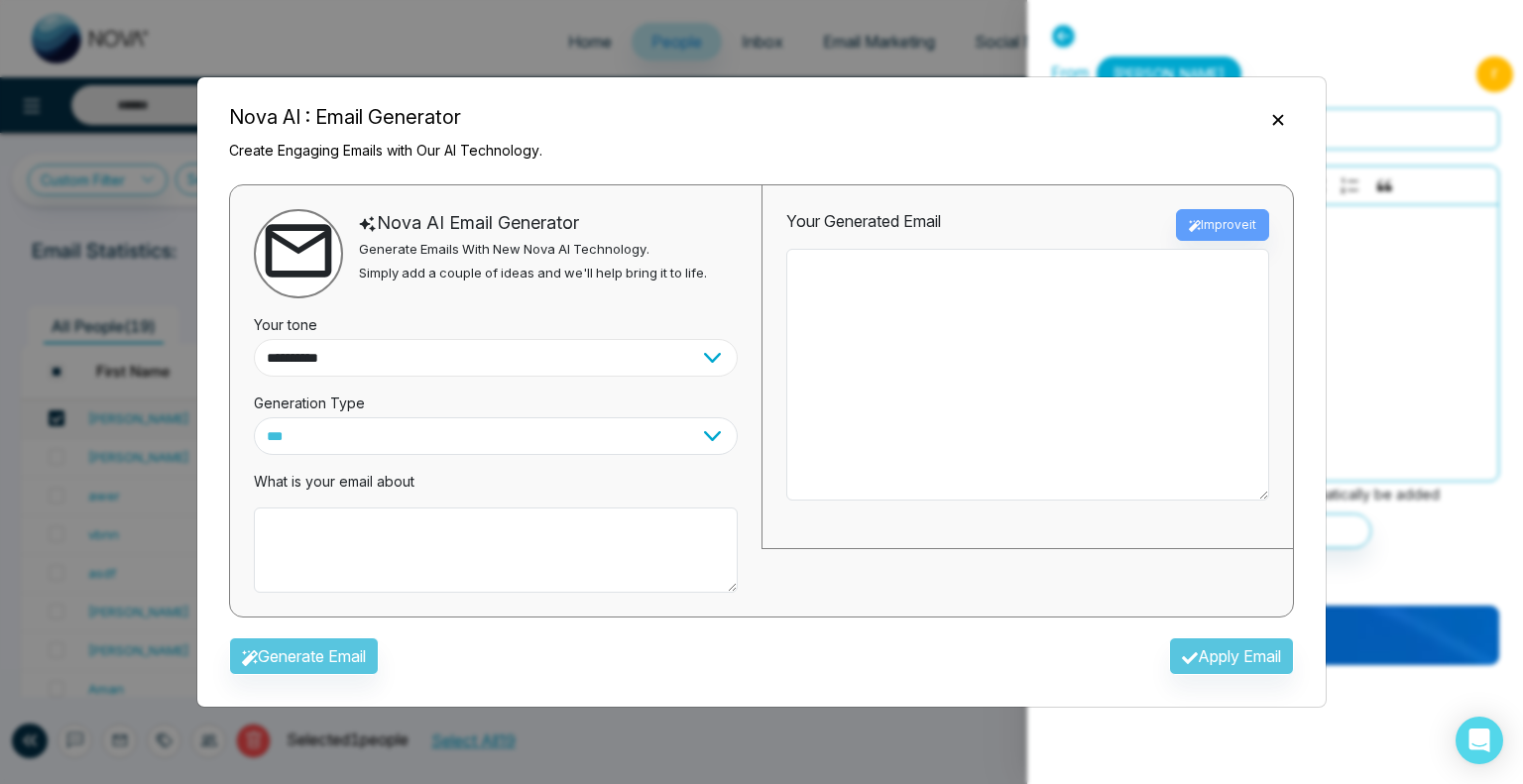 click on "**********" at bounding box center [496, 358] 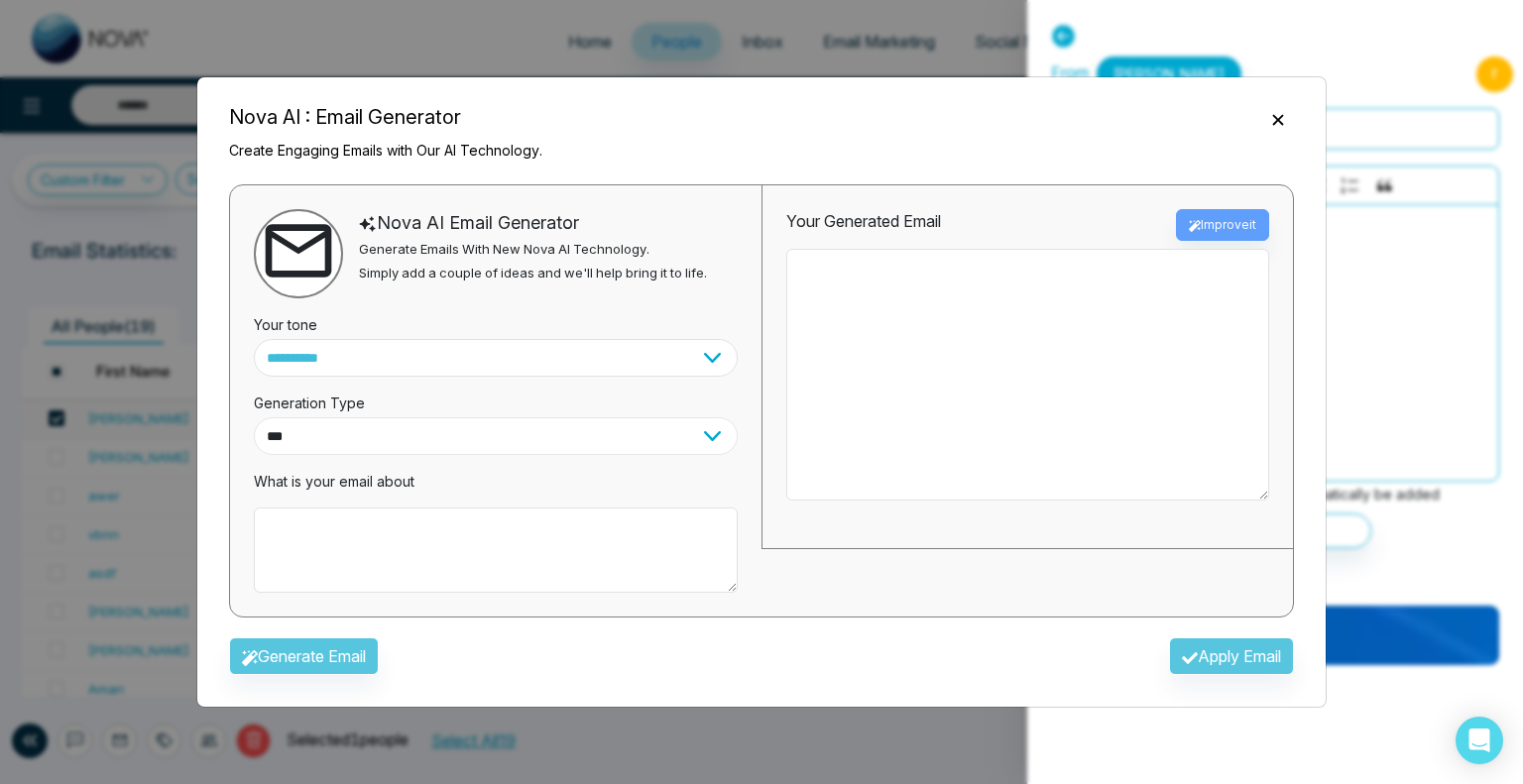 click on "*** ***** ******* ******* ********" at bounding box center [496, 436] 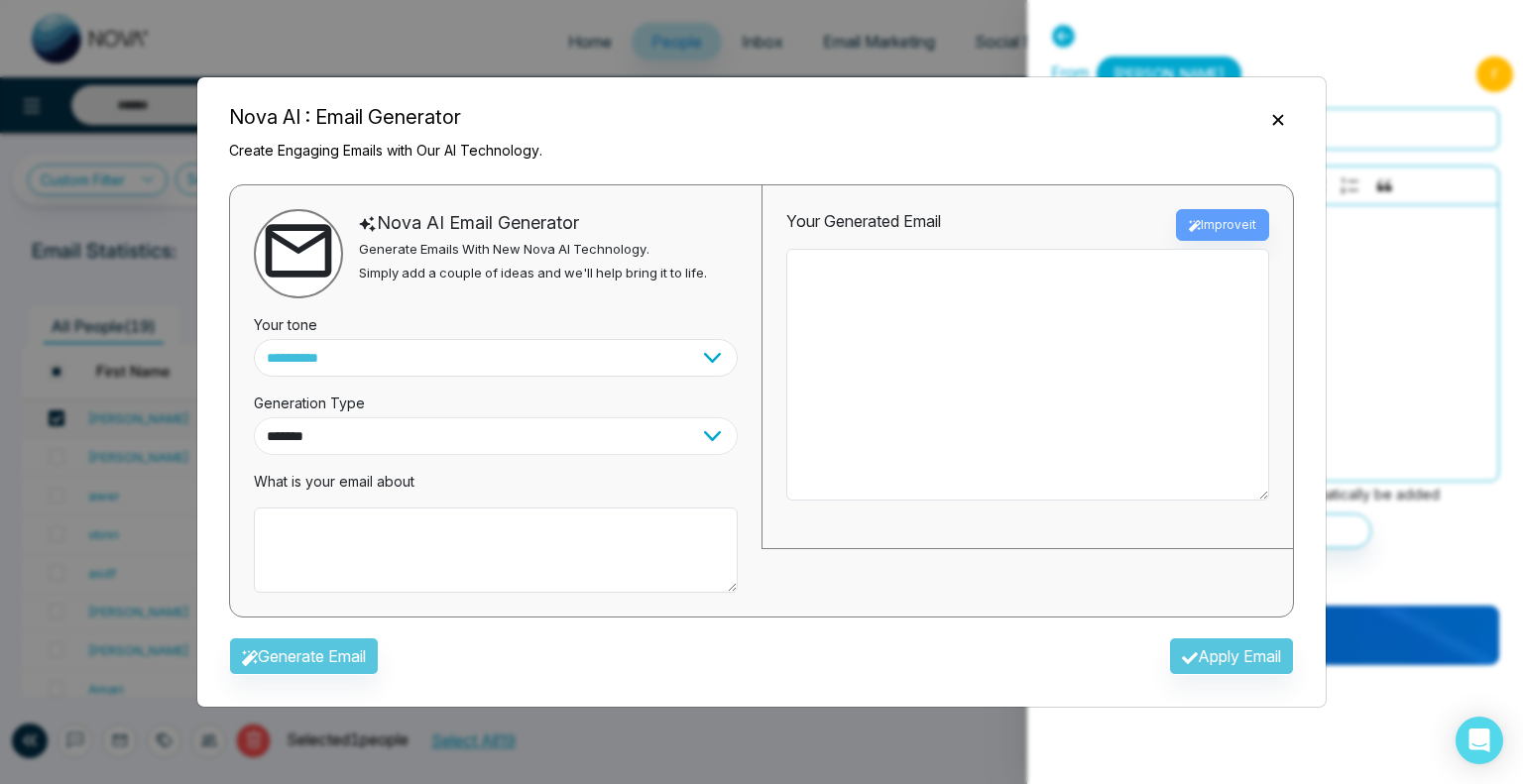 click on "*** ***** ******* ******* ********" at bounding box center (496, 436) 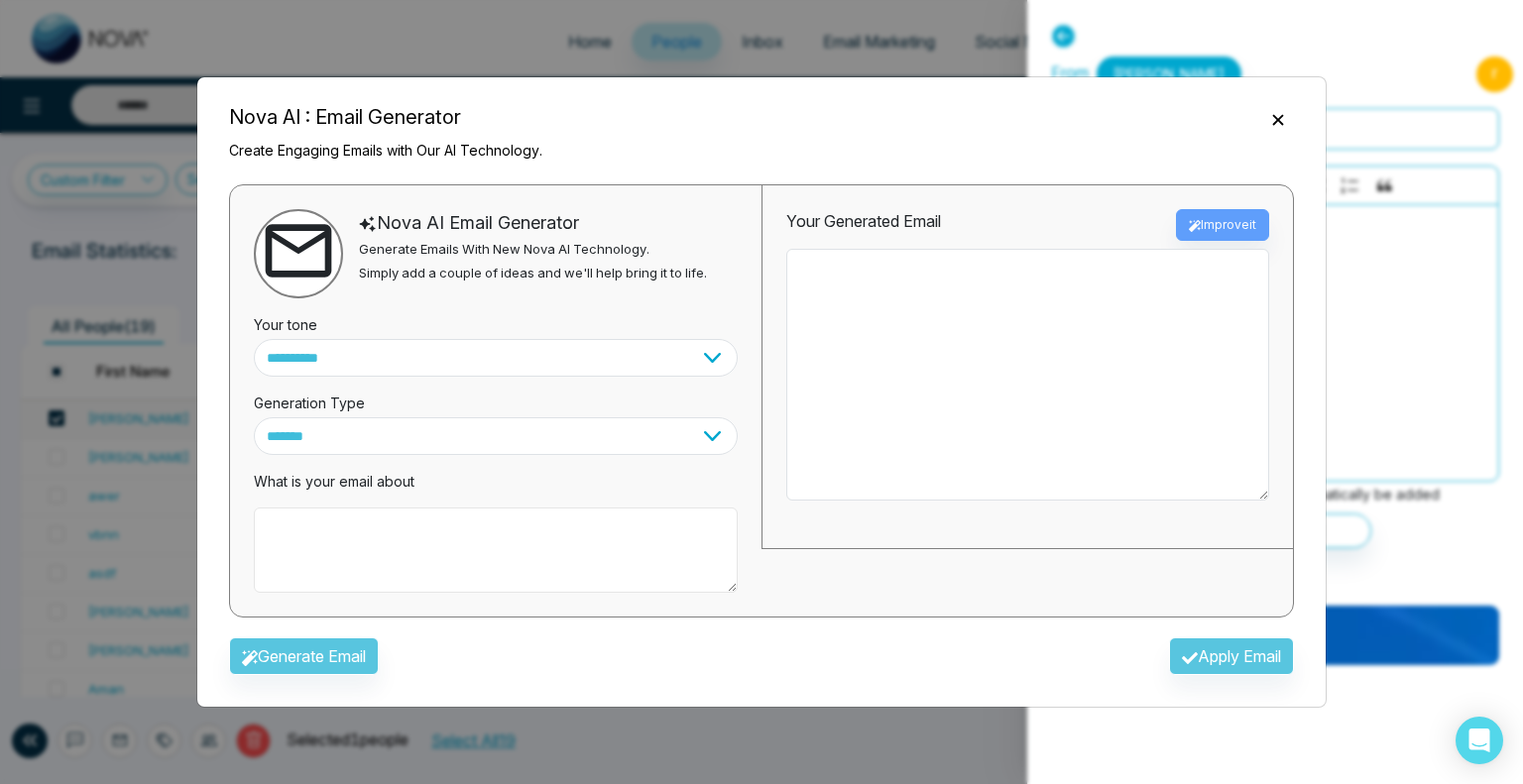 click at bounding box center [496, 550] 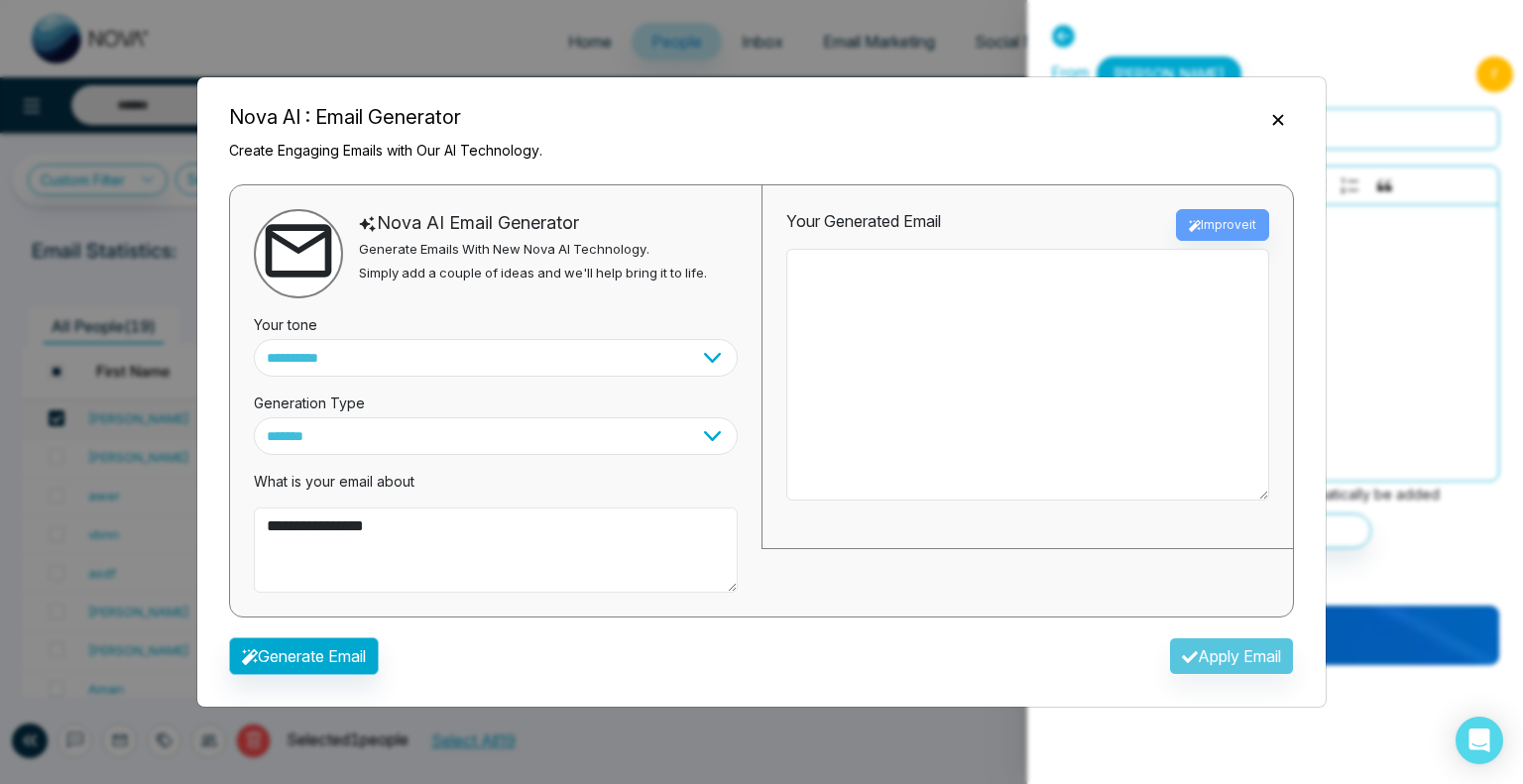 type on "**********" 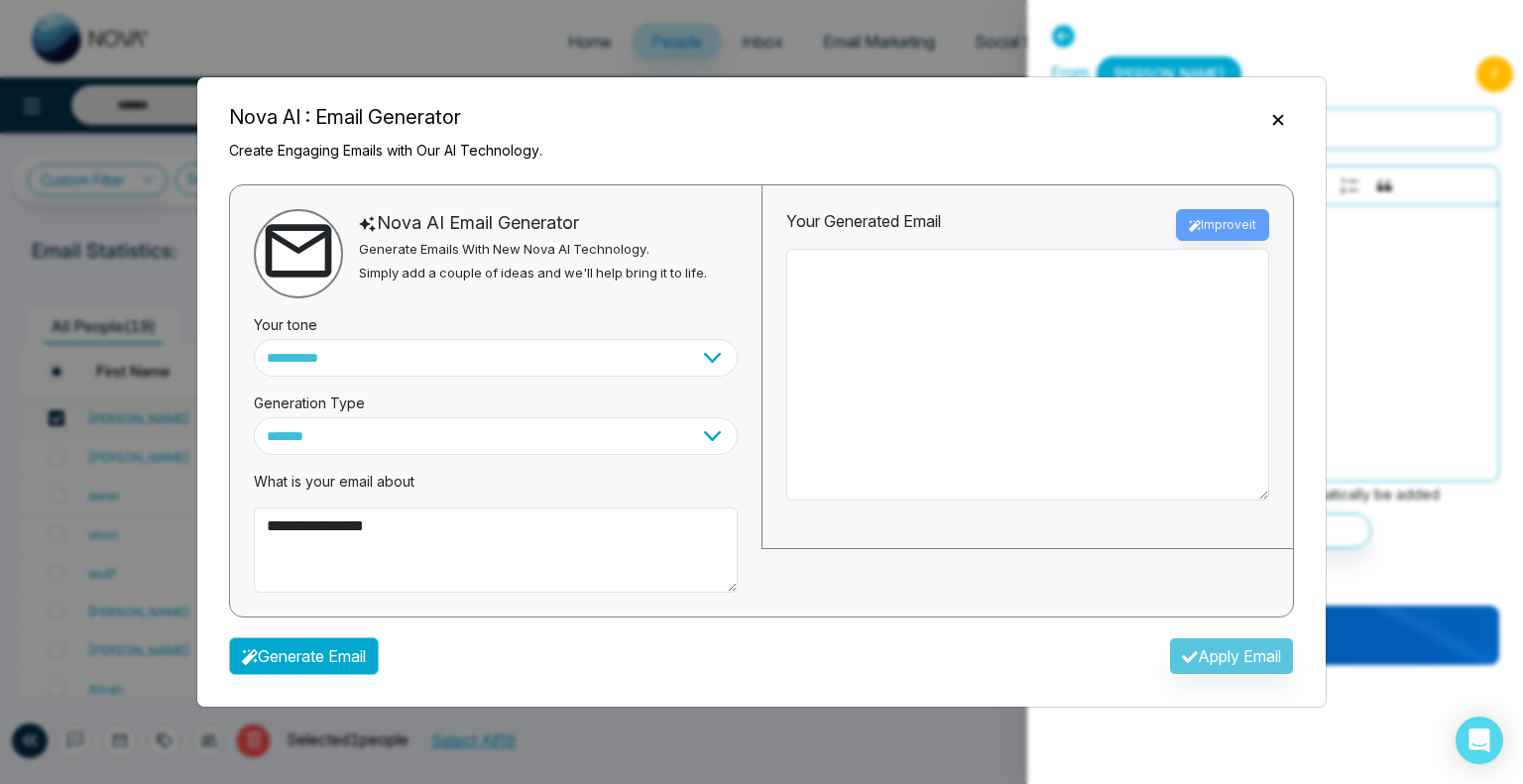 click on "Generate Email" at bounding box center [303, 656] 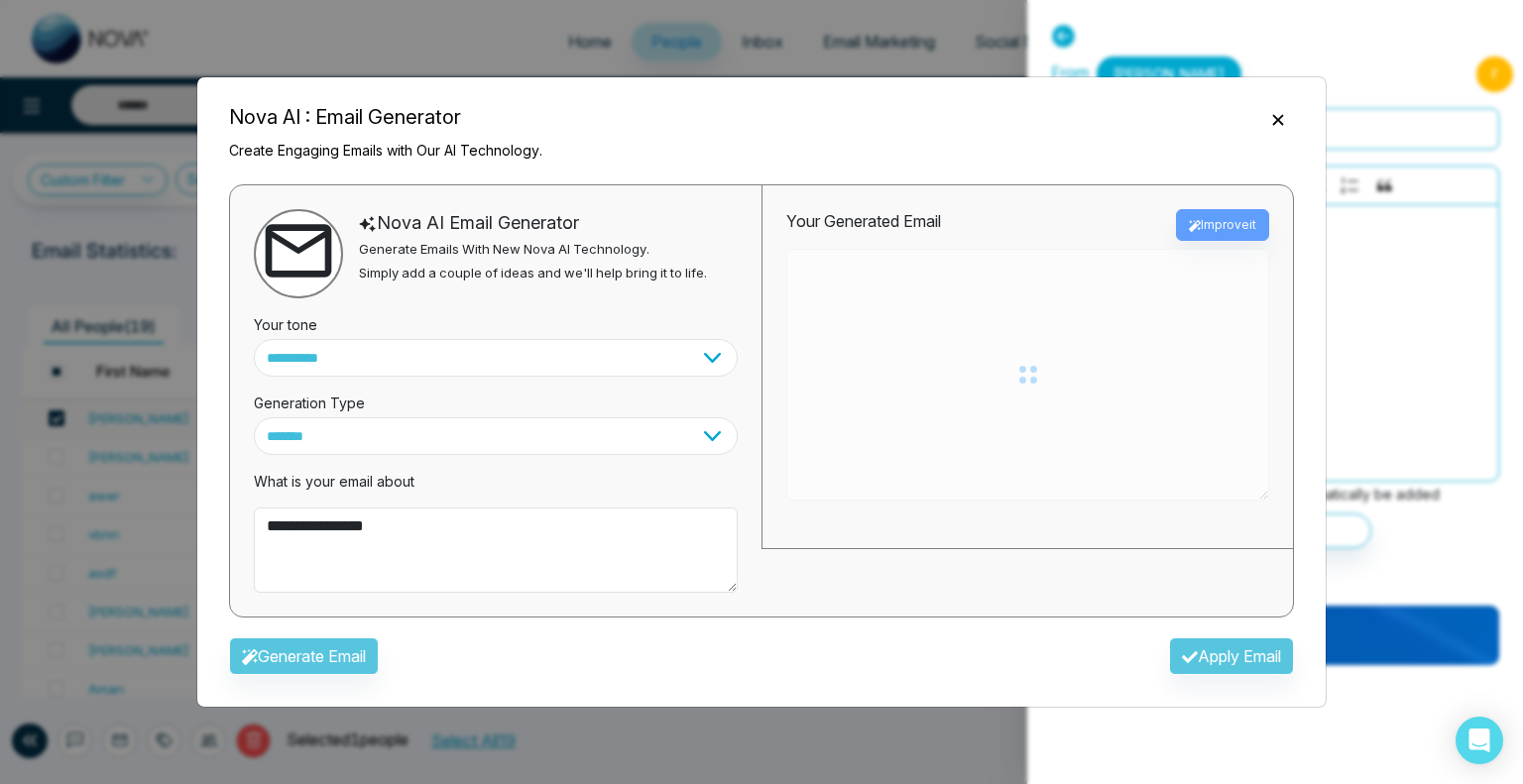 type on "**********" 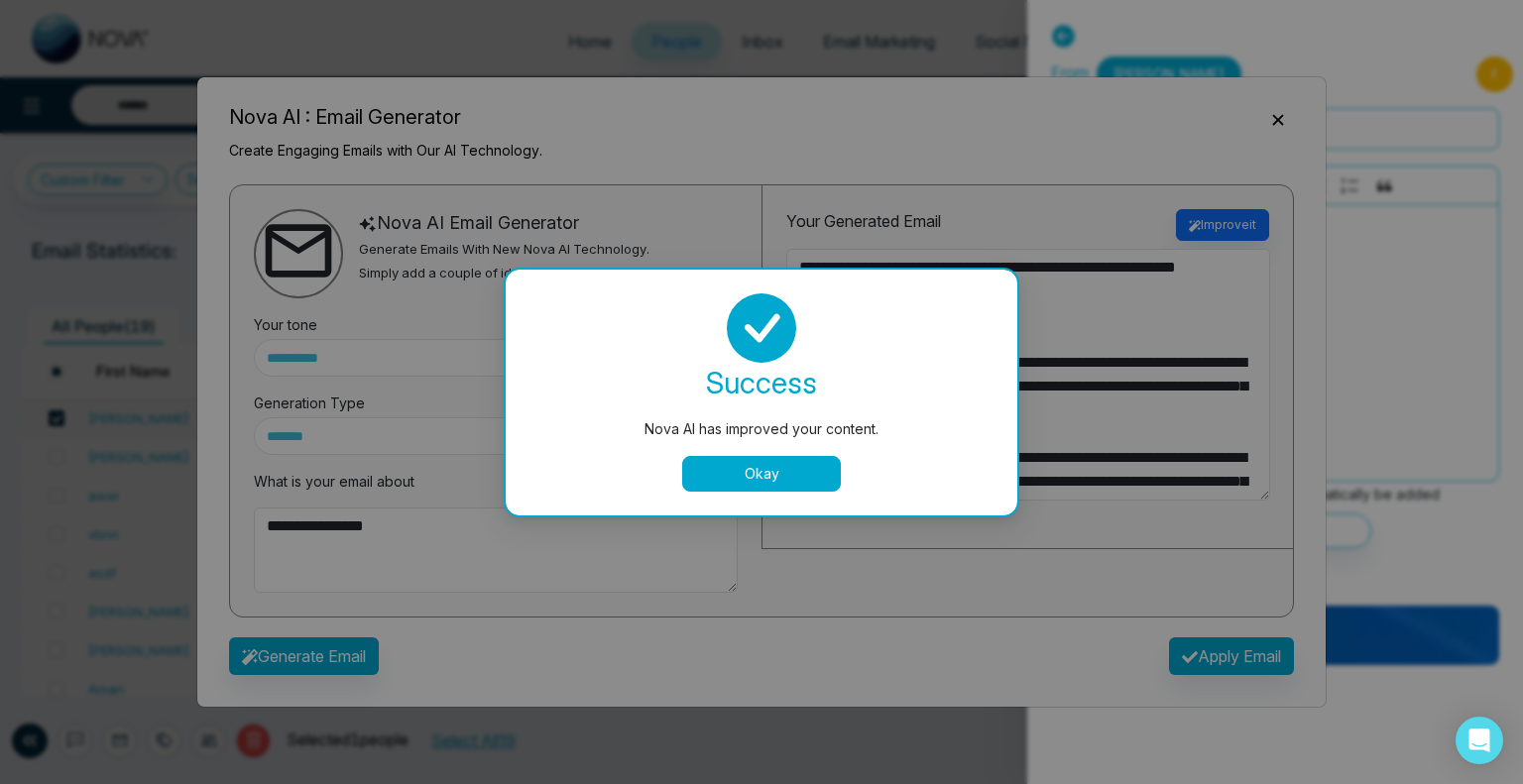 click on "Okay" at bounding box center (762, 474) 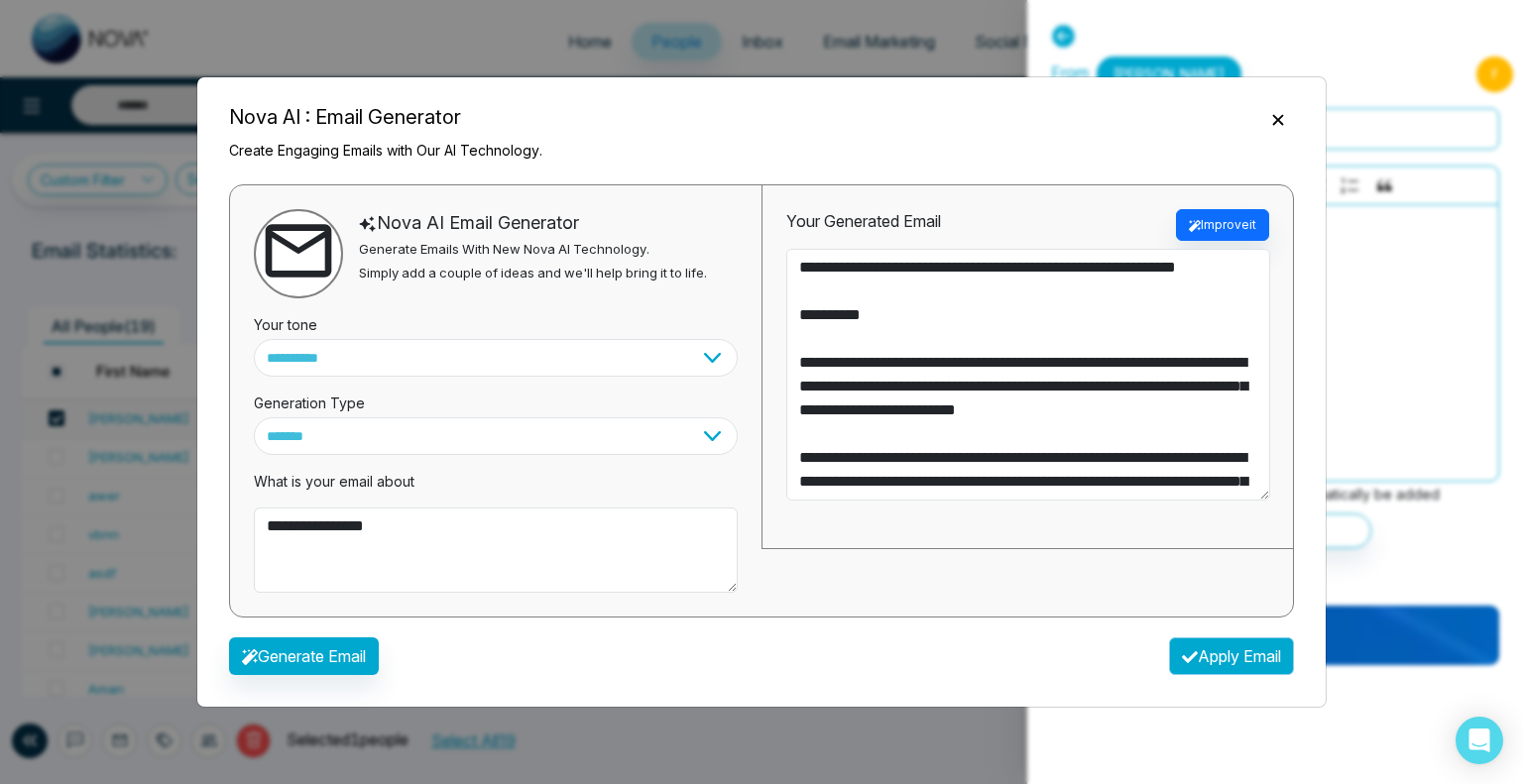 click on "Apply Email" at bounding box center (1231, 656) 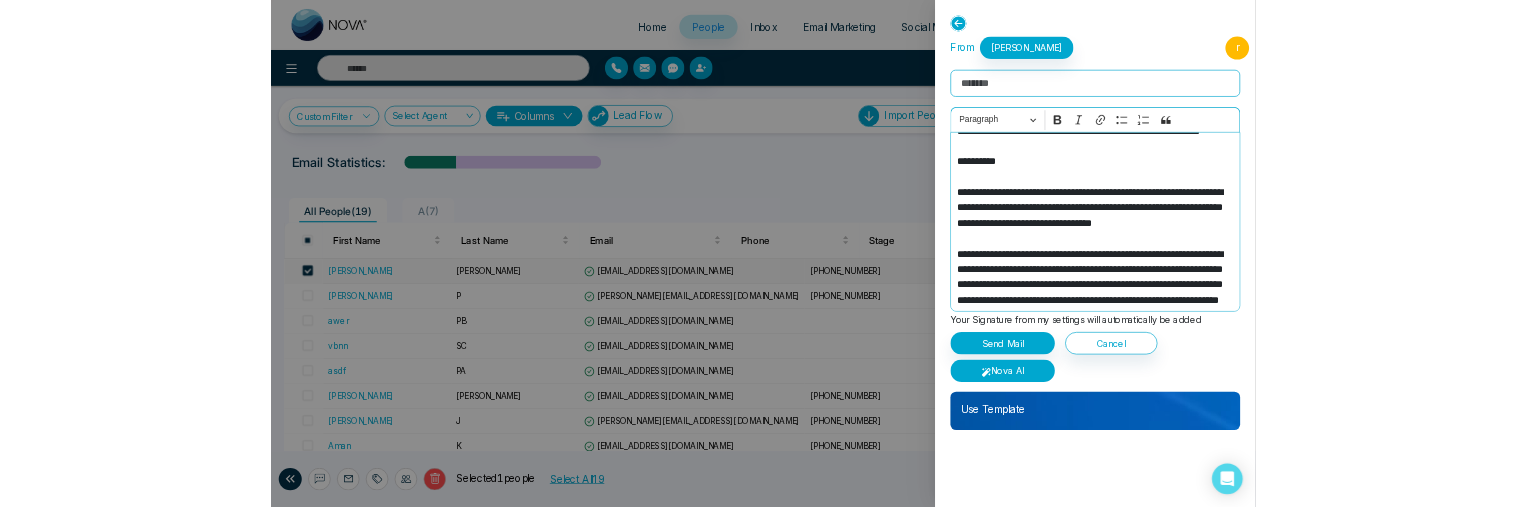 scroll, scrollTop: 0, scrollLeft: 0, axis: both 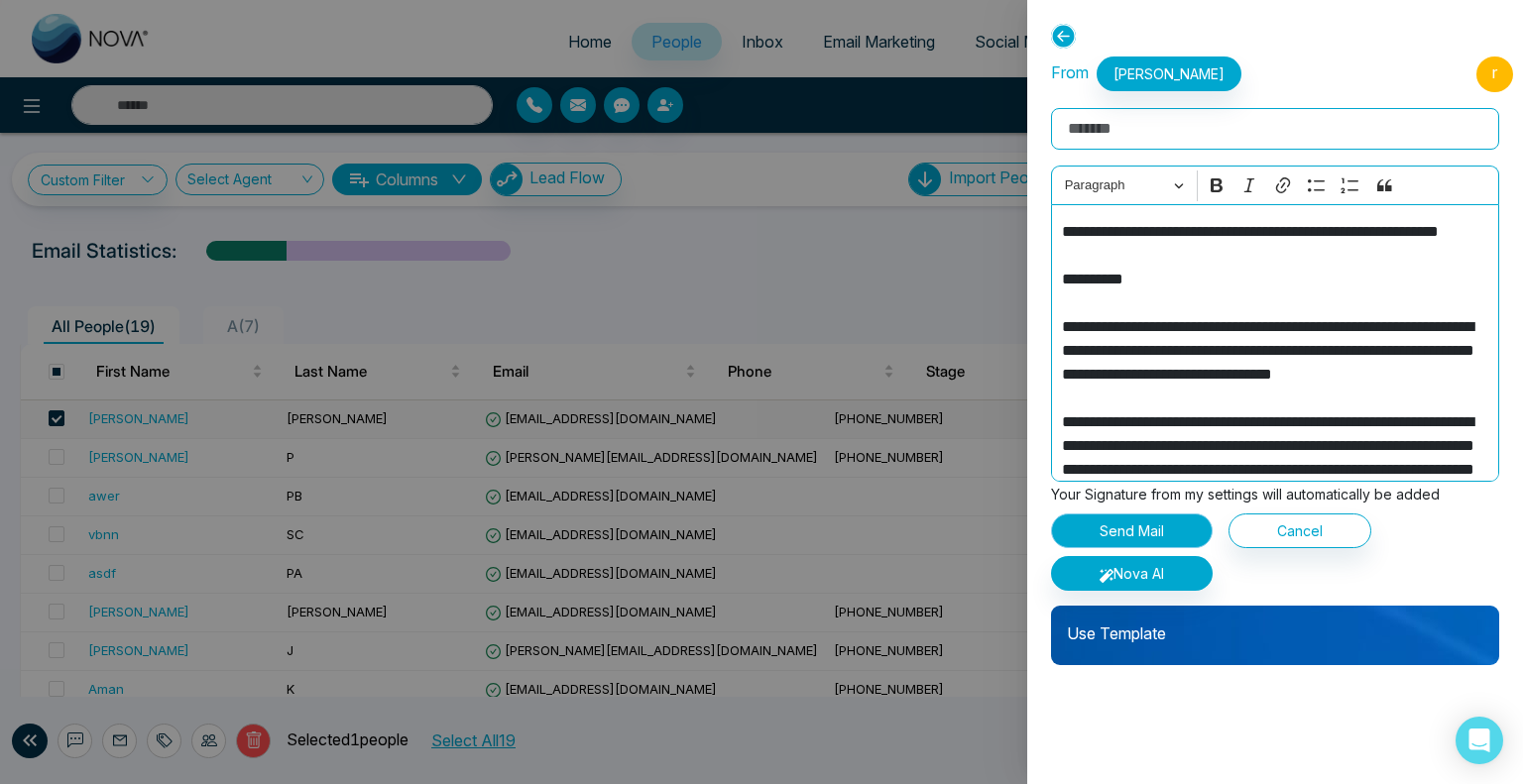 click on "Send Mail" at bounding box center [1131, 530] 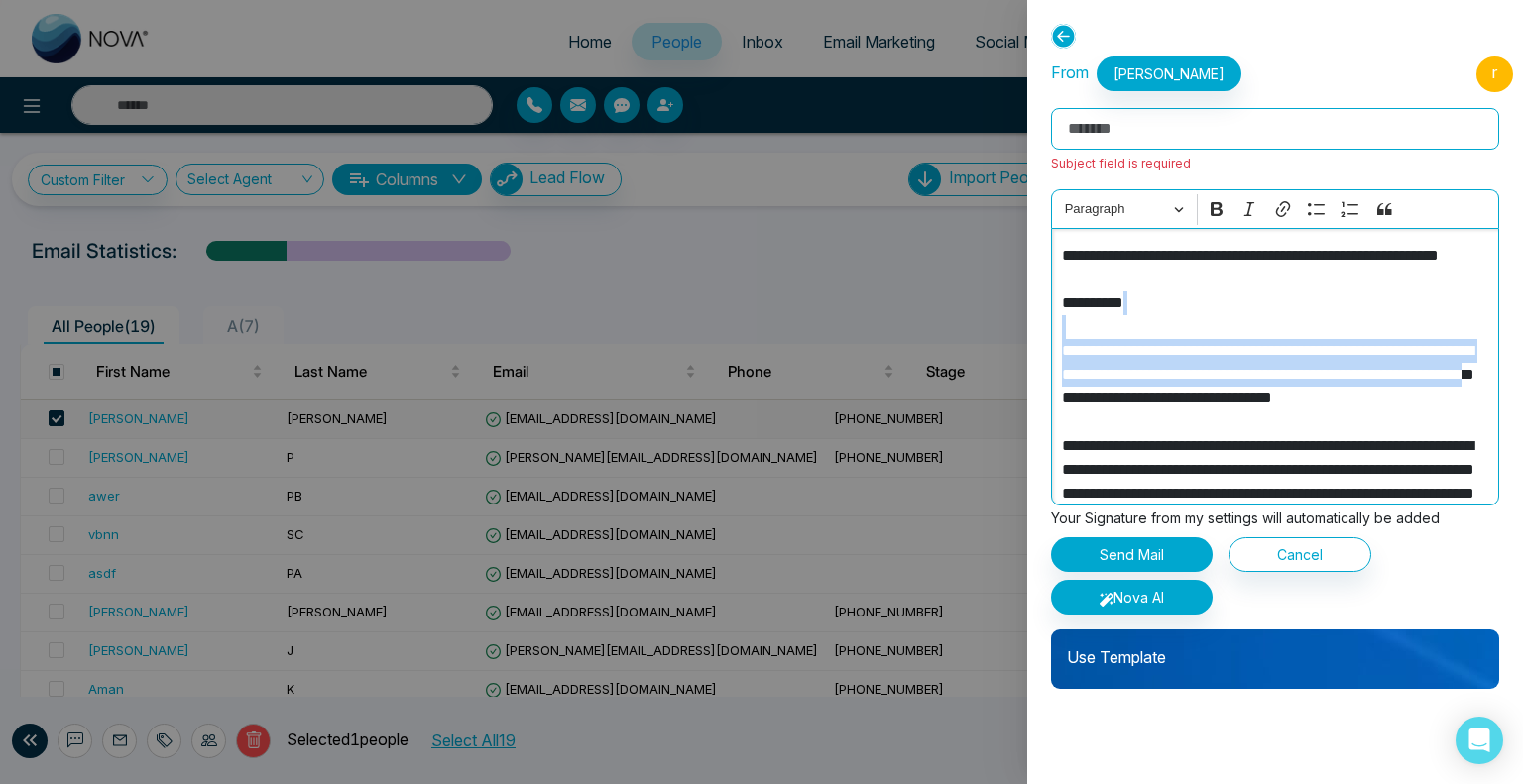 drag, startPoint x: 1293, startPoint y: 412, endPoint x: 1180, endPoint y: 307, distance: 154.253 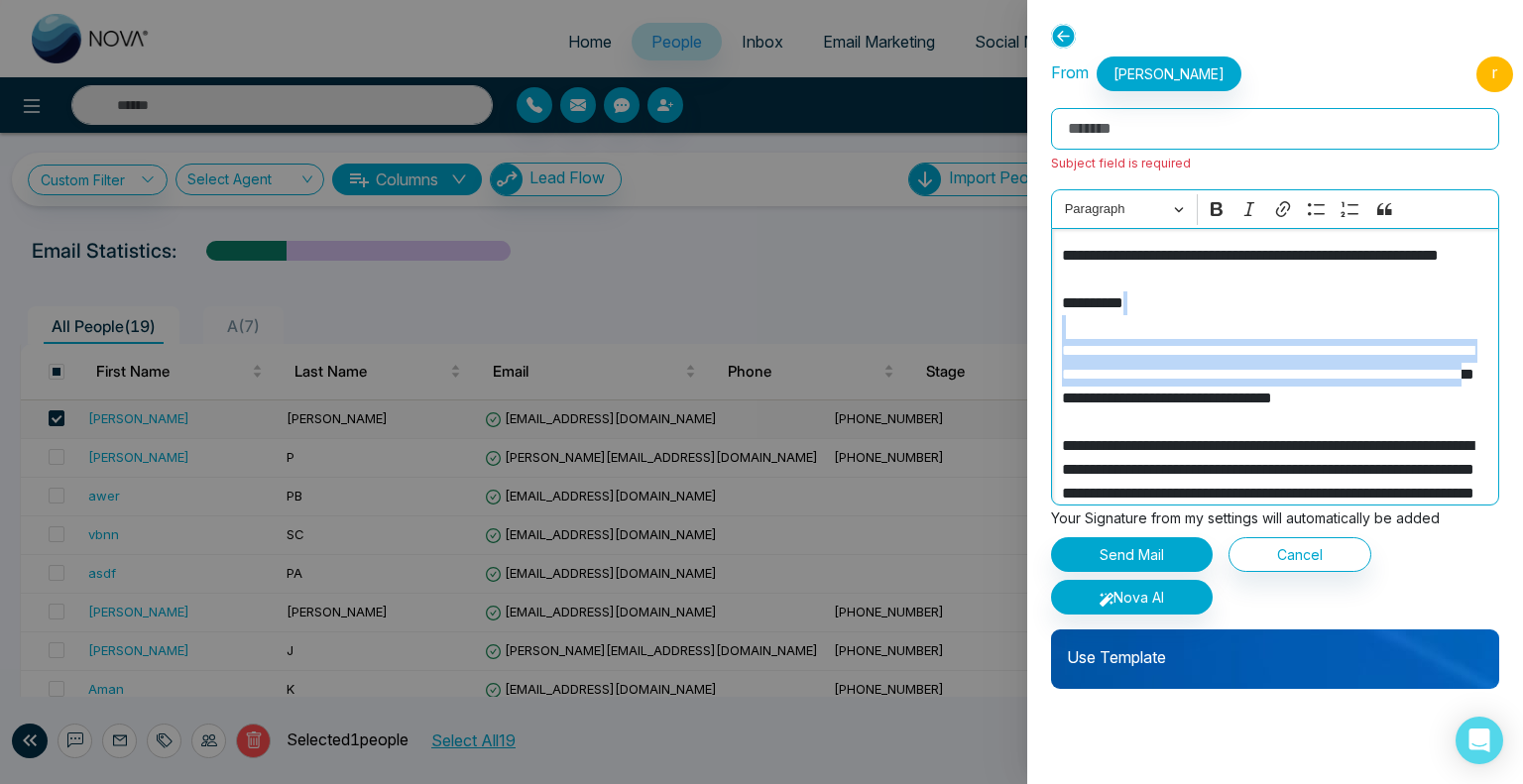 click on "**********" at bounding box center [1270, 505] 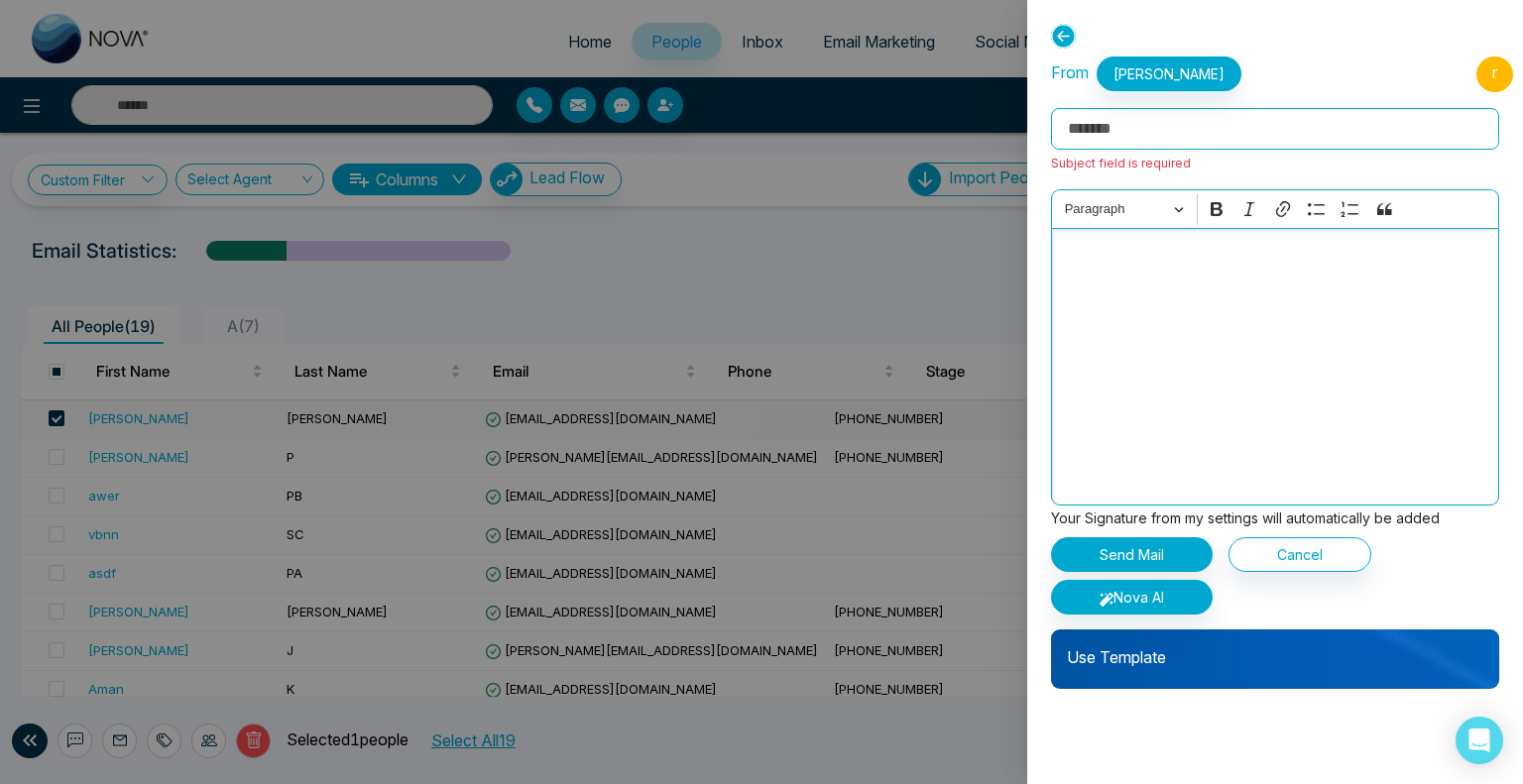 click on "Rich Text Editor" at bounding box center [1275, 129] 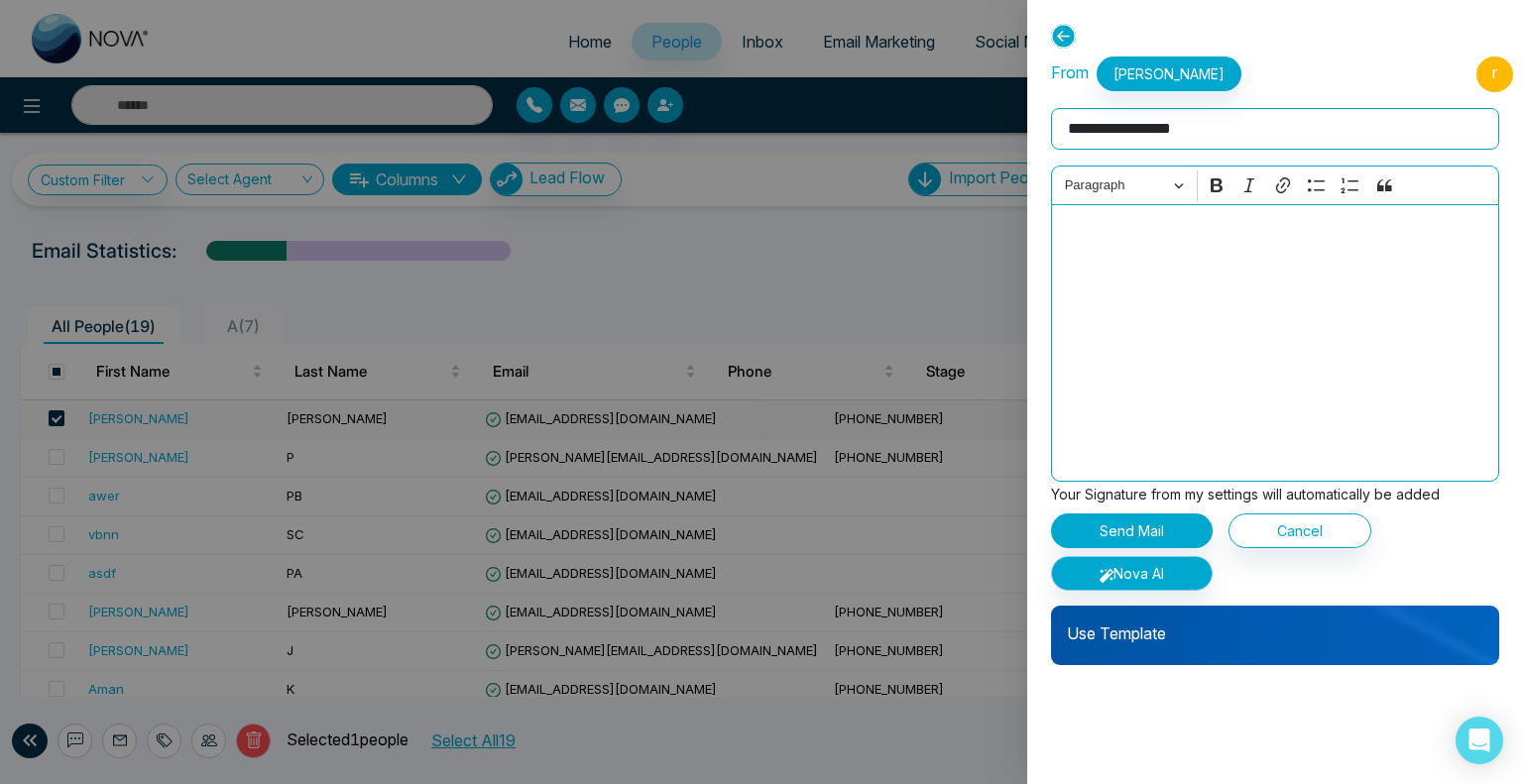 type on "**********" 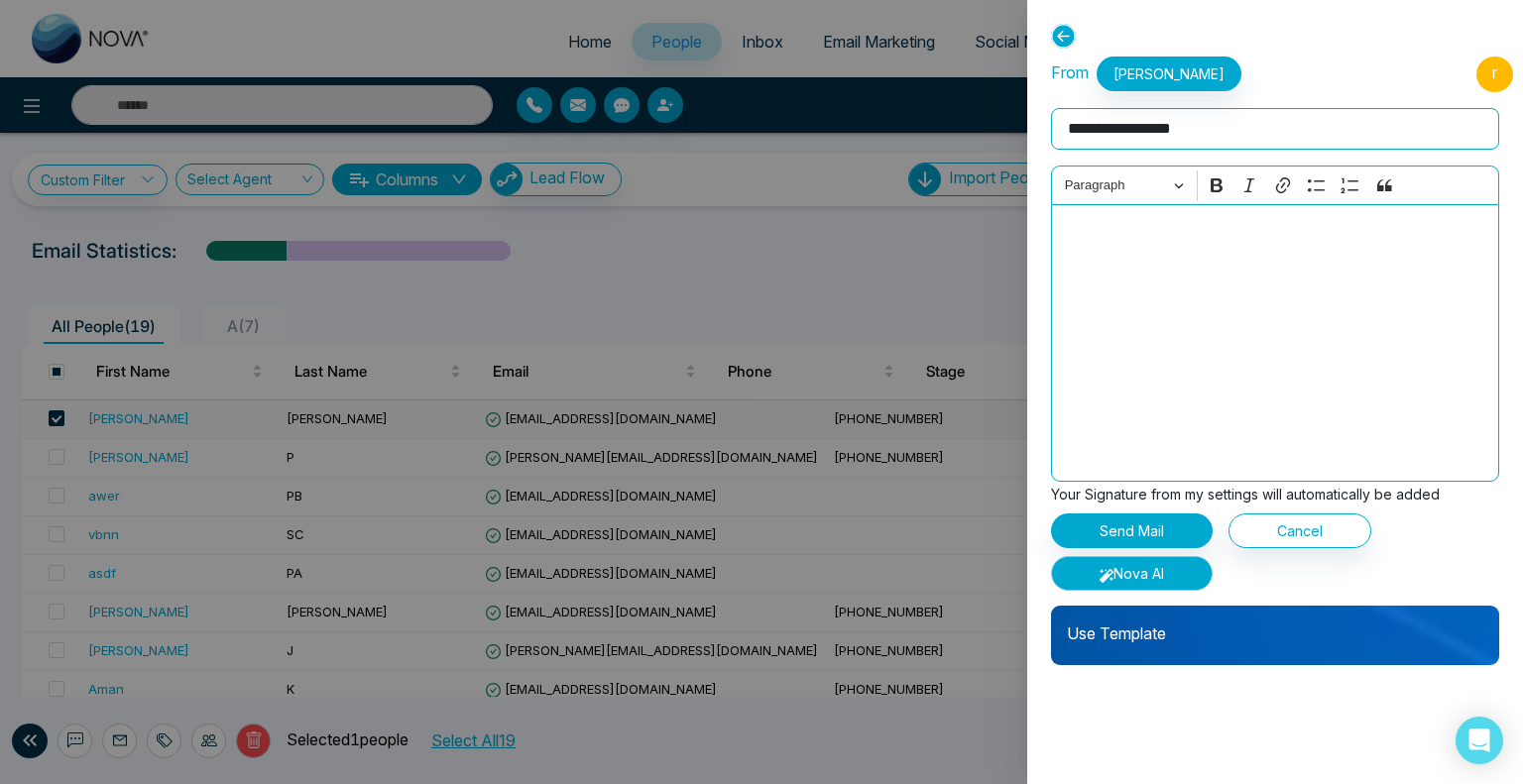 click on "Nova AI" at bounding box center [1131, 573] 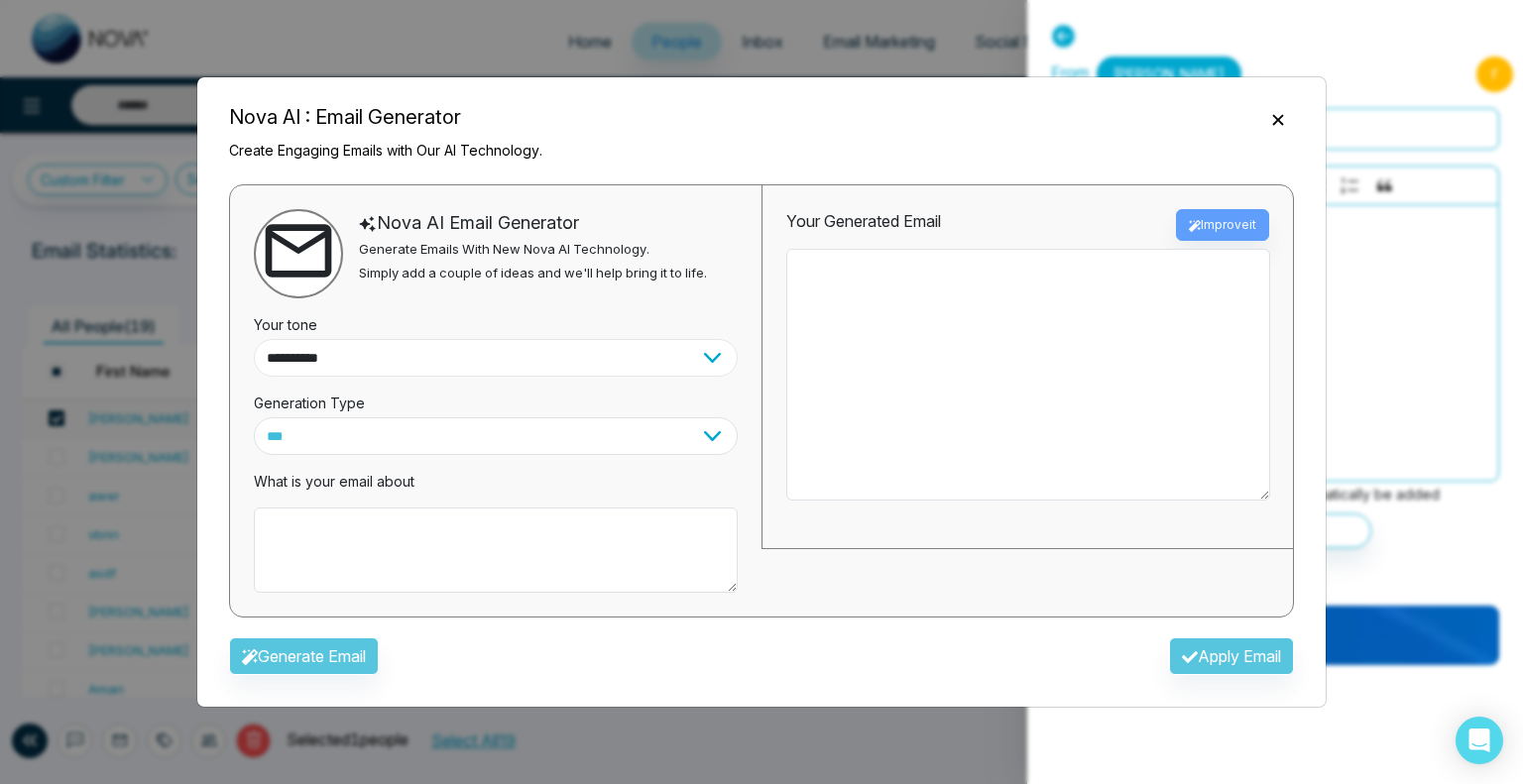 click on "**********" at bounding box center [496, 358] 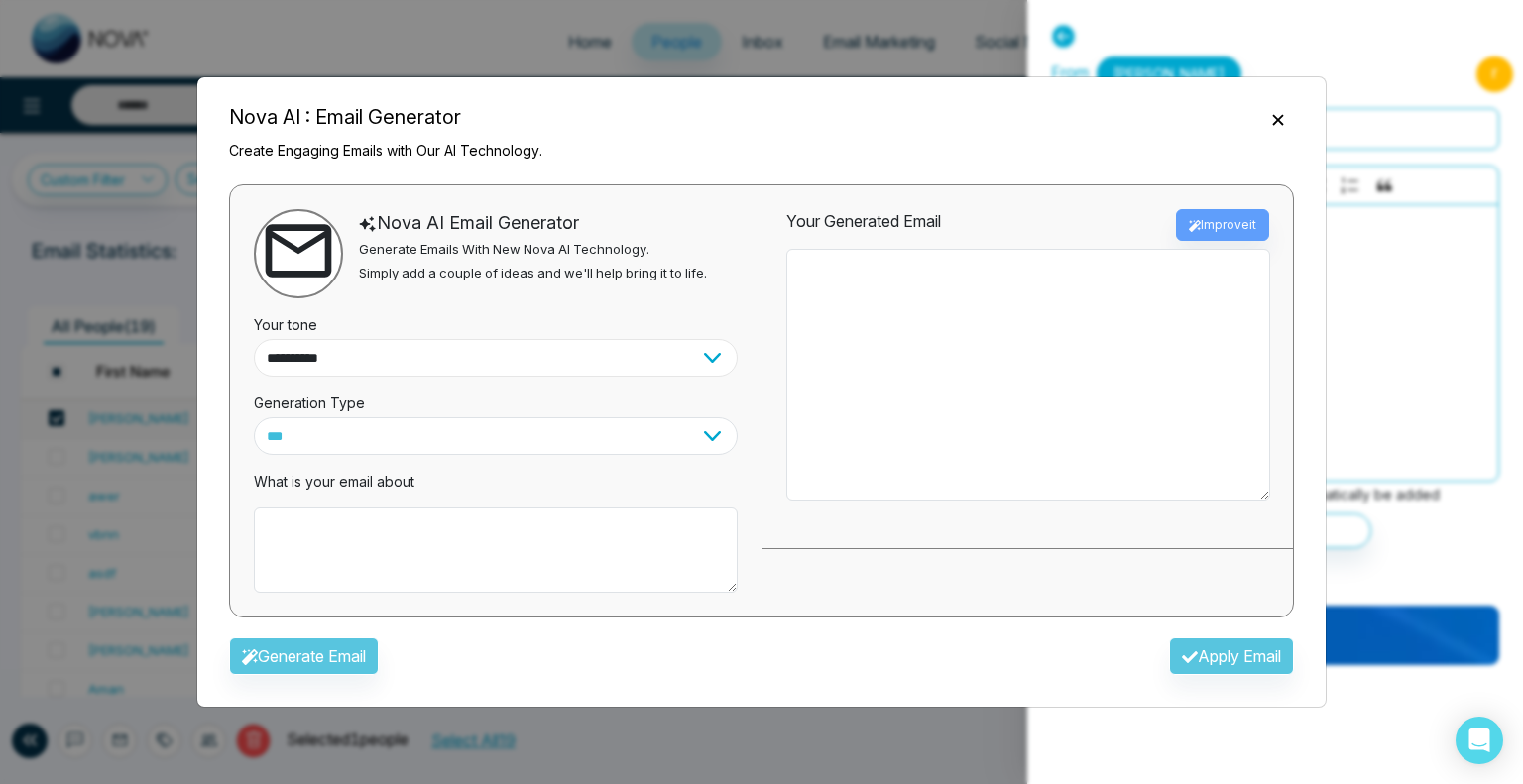 select on "*******" 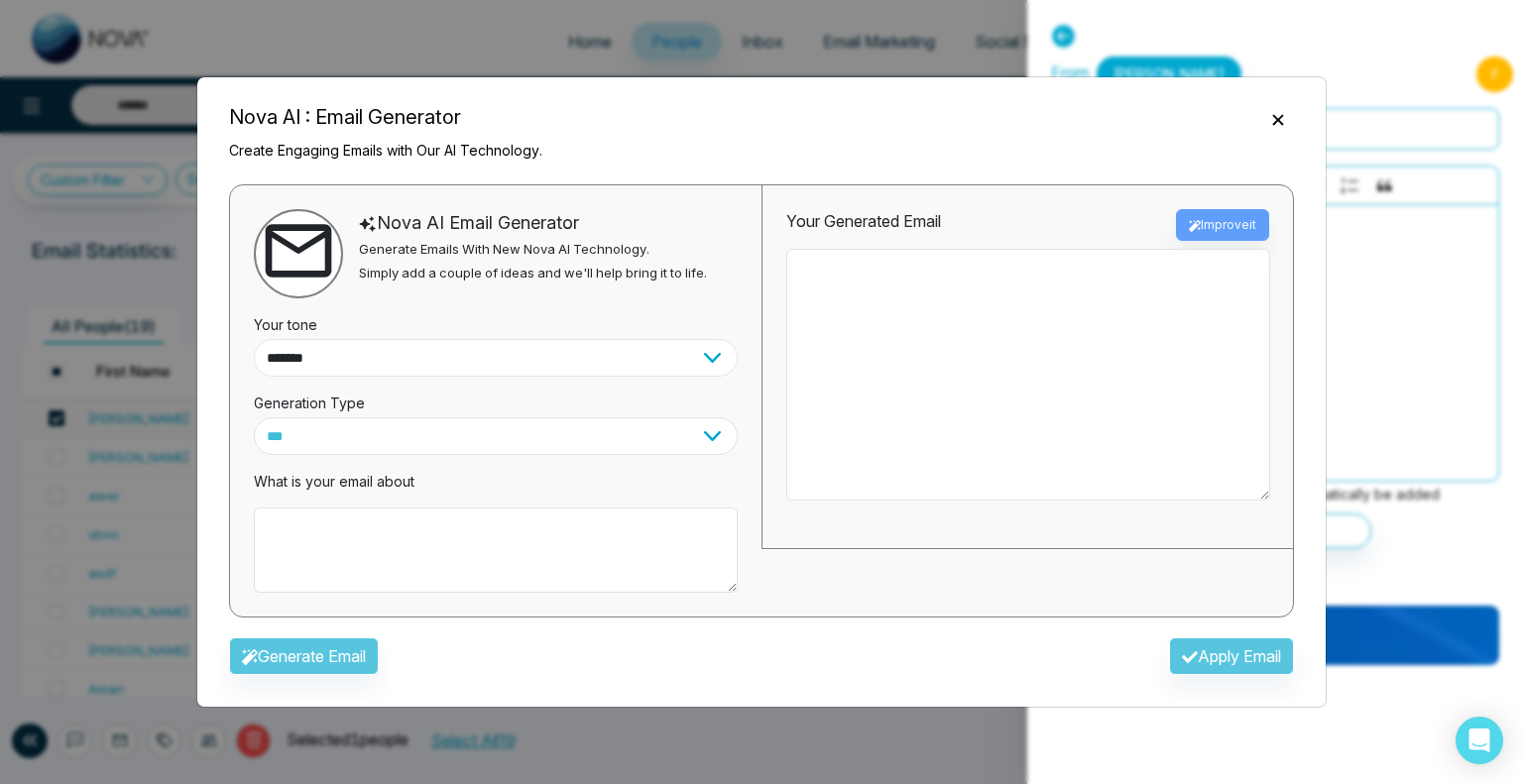 click on "**********" at bounding box center (496, 358) 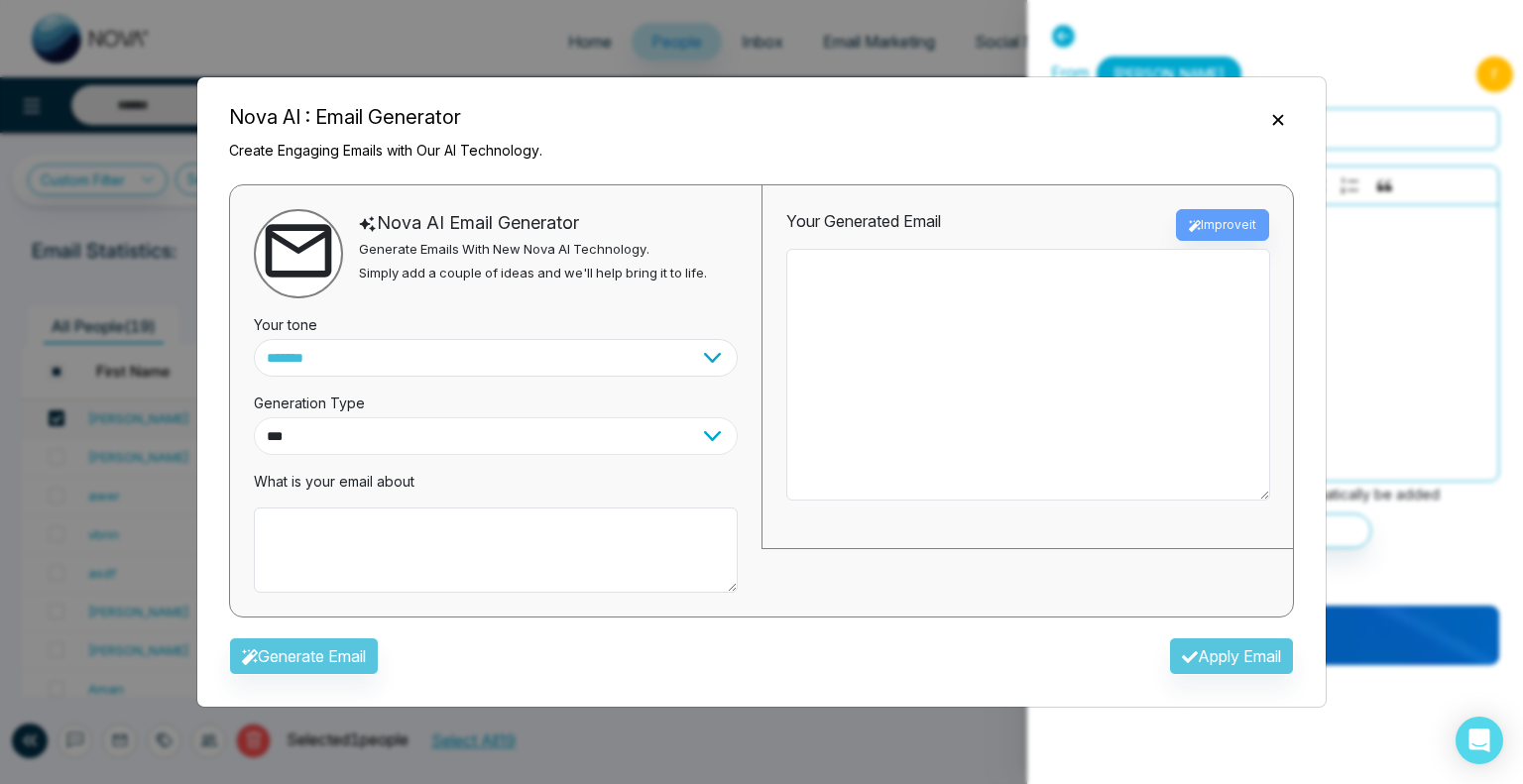 click on "*** ***** ******* ******* ********" at bounding box center (496, 436) 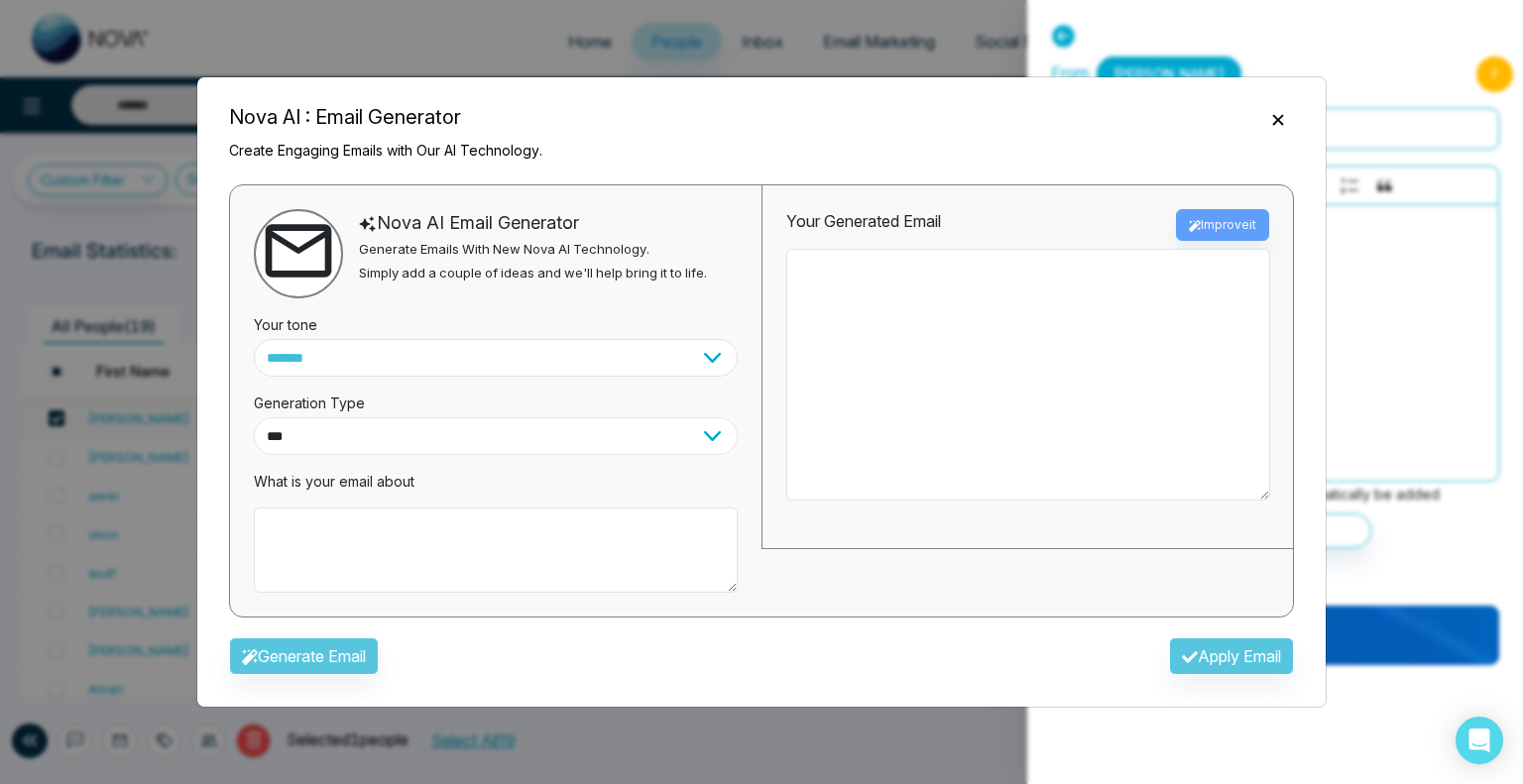 select on "*******" 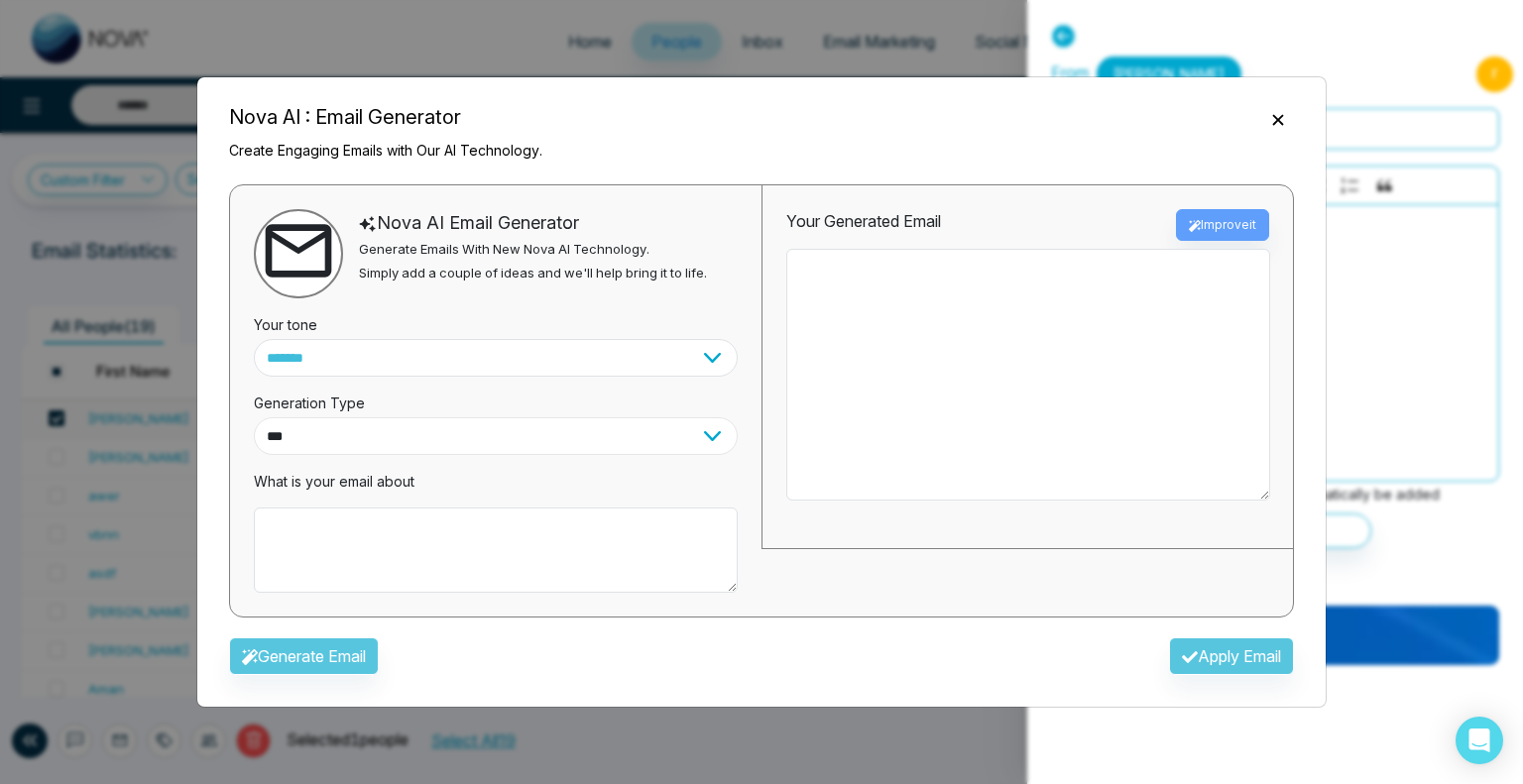 click on "*** ***** ******* ******* ********" at bounding box center [496, 436] 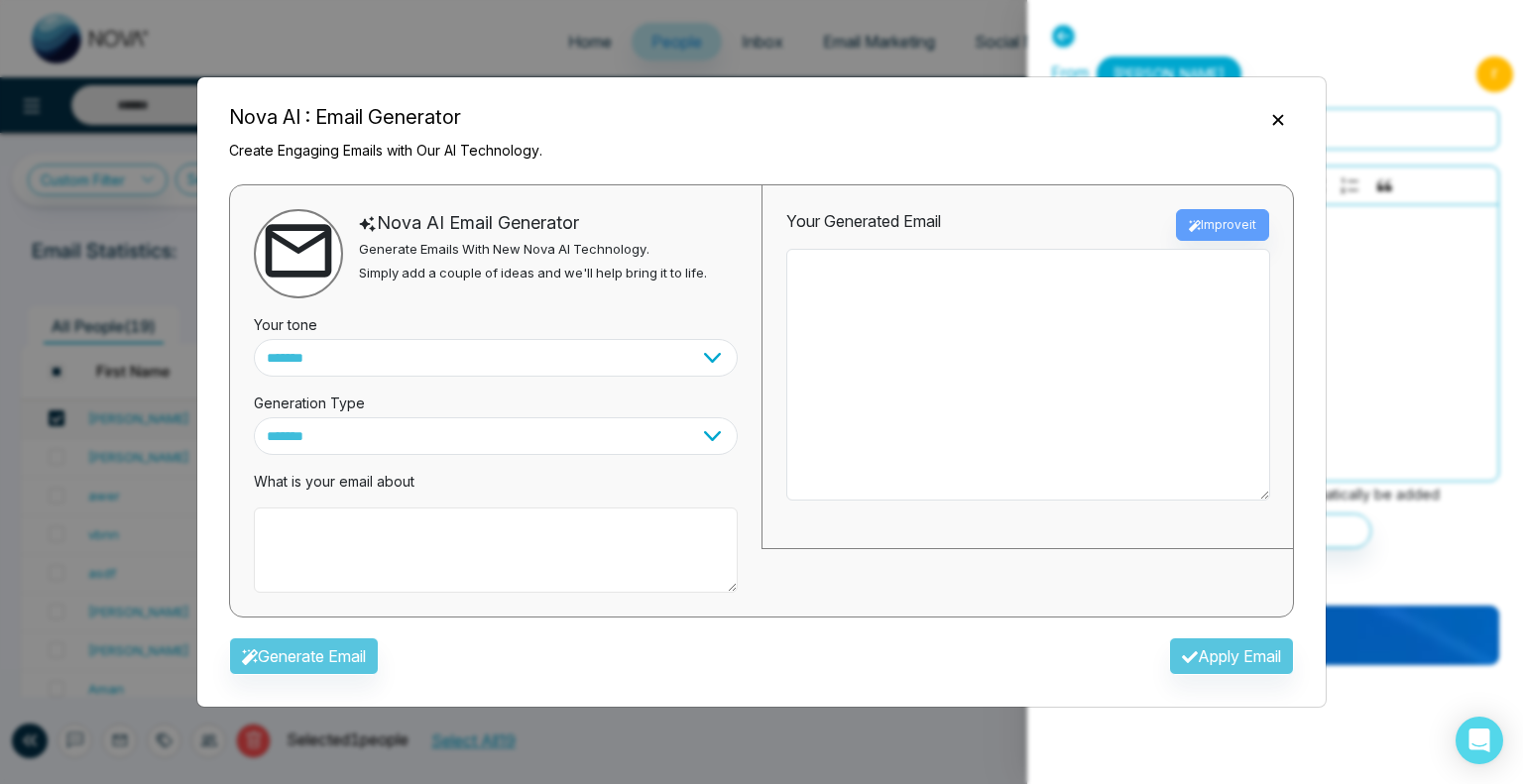 click at bounding box center [496, 550] 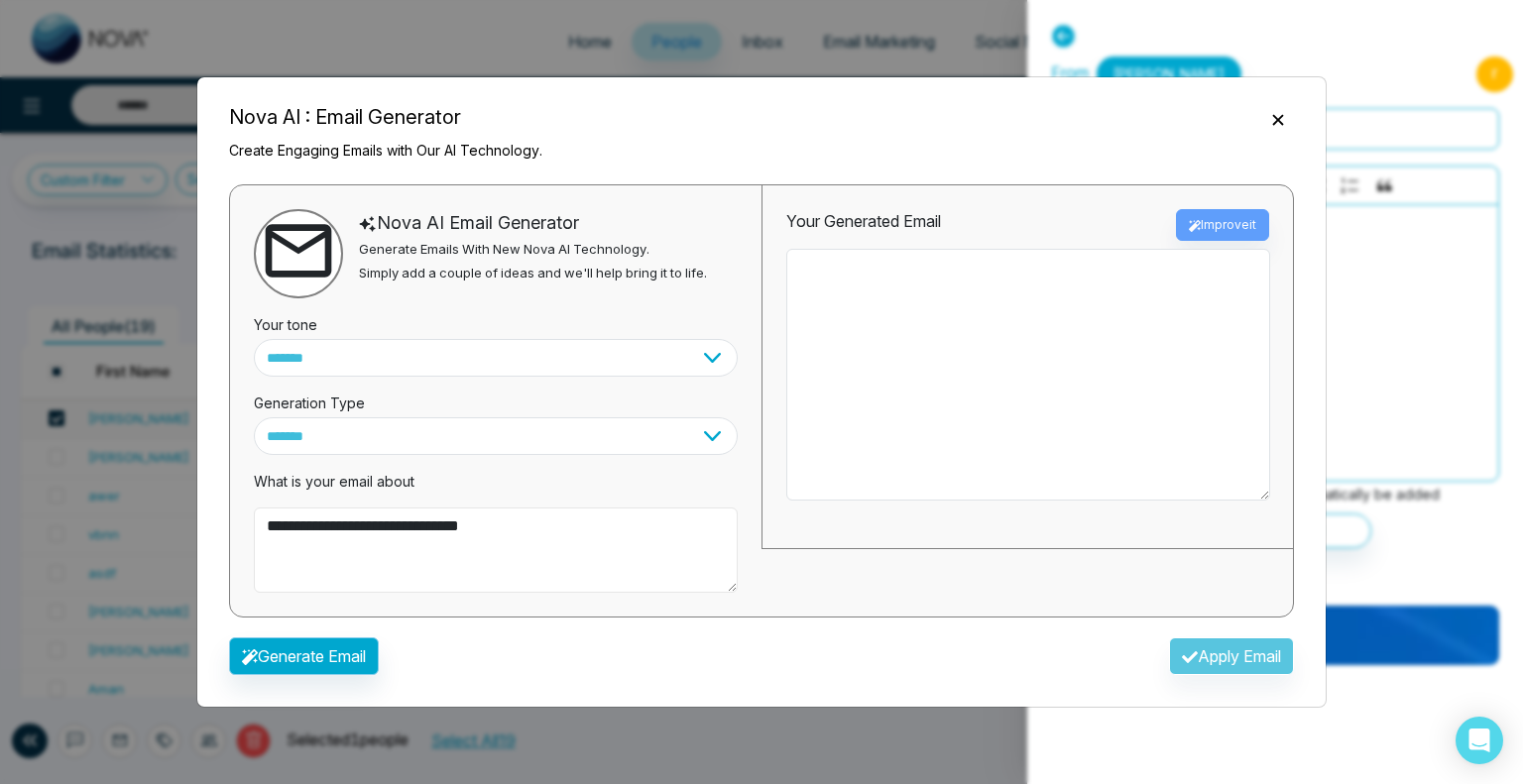 type on "**********" 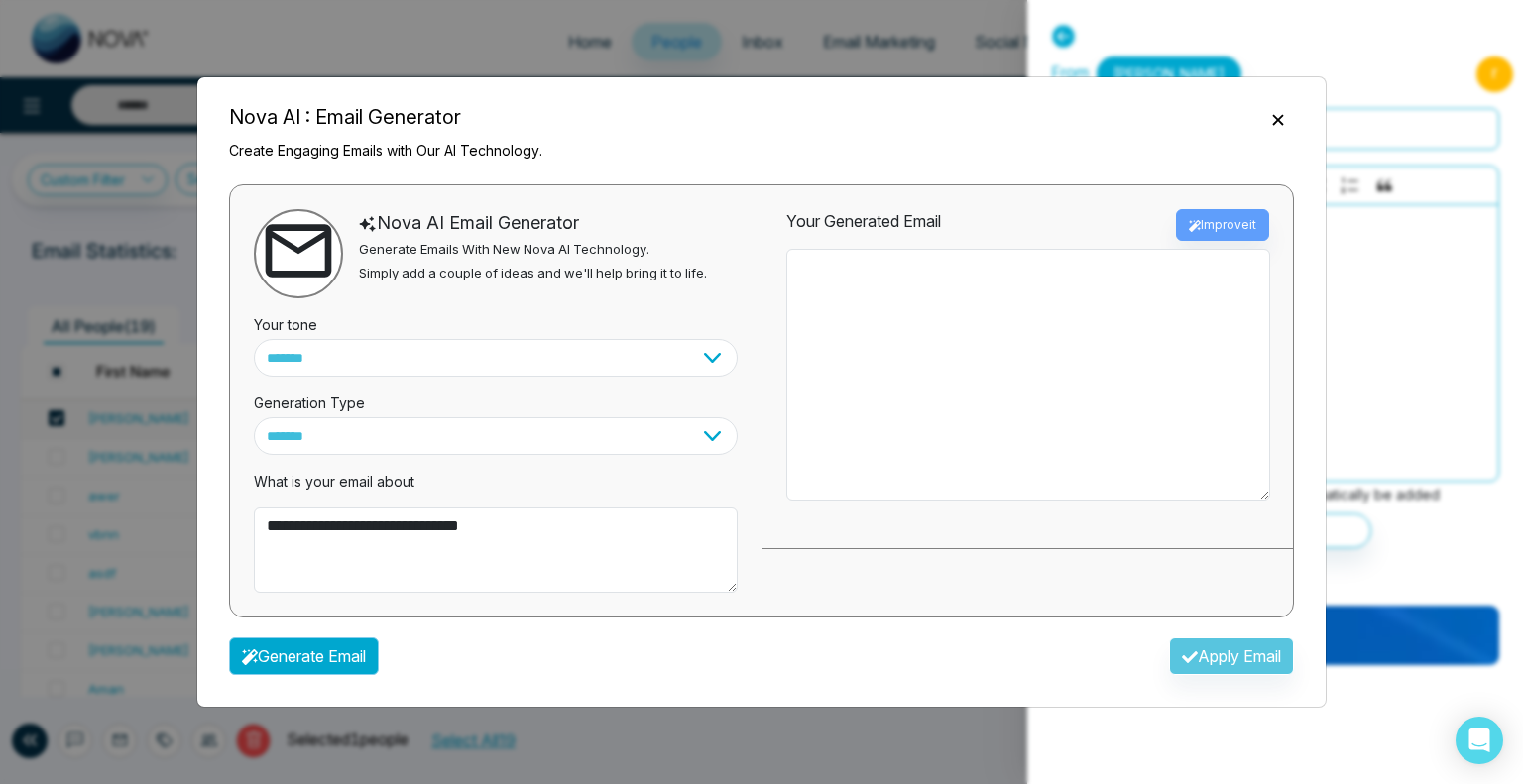 click on "Generate Email" at bounding box center [303, 656] 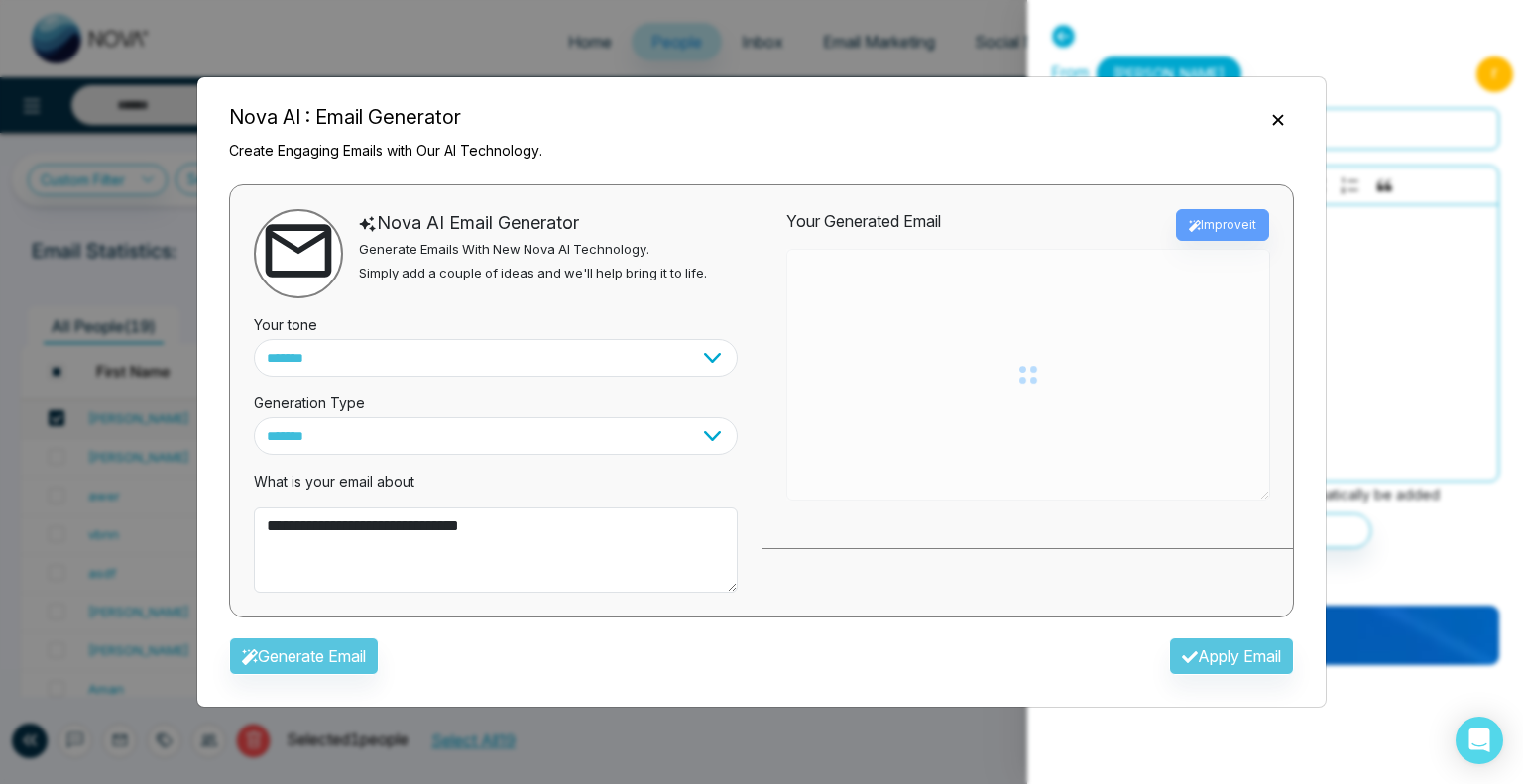 type on "**********" 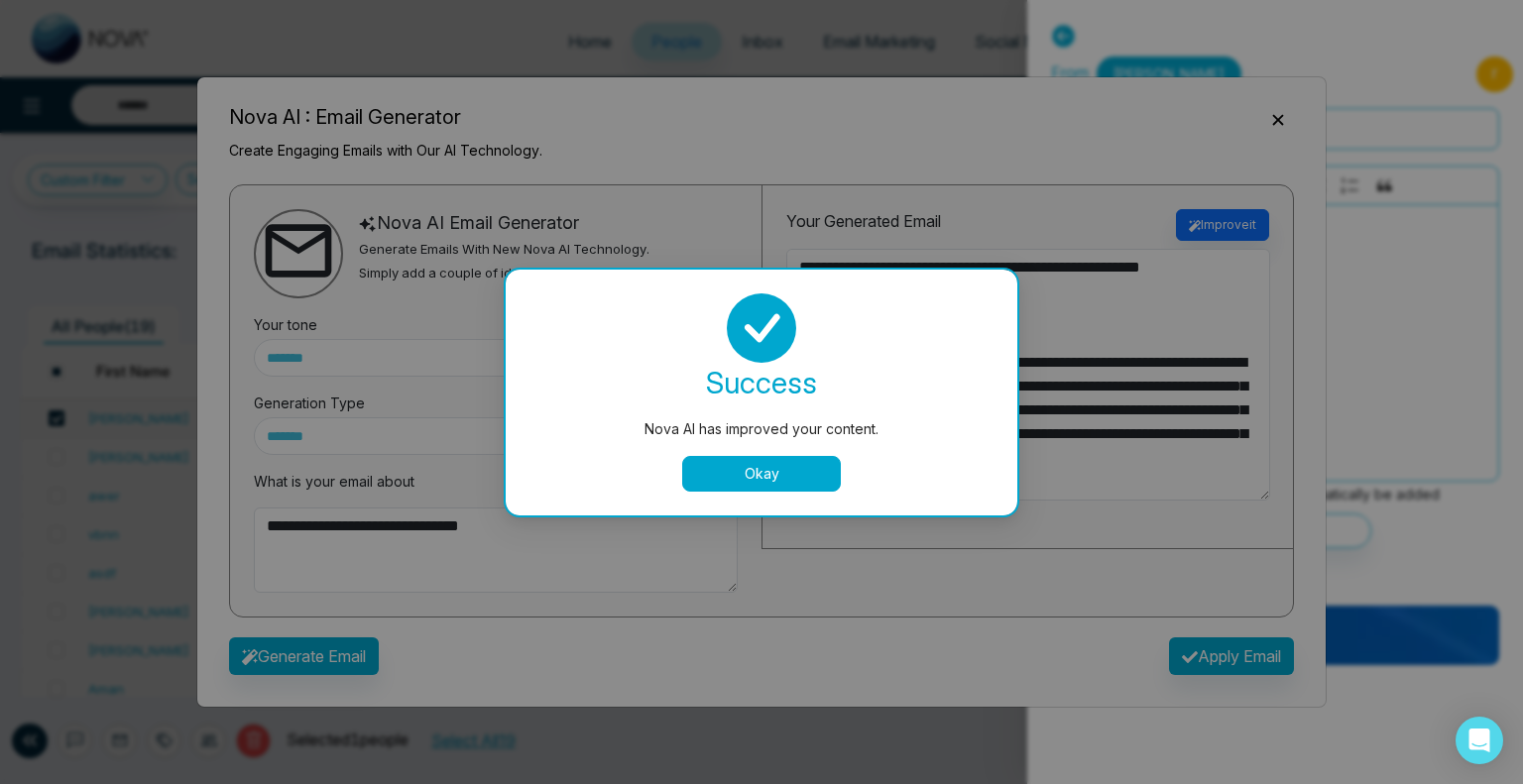 click on "Okay" at bounding box center [762, 474] 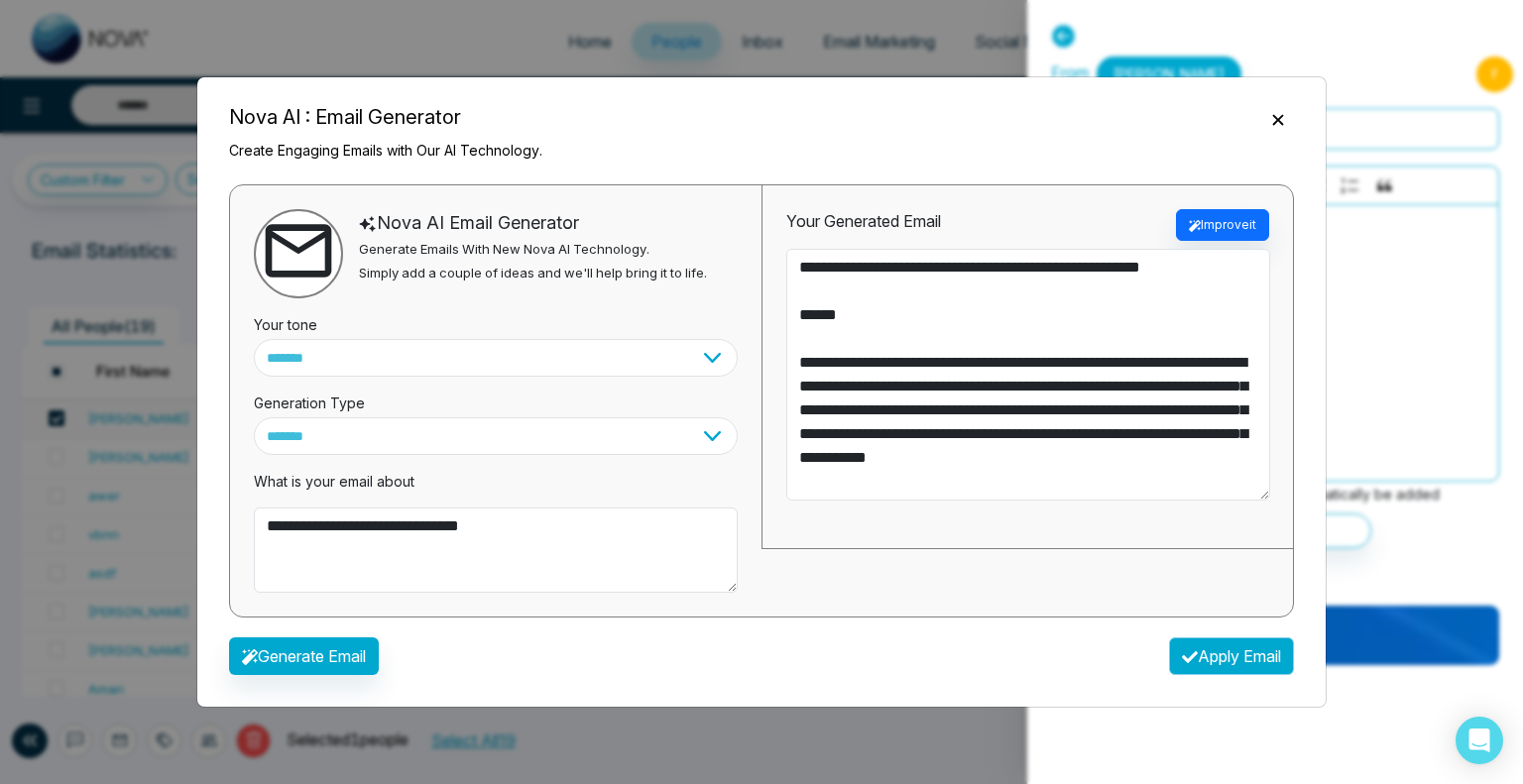 click on "Apply Email" at bounding box center (1231, 656) 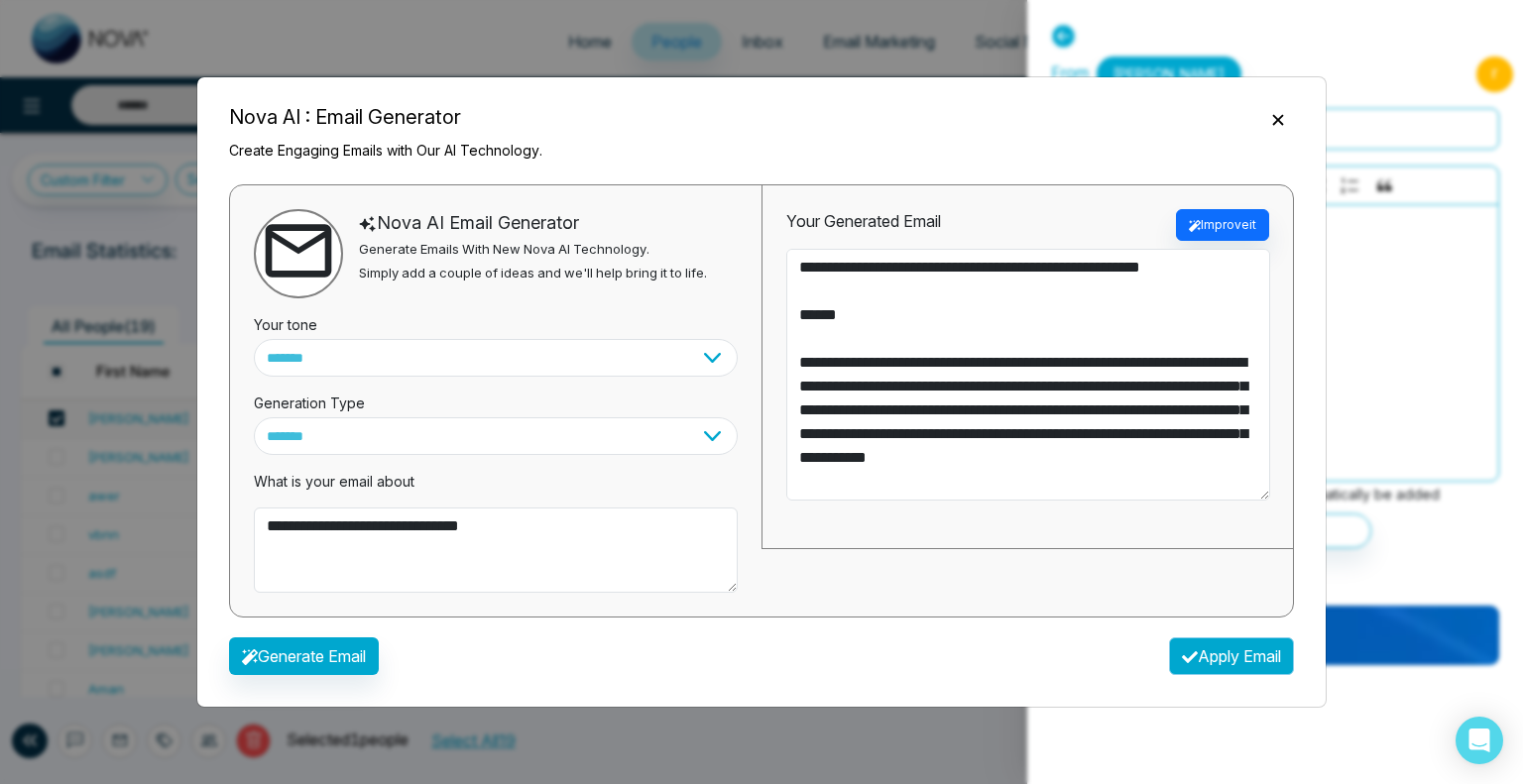 type on "**********" 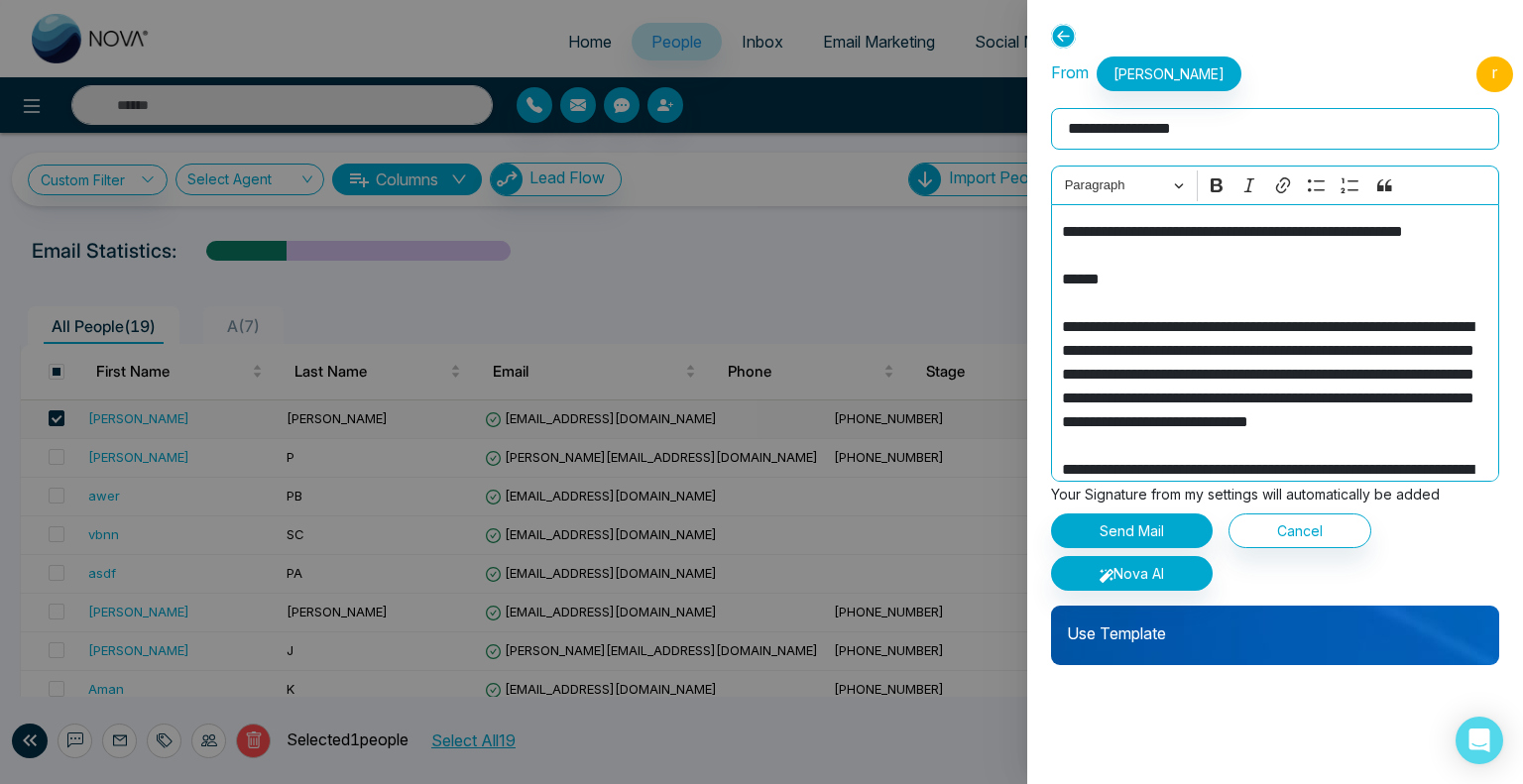 click at bounding box center (762, 392) 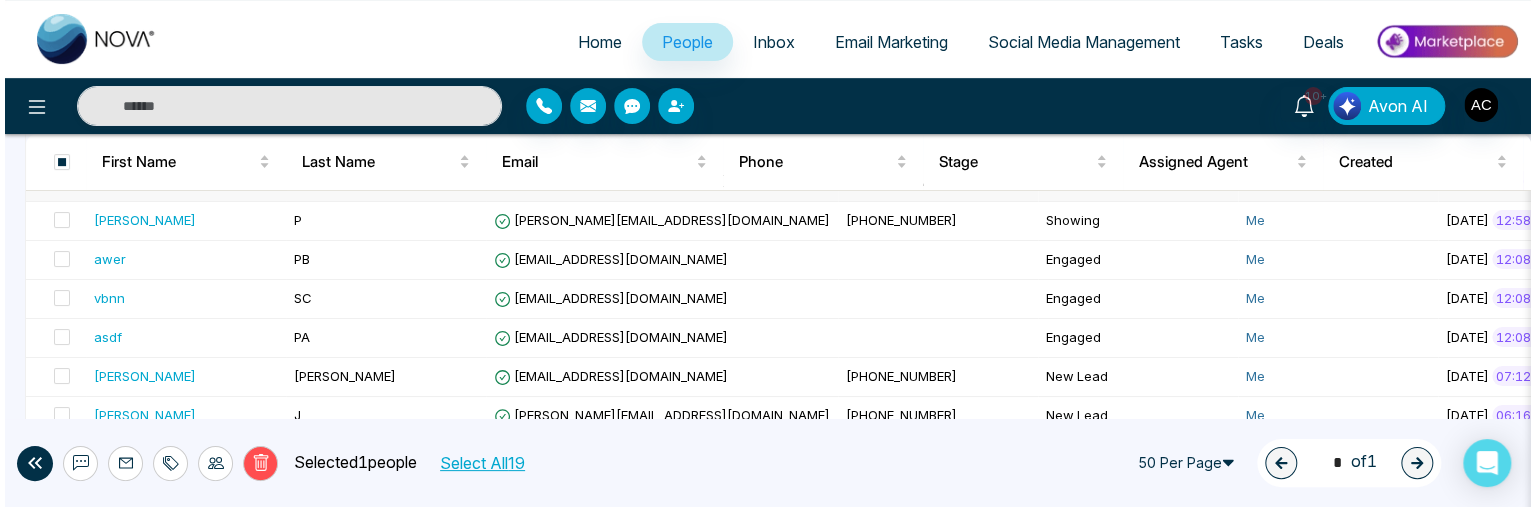 scroll, scrollTop: 276, scrollLeft: 0, axis: vertical 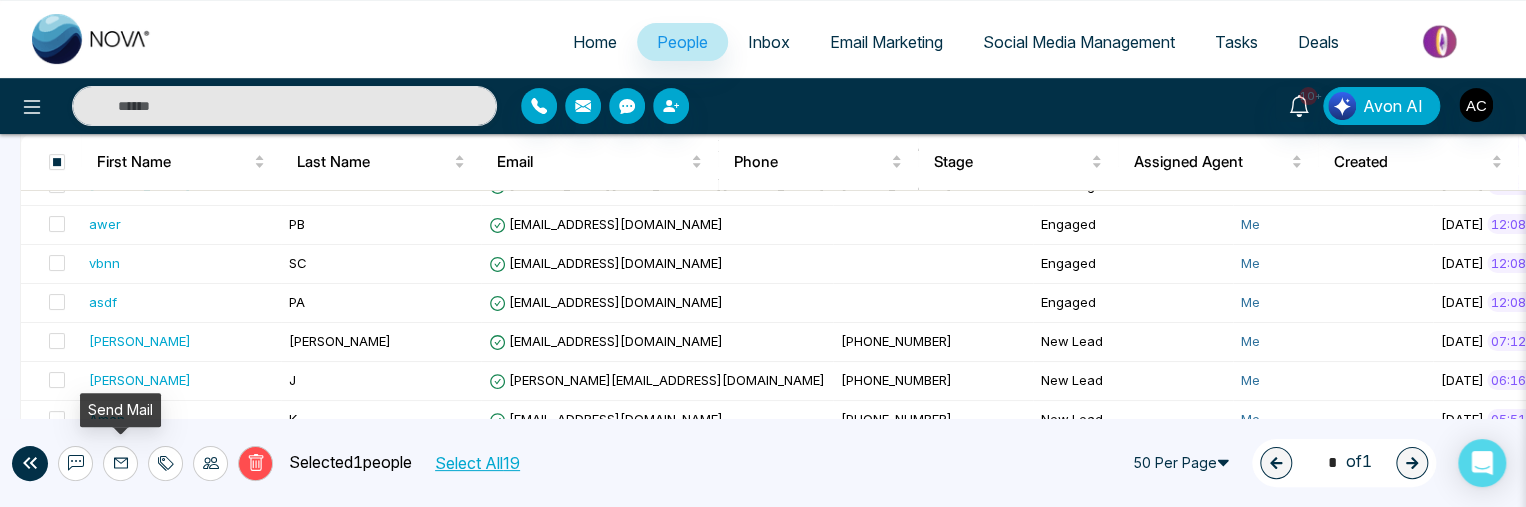 click 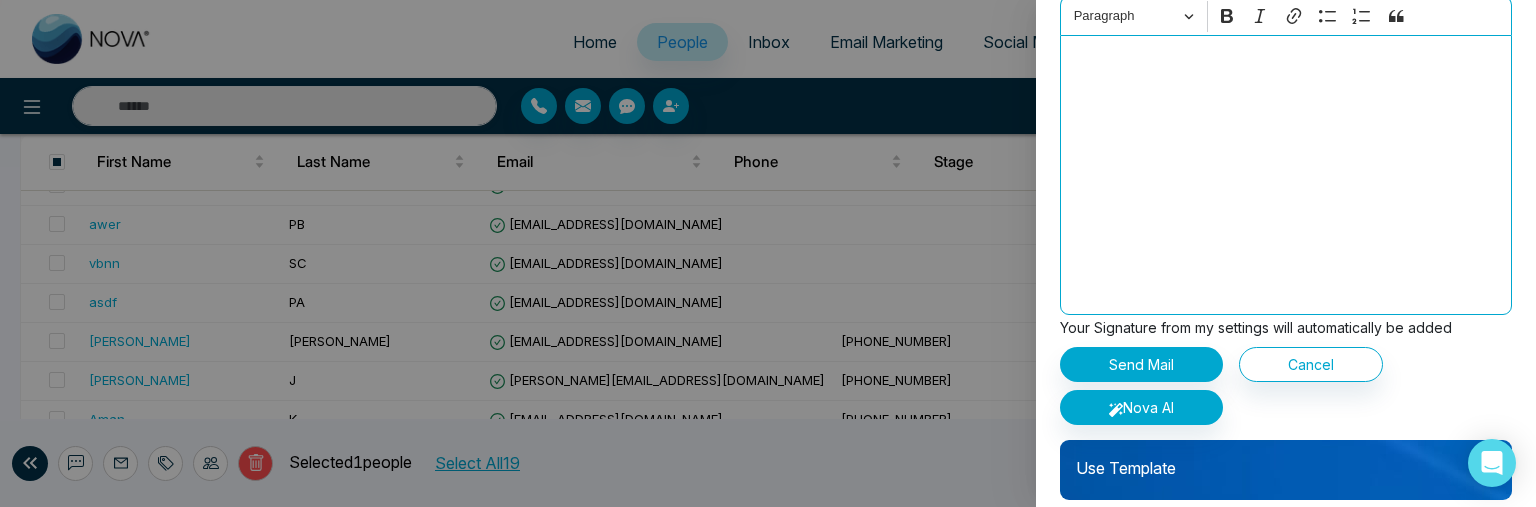 scroll, scrollTop: 172, scrollLeft: 0, axis: vertical 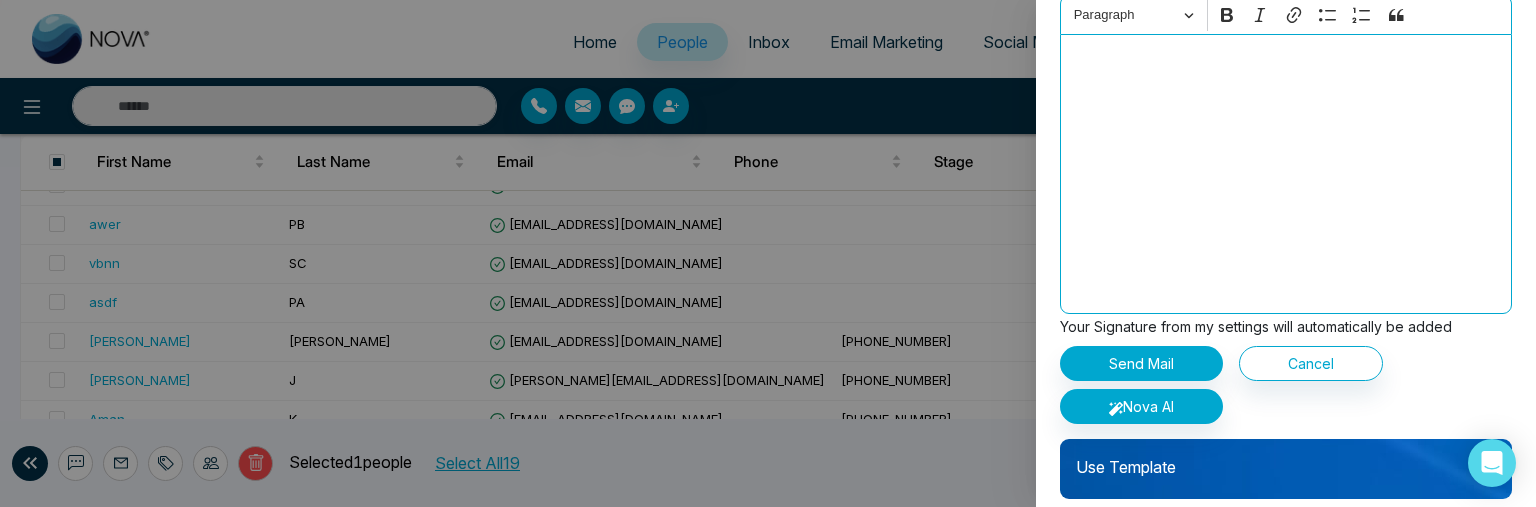 click on "Use Template" at bounding box center (1286, 459) 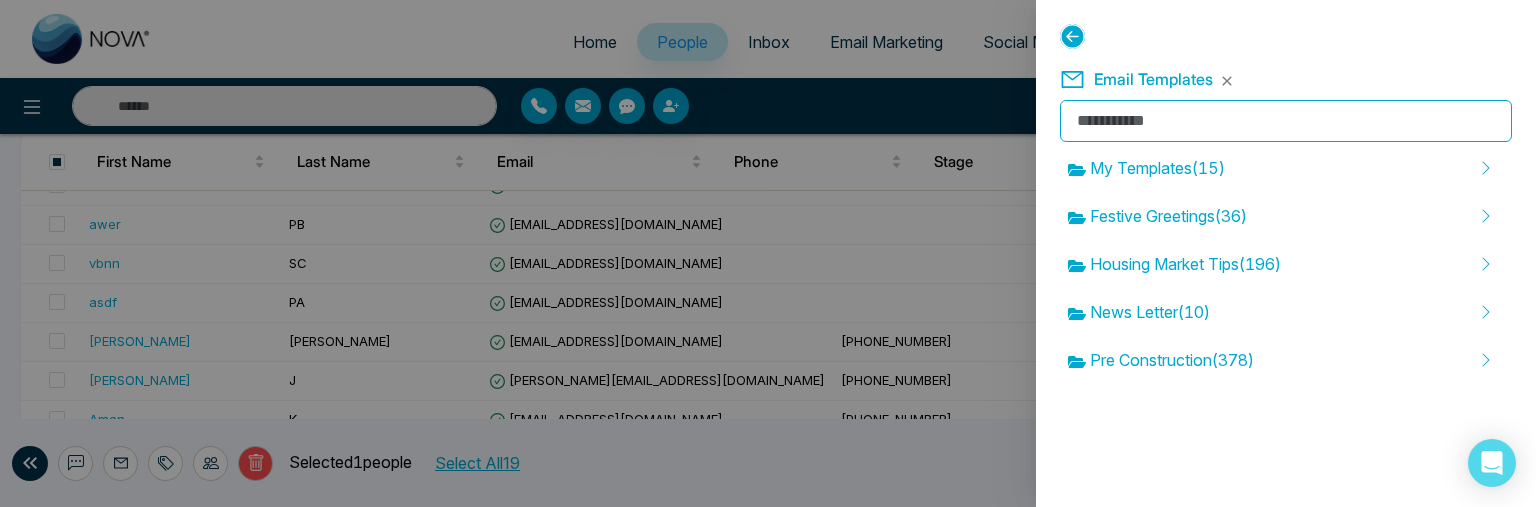 scroll, scrollTop: 0, scrollLeft: 0, axis: both 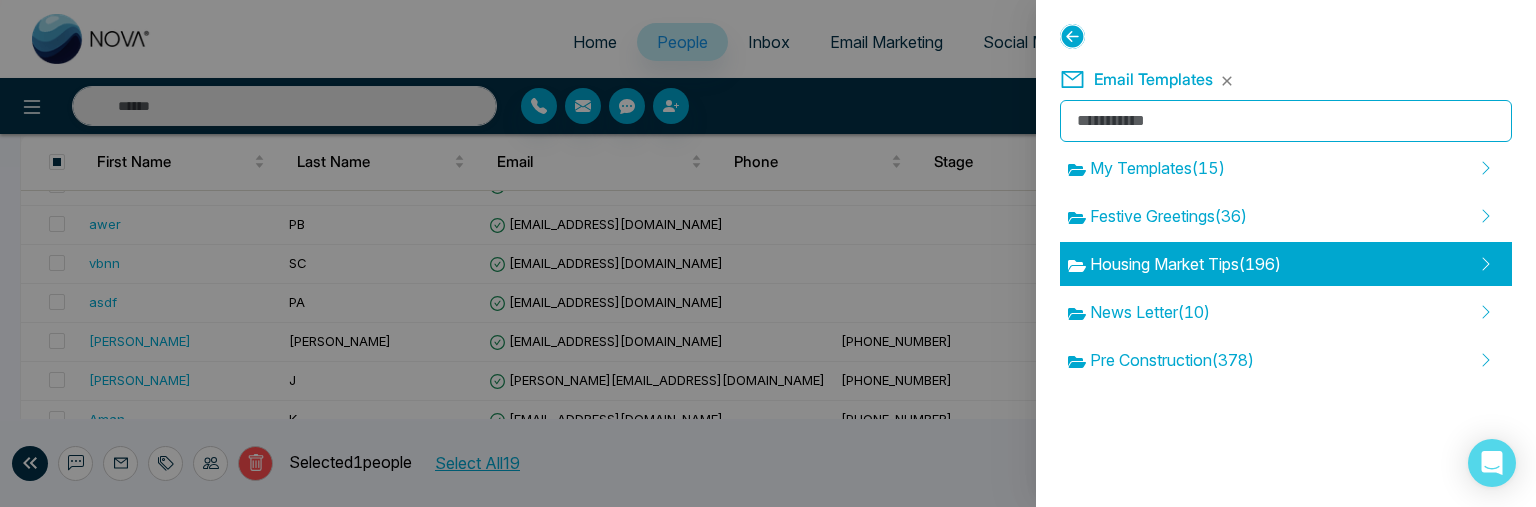 click on "Housing Market Tips  ( 196 )" at bounding box center (1174, 264) 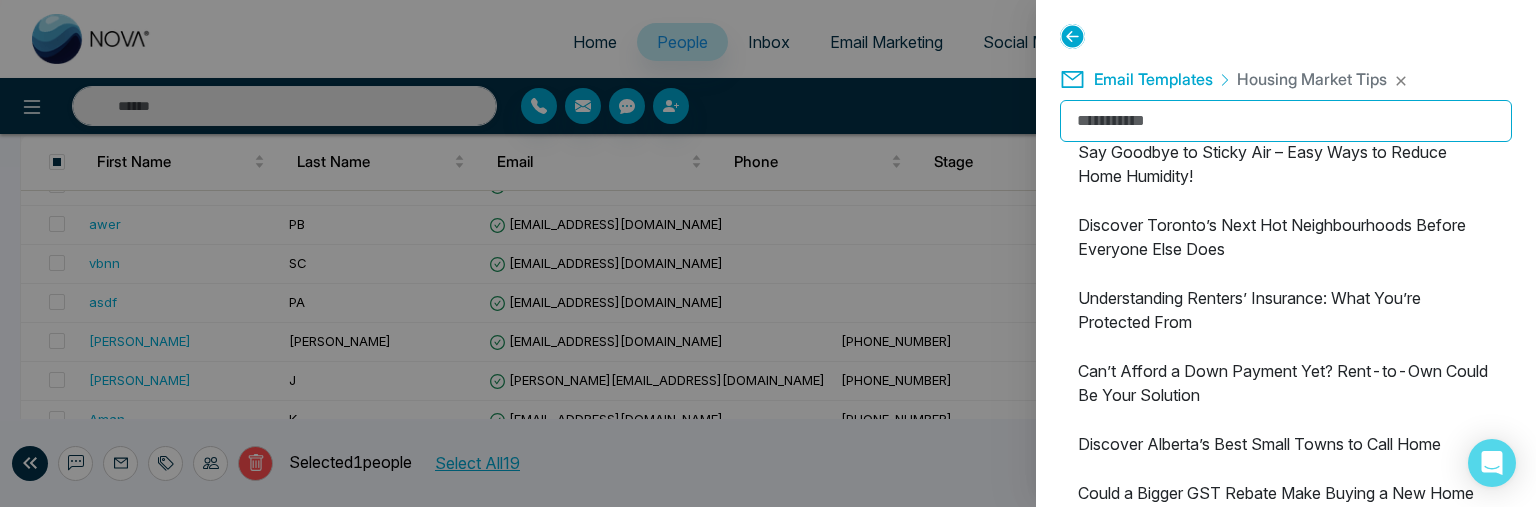 scroll, scrollTop: 0, scrollLeft: 0, axis: both 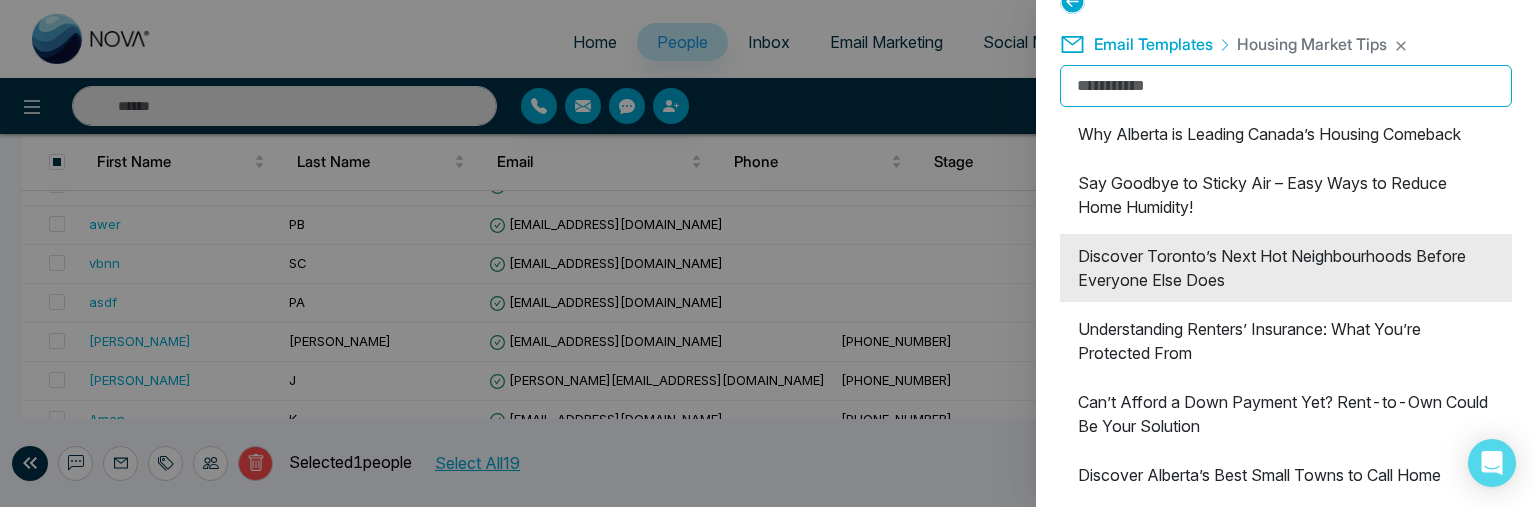 click on "Discover Toronto’s Next Hot Neighbourhoods Before Everyone Else Does" at bounding box center (1286, 268) 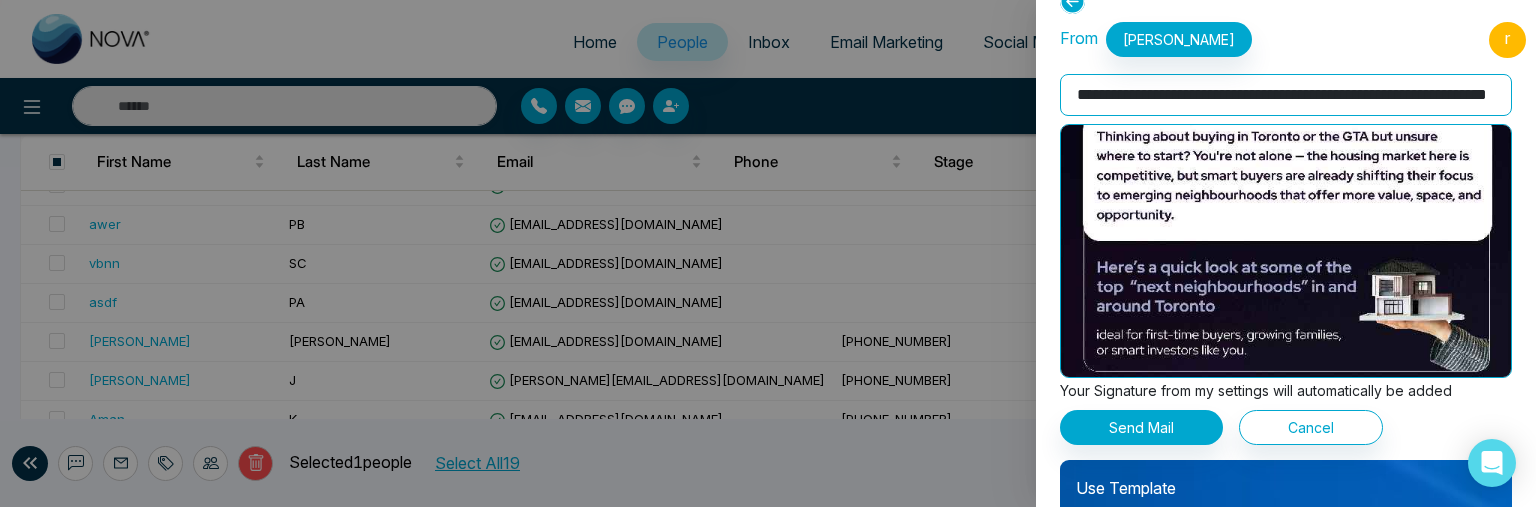 scroll, scrollTop: 230, scrollLeft: 0, axis: vertical 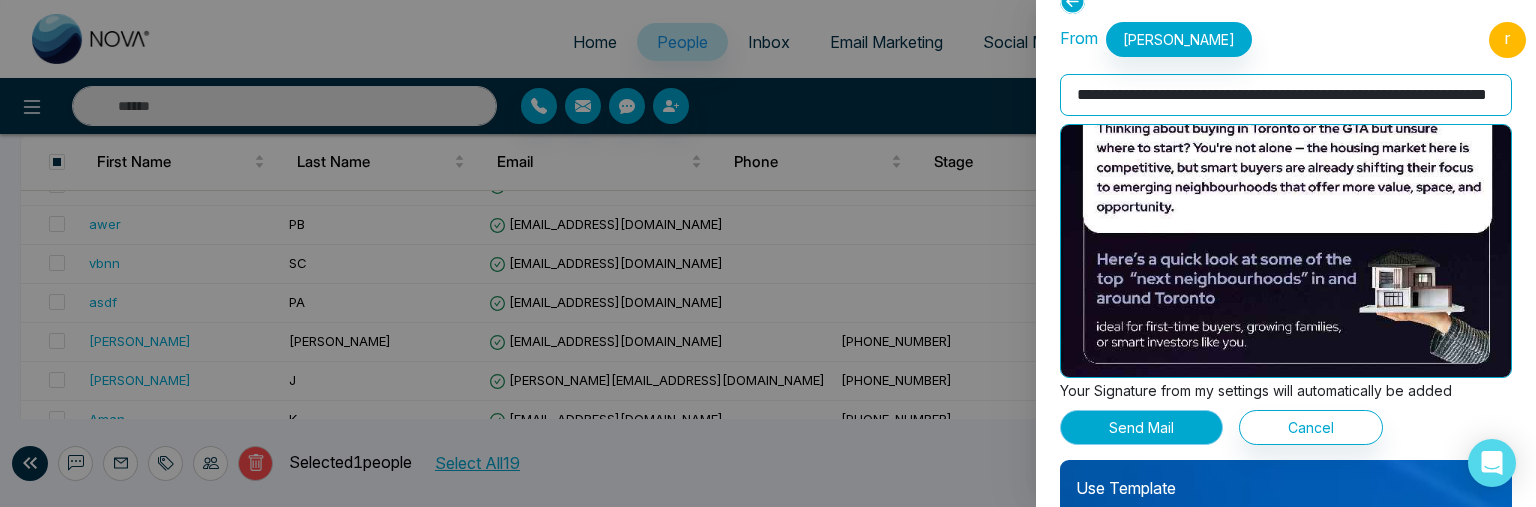 click on "Send Mail" at bounding box center (1141, 427) 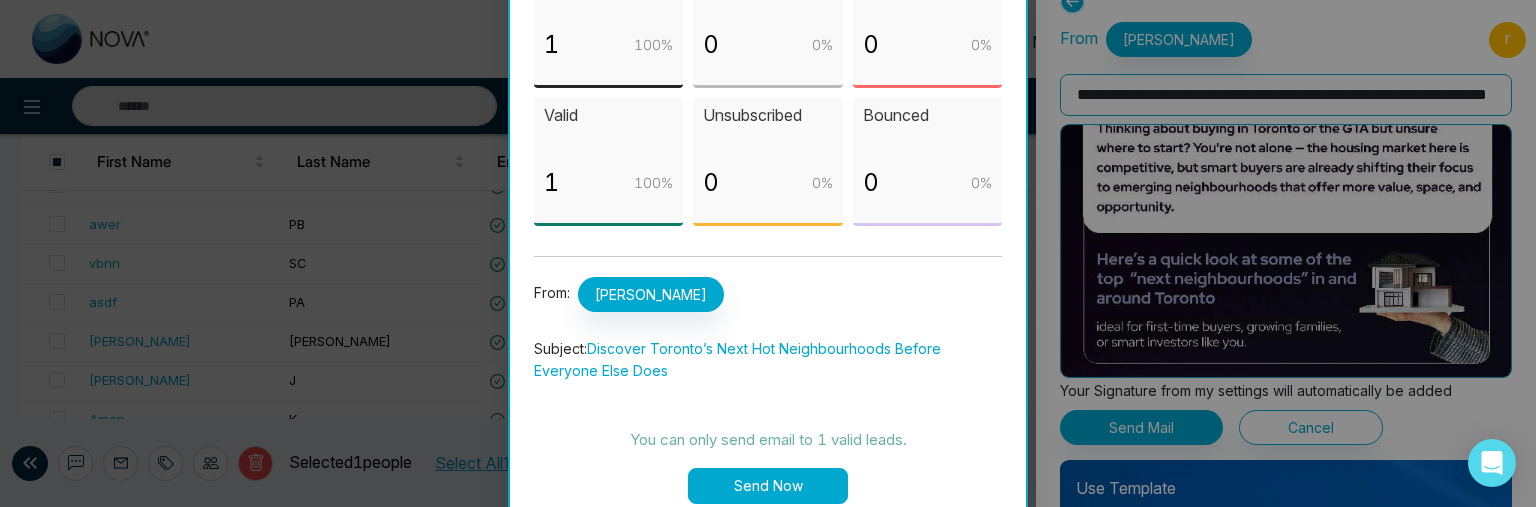 scroll, scrollTop: 194, scrollLeft: 0, axis: vertical 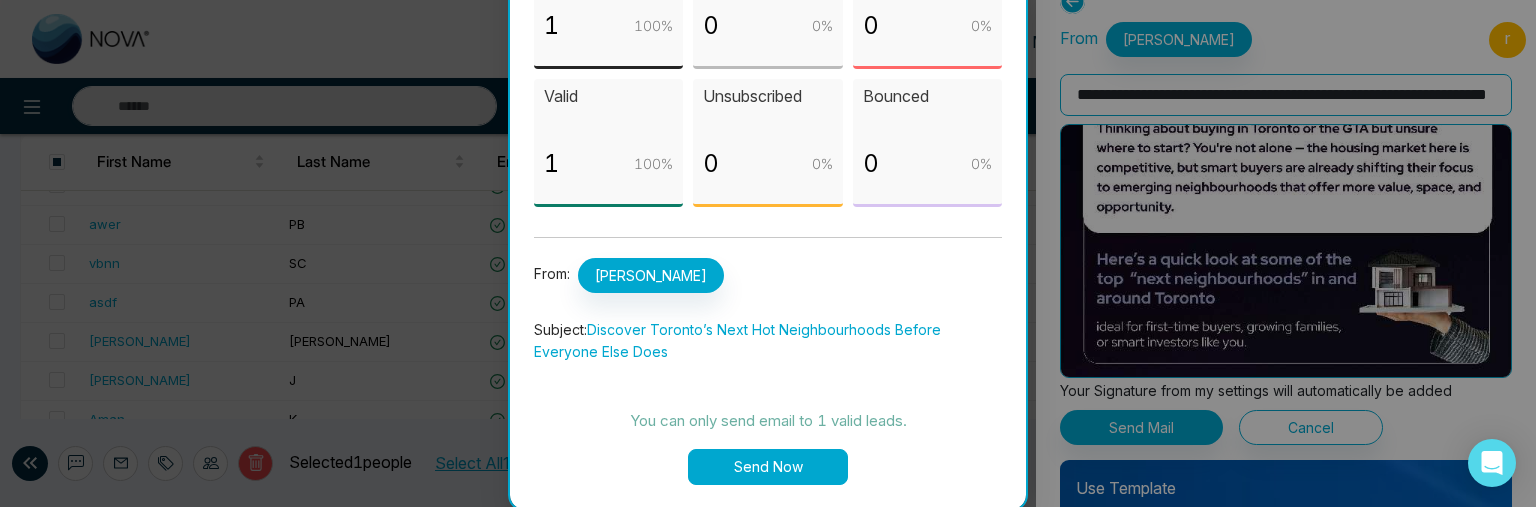 click on "Send Now" at bounding box center [768, 467] 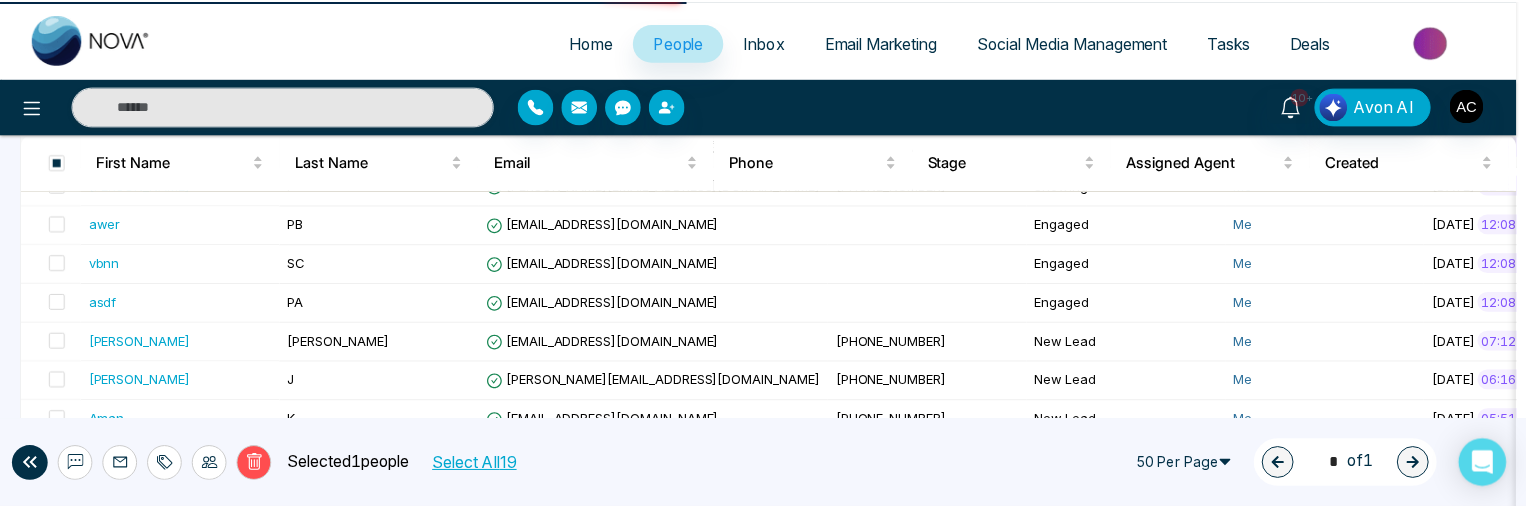 scroll, scrollTop: 0, scrollLeft: 0, axis: both 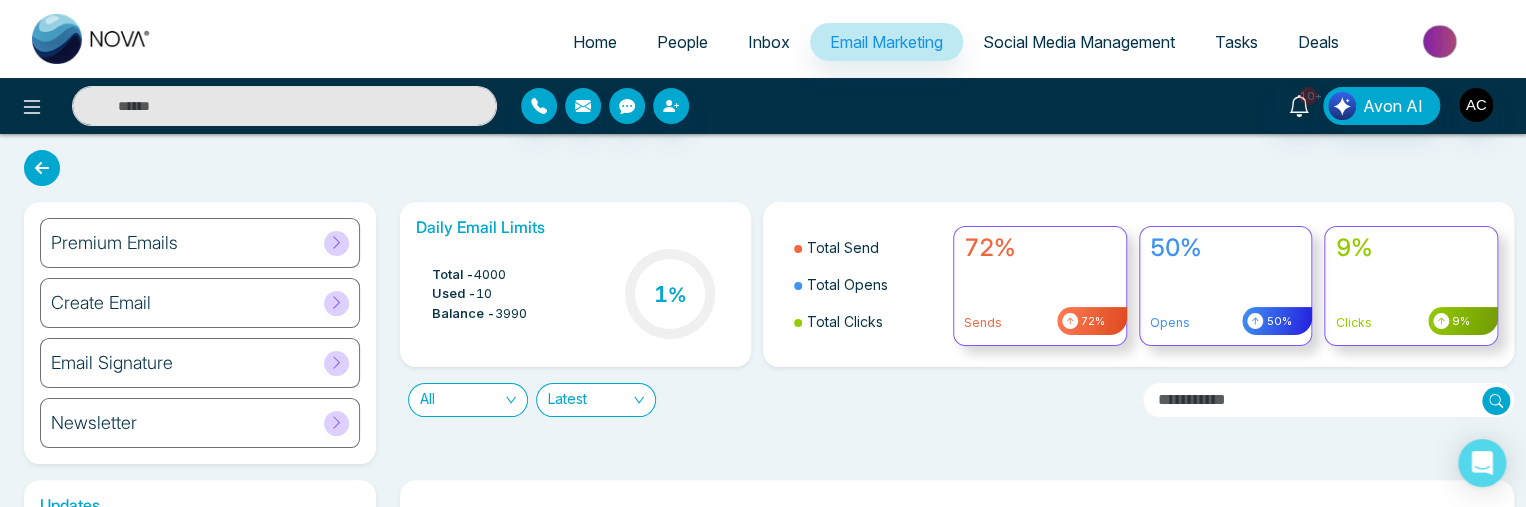 click on "Premium Emails Create Email Email Signature Newsletter Daily Email Limits Total -  4000 Used -  10 Balance -  3990 1 %  Total Send  Total Opens  Total Clicks 72% Sends 72% 50% Opens 50% 9% Clicks 9% All Latest Updates [DATE]   -  Private Lending is Booming—What Homebuyers & Investors Need to Know    -  Housing Tip [DATE]   -  [PERSON_NAME] View Home- Treasure Hill Homes    -  Pre Construction [DATE]   -  [PERSON_NAME] View Home- [GEOGRAPHIC_DATA] Homes    -  Pre Construction [DATE]   -  [PERSON_NAME][GEOGRAPHIC_DATA] Montage-[GEOGRAPHIC_DATA] Homes    -  Pre Construction [DATE]   -  Why [GEOGRAPHIC_DATA] is Leading Canada’s Housing Comeback    -  Housing Tip [DATE]   -  Understanding Renters’ Insurance: What You’re Protected From    -  Housing Tip [DATE]   -  [GEOGRAPHIC_DATA] Housing Costs Surge- Household Debt Reaches New Highs    -  Housing Tip [DATE]   -  Say Goodbye to Sticky Air – Easy Ways to Reduce Home Humidity!    -  Housing Tip [DATE]   -  You Can Buy a Home with No Down Payment – Here’s How" at bounding box center (763, 3135) 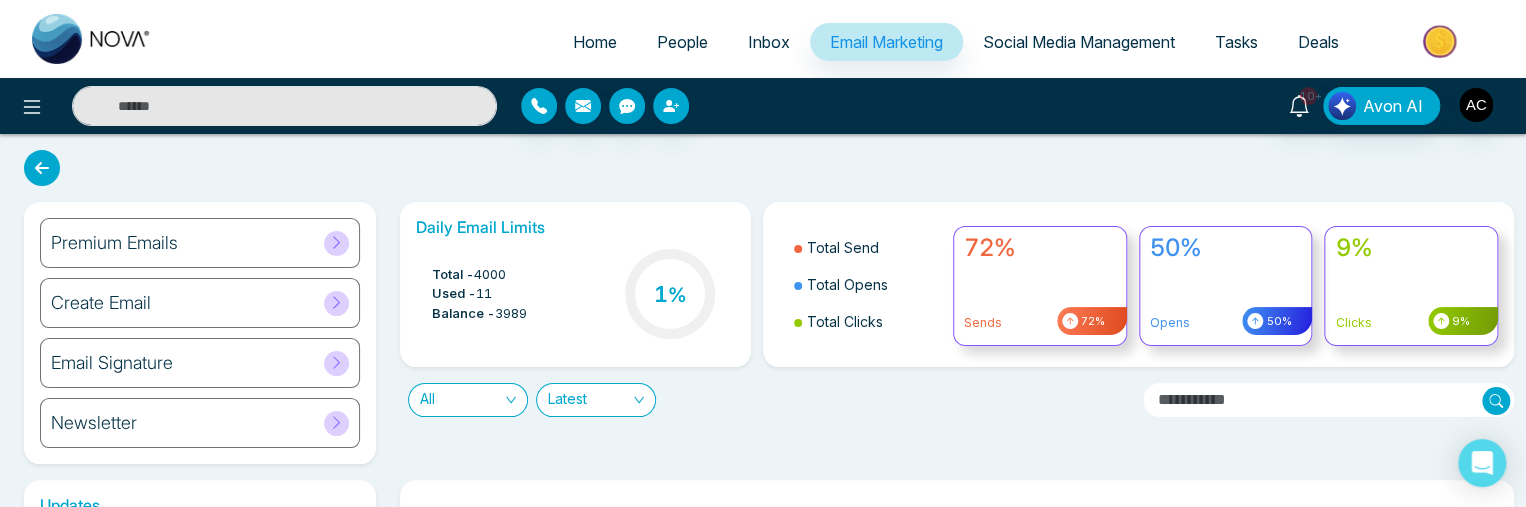 click on "People" at bounding box center [682, 42] 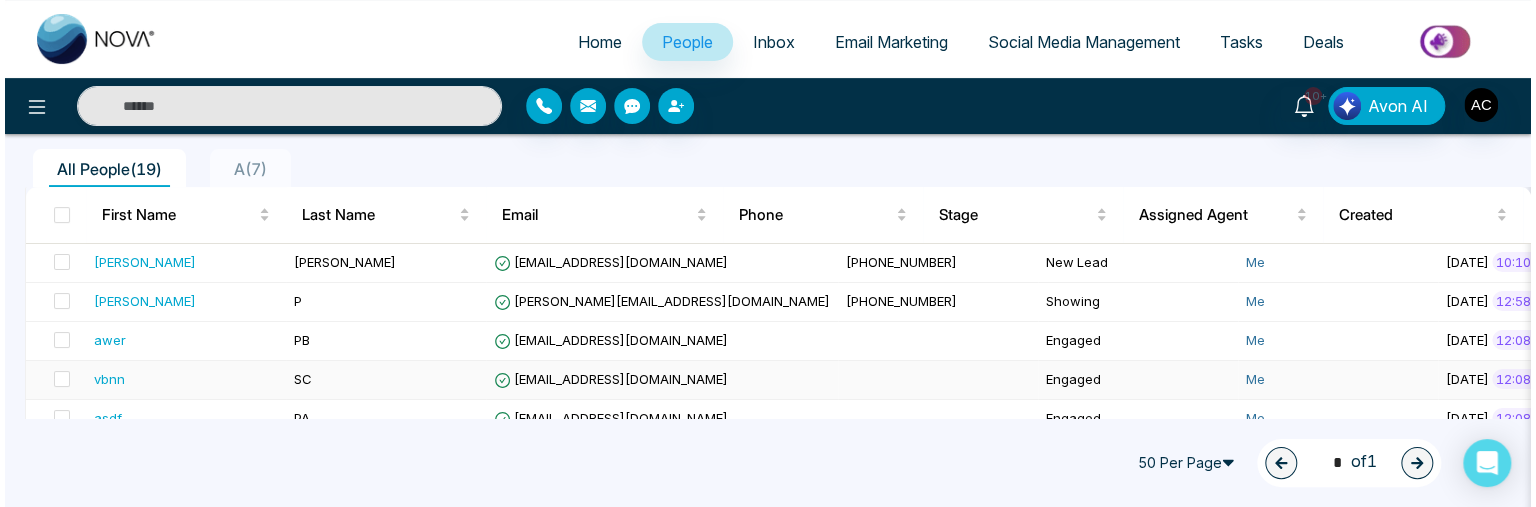 scroll, scrollTop: 152, scrollLeft: 0, axis: vertical 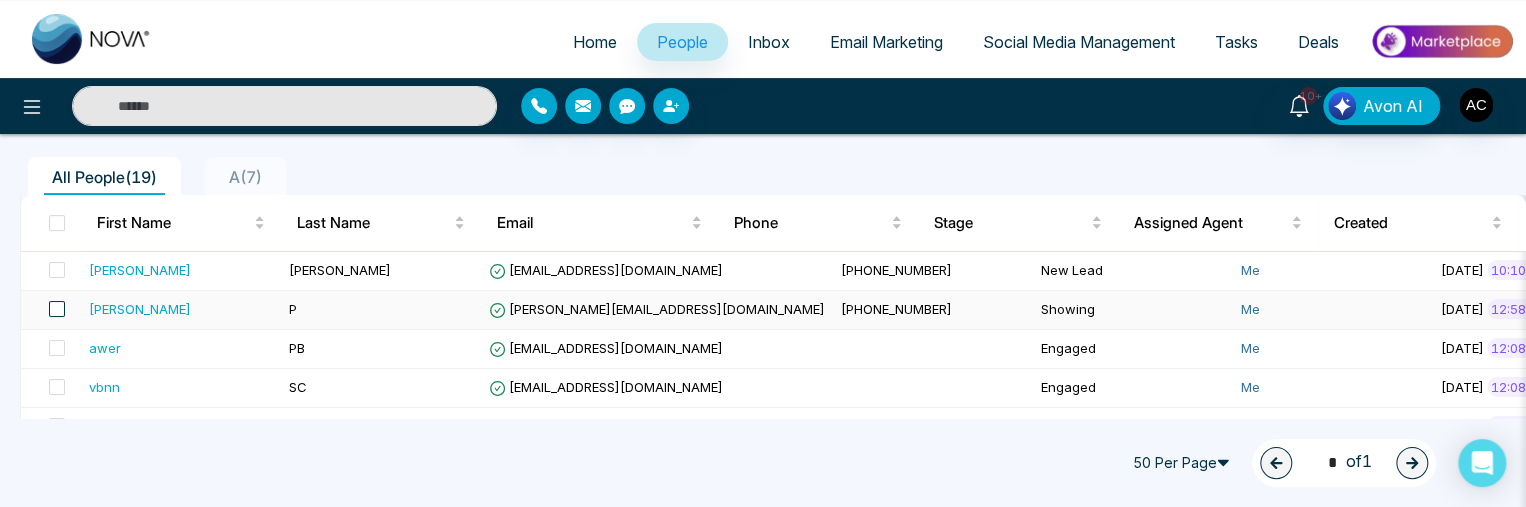 click at bounding box center [57, 309] 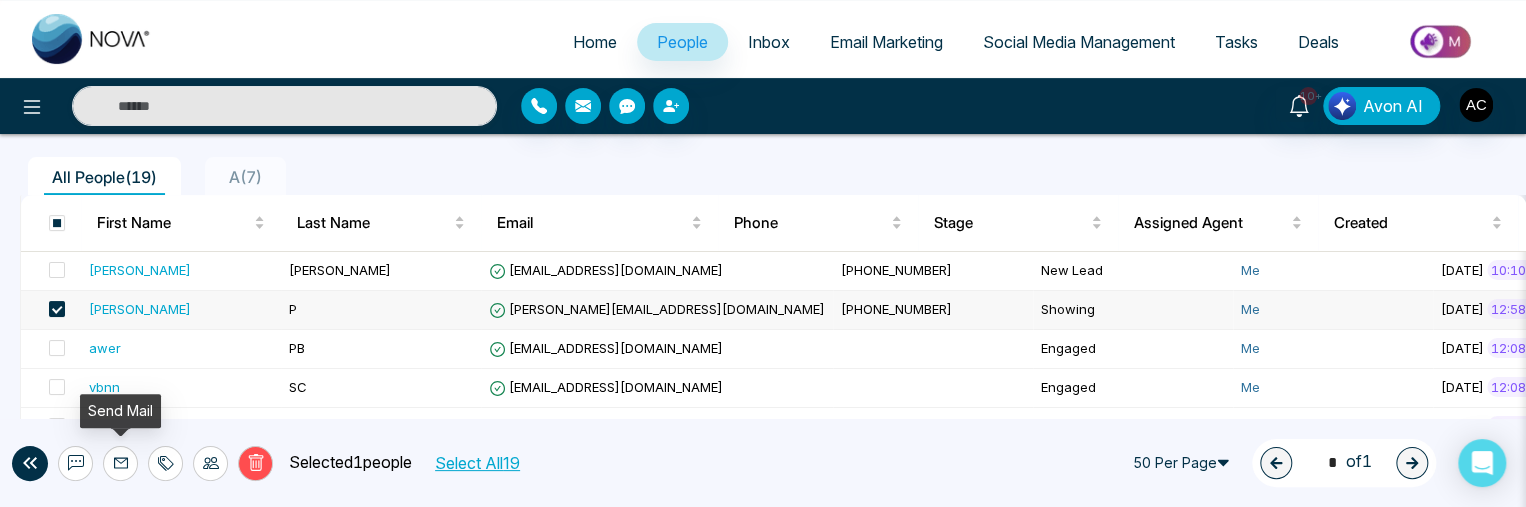 click 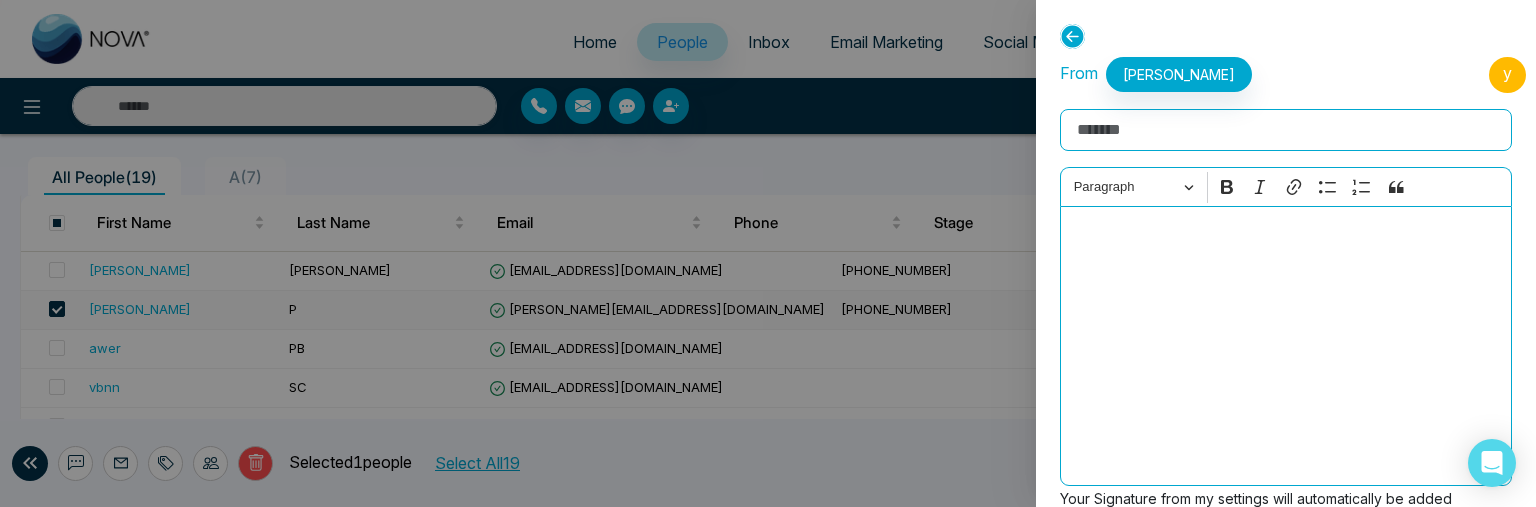 click on "Rich Text Editor" at bounding box center (1286, 130) 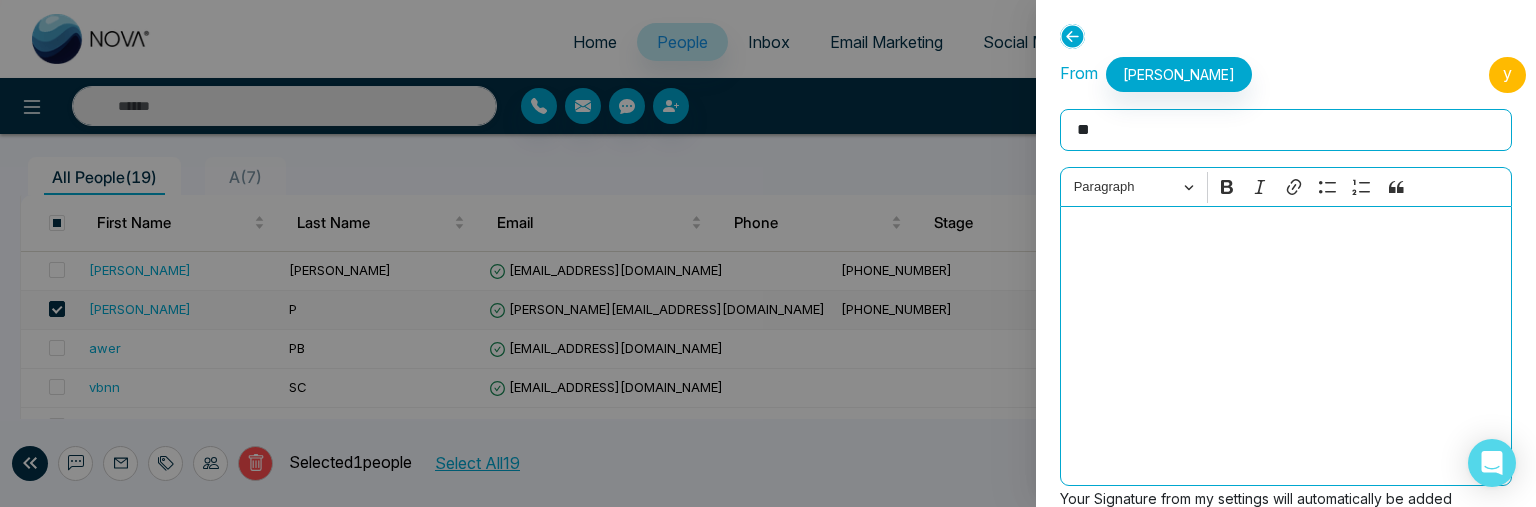 type on "*" 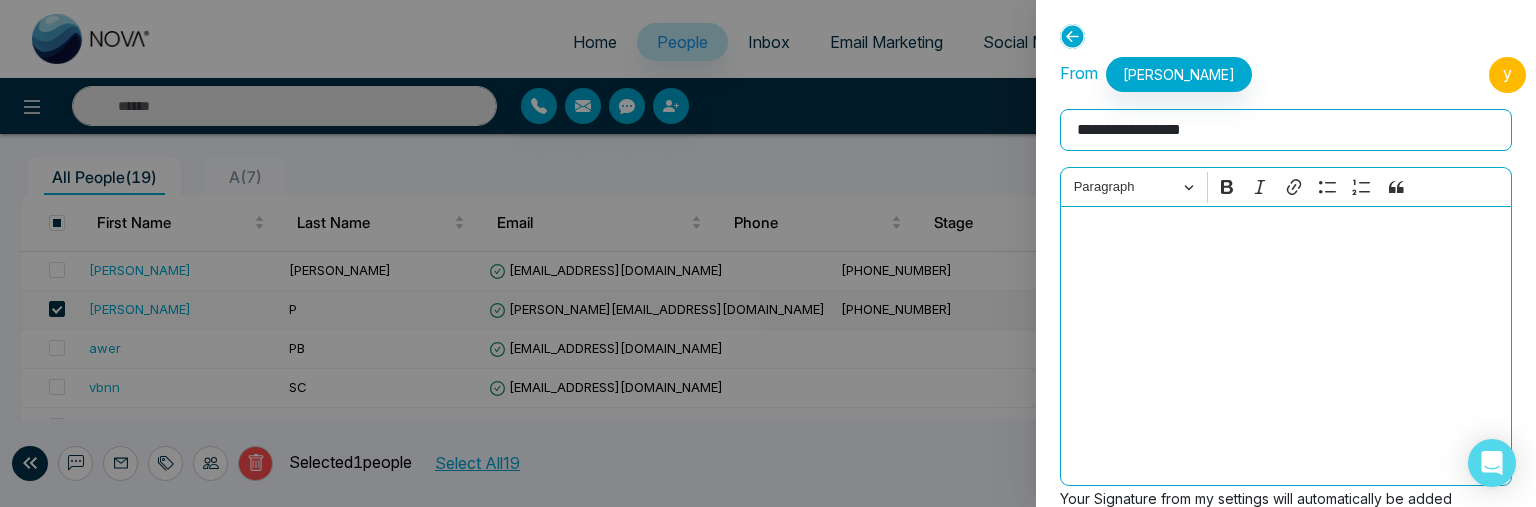 type on "**********" 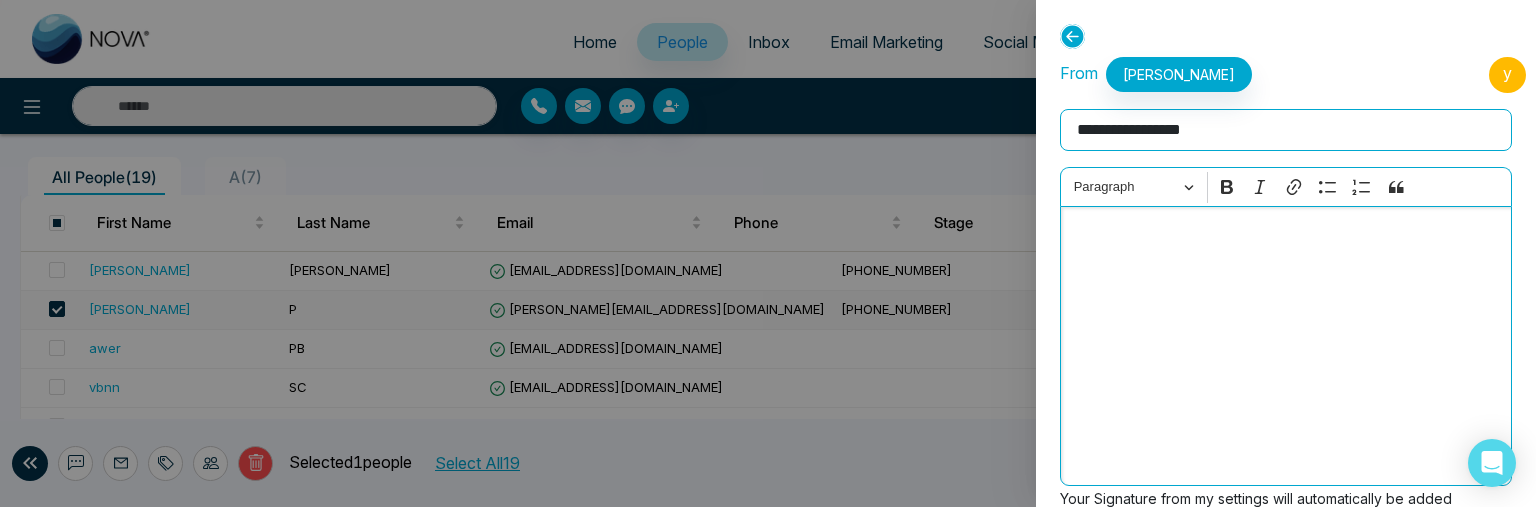 click at bounding box center (1286, 234) 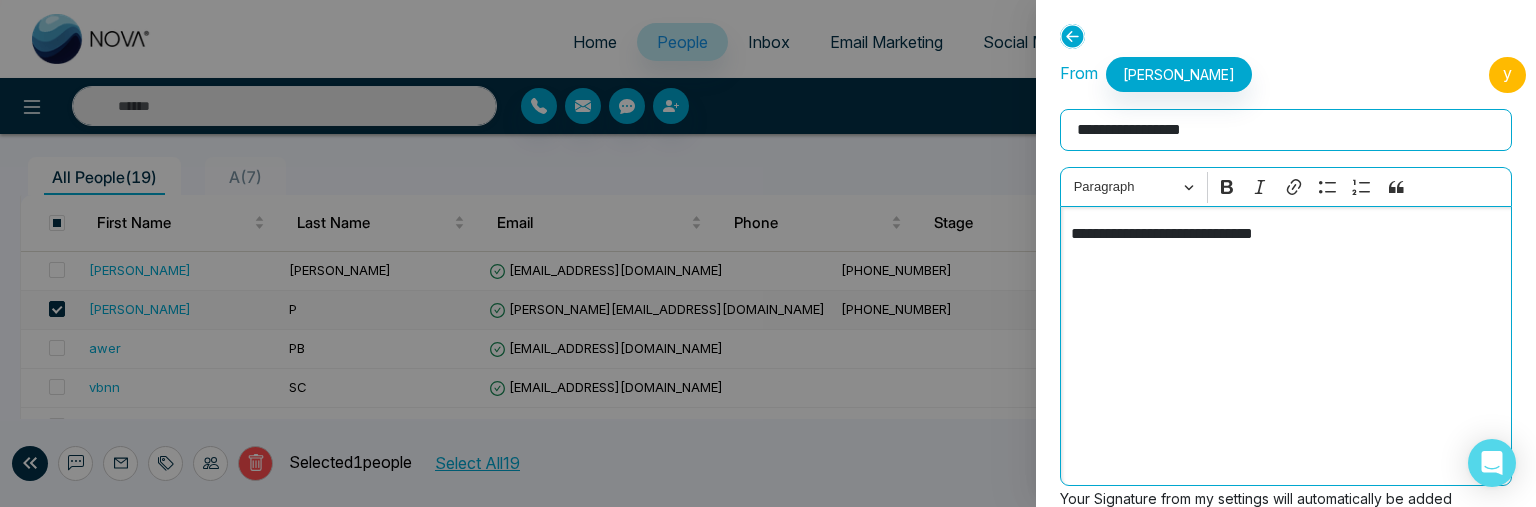 click on "**********" at bounding box center [1281, 234] 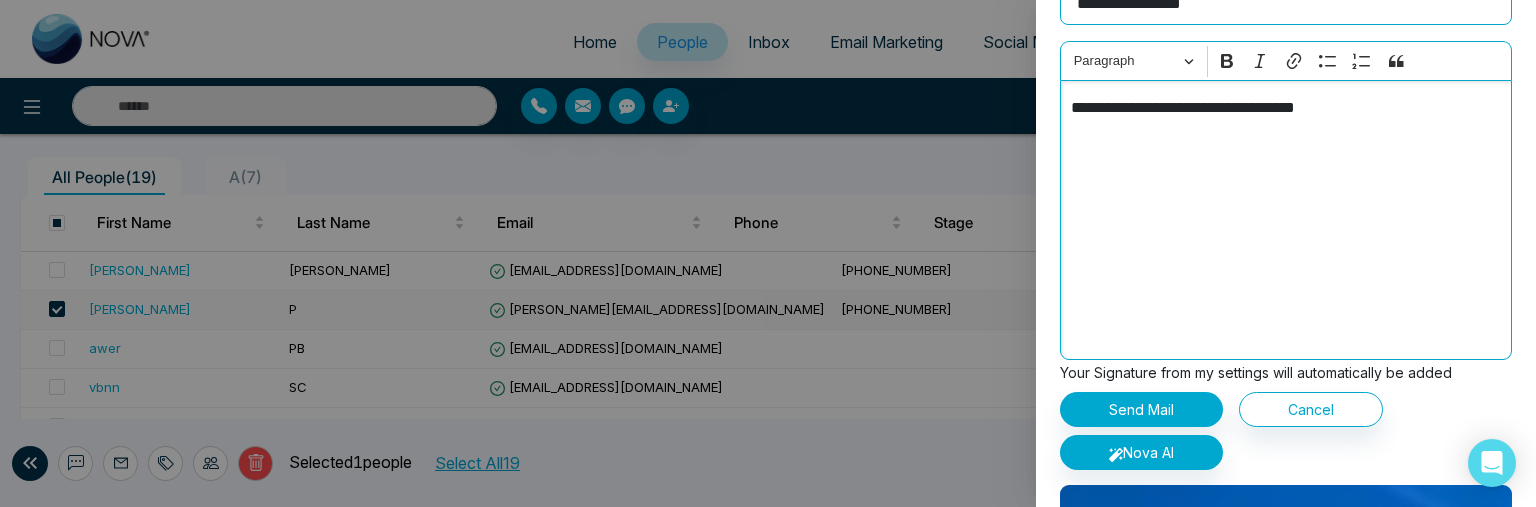 scroll, scrollTop: 186, scrollLeft: 0, axis: vertical 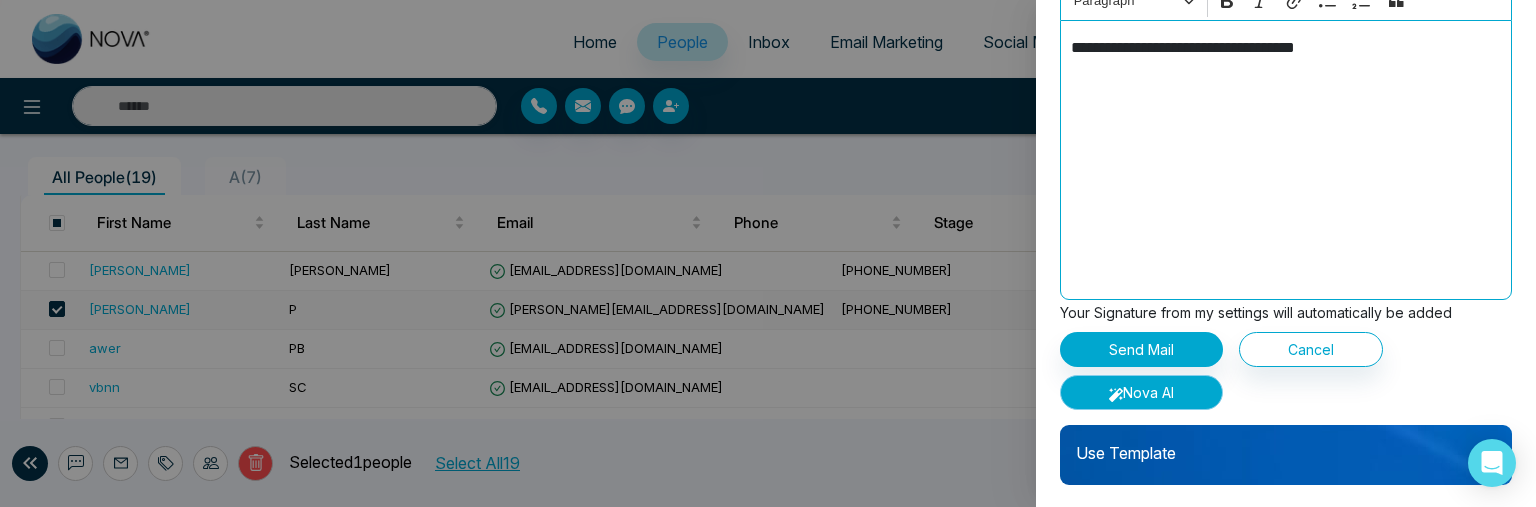 click on "Nova AI" at bounding box center [1141, 392] 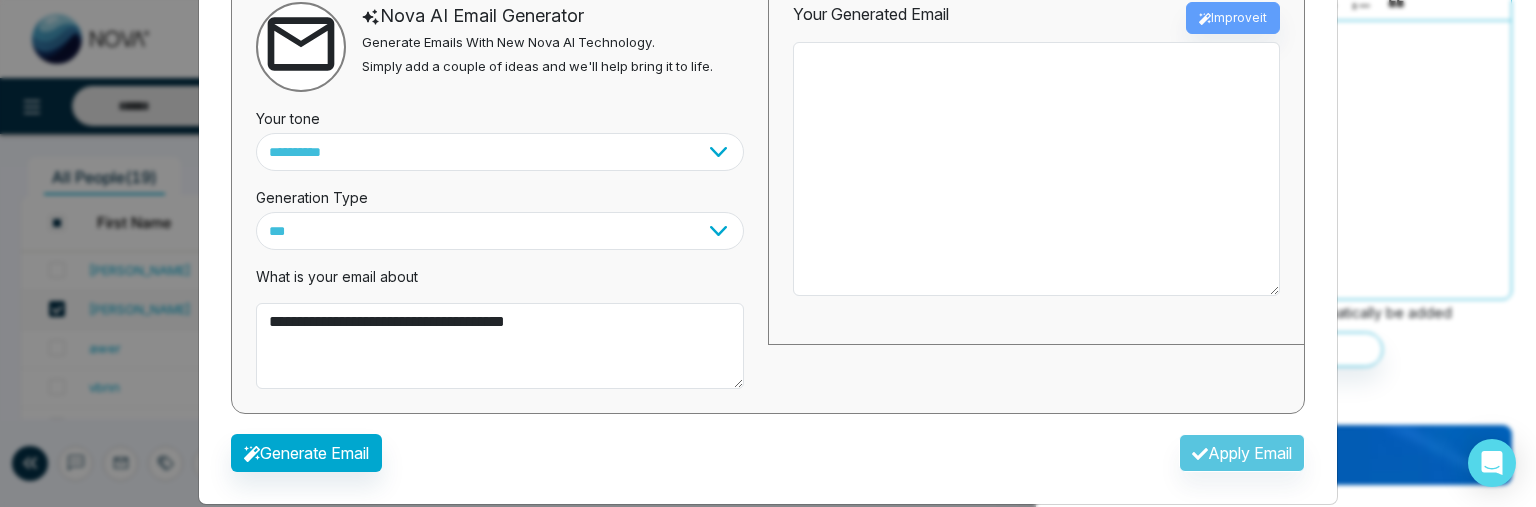 scroll, scrollTop: 178, scrollLeft: 0, axis: vertical 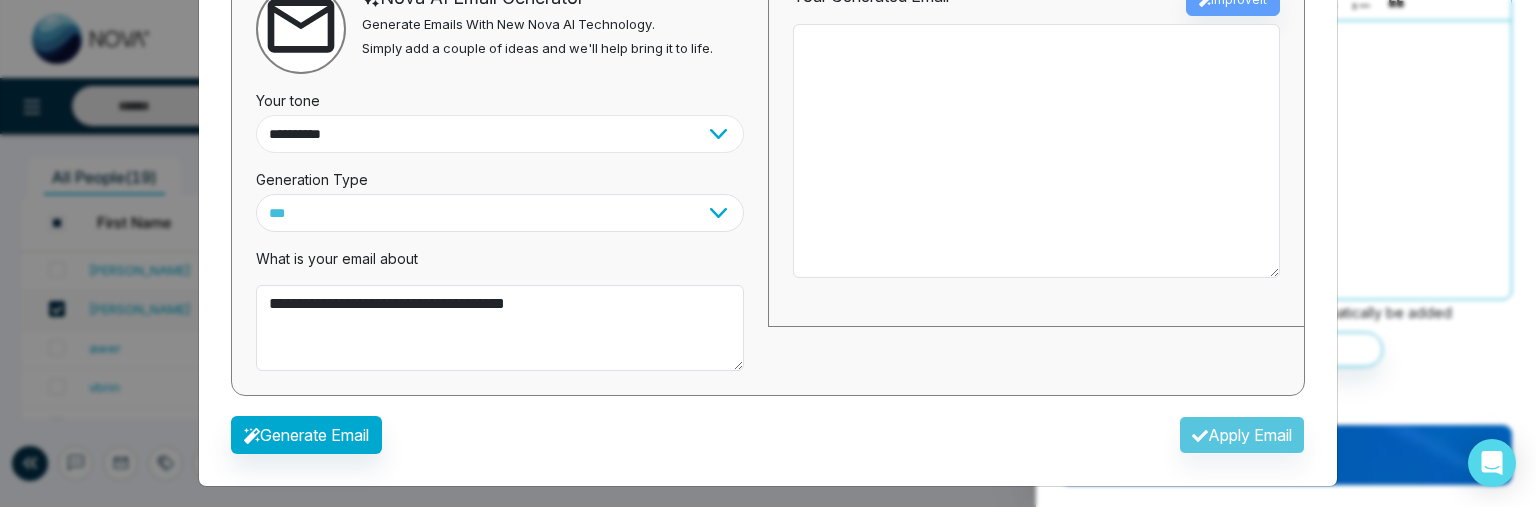 click on "**********" at bounding box center (500, 134) 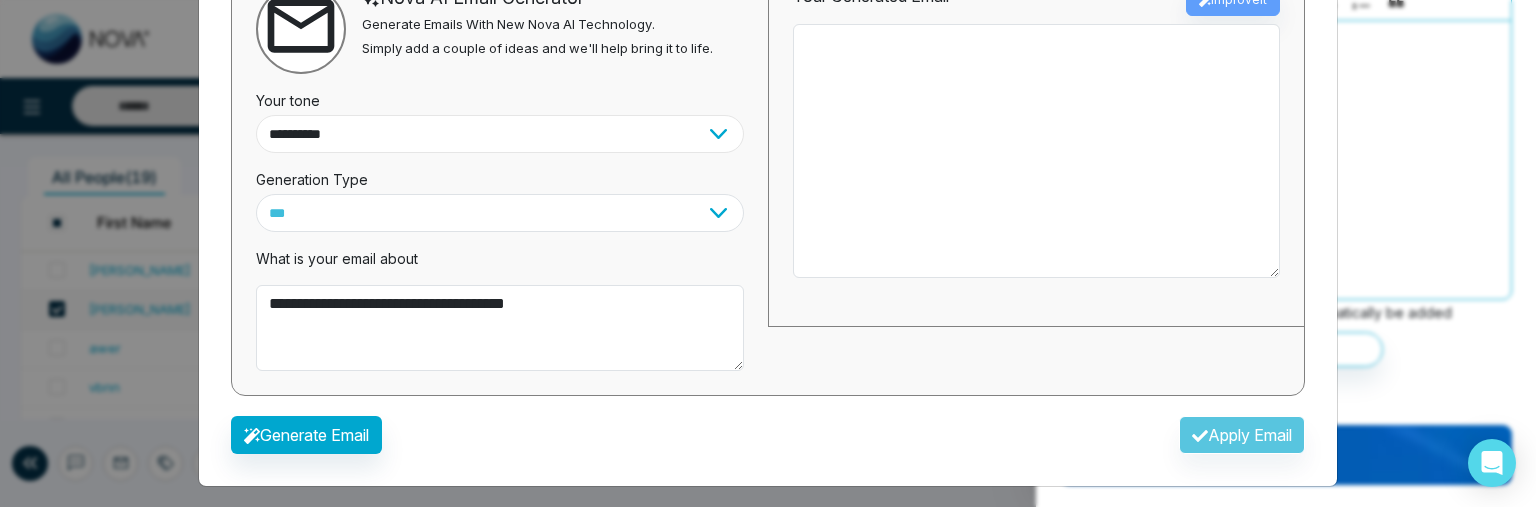 select on "**********" 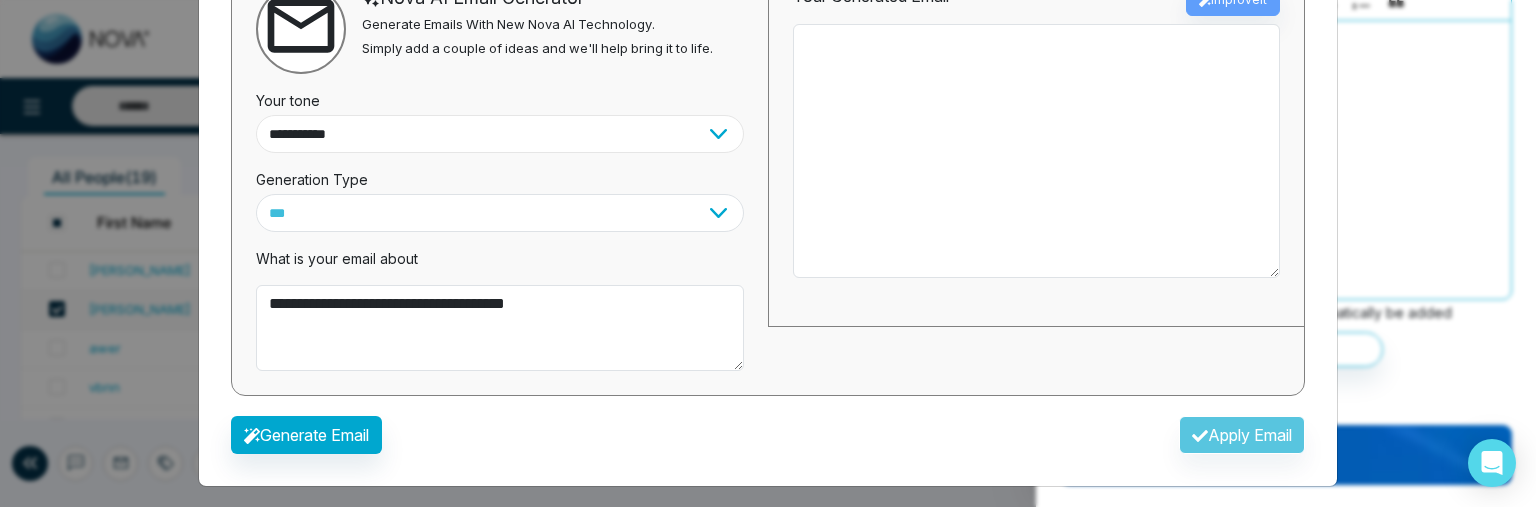 click on "**********" at bounding box center [500, 134] 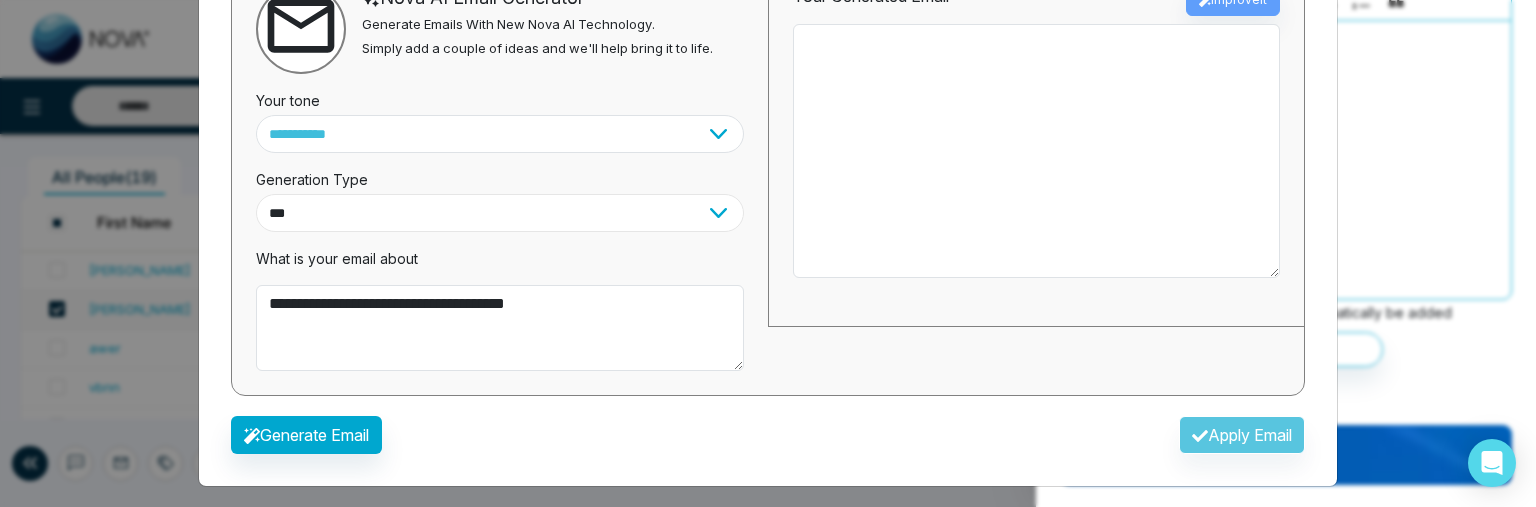 click on "*** ***** ******* ******* ********" at bounding box center (500, 213) 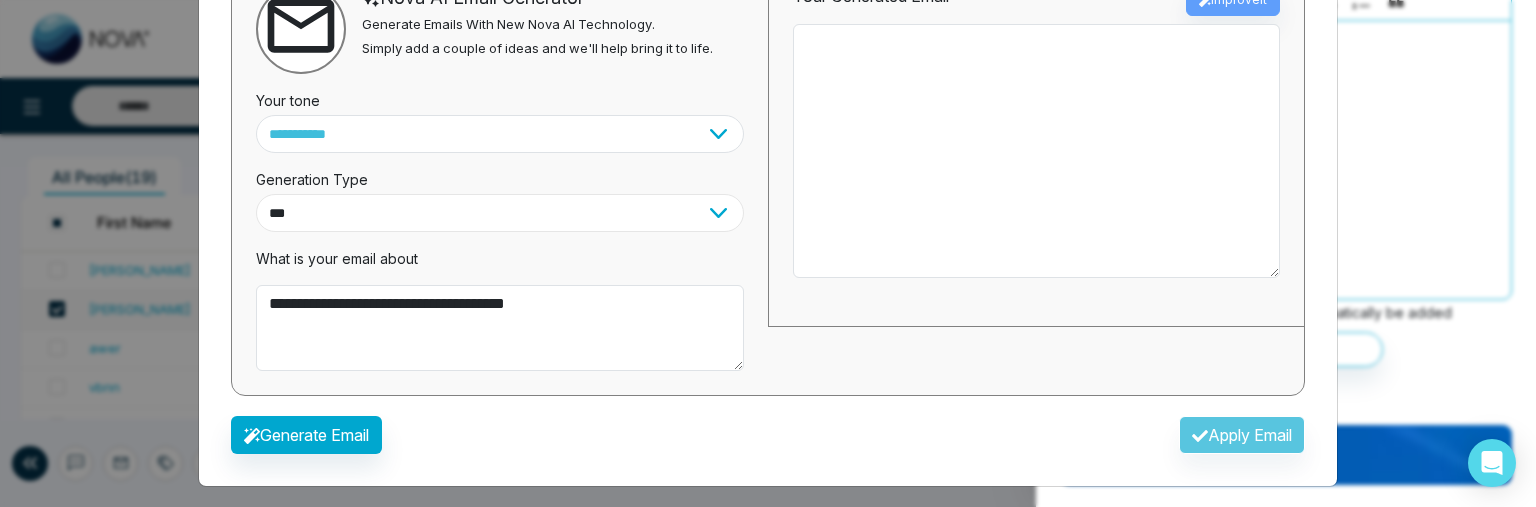 select on "*******" 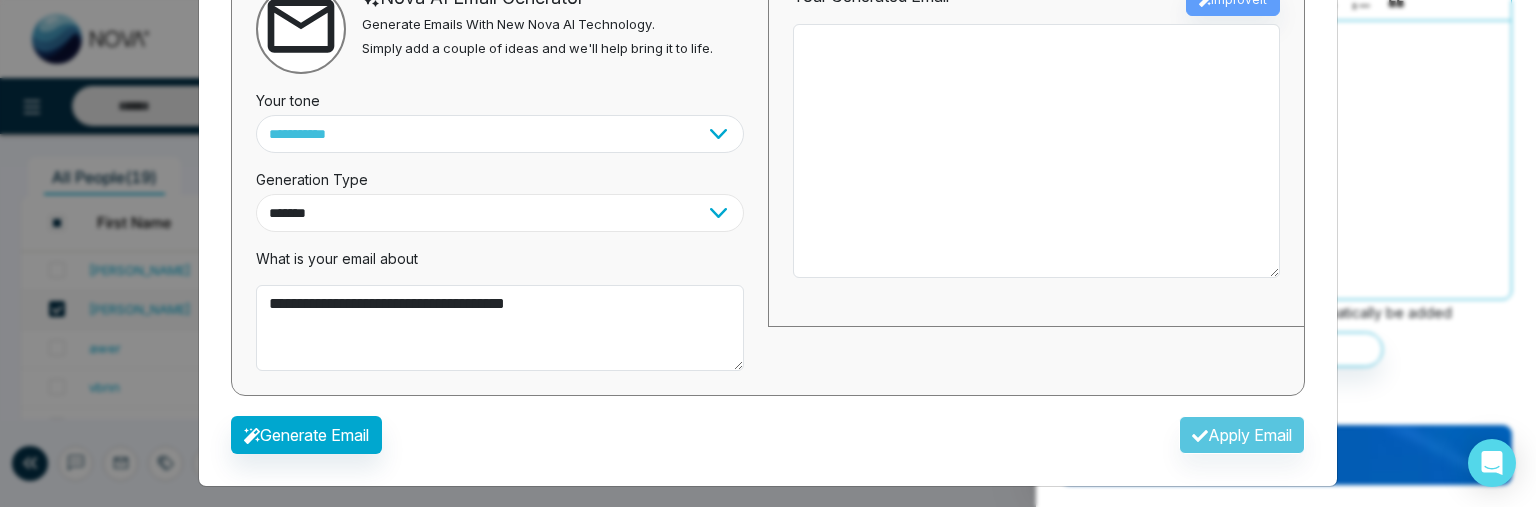 click on "*** ***** ******* ******* ********" at bounding box center [500, 213] 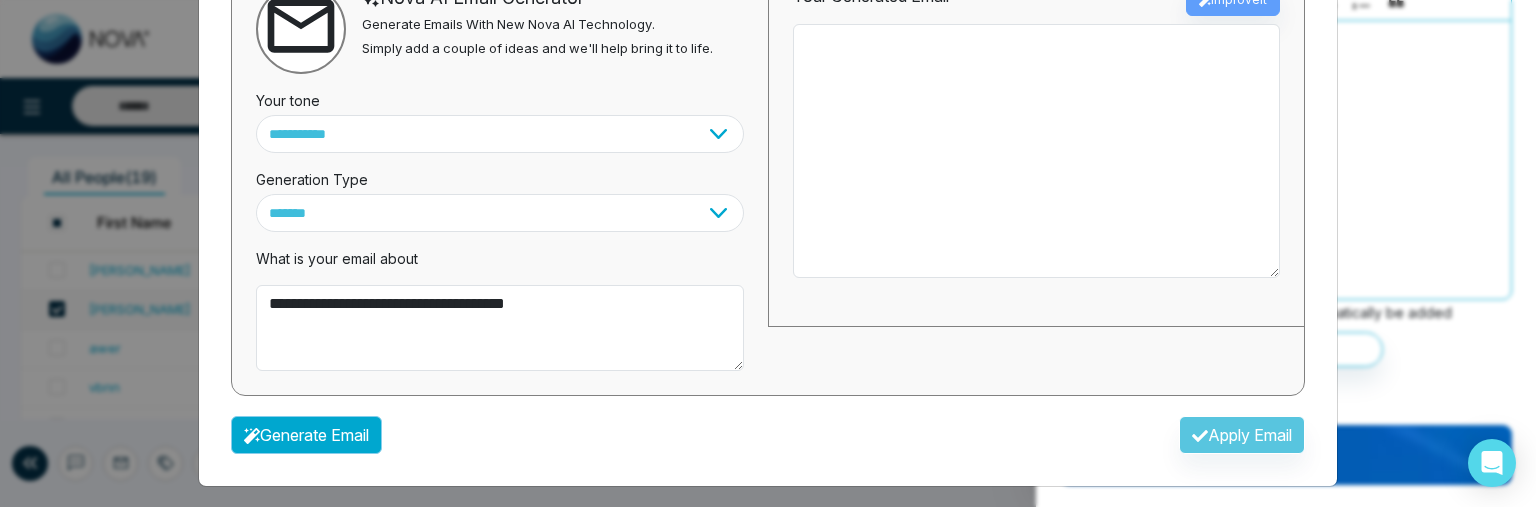 click on "Generate Email" at bounding box center (306, 435) 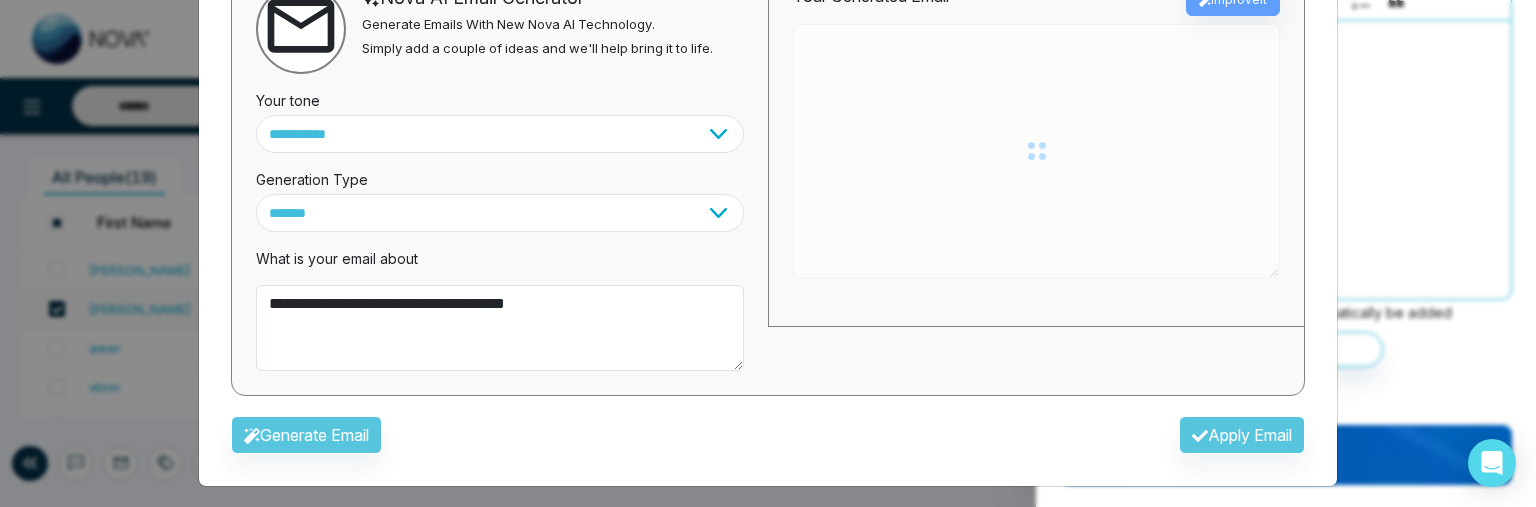 type on "**********" 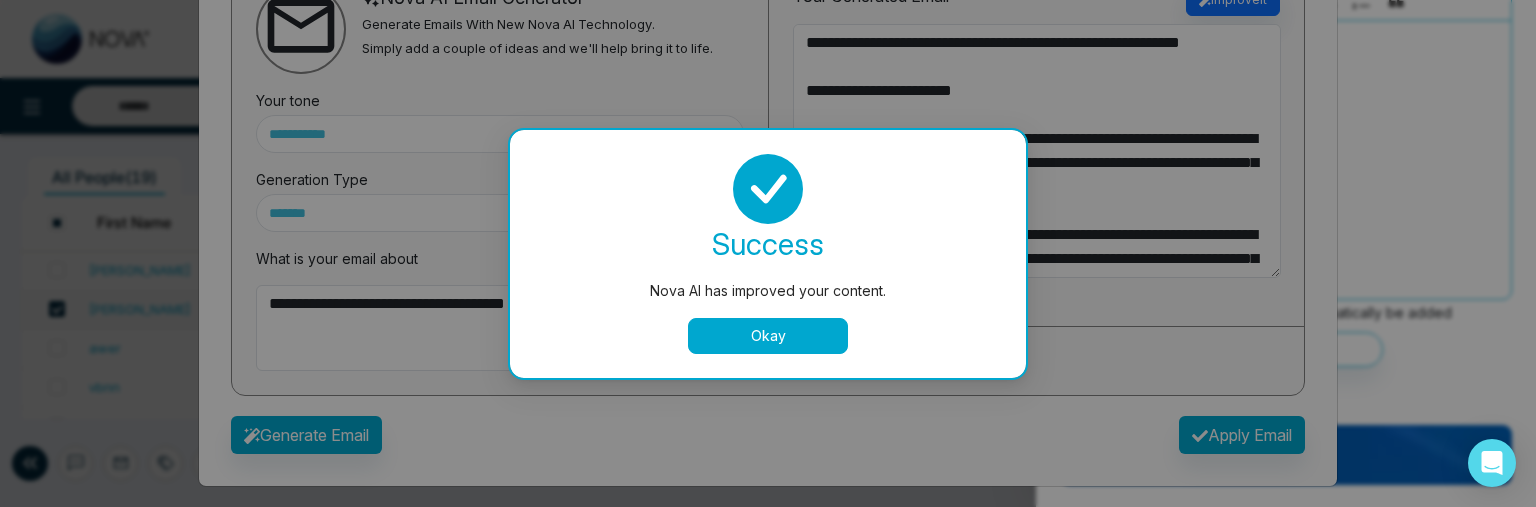 scroll, scrollTop: 0, scrollLeft: 0, axis: both 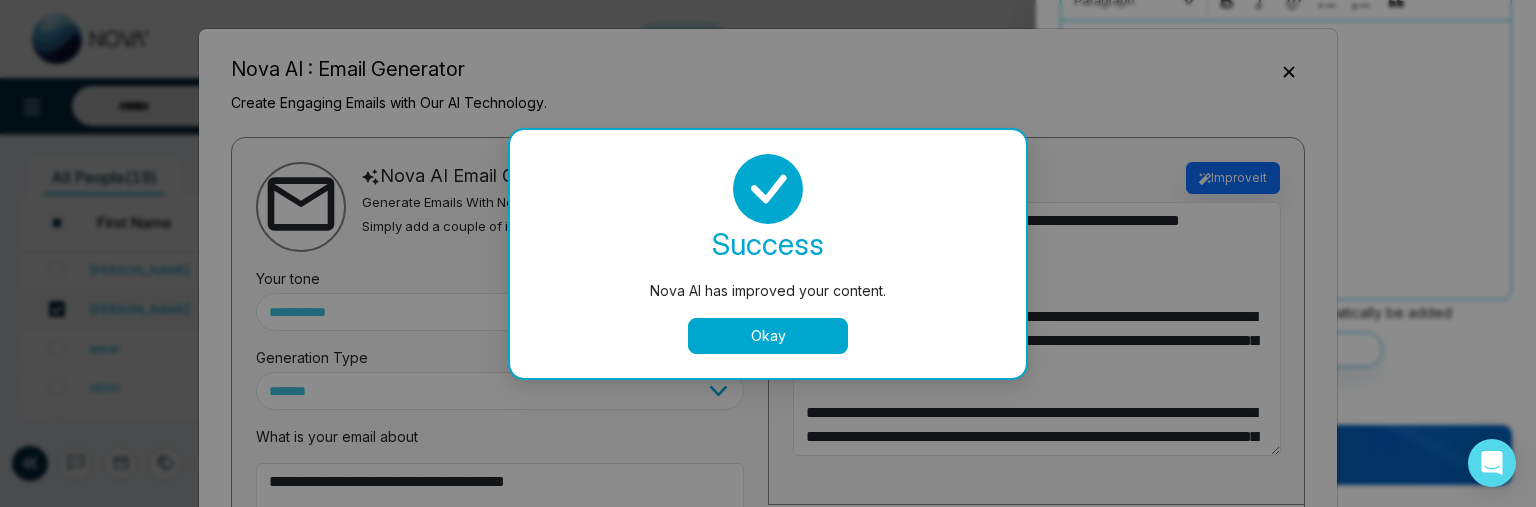 click on "Okay" at bounding box center [768, 336] 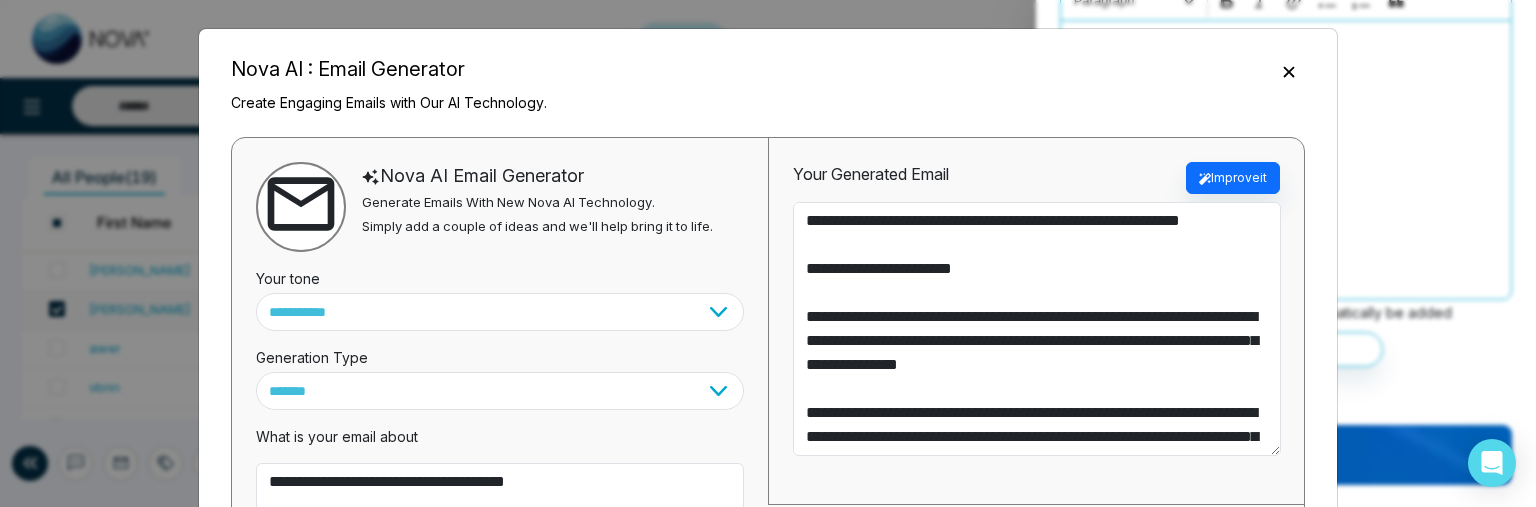 scroll, scrollTop: 0, scrollLeft: 0, axis: both 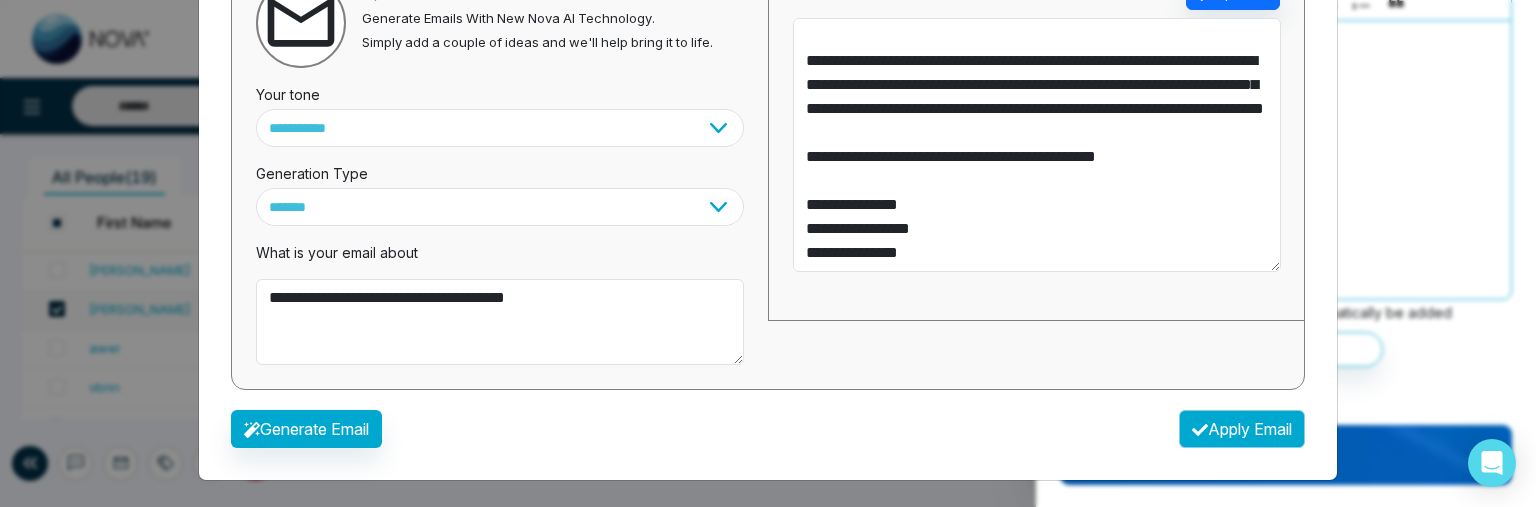 click on "Apply Email" at bounding box center (1242, 429) 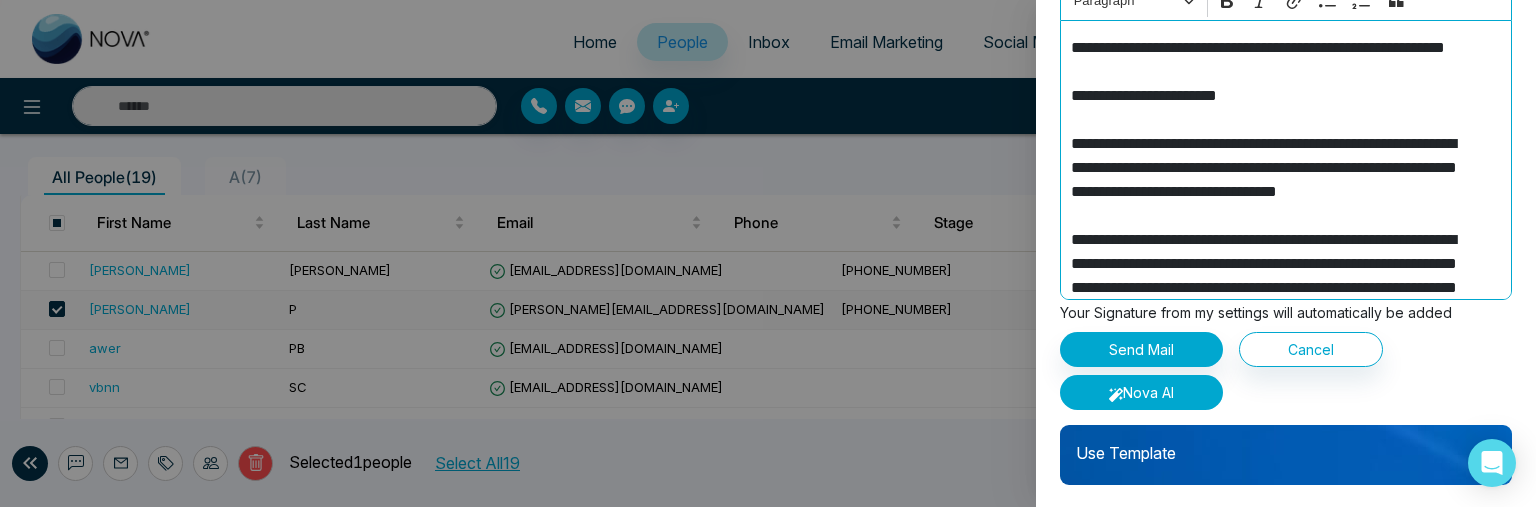 scroll, scrollTop: 0, scrollLeft: 0, axis: both 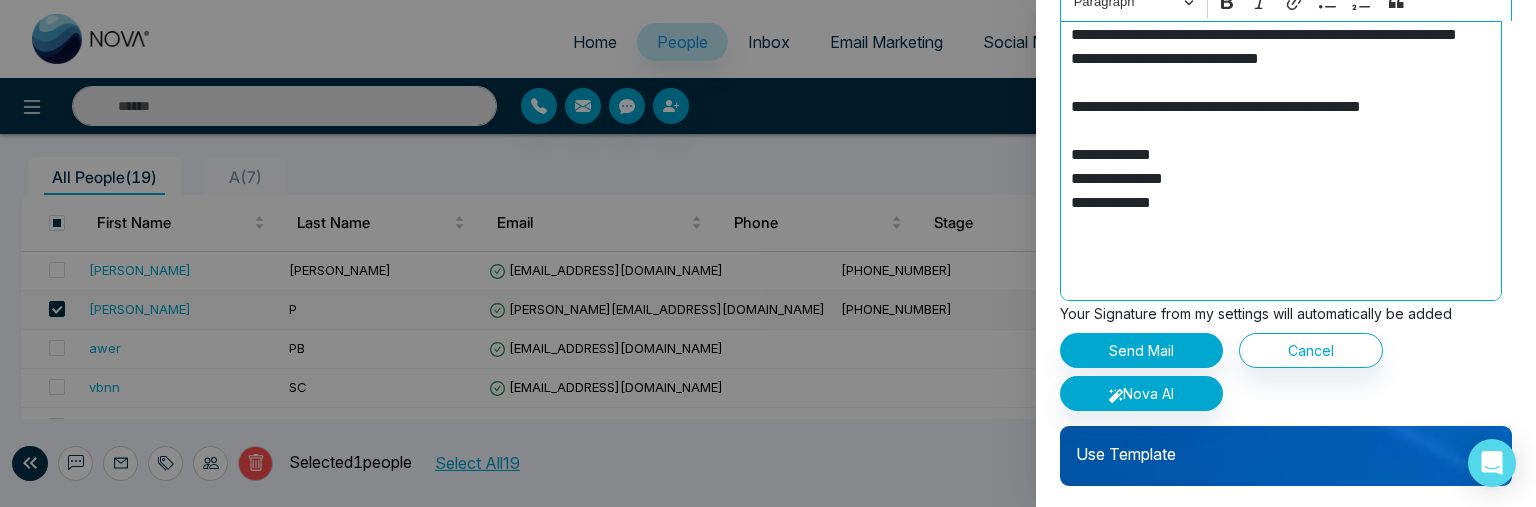 click at bounding box center (768, 253) 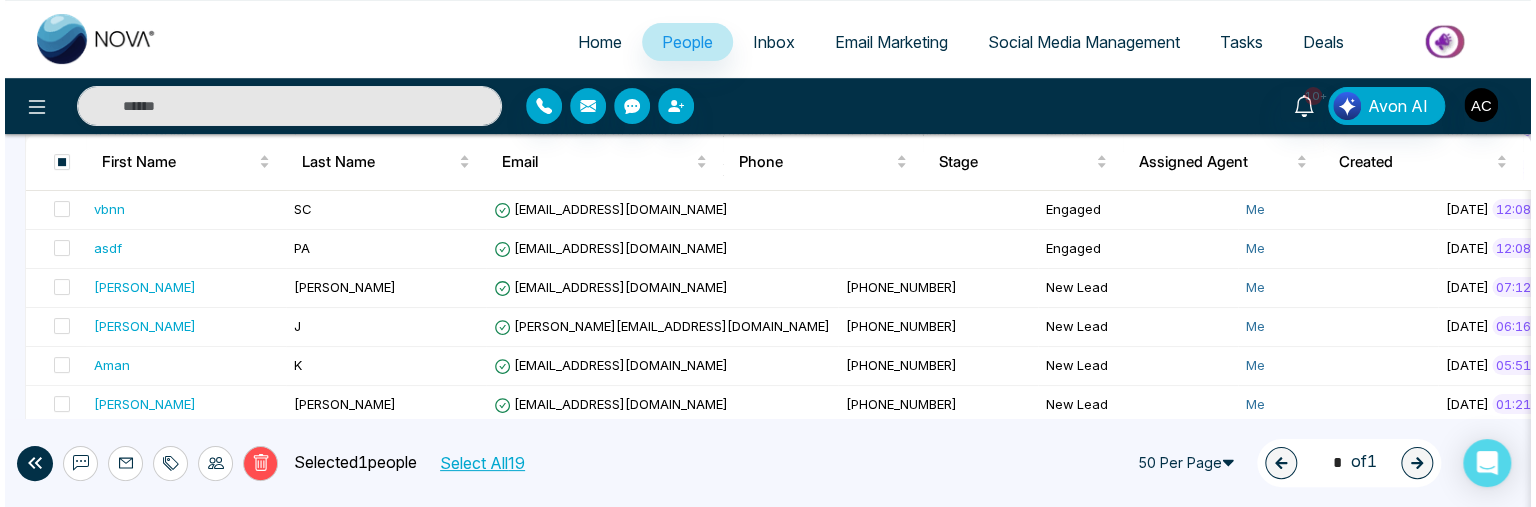 scroll, scrollTop: 340, scrollLeft: 0, axis: vertical 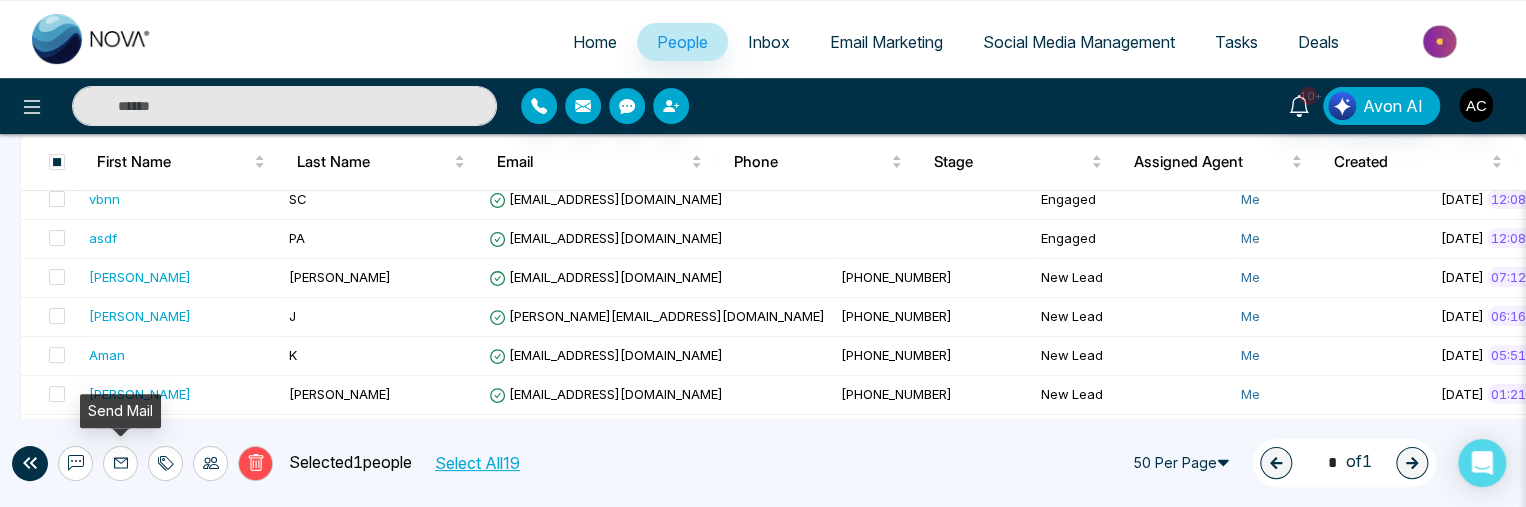click at bounding box center (120, 463) 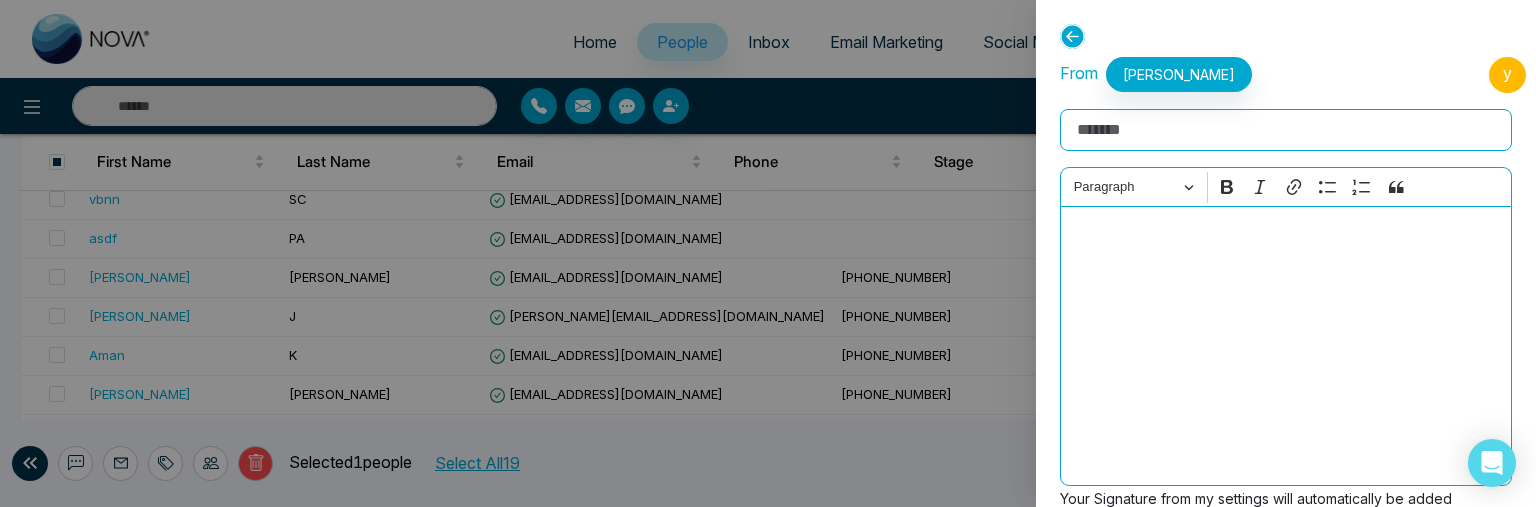 click on "Rich Text Editor" at bounding box center (1286, 130) 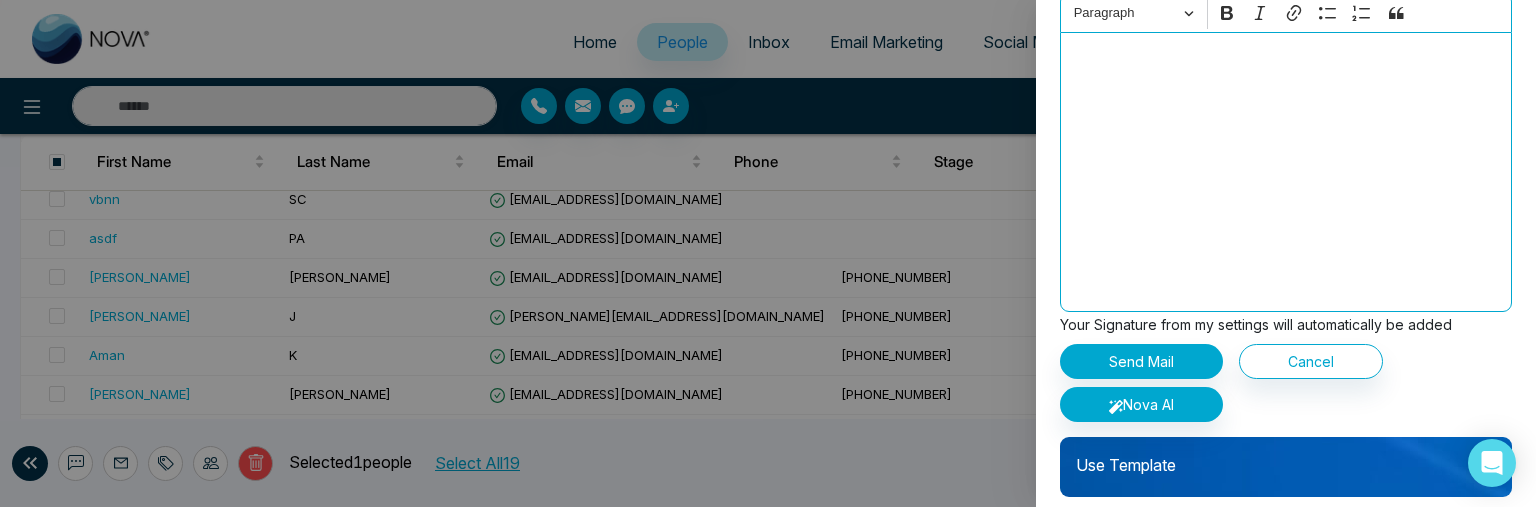 scroll, scrollTop: 178, scrollLeft: 0, axis: vertical 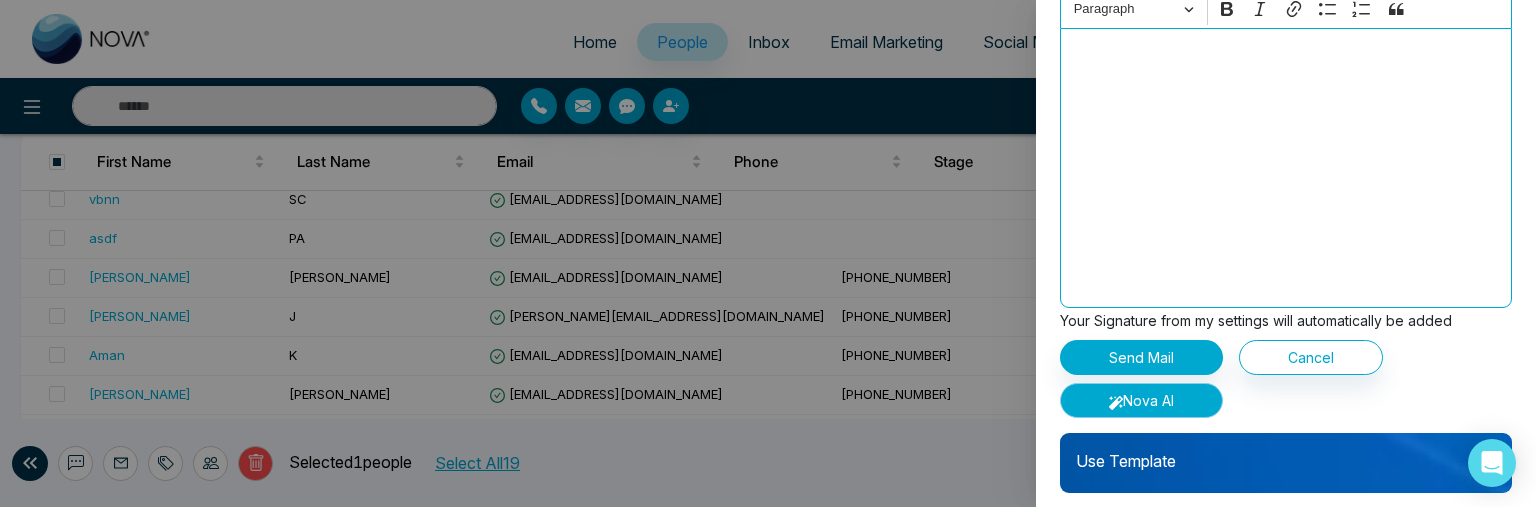 click 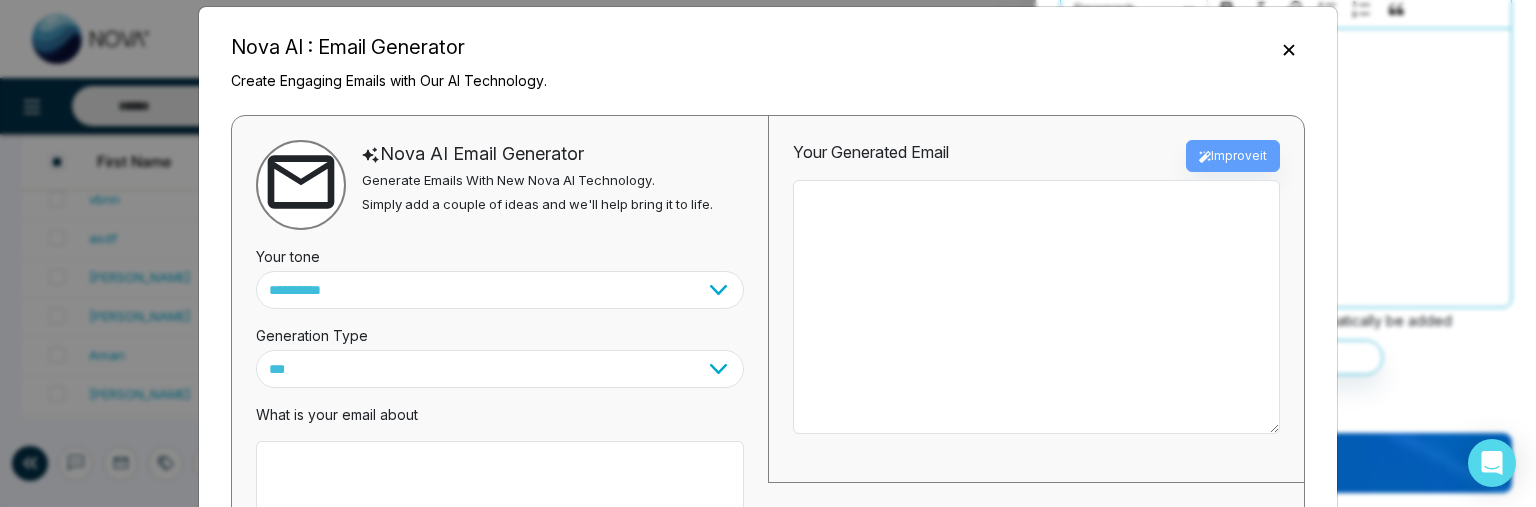 scroll, scrollTop: 0, scrollLeft: 0, axis: both 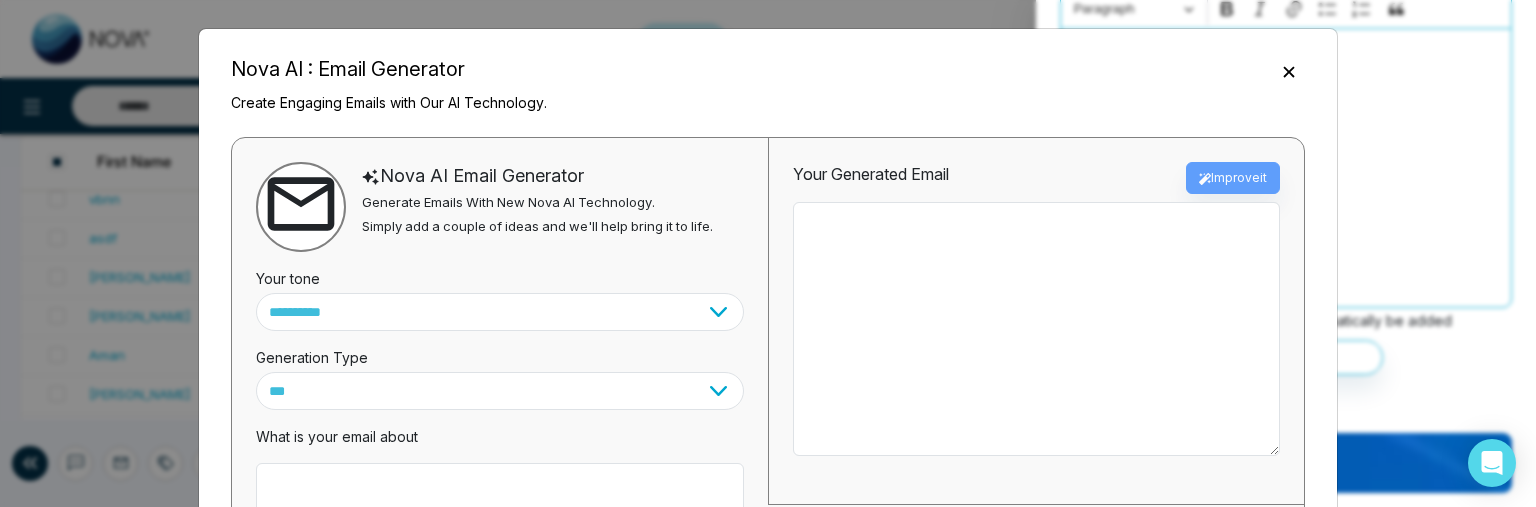 click 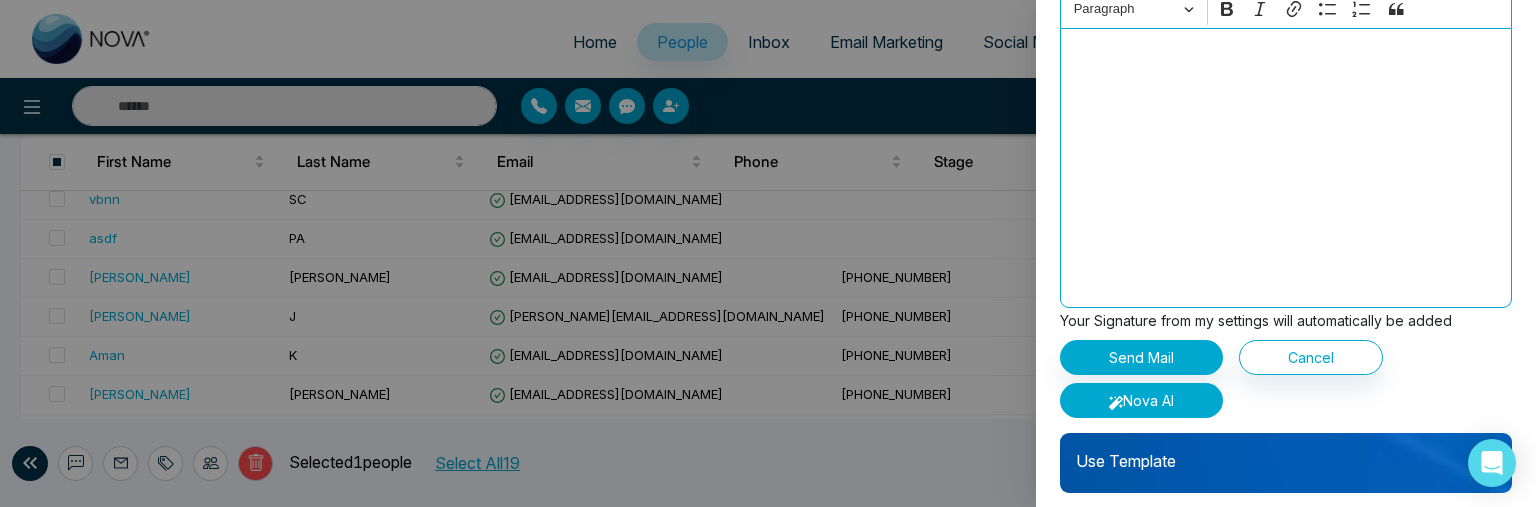 scroll, scrollTop: 0, scrollLeft: 0, axis: both 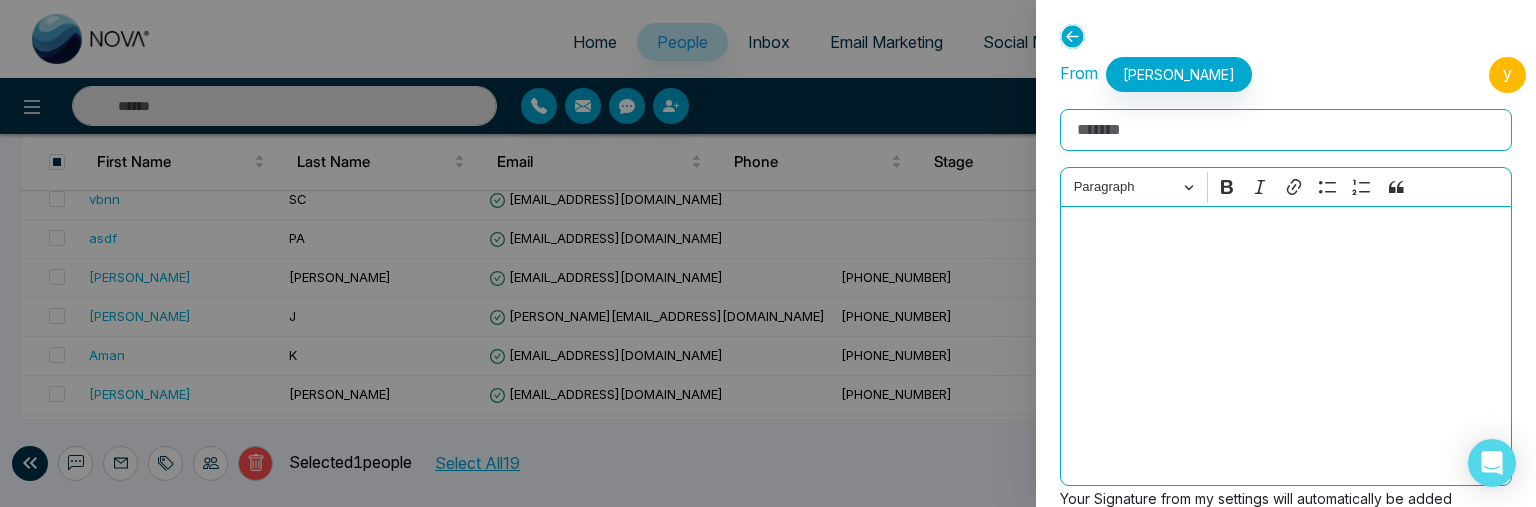 click on "Rich Text Editor" at bounding box center (1286, 130) 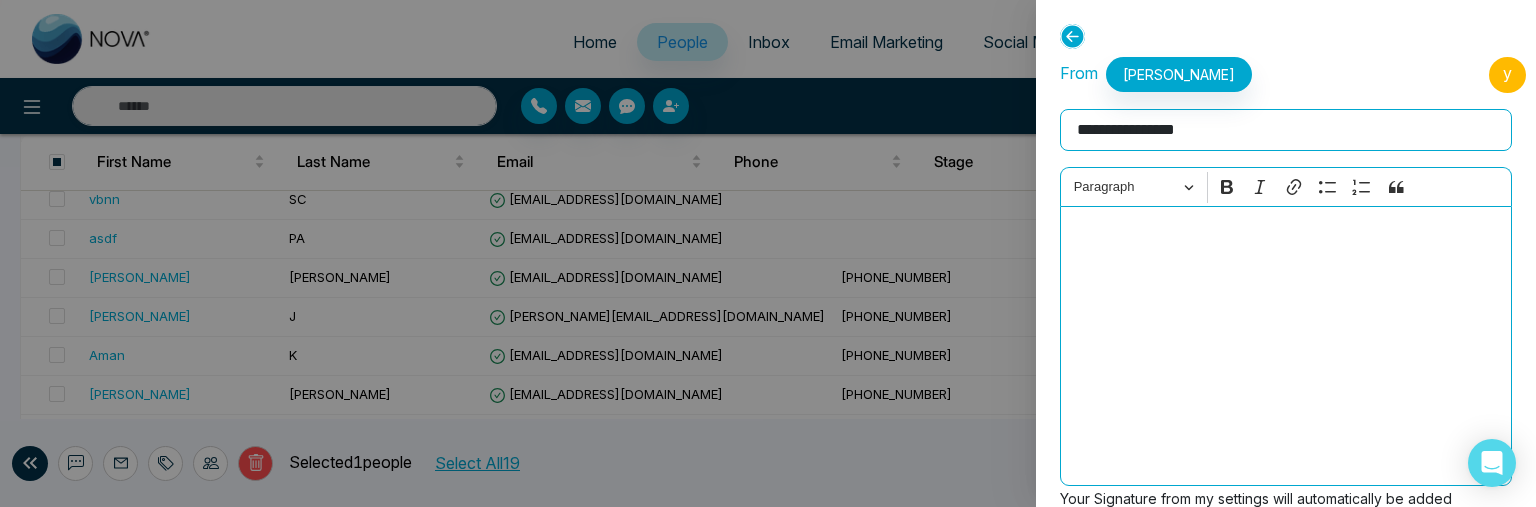 type on "**********" 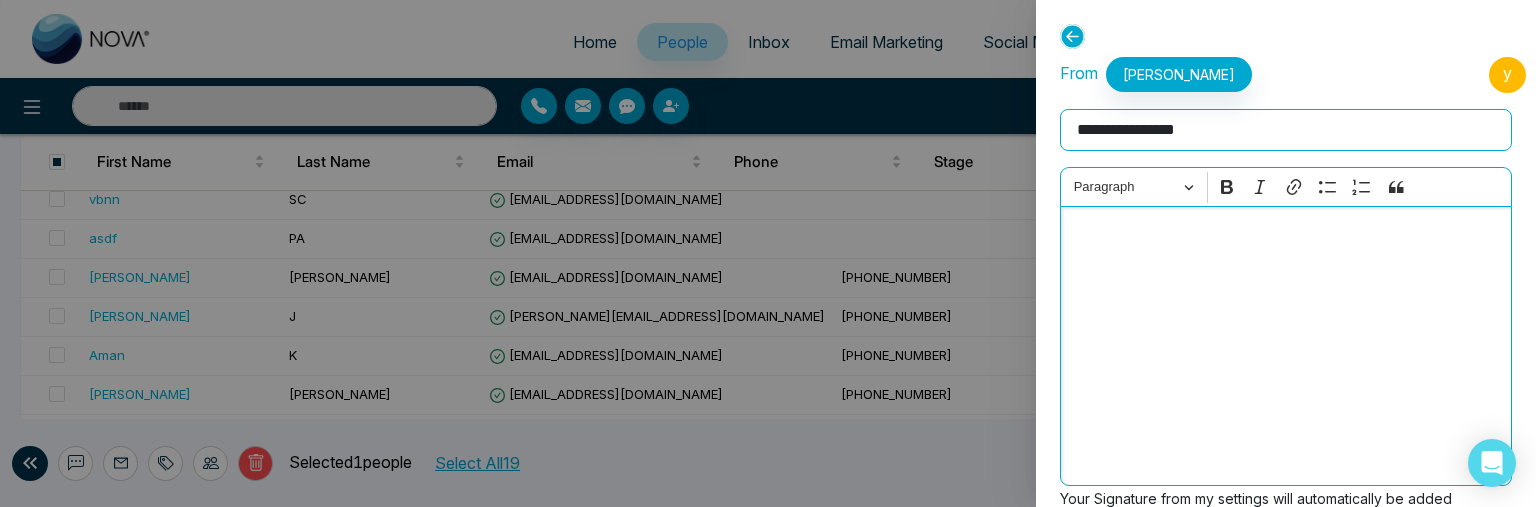 click at bounding box center (1286, 346) 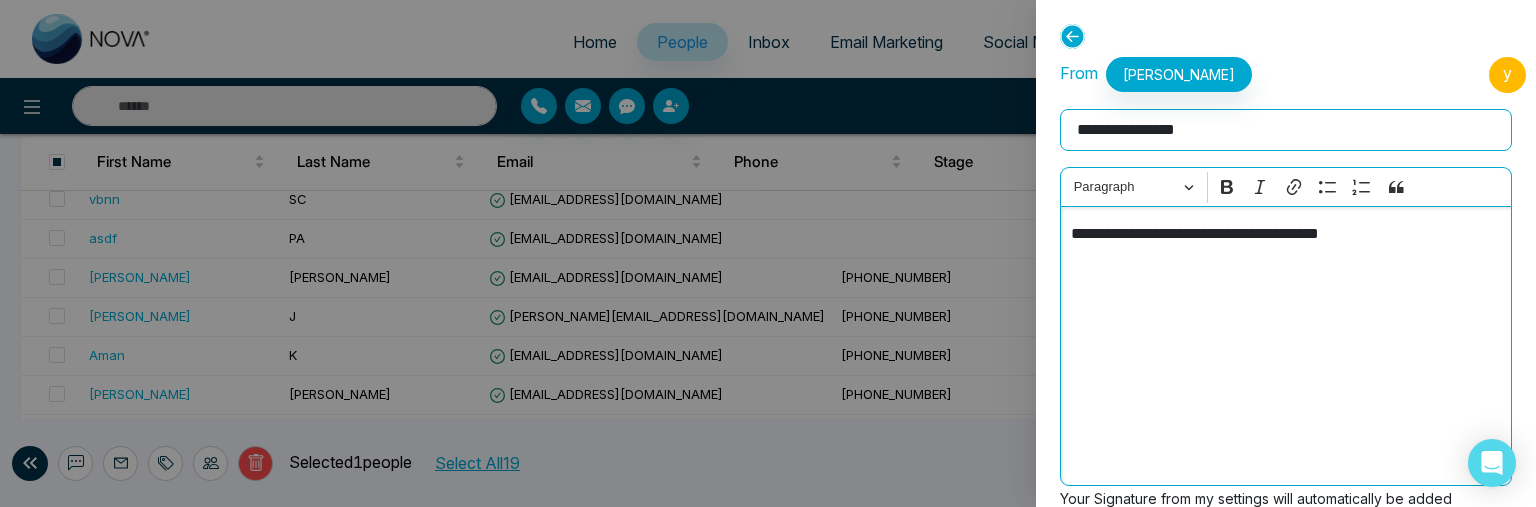 scroll, scrollTop: 186, scrollLeft: 0, axis: vertical 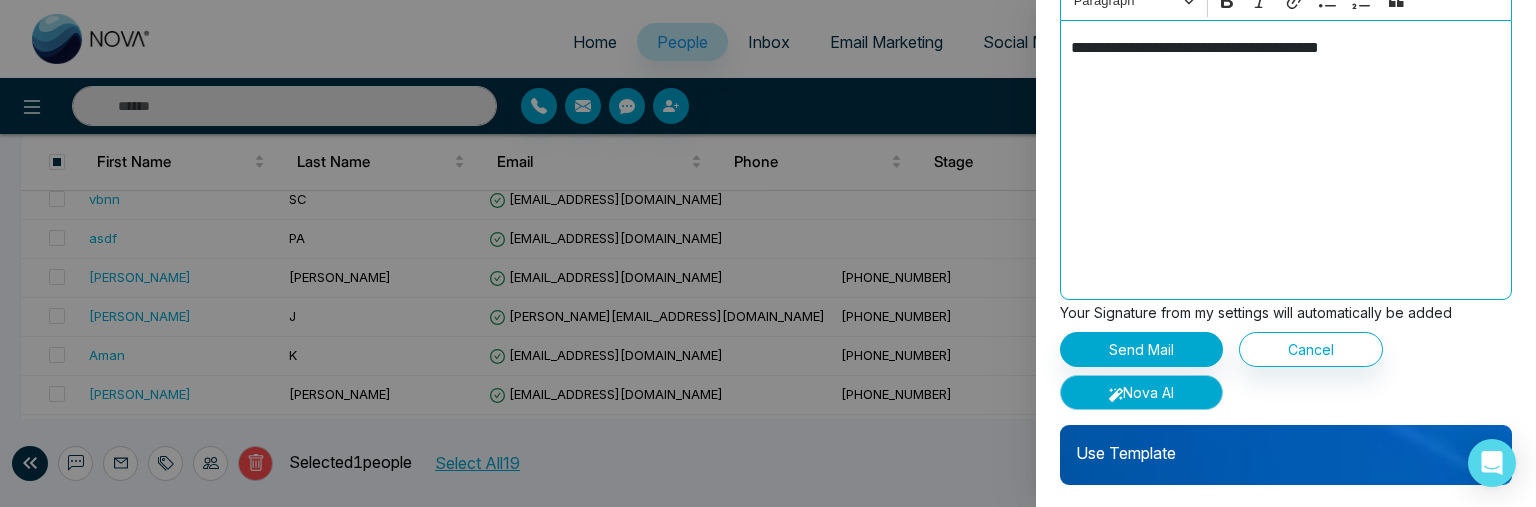 click on "Nova AI" at bounding box center (1141, 392) 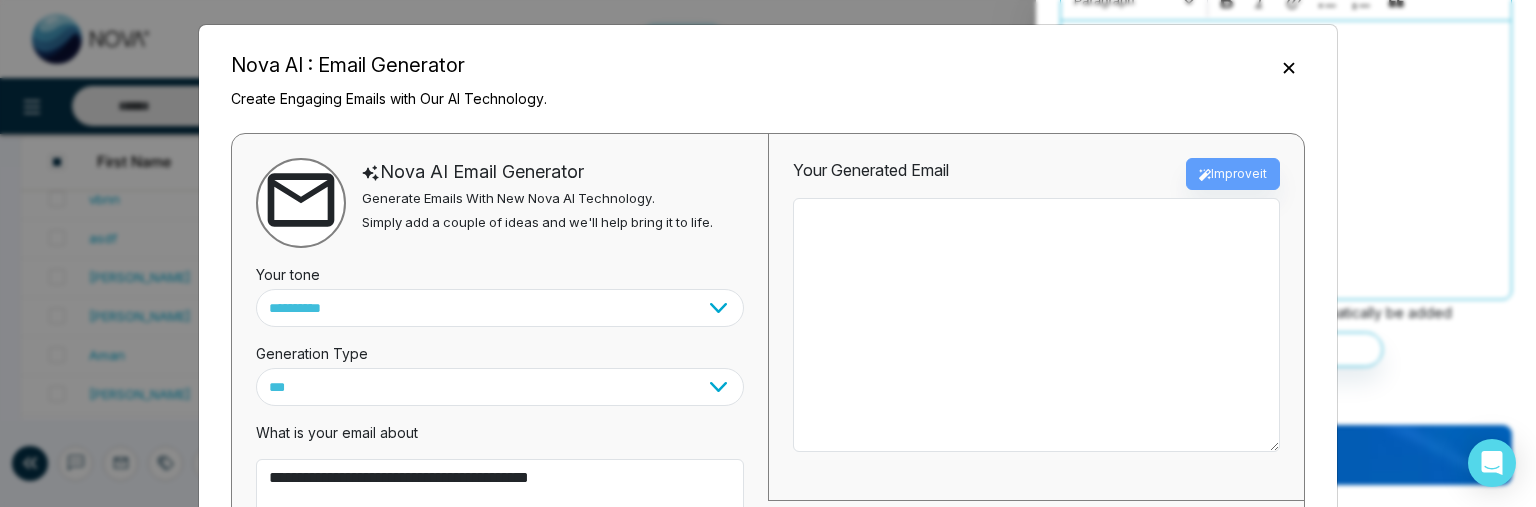 scroll, scrollTop: 184, scrollLeft: 0, axis: vertical 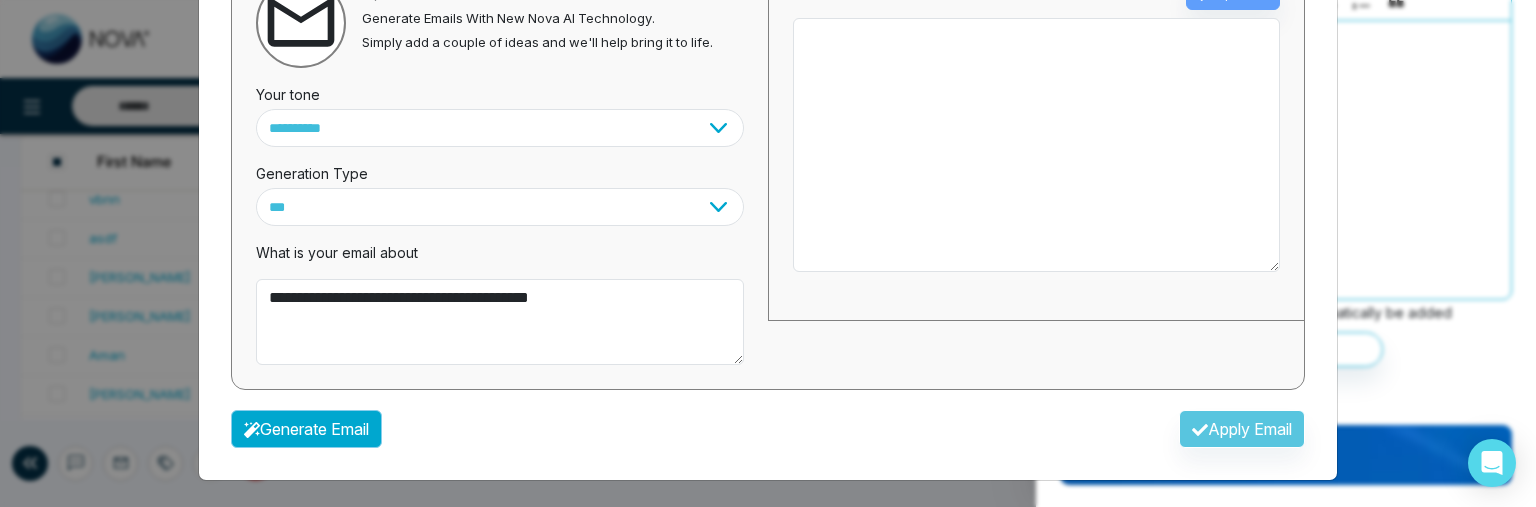 click on "Generate Email" at bounding box center (306, 429) 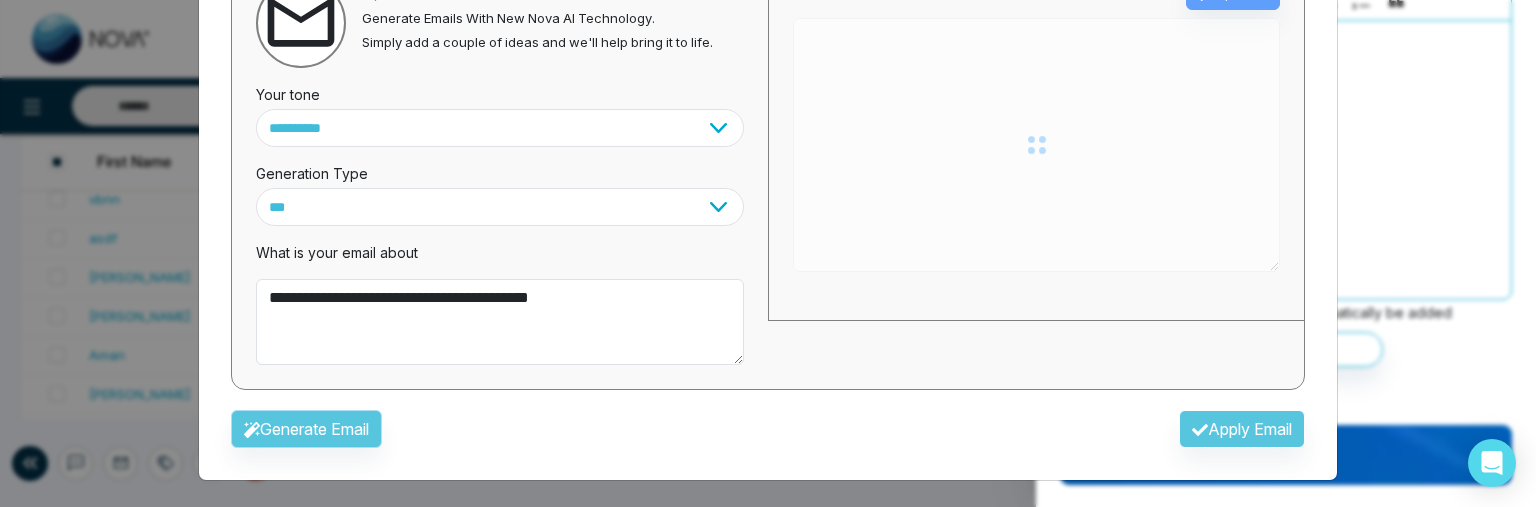 type on "**********" 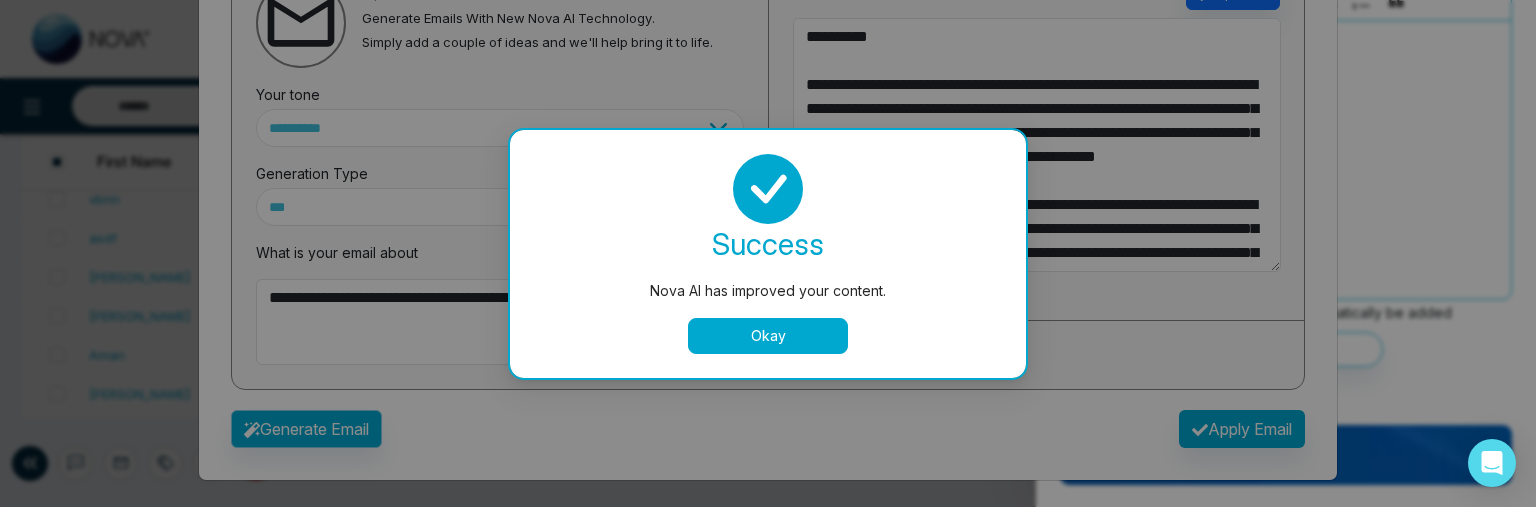scroll, scrollTop: 0, scrollLeft: 0, axis: both 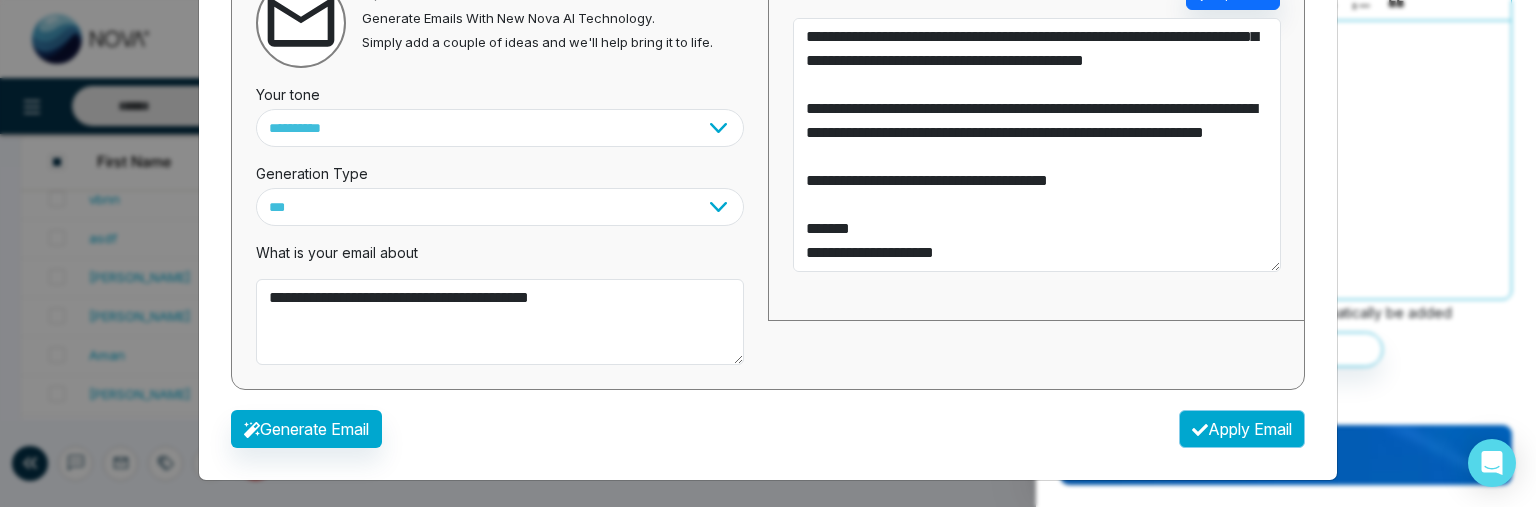 click on "Apply Email" at bounding box center (1242, 429) 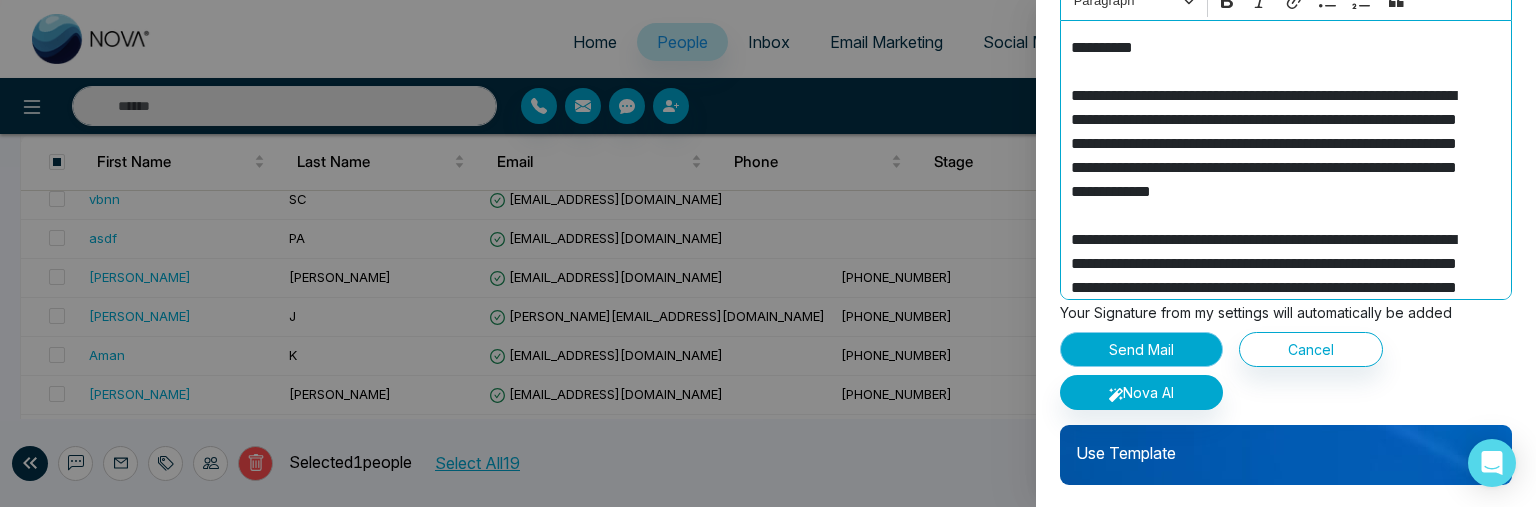 click on "Send Mail" at bounding box center [1141, 349] 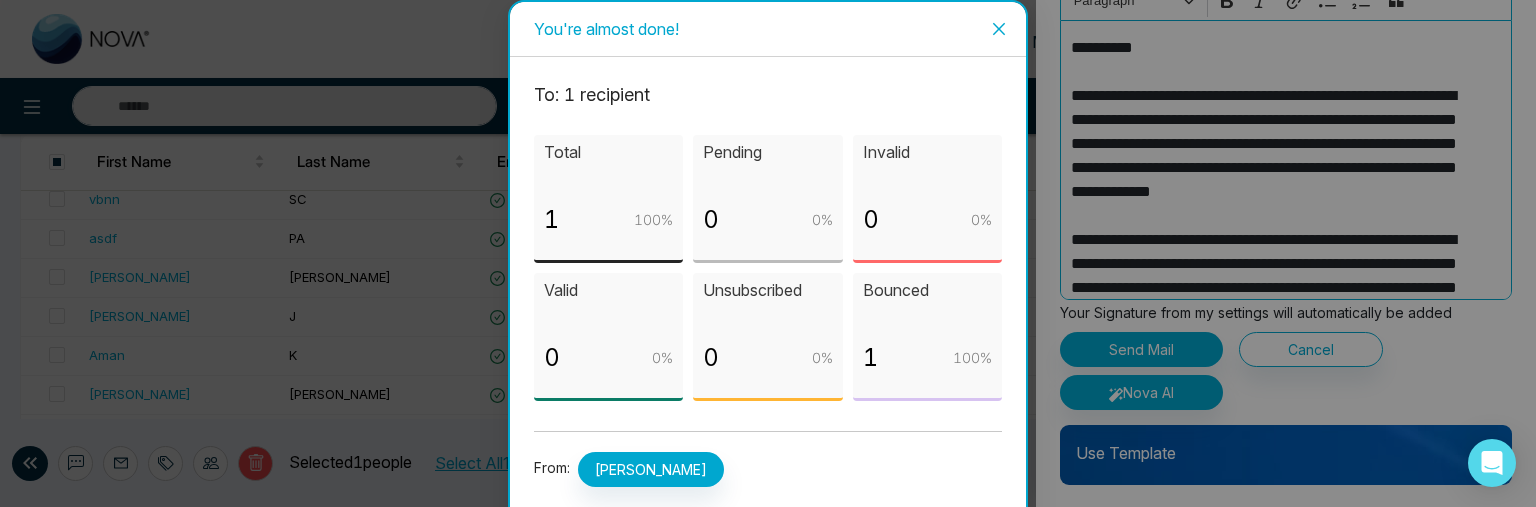 scroll, scrollTop: 196, scrollLeft: 0, axis: vertical 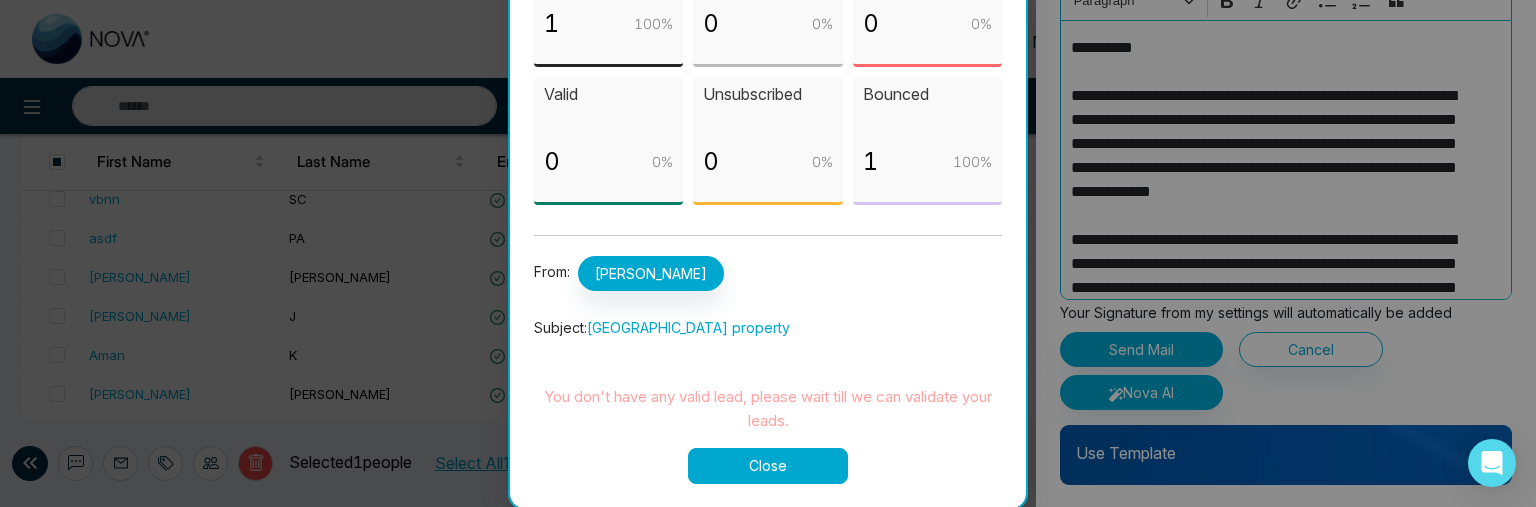 click on "Close" at bounding box center (768, 466) 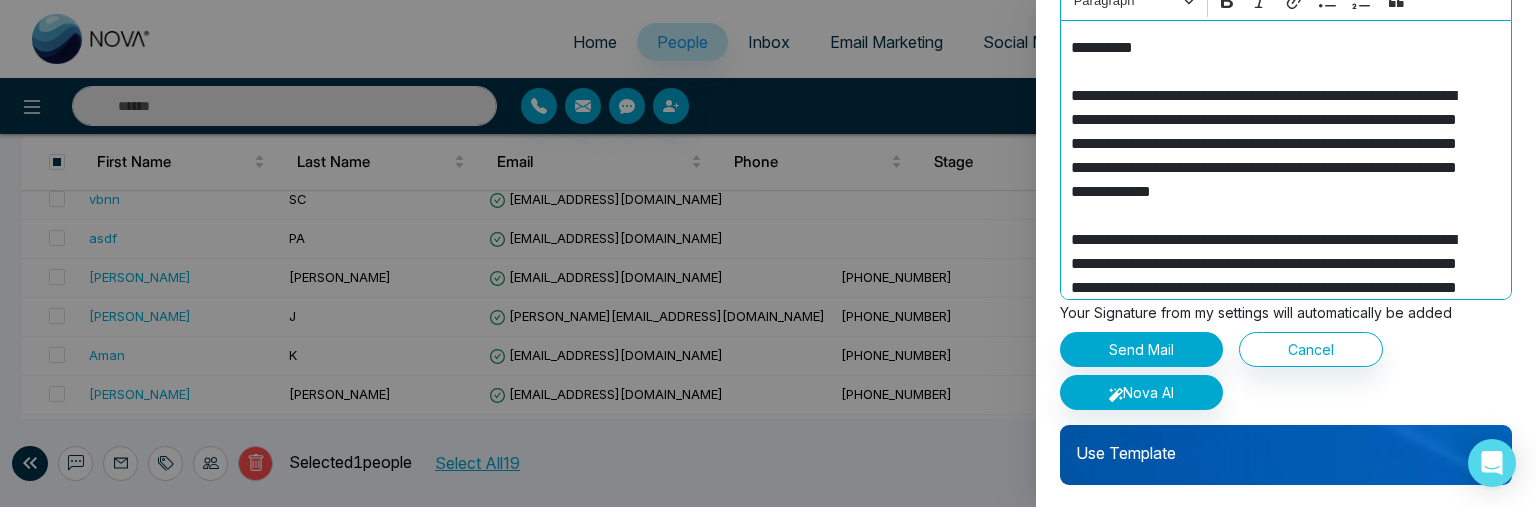 scroll, scrollTop: 0, scrollLeft: 0, axis: both 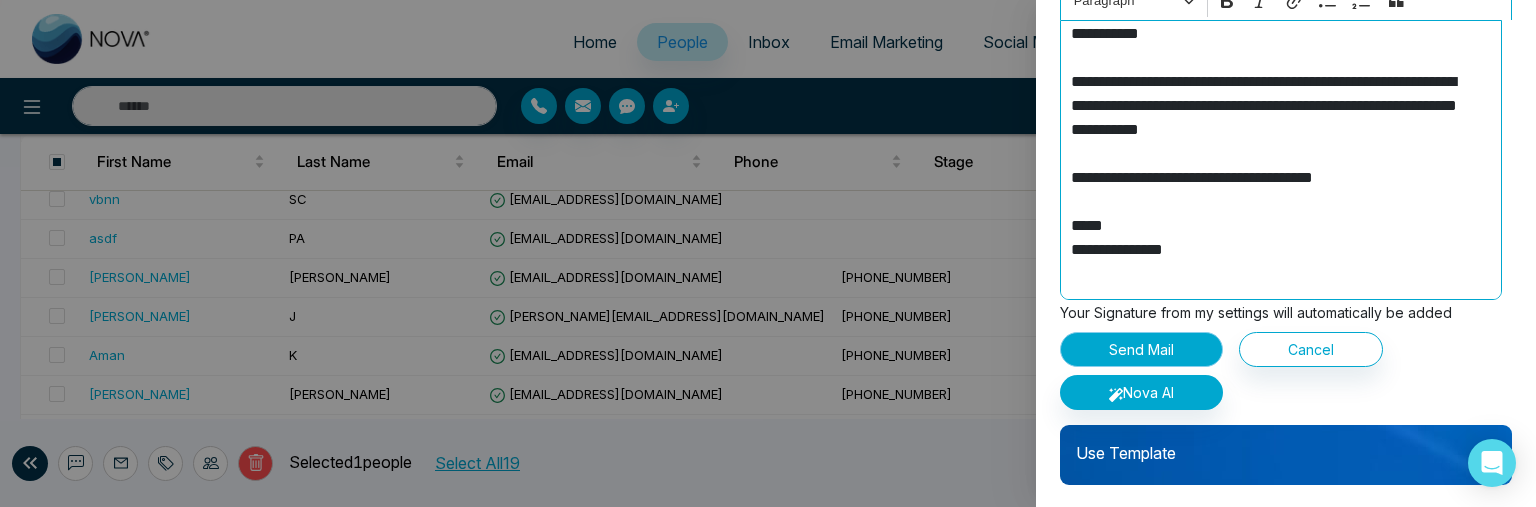 click on "Send Mail" at bounding box center (1141, 349) 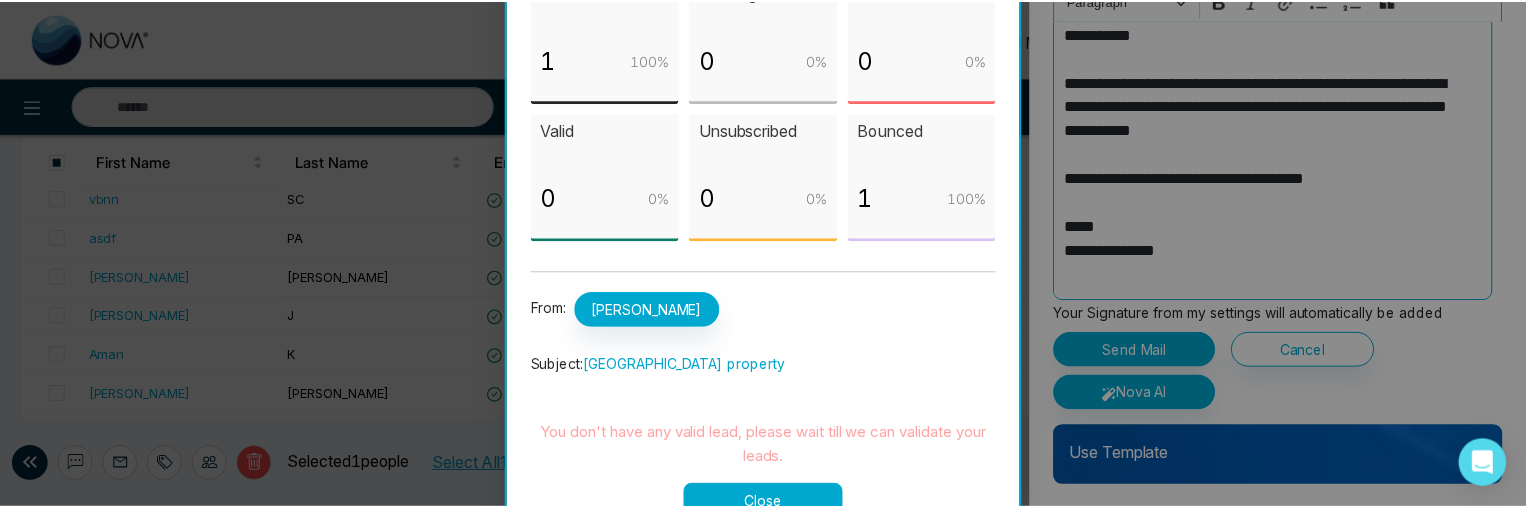 scroll, scrollTop: 196, scrollLeft: 0, axis: vertical 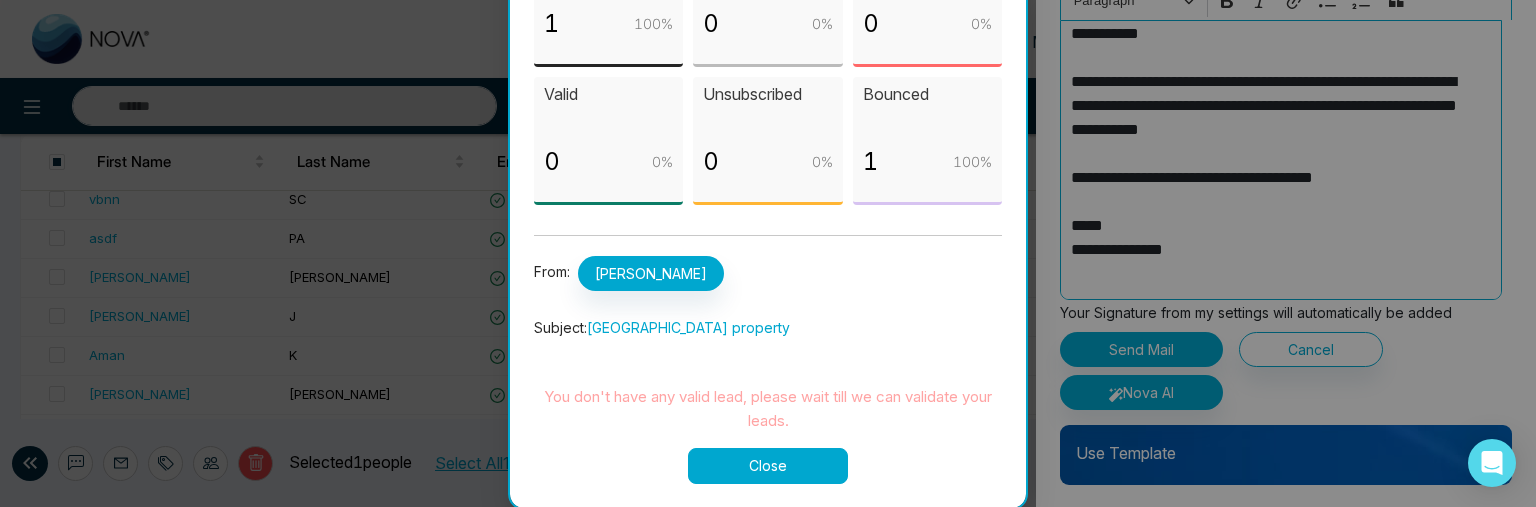 click on "Close" at bounding box center [768, 466] 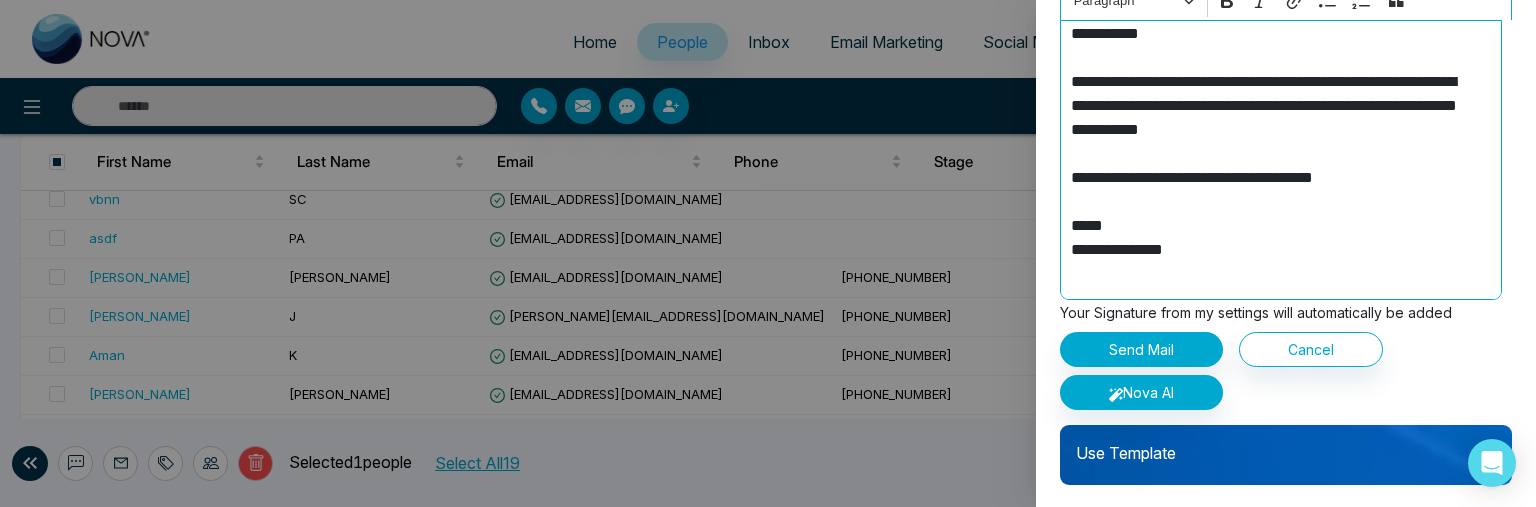 click at bounding box center [768, 253] 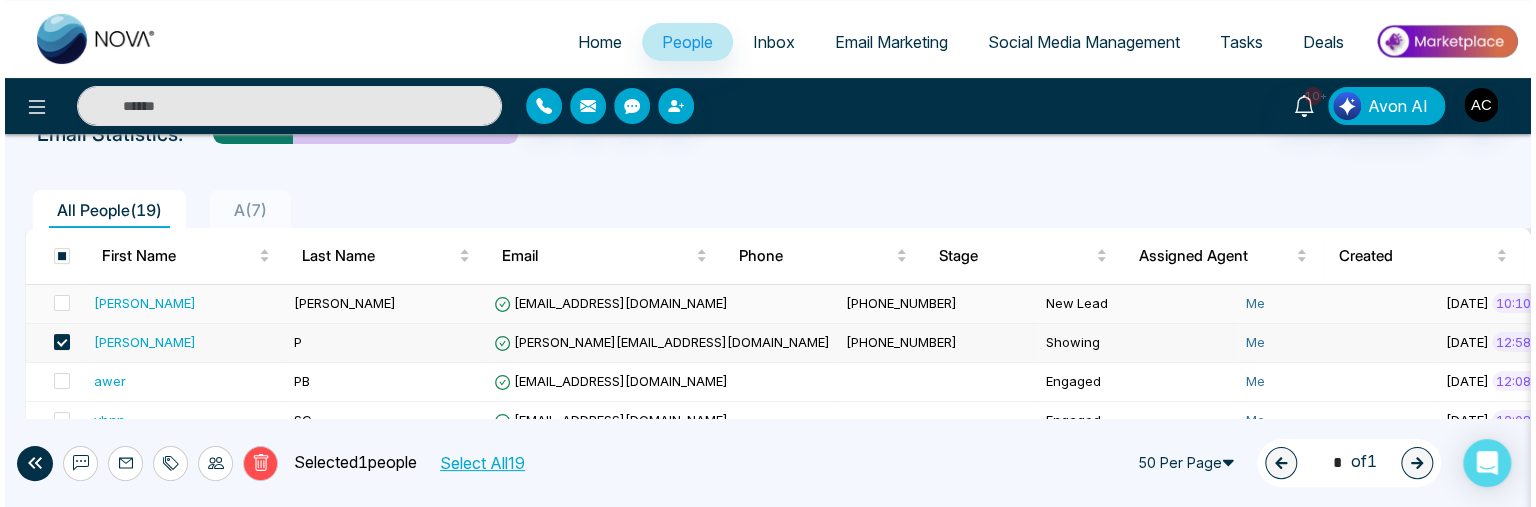 scroll, scrollTop: 120, scrollLeft: 0, axis: vertical 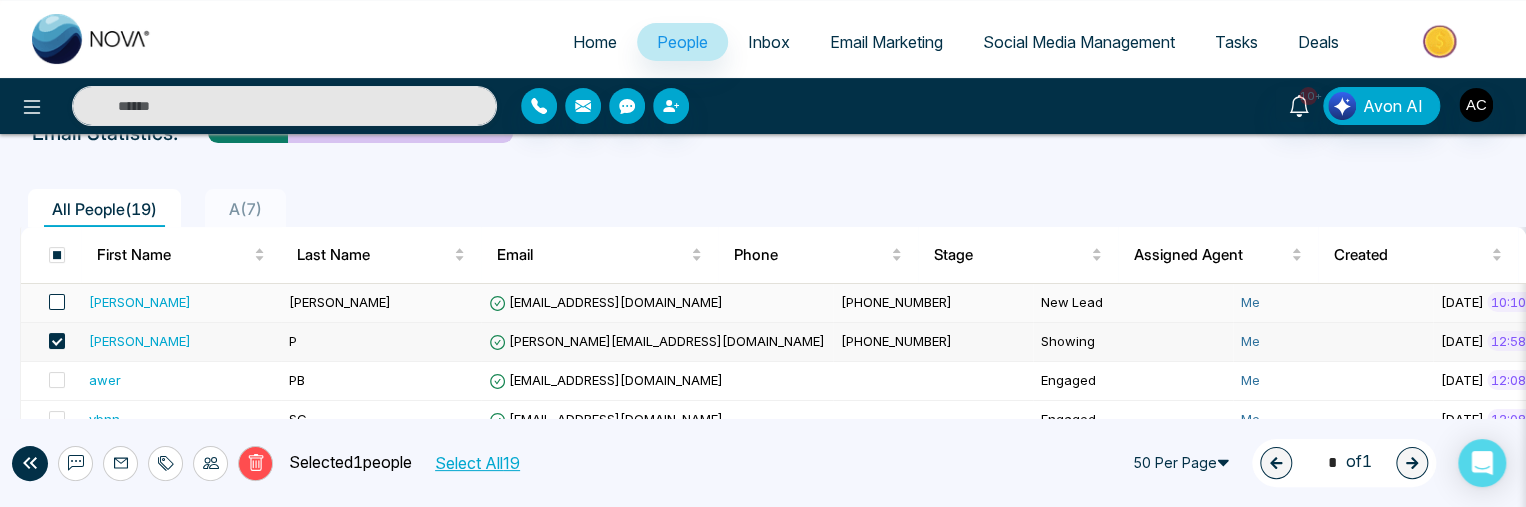 click at bounding box center [57, 302] 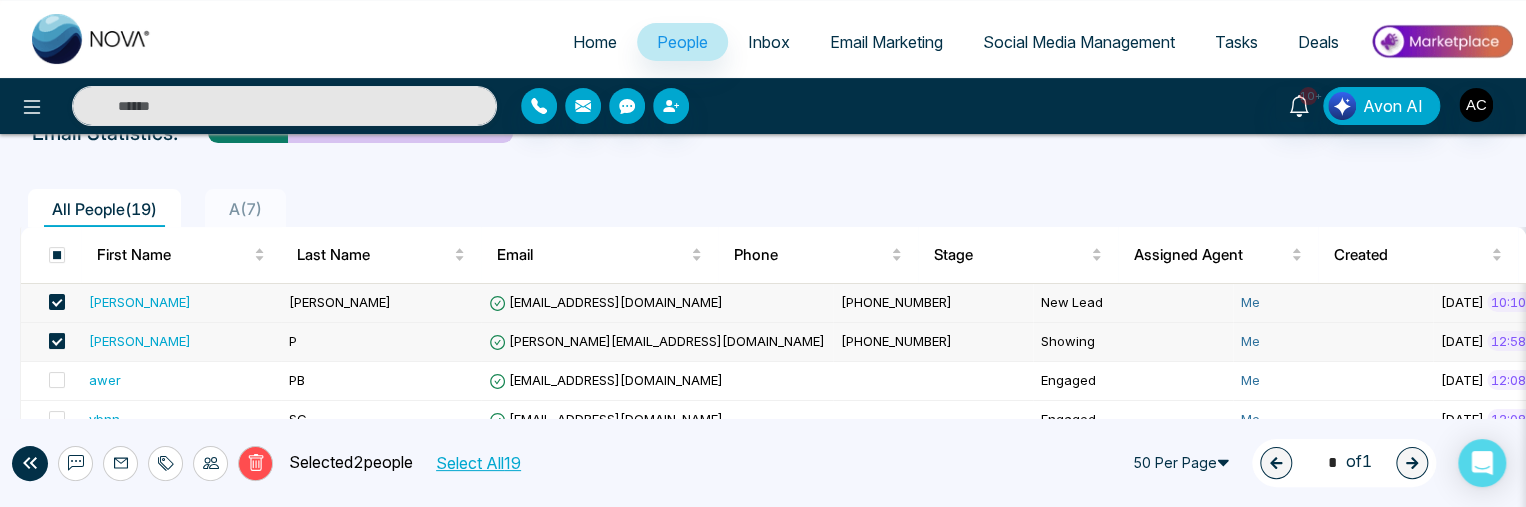 click at bounding box center [57, 341] 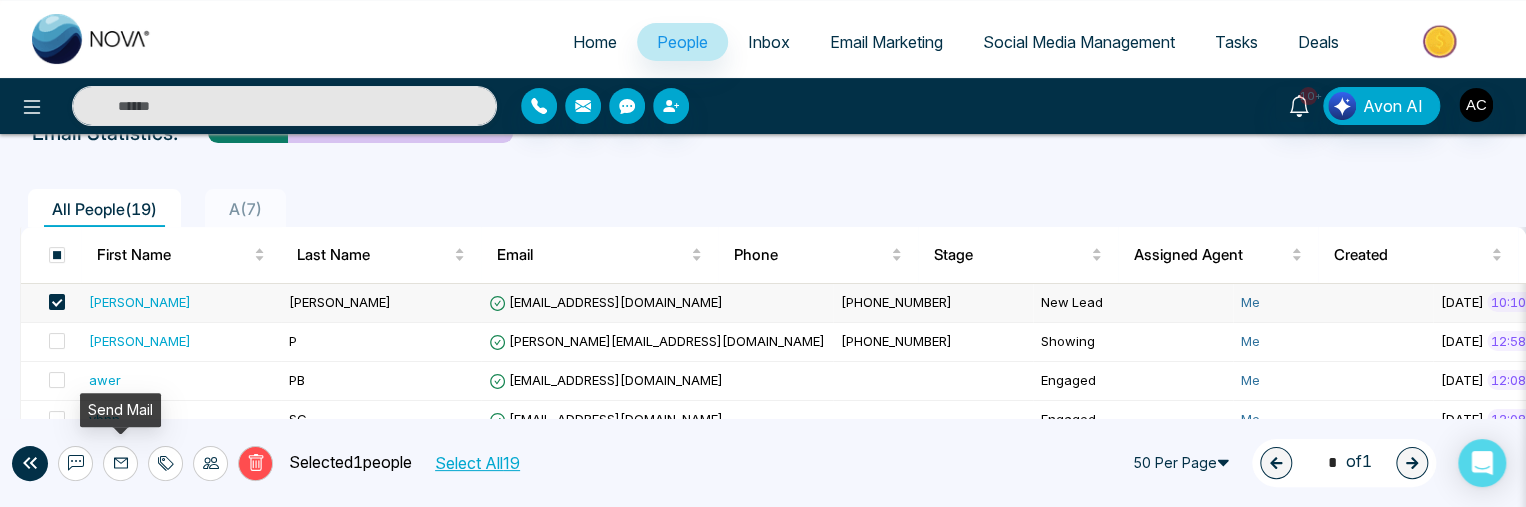 click 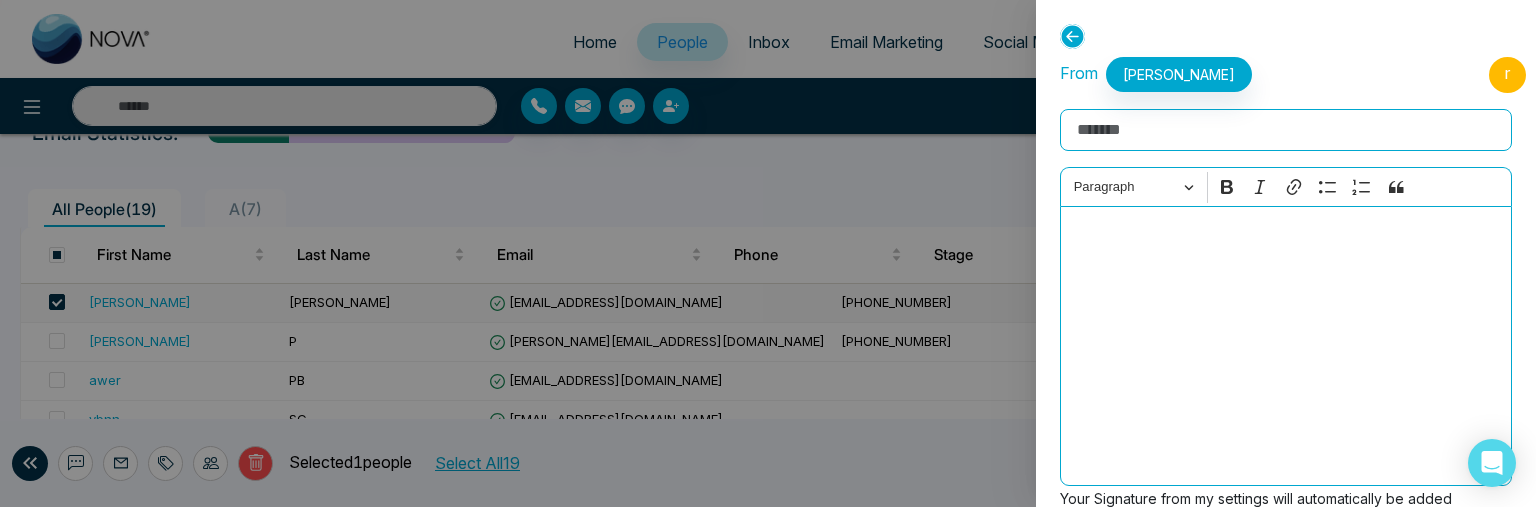 click on "Rich Text Editor" at bounding box center [1286, 130] 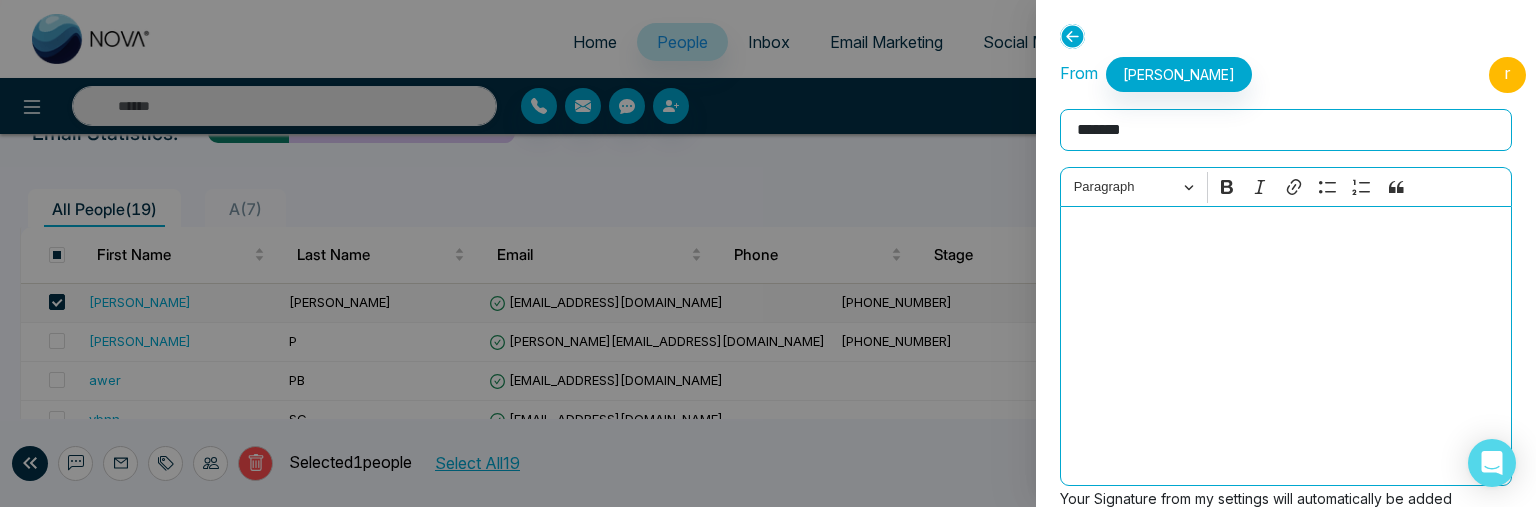 type on "*******" 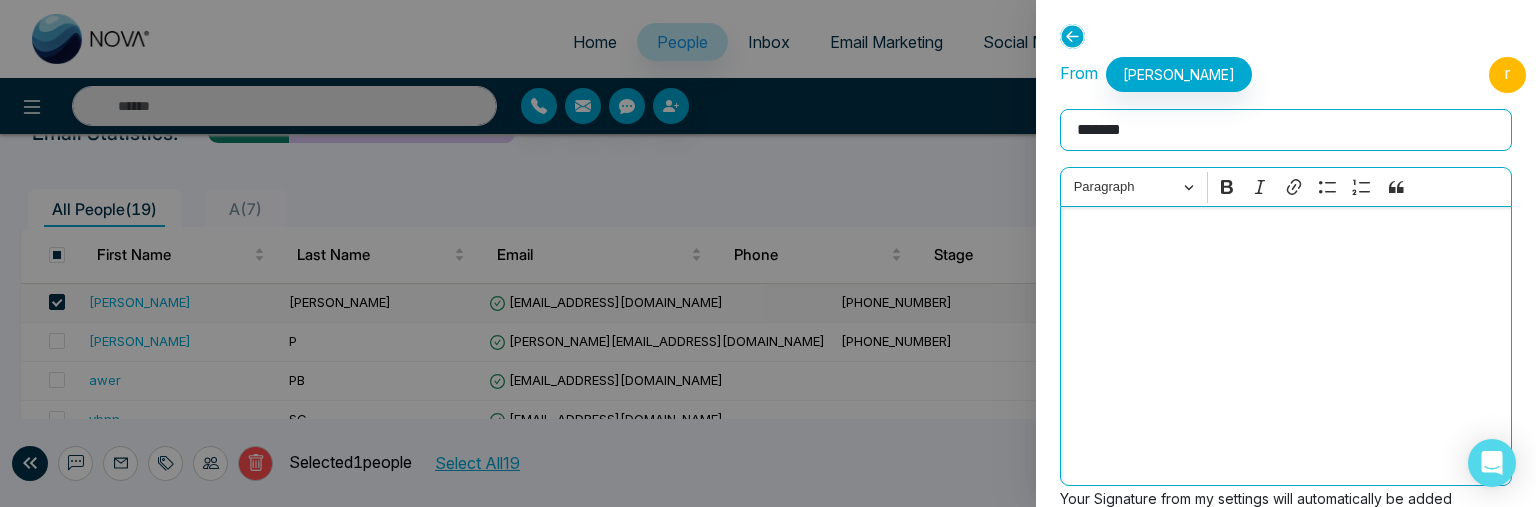 click at bounding box center [1286, 346] 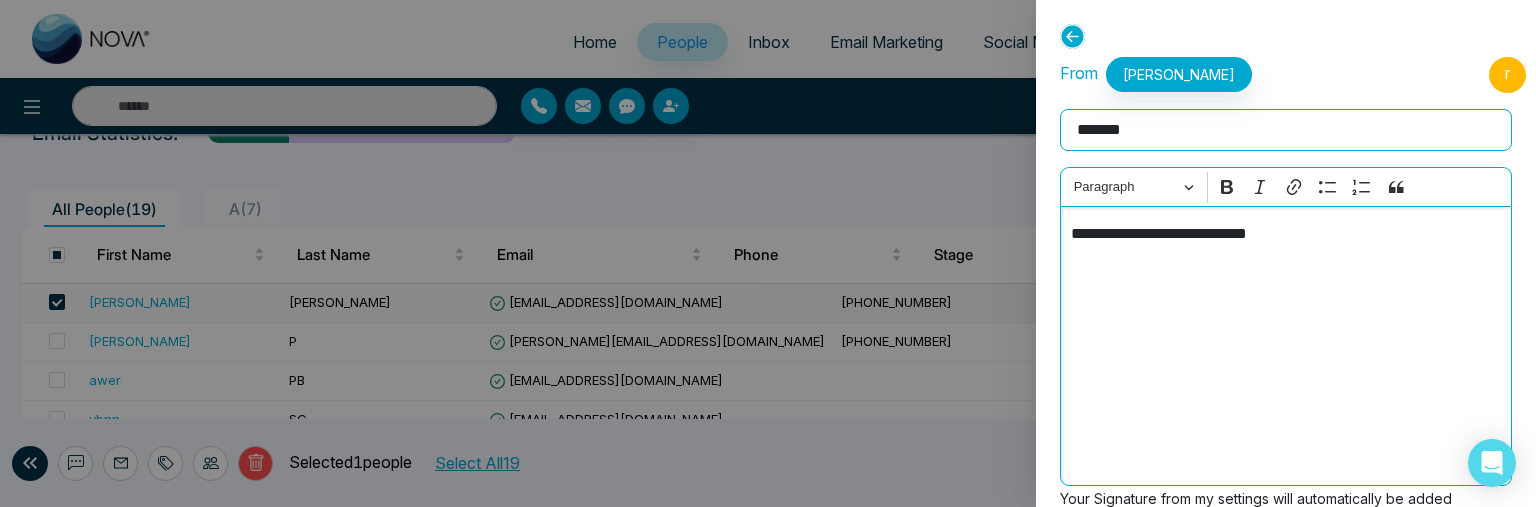 scroll, scrollTop: 186, scrollLeft: 0, axis: vertical 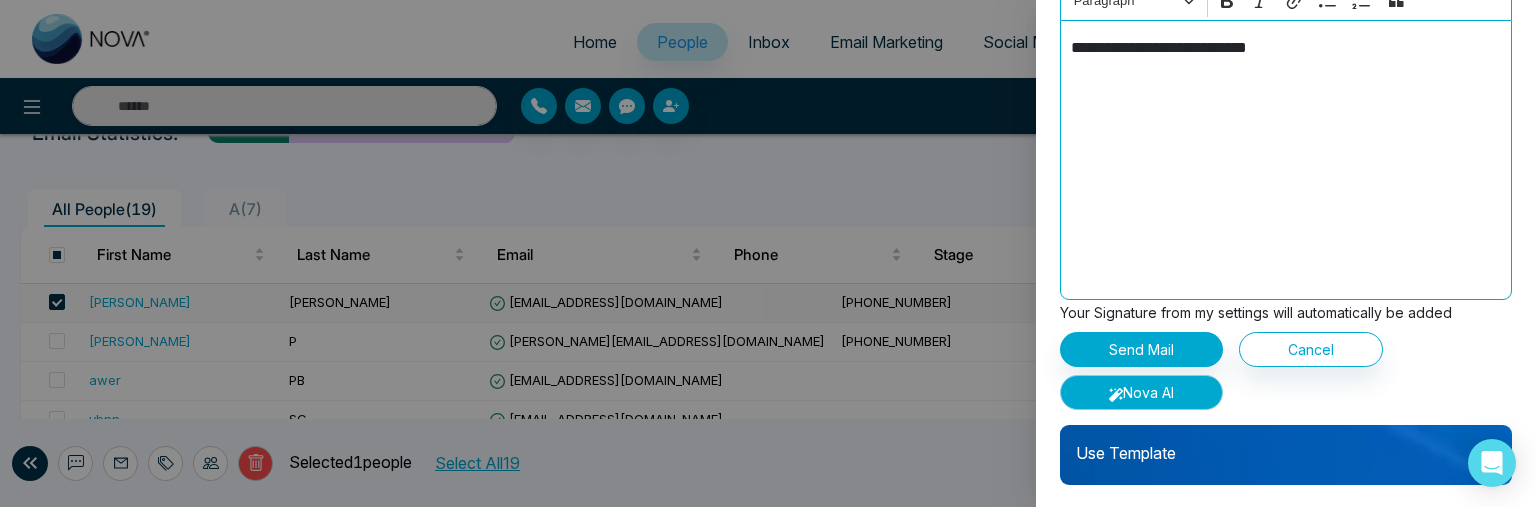 click on "Nova AI" at bounding box center (1141, 392) 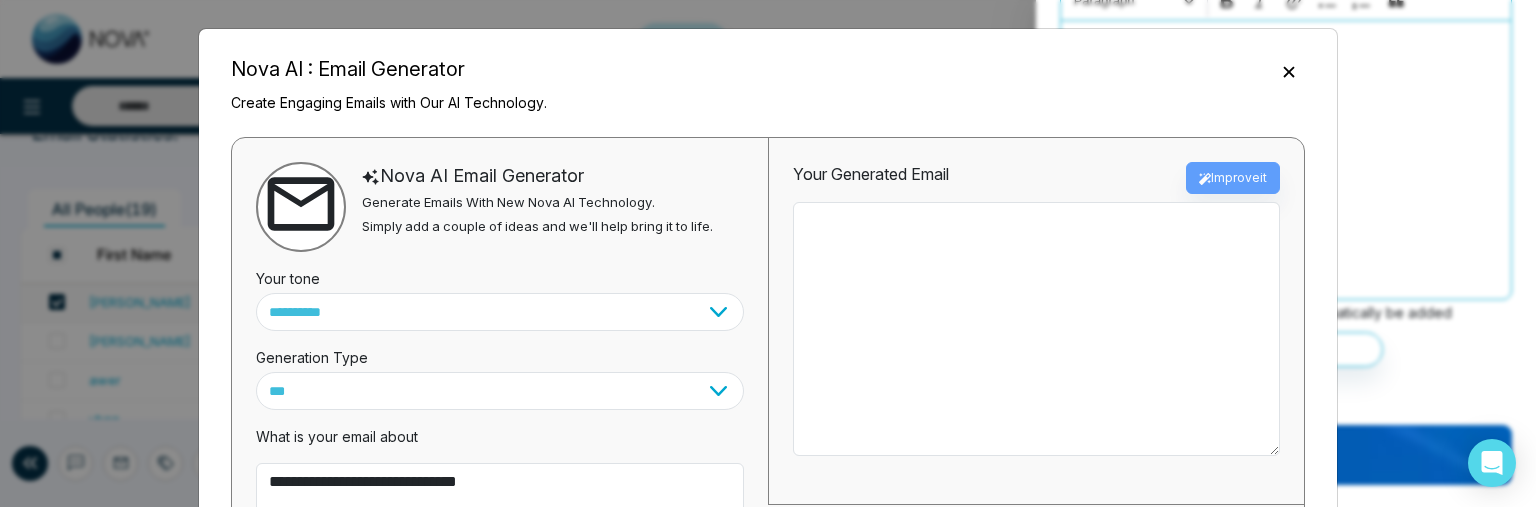 scroll, scrollTop: 184, scrollLeft: 0, axis: vertical 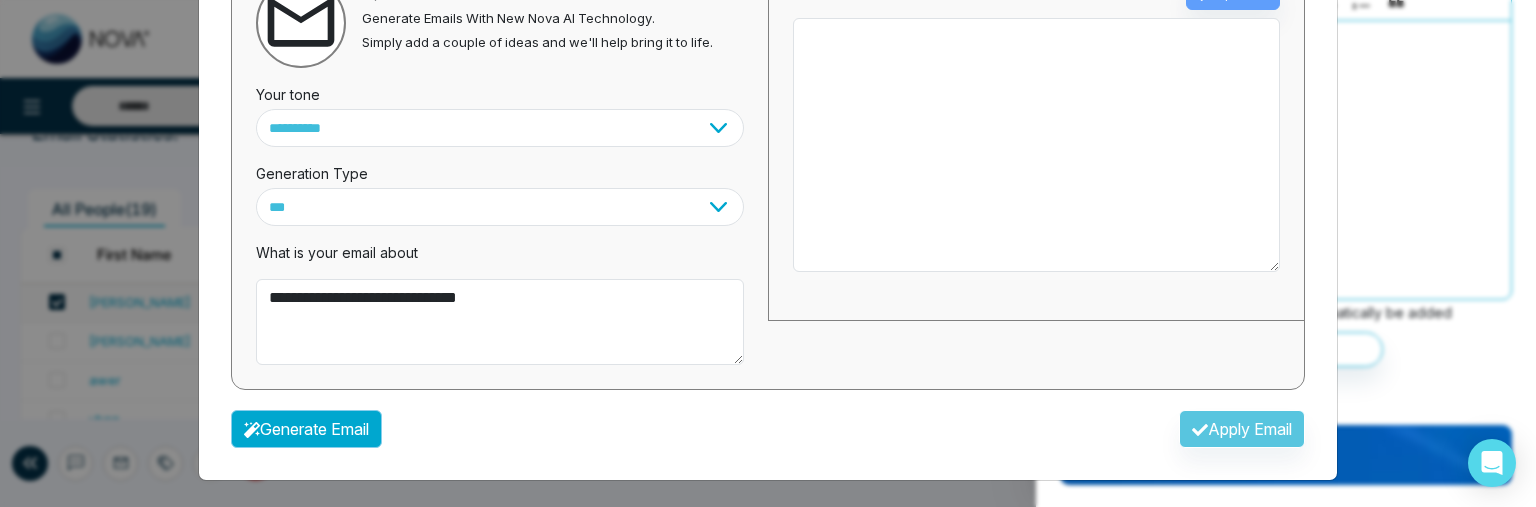 click on "Generate Email" at bounding box center [306, 429] 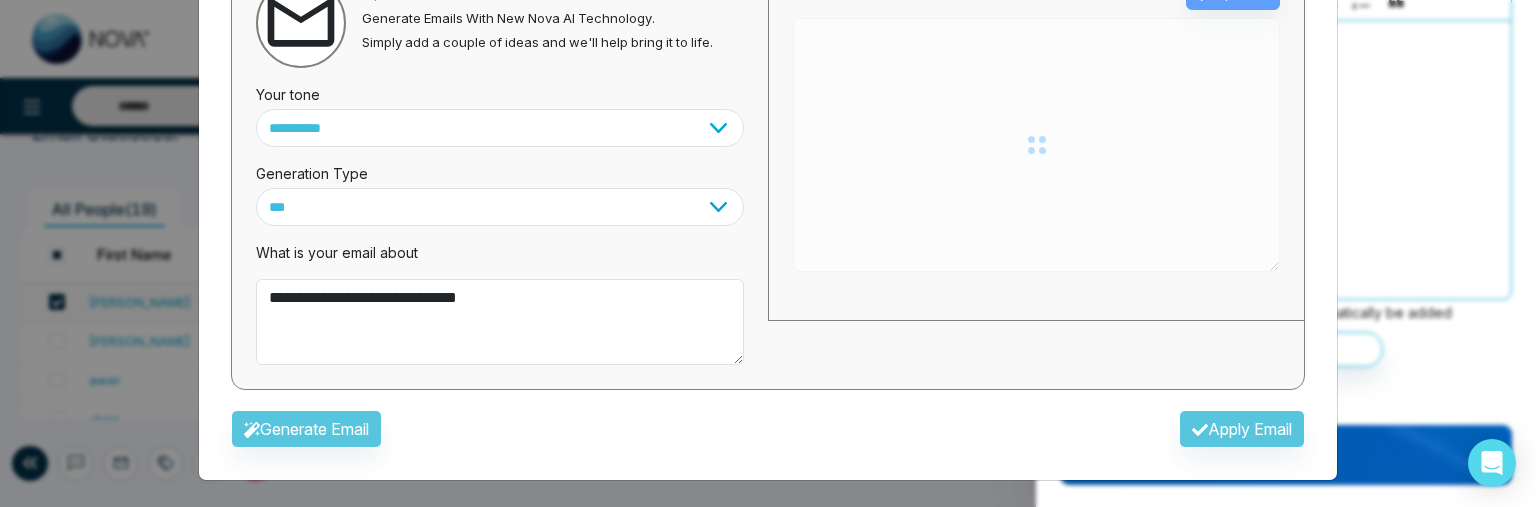 type on "**********" 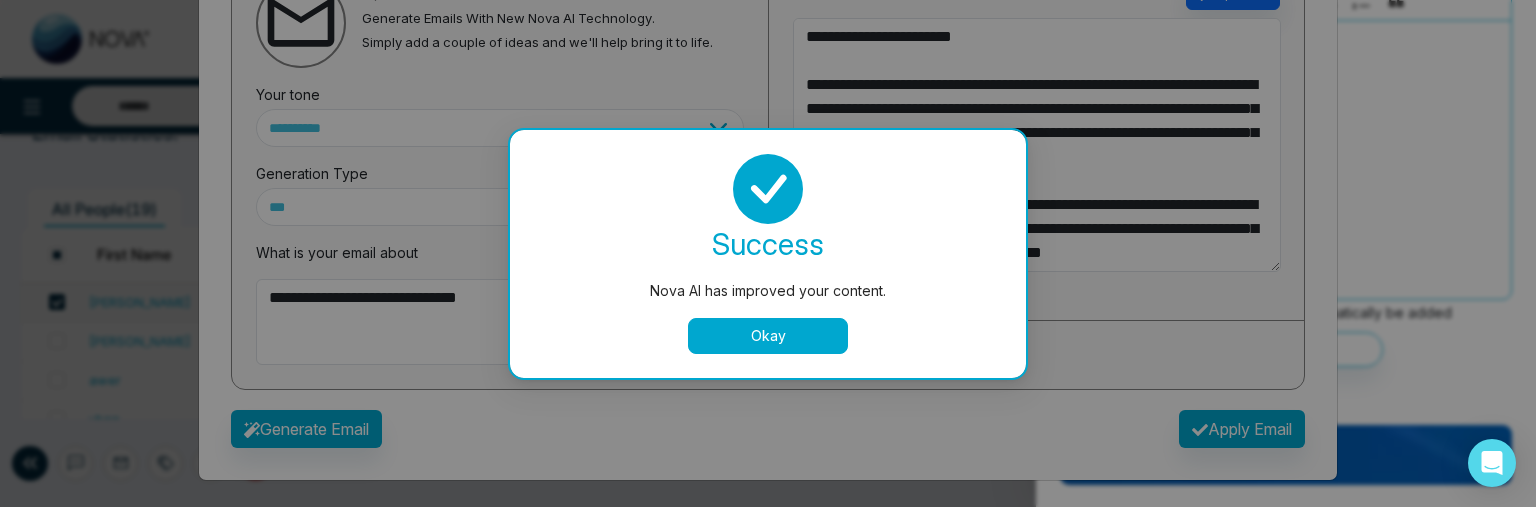 scroll, scrollTop: 0, scrollLeft: 0, axis: both 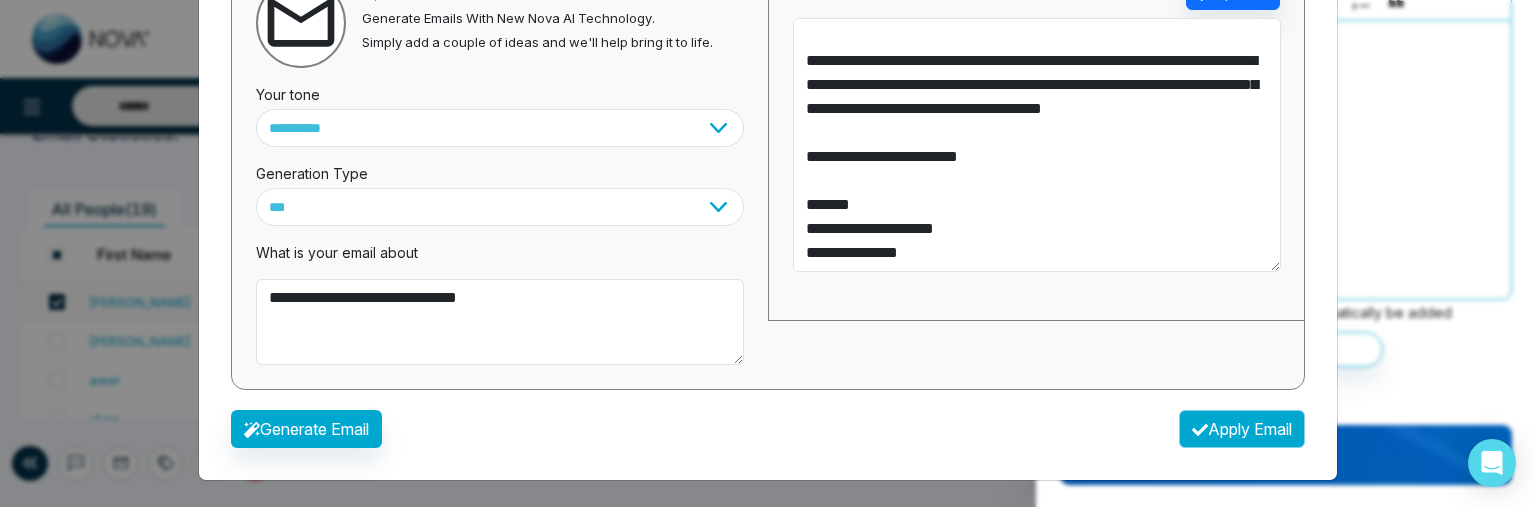 click on "Apply Email" at bounding box center [1242, 429] 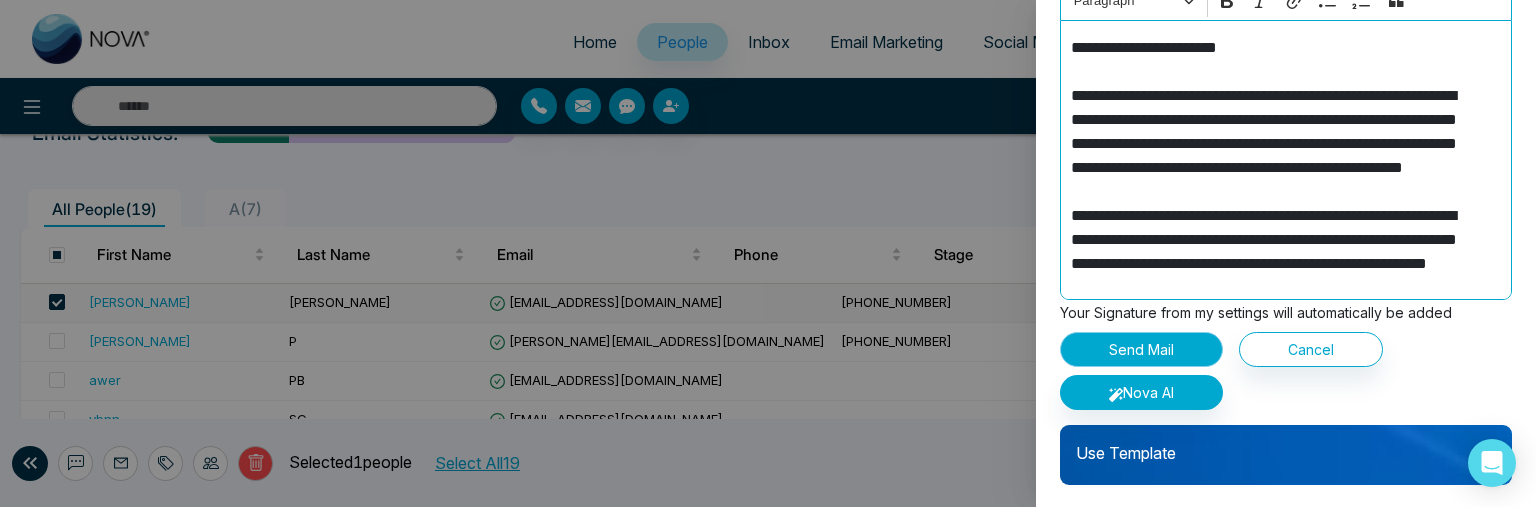 click on "Send Mail" at bounding box center (1141, 349) 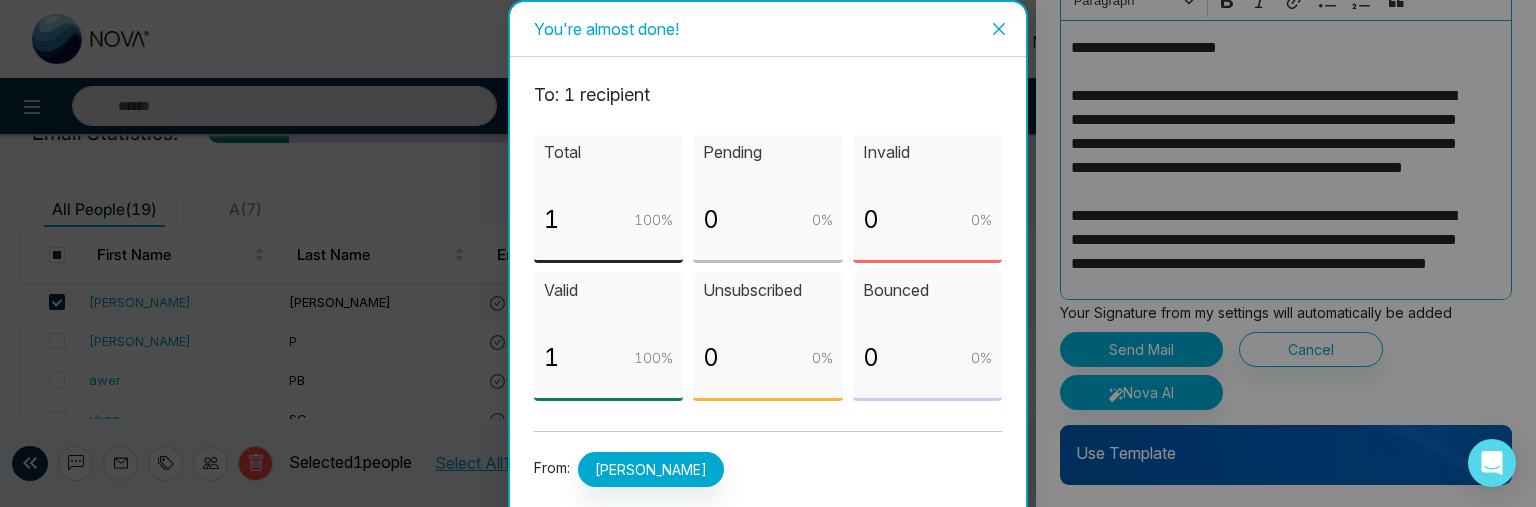 scroll, scrollTop: 172, scrollLeft: 0, axis: vertical 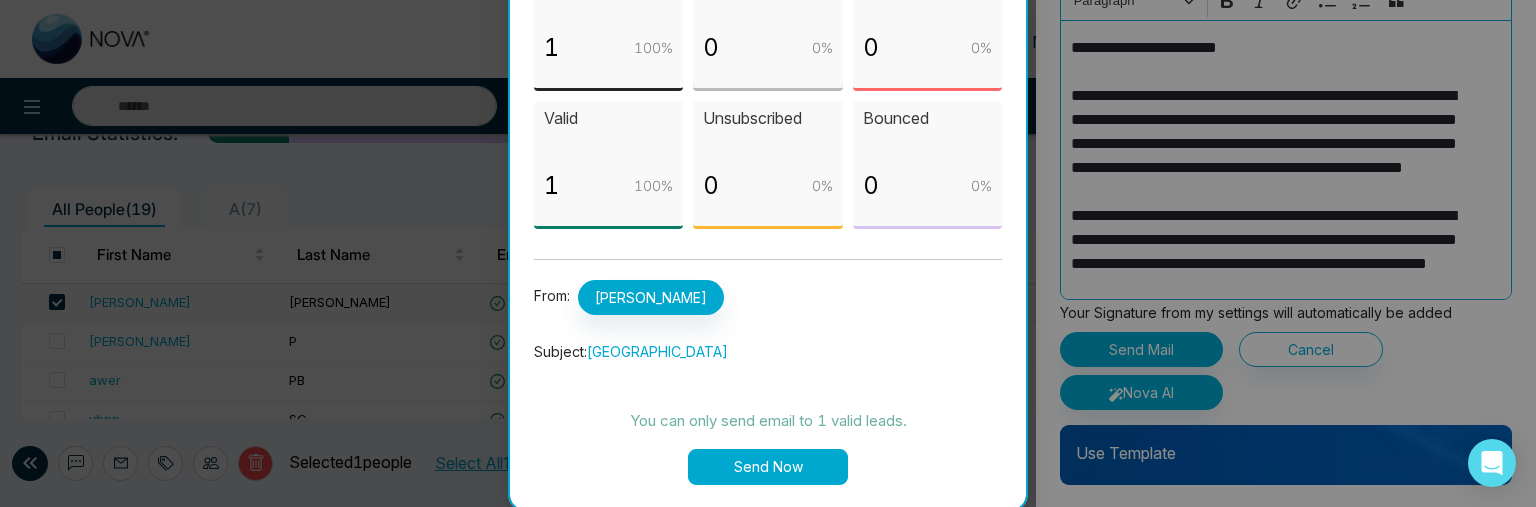 click on "Send Now" at bounding box center [768, 467] 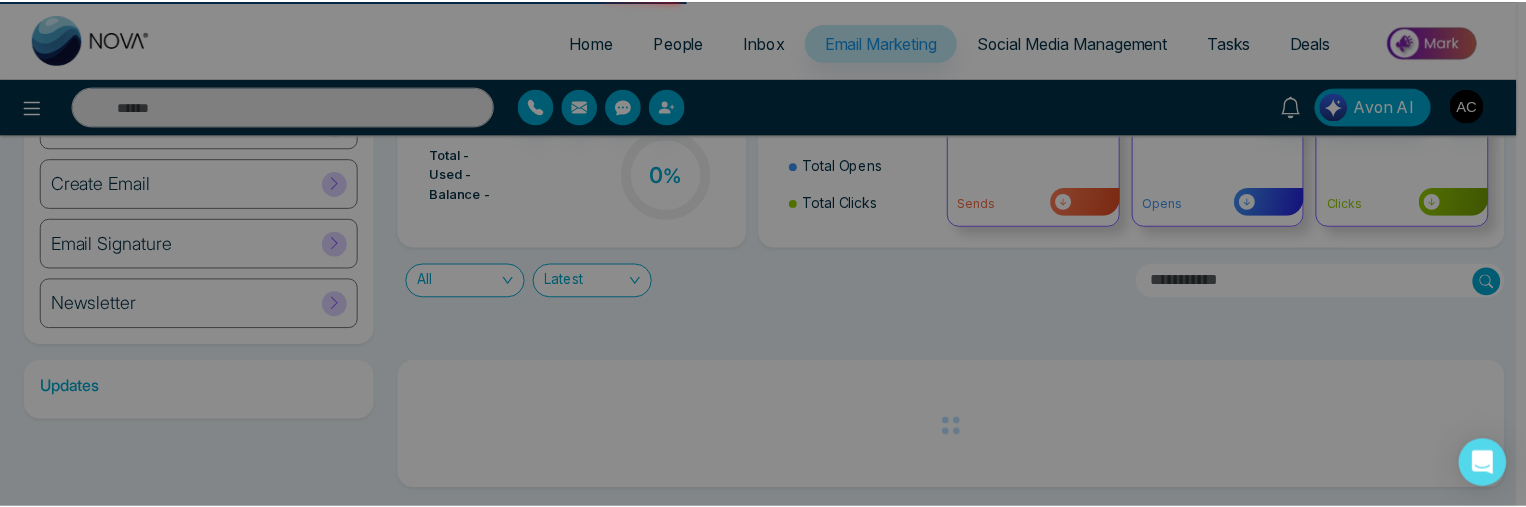 scroll, scrollTop: 0, scrollLeft: 0, axis: both 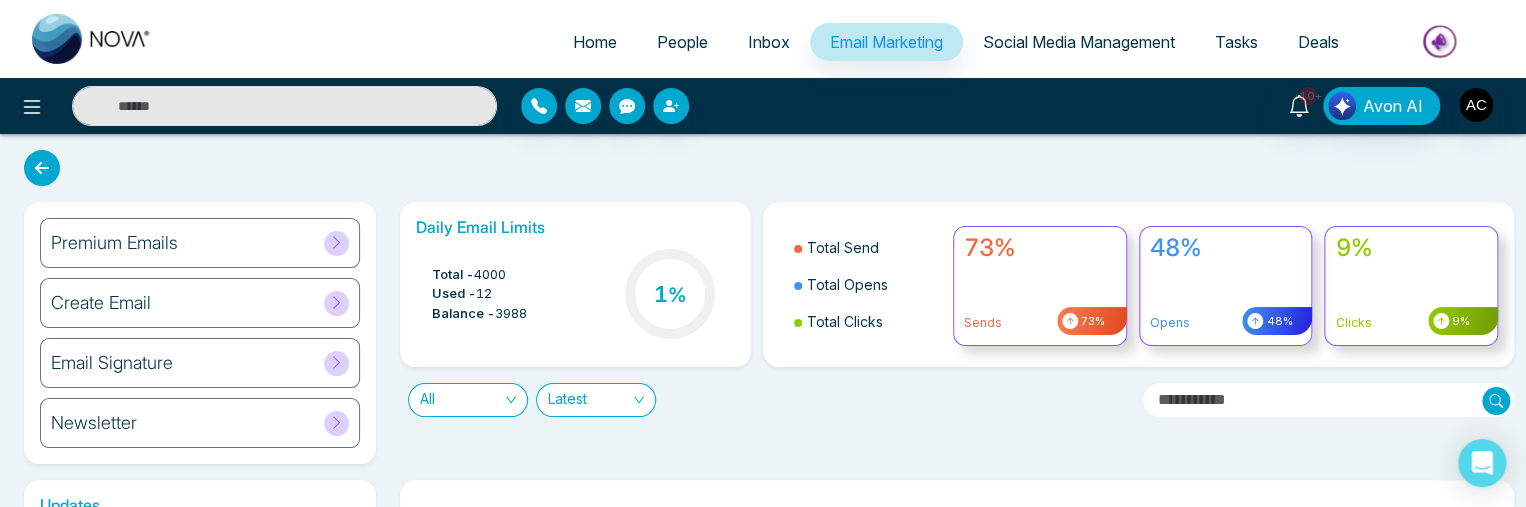 click on "People" at bounding box center [682, 42] 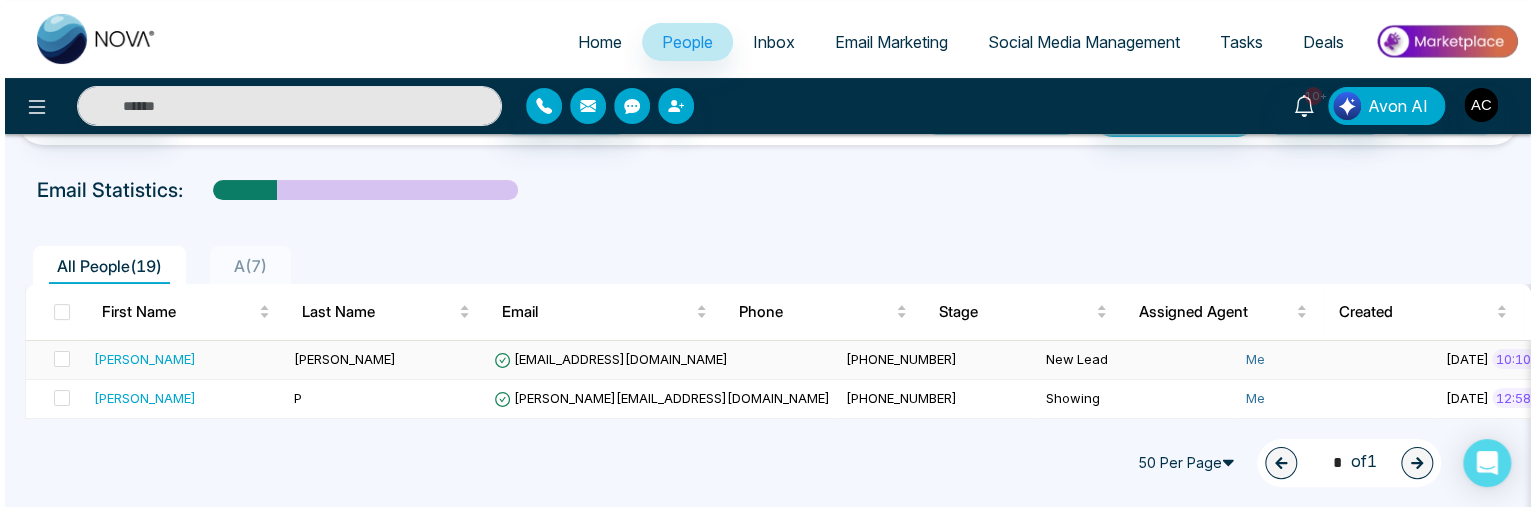 scroll, scrollTop: 64, scrollLeft: 0, axis: vertical 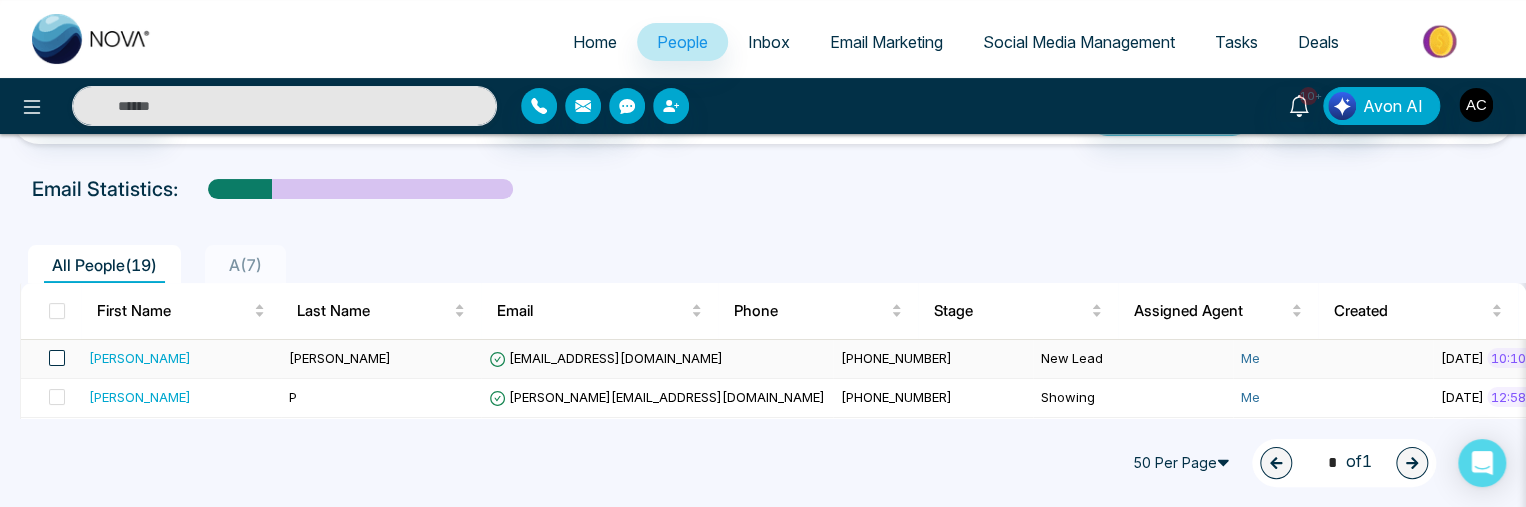 click at bounding box center [57, 358] 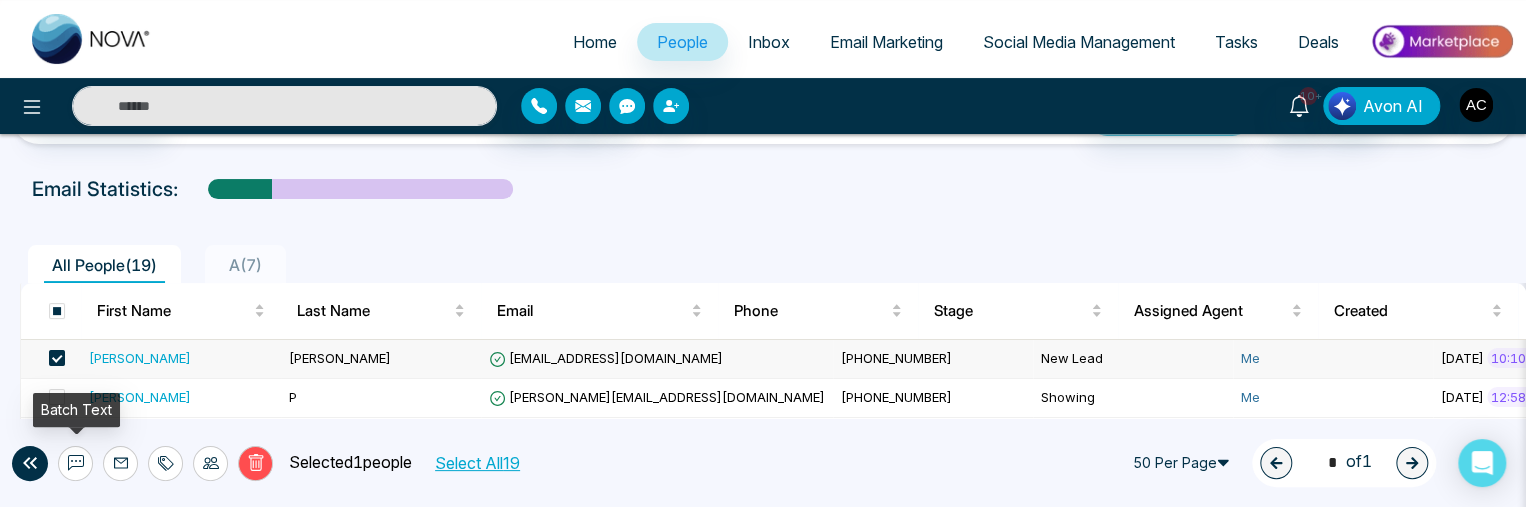 click 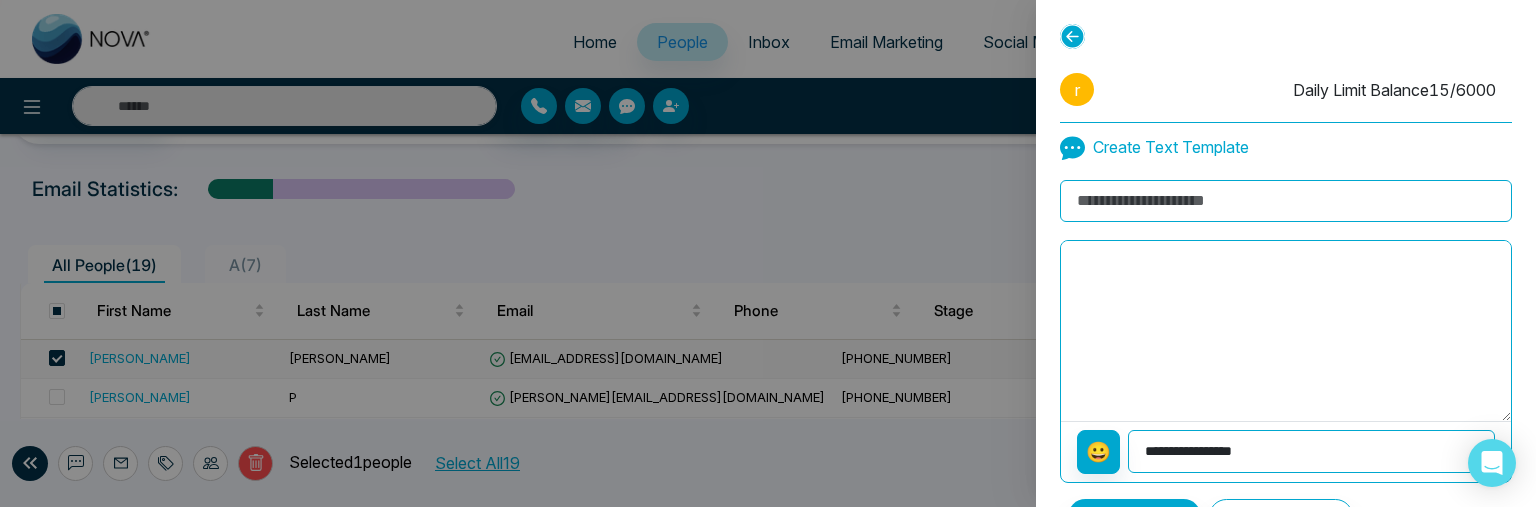 click at bounding box center (1286, 201) 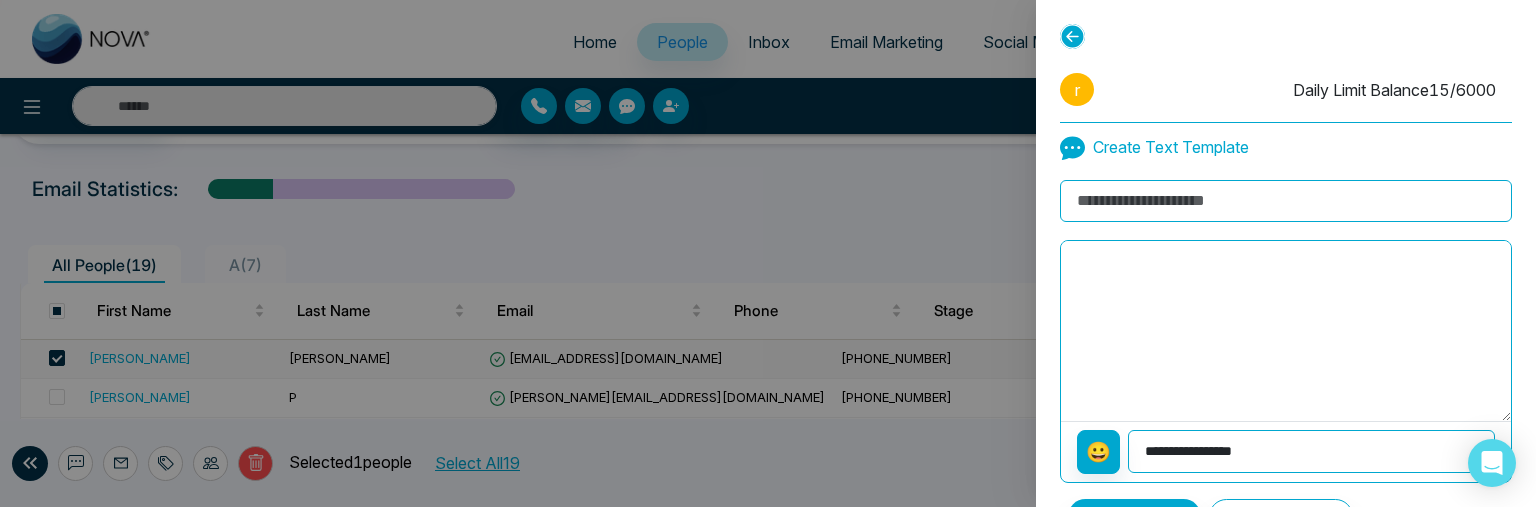 scroll, scrollTop: 124, scrollLeft: 0, axis: vertical 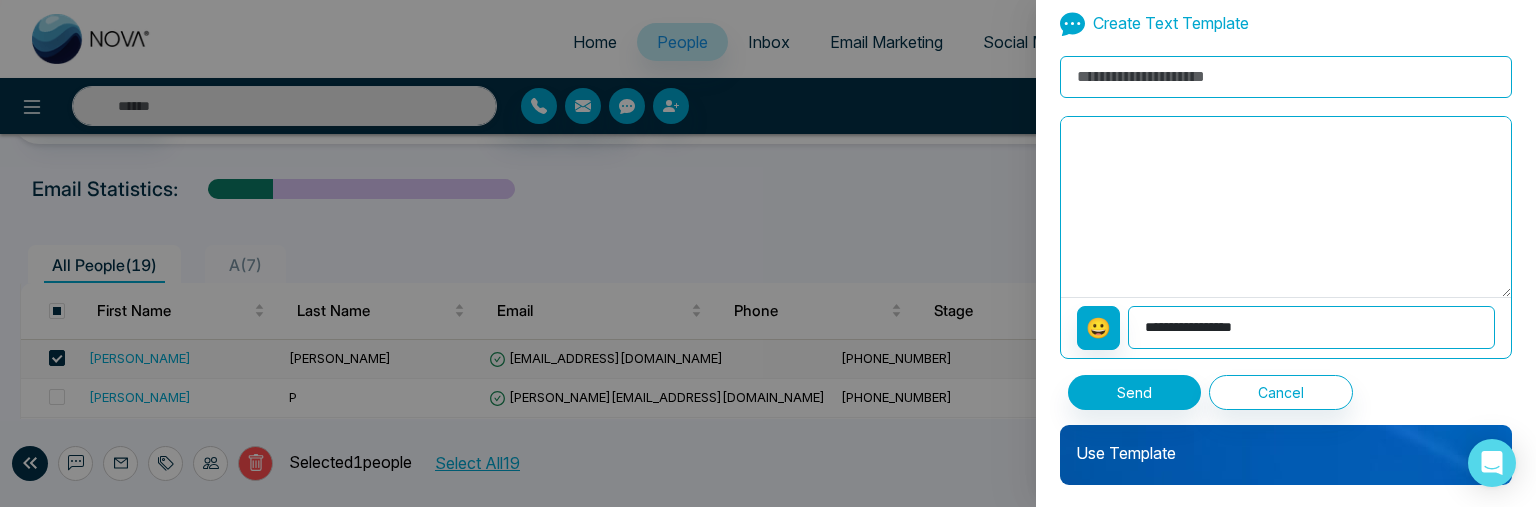 click on "Use Template" at bounding box center [1286, 445] 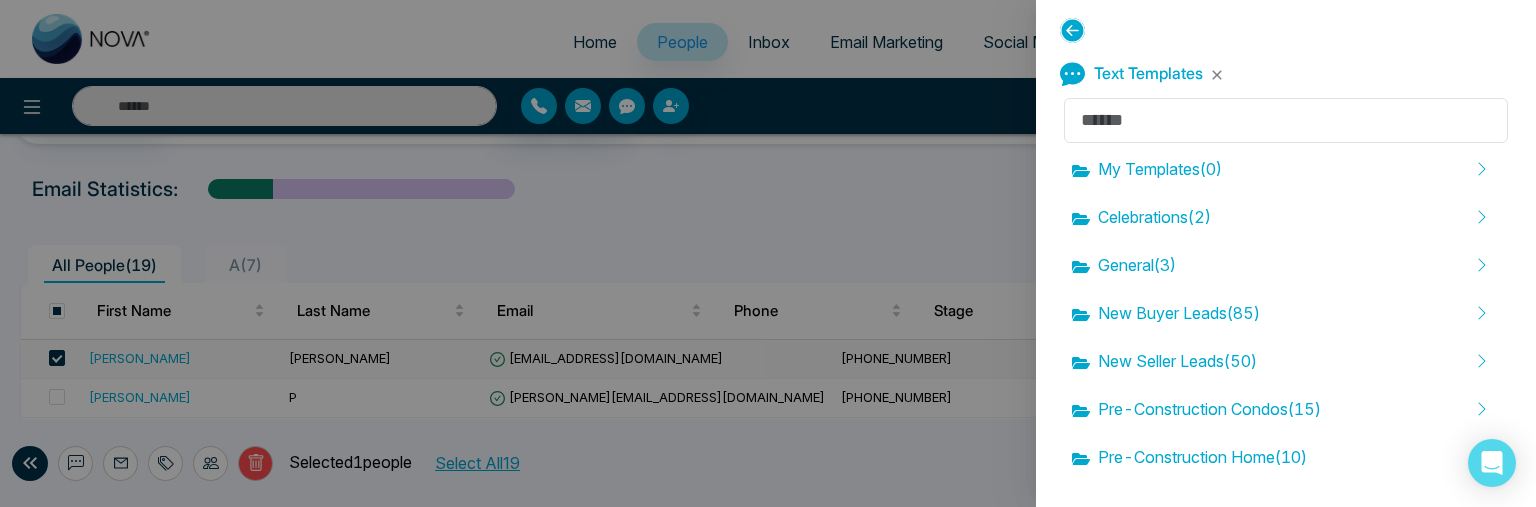 scroll, scrollTop: 5, scrollLeft: 0, axis: vertical 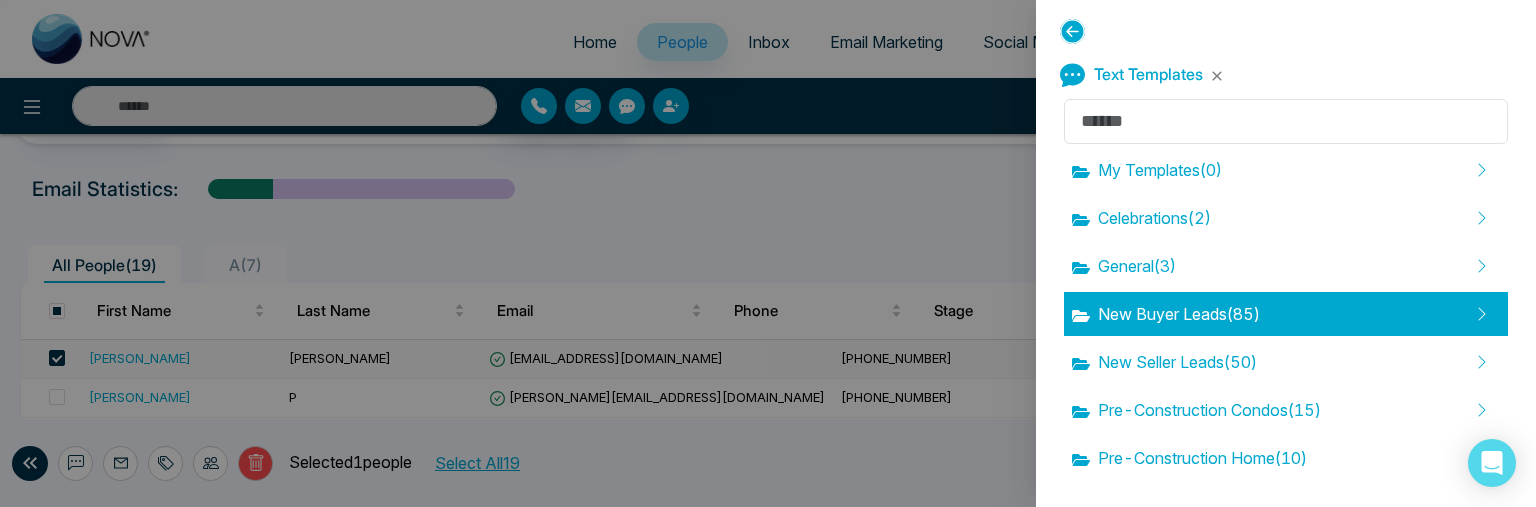 click on "New Buyer Leads  ( 85 )" at bounding box center [1166, 314] 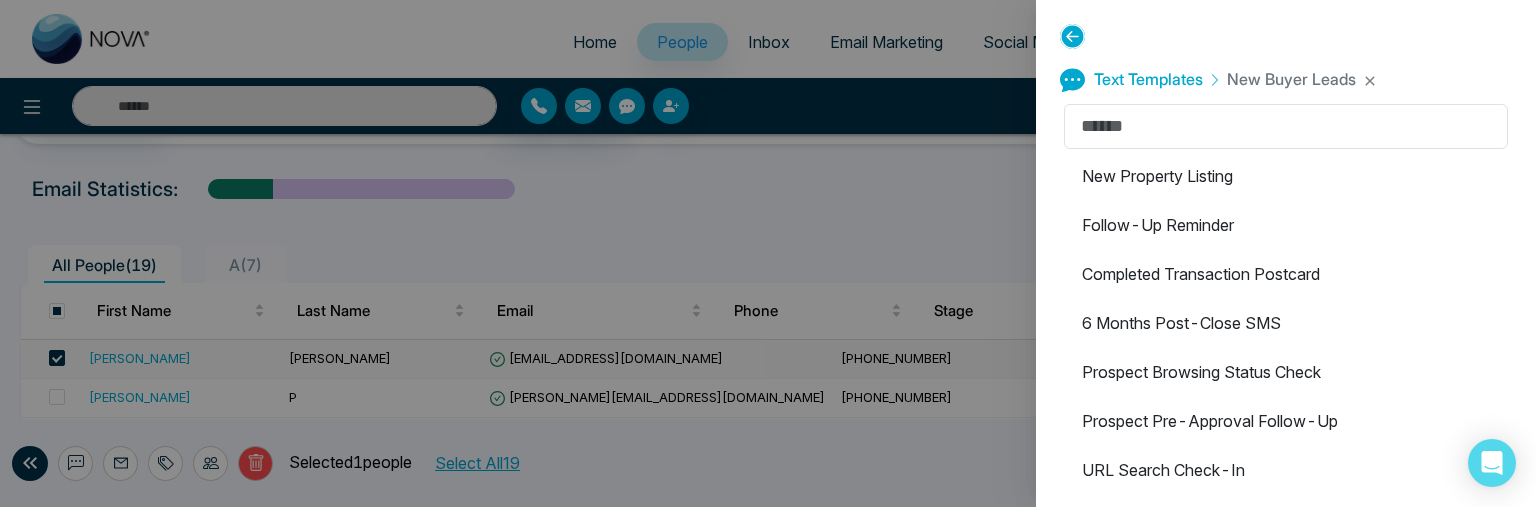 click on "6 Months Post-Close SMS" at bounding box center (1286, 323) 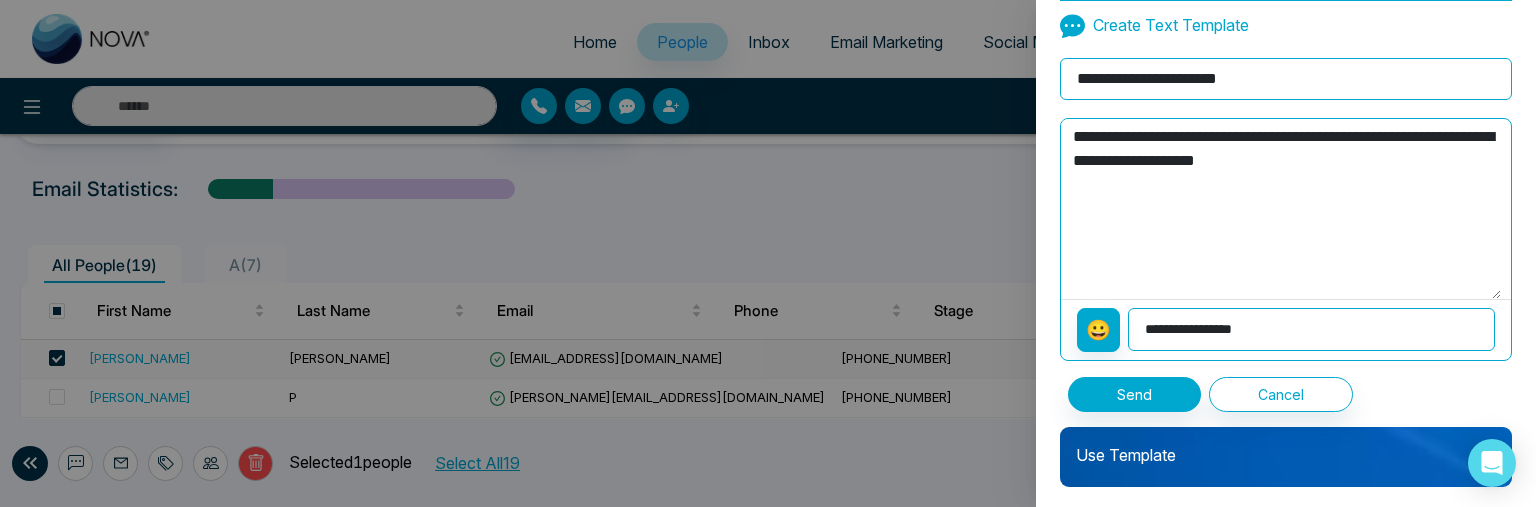 scroll, scrollTop: 124, scrollLeft: 0, axis: vertical 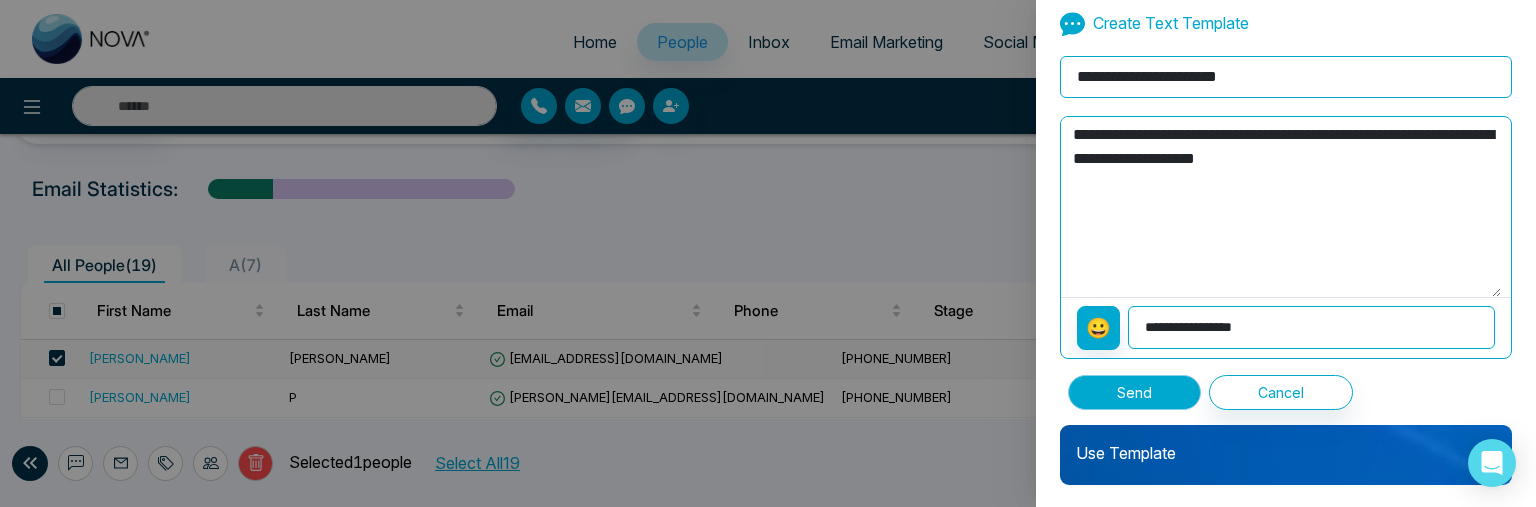 click on "Send" at bounding box center (1134, 392) 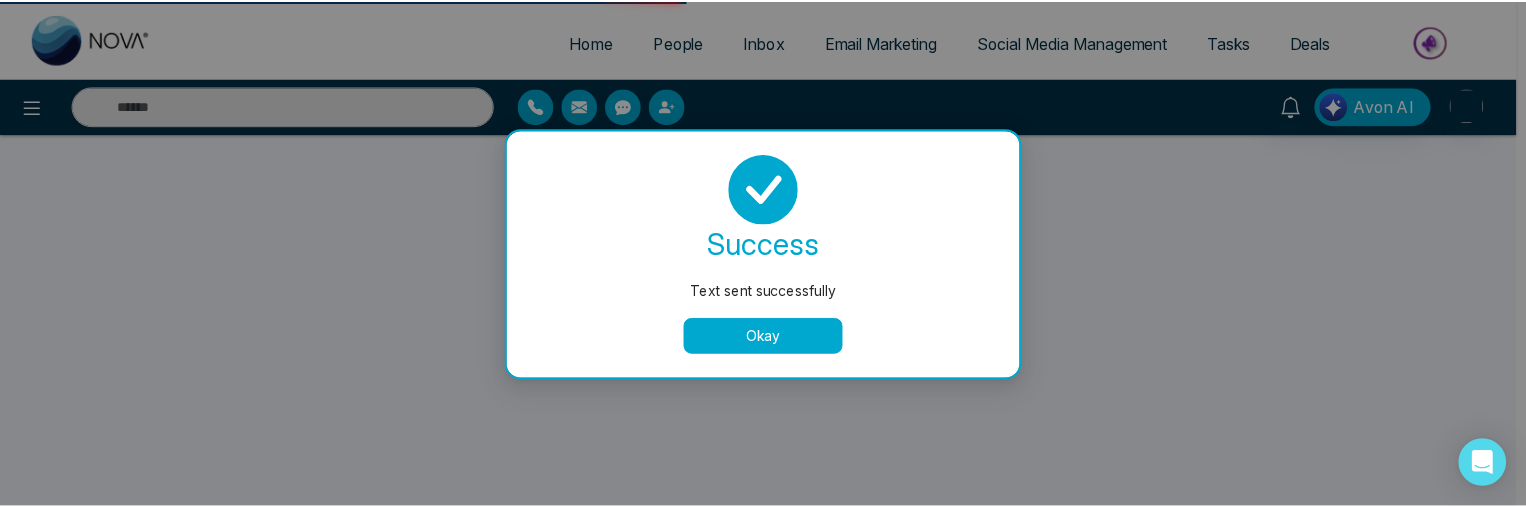 scroll, scrollTop: 0, scrollLeft: 0, axis: both 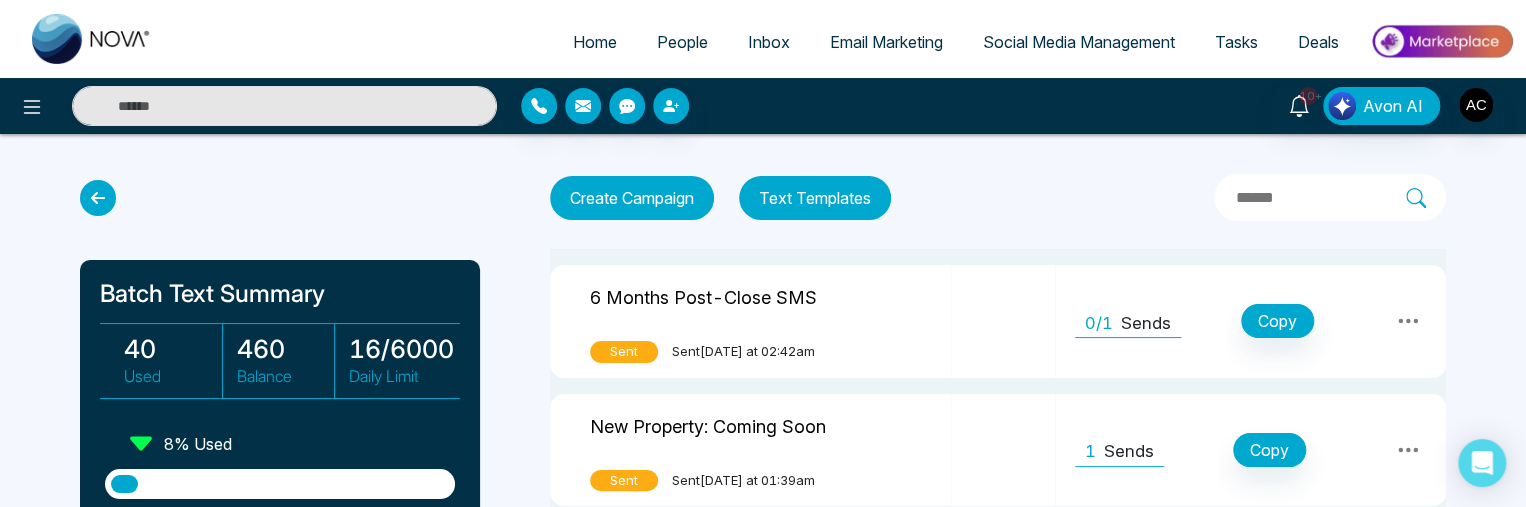 click on "People" at bounding box center [682, 42] 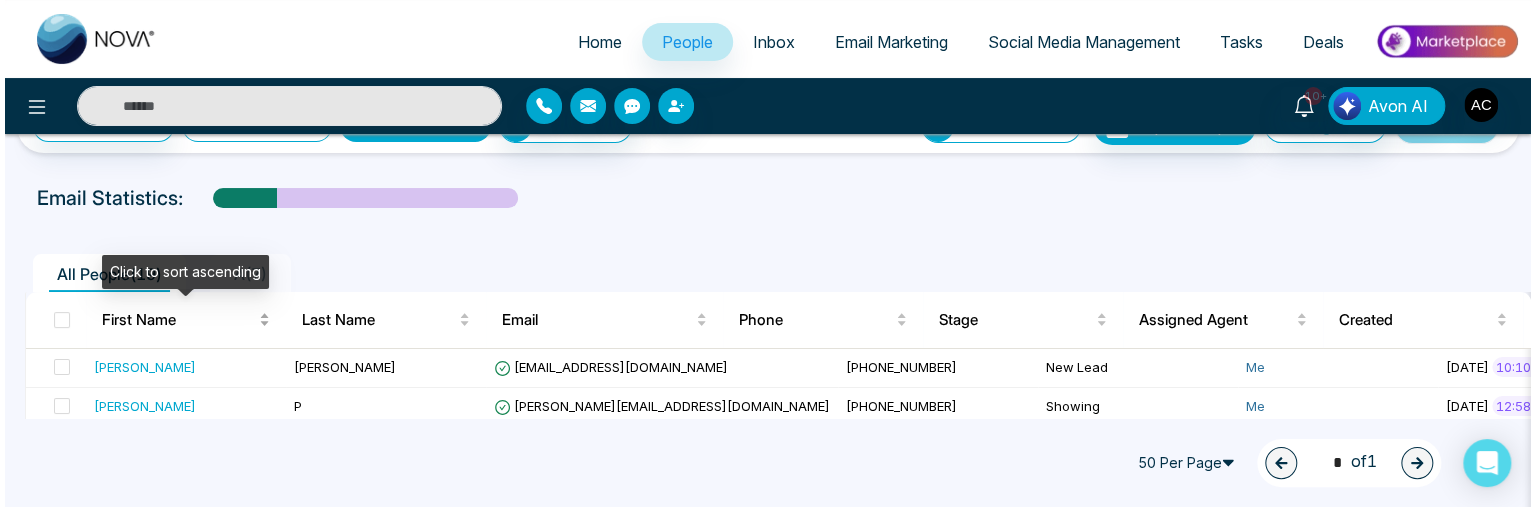 scroll, scrollTop: 60, scrollLeft: 0, axis: vertical 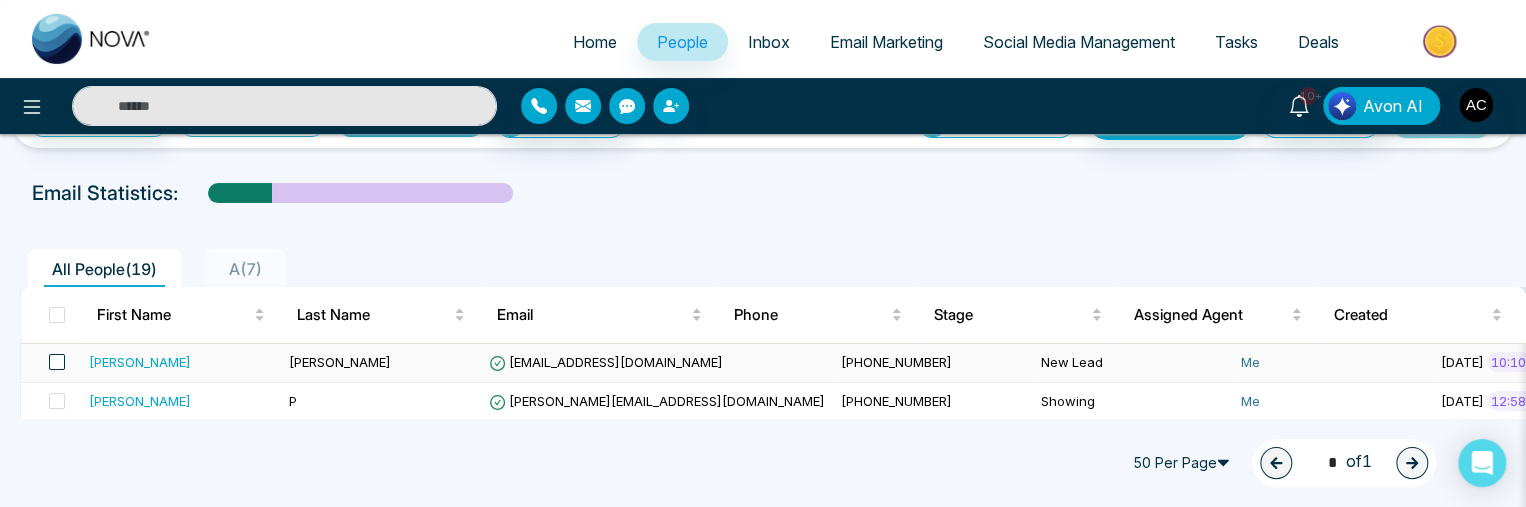 click at bounding box center [57, 362] 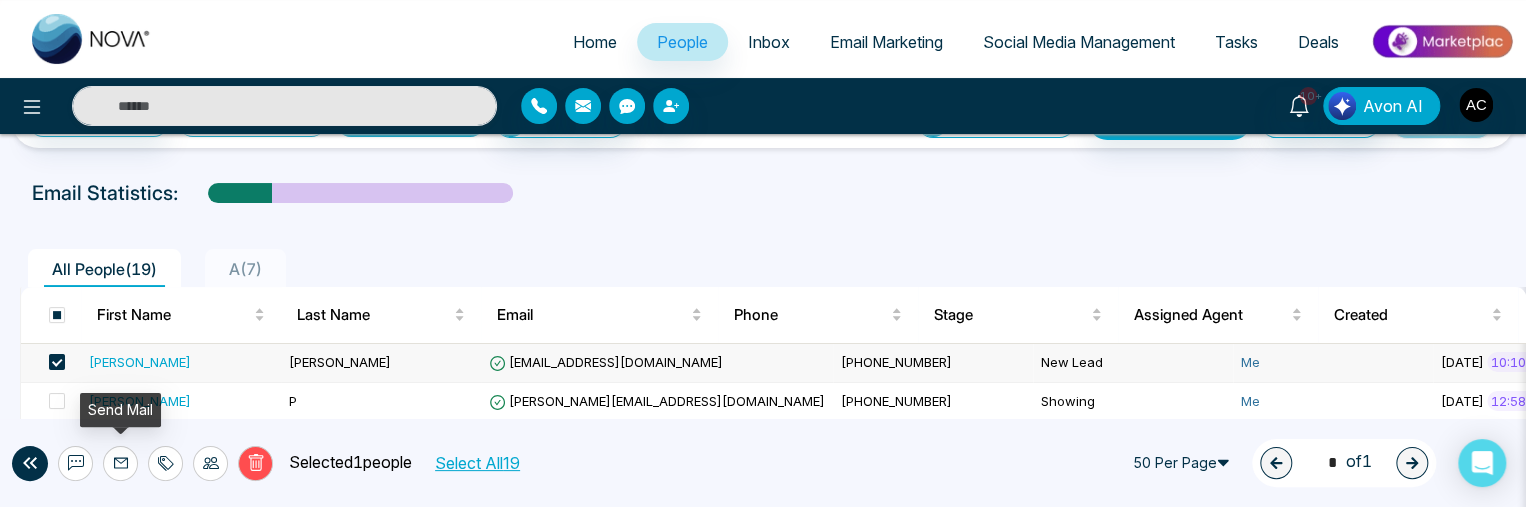 click 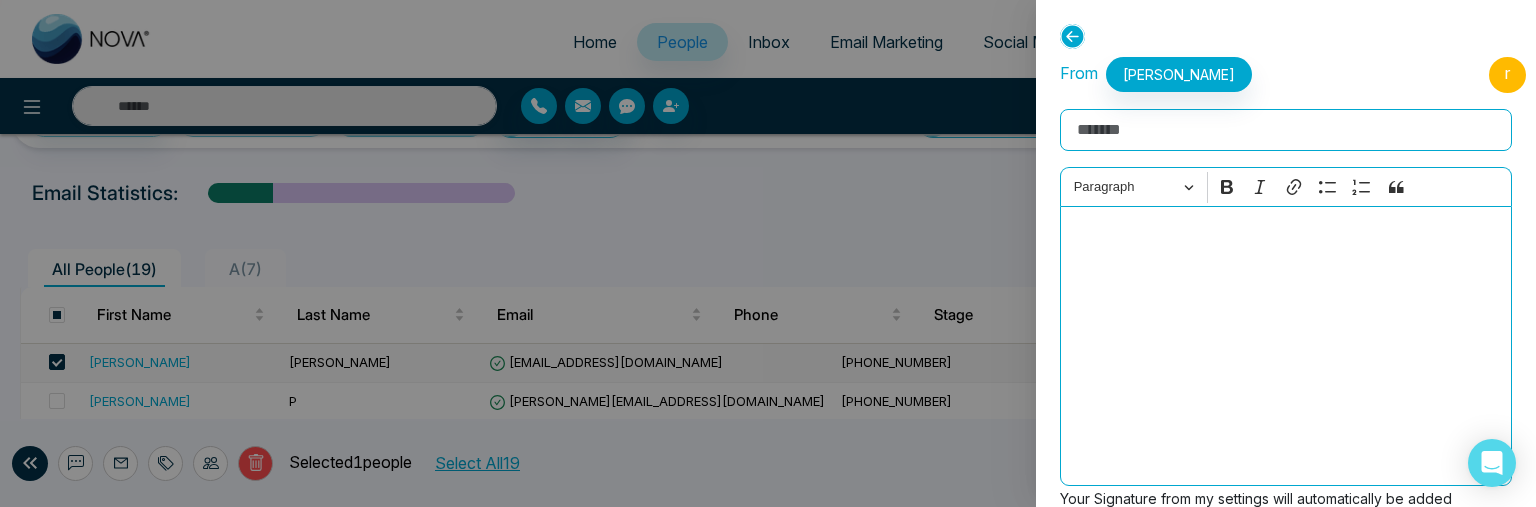 scroll, scrollTop: 186, scrollLeft: 0, axis: vertical 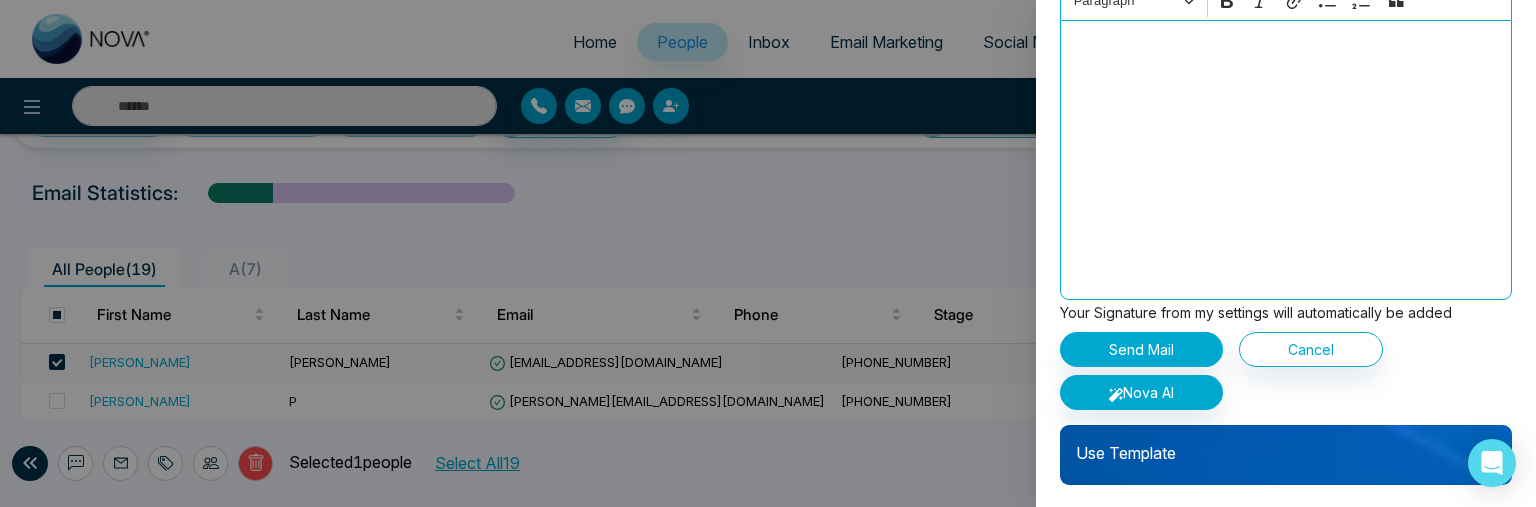click on "Use Template" at bounding box center [1286, 445] 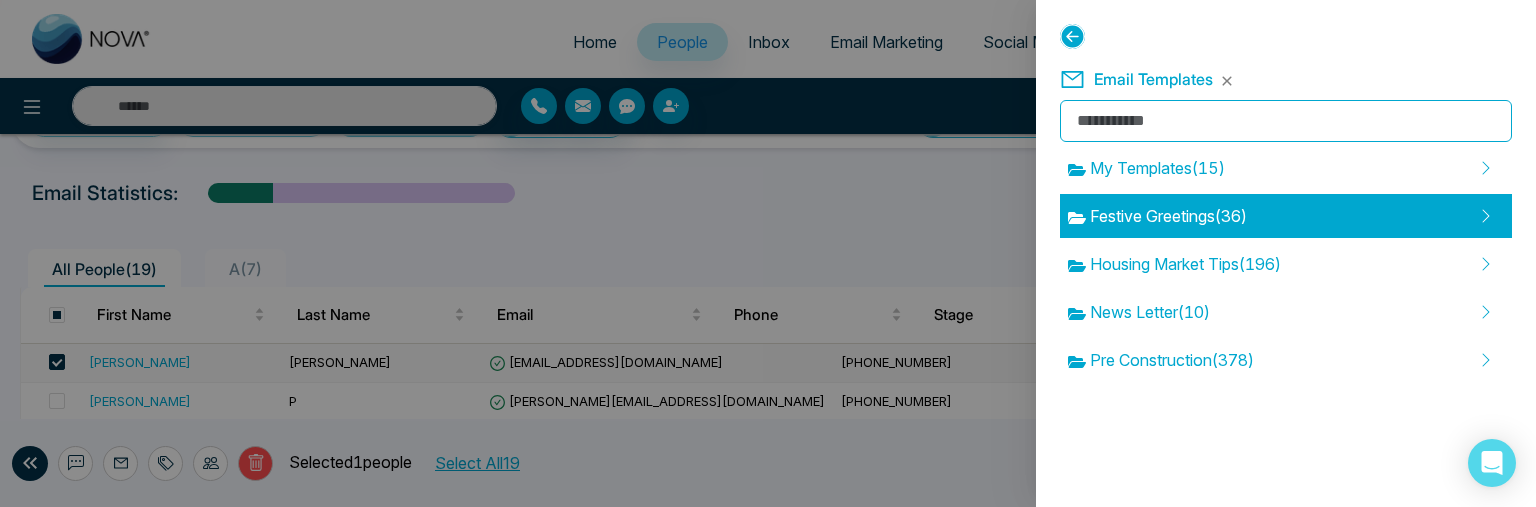 click on "Festive Greetings  ( 36 )" at bounding box center (1157, 216) 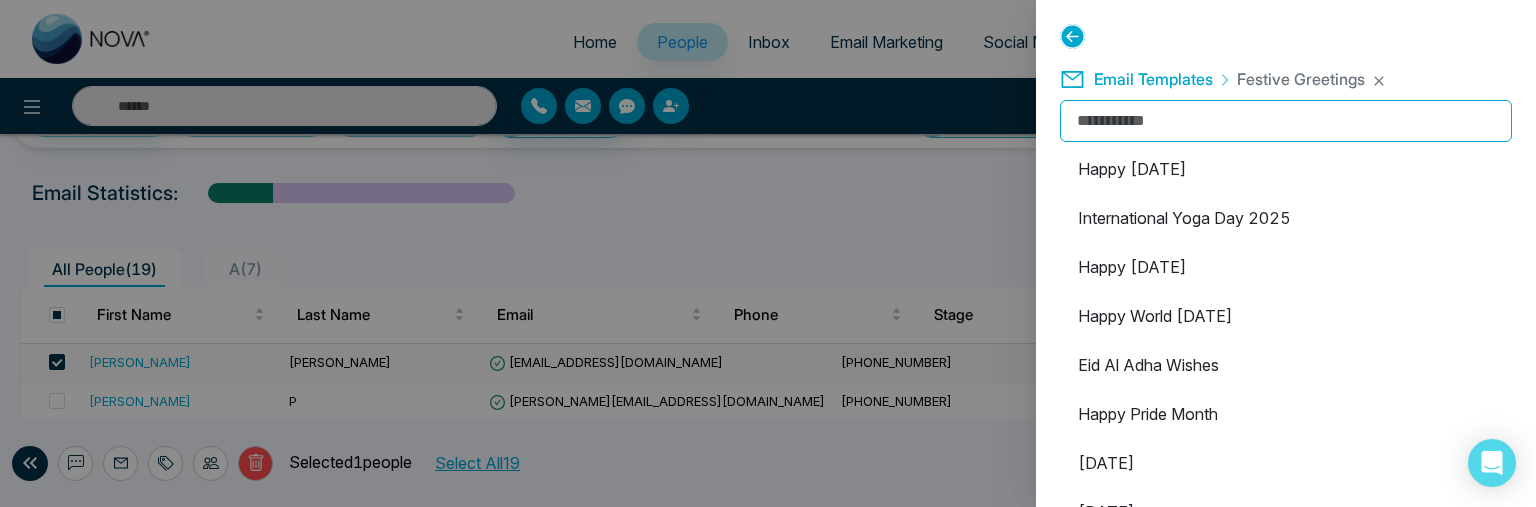 click at bounding box center [768, 253] 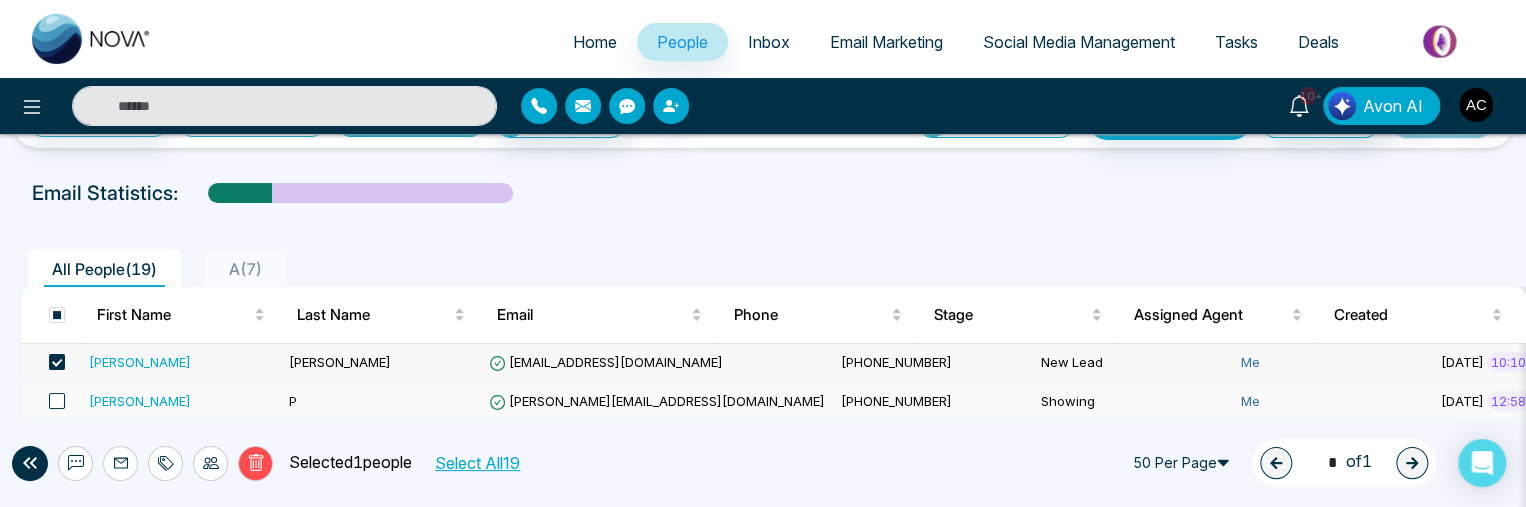 click at bounding box center (57, 401) 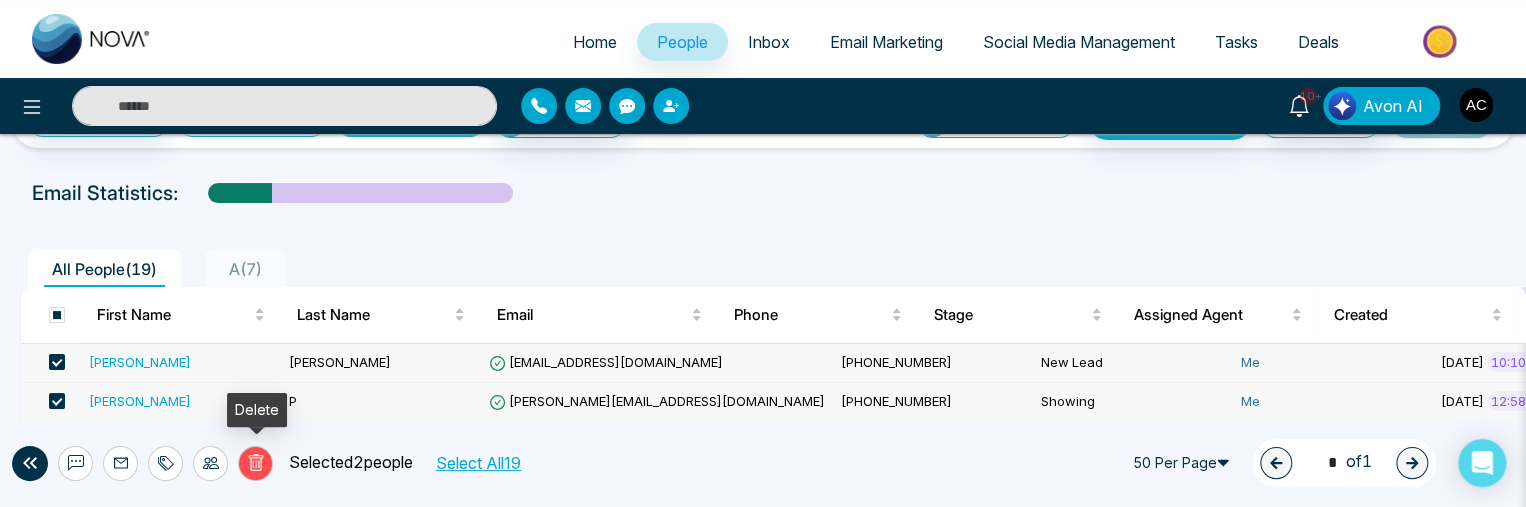 click 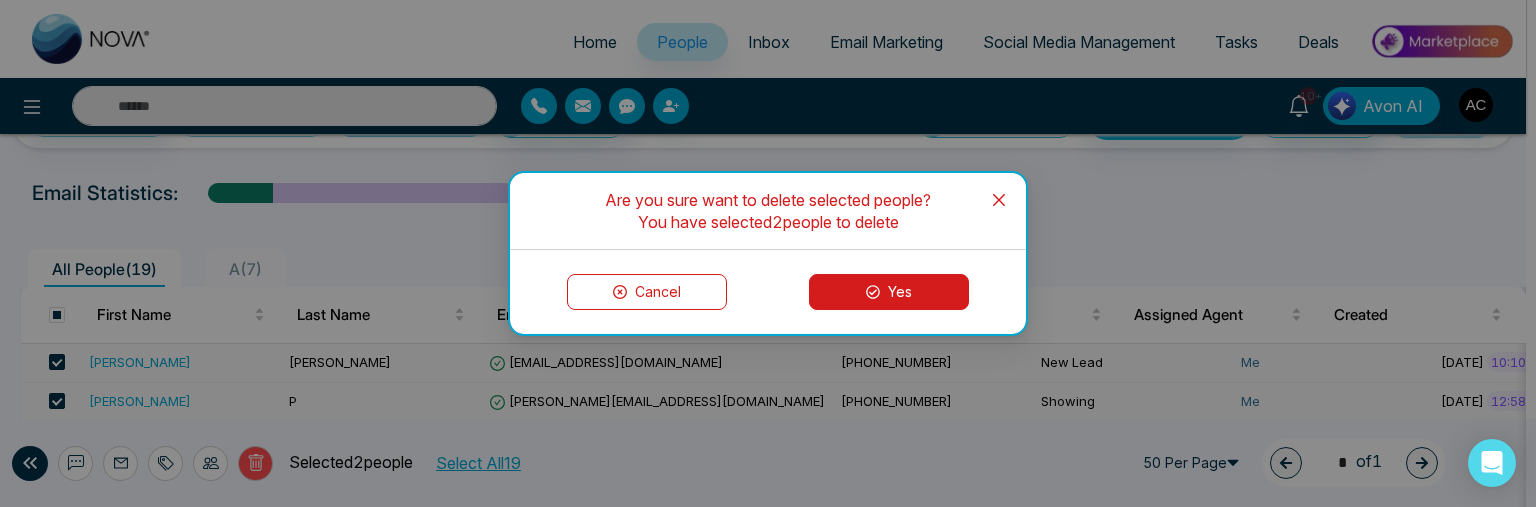 click on "Yes" at bounding box center (889, 292) 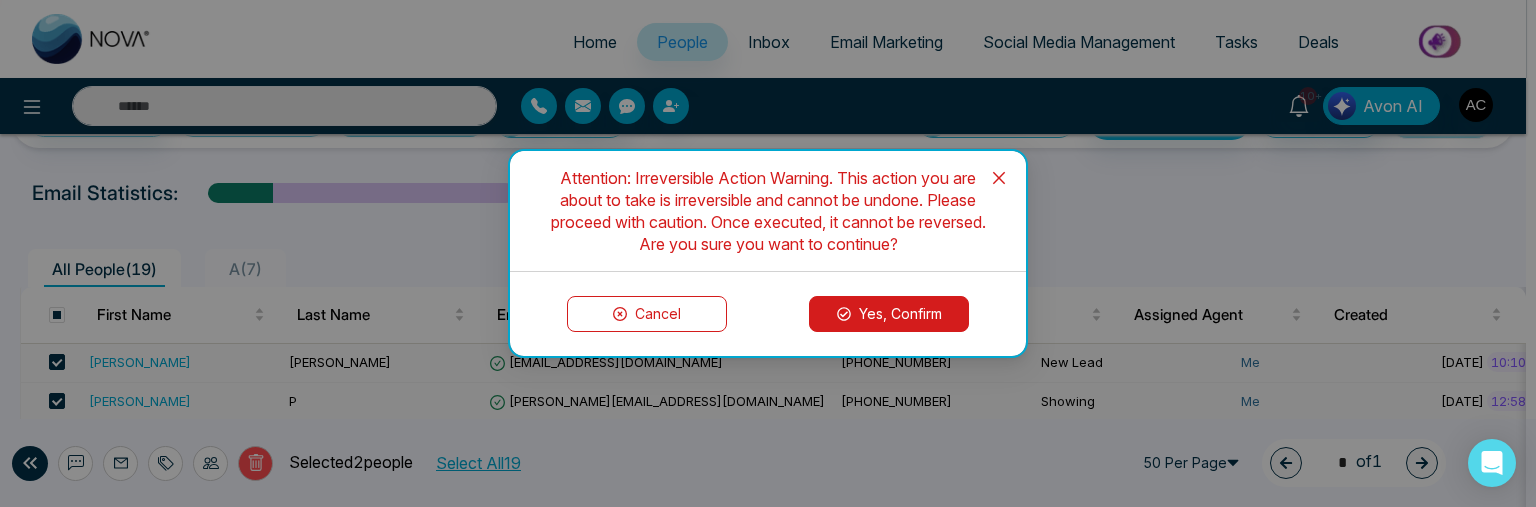 click on "Yes, Confirm" at bounding box center (889, 314) 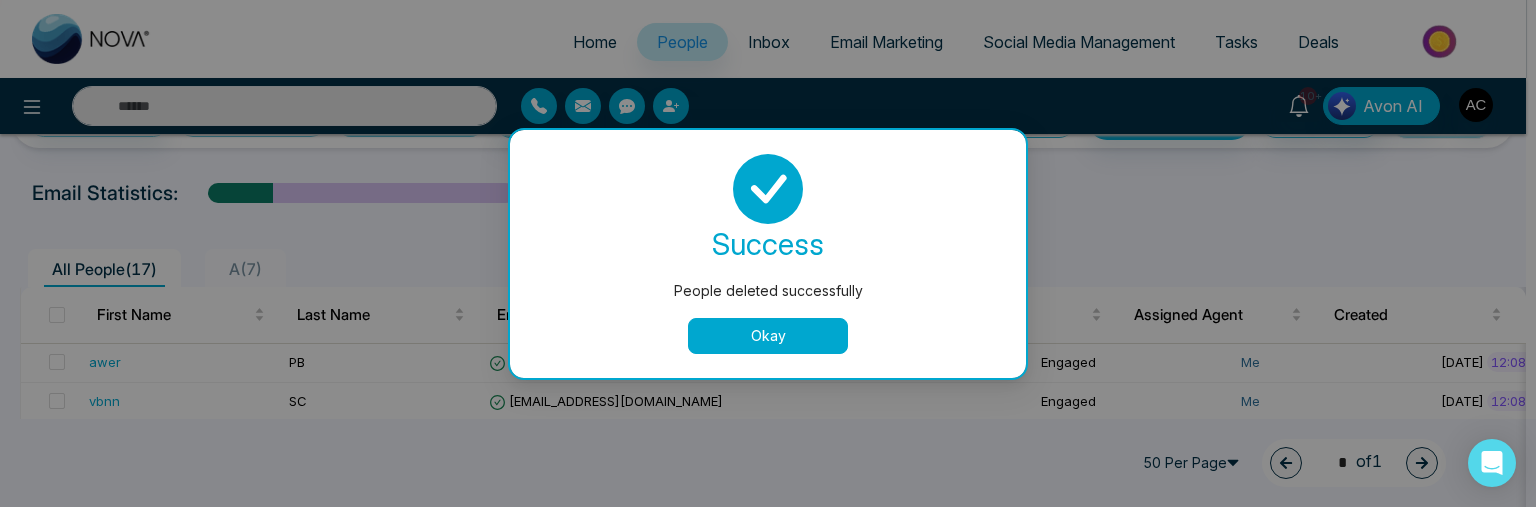 click on "Okay" at bounding box center [768, 336] 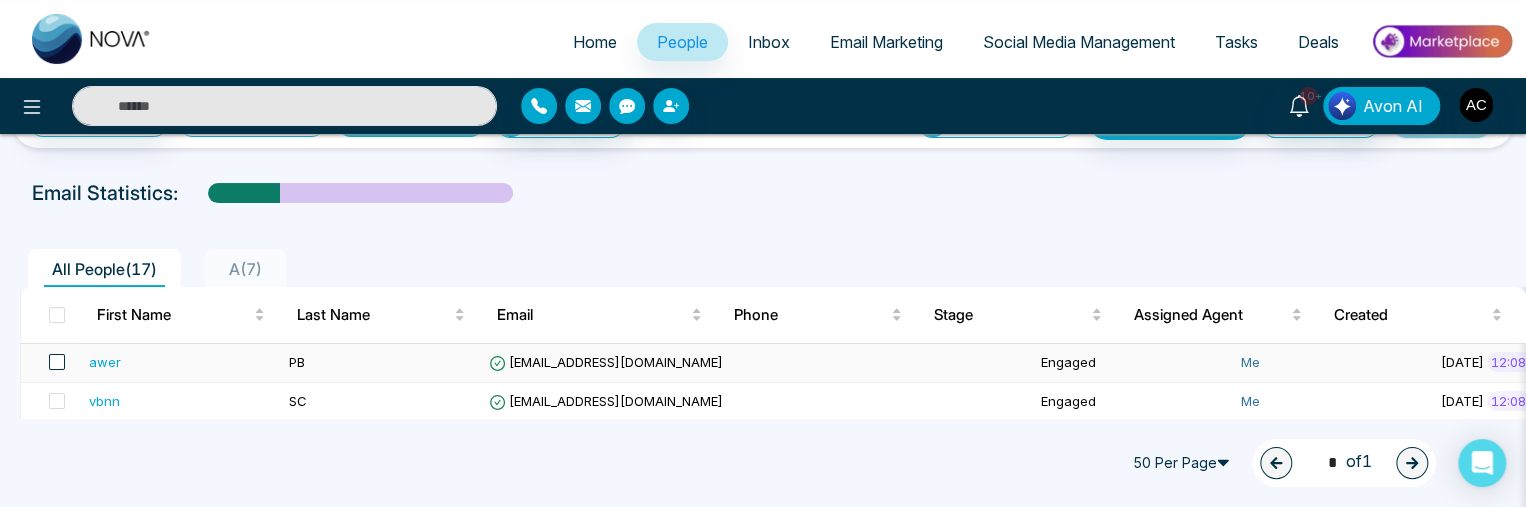 click at bounding box center (57, 362) 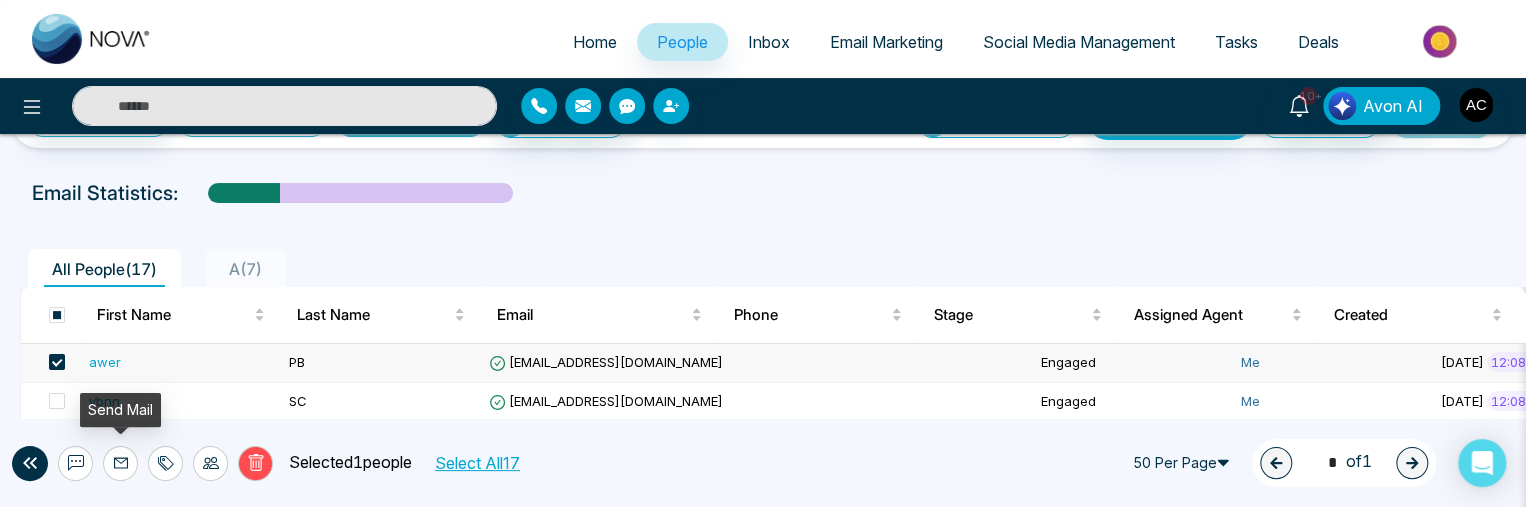 click 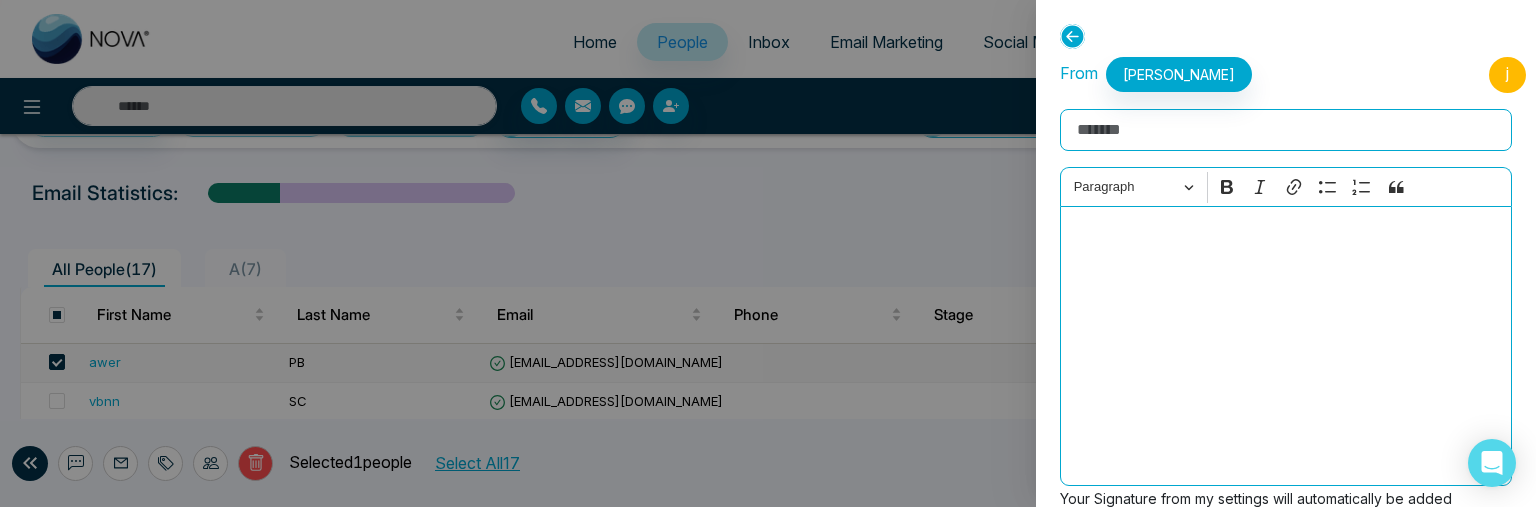 scroll, scrollTop: 186, scrollLeft: 0, axis: vertical 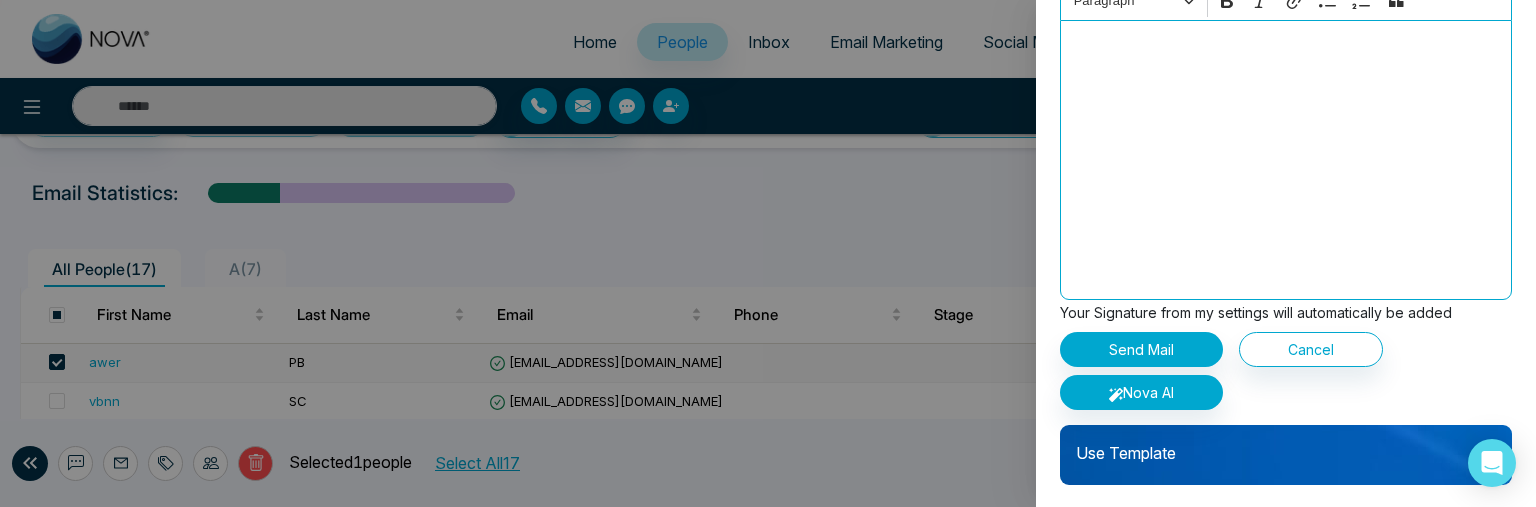 click on "Use Template" at bounding box center [1286, 445] 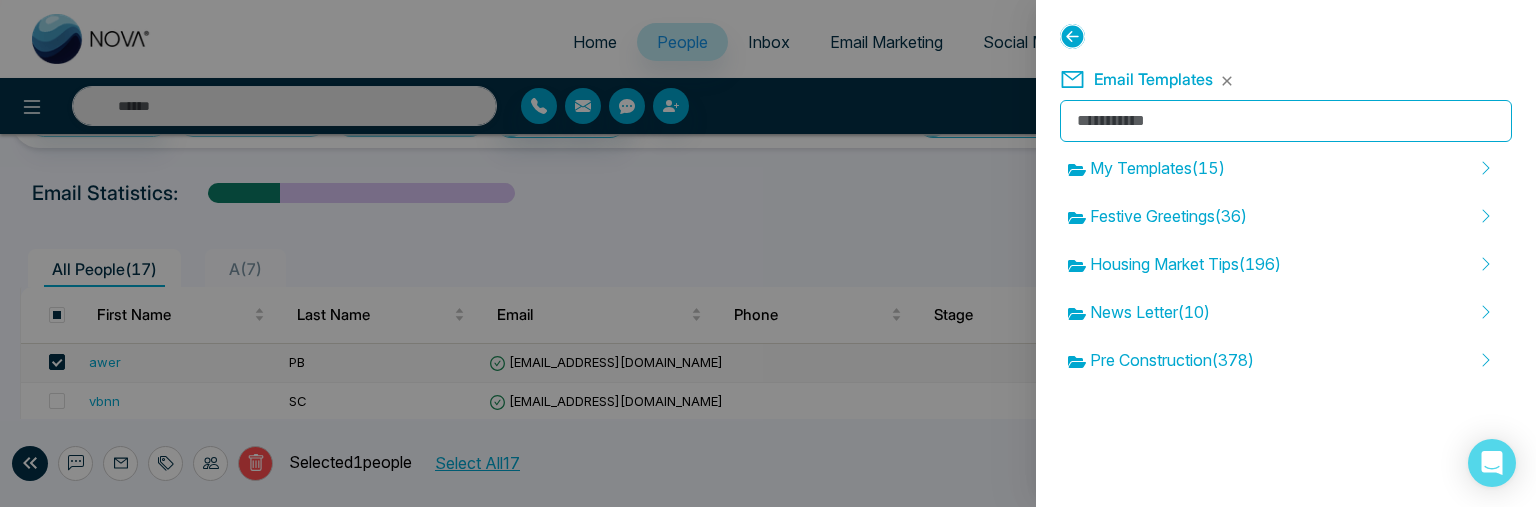 scroll, scrollTop: 0, scrollLeft: 0, axis: both 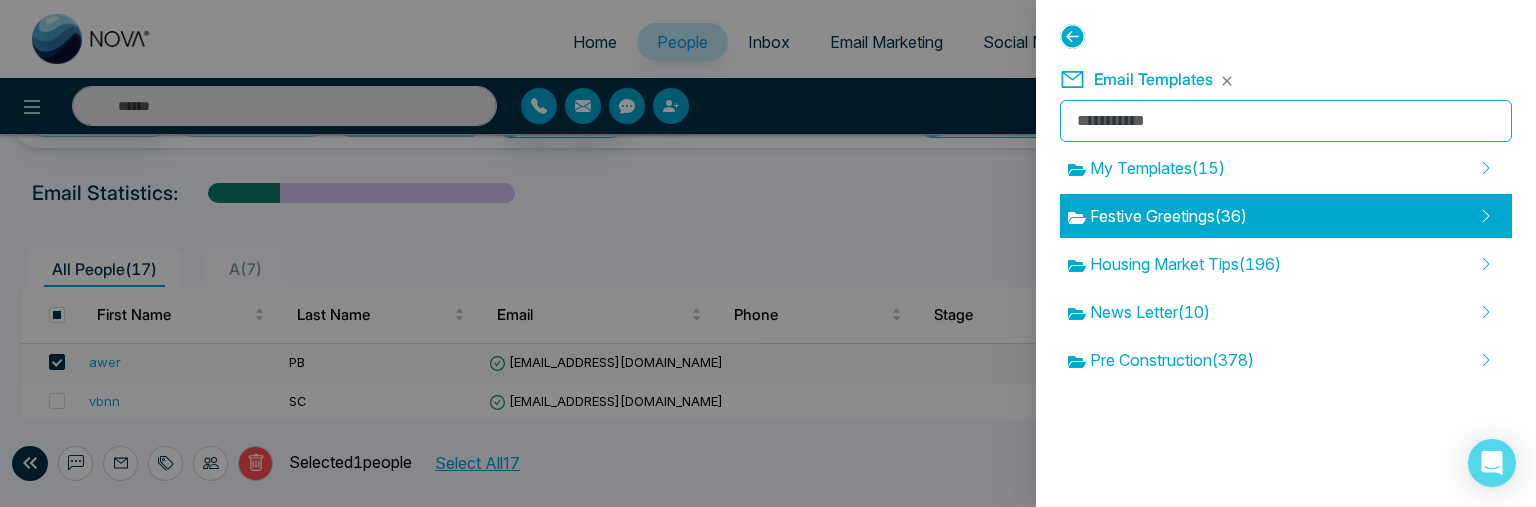 click on "Festive Greetings  ( 36 )" at bounding box center (1286, 216) 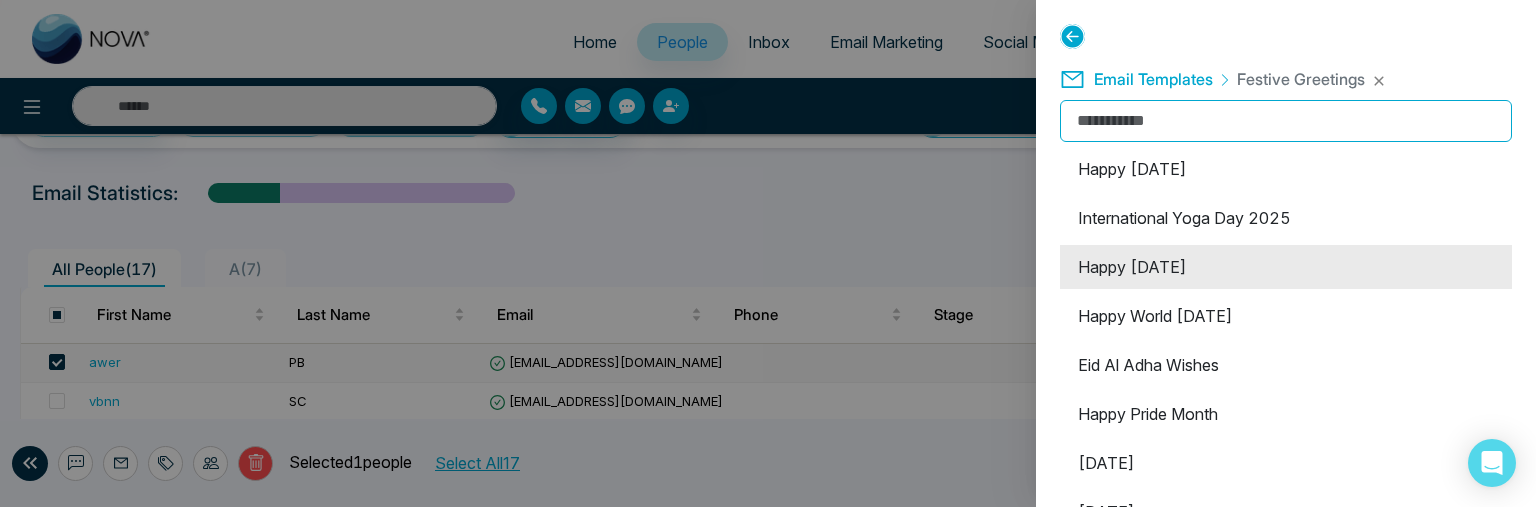 click on "Happy [DATE]" at bounding box center (1286, 267) 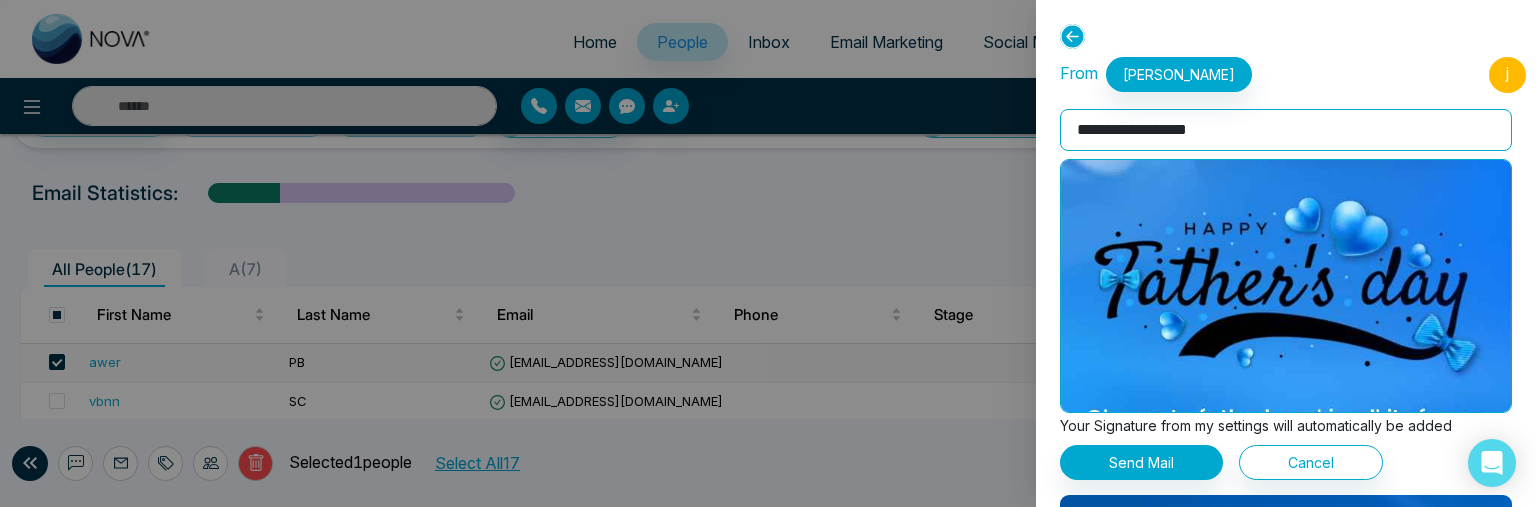 scroll, scrollTop: 476, scrollLeft: 0, axis: vertical 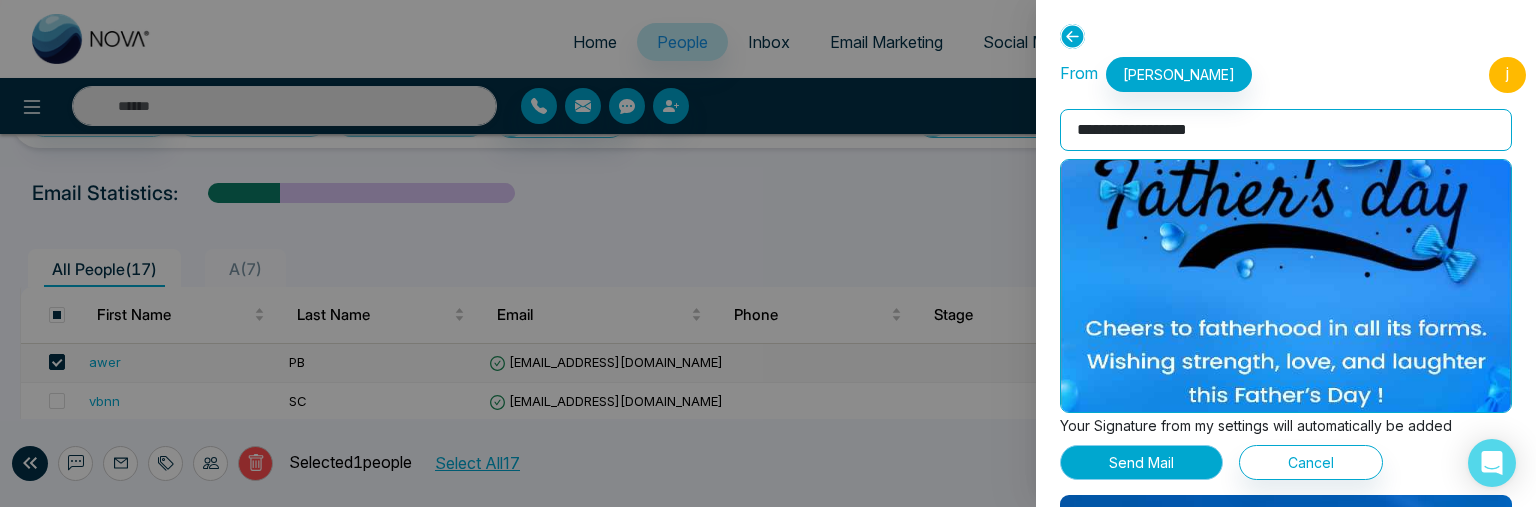 click on "Send Mail" at bounding box center (1141, 462) 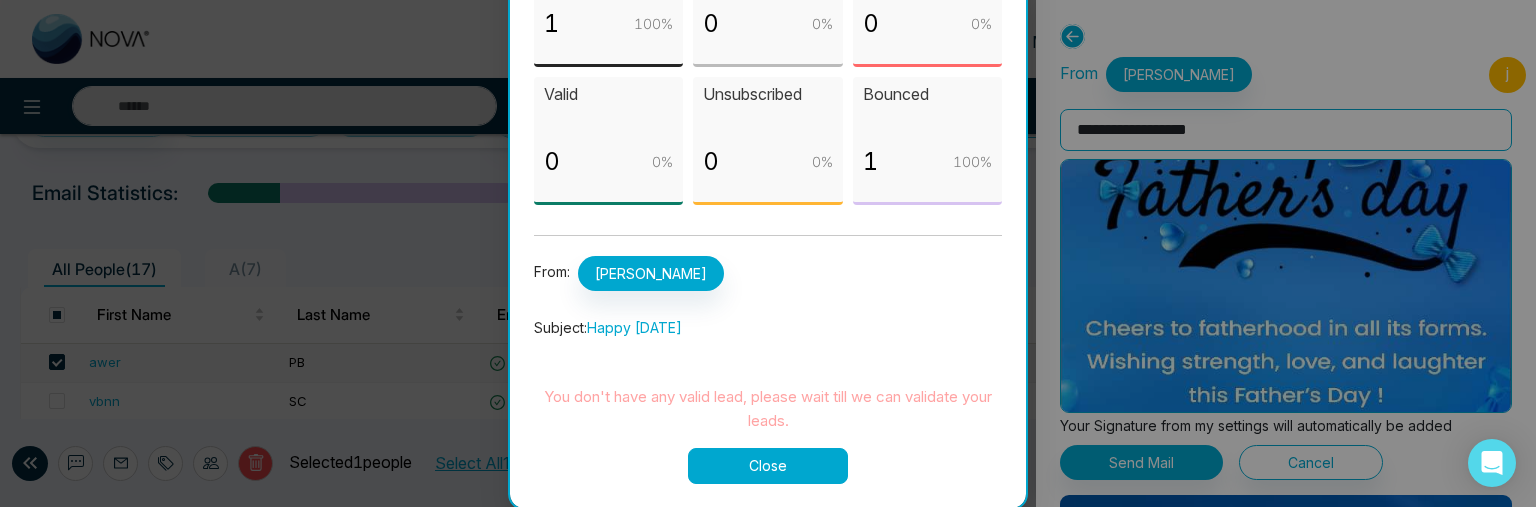 scroll, scrollTop: 0, scrollLeft: 0, axis: both 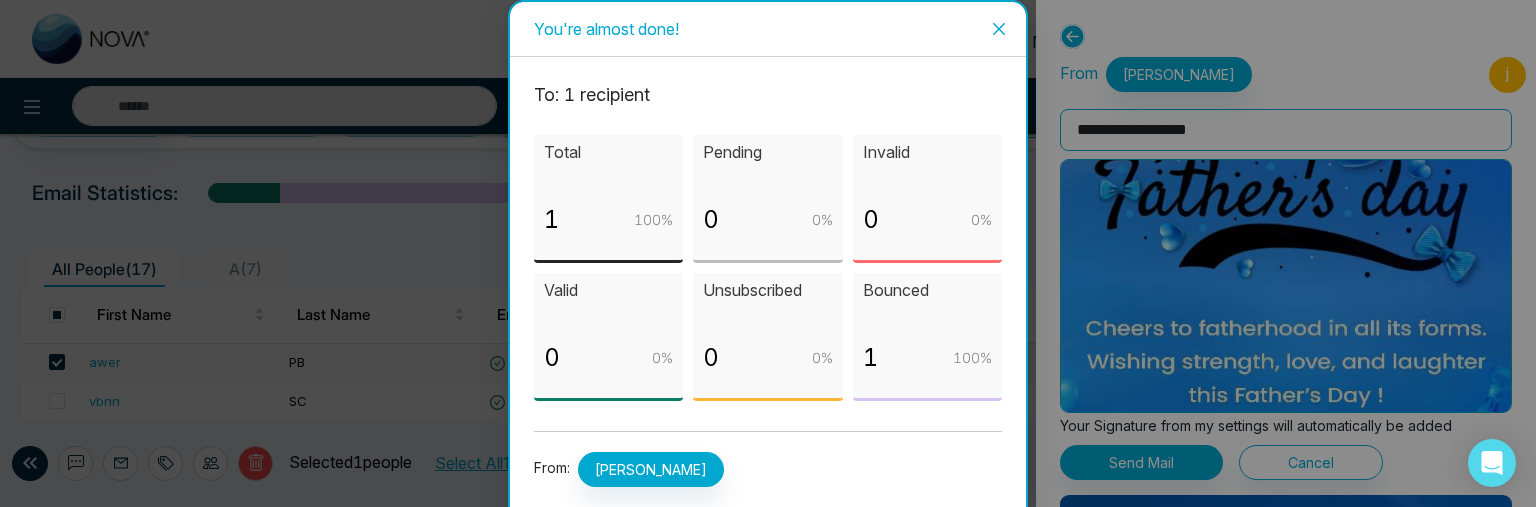 click 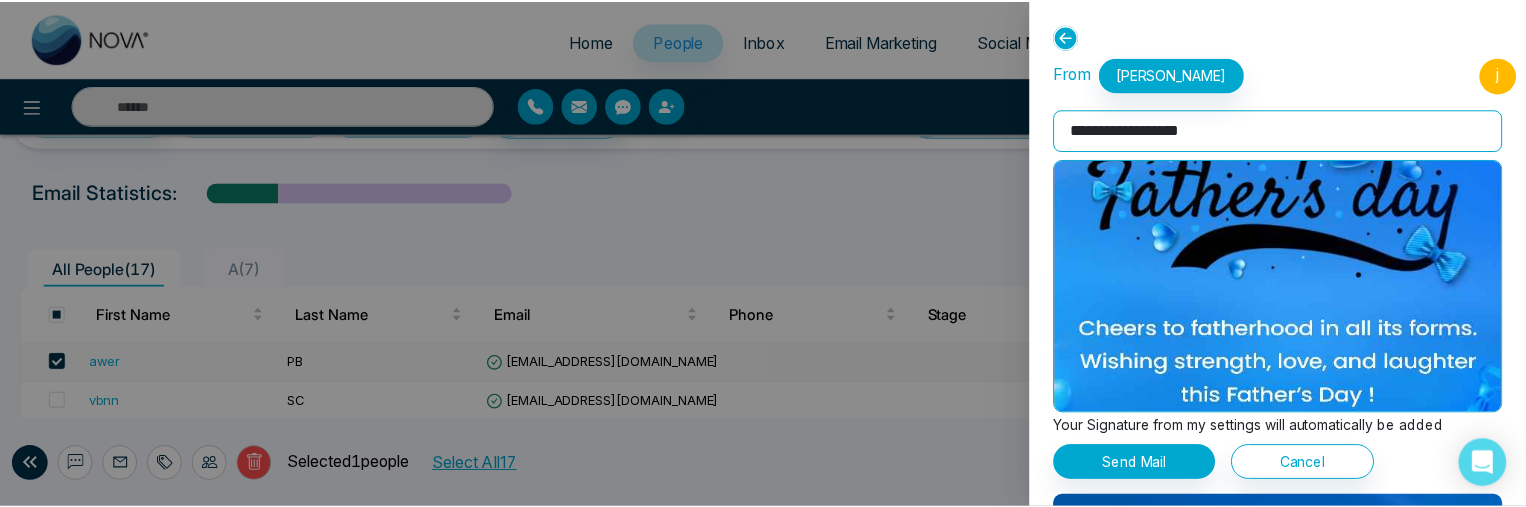 scroll, scrollTop: 551, scrollLeft: 0, axis: vertical 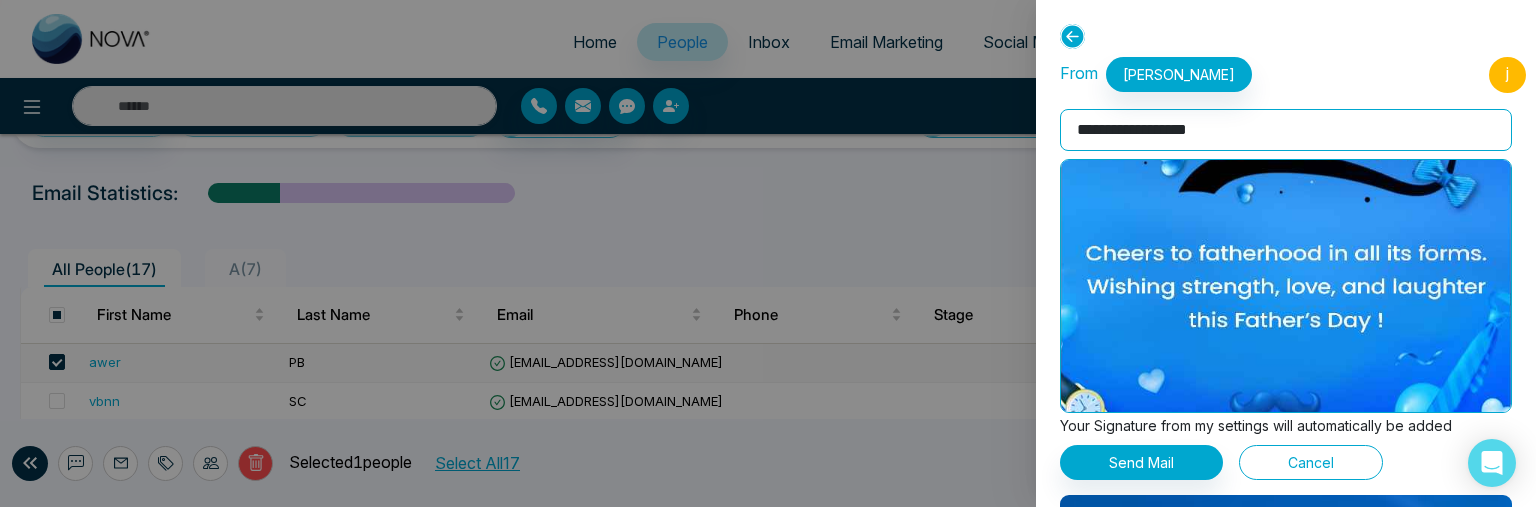 click on "Cancel" at bounding box center (1311, 462) 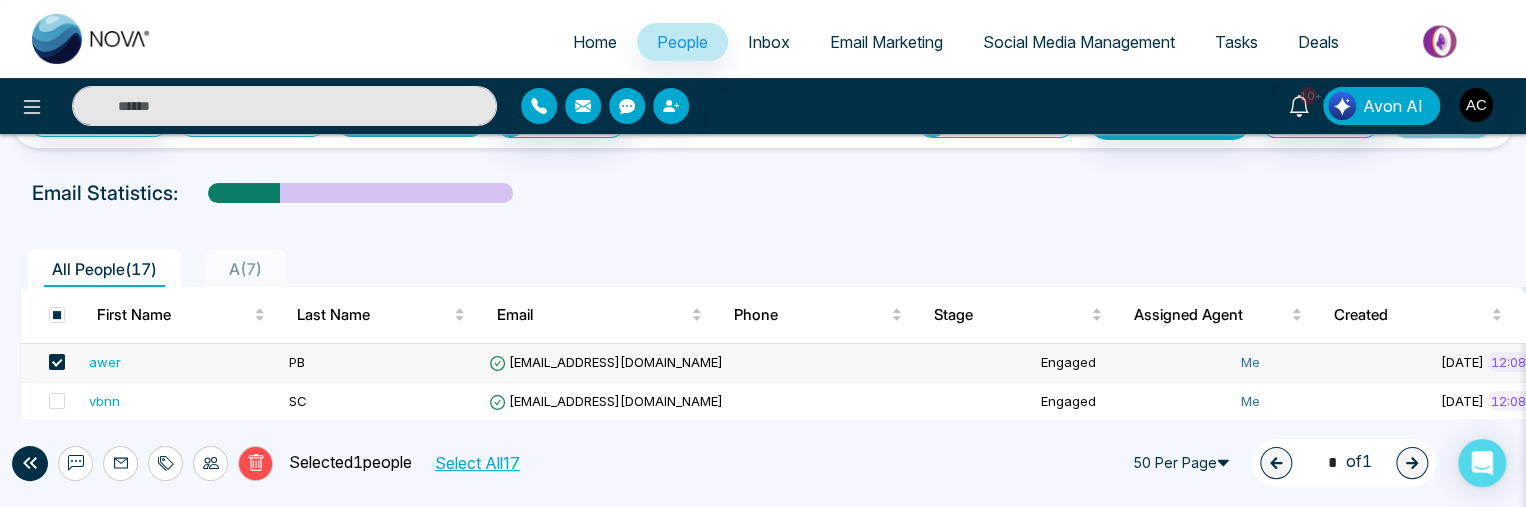 scroll, scrollTop: 0, scrollLeft: 12, axis: horizontal 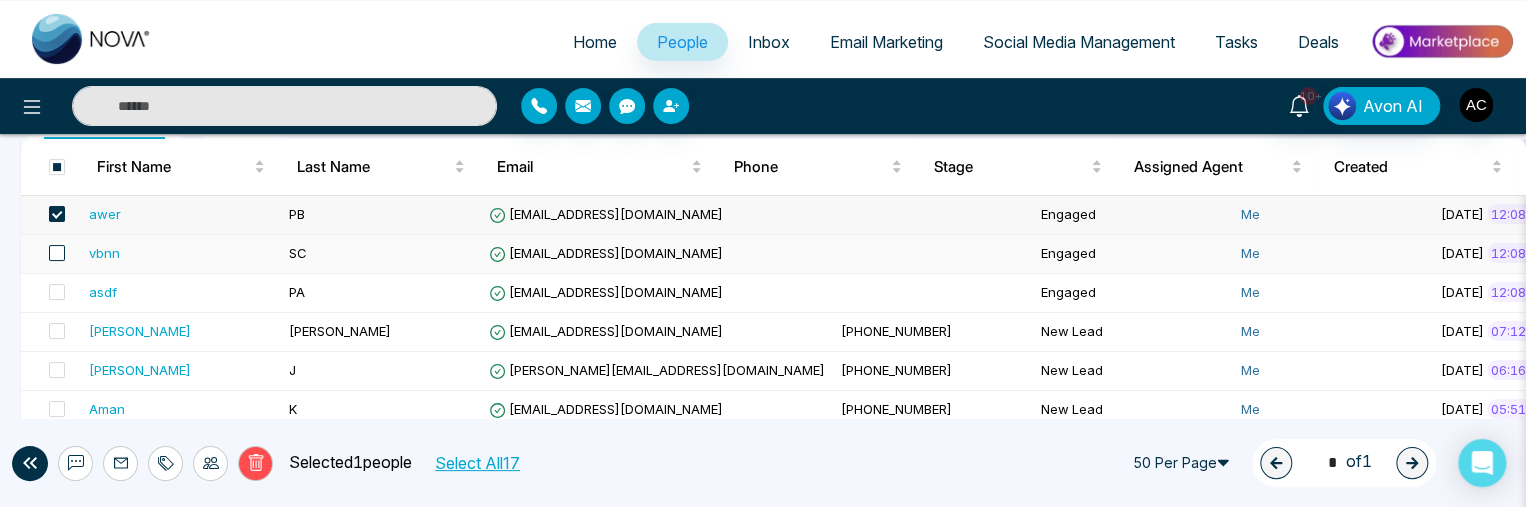 click at bounding box center (57, 253) 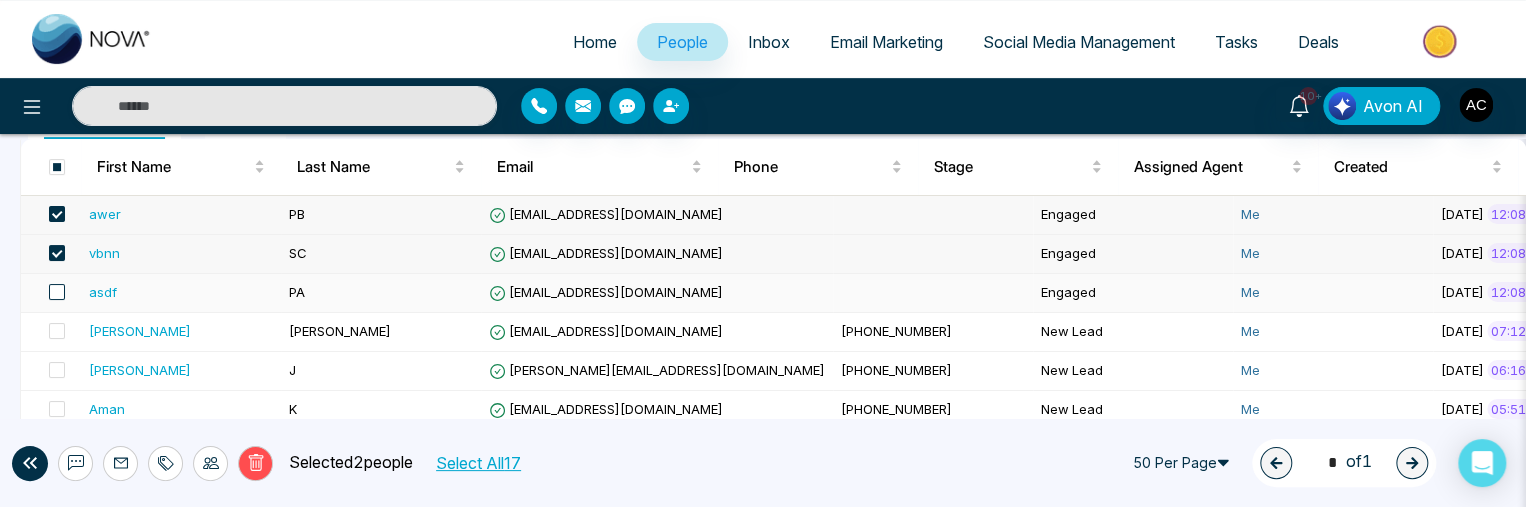 click at bounding box center (57, 292) 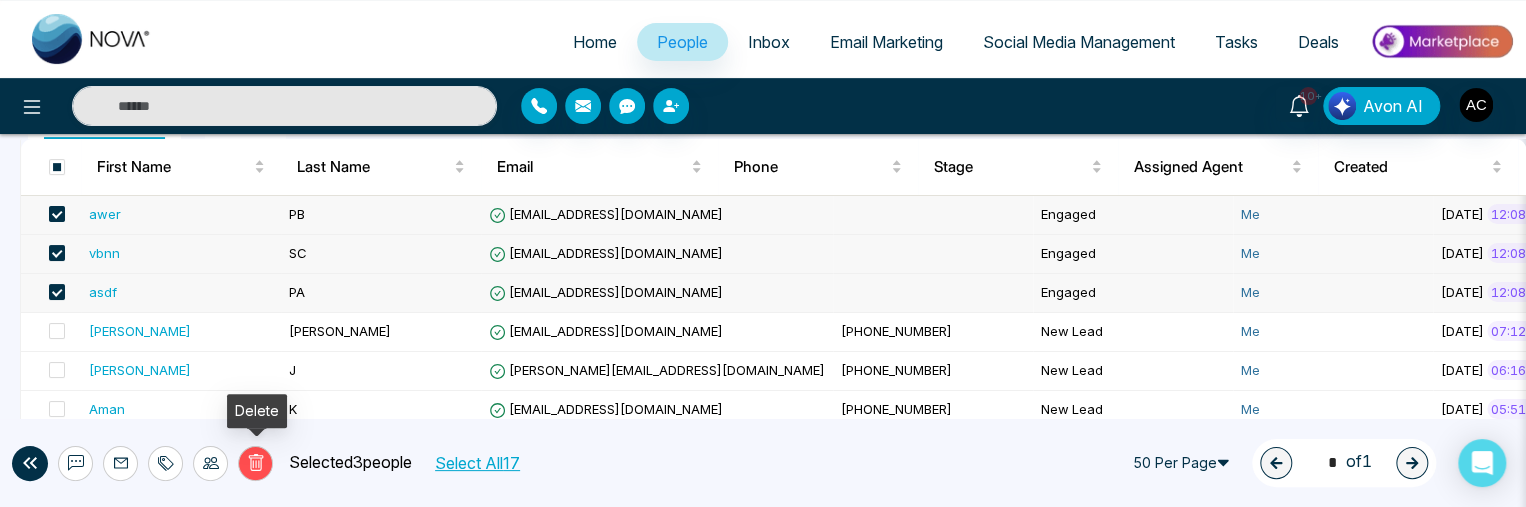 click 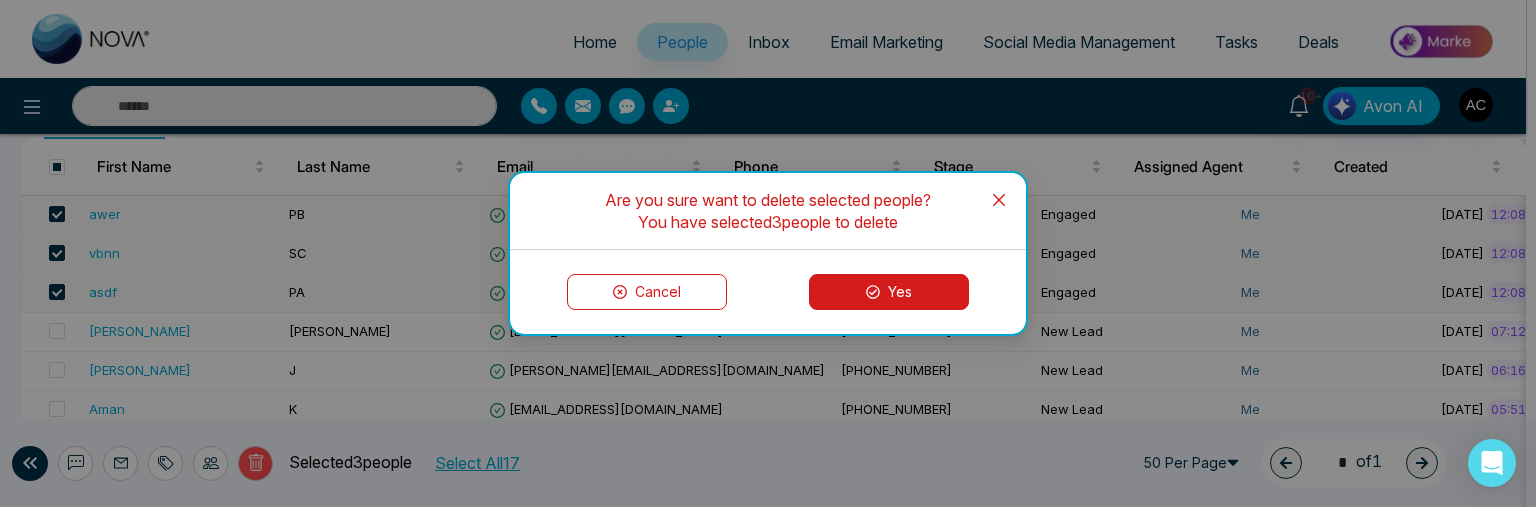 click on "Yes" at bounding box center [889, 292] 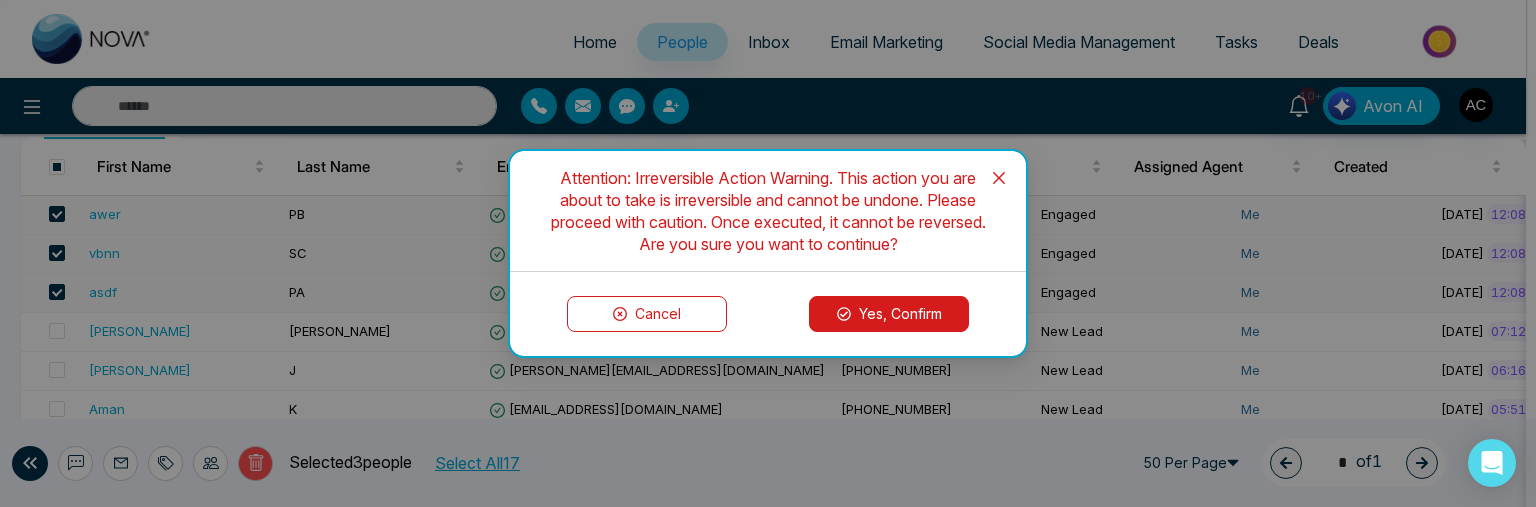 click on "Yes, Confirm" at bounding box center [889, 314] 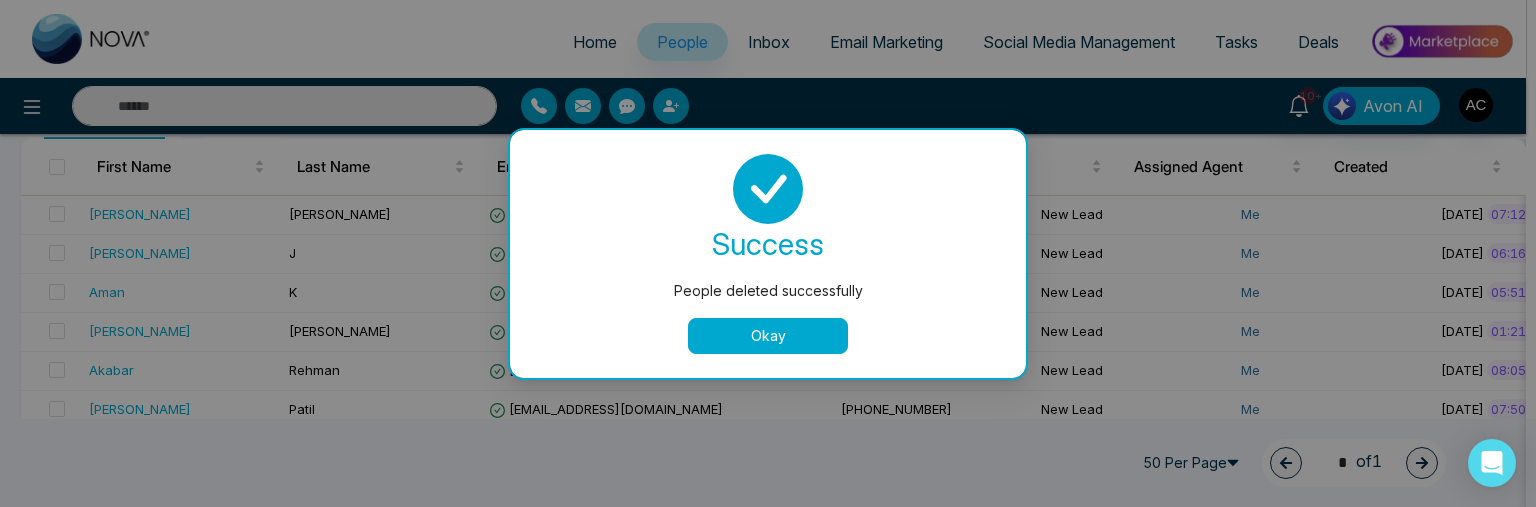 click on "Okay" at bounding box center [768, 336] 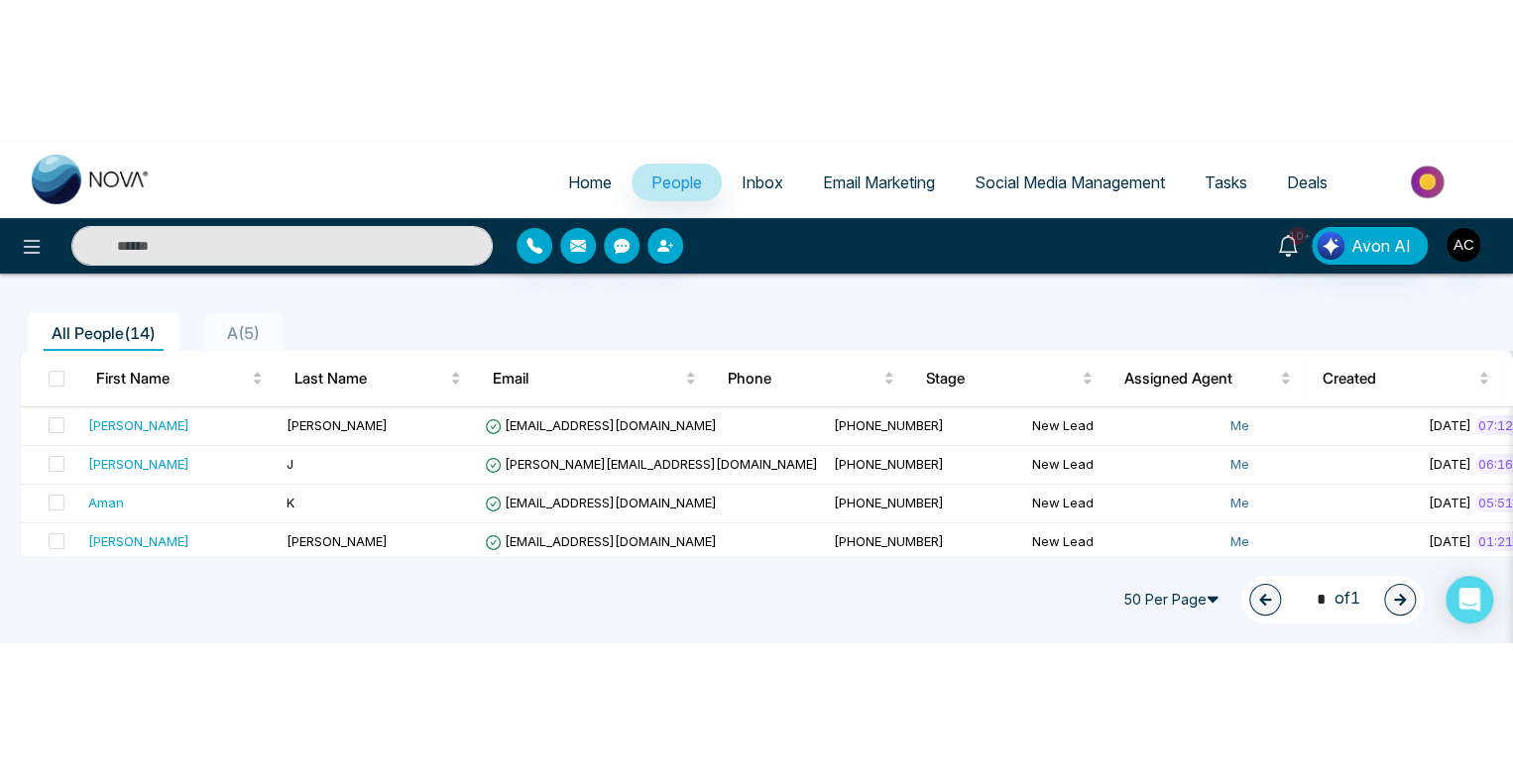 scroll, scrollTop: 158, scrollLeft: 0, axis: vertical 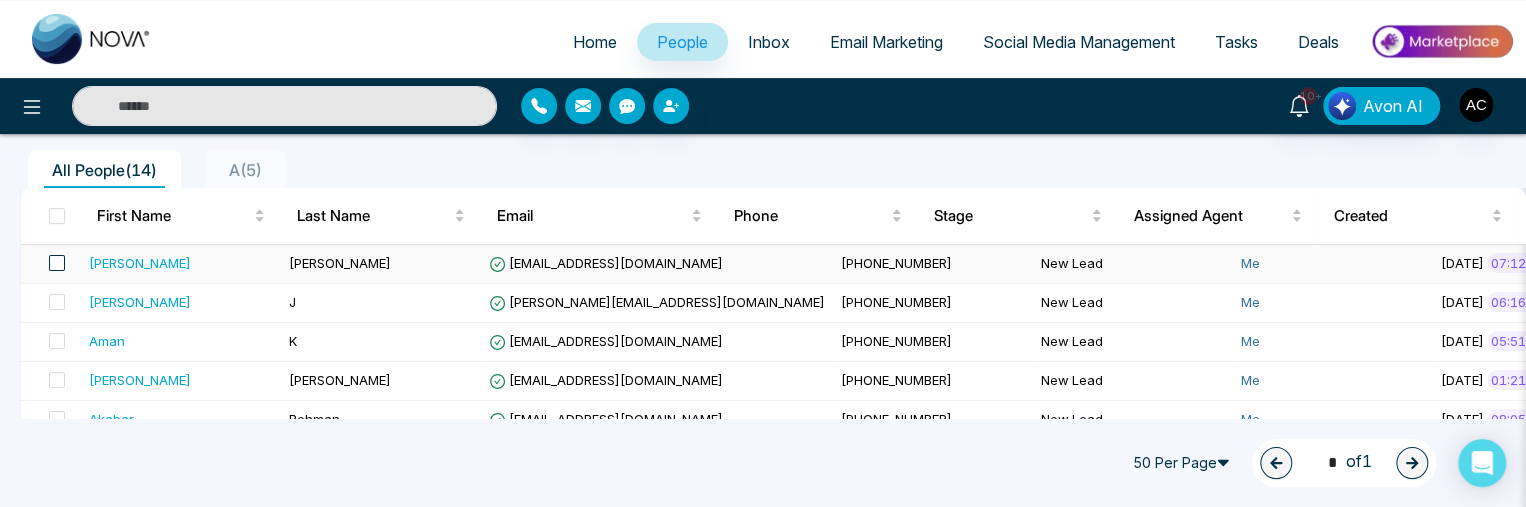 click at bounding box center [57, 263] 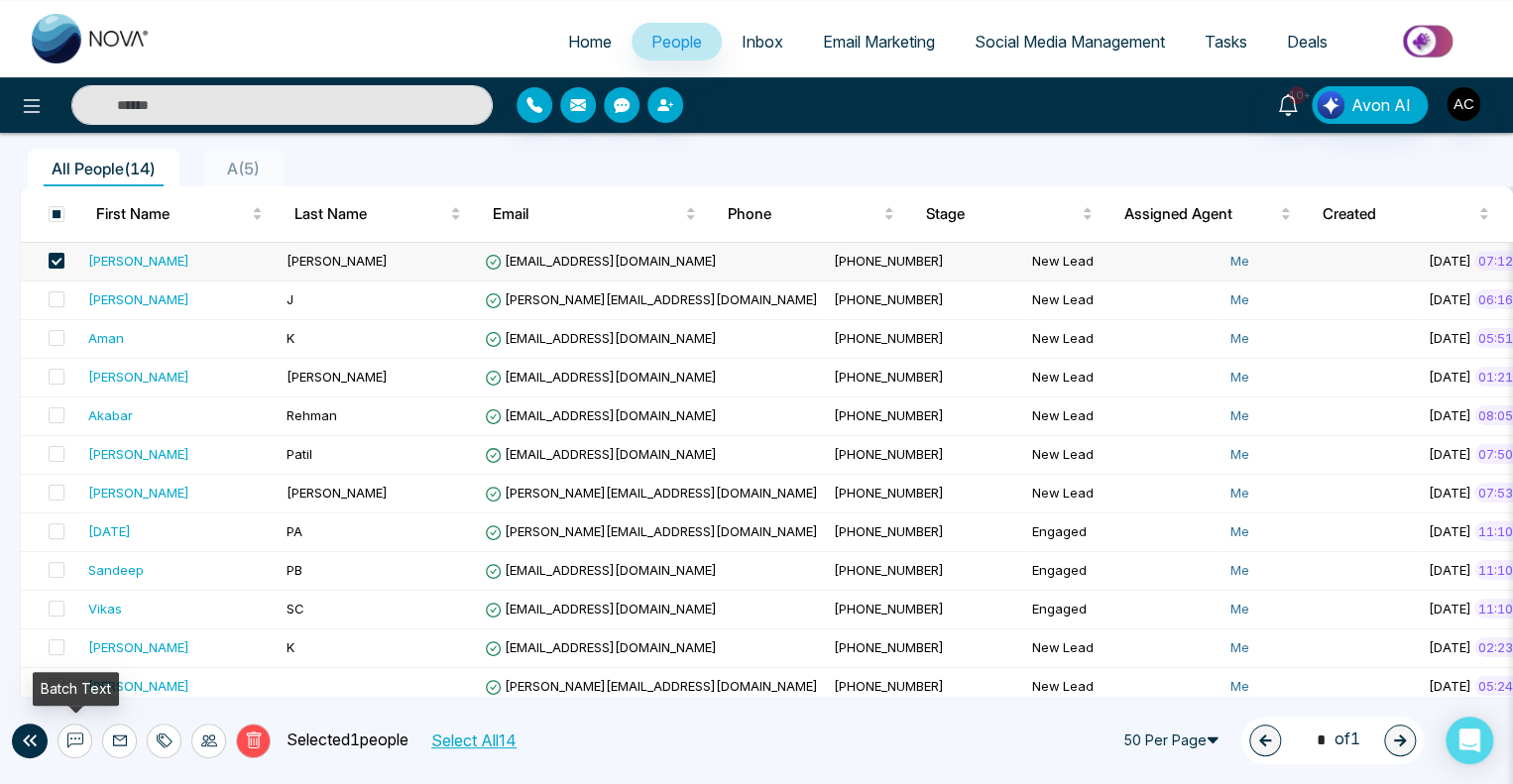 click 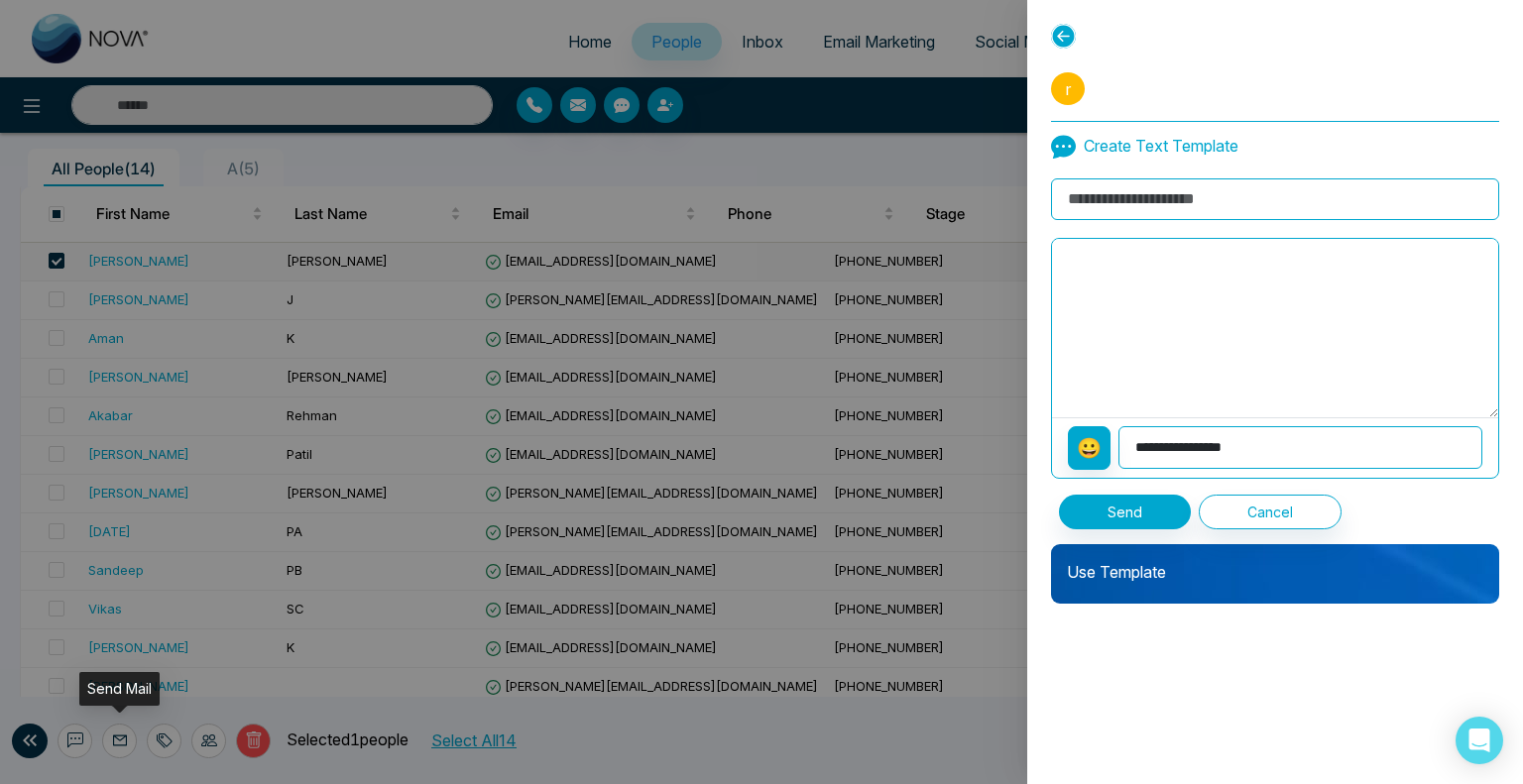click on "**********" at bounding box center (757, 234) 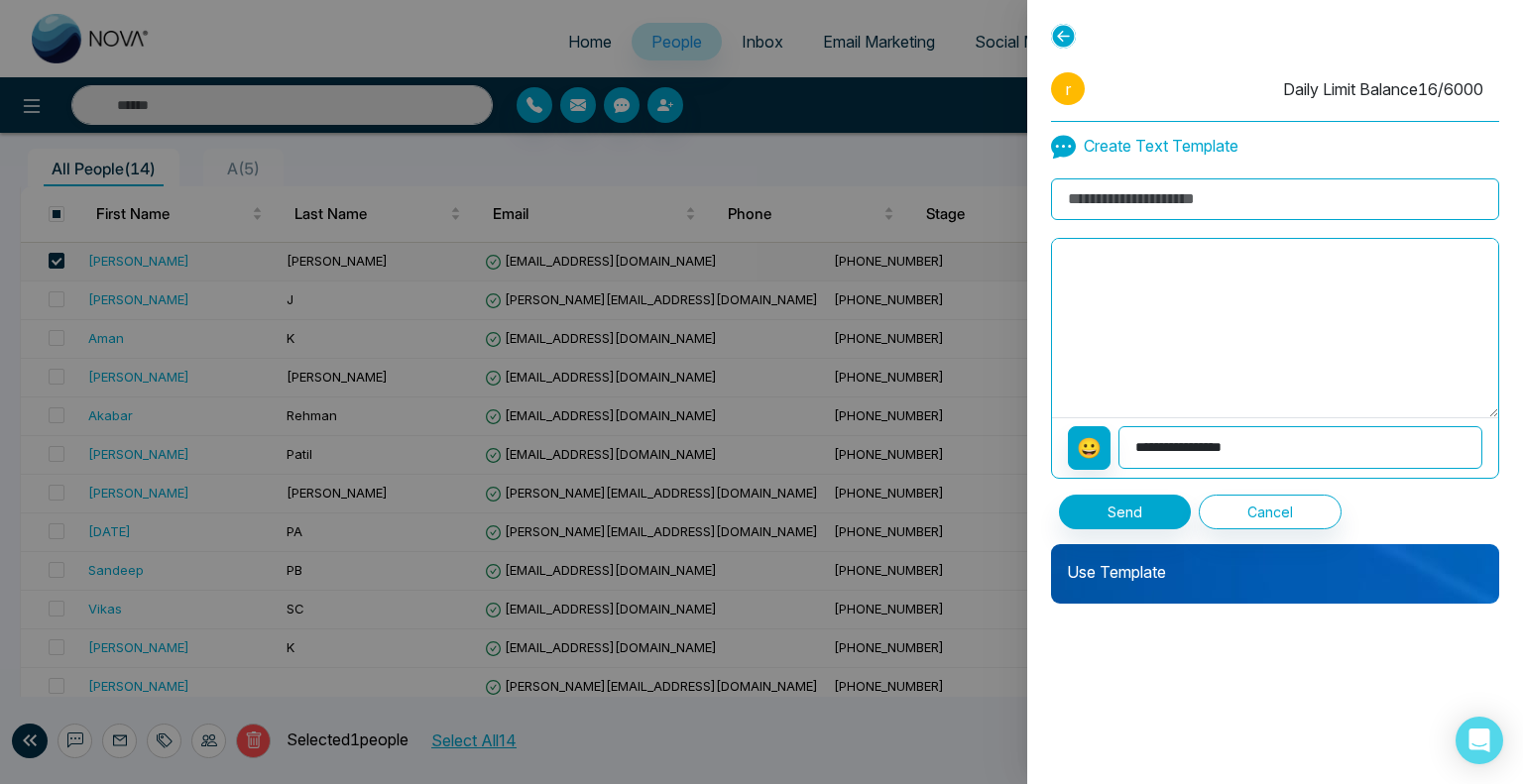 click at bounding box center [762, 392] 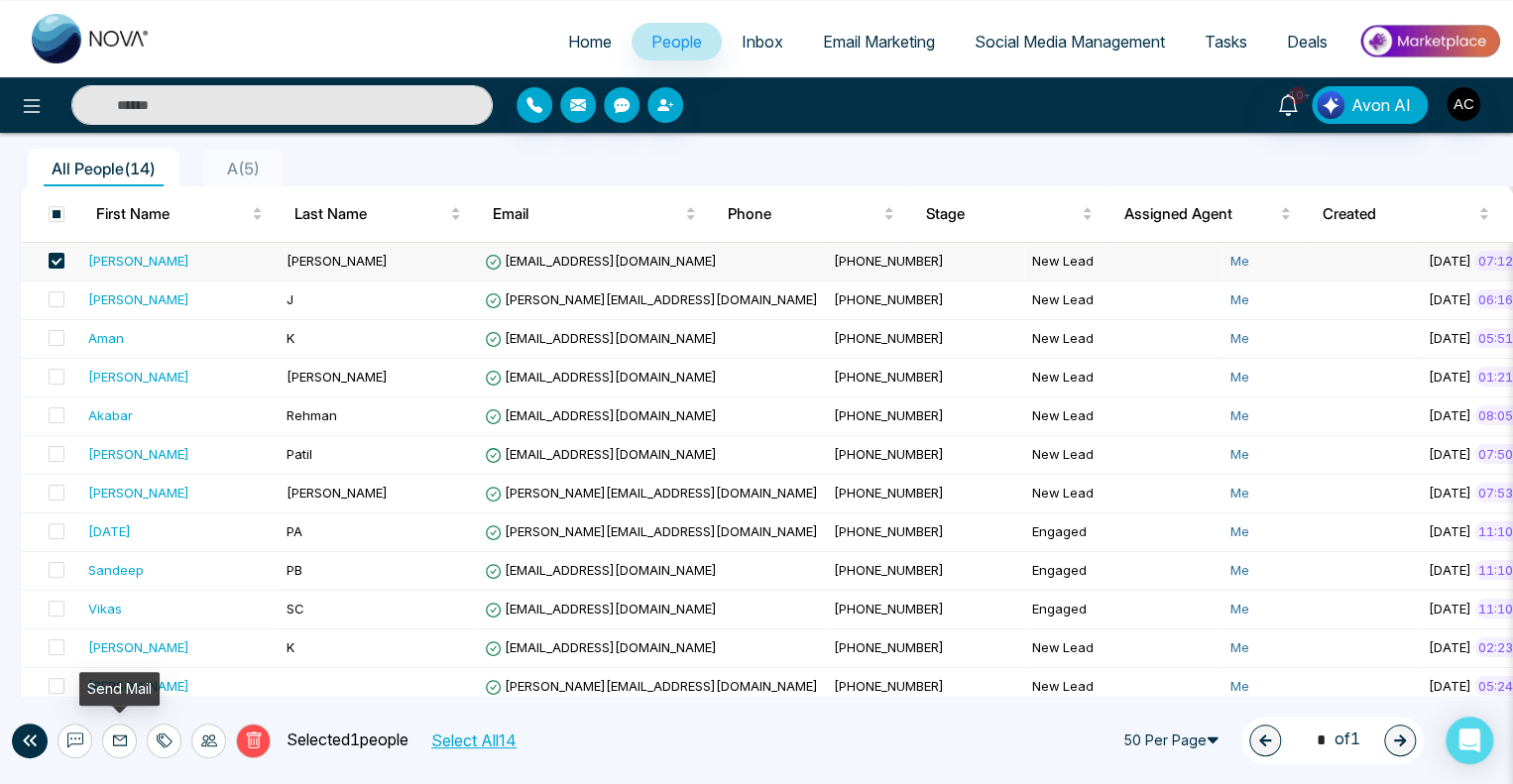 click 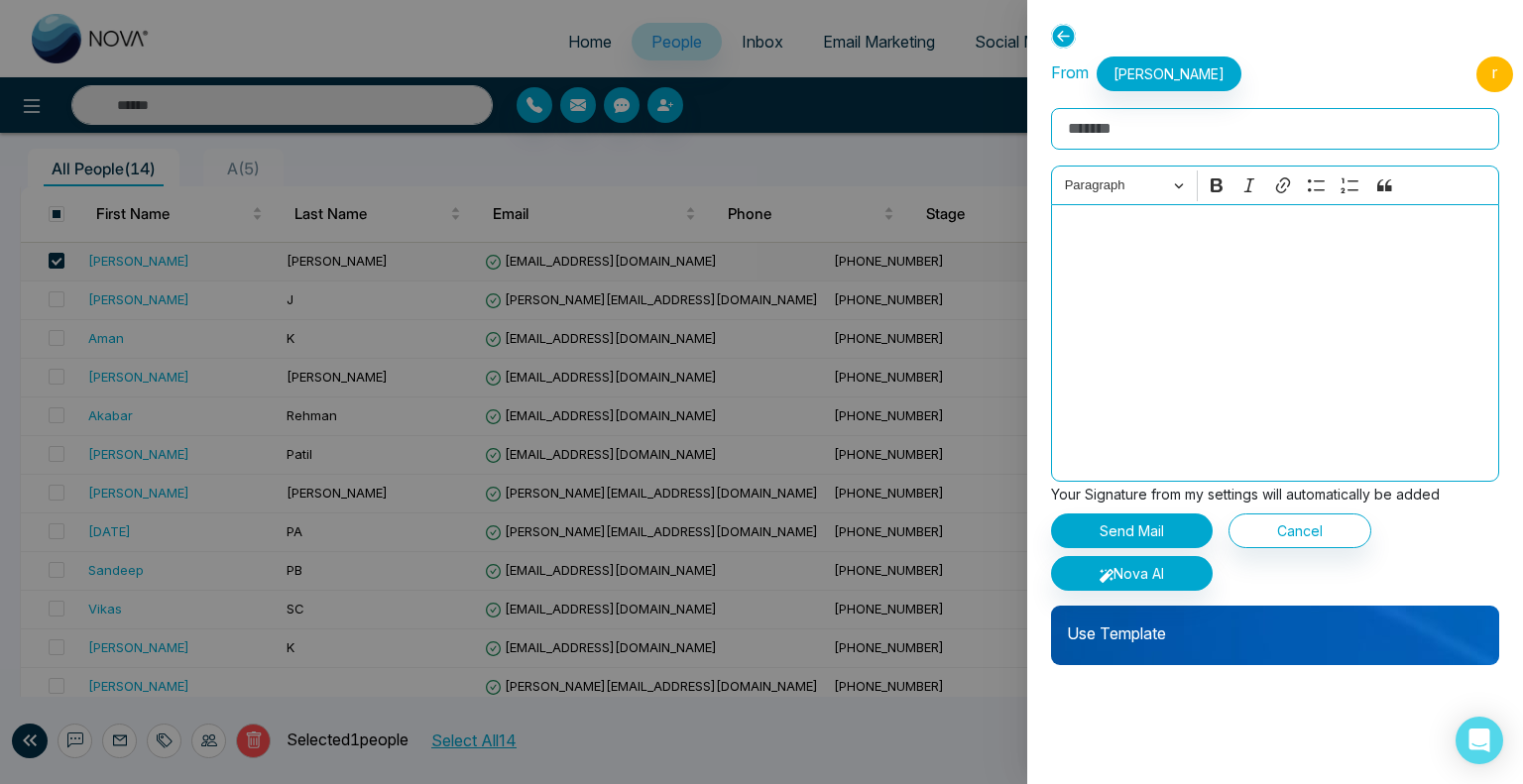 click on "Use Template" at bounding box center (1275, 625) 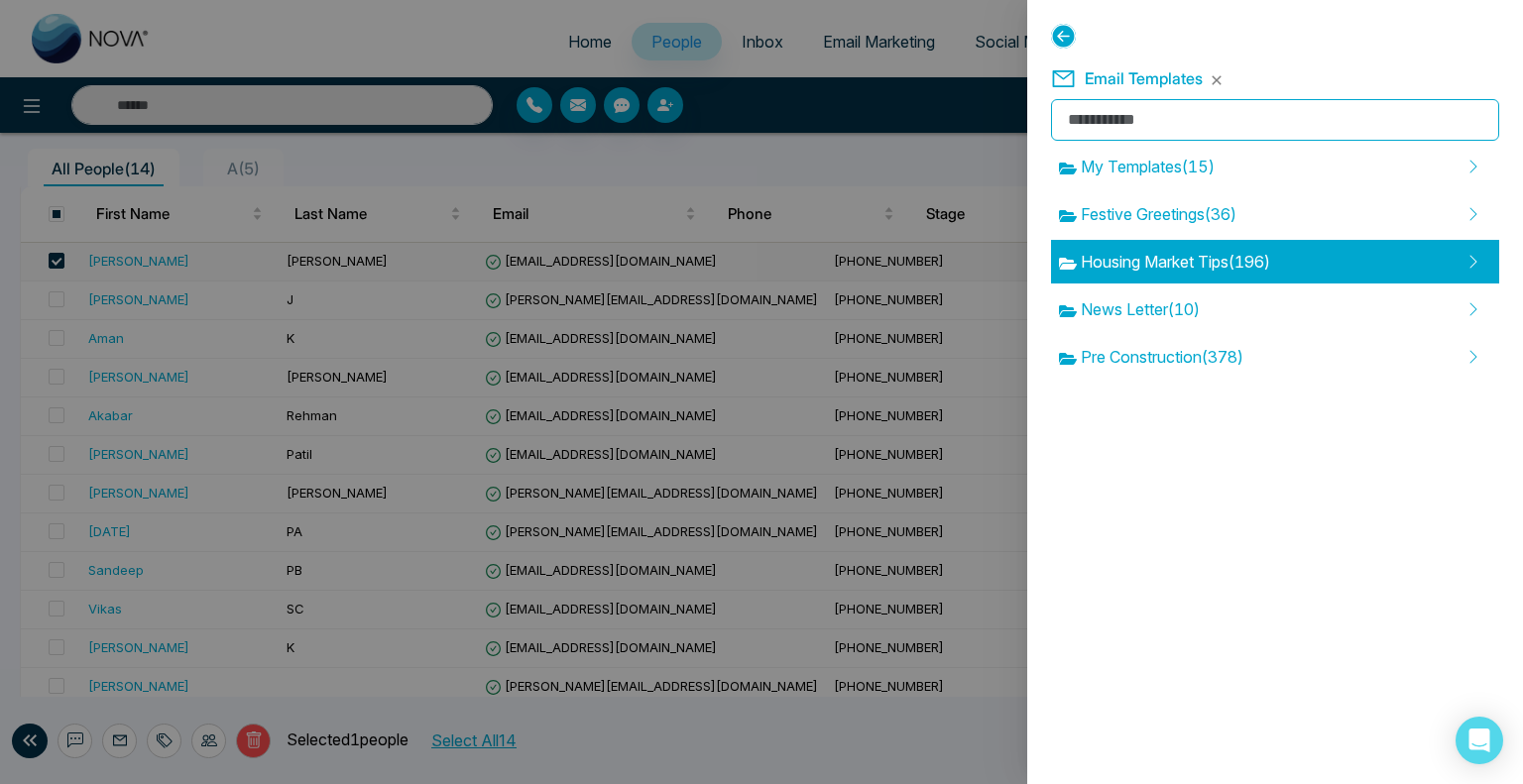 click on "Housing Market Tips  ( 196 )" at bounding box center (1164, 262) 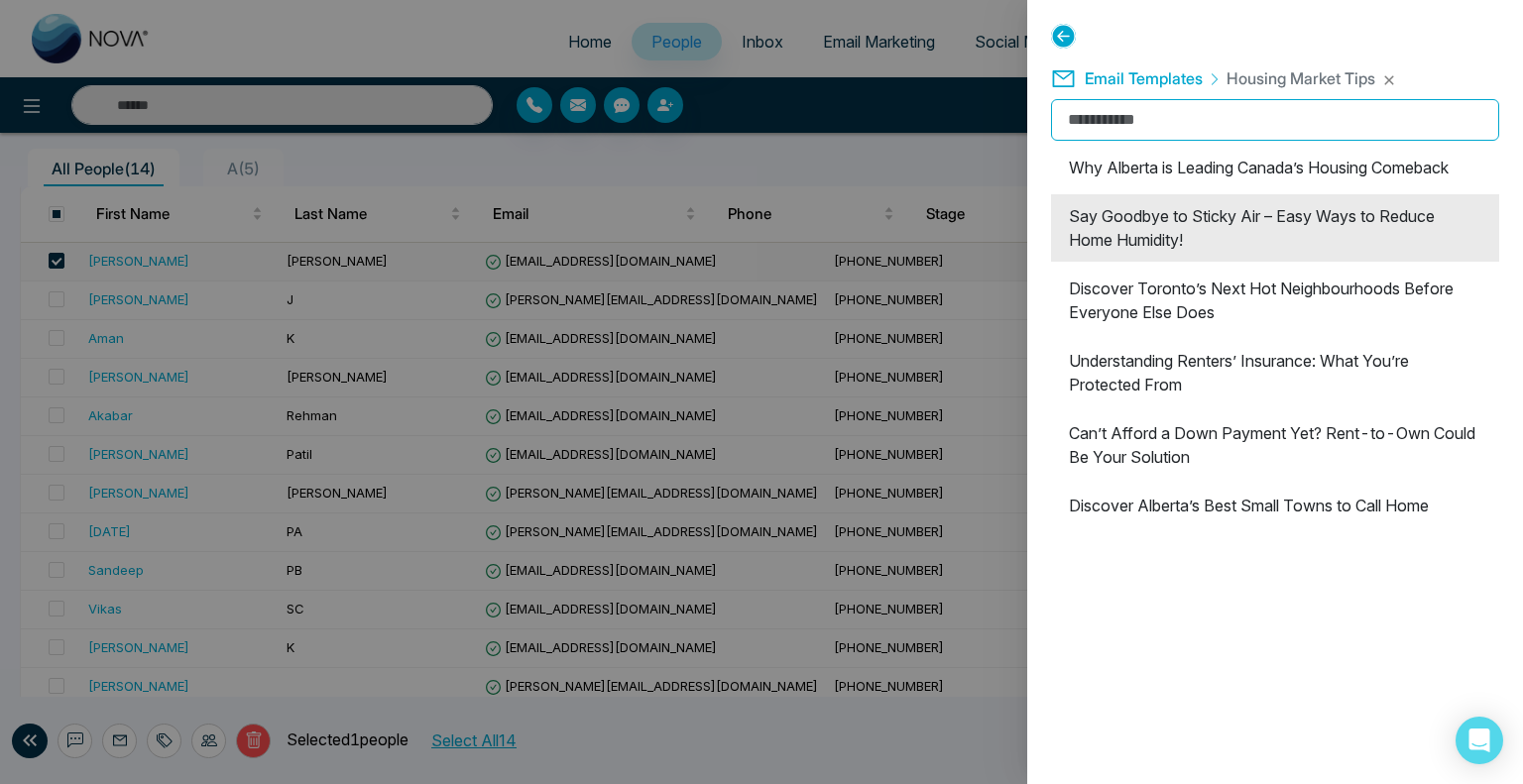 click on "Say Goodbye to Sticky Air – Easy Ways to Reduce Home Humidity!" at bounding box center (1275, 228) 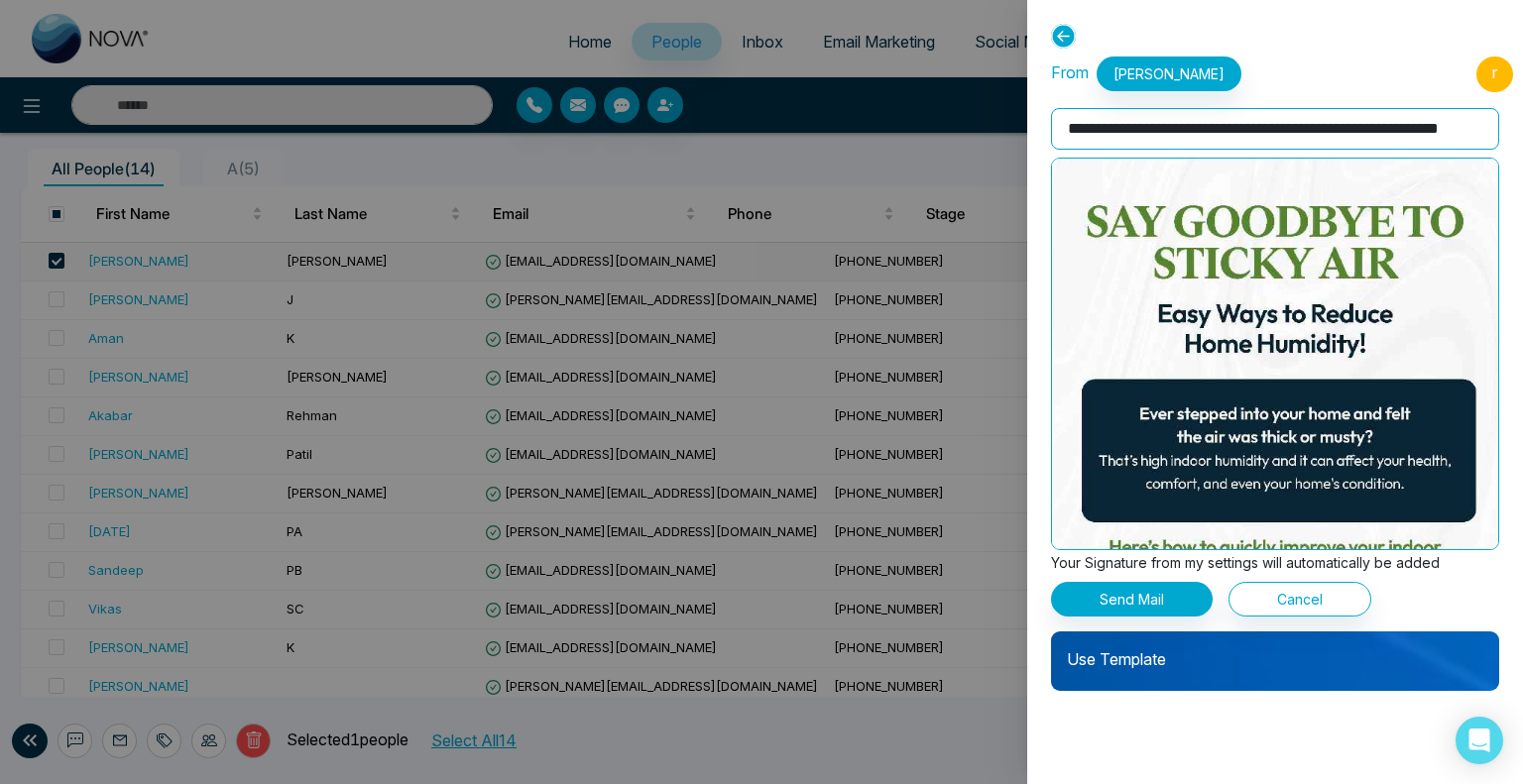 click on "Use Template" at bounding box center (1275, 651) 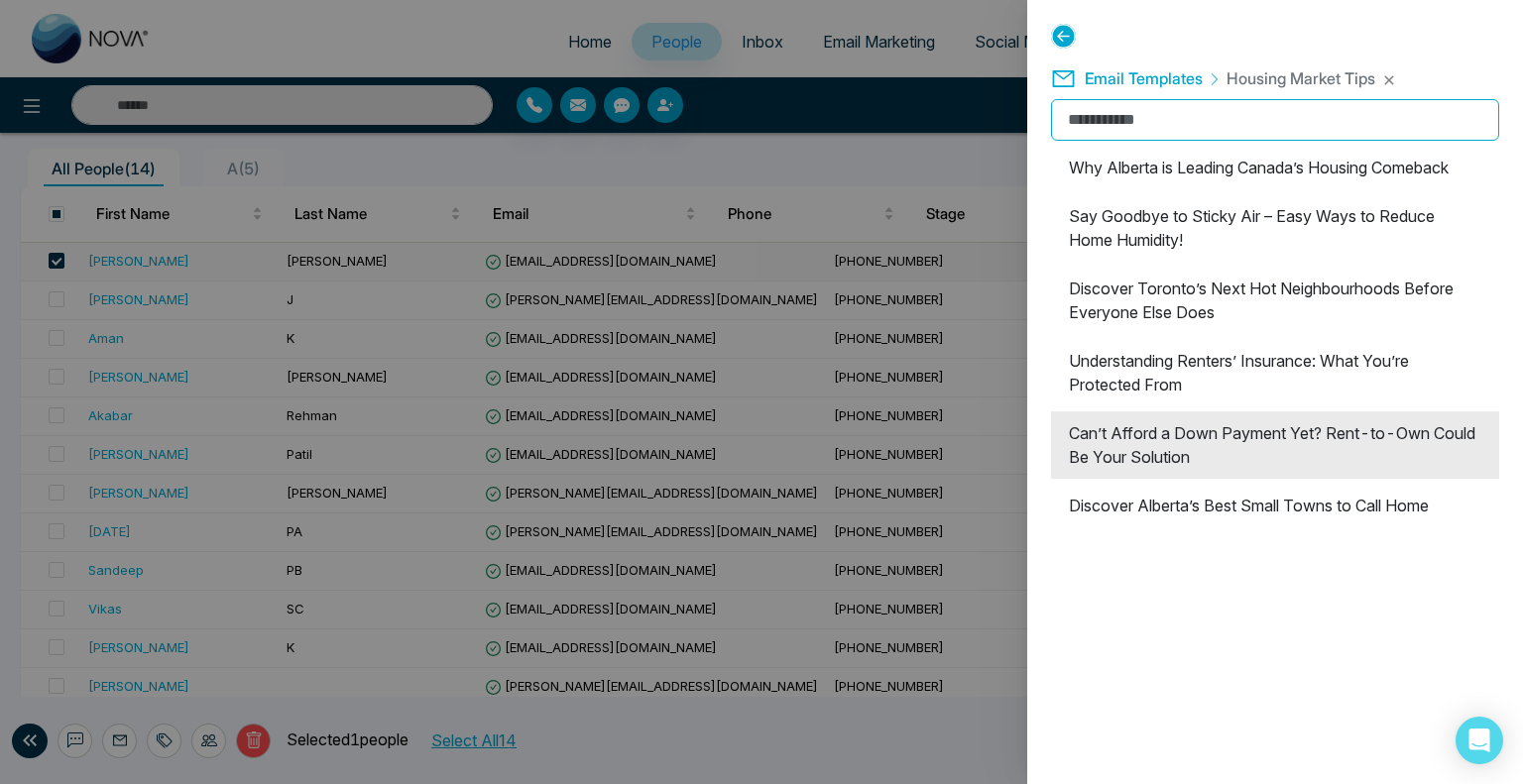 click on "Can’t Afford a Down Payment Yet? Rent-to-Own Could Be Your Solution" at bounding box center [1275, 445] 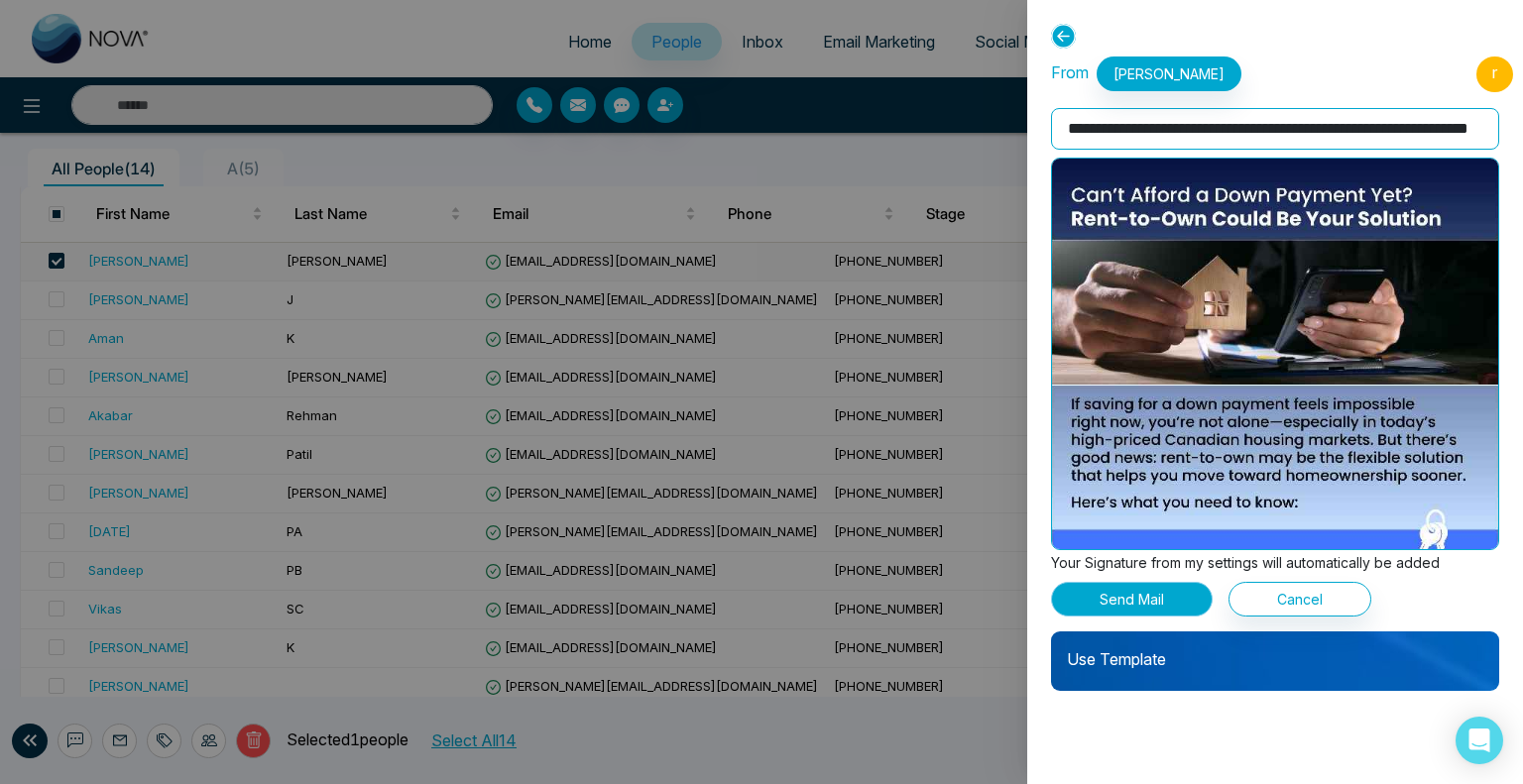 click on "Send Mail" at bounding box center (1131, 599) 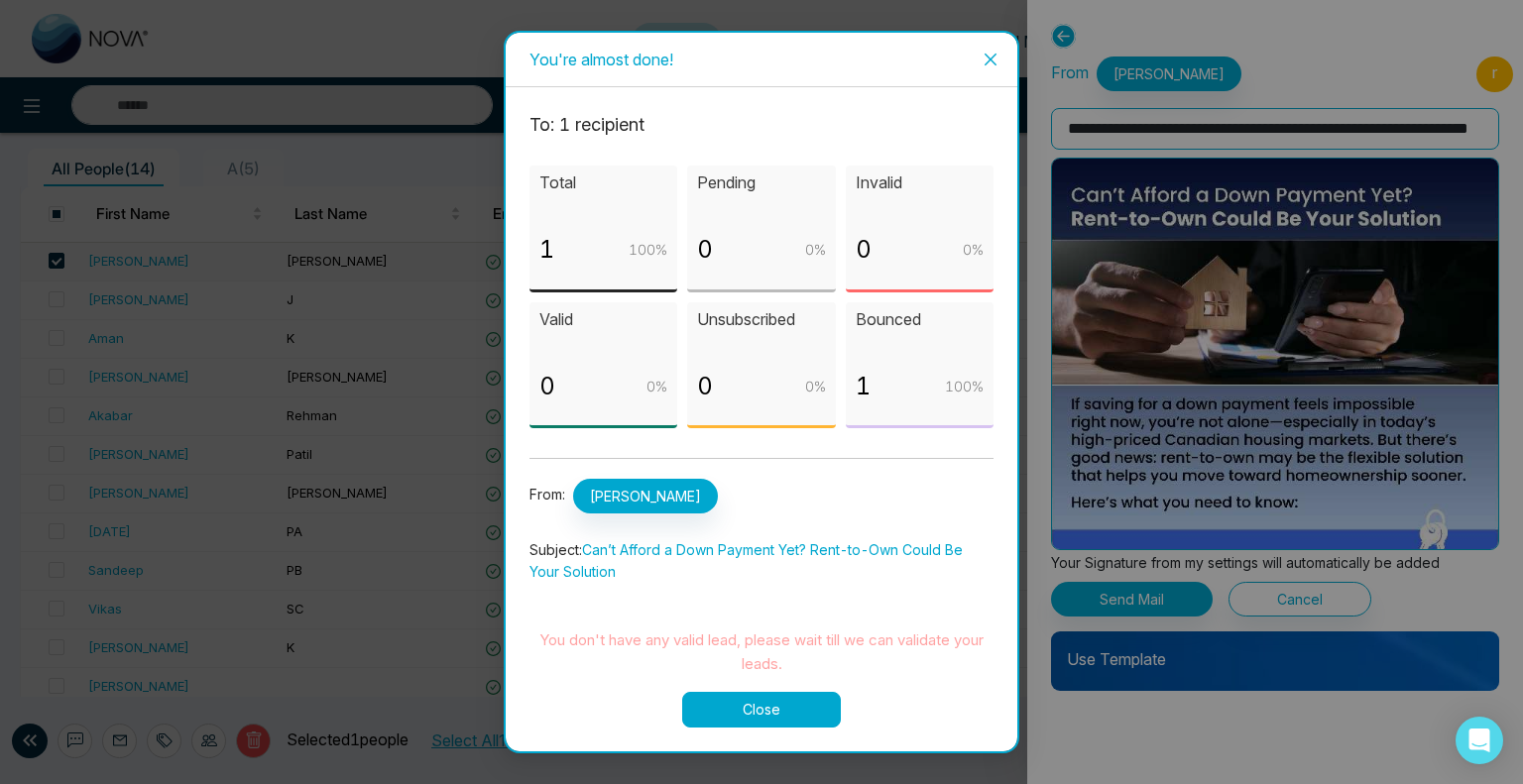 click on "Close" at bounding box center (762, 710) 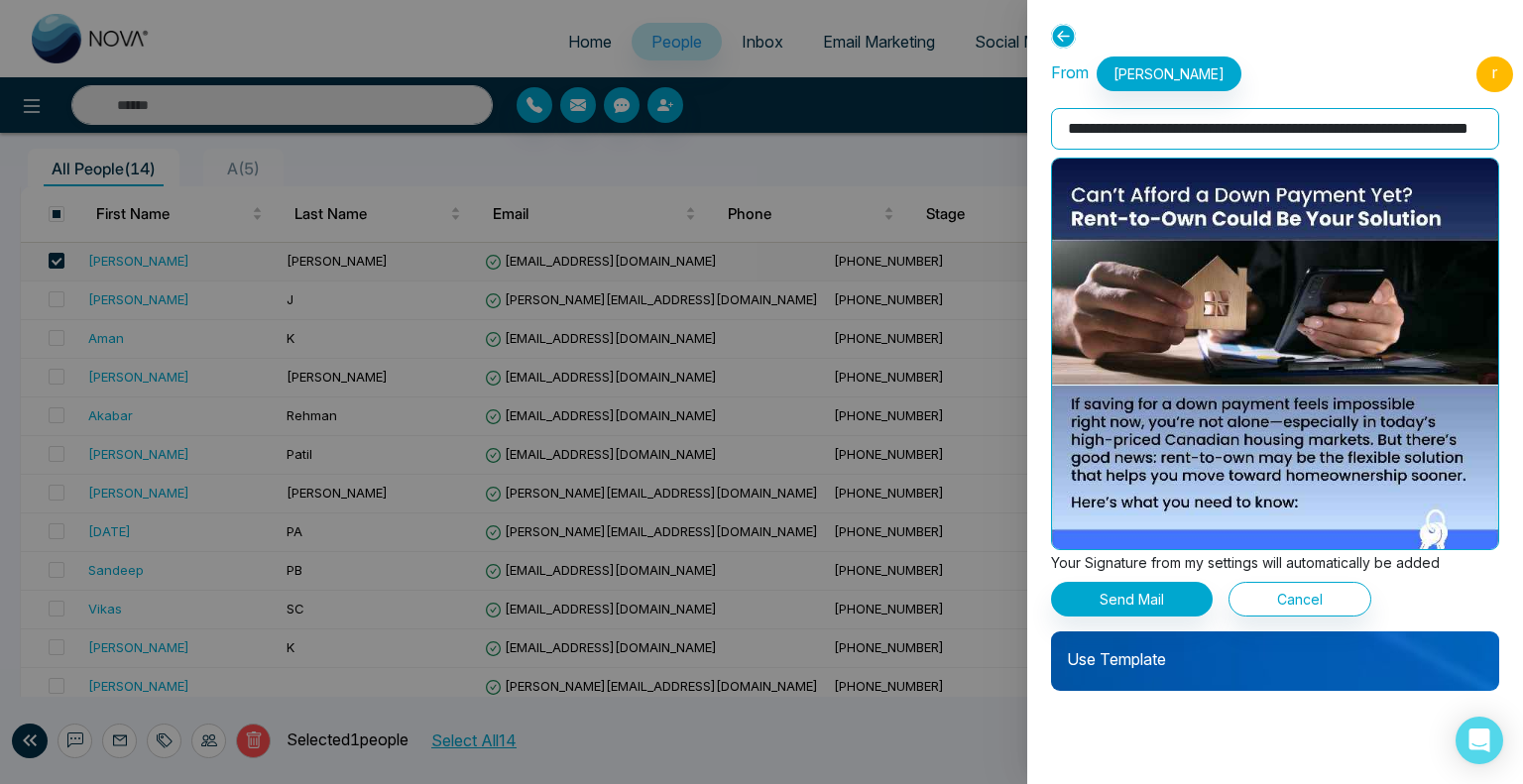 click at bounding box center [762, 392] 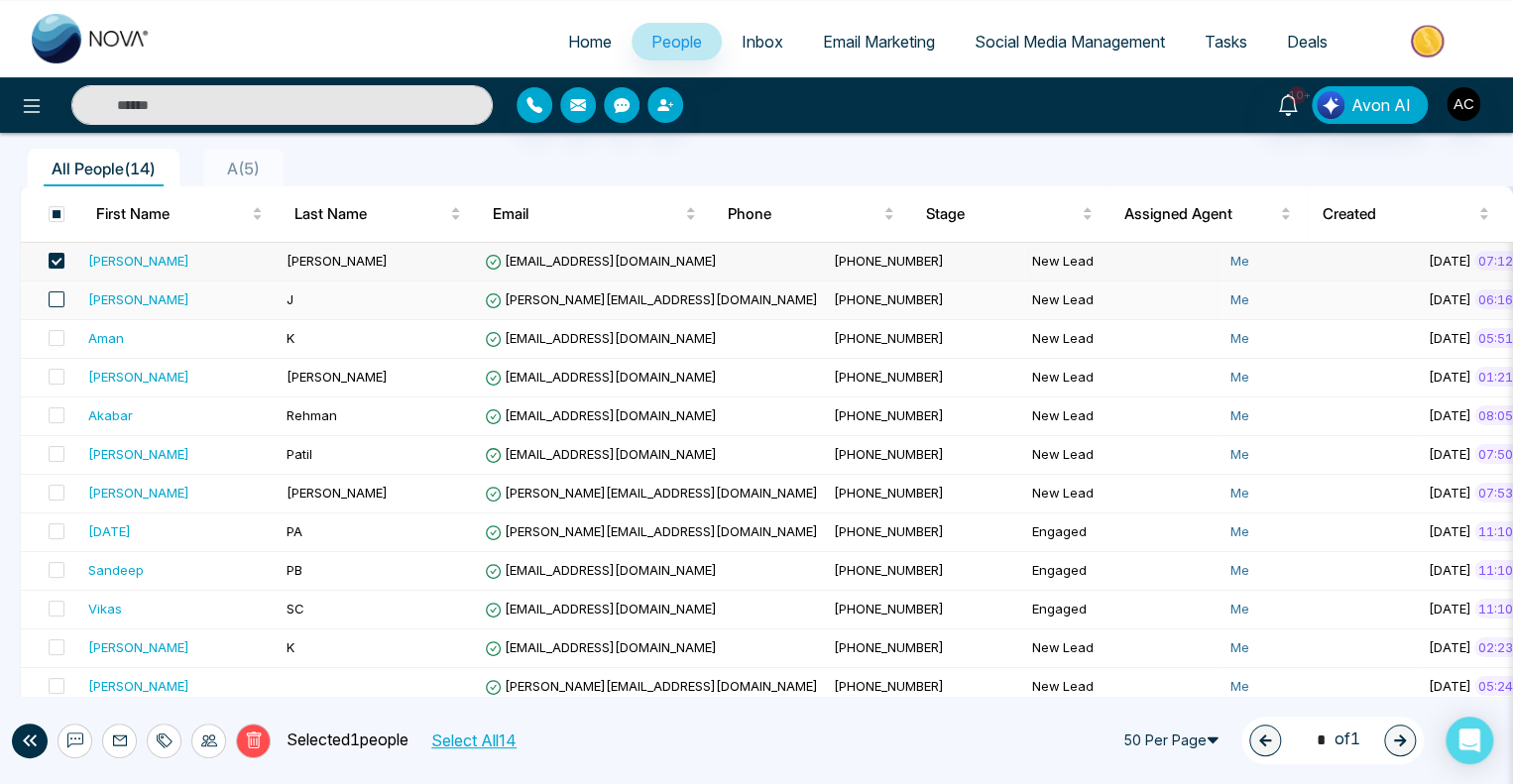 click at bounding box center (57, 299) 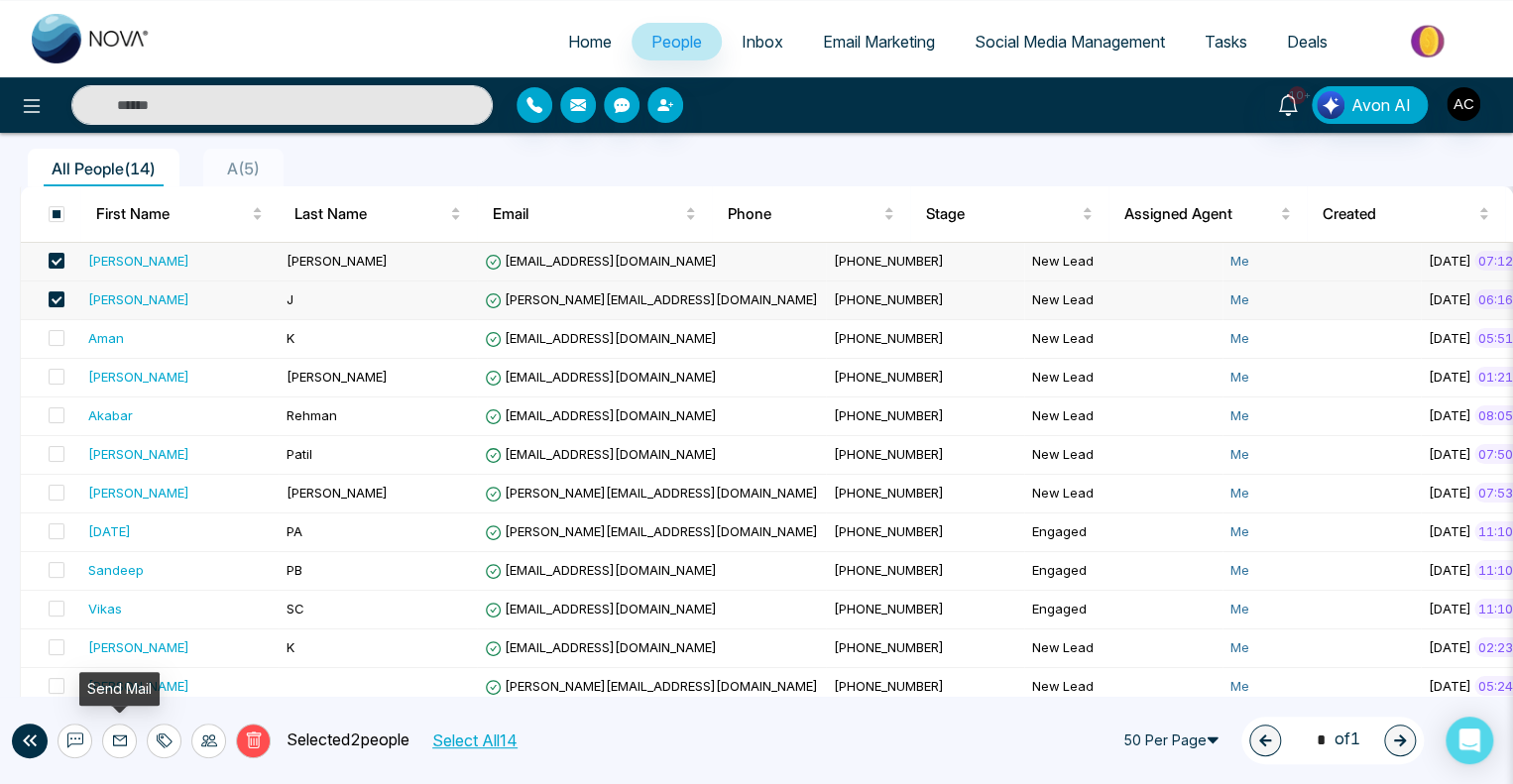 click 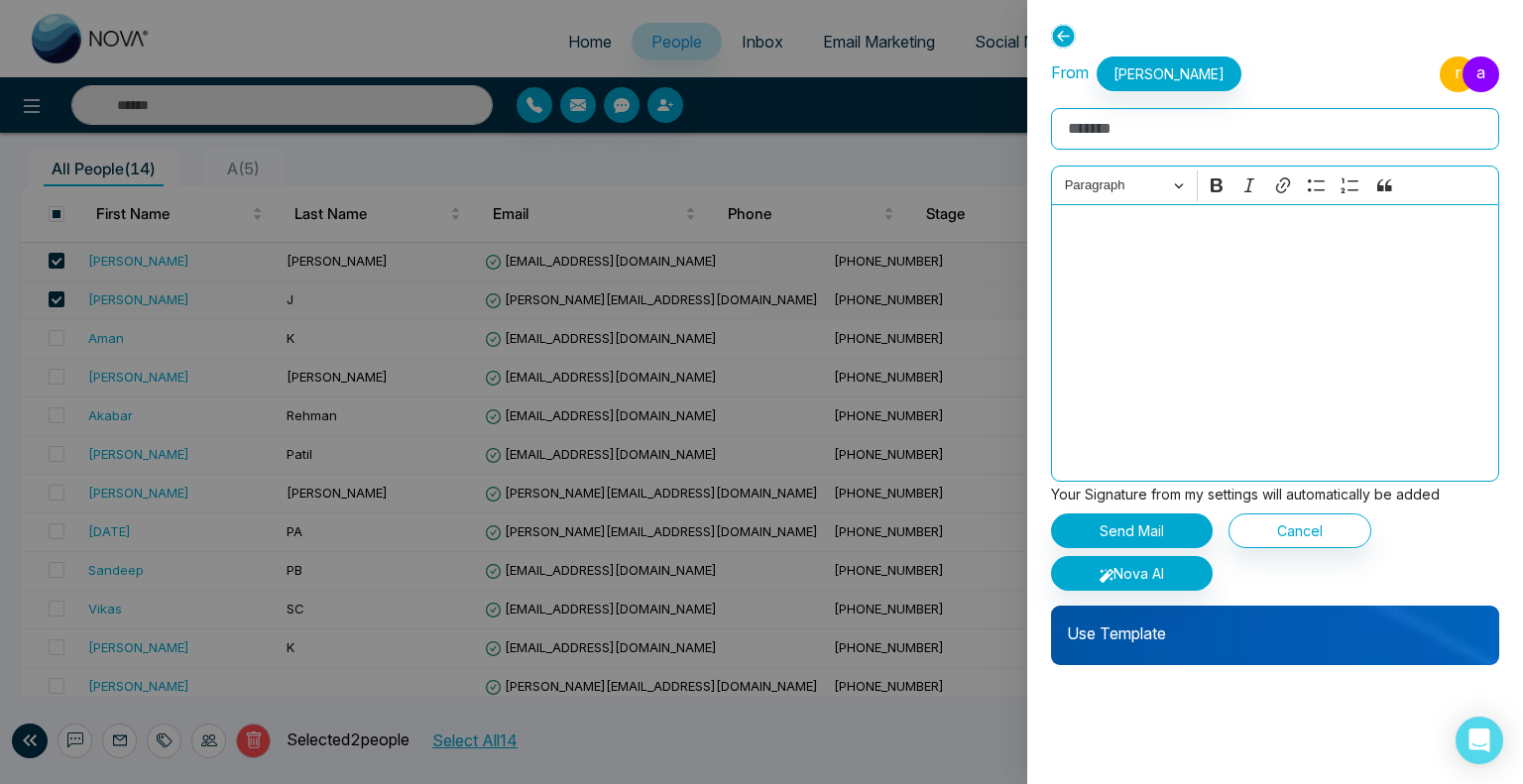 click on "Use Template" at bounding box center (1275, 625) 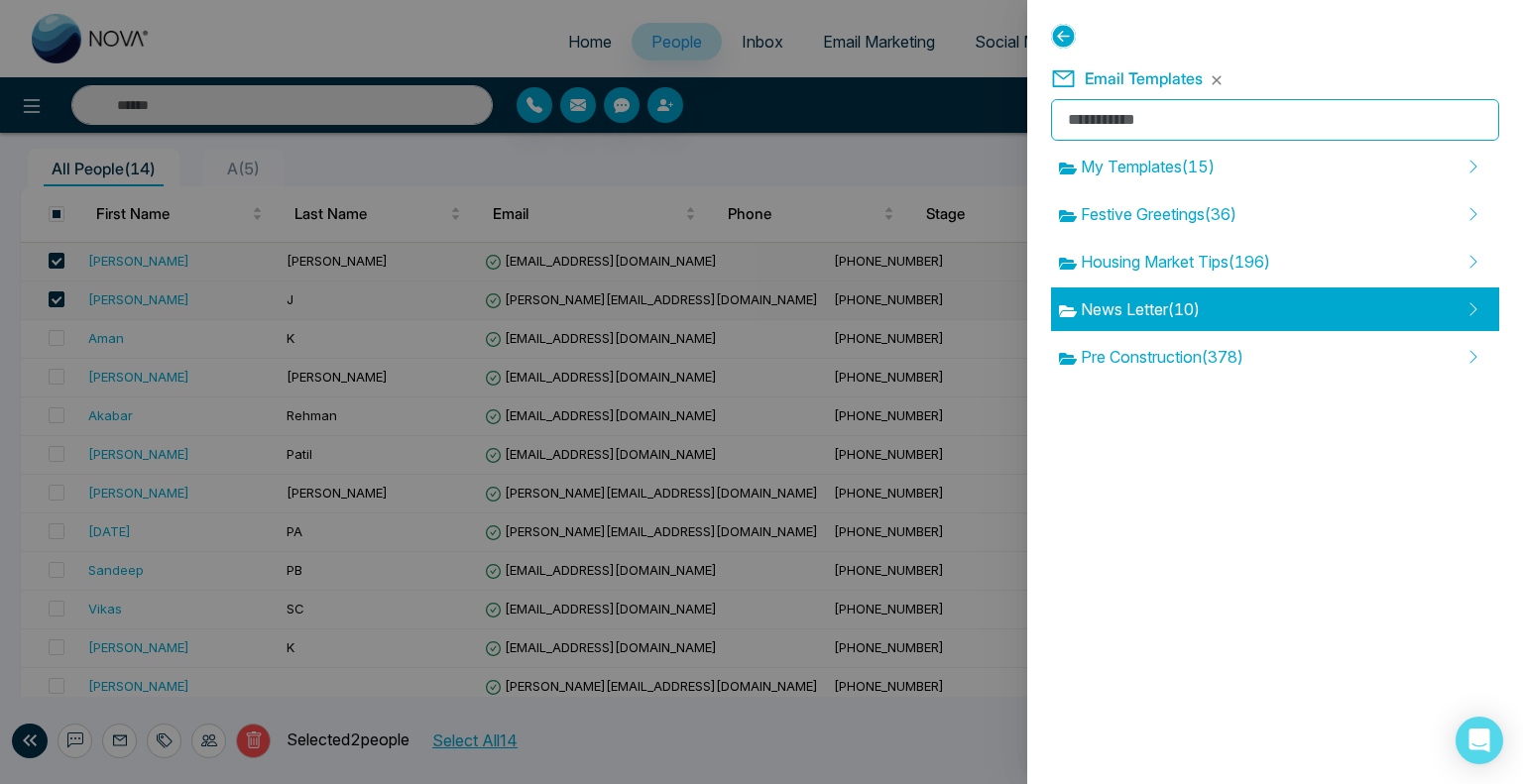 click on "News Letter  ( 10 )" at bounding box center [1275, 309] 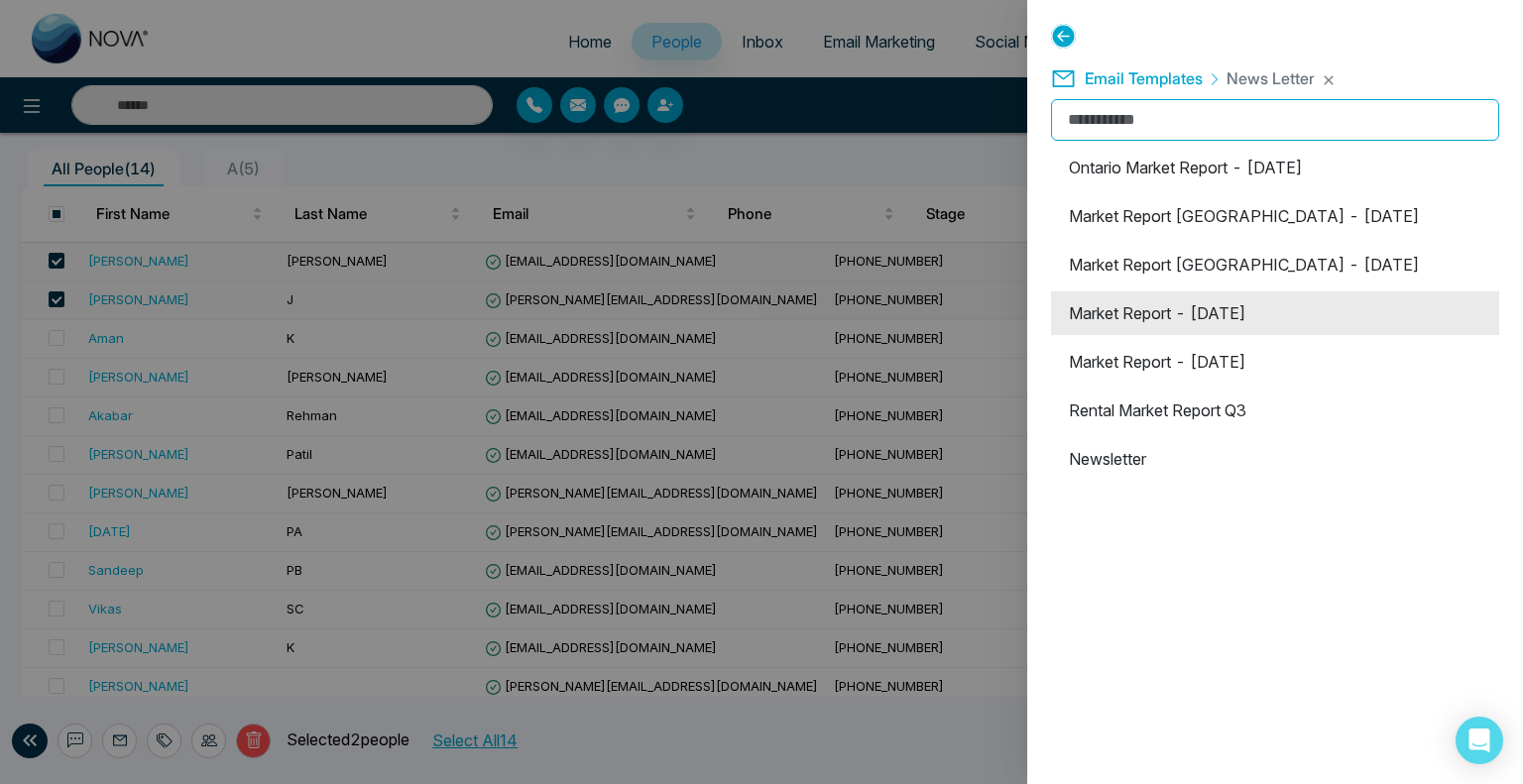 click on "Market Report - [DATE]" at bounding box center [1275, 313] 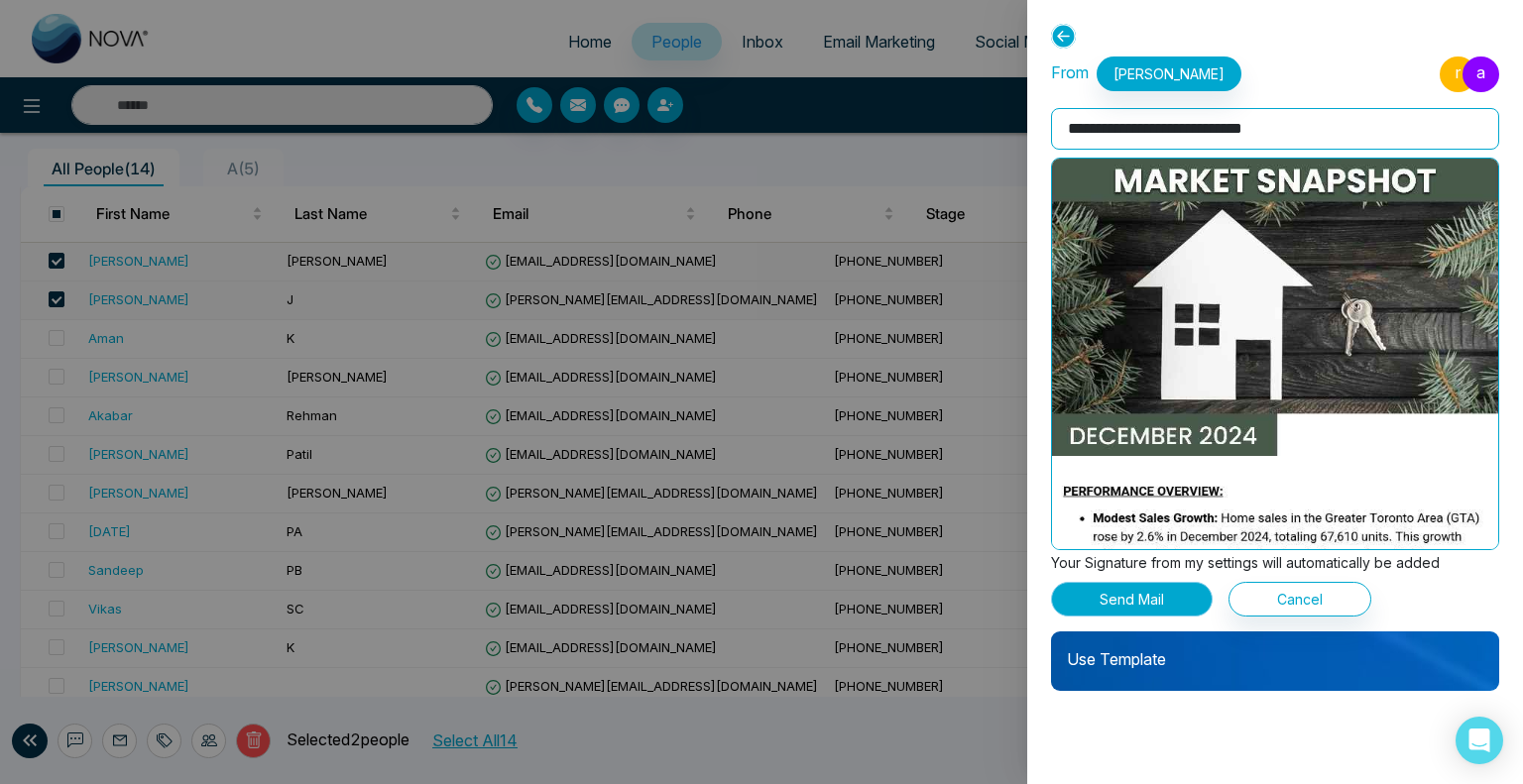 click on "Send Mail" at bounding box center [1131, 599] 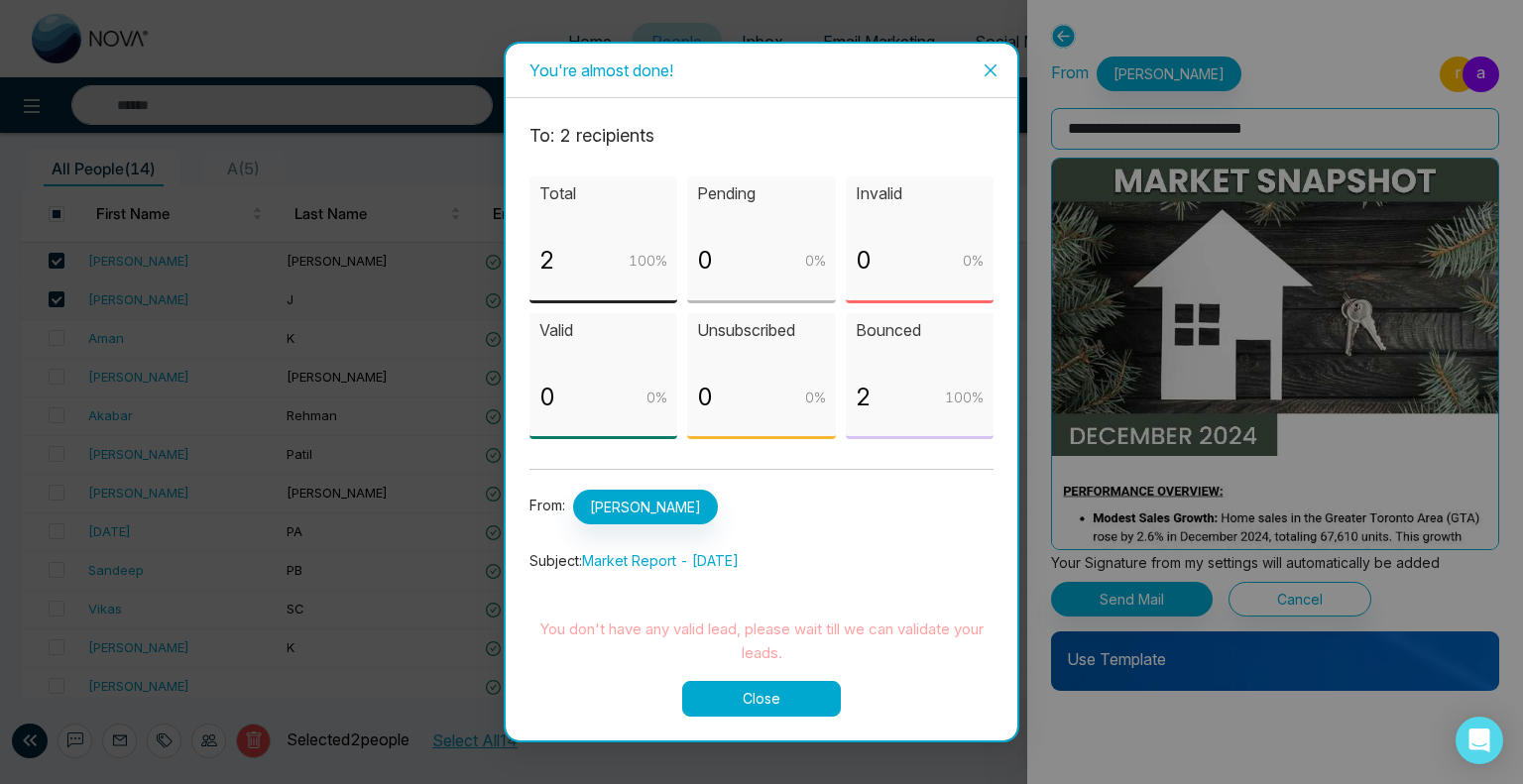 click 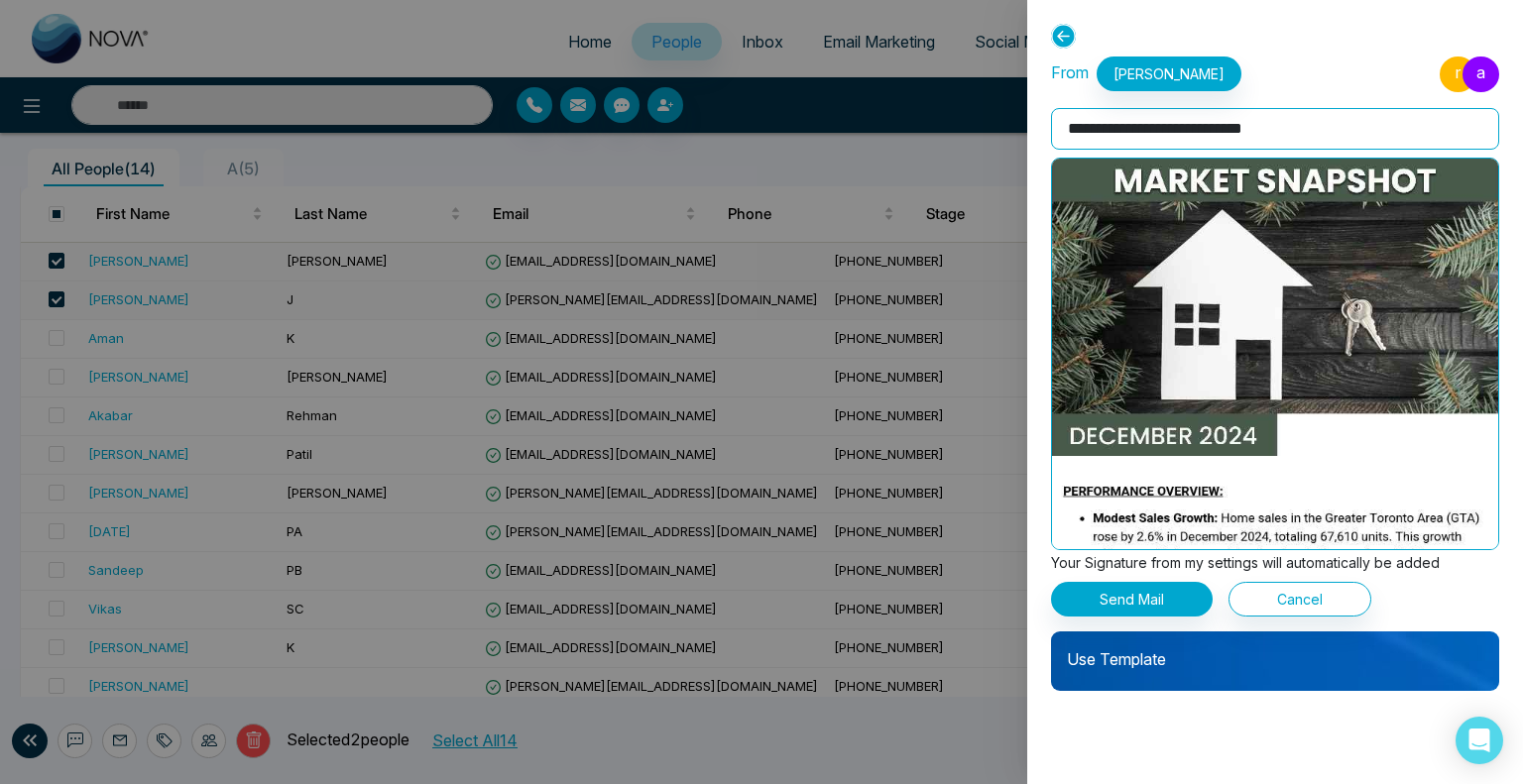 click at bounding box center [762, 392] 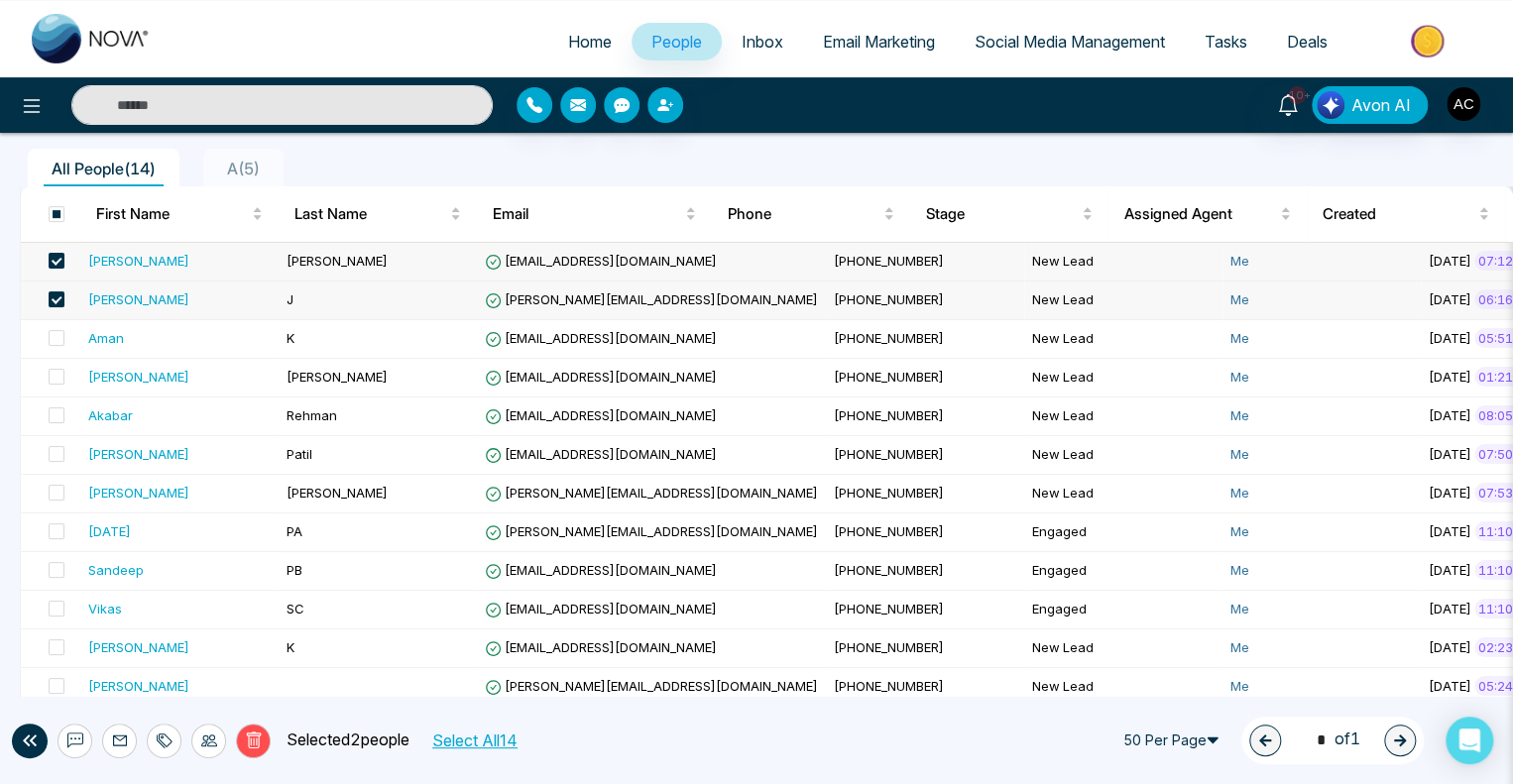 scroll, scrollTop: 0, scrollLeft: 0, axis: both 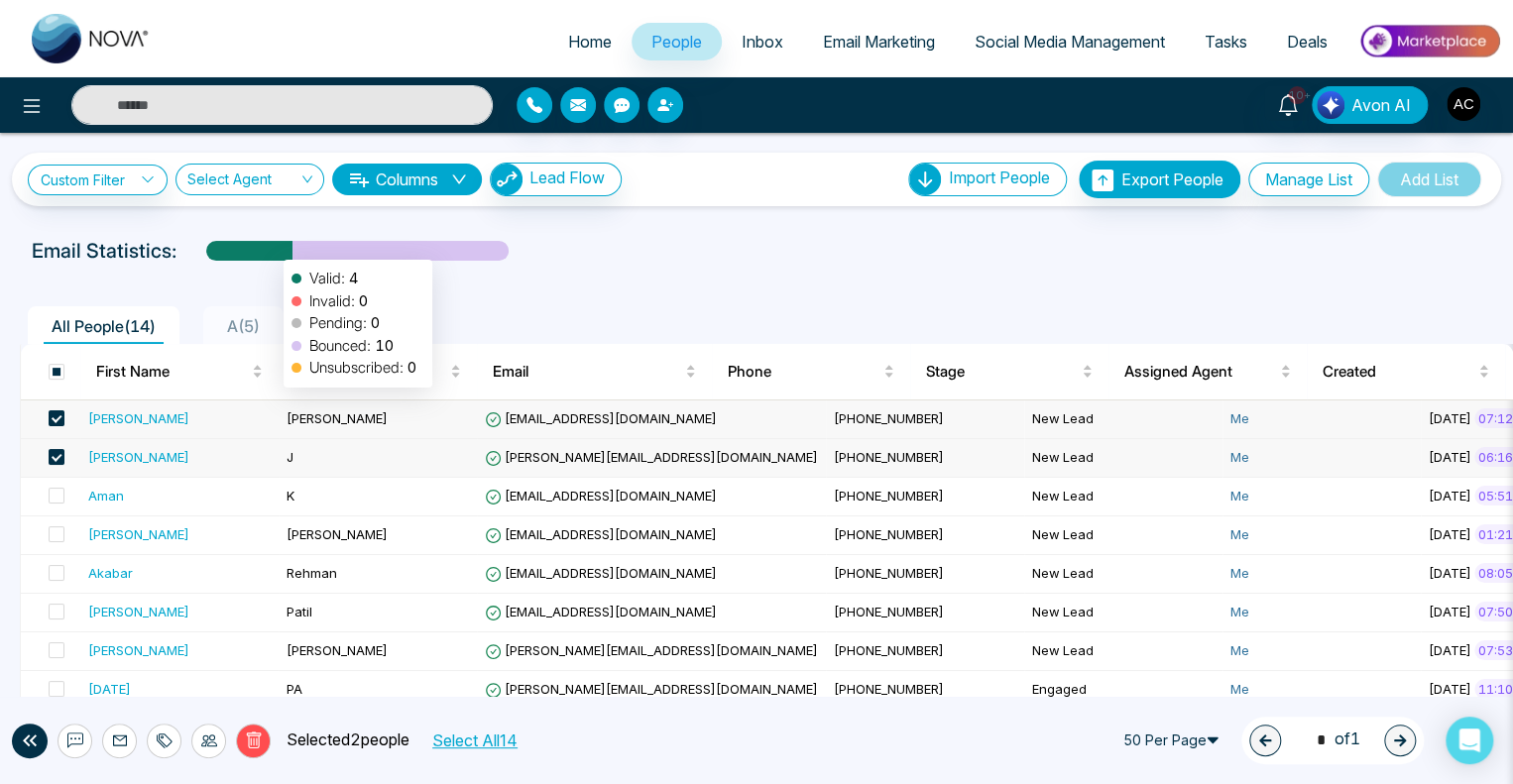 click at bounding box center (249, 258) 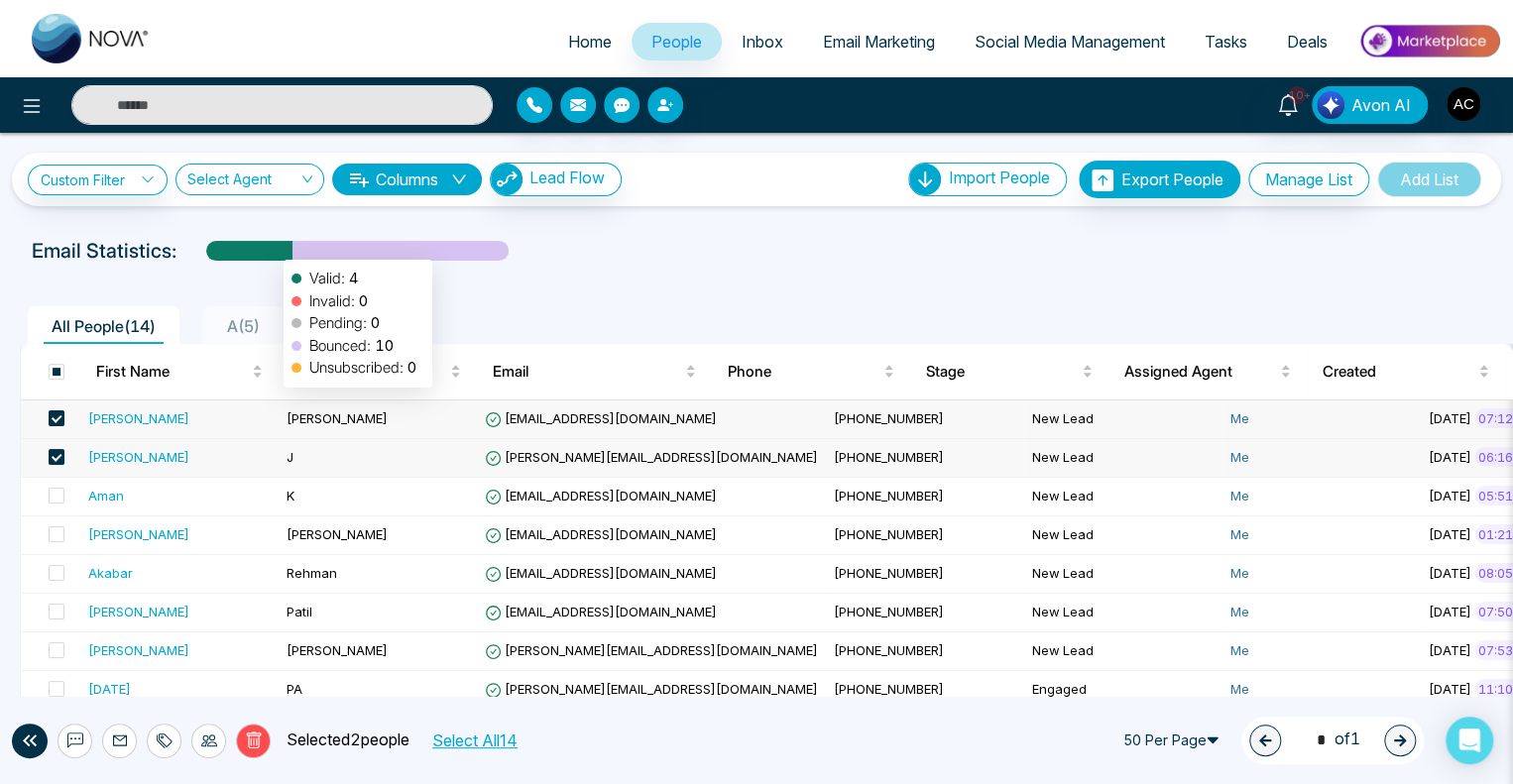 click at bounding box center (249, 258) 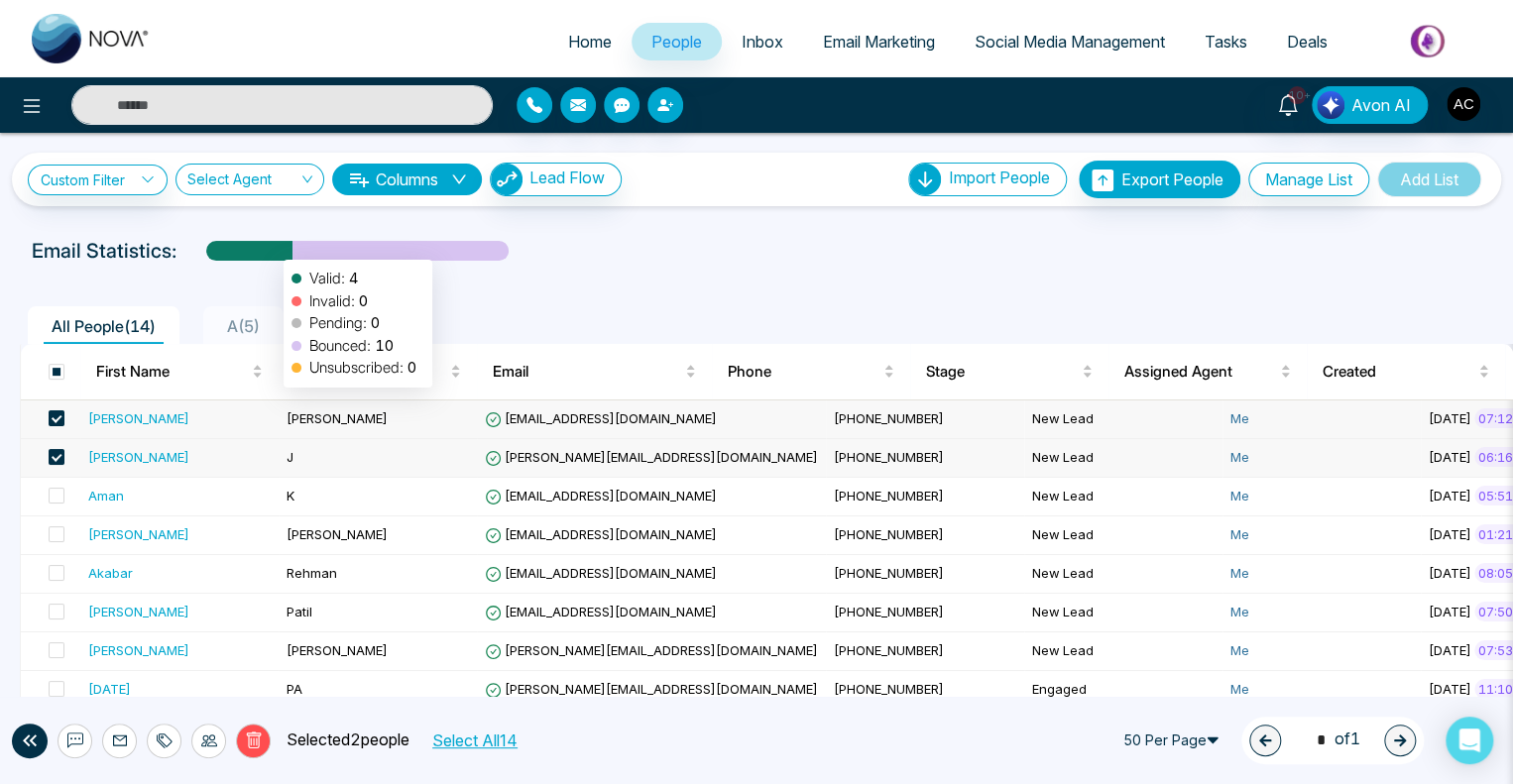 click at bounding box center (249, 258) 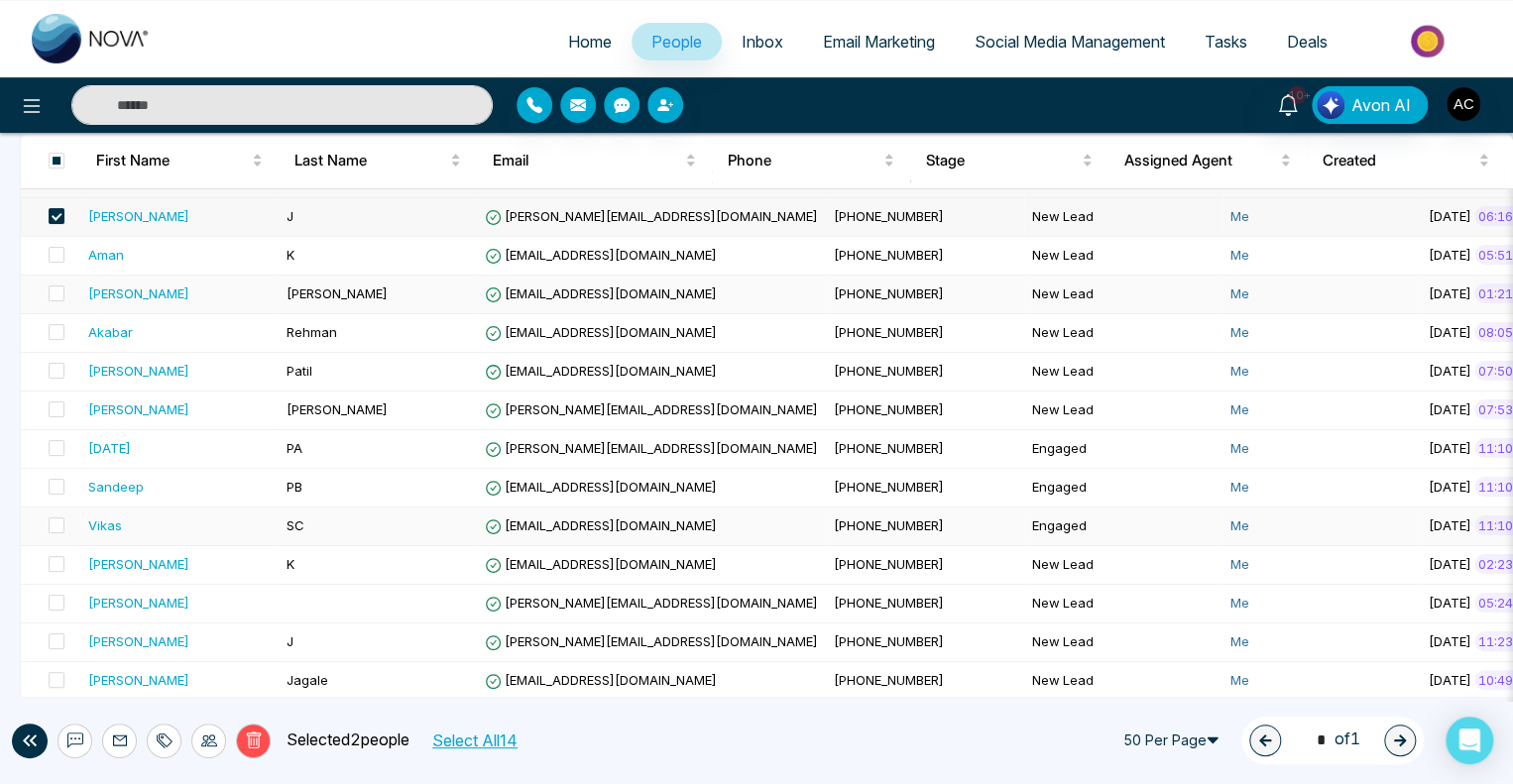 scroll, scrollTop: 252, scrollLeft: 0, axis: vertical 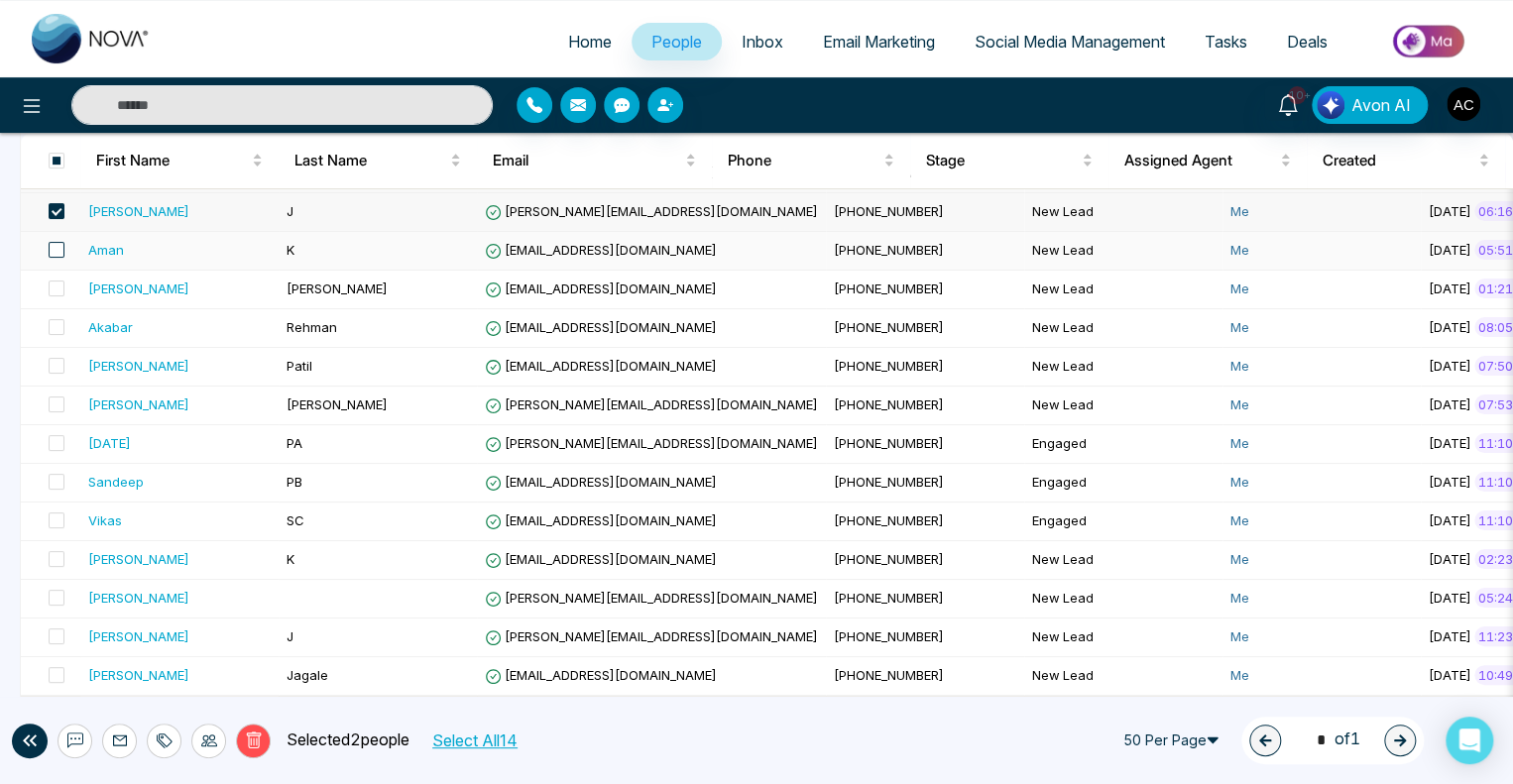 click at bounding box center [57, 250] 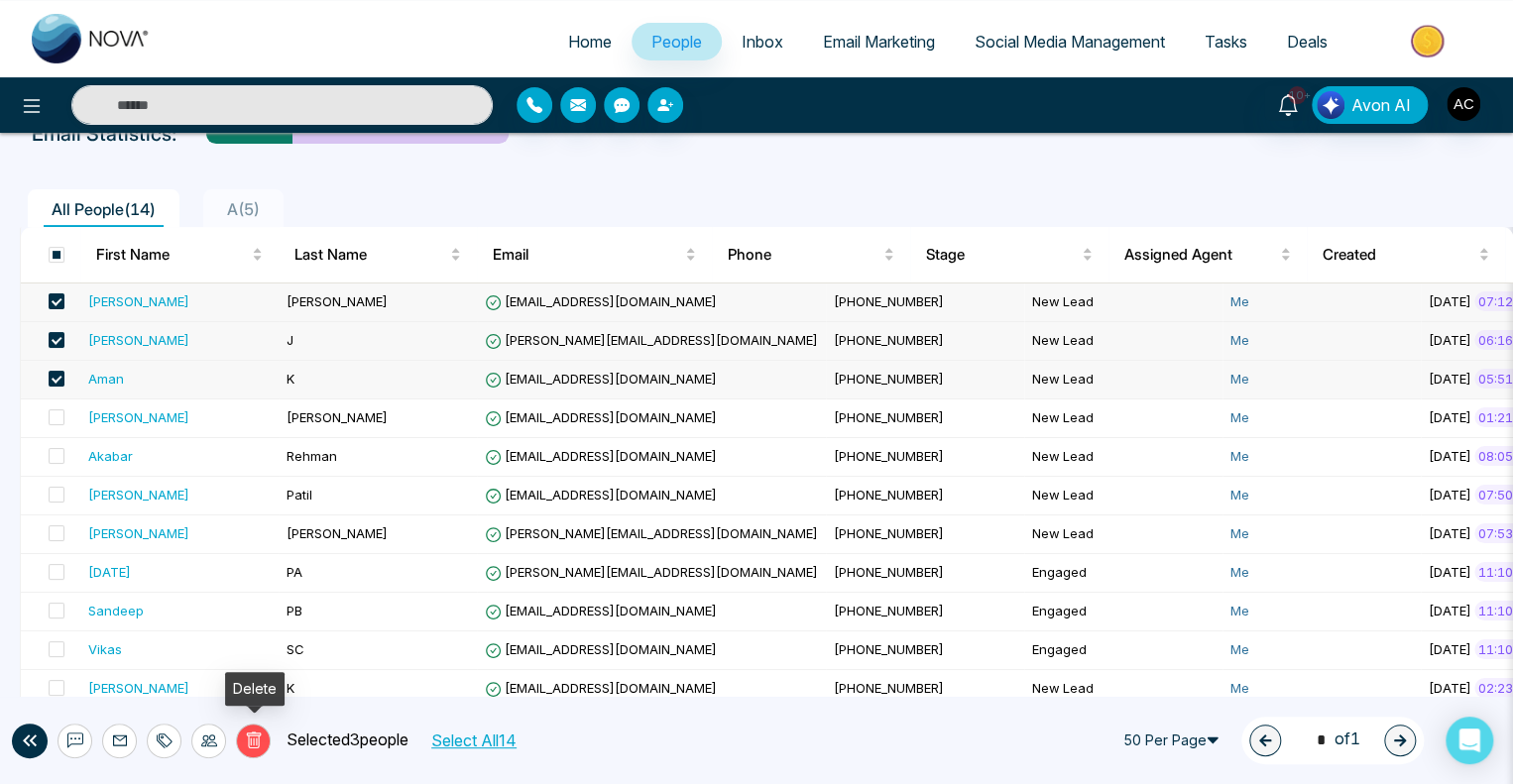 click 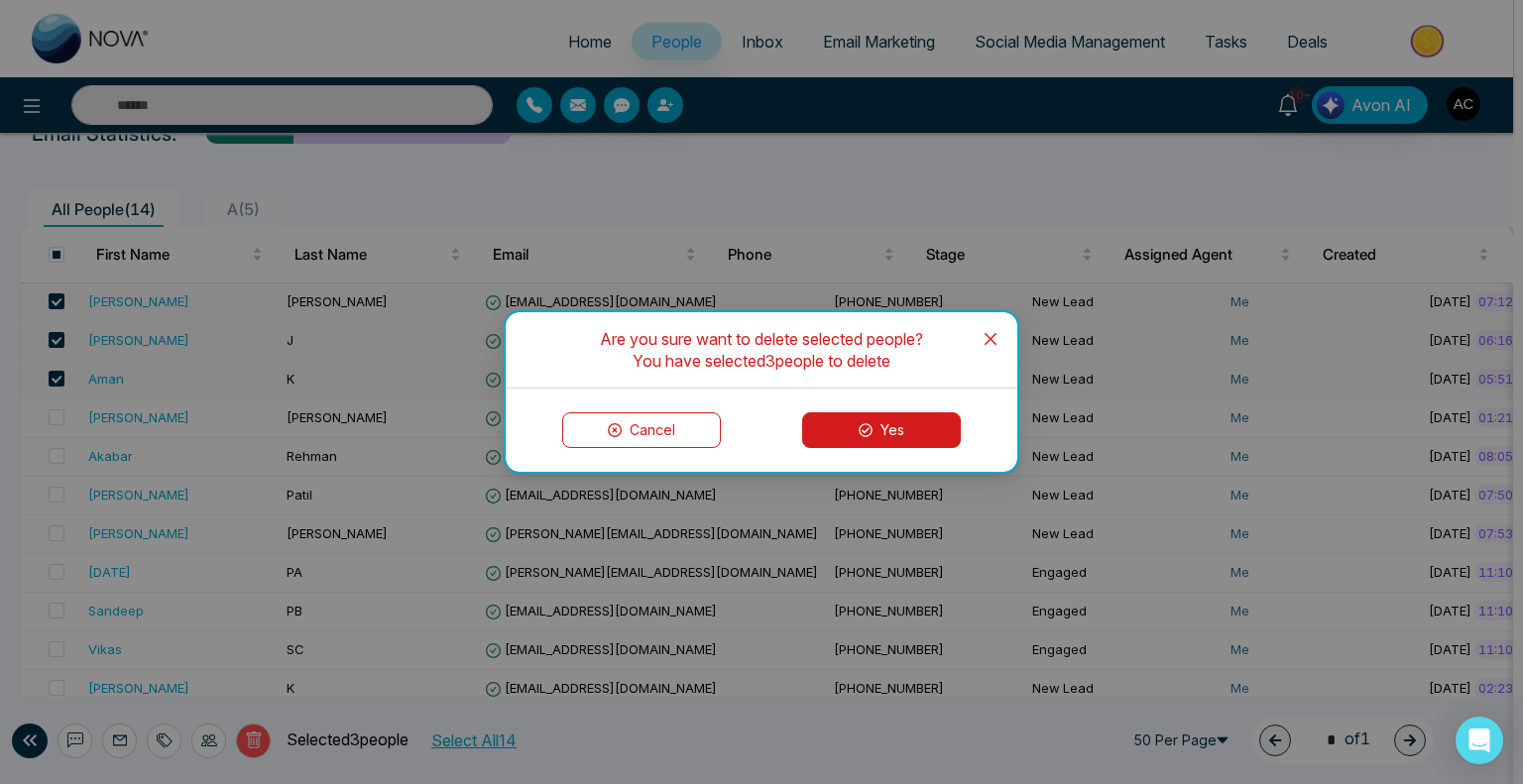 click on "Yes" at bounding box center (881, 430) 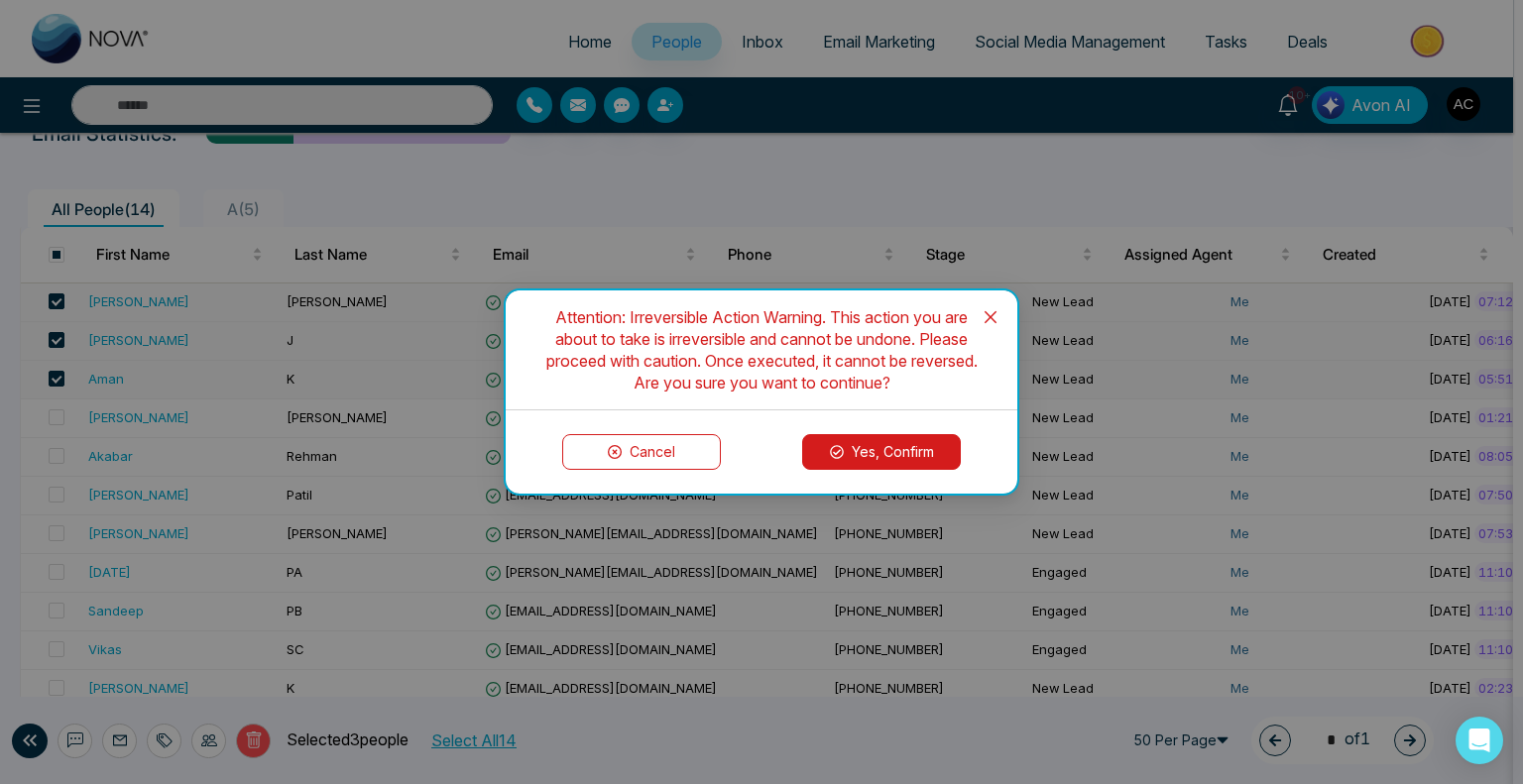 click on "Yes, Confirm" at bounding box center [881, 452] 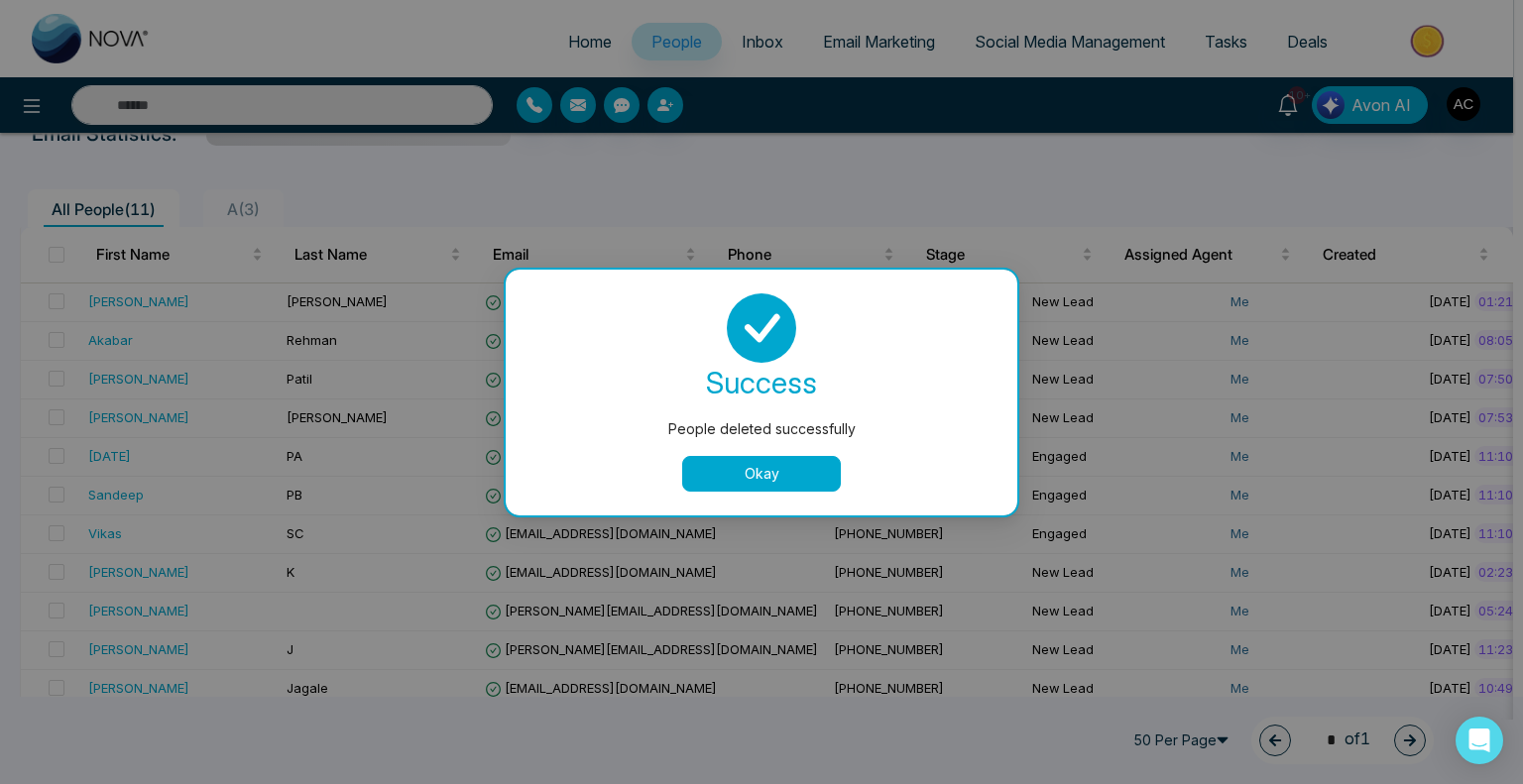 click on "Okay" at bounding box center (762, 474) 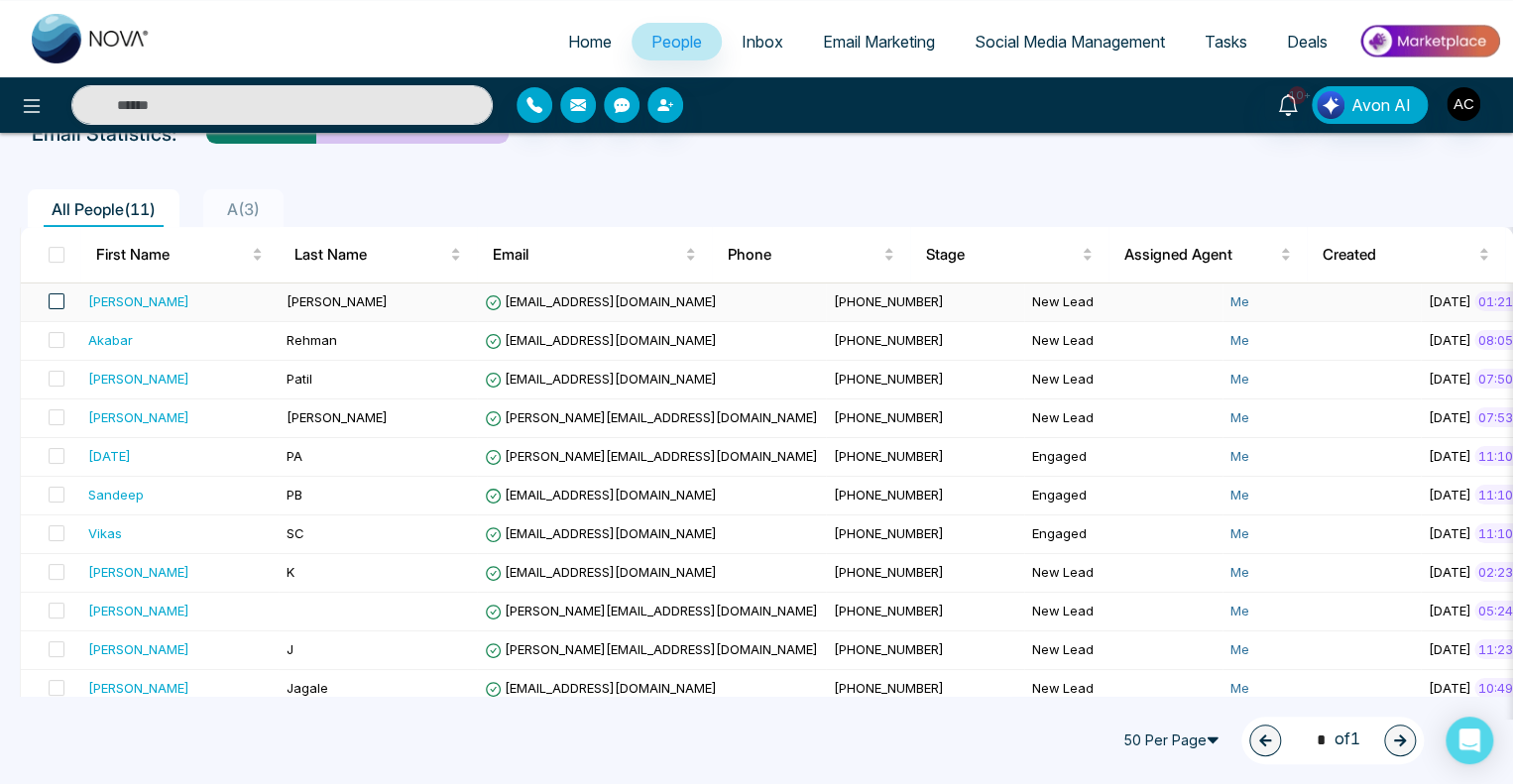 click at bounding box center (57, 301) 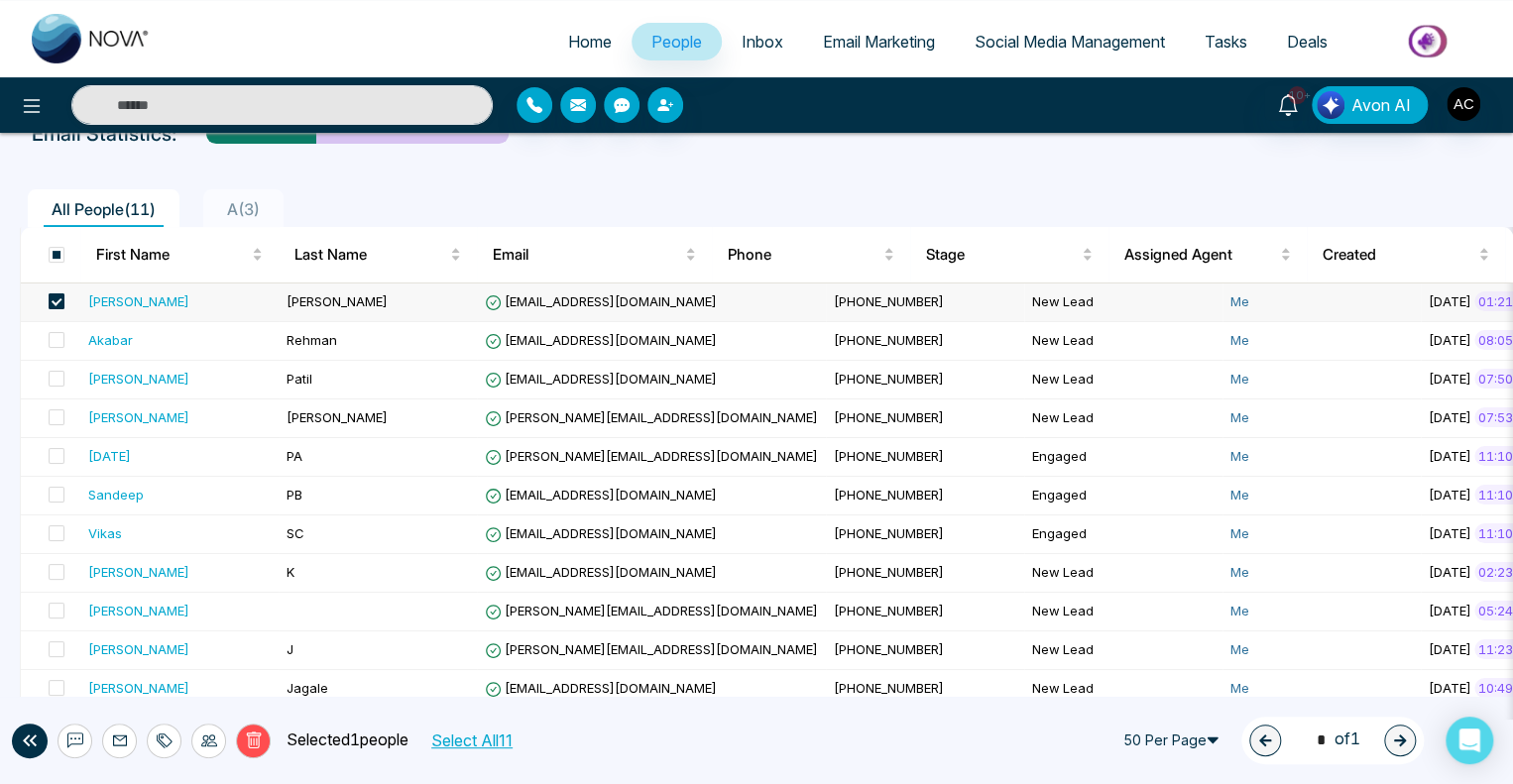 click at bounding box center [57, 301] 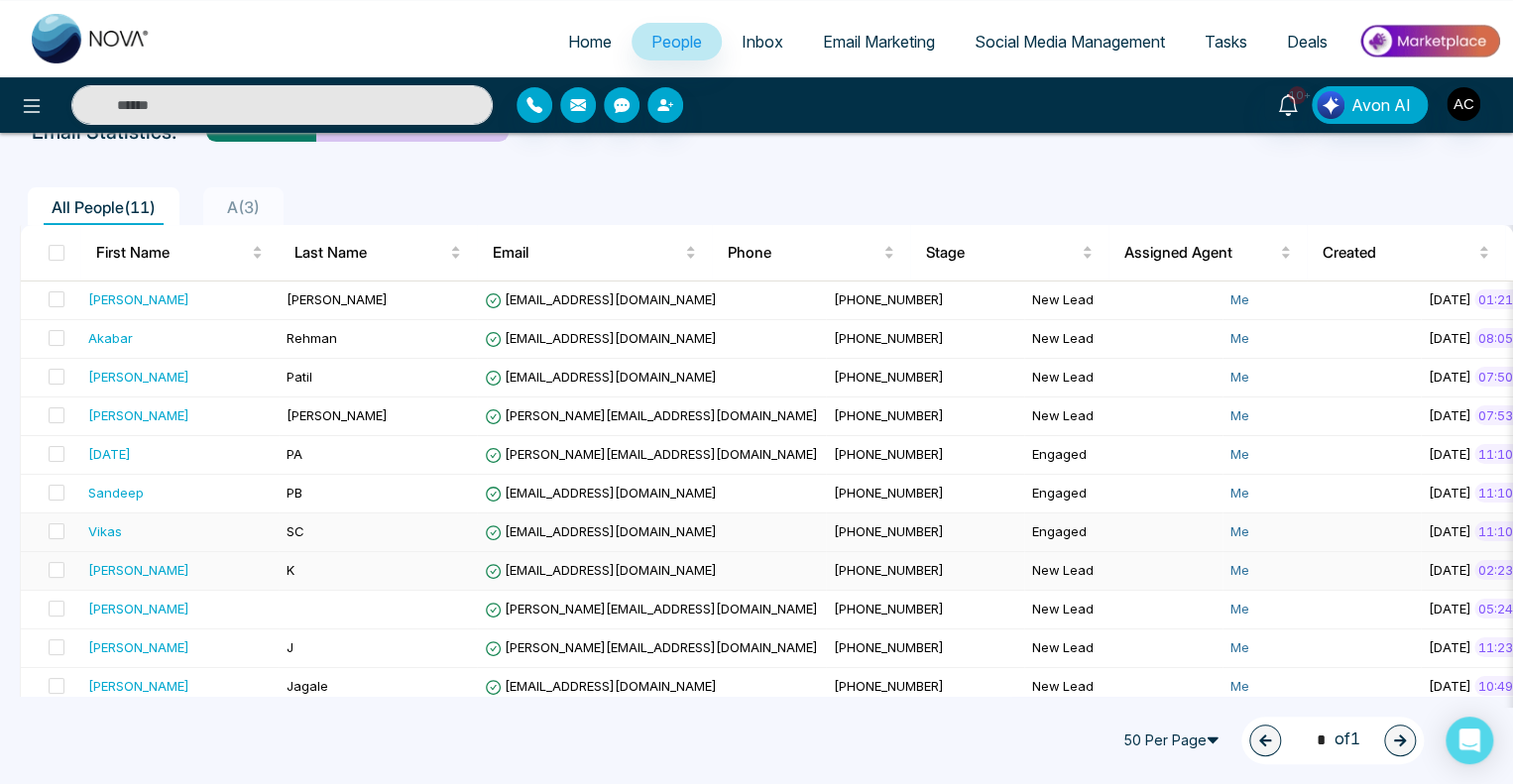 scroll, scrollTop: 100, scrollLeft: 0, axis: vertical 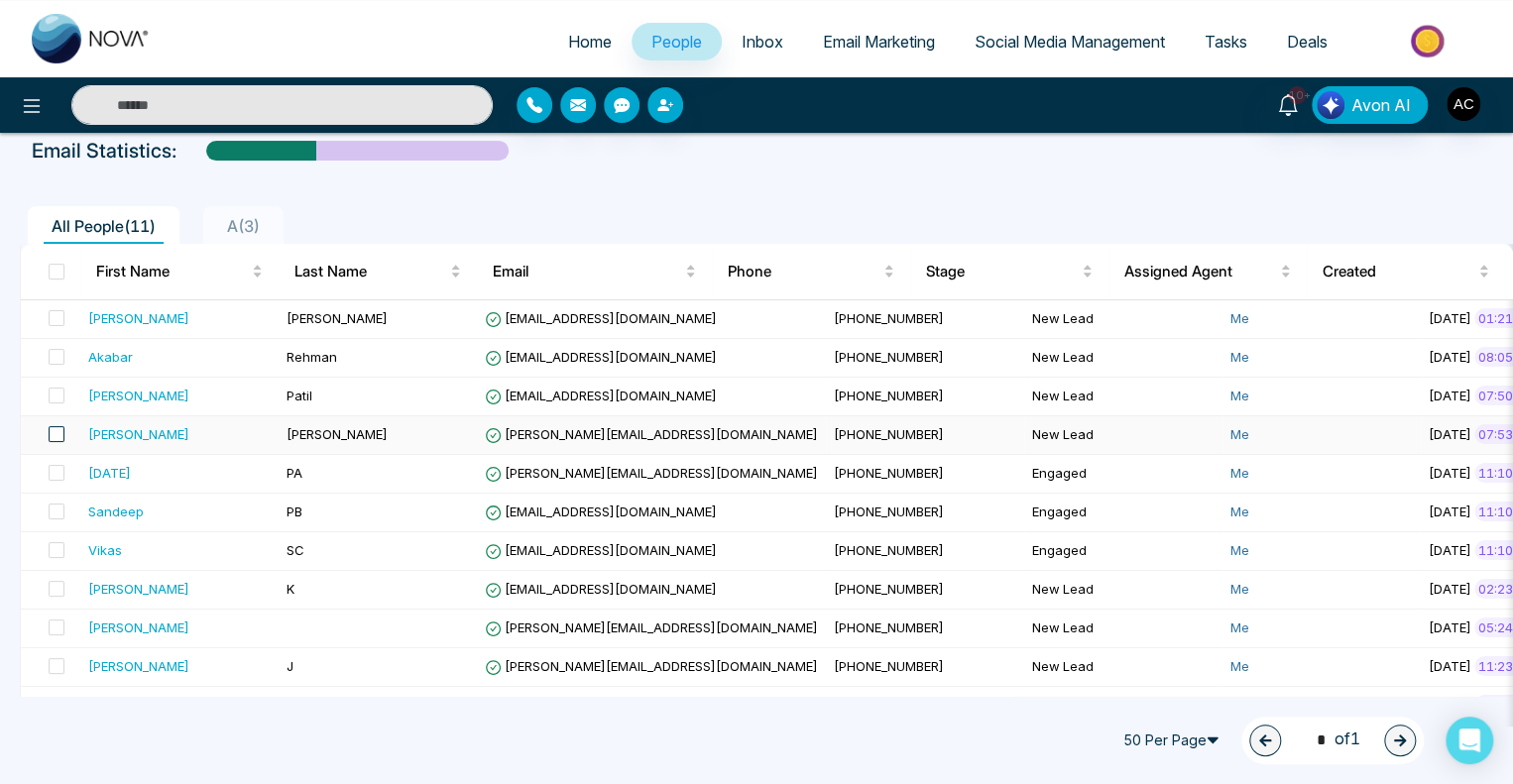 click at bounding box center [57, 434] 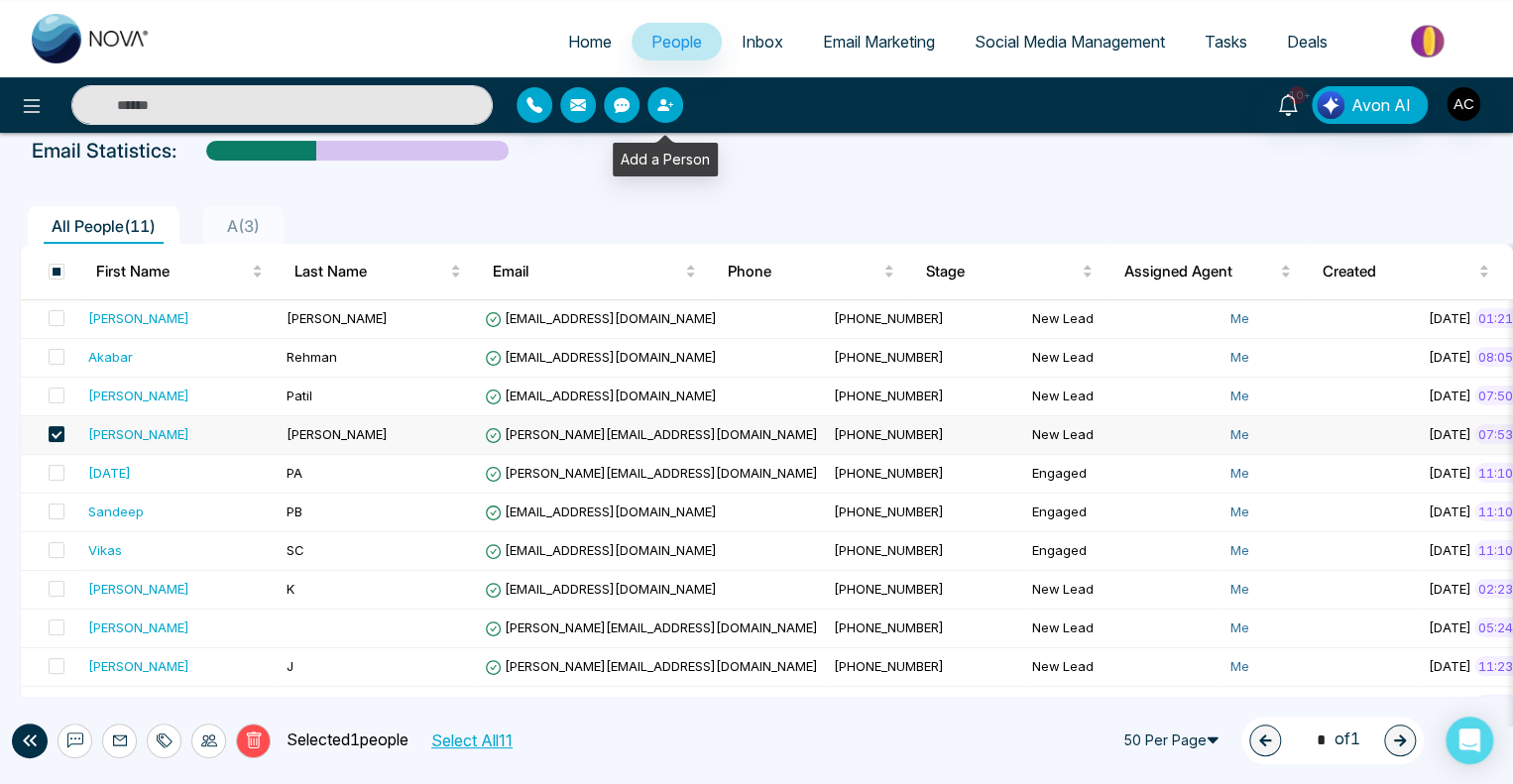click 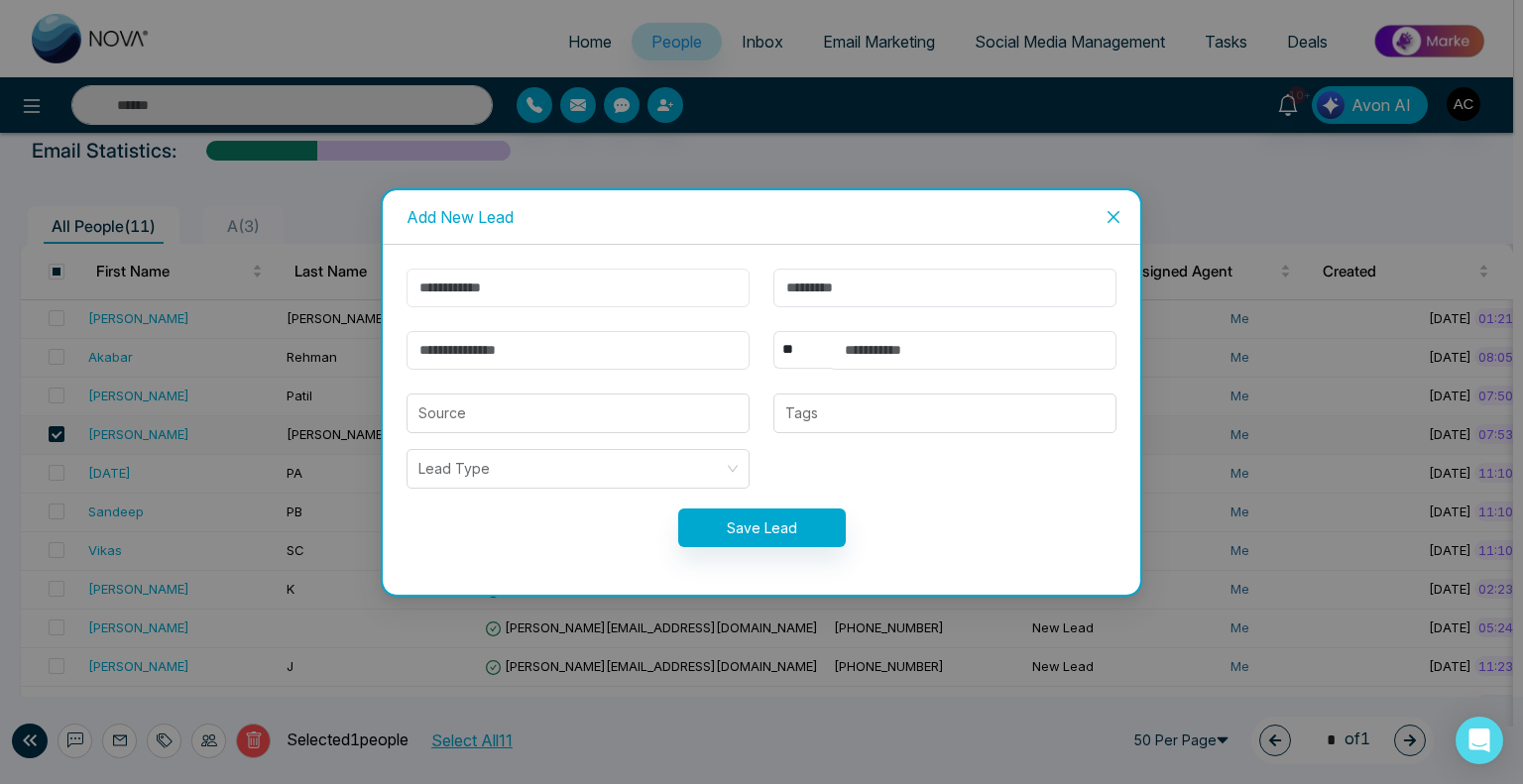 click at bounding box center (578, 287) 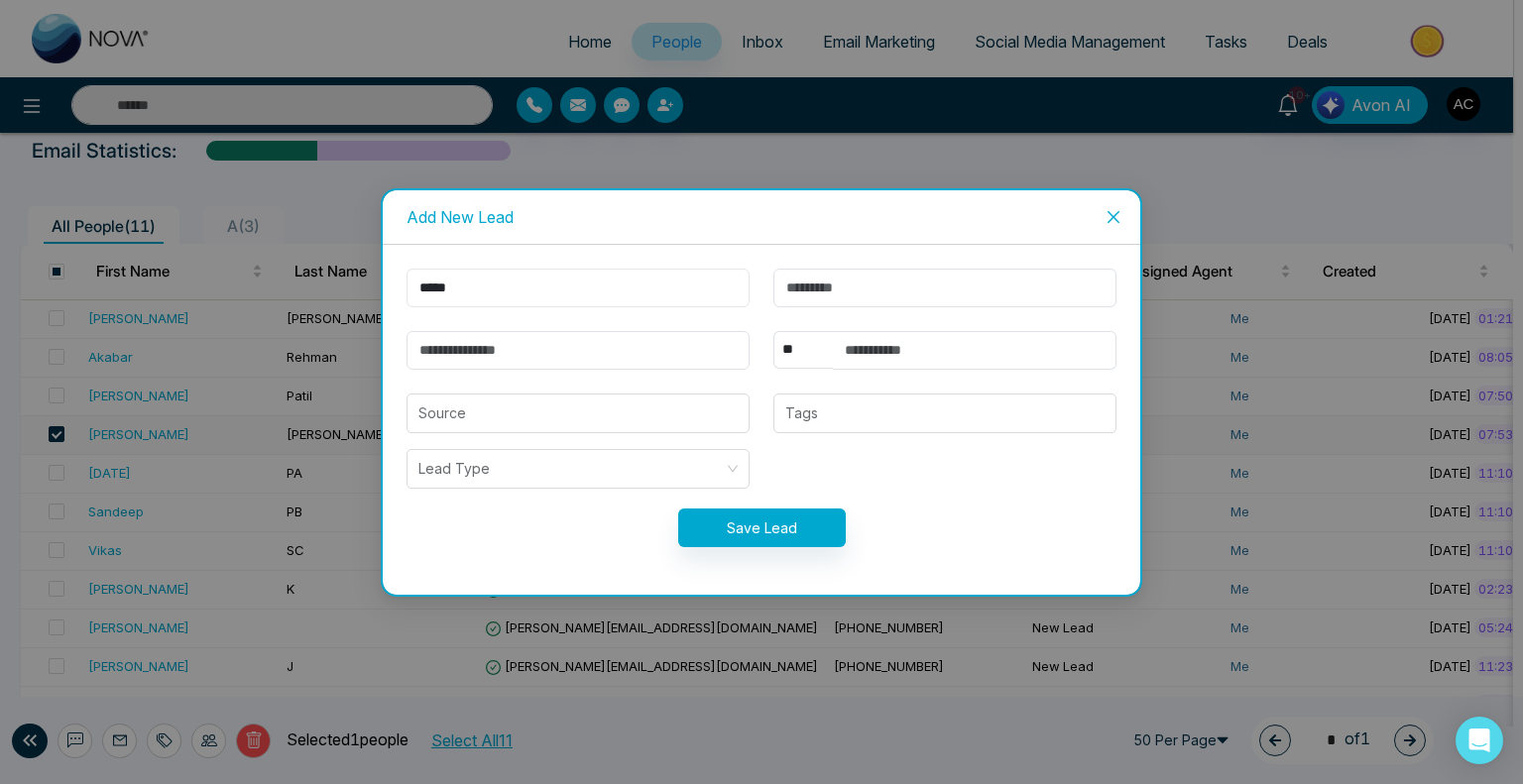 type on "*****" 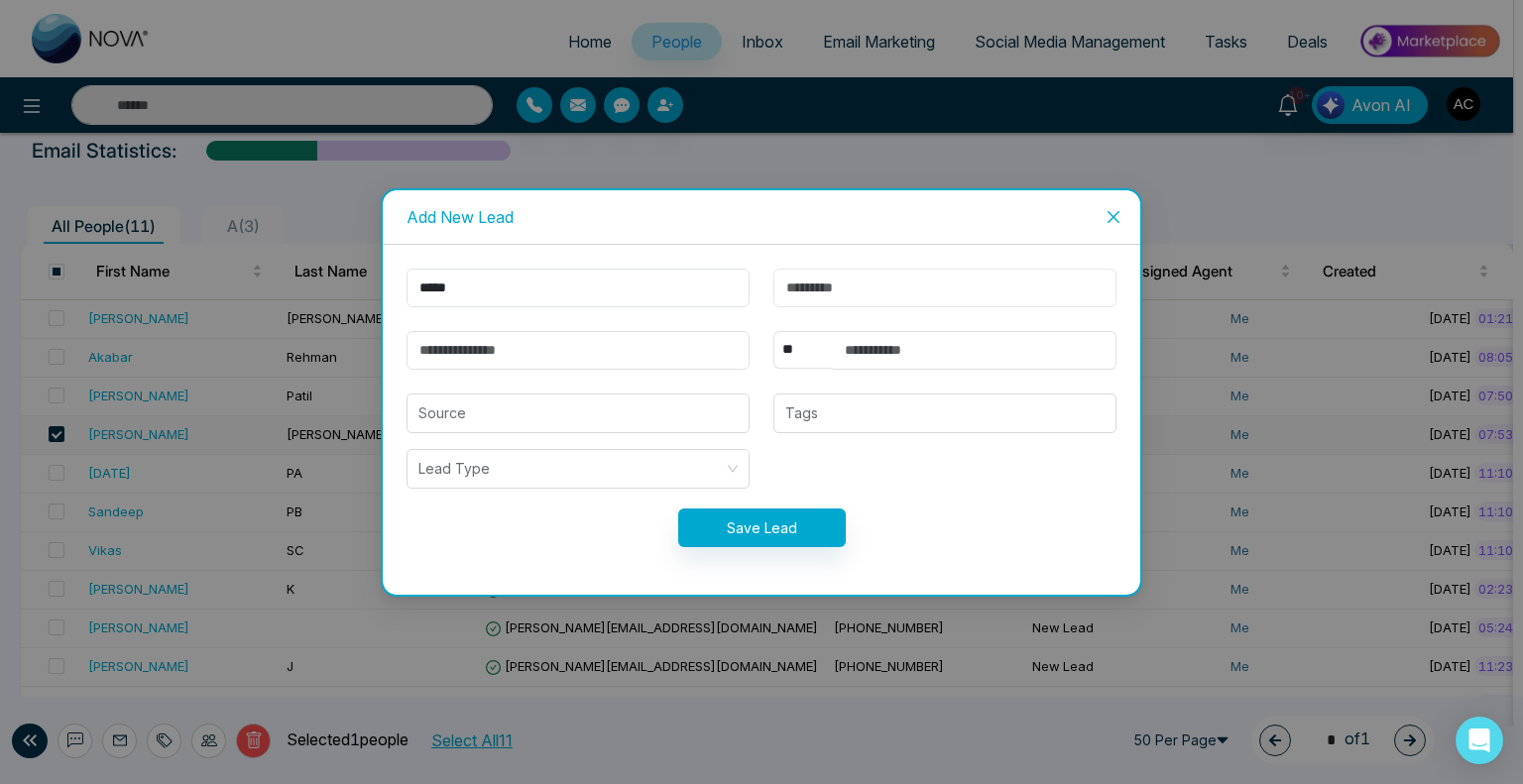 click at bounding box center (945, 287) 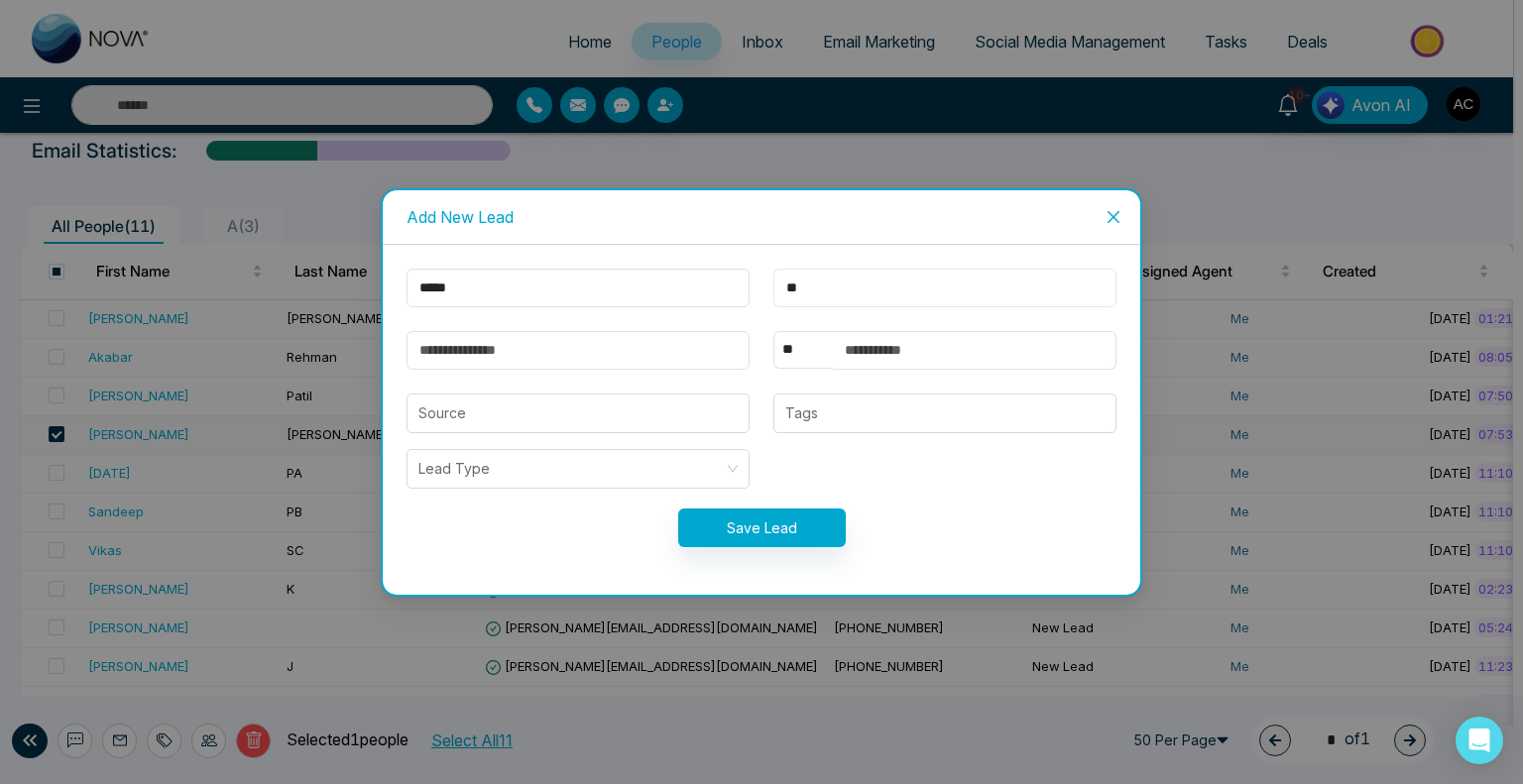 type on "**" 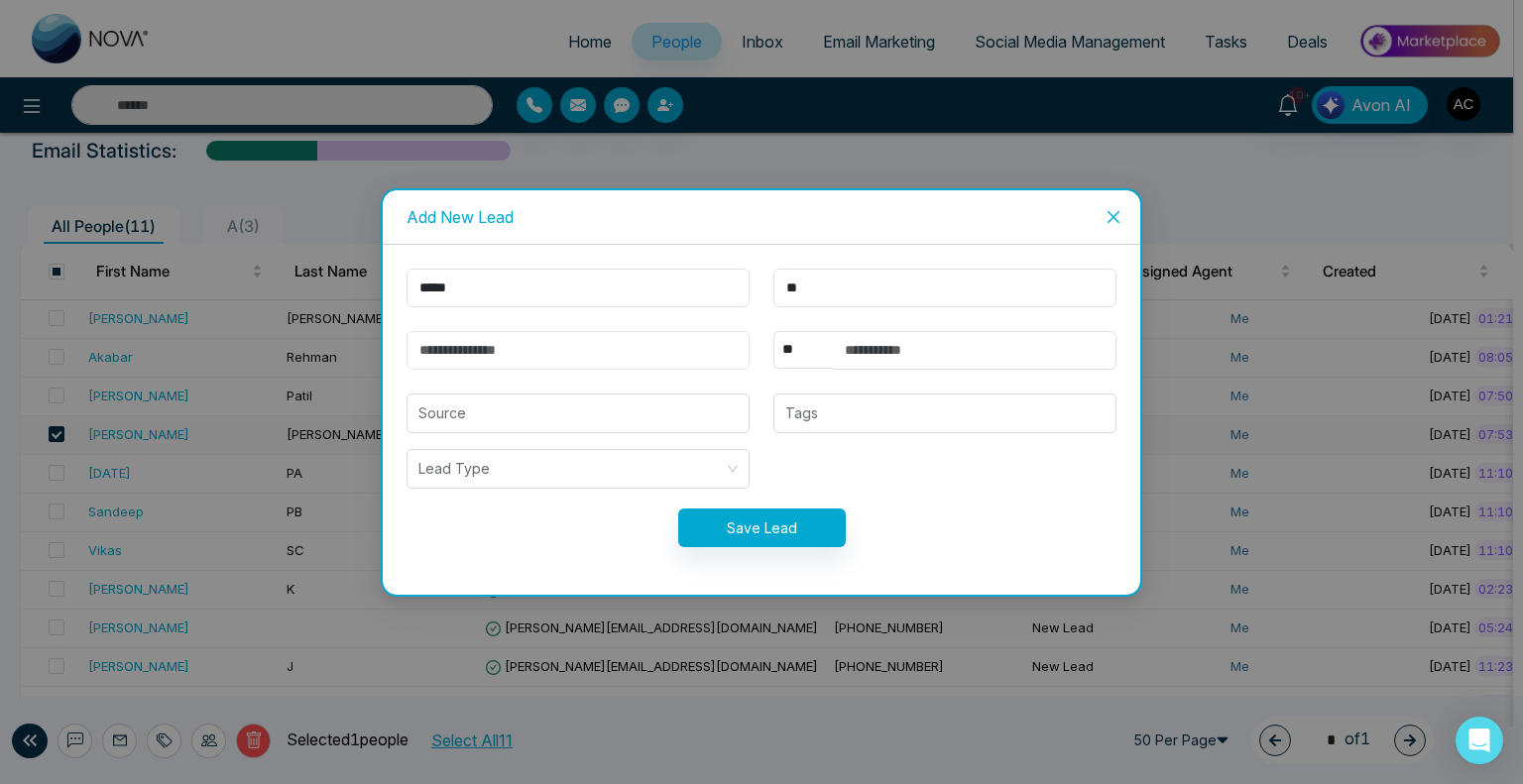 click at bounding box center (578, 350) 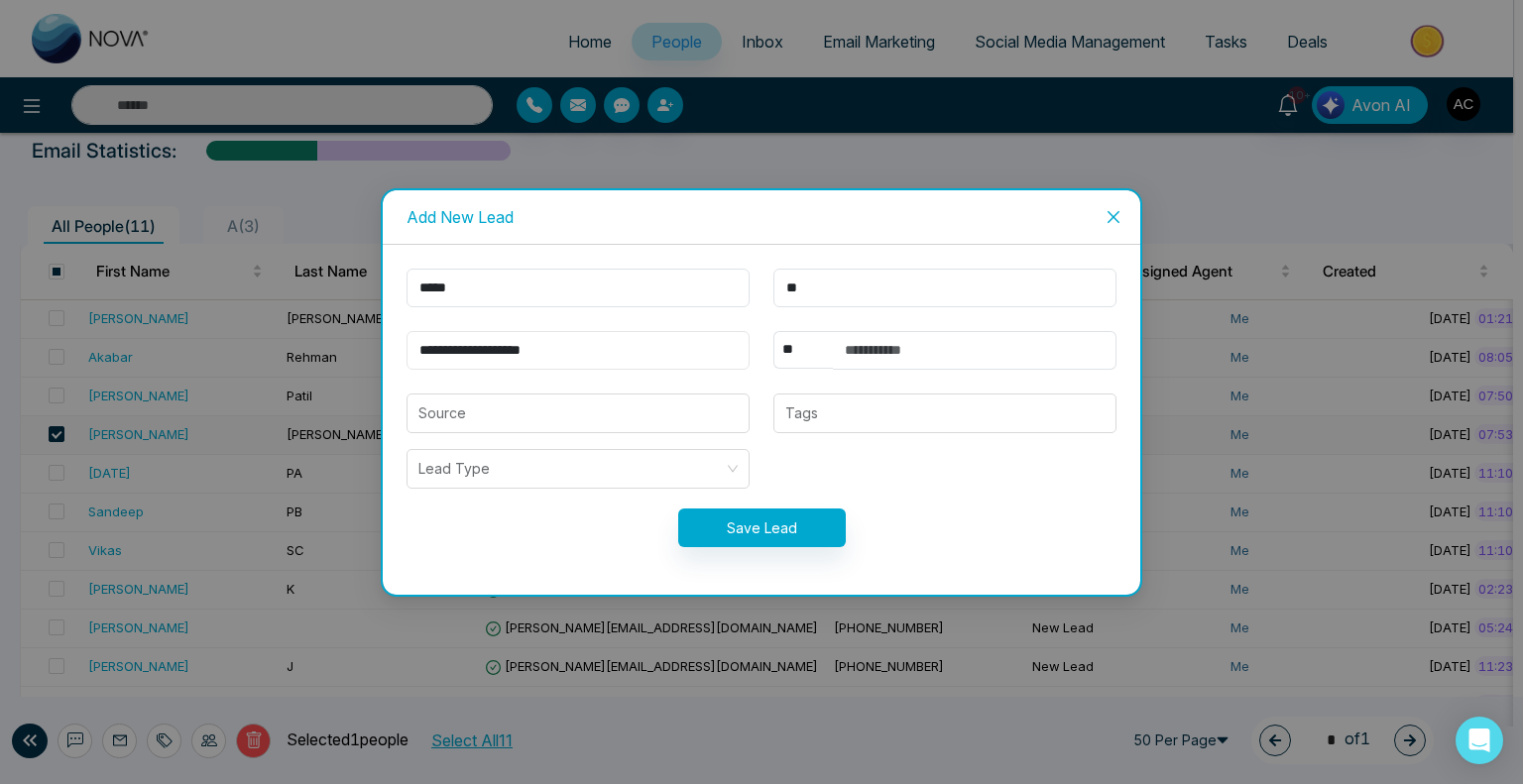 click on "**********" at bounding box center [578, 350] 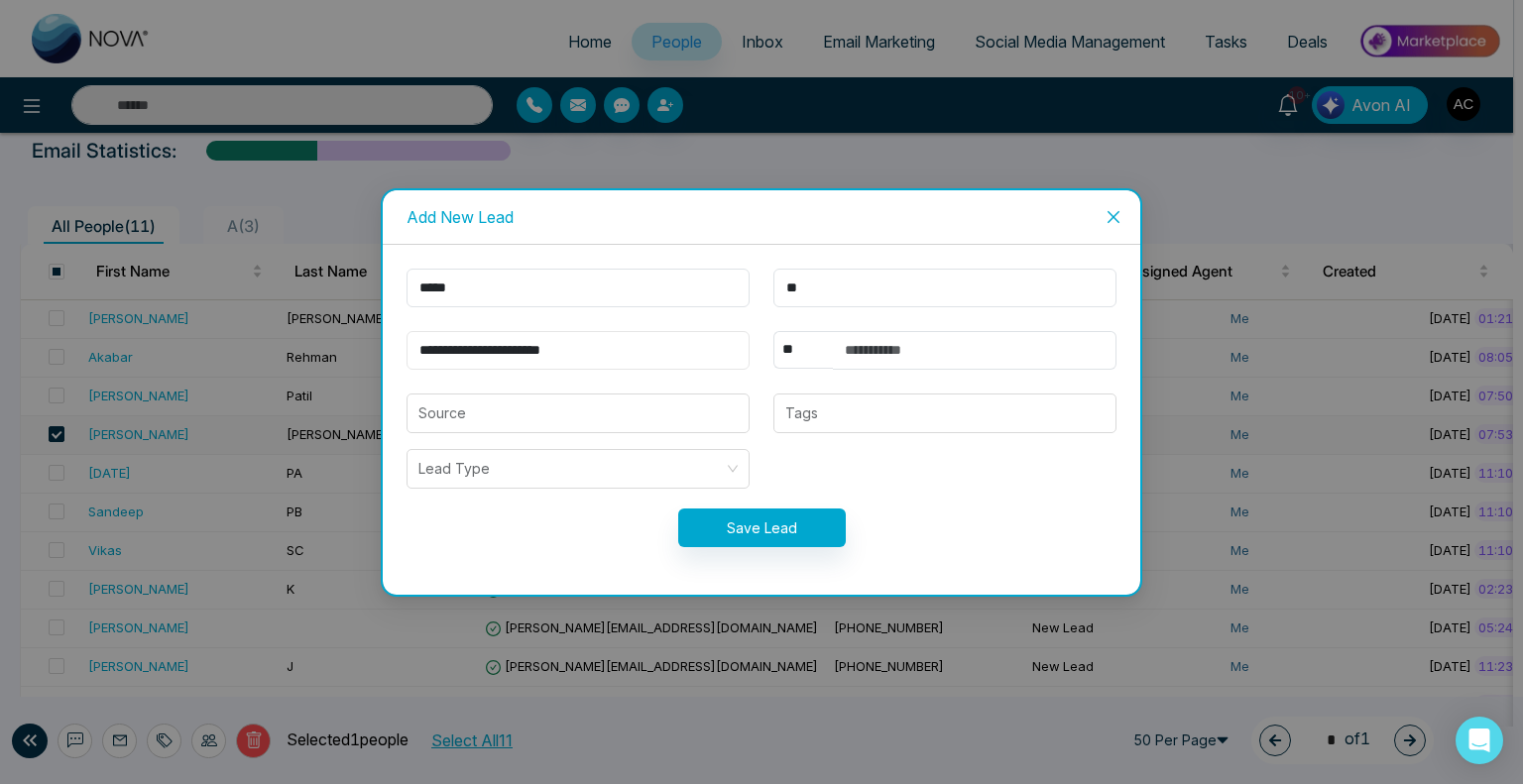 type on "**********" 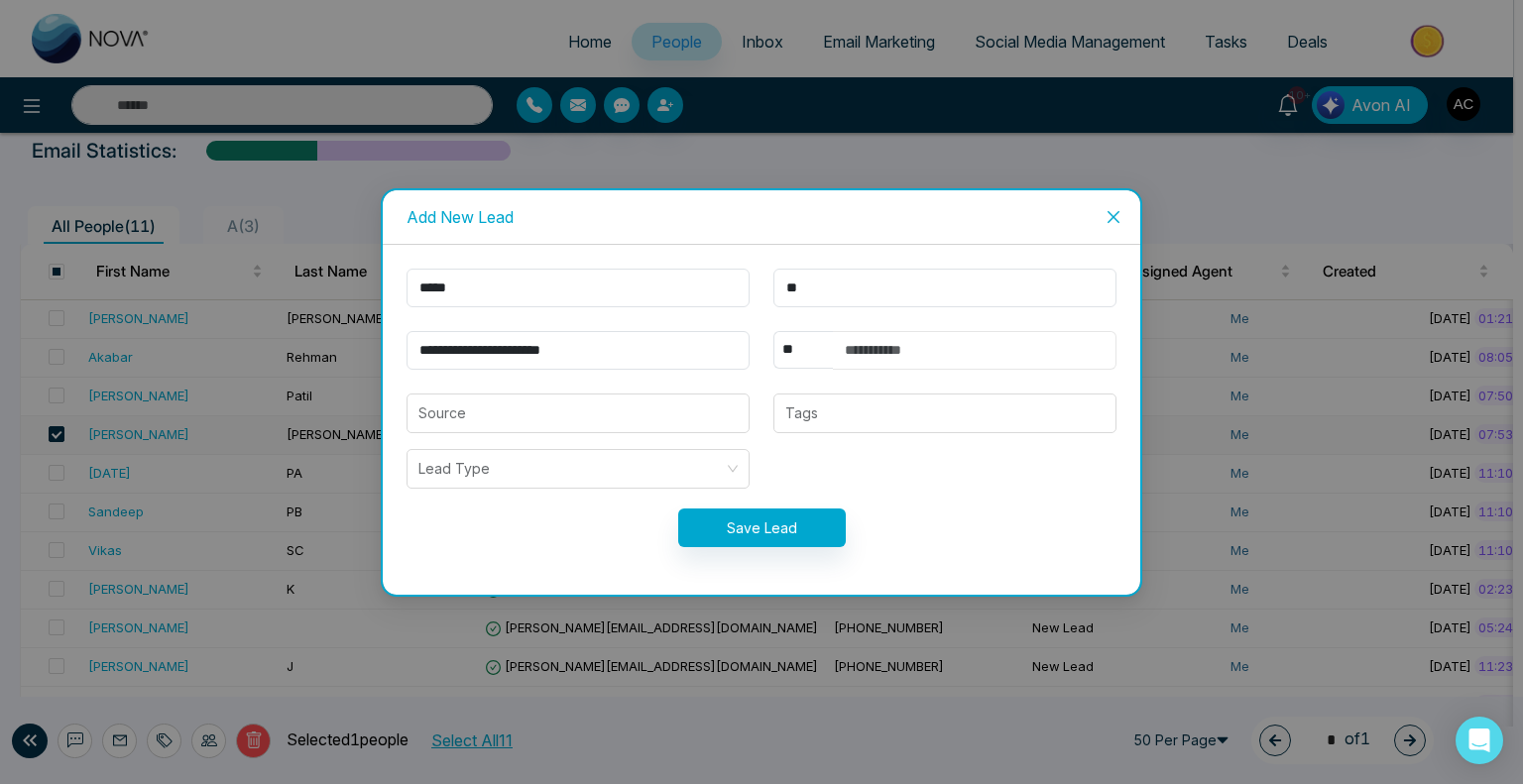 click at bounding box center (975, 350) 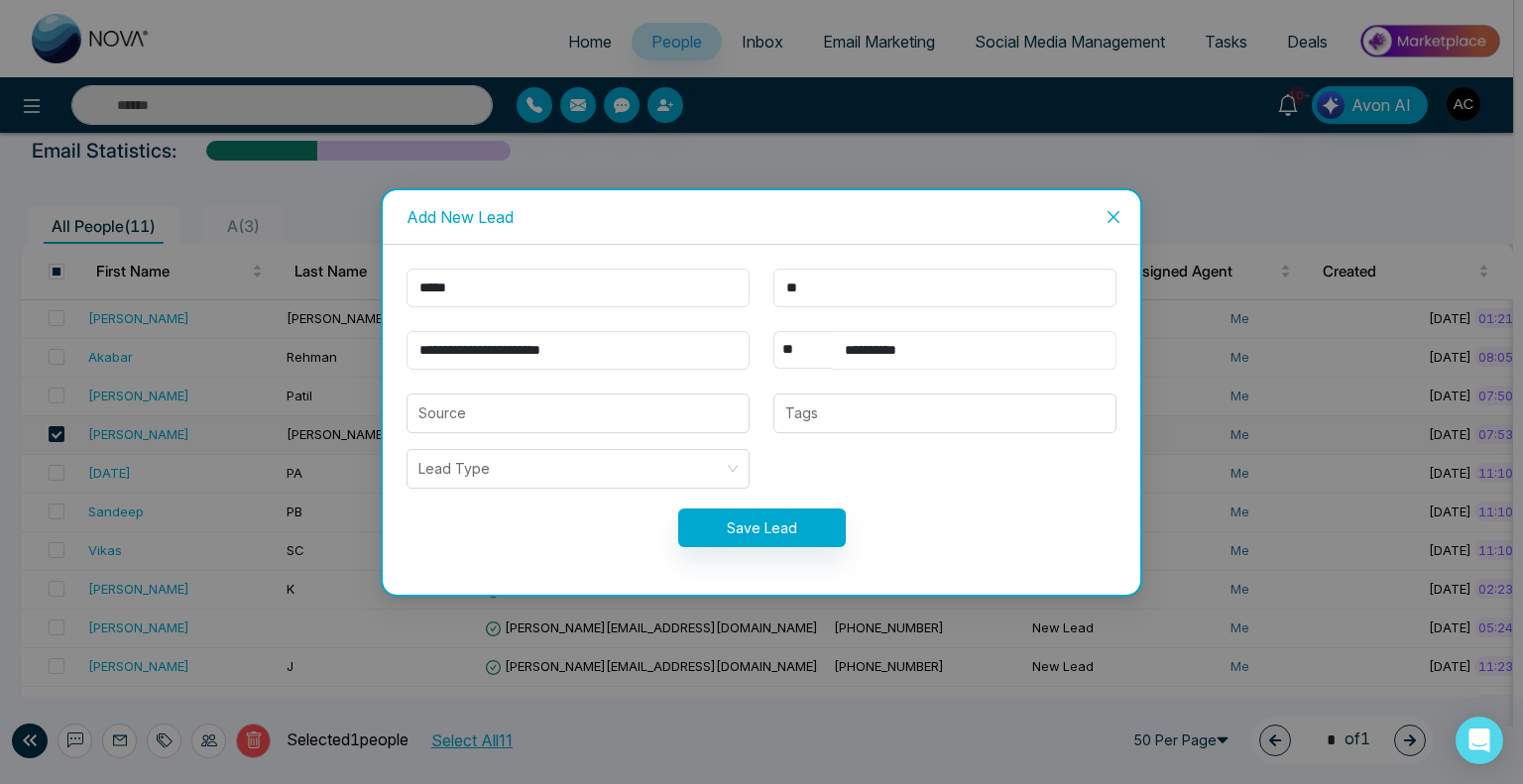 type on "**********" 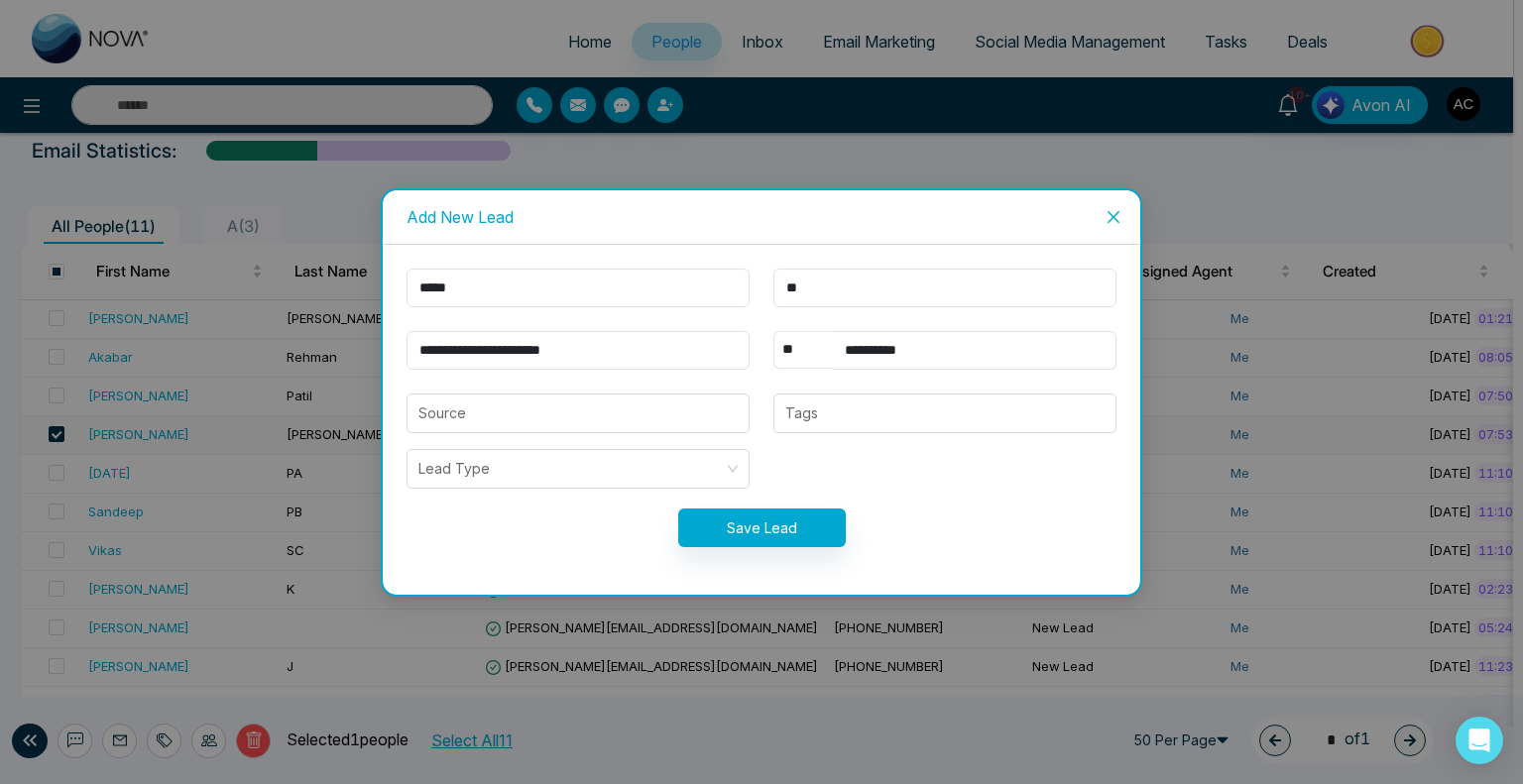 click on "** **** *** *** *** **** ***" at bounding box center (803, 350) 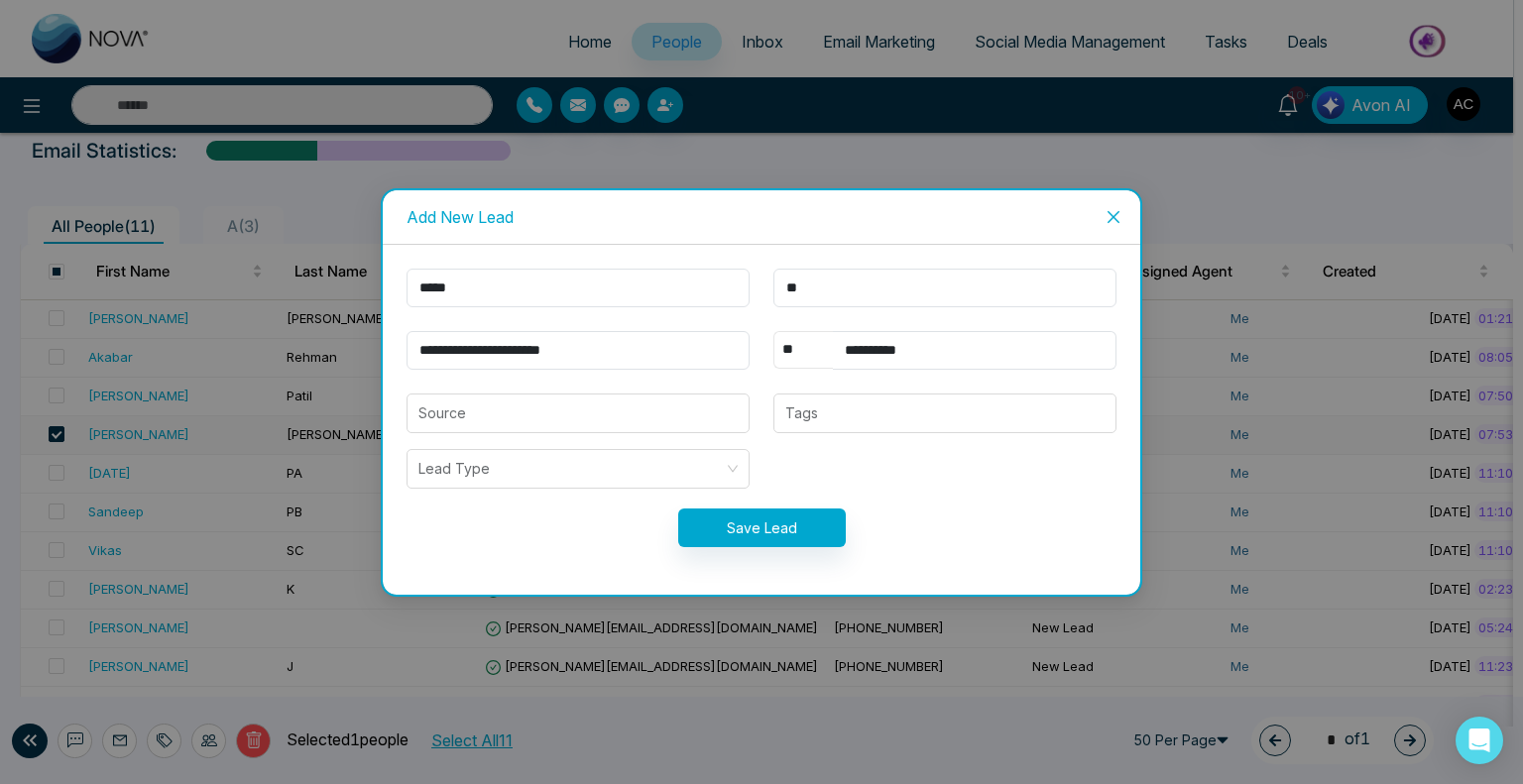 select on "***" 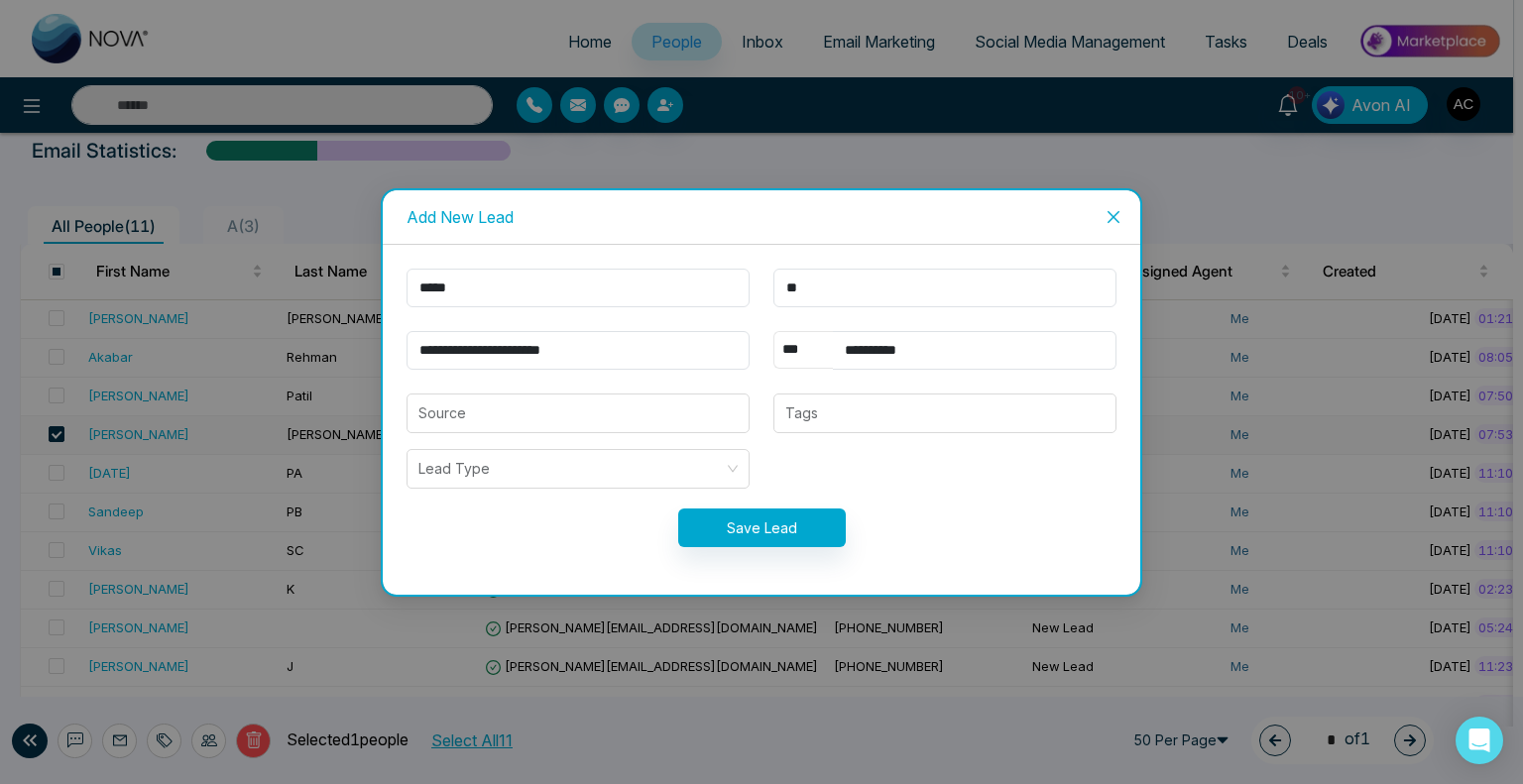 click on "** **** *** *** *** **** ***" at bounding box center (803, 350) 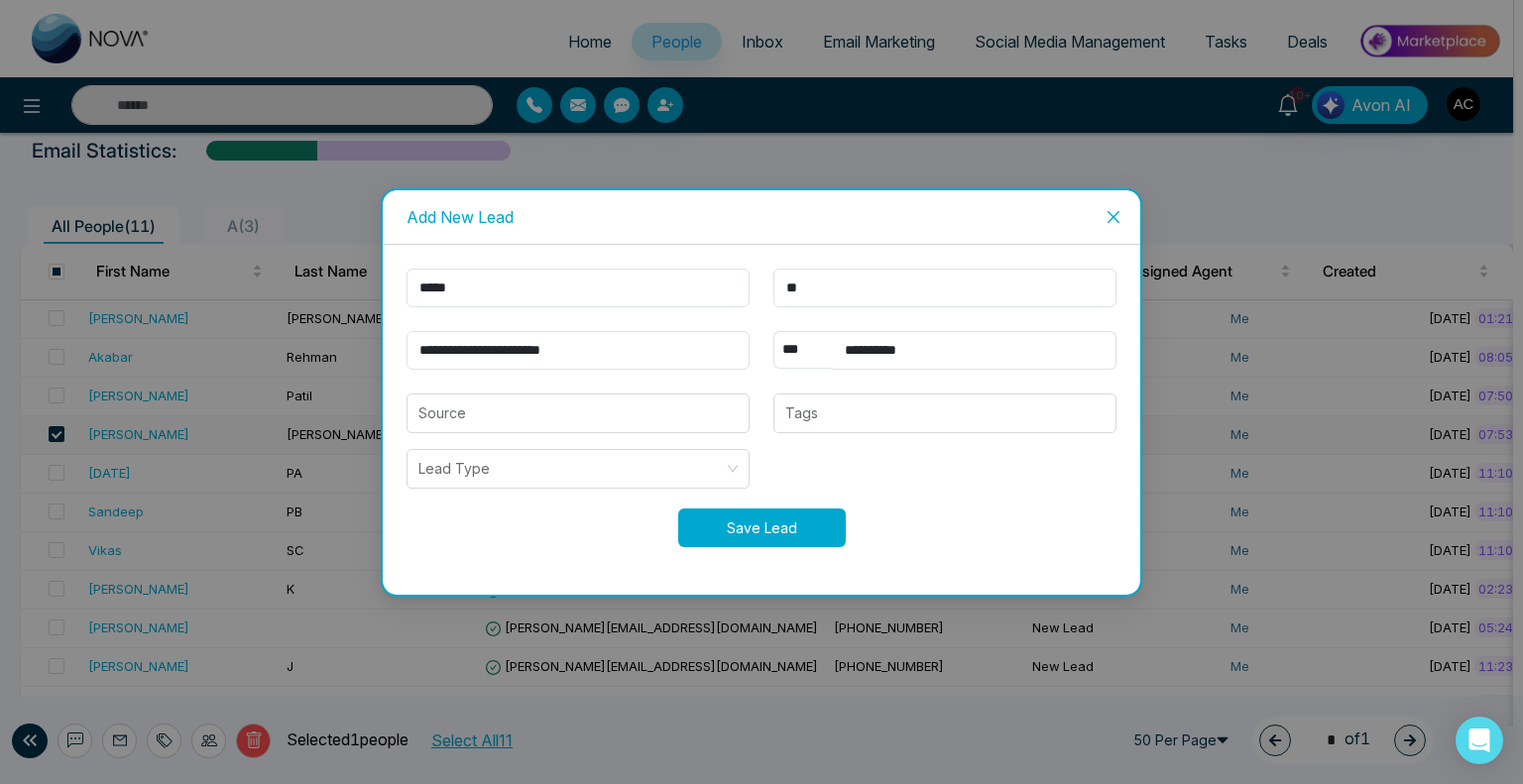 click on "Save Lead" at bounding box center [762, 527] 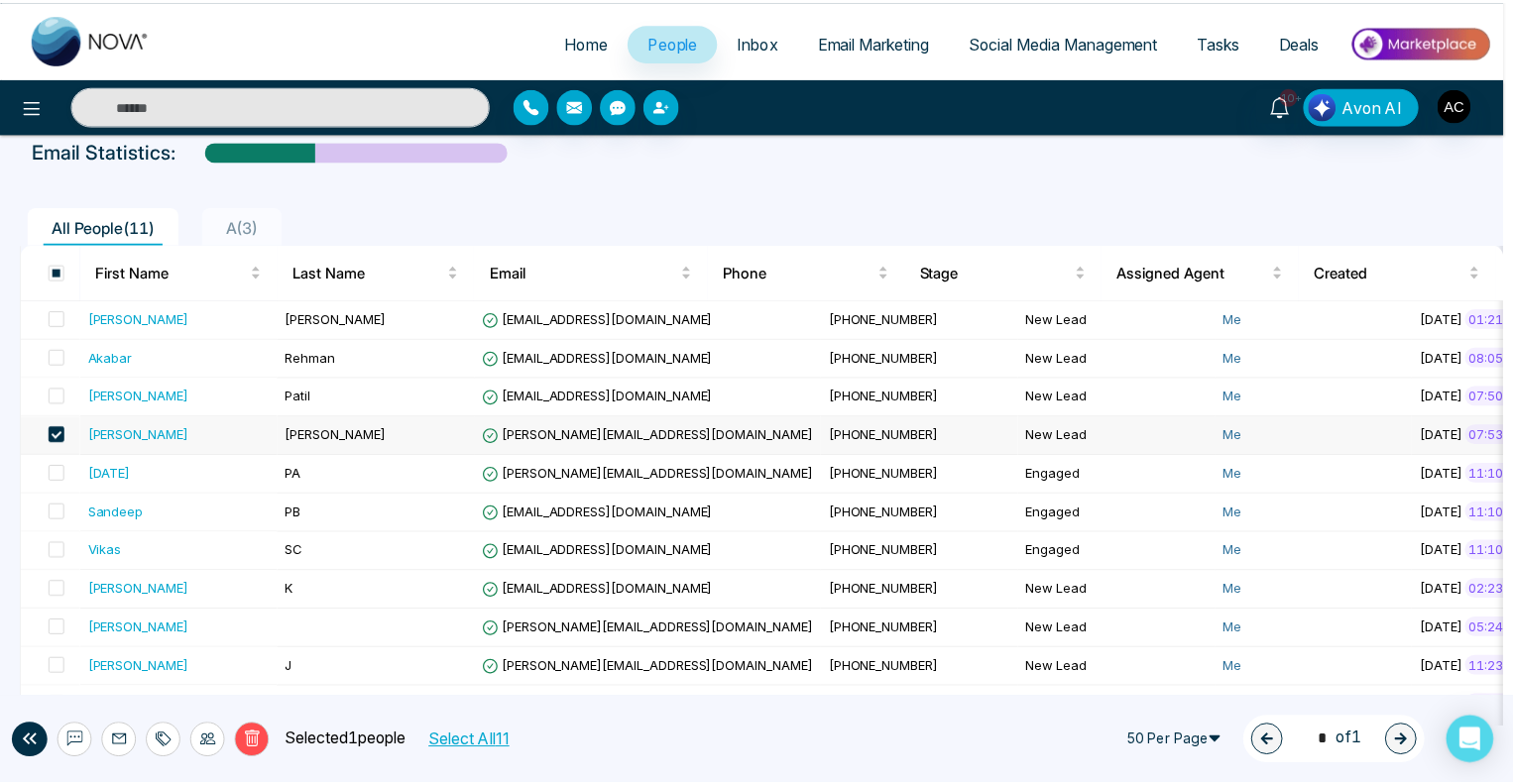 scroll, scrollTop: 0, scrollLeft: 0, axis: both 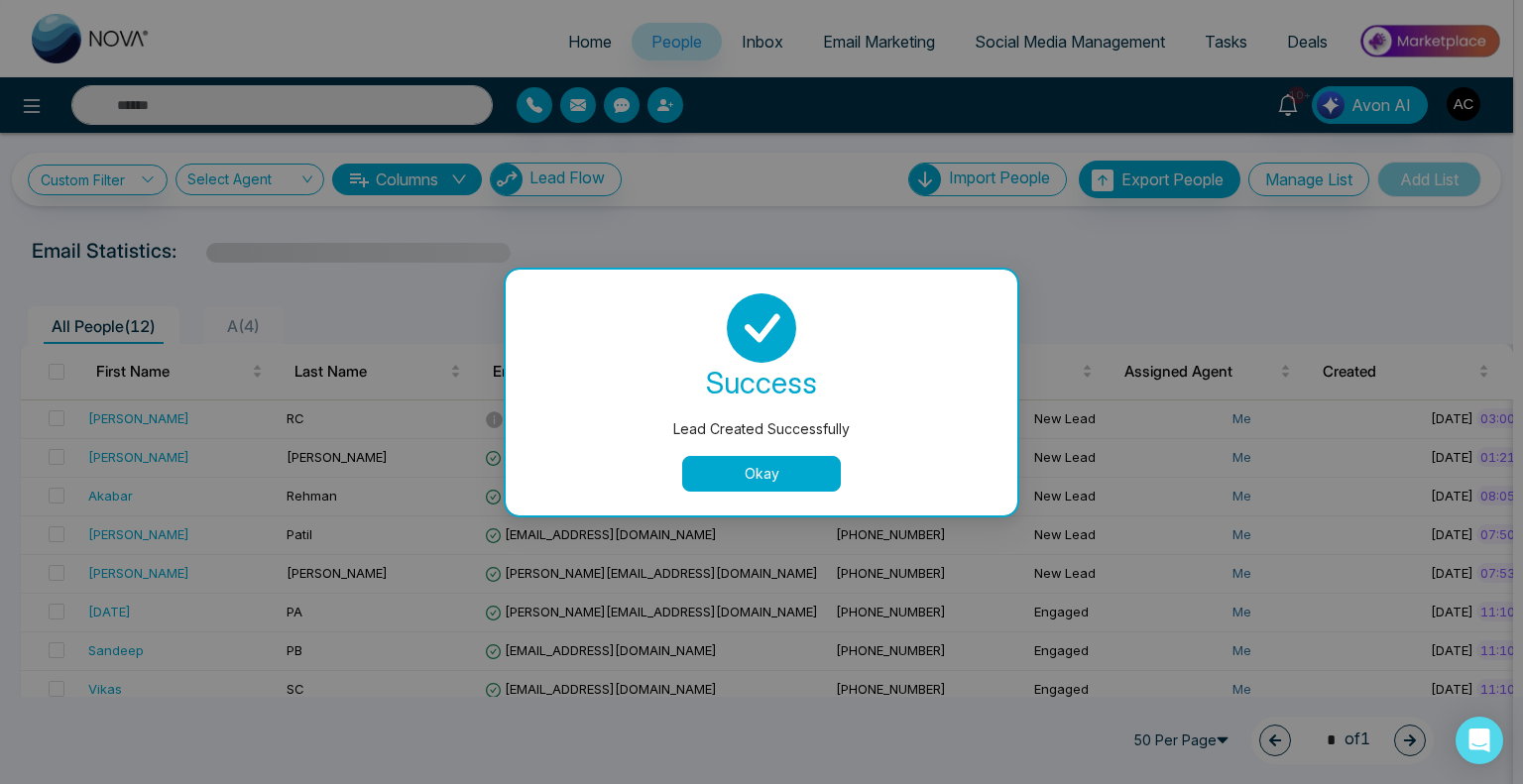 click on "Okay" at bounding box center [762, 474] 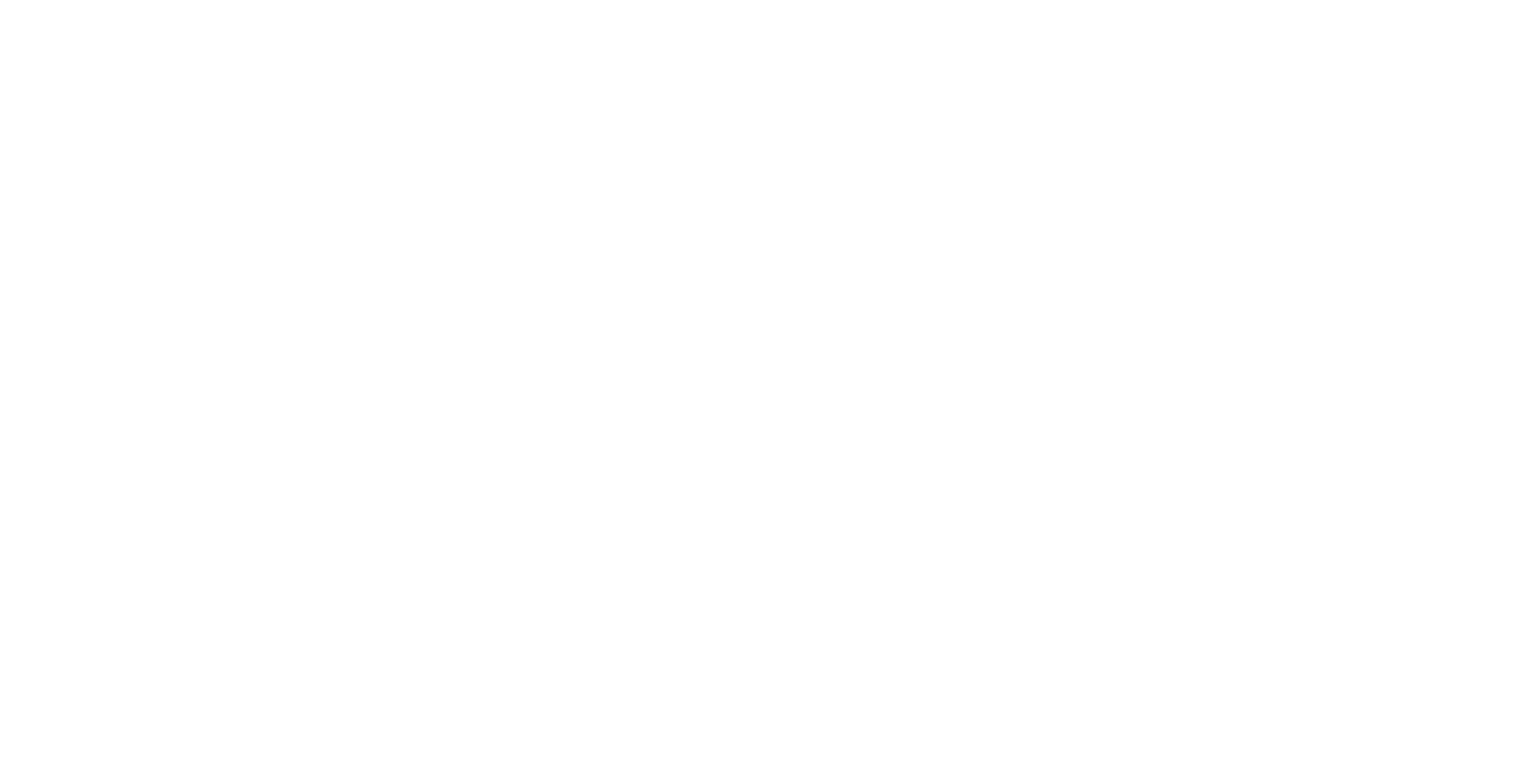 scroll, scrollTop: 0, scrollLeft: 0, axis: both 